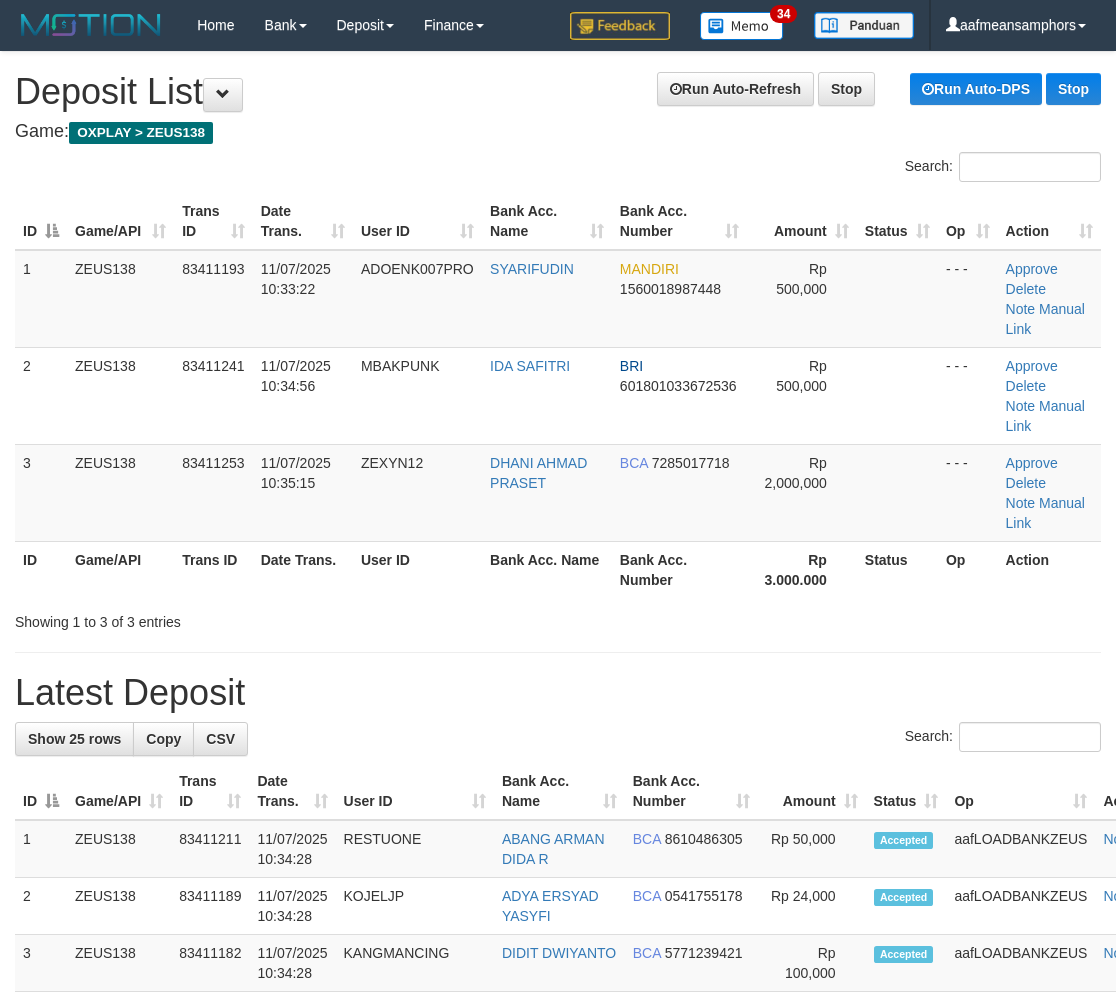 scroll, scrollTop: 23, scrollLeft: 0, axis: vertical 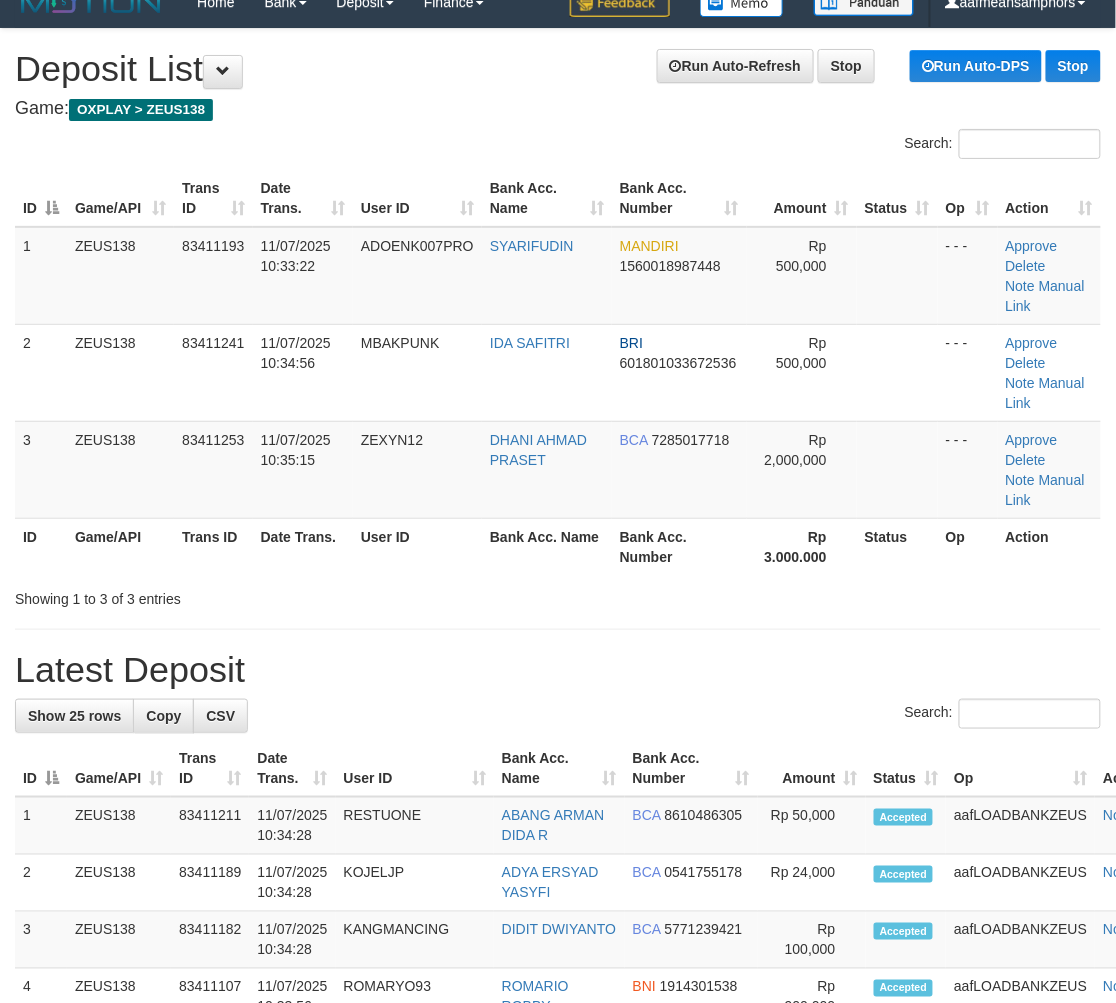 drag, startPoint x: 532, startPoint y: 583, endPoint x: 5, endPoint y: 763, distance: 556.8923 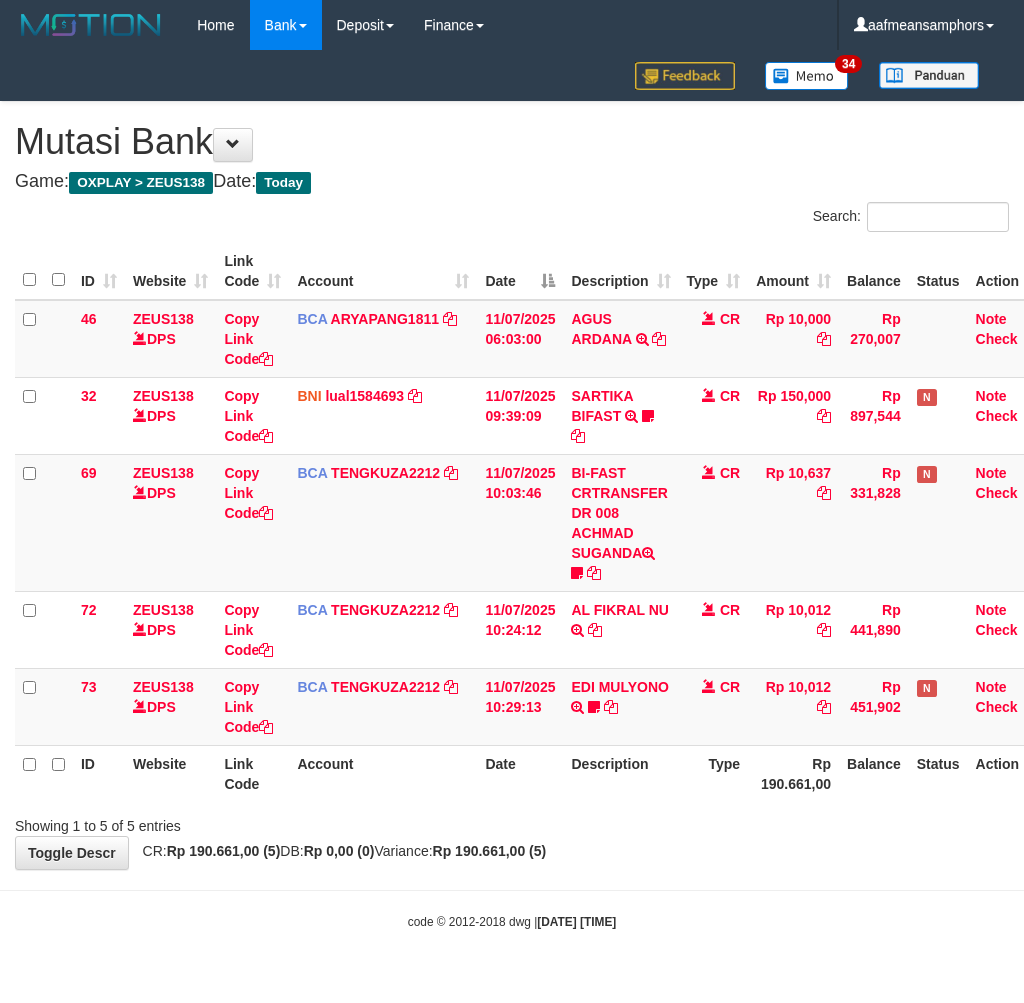 scroll, scrollTop: 0, scrollLeft: 0, axis: both 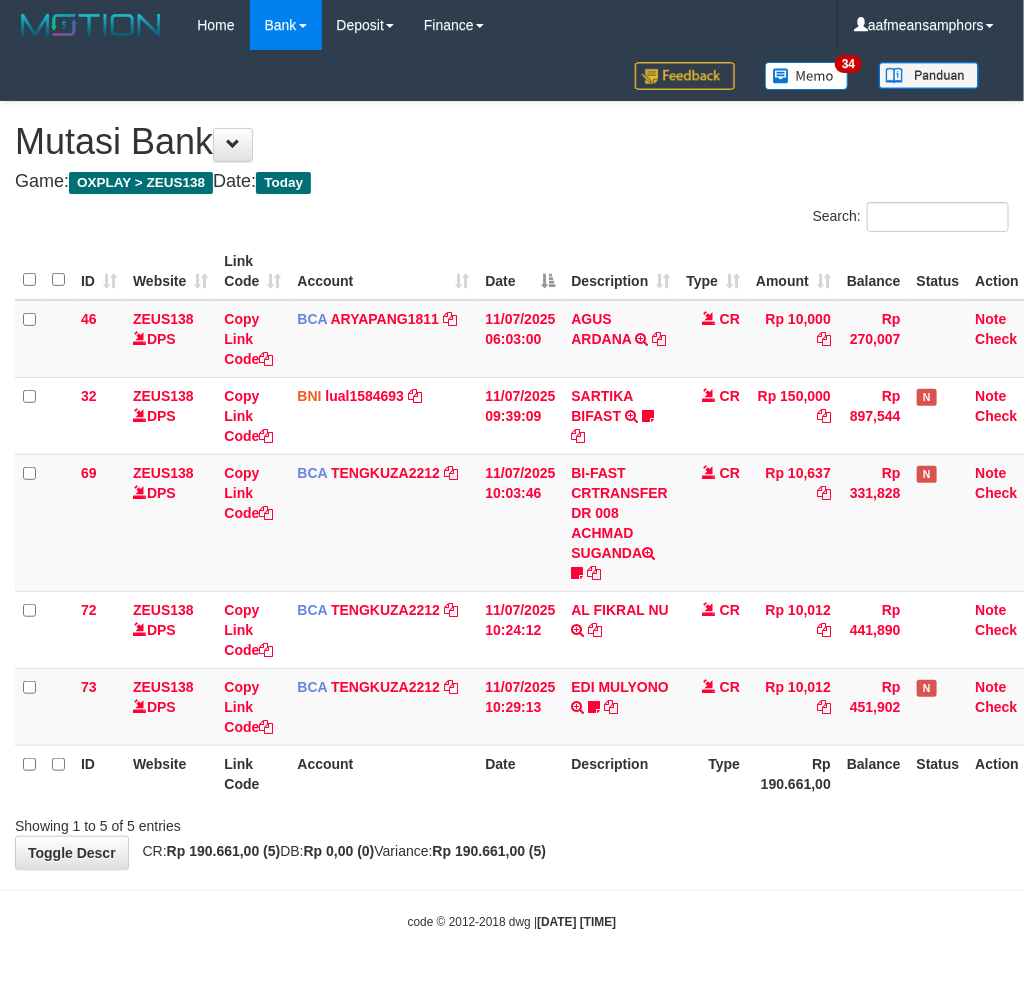 click on "Showing 1 to 5 of 5 entries" at bounding box center [512, 822] 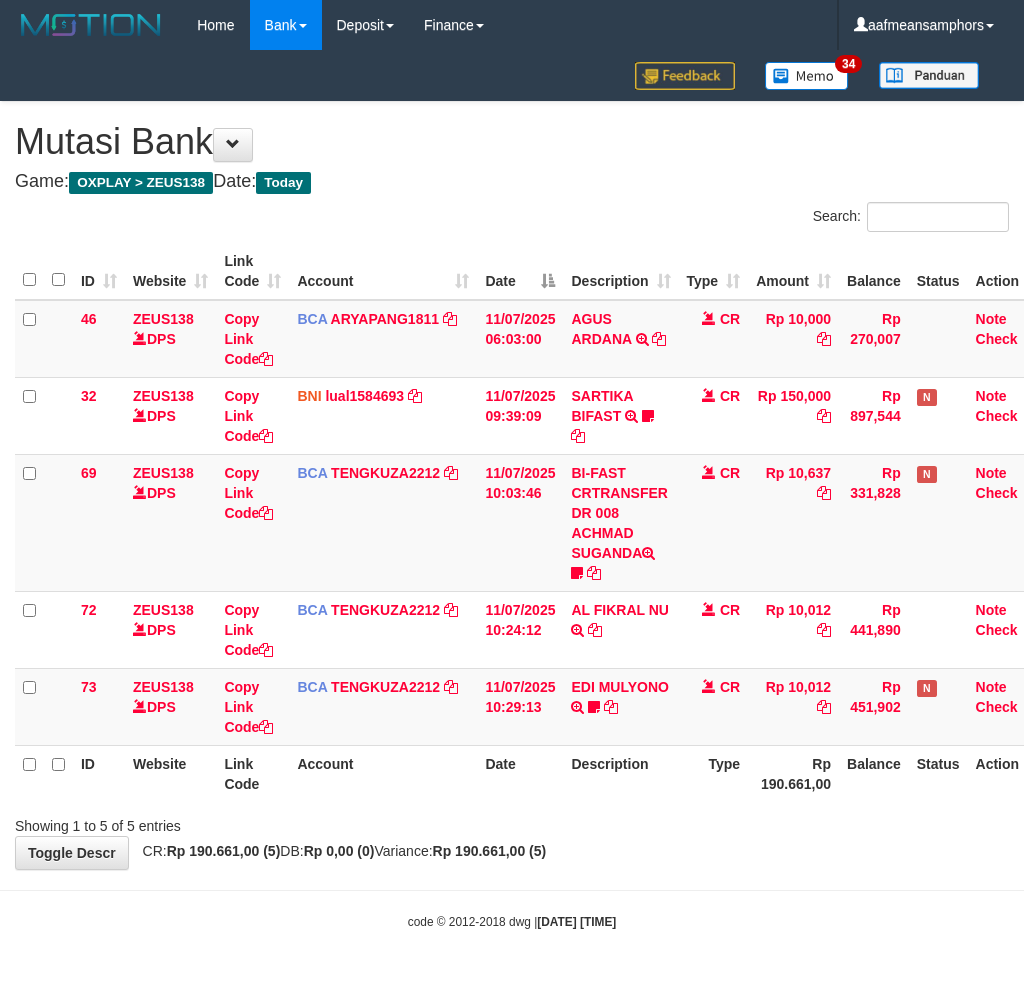 scroll, scrollTop: 0, scrollLeft: 0, axis: both 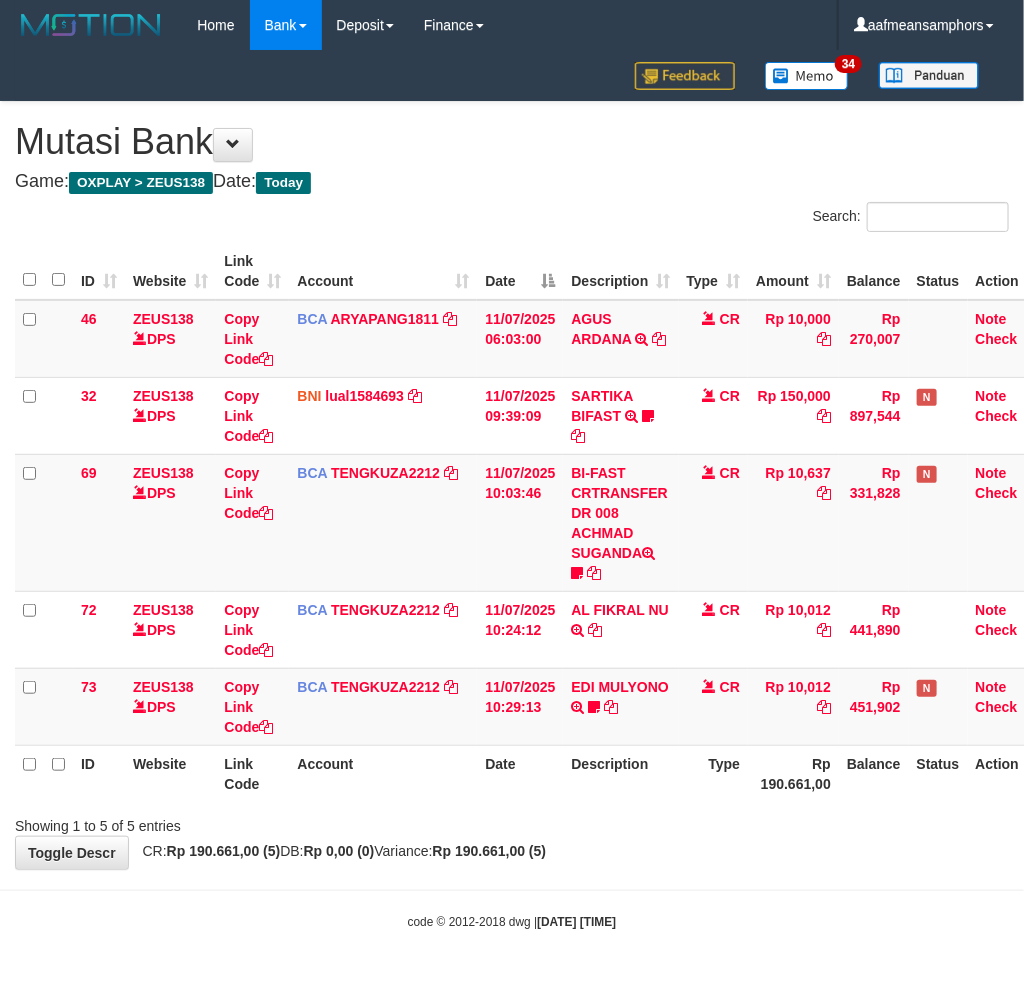 drag, startPoint x: 727, startPoint y: 777, endPoint x: 746, endPoint y: 770, distance: 20.248457 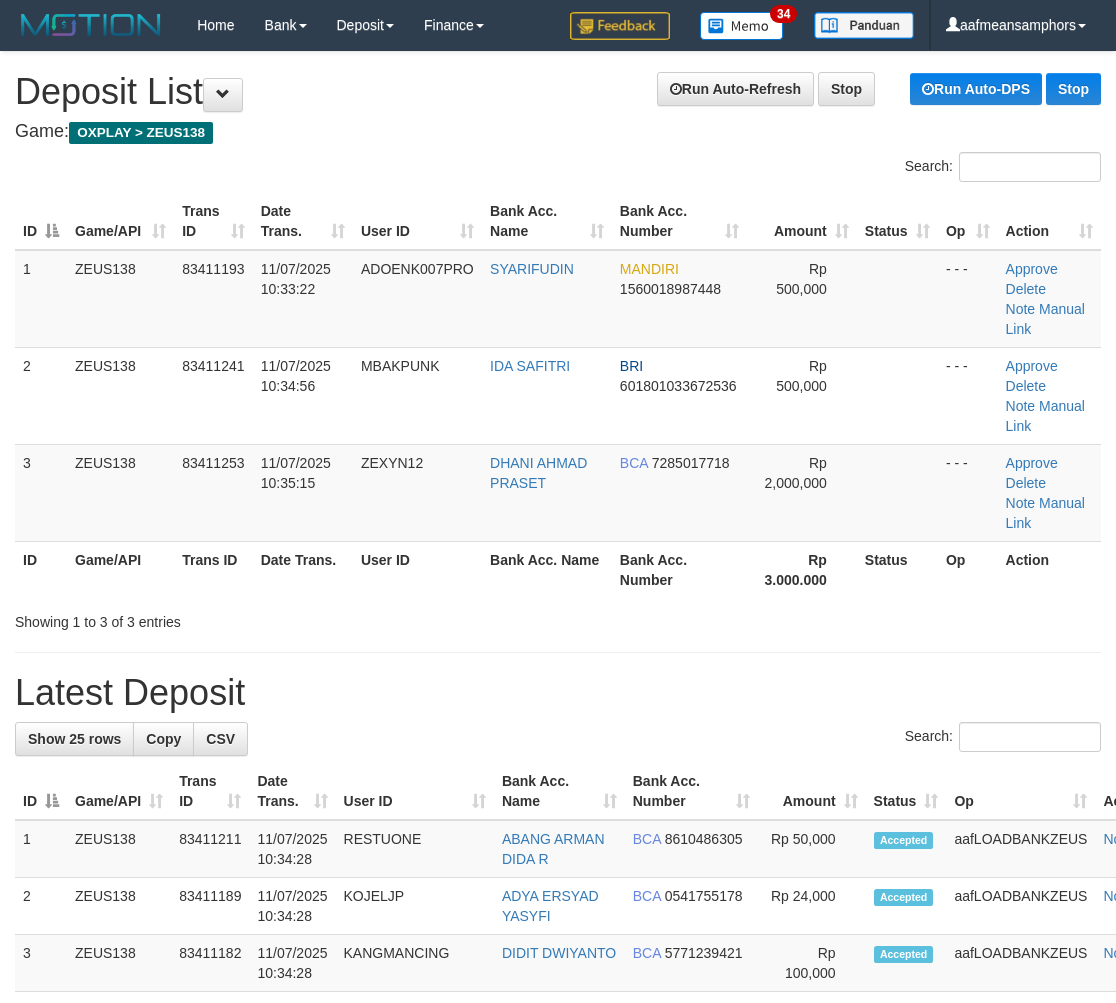 scroll, scrollTop: 23, scrollLeft: 0, axis: vertical 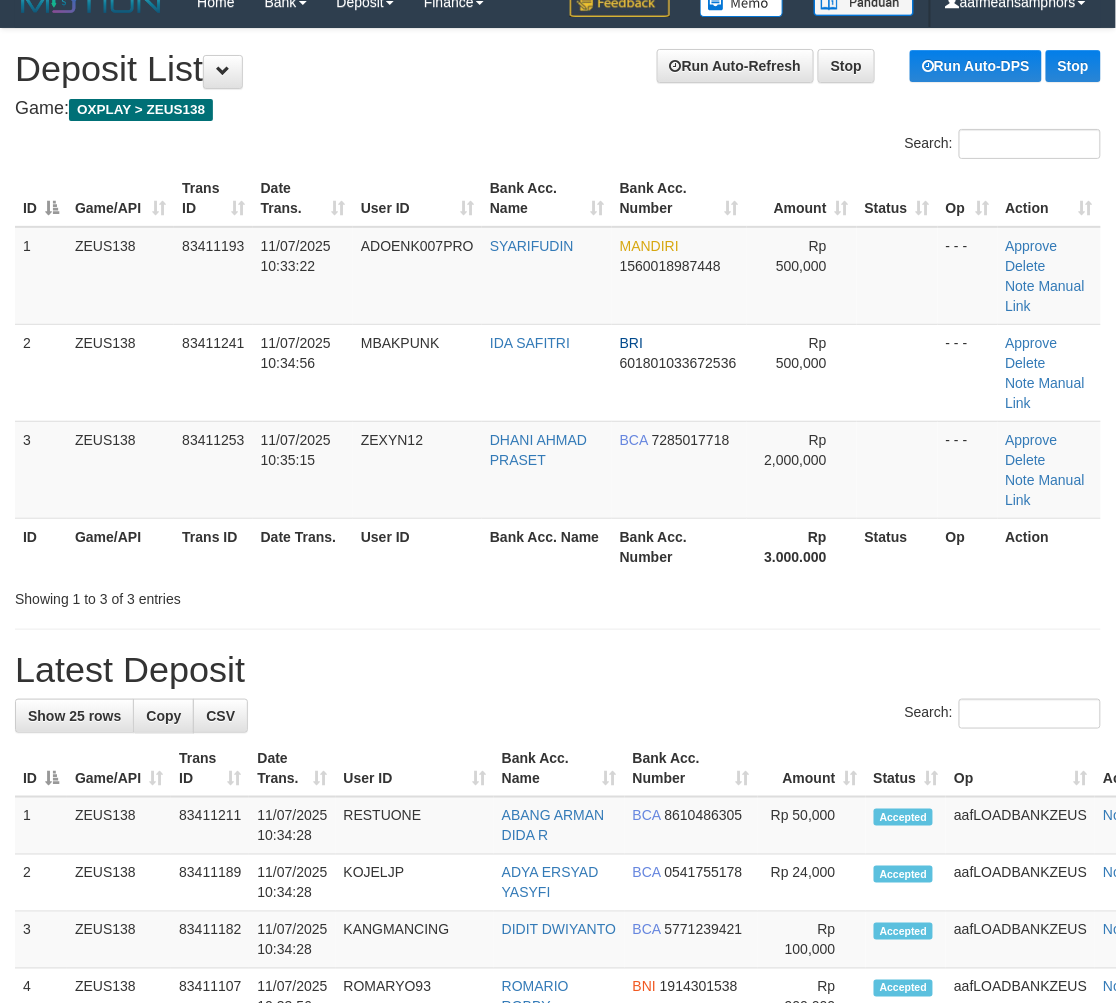 click on "Showing 1 to 3 of 3 entries" at bounding box center [558, 595] 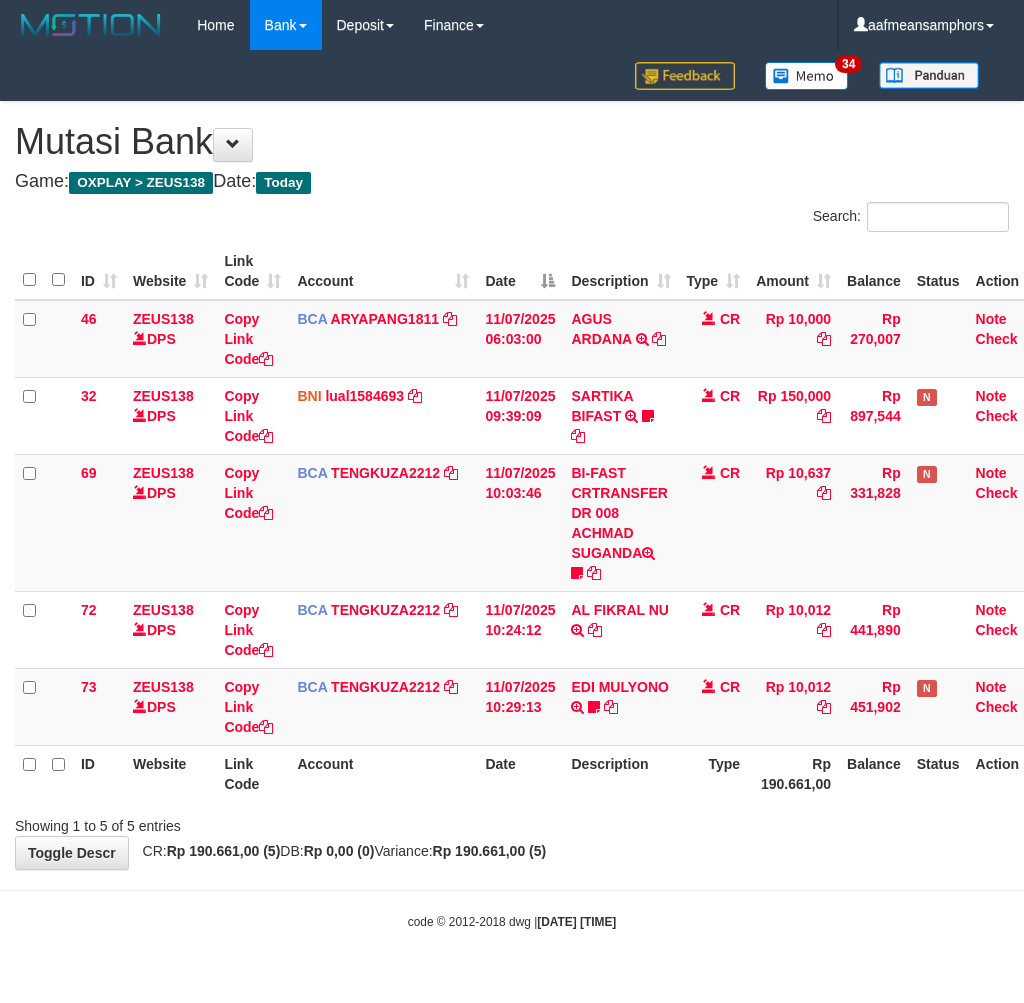 scroll, scrollTop: 0, scrollLeft: 0, axis: both 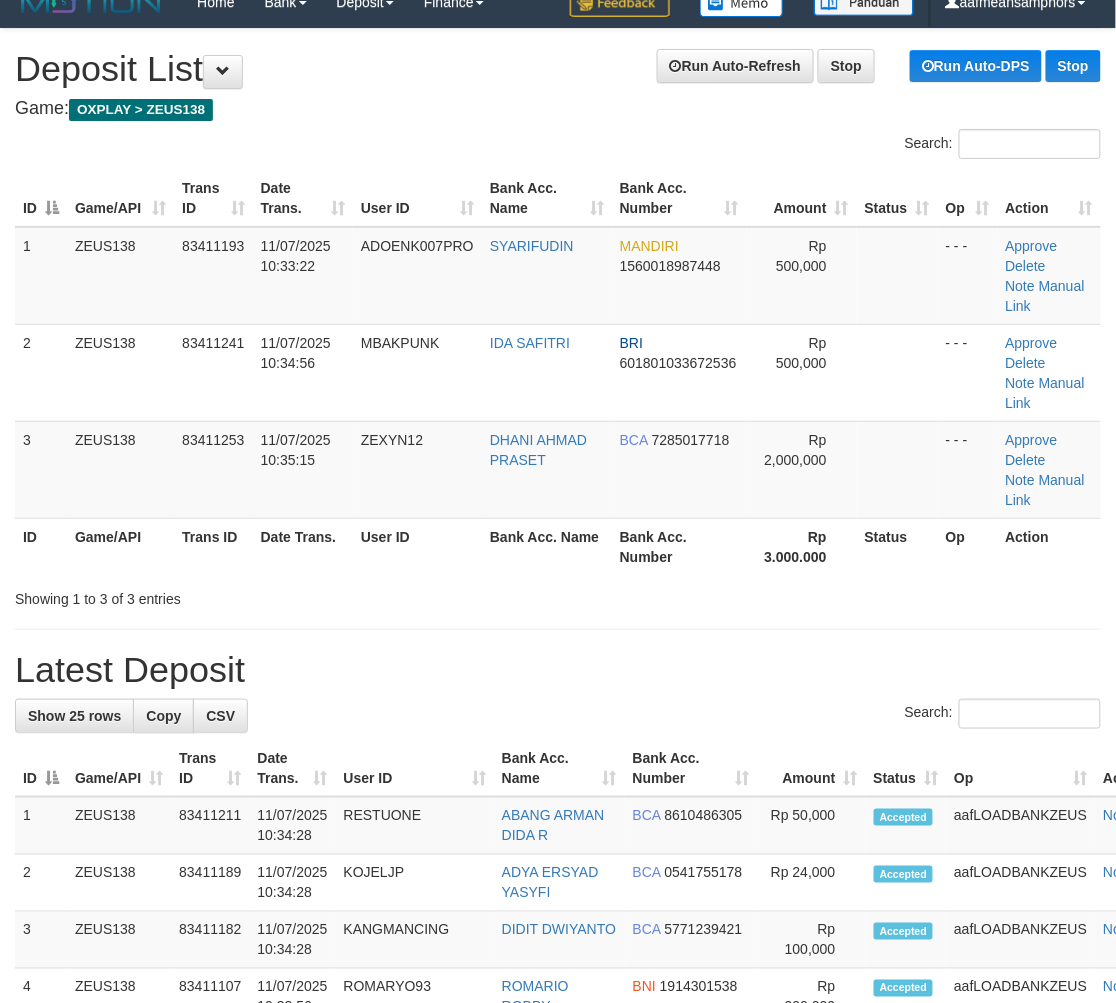 drag, startPoint x: 460, startPoint y: 595, endPoint x: 1, endPoint y: 711, distance: 473.4311 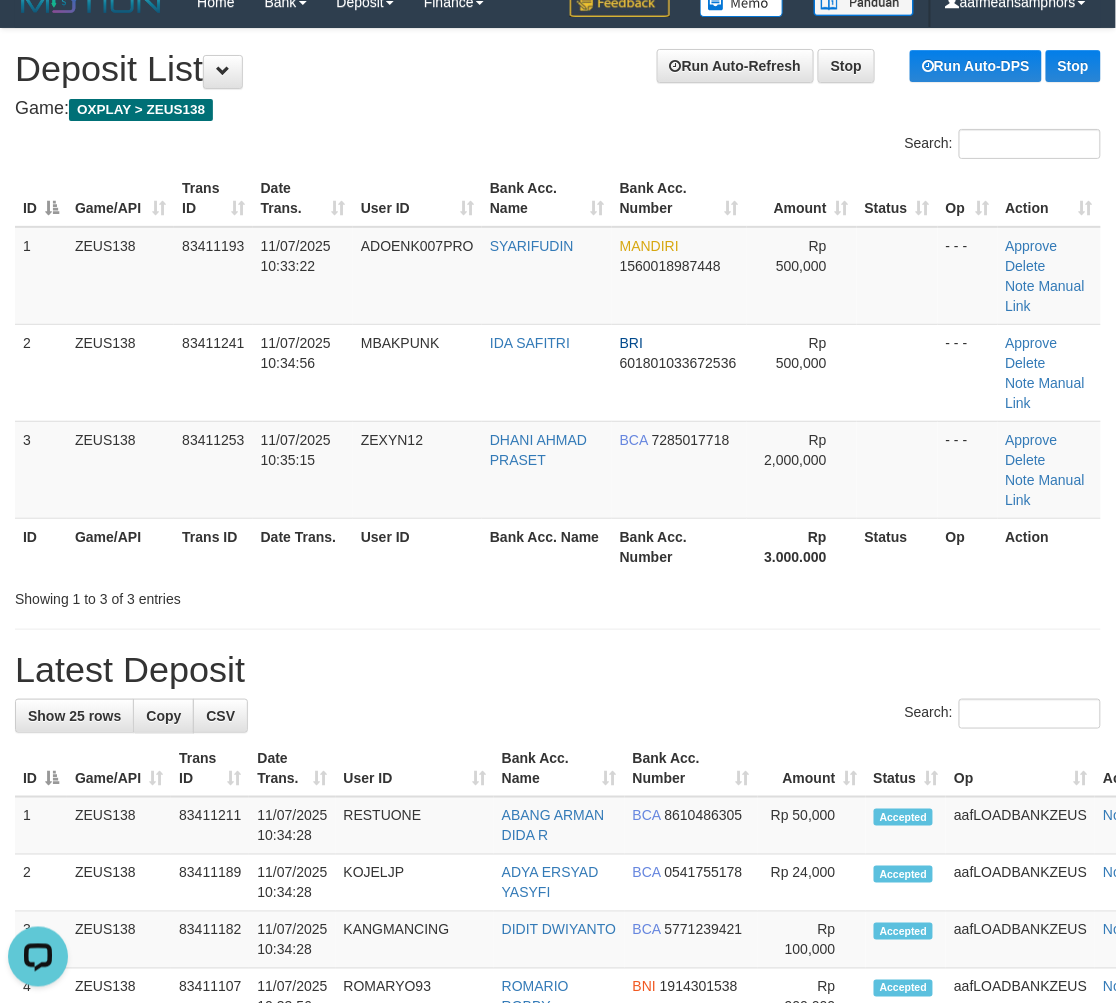 scroll, scrollTop: 0, scrollLeft: 0, axis: both 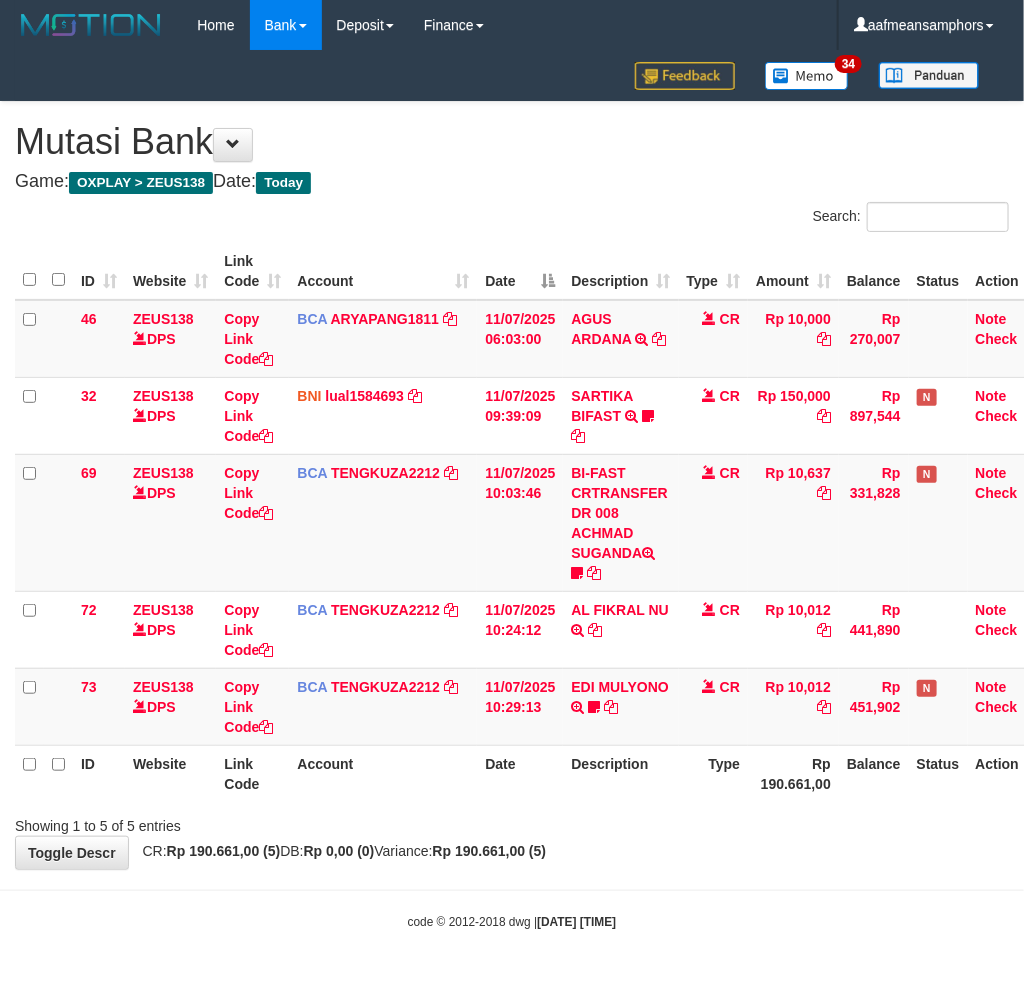 drag, startPoint x: 382, startPoint y: 962, endPoint x: 673, endPoint y: 808, distance: 329.237 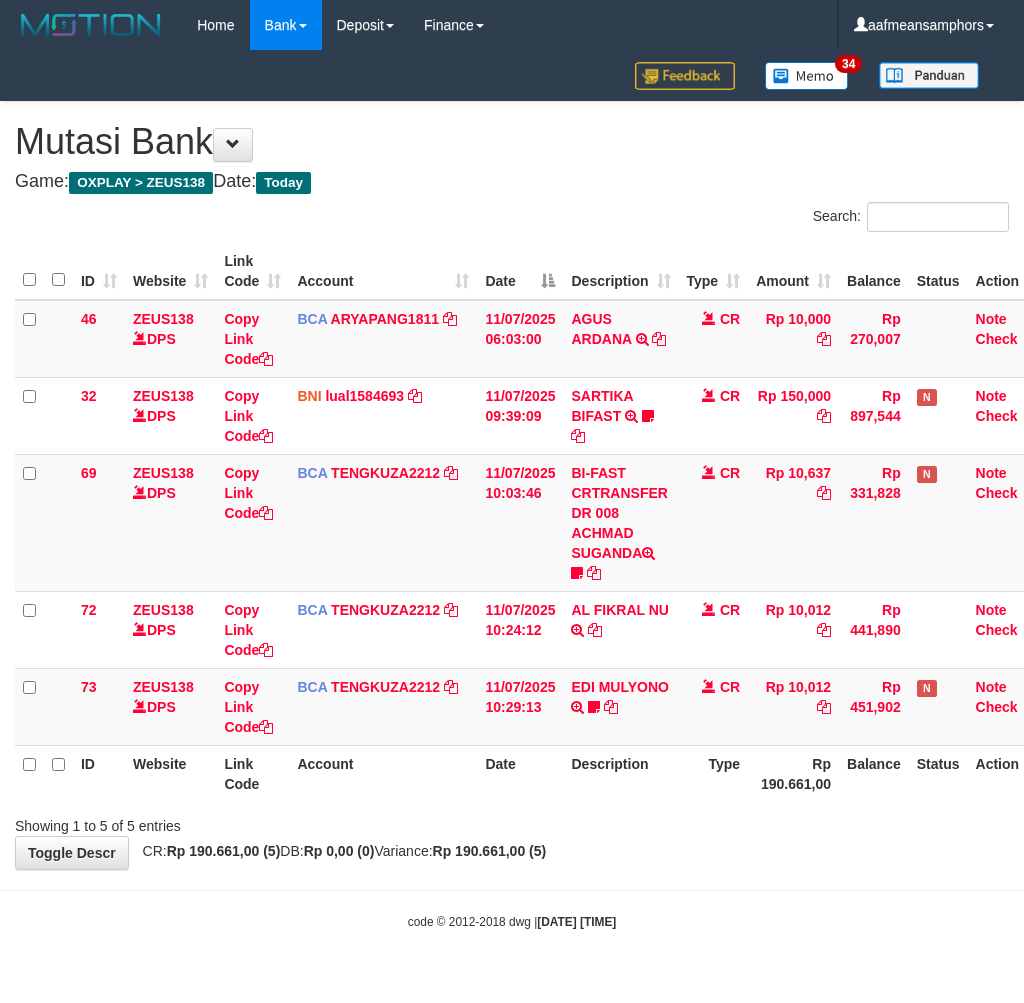 scroll, scrollTop: 0, scrollLeft: 0, axis: both 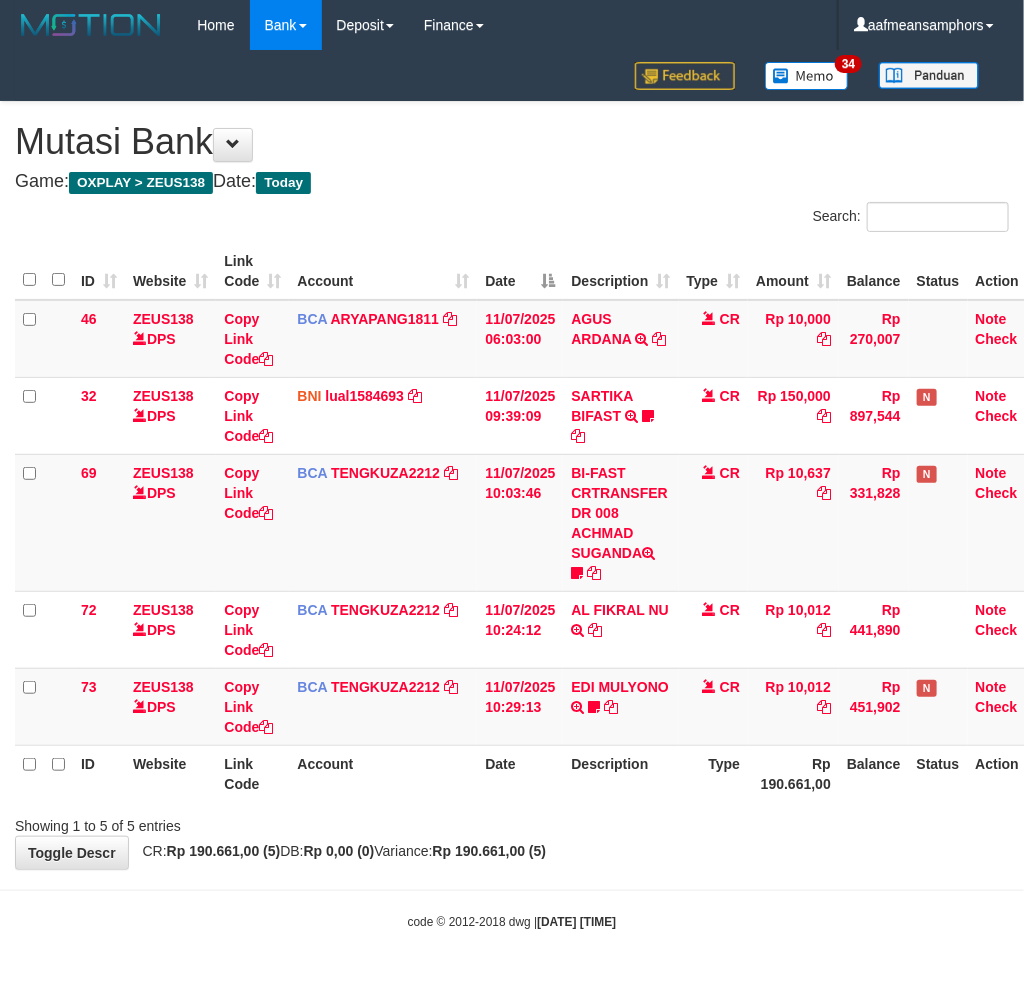 click on "Showing 1 to 5 of 5 entries" at bounding box center (512, 822) 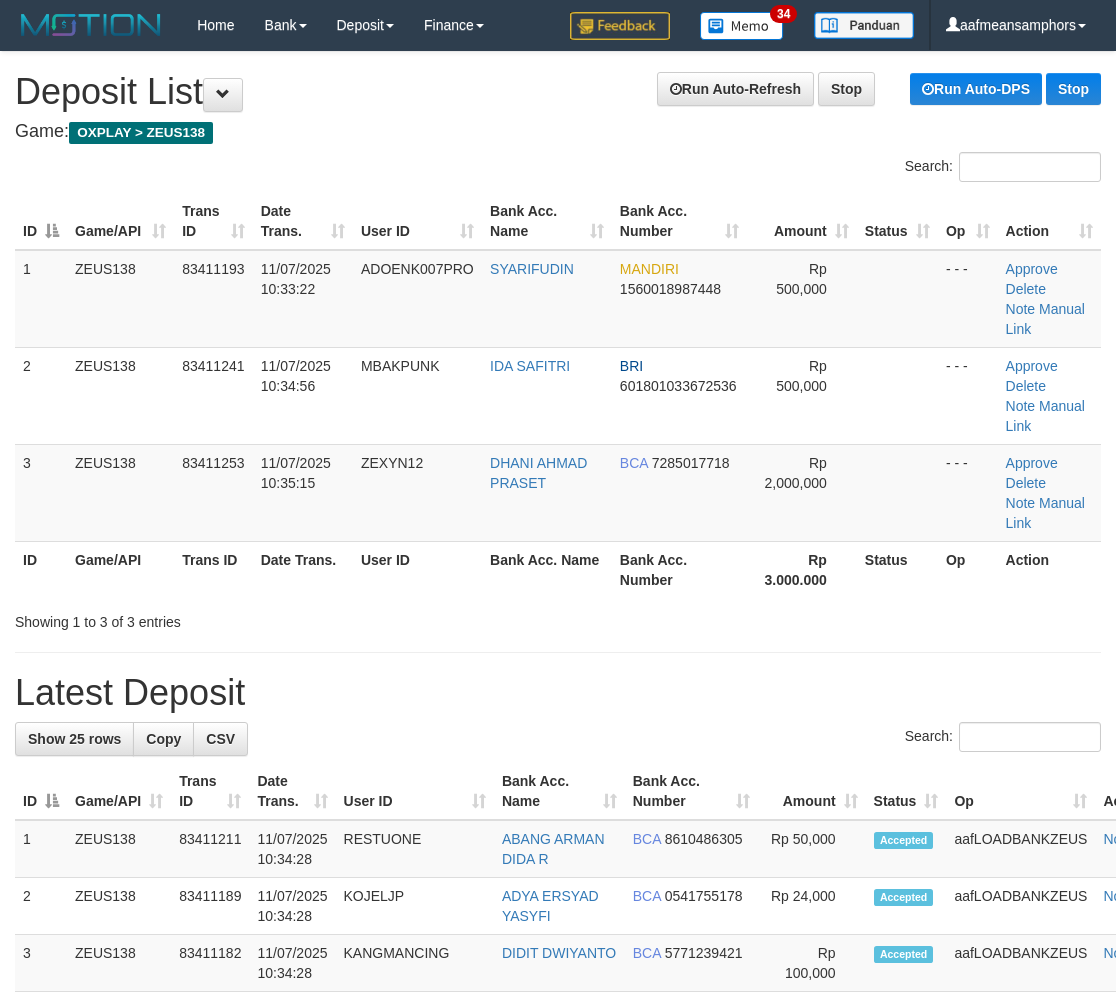 scroll, scrollTop: 23, scrollLeft: 0, axis: vertical 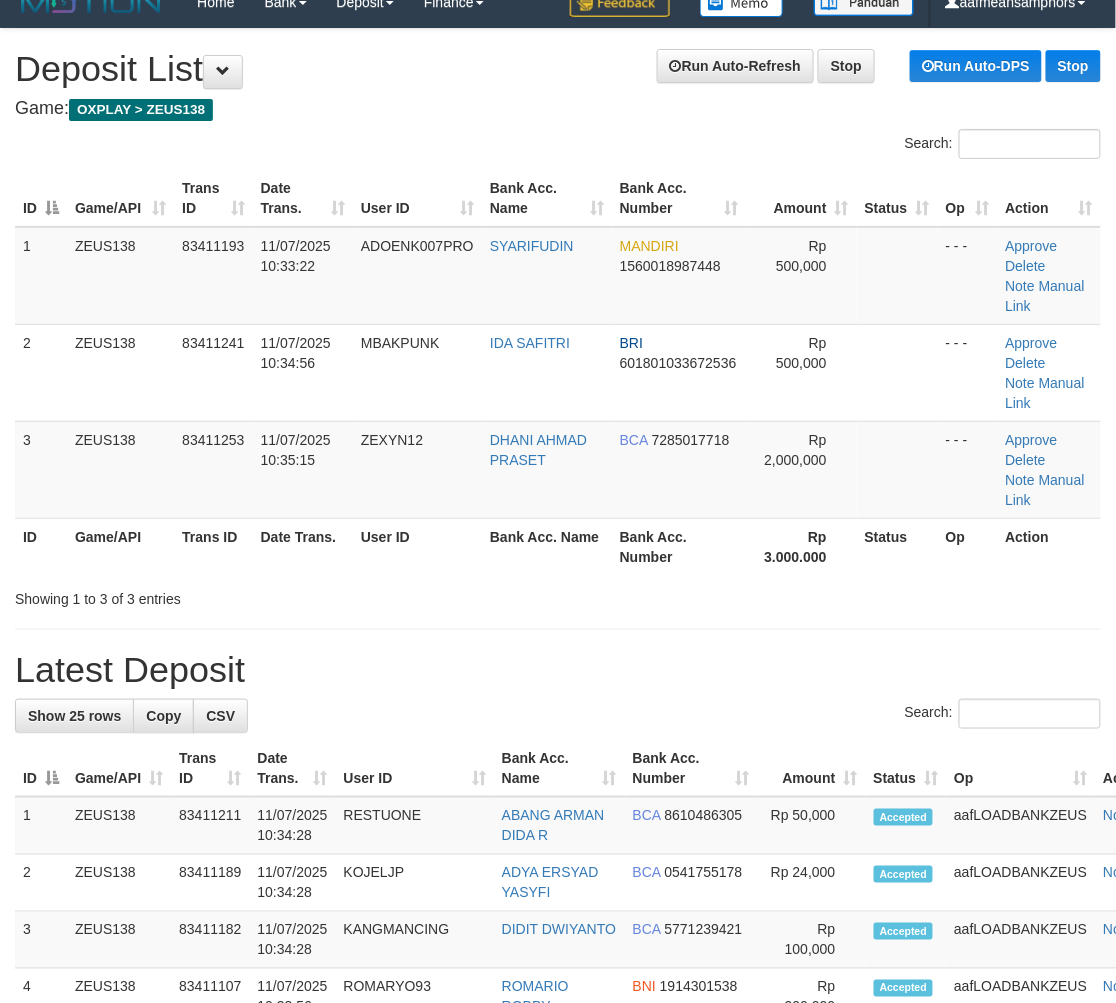 click on "Latest Deposit" at bounding box center (558, 670) 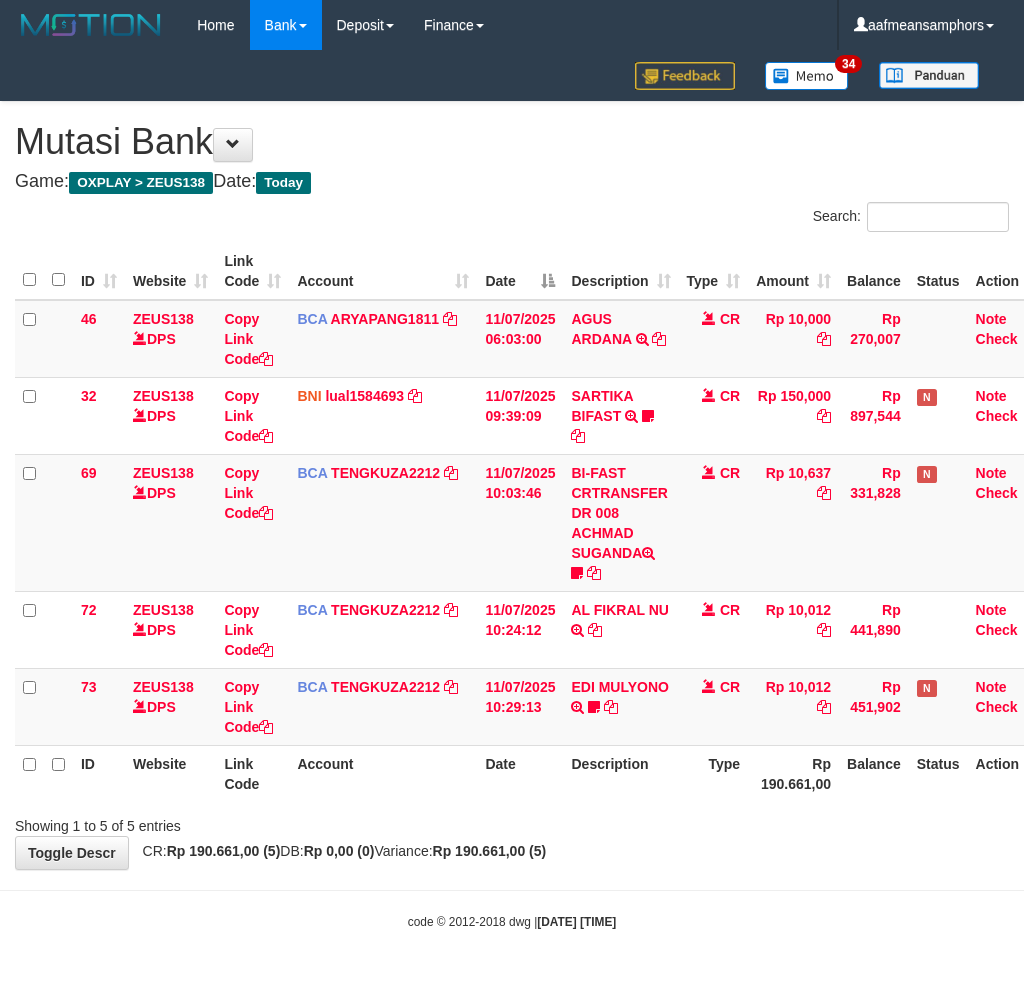 scroll, scrollTop: 0, scrollLeft: 0, axis: both 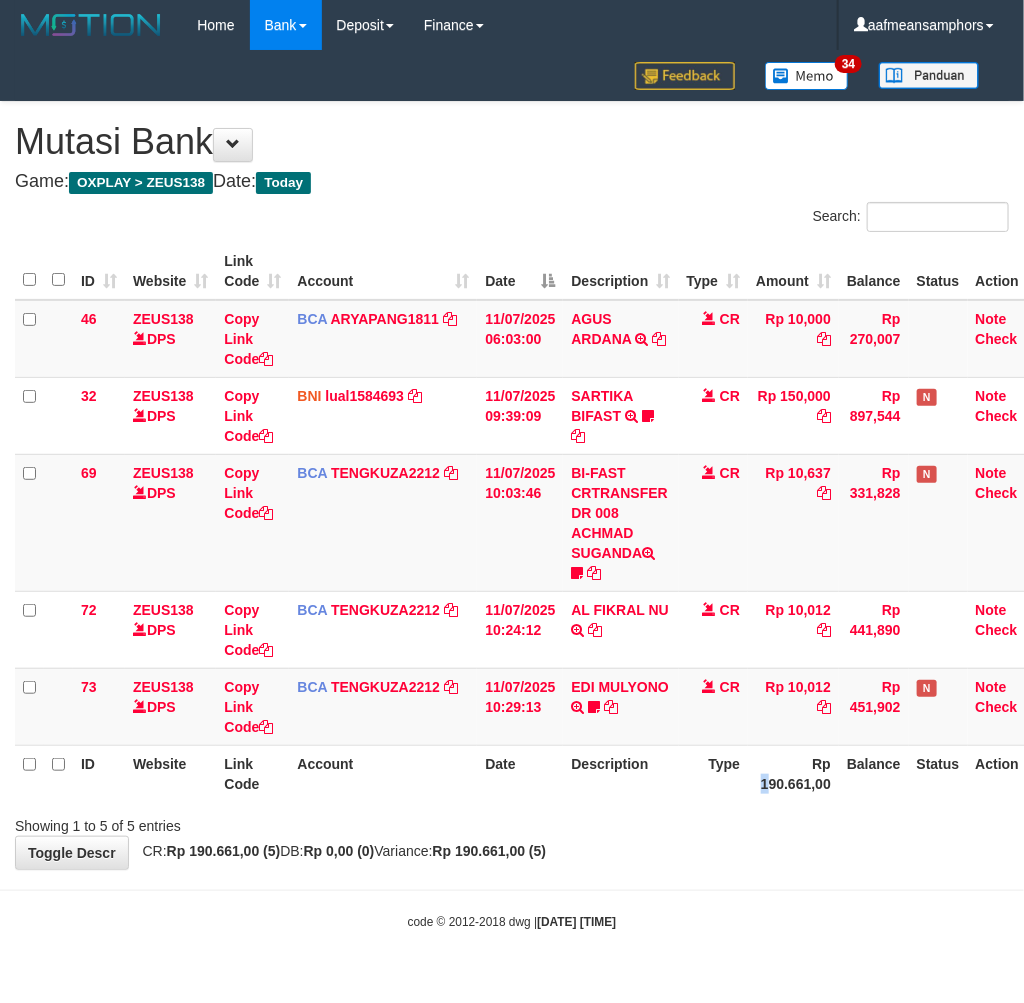 click on "Rp 190.661,00" at bounding box center [793, 773] 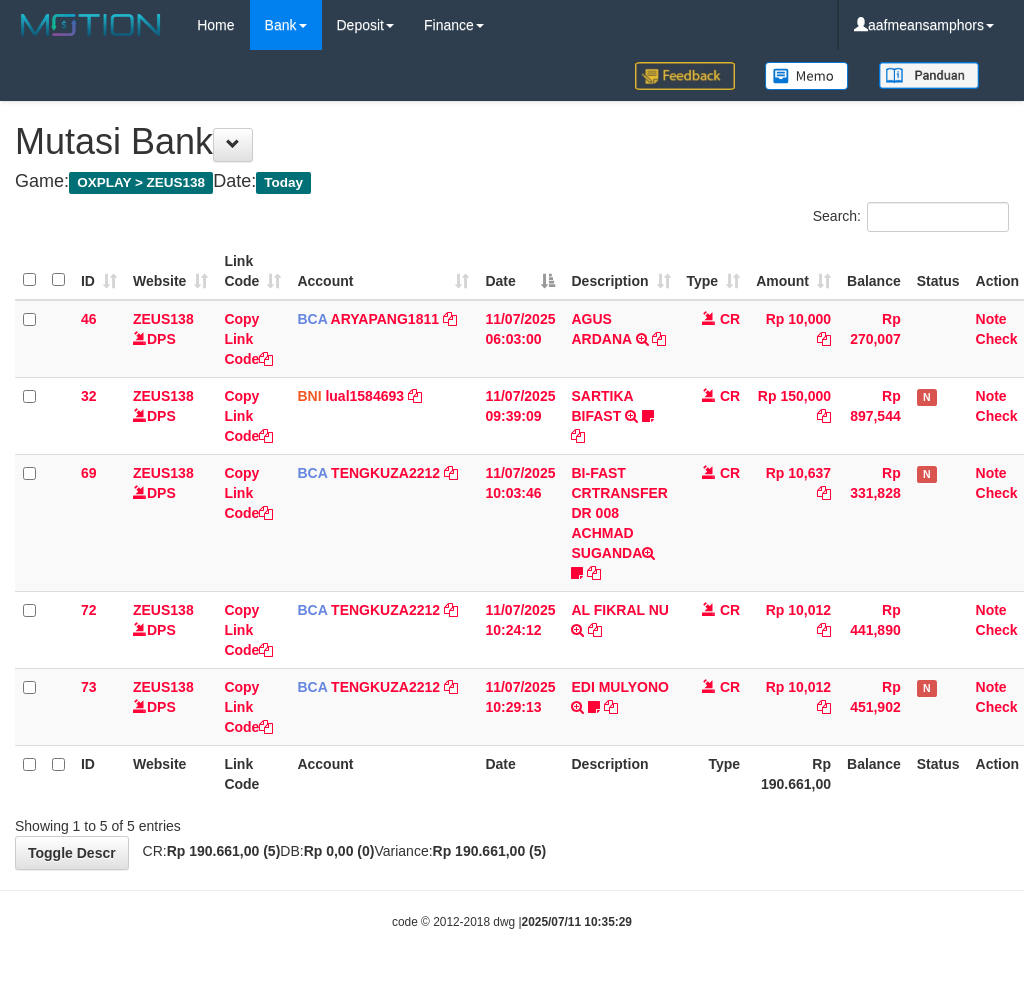 scroll, scrollTop: 0, scrollLeft: 0, axis: both 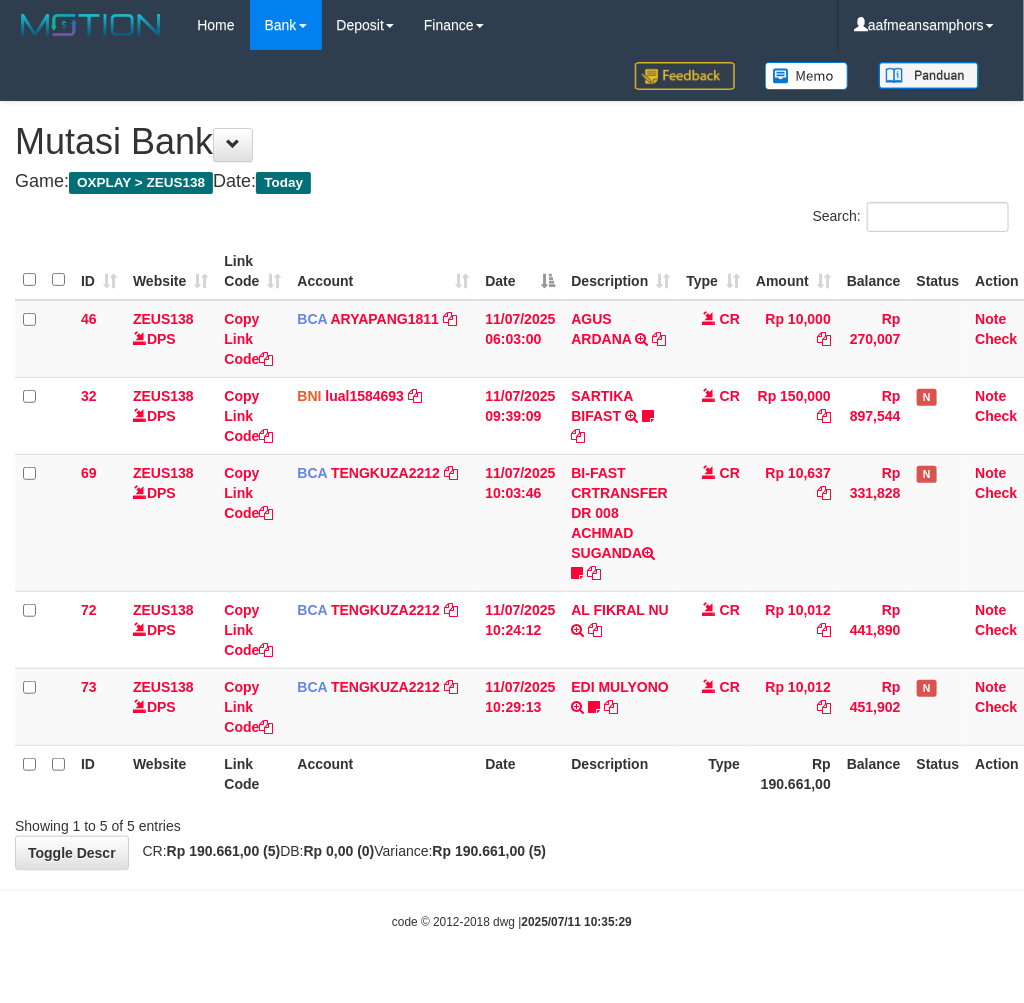 click on "Rp 190.661,00" at bounding box center (793, 773) 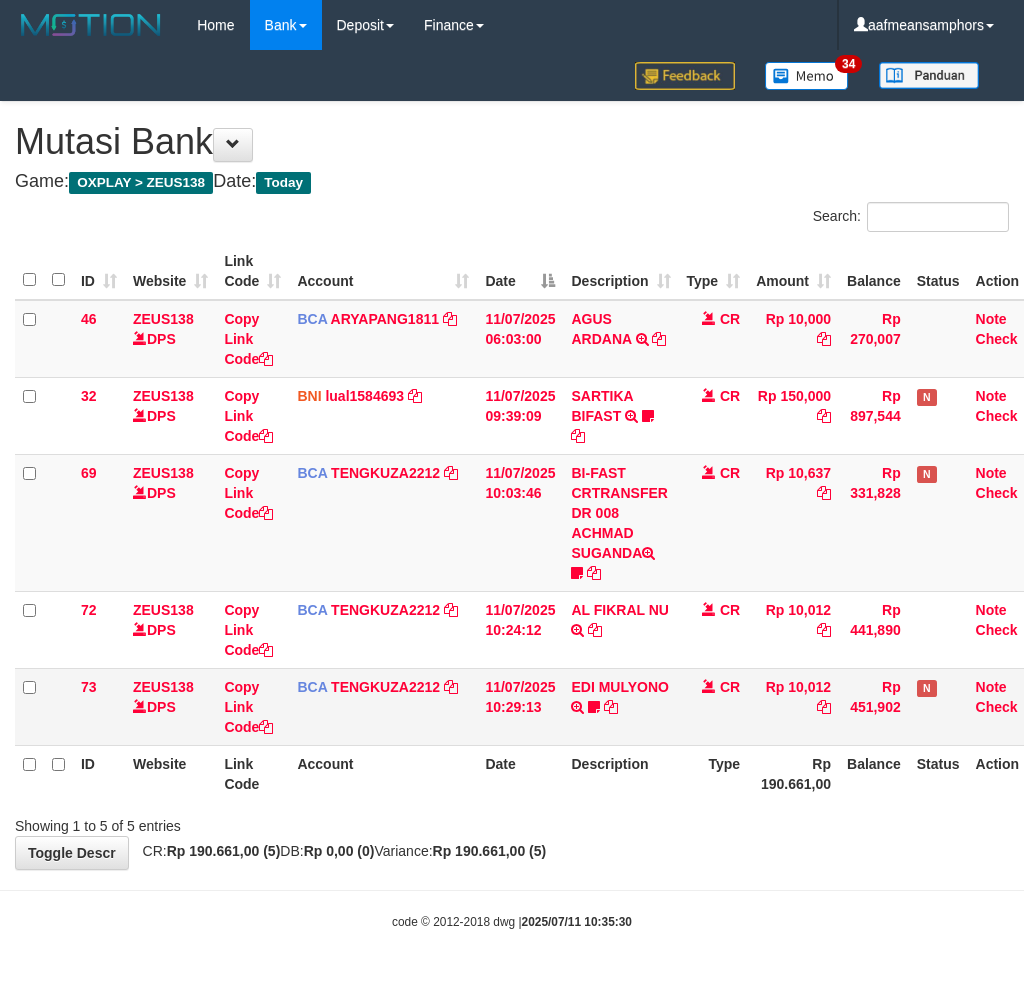 scroll, scrollTop: 0, scrollLeft: 0, axis: both 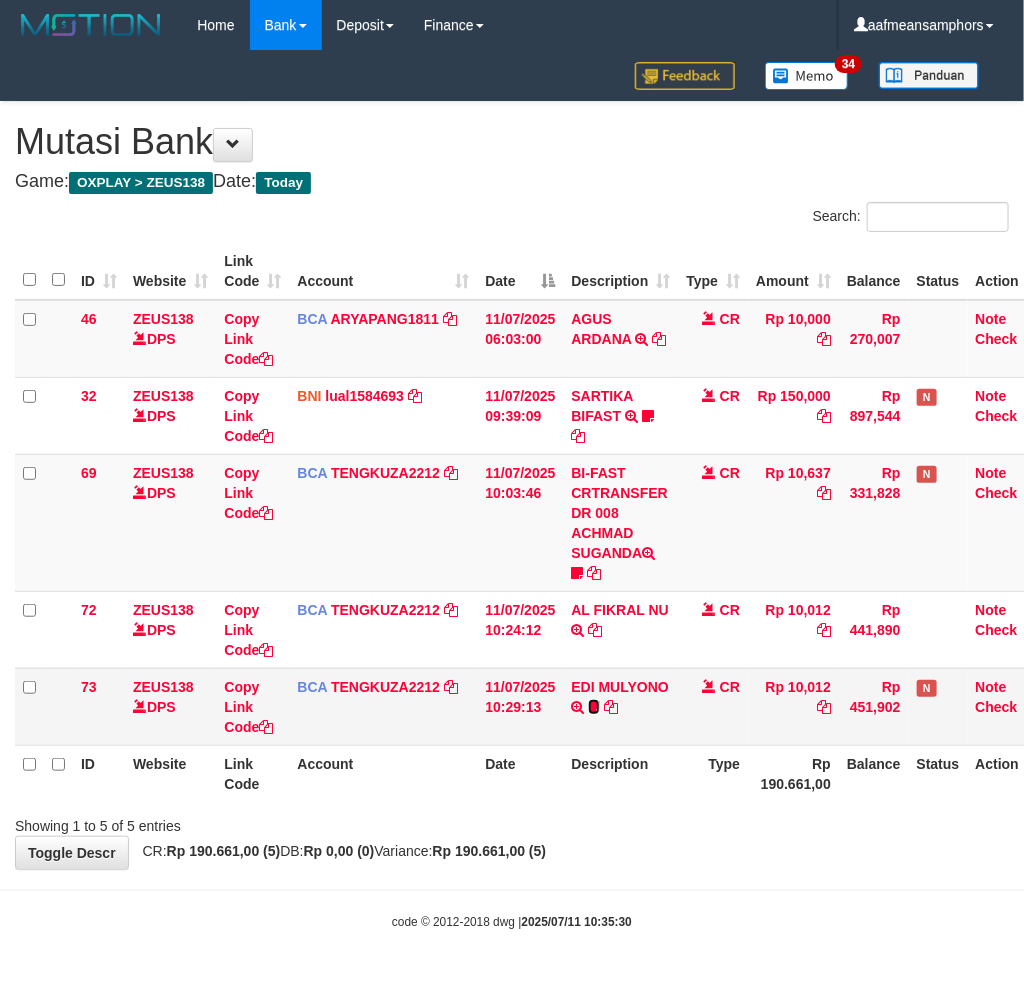 click at bounding box center (594, 707) 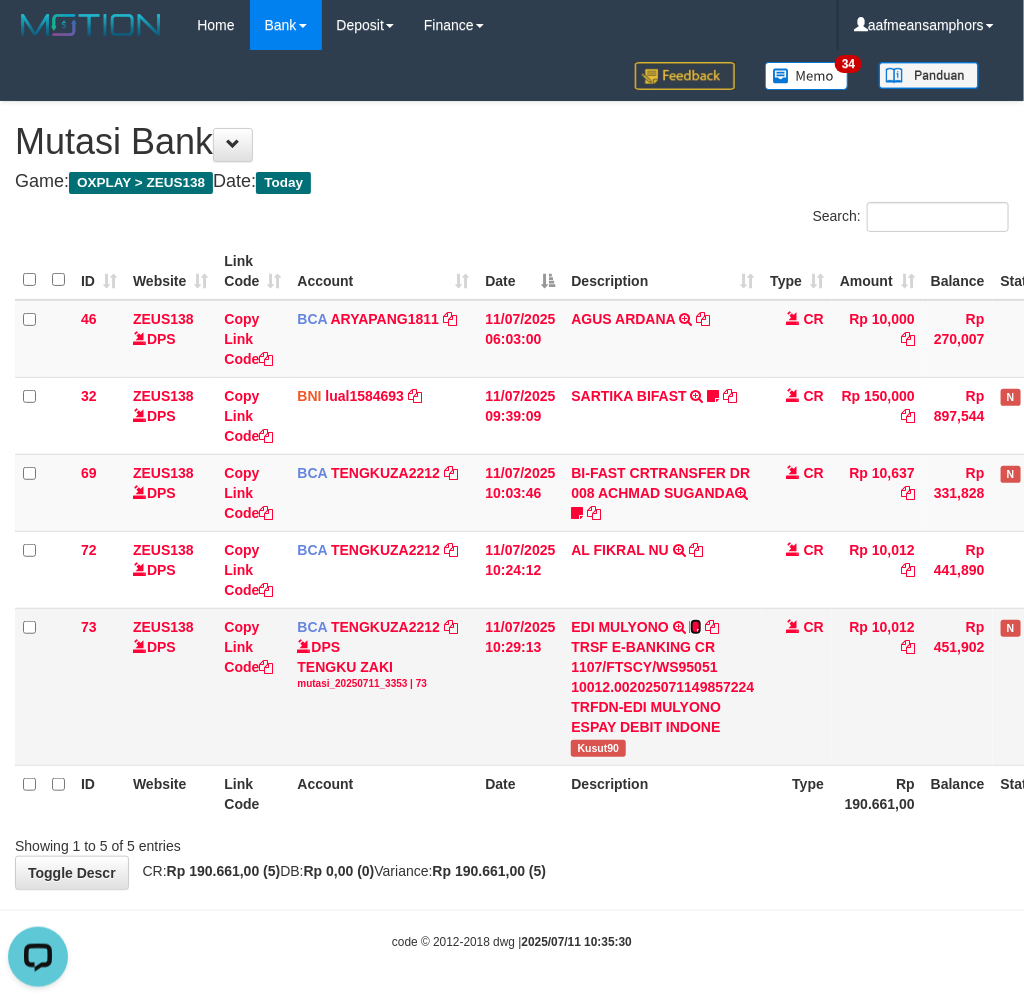 scroll, scrollTop: 0, scrollLeft: 0, axis: both 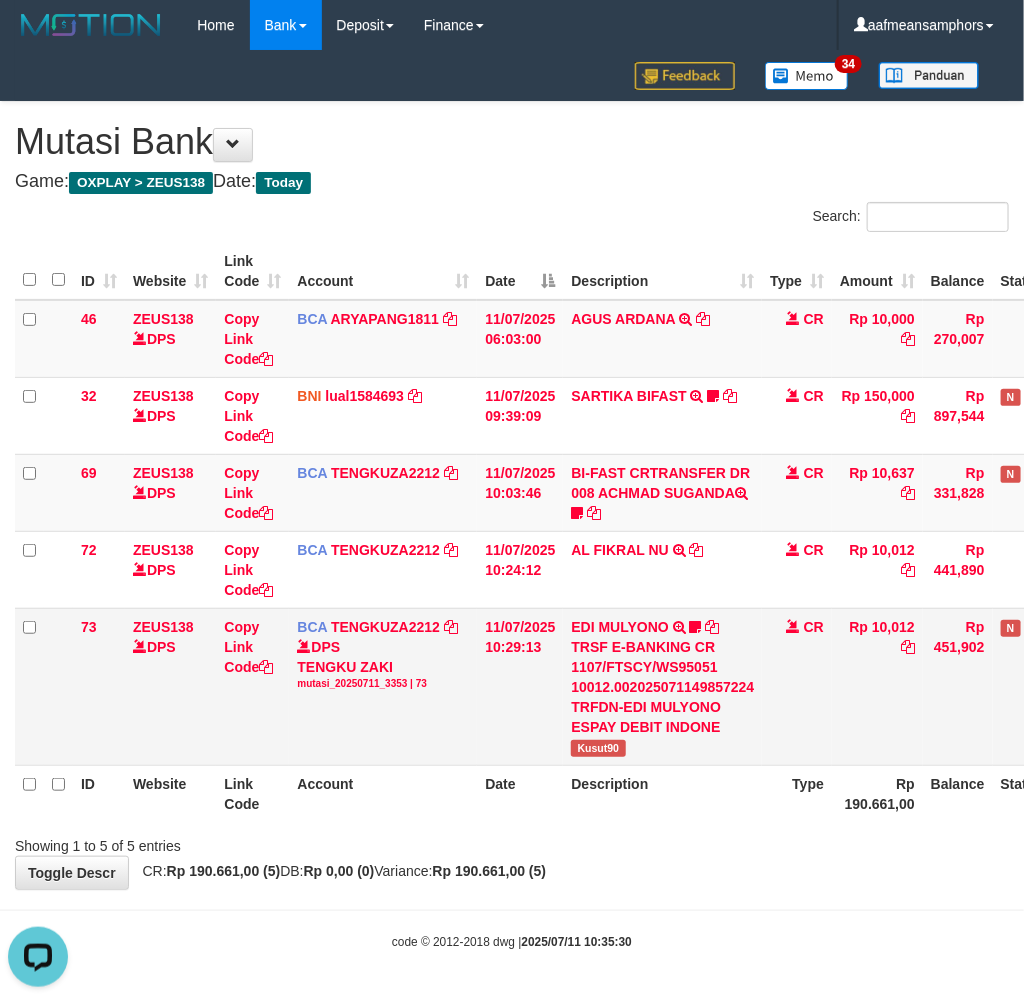 click on "Kusut90" at bounding box center [598, 748] 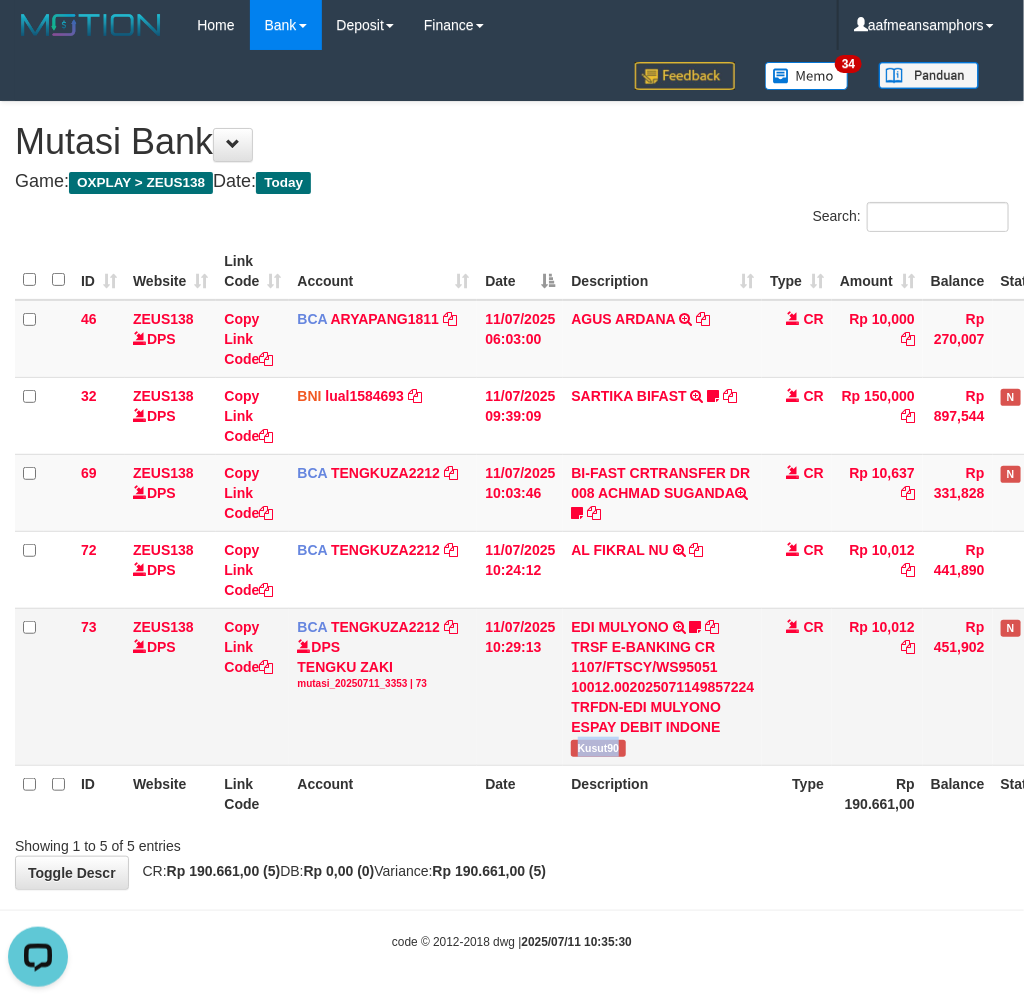 click on "Kusut90" at bounding box center [598, 748] 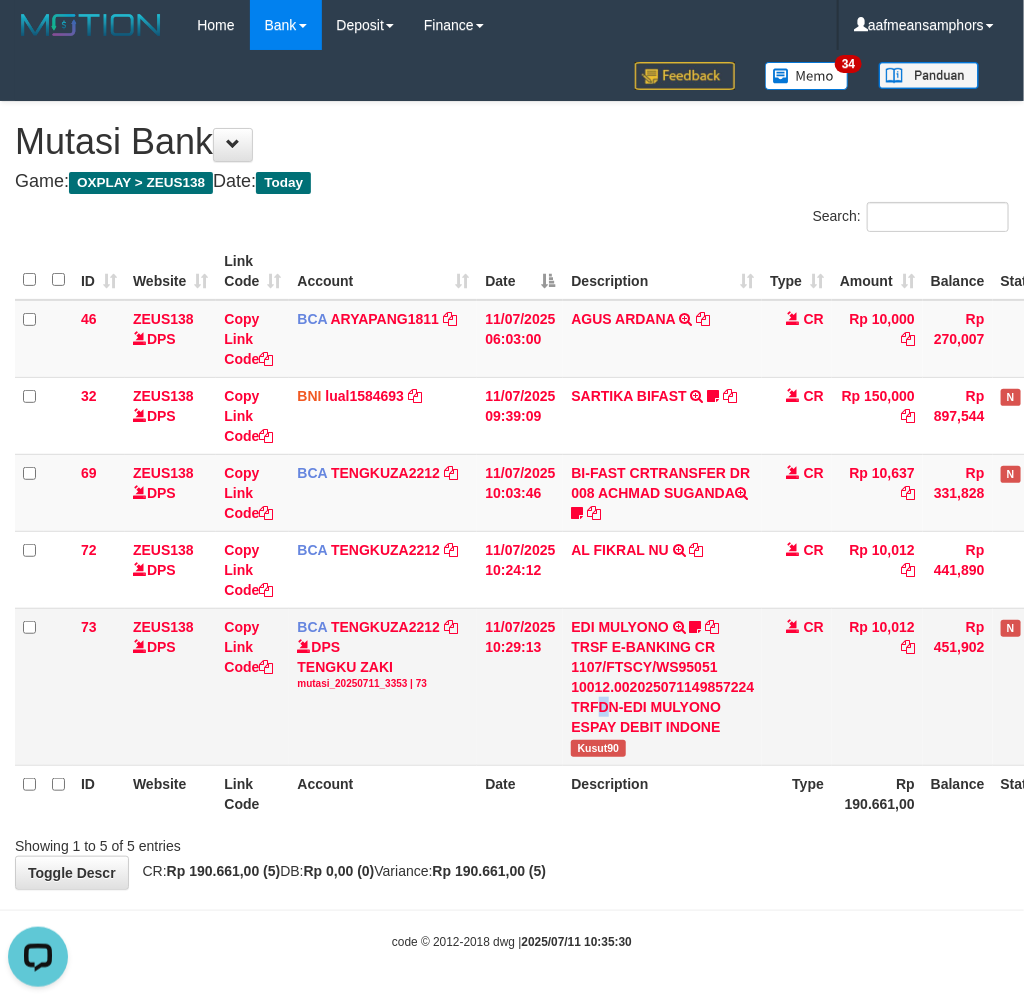 drag, startPoint x: 611, startPoint y: 713, endPoint x: 595, endPoint y: 711, distance: 16.124516 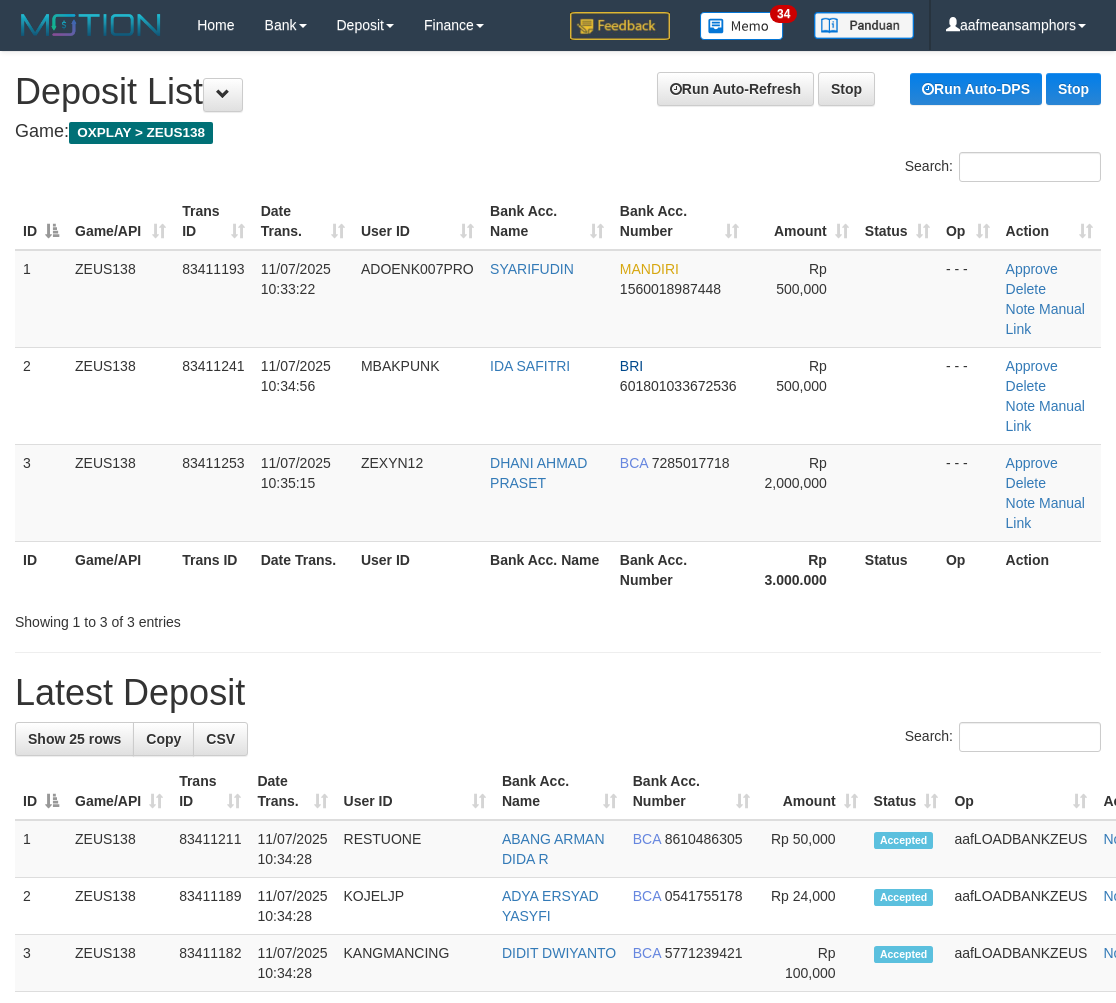 scroll, scrollTop: 23, scrollLeft: 0, axis: vertical 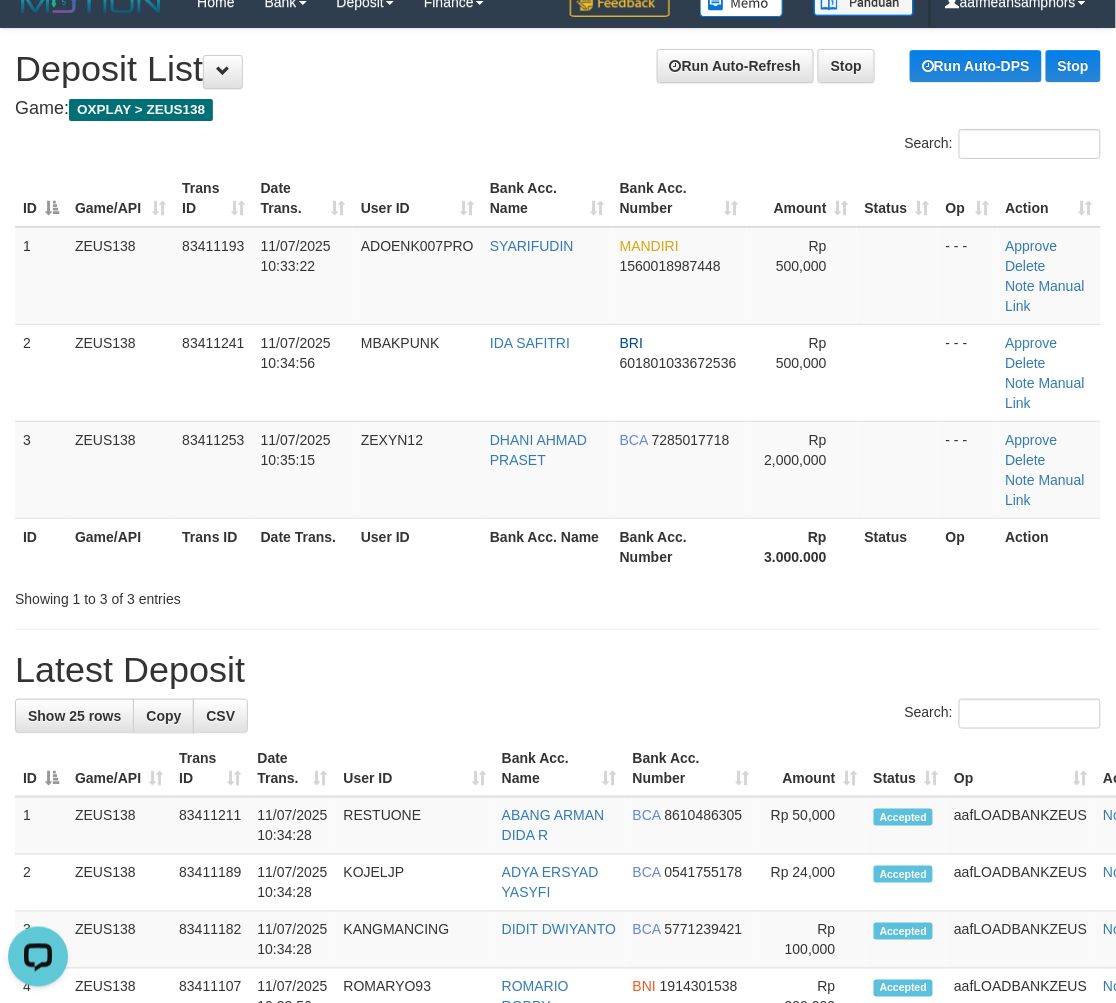 click on "Search:" at bounding box center (558, 716) 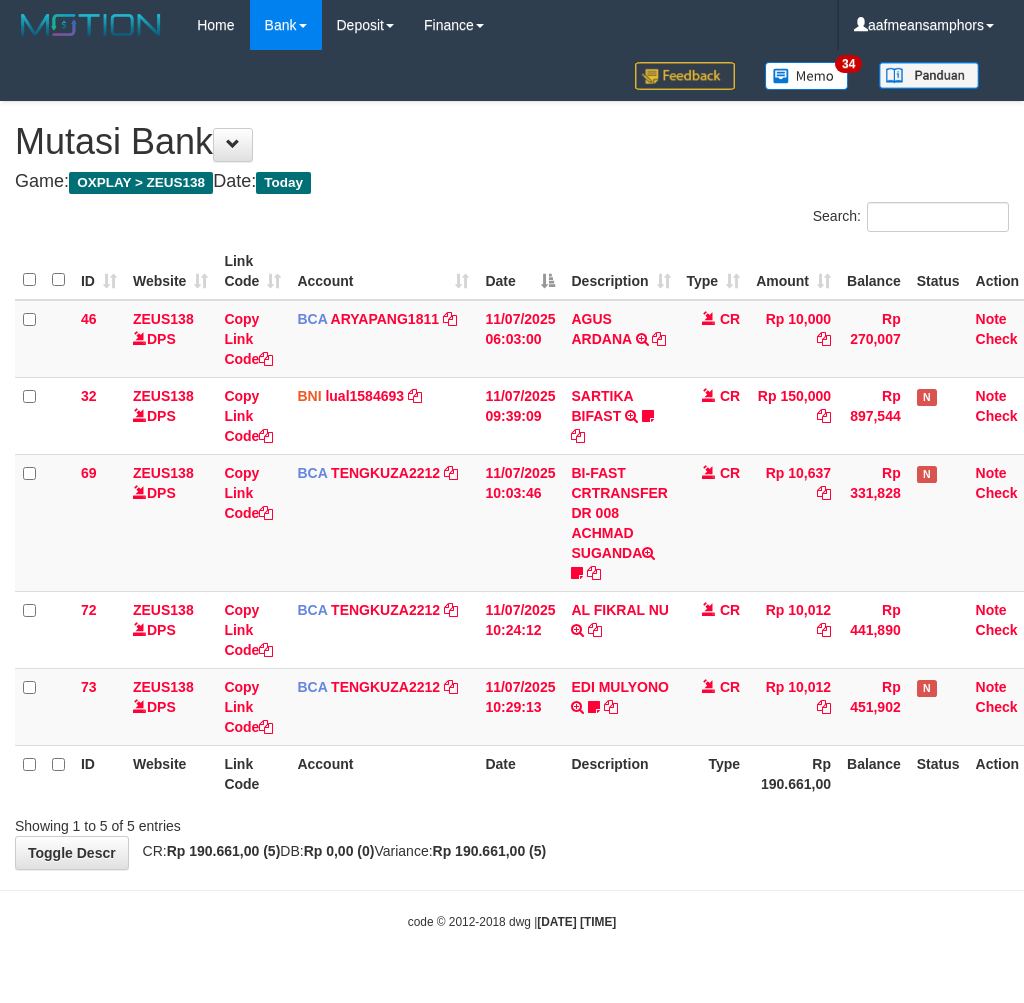 scroll, scrollTop: 0, scrollLeft: 0, axis: both 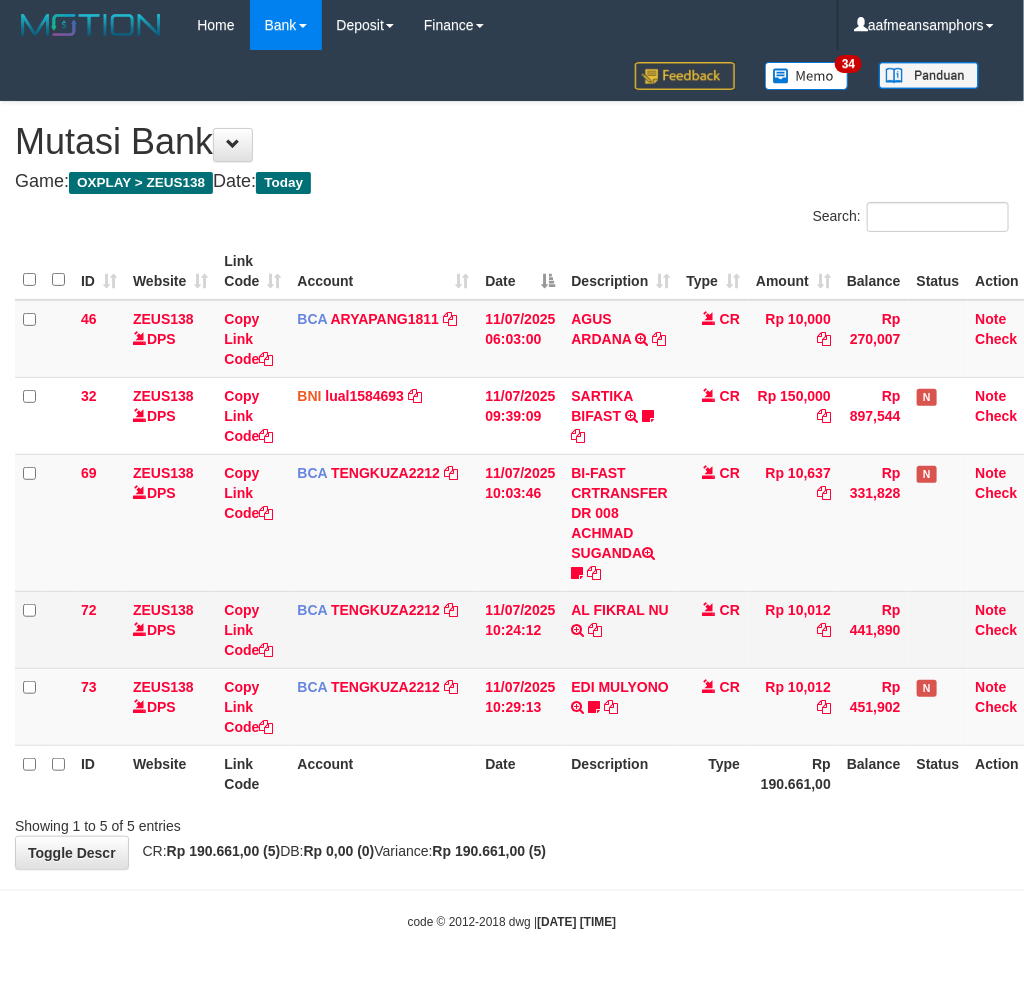 click on "AL FIKRAL NU         TRSF E-BANKING CR 1107/FTSCY/WS95051
10012.002025071164539257 TRFDN-AL FIKRAL NUESPAY DEBIT INDONE" at bounding box center (620, 629) 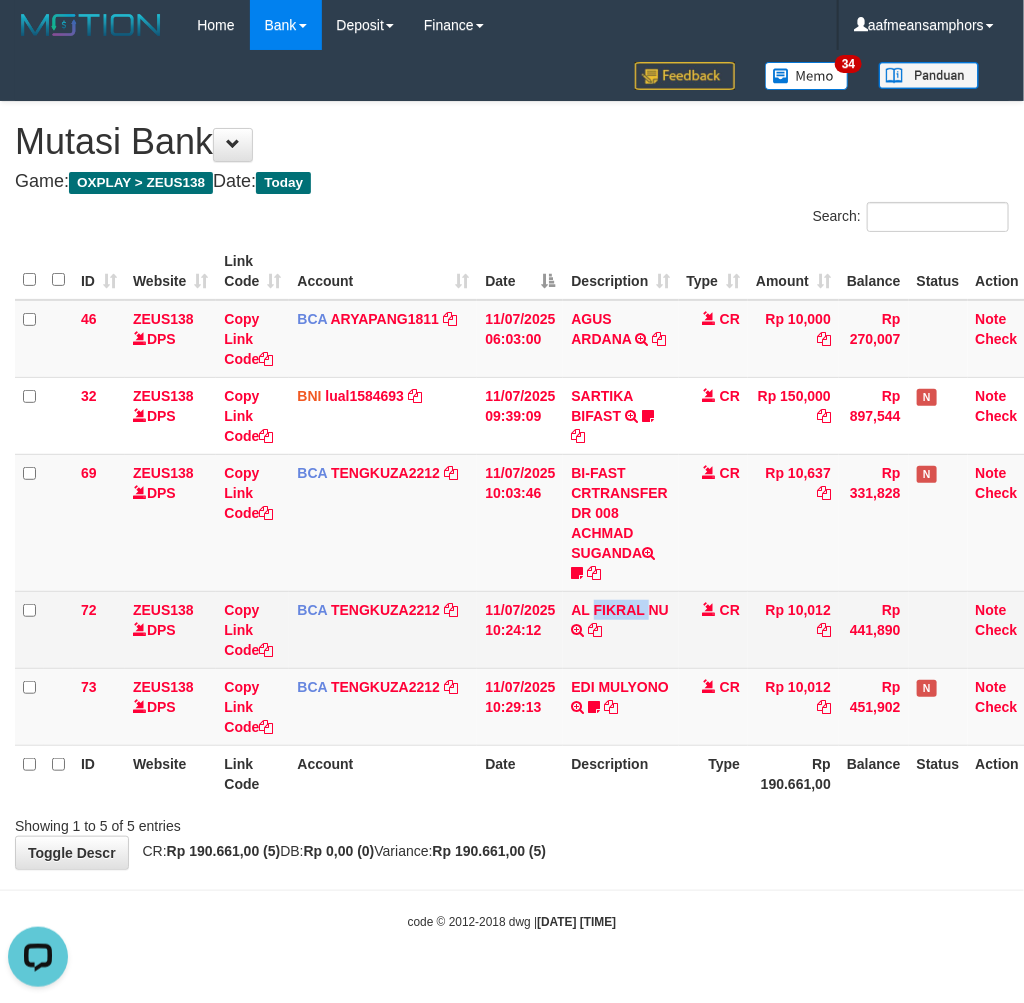 scroll, scrollTop: 0, scrollLeft: 0, axis: both 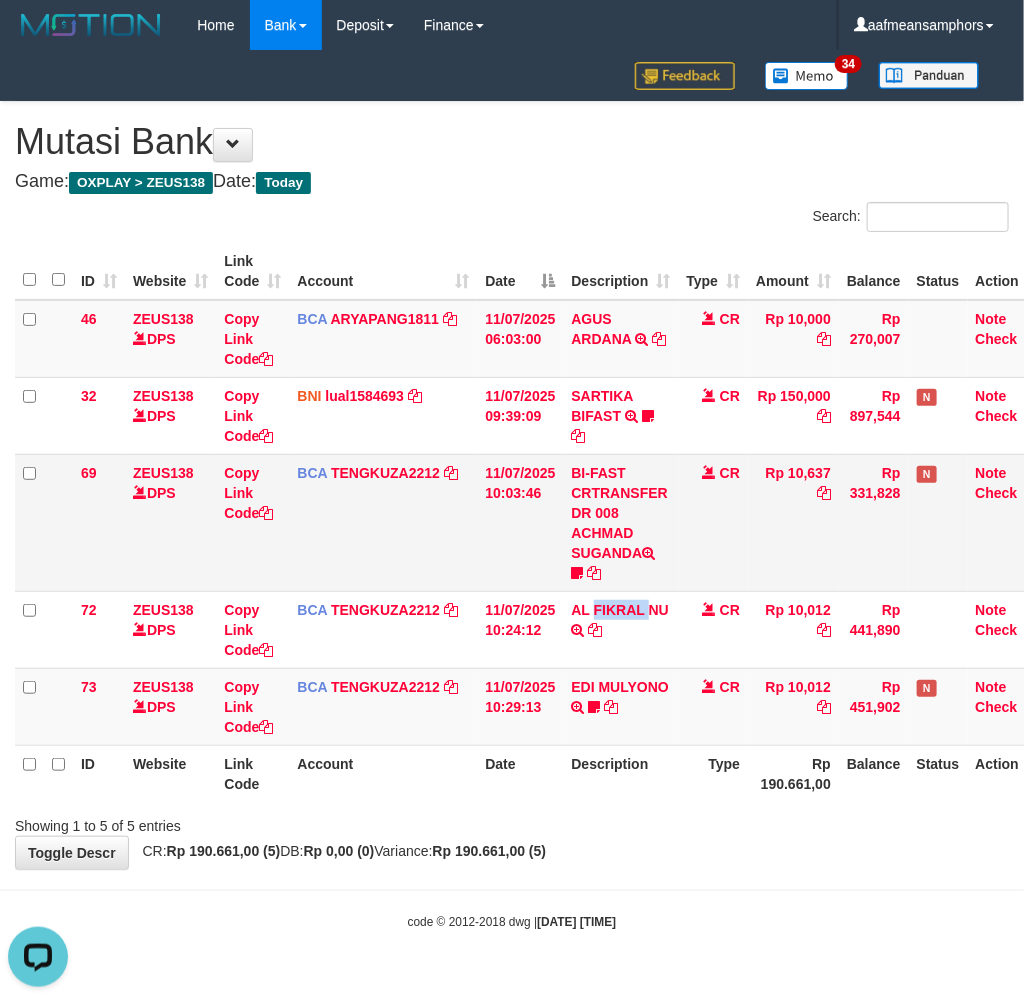 copy on "FIKRAL" 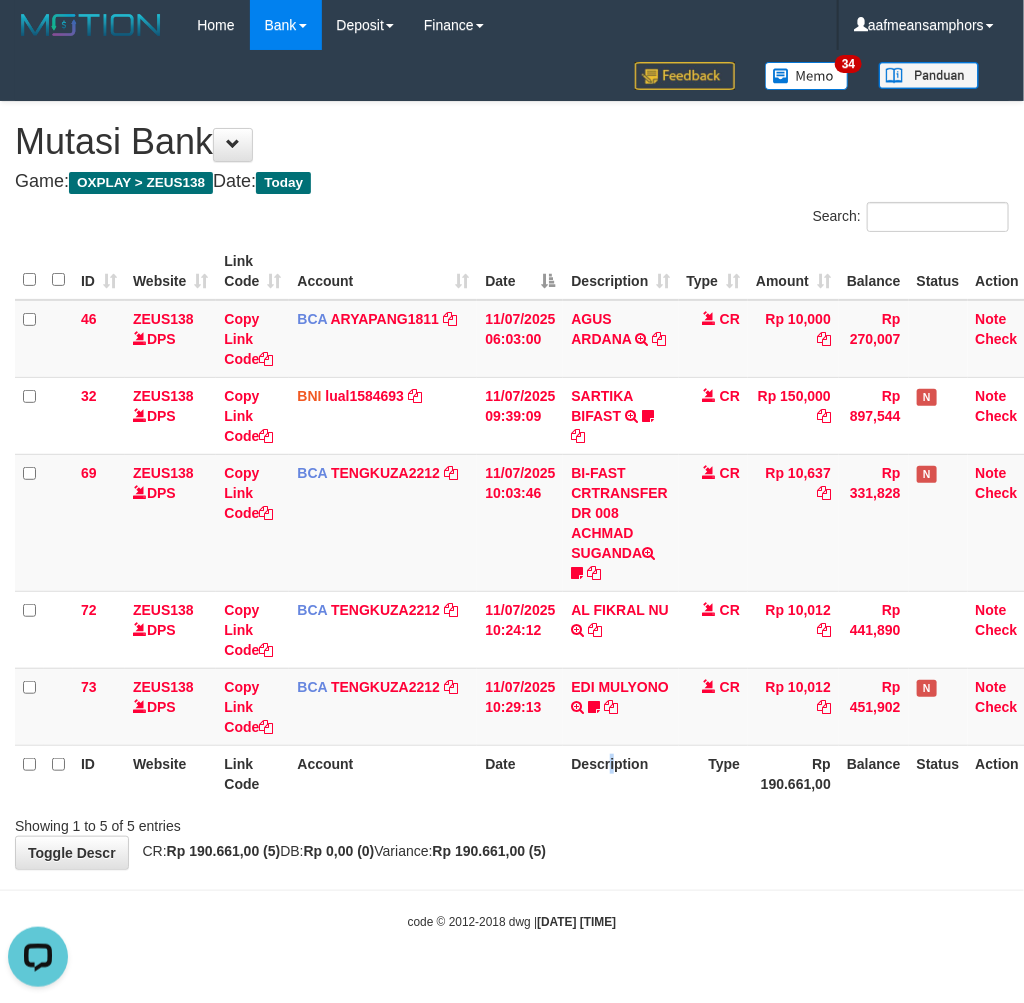 click on "Description" at bounding box center [620, 773] 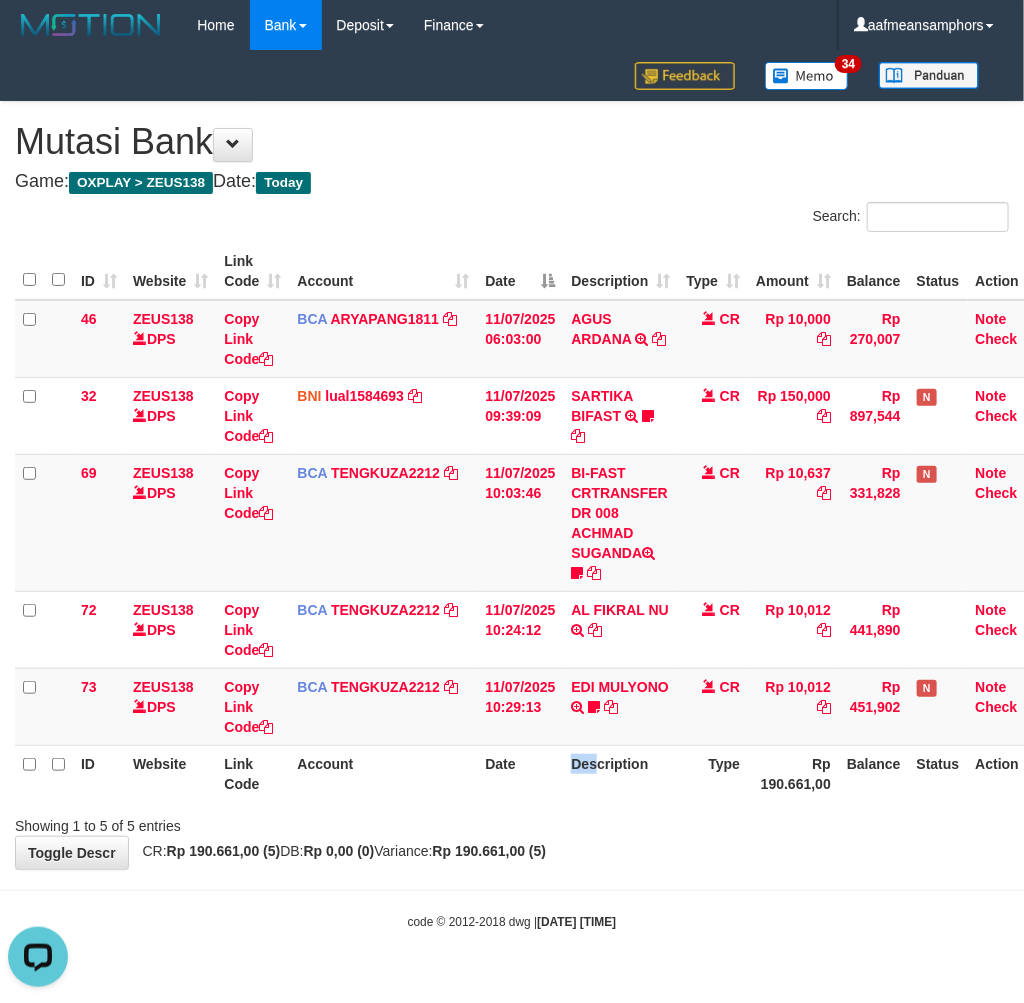 drag, startPoint x: 582, startPoint y: 746, endPoint x: 547, endPoint y: 755, distance: 36.138622 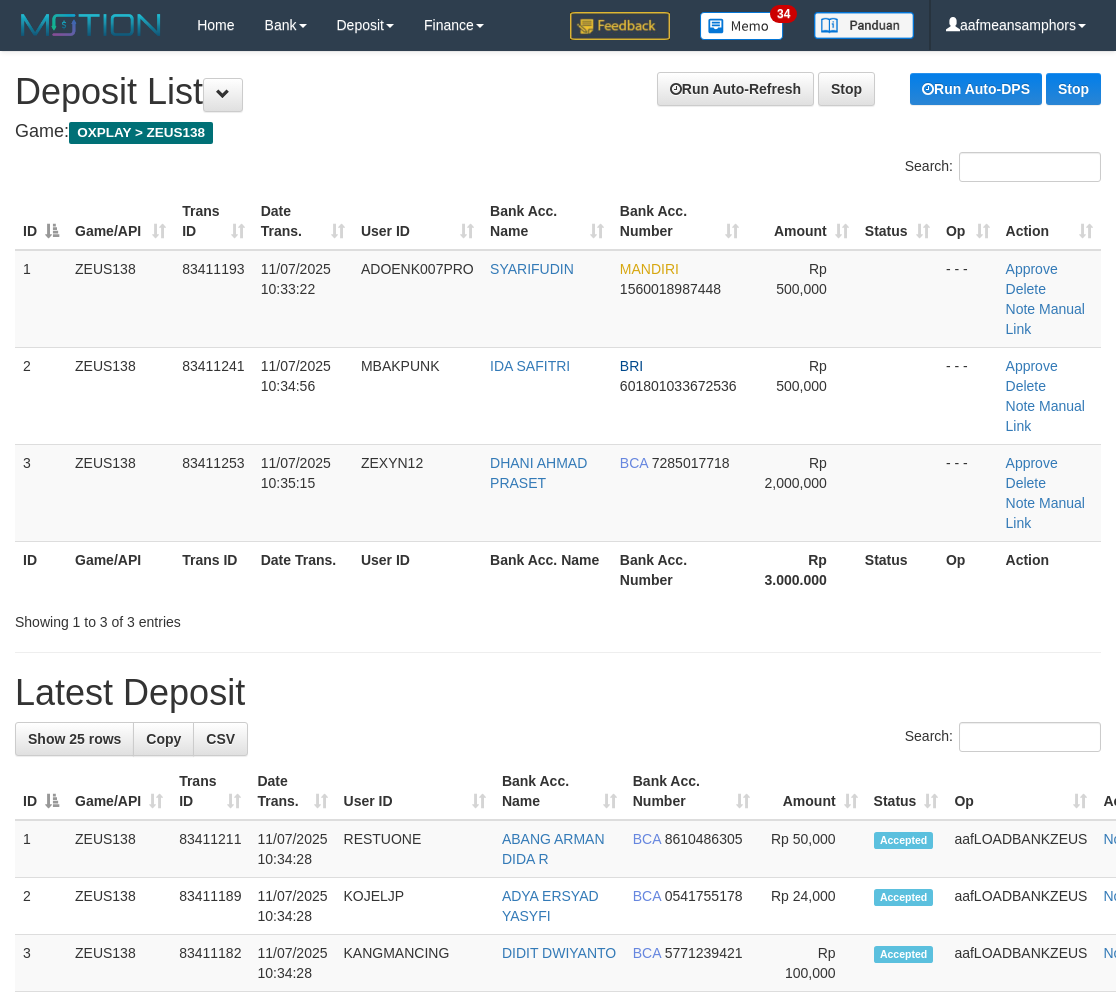 scroll, scrollTop: 23, scrollLeft: 0, axis: vertical 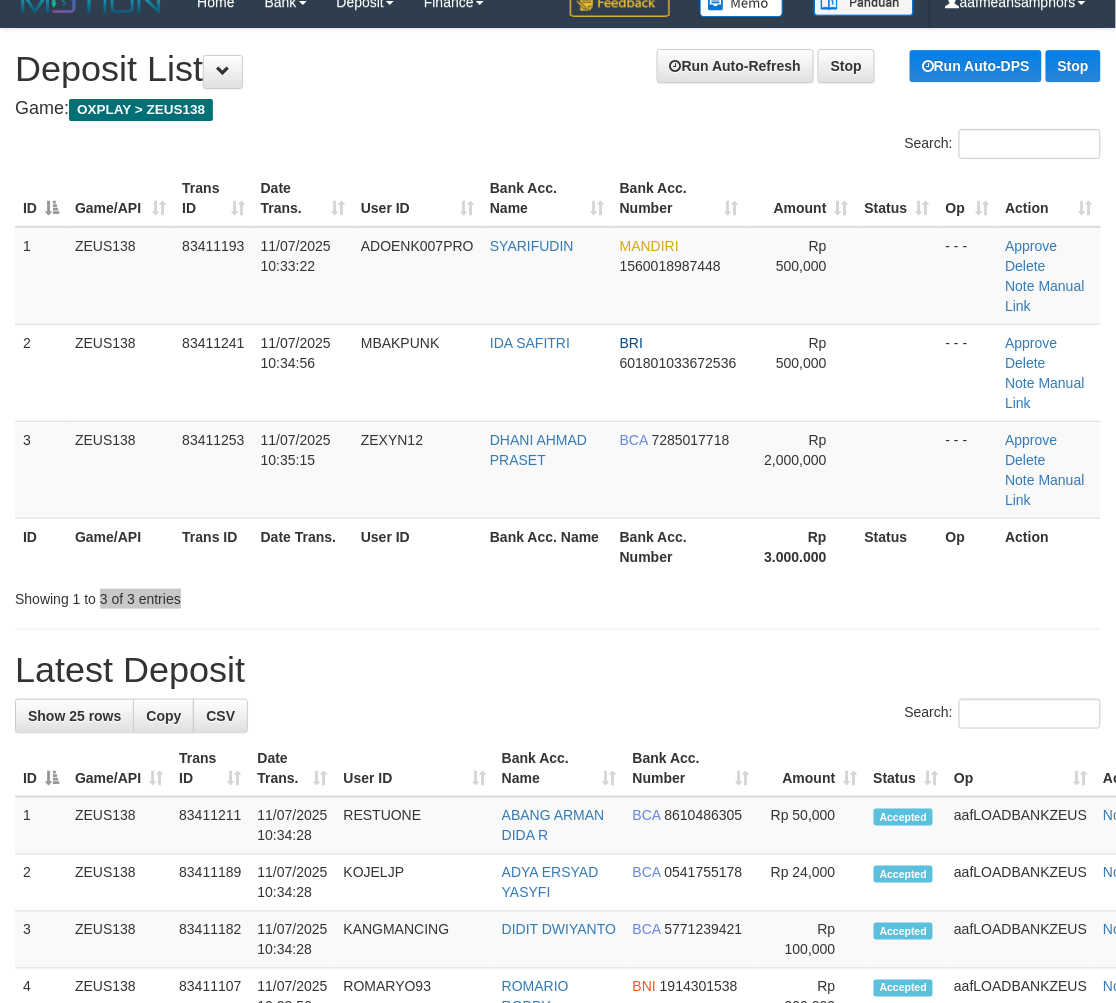 click on "Showing 1 to 3 of 3 entries" at bounding box center (558, 595) 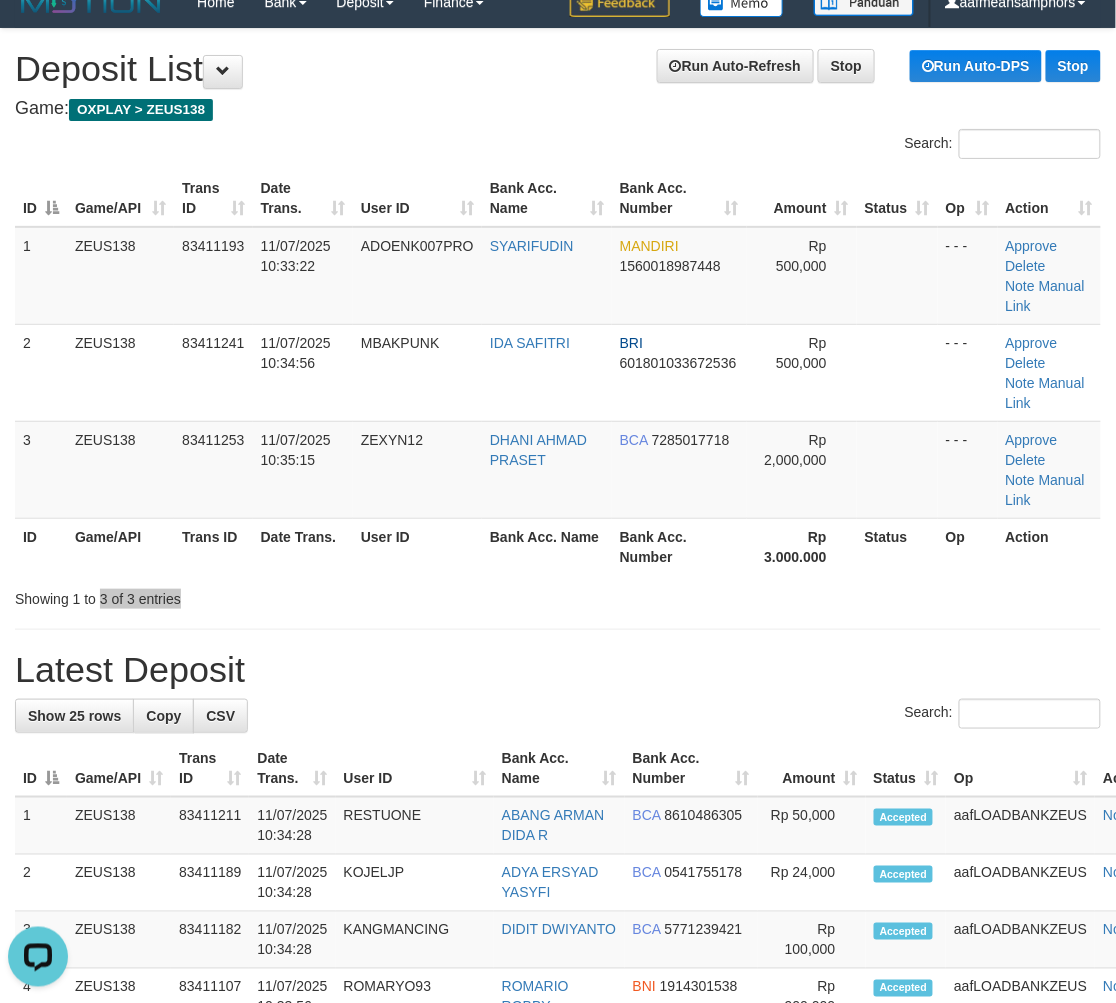 scroll, scrollTop: 0, scrollLeft: 0, axis: both 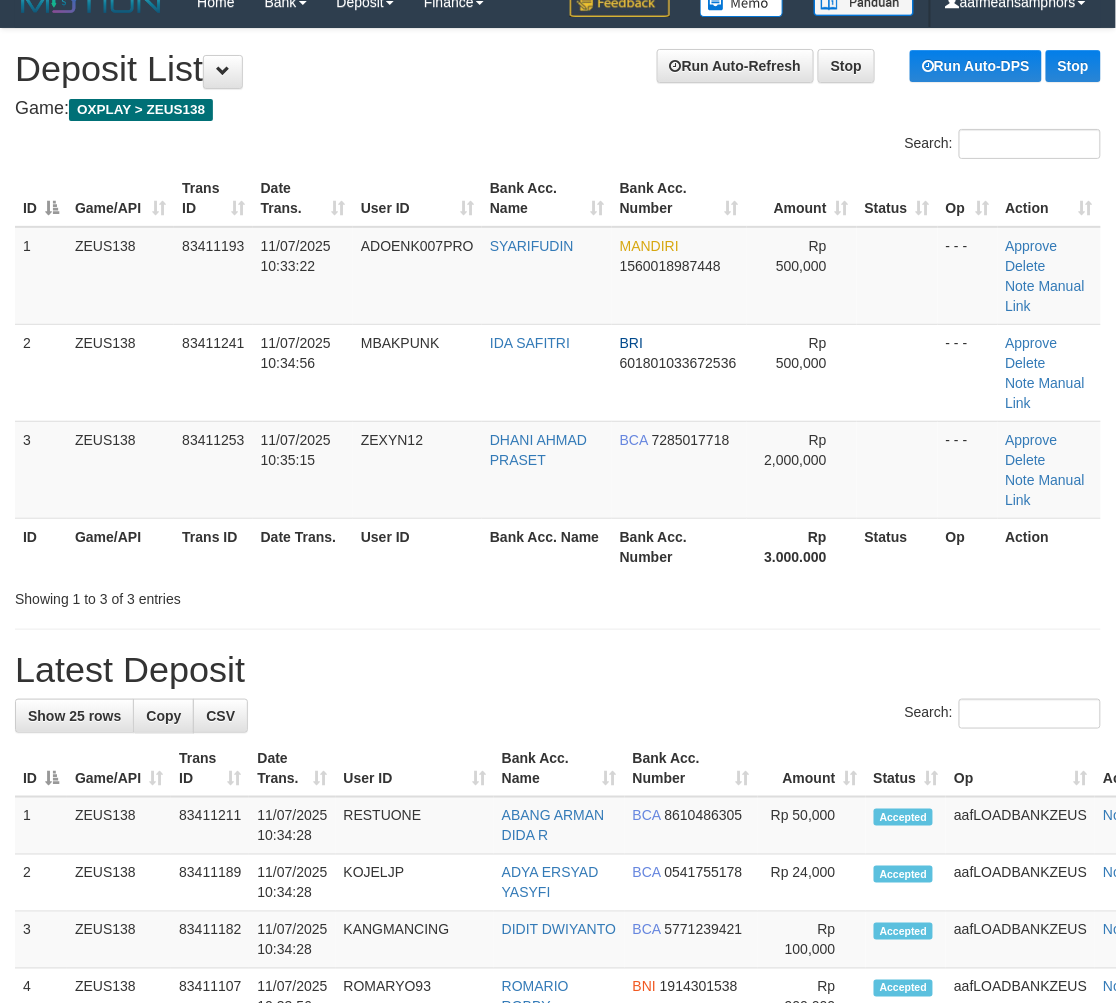 click on "**********" at bounding box center [558, 1202] 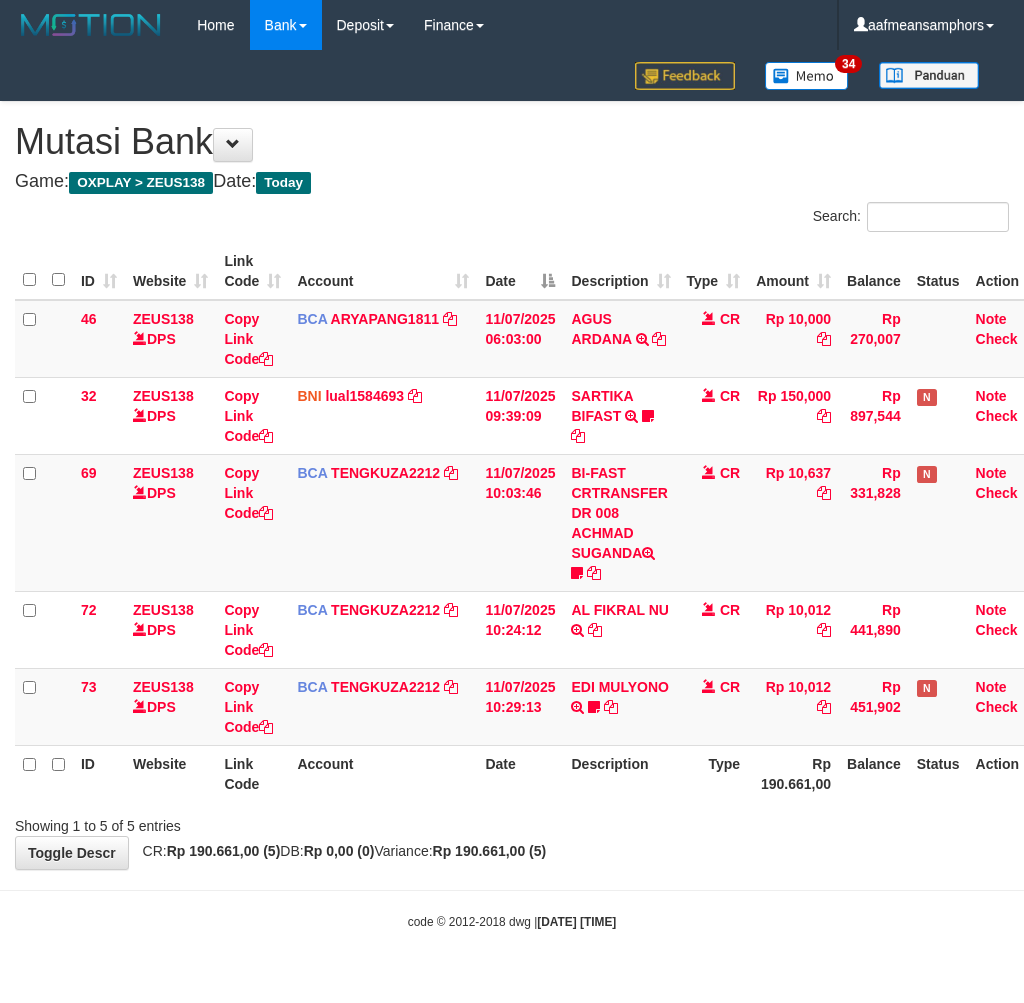 scroll, scrollTop: 0, scrollLeft: 0, axis: both 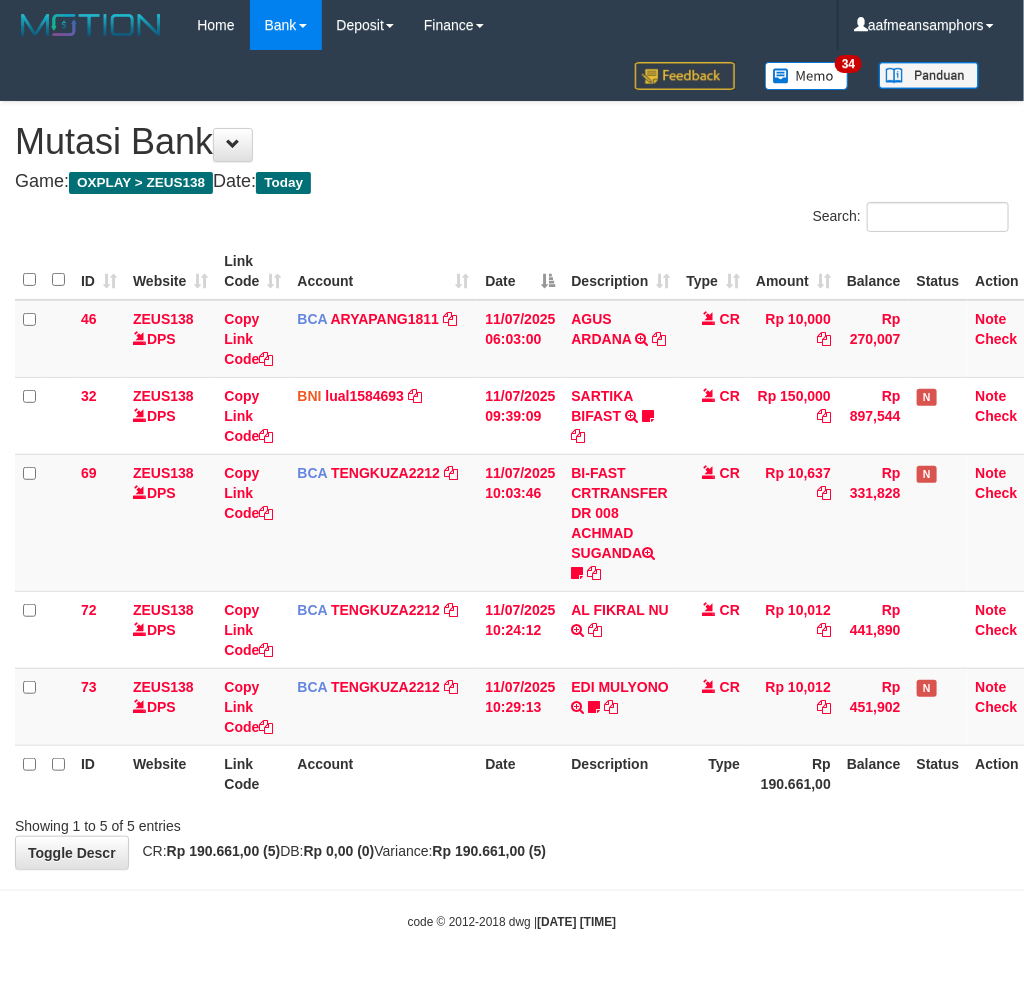 click on "Toggle navigation
Home
Bank
Account List
Load
By Website
Group
[OXPLAY]													ZEUS138
By Load Group (DPS)" at bounding box center [512, 490] 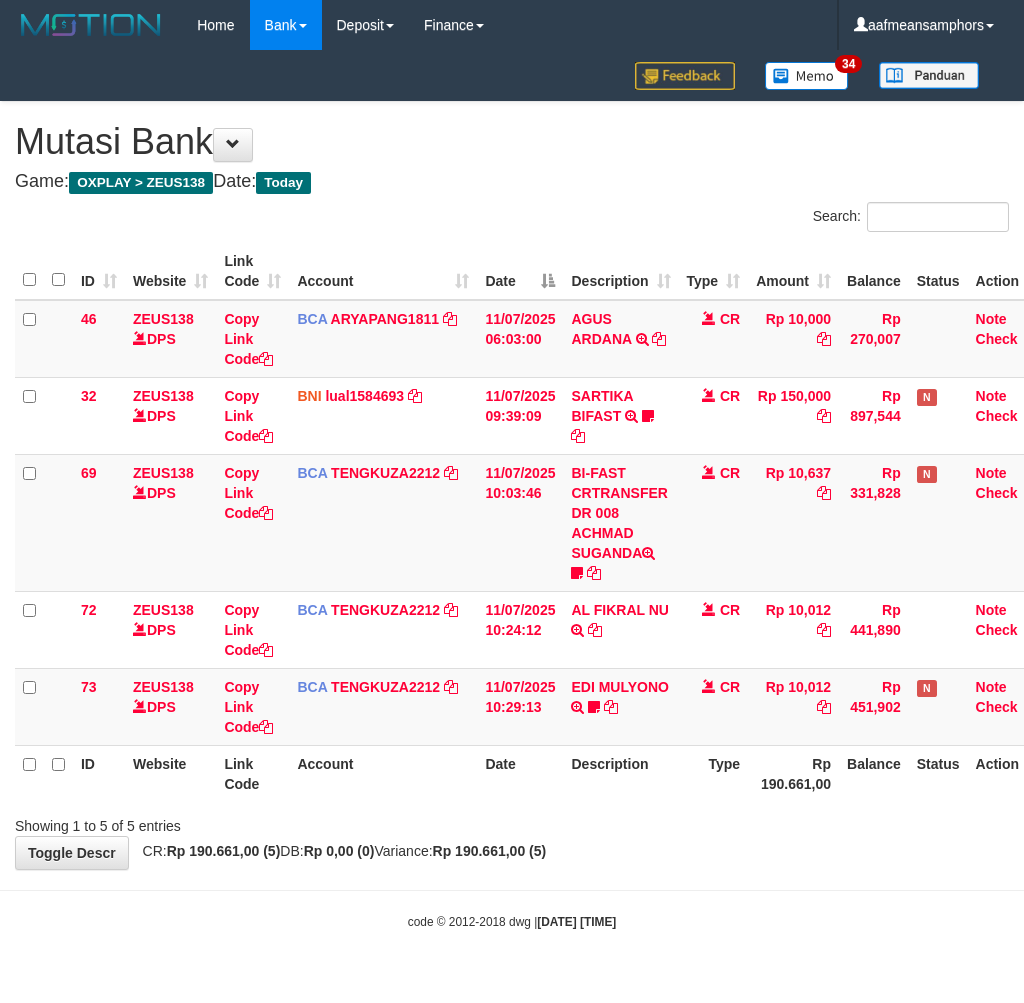 scroll, scrollTop: 0, scrollLeft: 0, axis: both 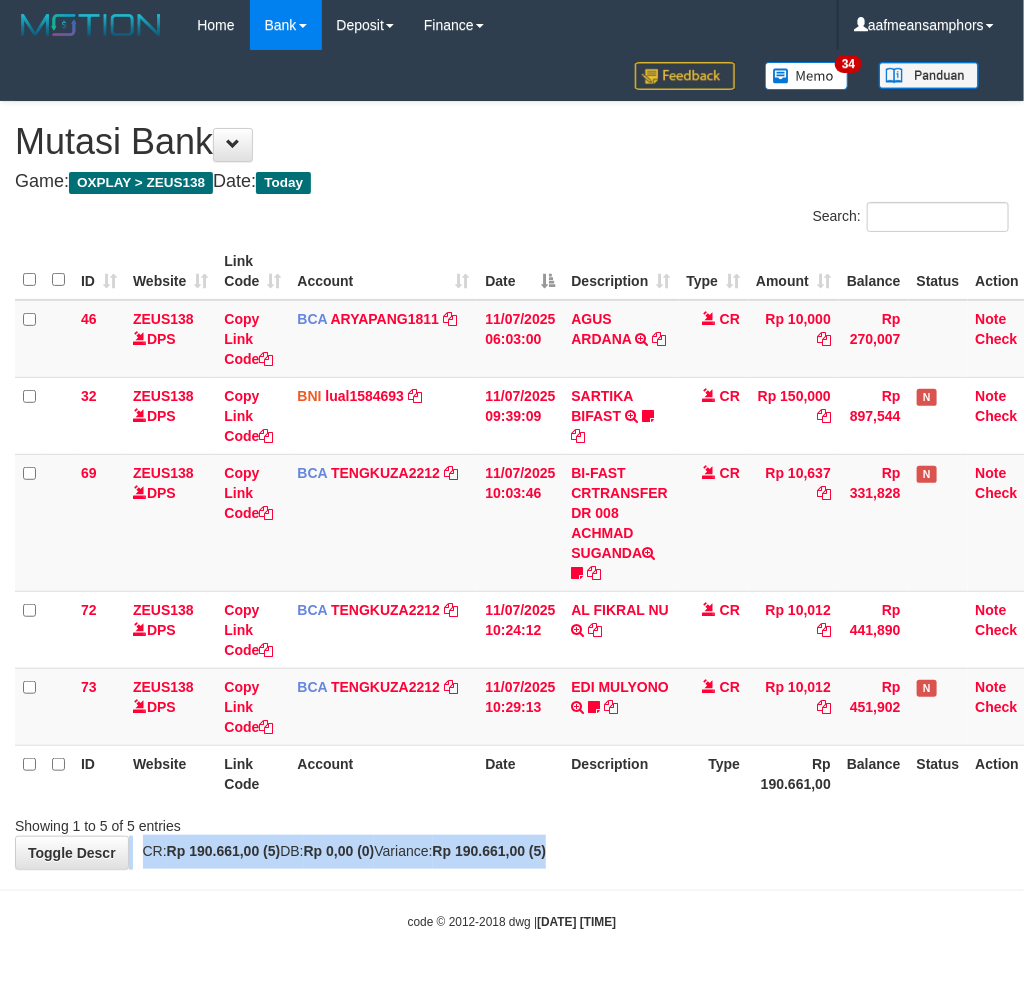 drag, startPoint x: 812, startPoint y: 848, endPoint x: 917, endPoint y: 767, distance: 132.61221 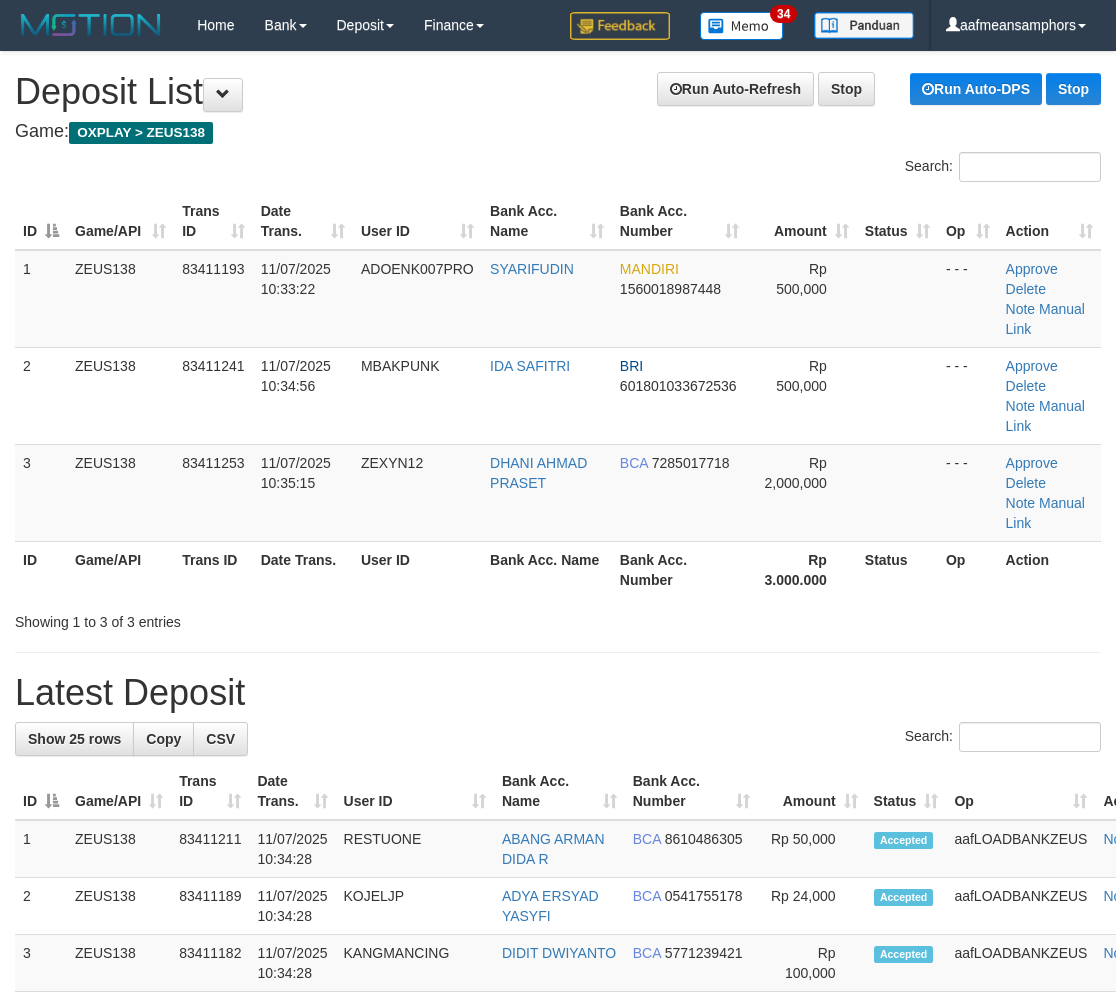scroll, scrollTop: 23, scrollLeft: 0, axis: vertical 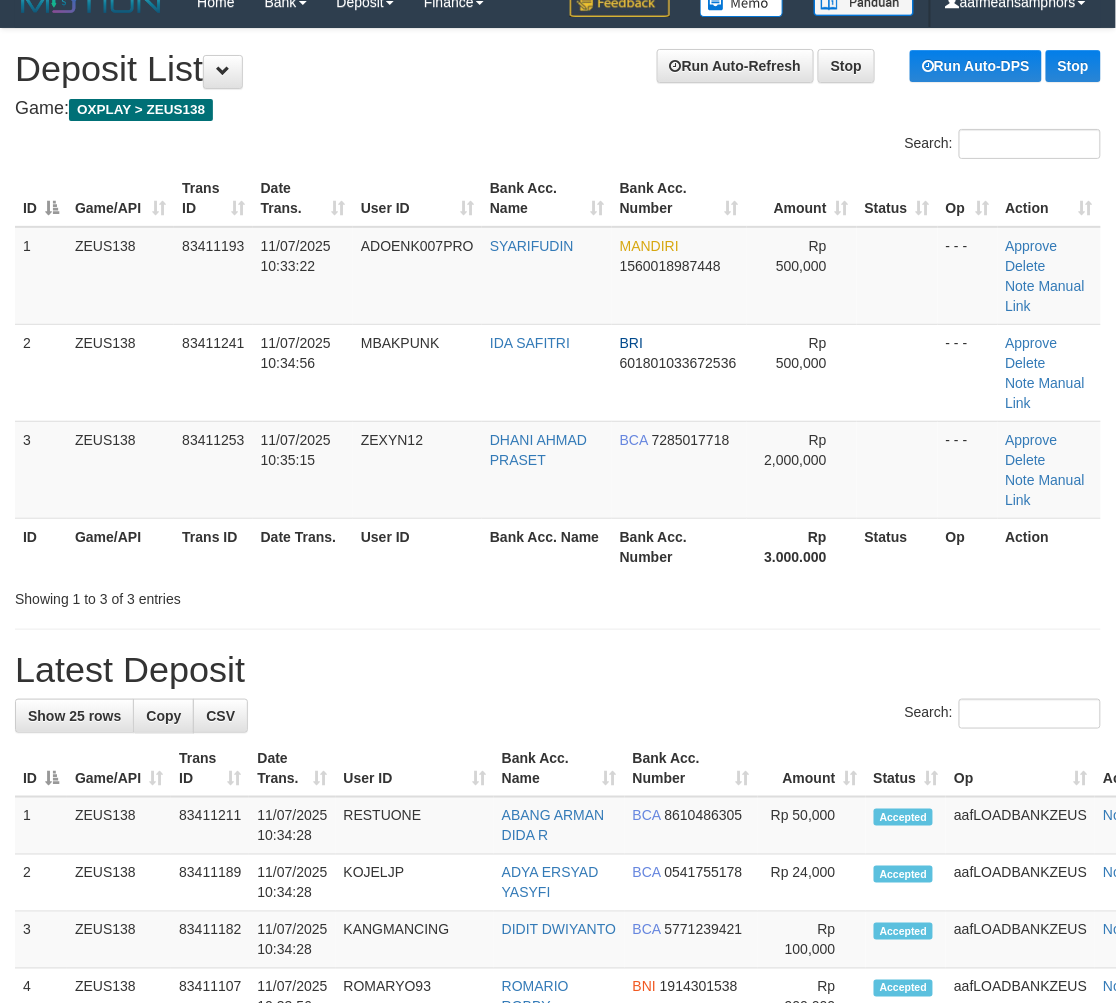 click on "**********" at bounding box center (558, 1202) 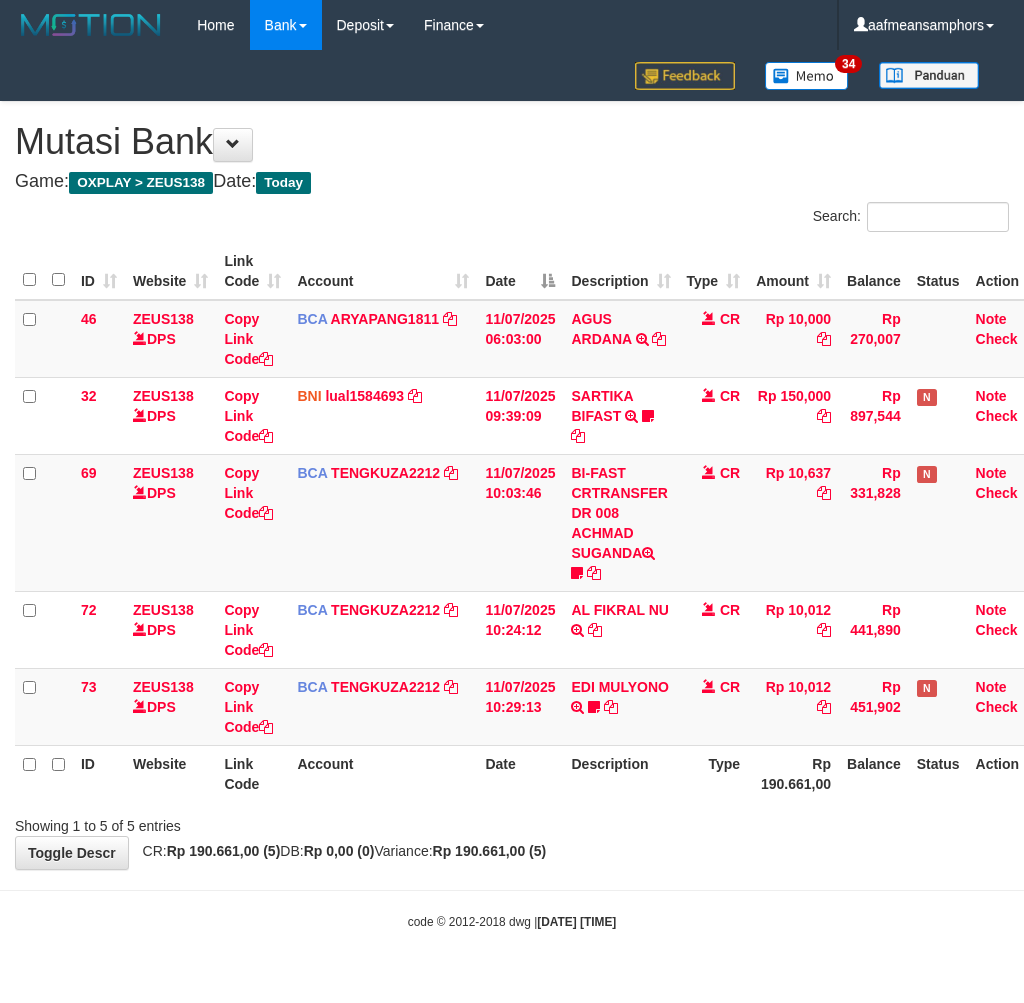 scroll, scrollTop: 0, scrollLeft: 0, axis: both 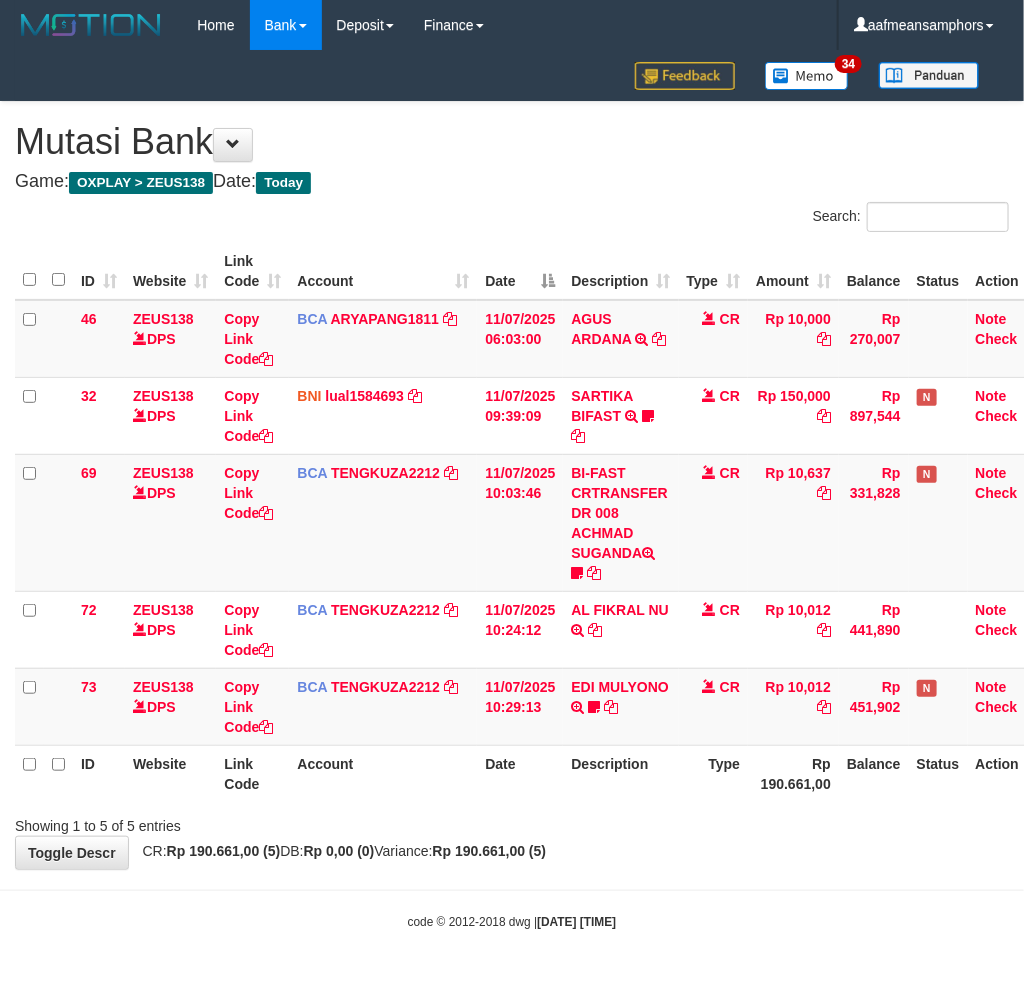 drag, startPoint x: 624, startPoint y: 845, endPoint x: 644, endPoint y: 838, distance: 21.189621 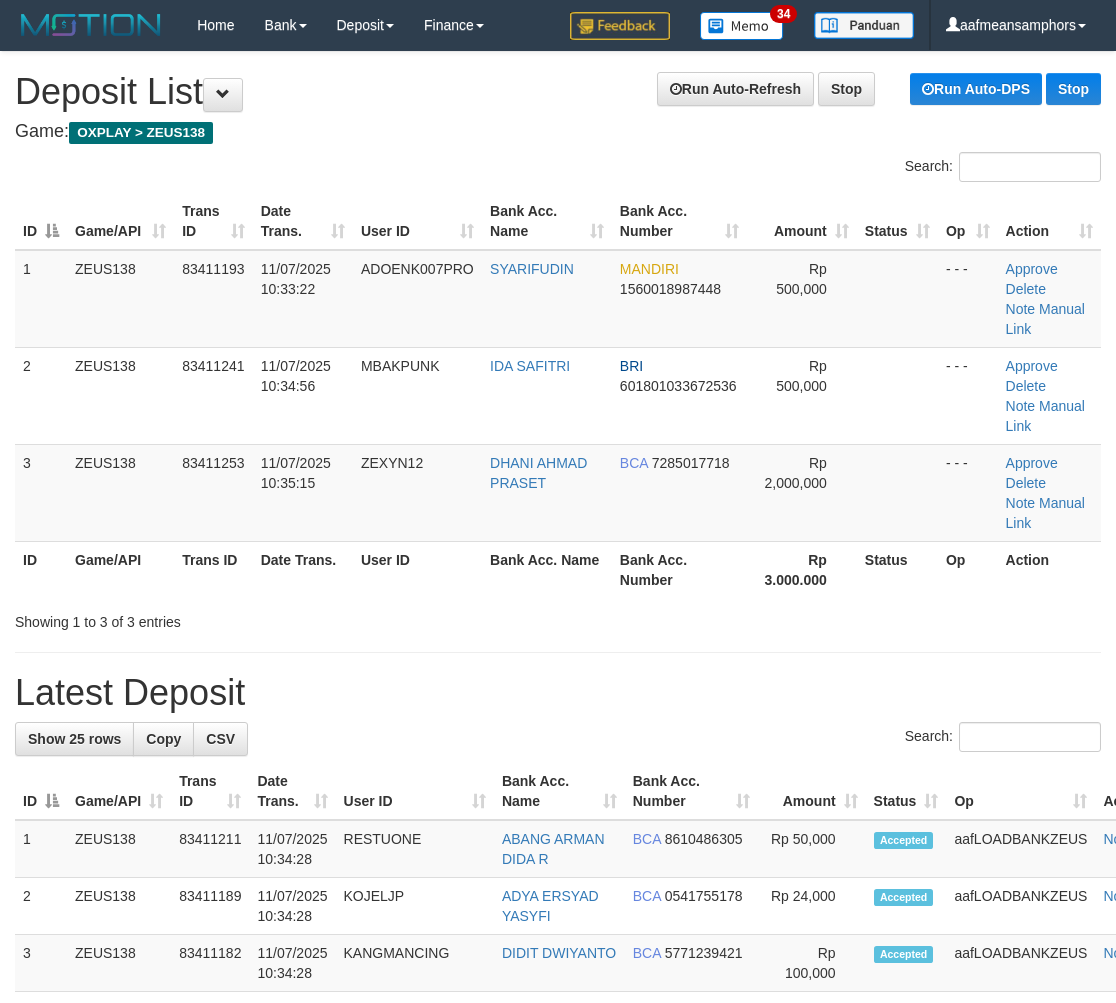 scroll, scrollTop: 23, scrollLeft: 0, axis: vertical 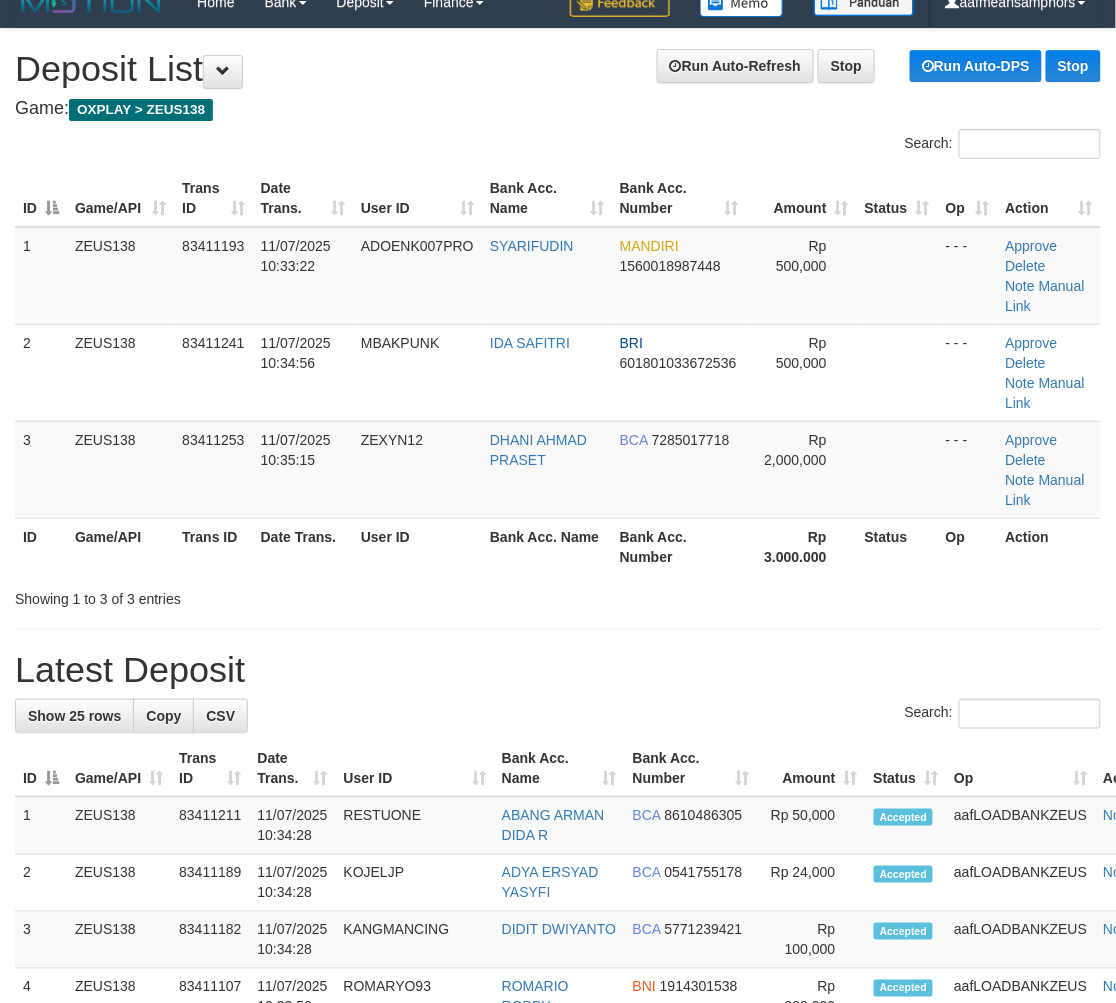 click on "**********" at bounding box center [558, 1202] 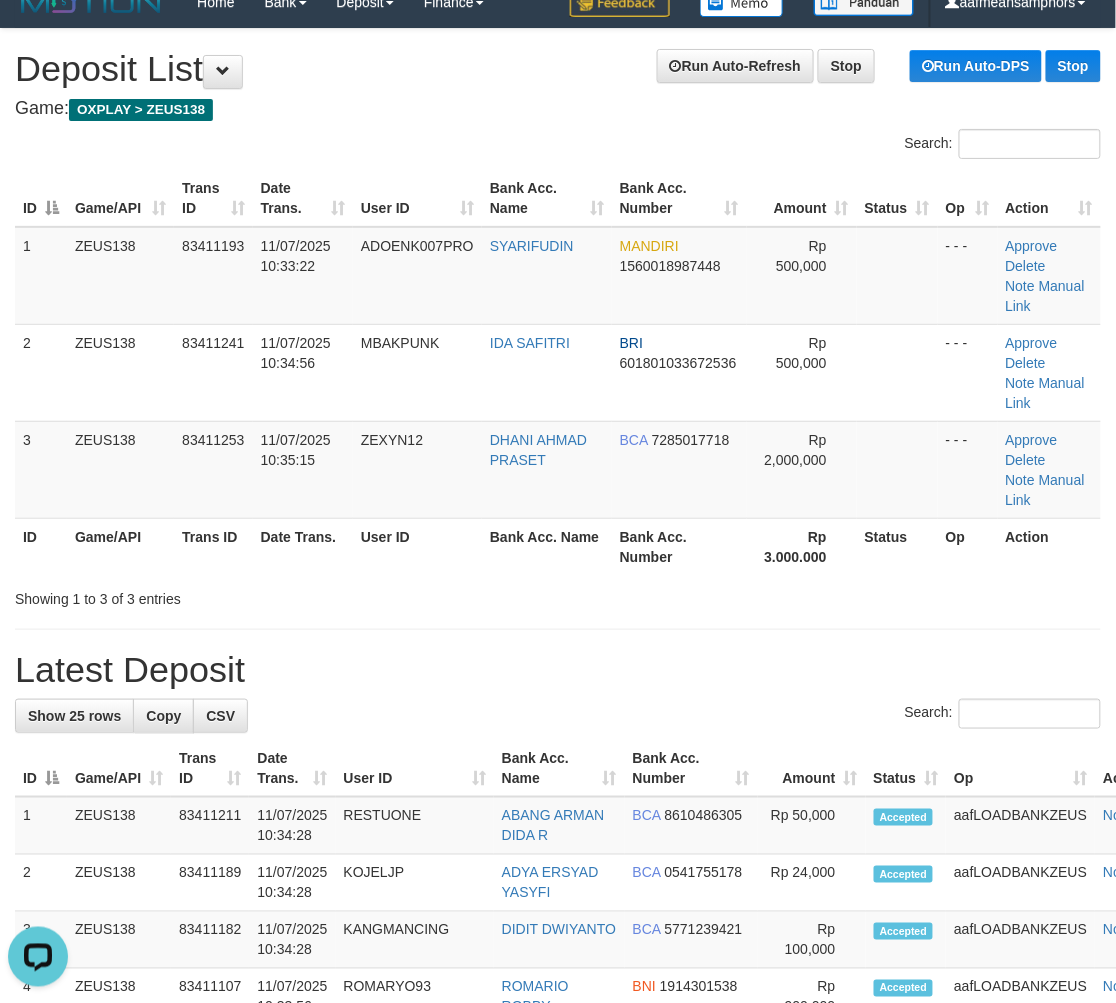 scroll, scrollTop: 0, scrollLeft: 0, axis: both 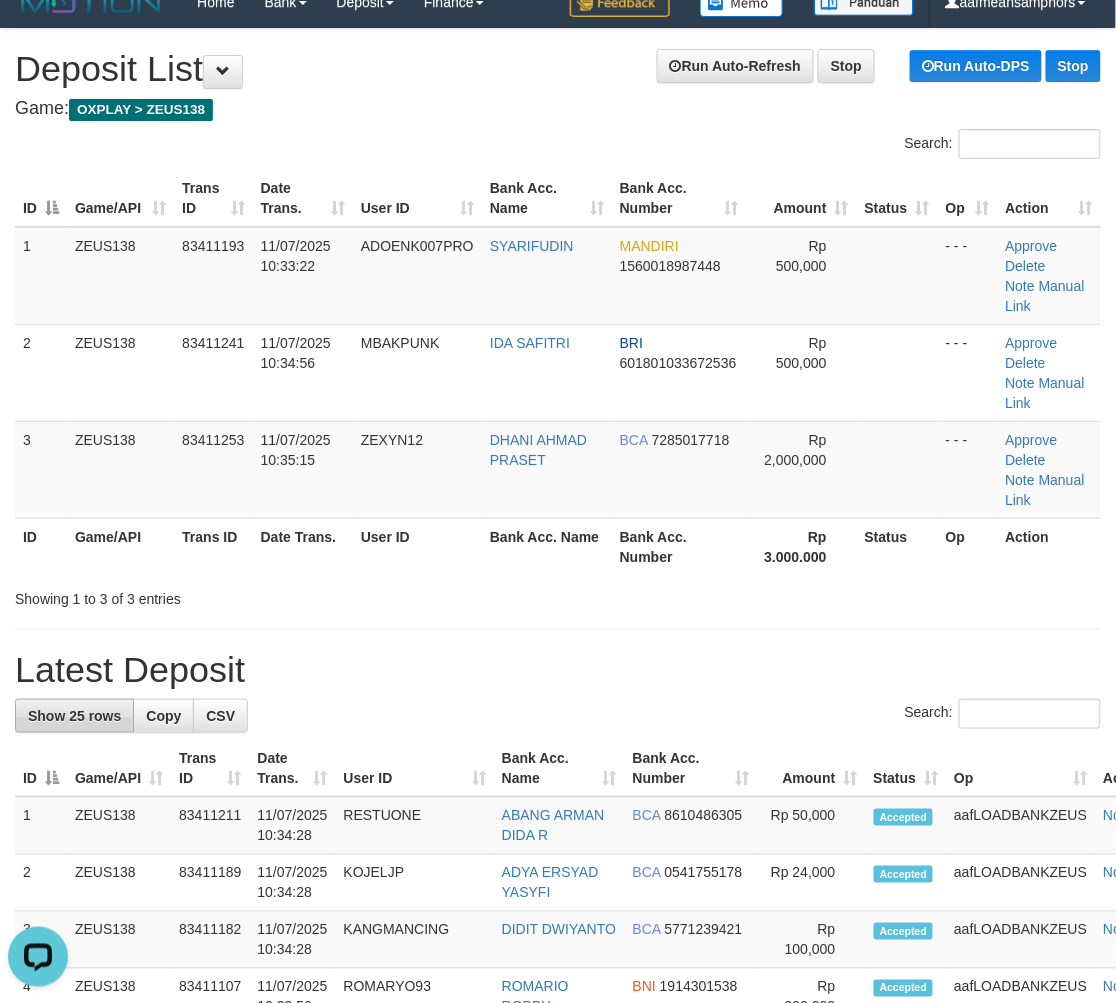 drag, startPoint x: 510, startPoint y: 662, endPoint x: 15, endPoint y: 712, distance: 497.51883 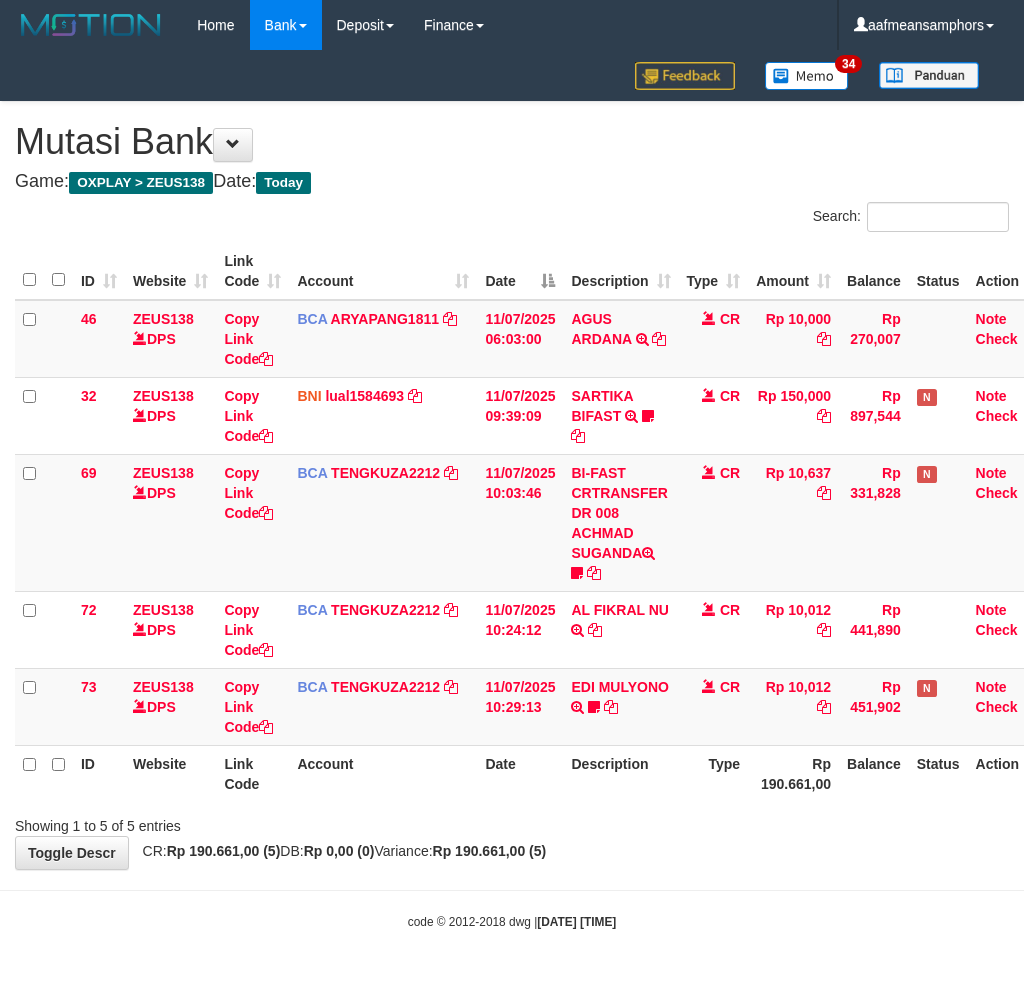 scroll, scrollTop: 0, scrollLeft: 0, axis: both 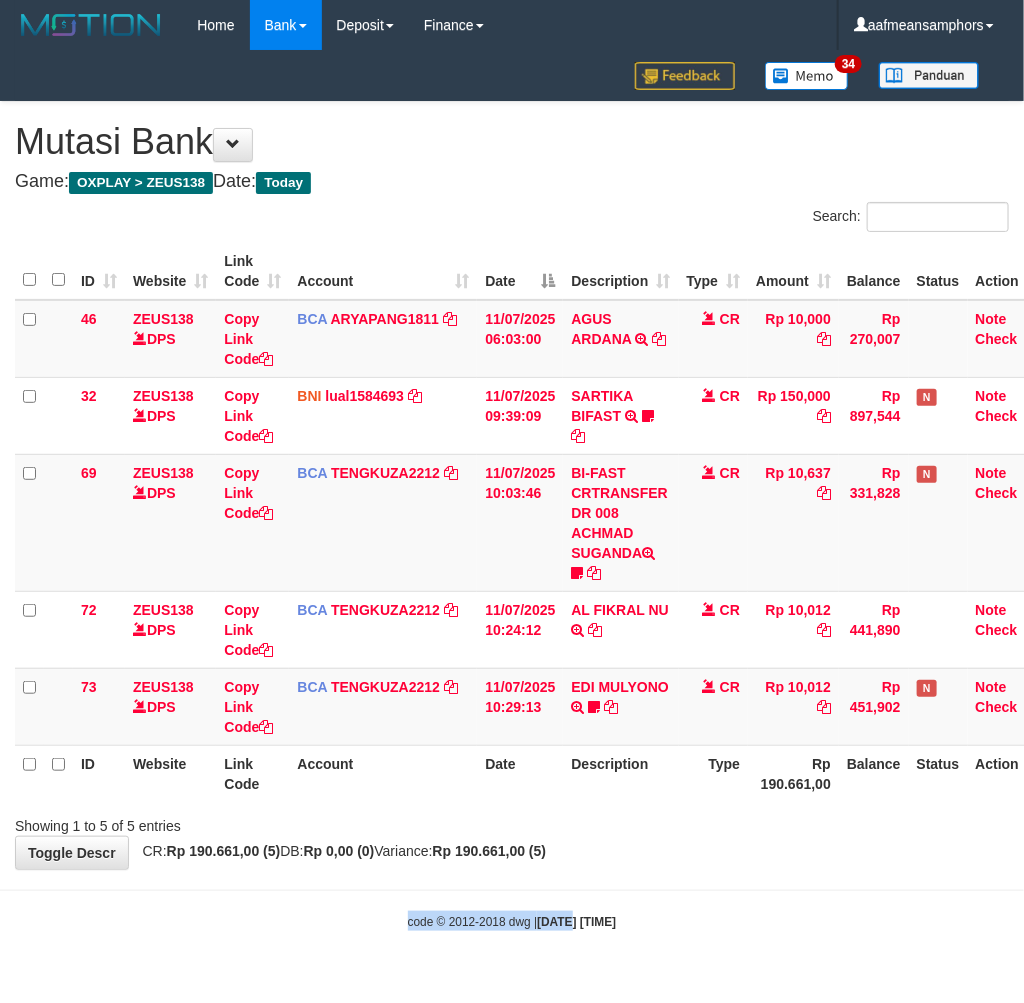 click on "Toggle navigation
Home
Bank
Account List
Load
By Website
Group
[OXPLAY]													ZEUS138
By Load Group (DPS)" at bounding box center [512, 490] 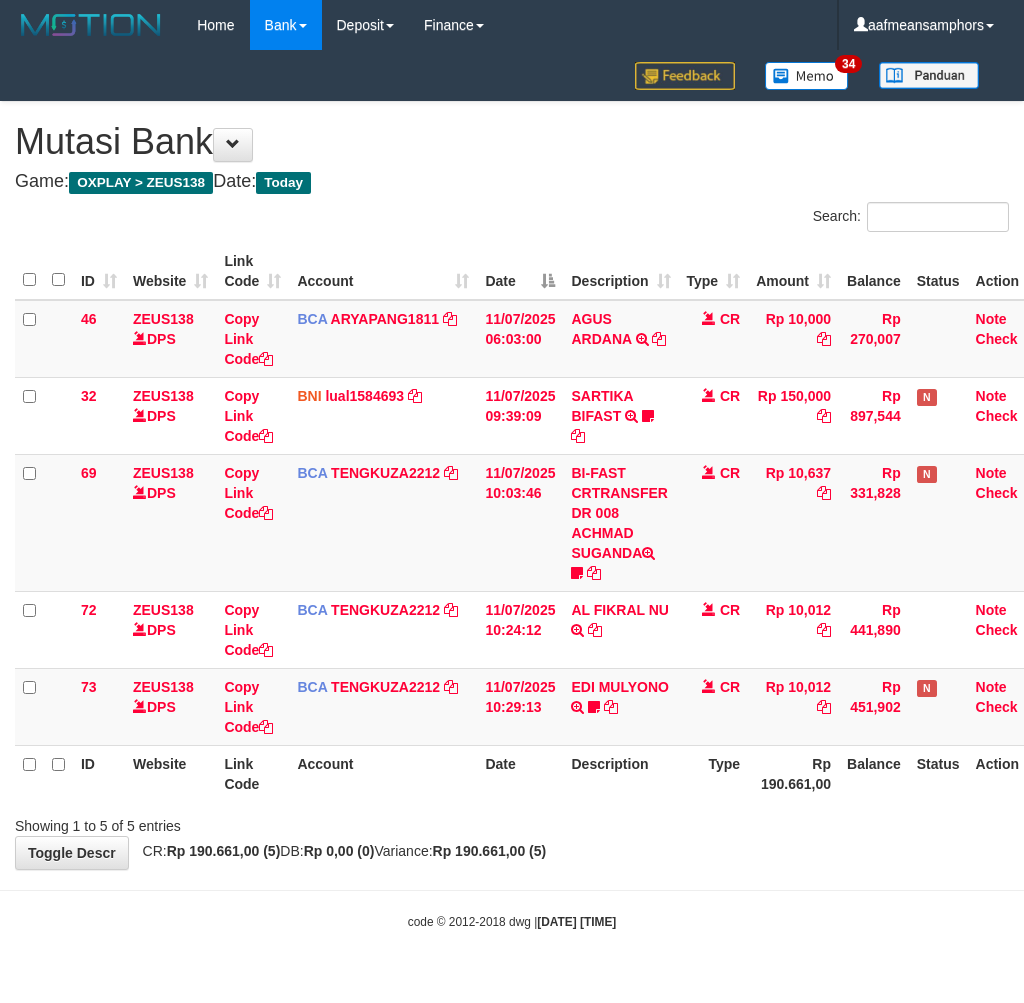 scroll, scrollTop: 0, scrollLeft: 0, axis: both 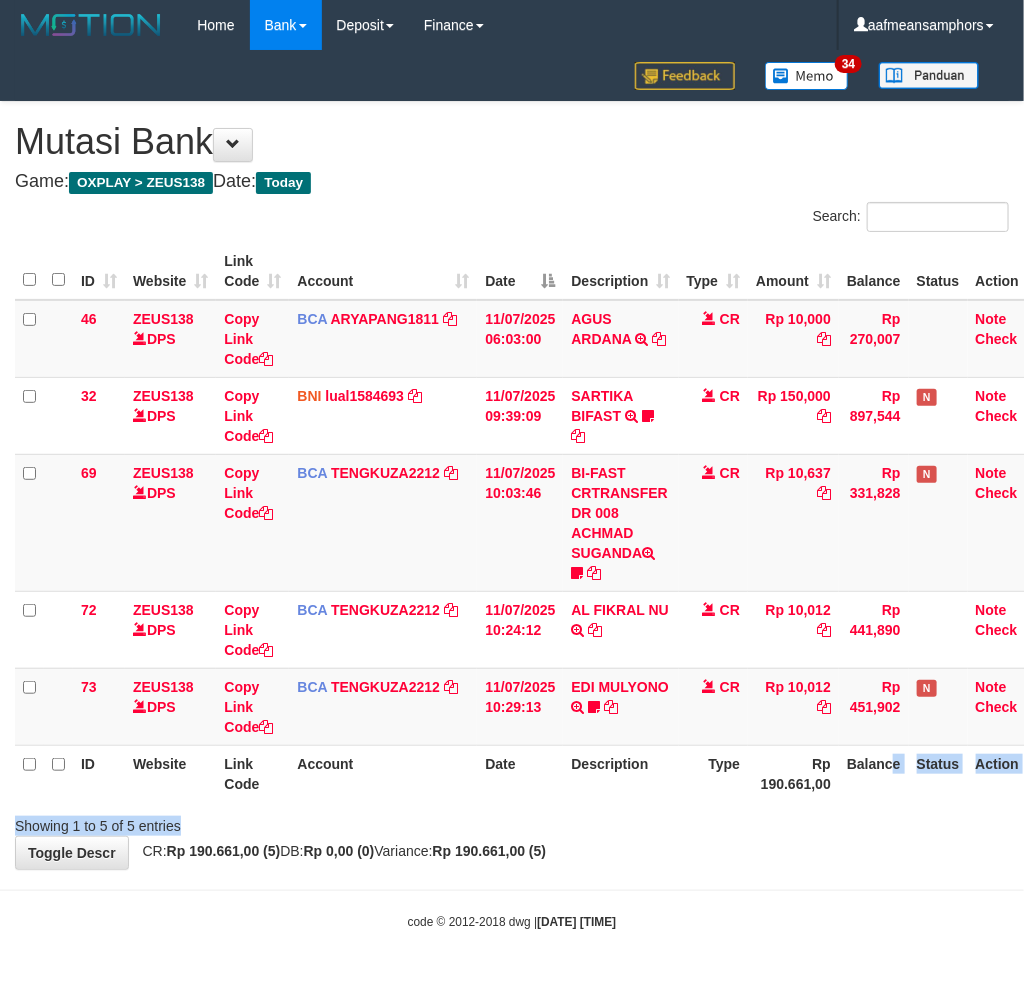 drag, startPoint x: 764, startPoint y: 826, endPoint x: 1023, endPoint y: 721, distance: 279.47452 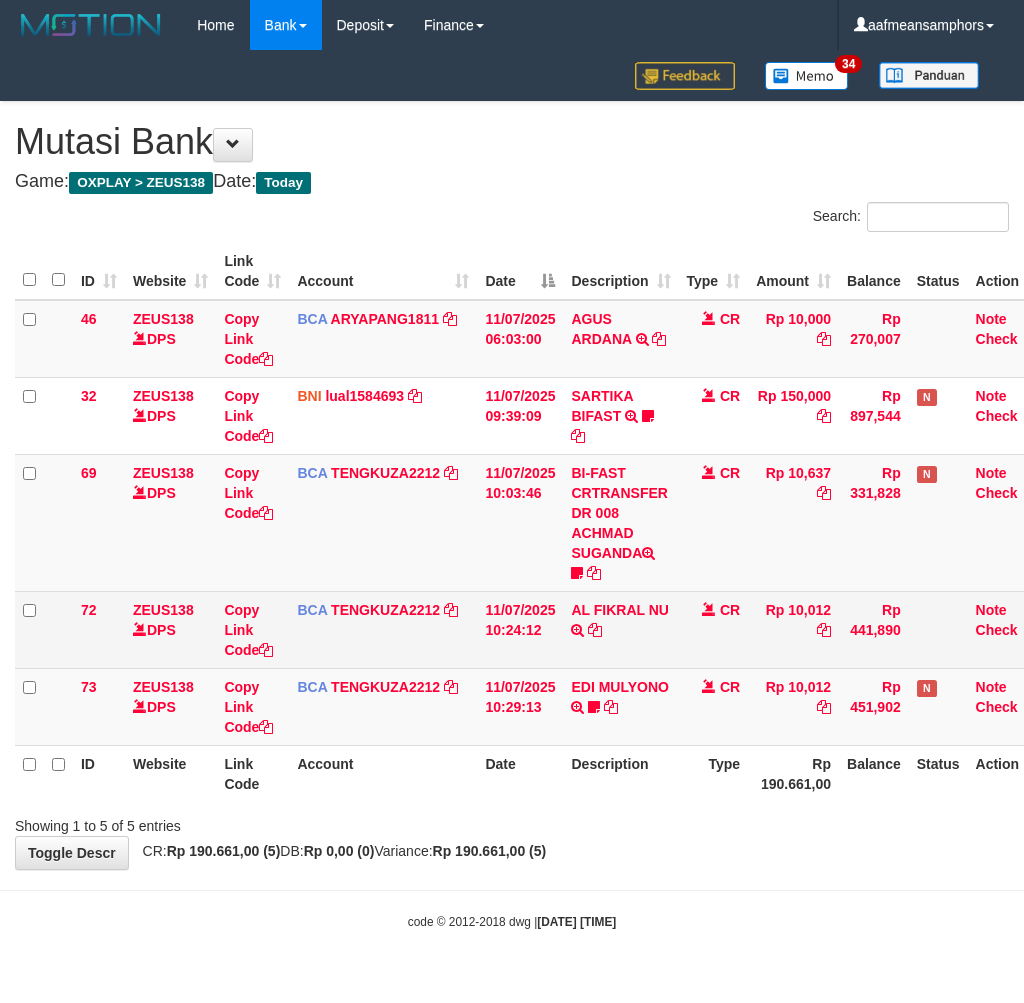 scroll, scrollTop: 0, scrollLeft: 0, axis: both 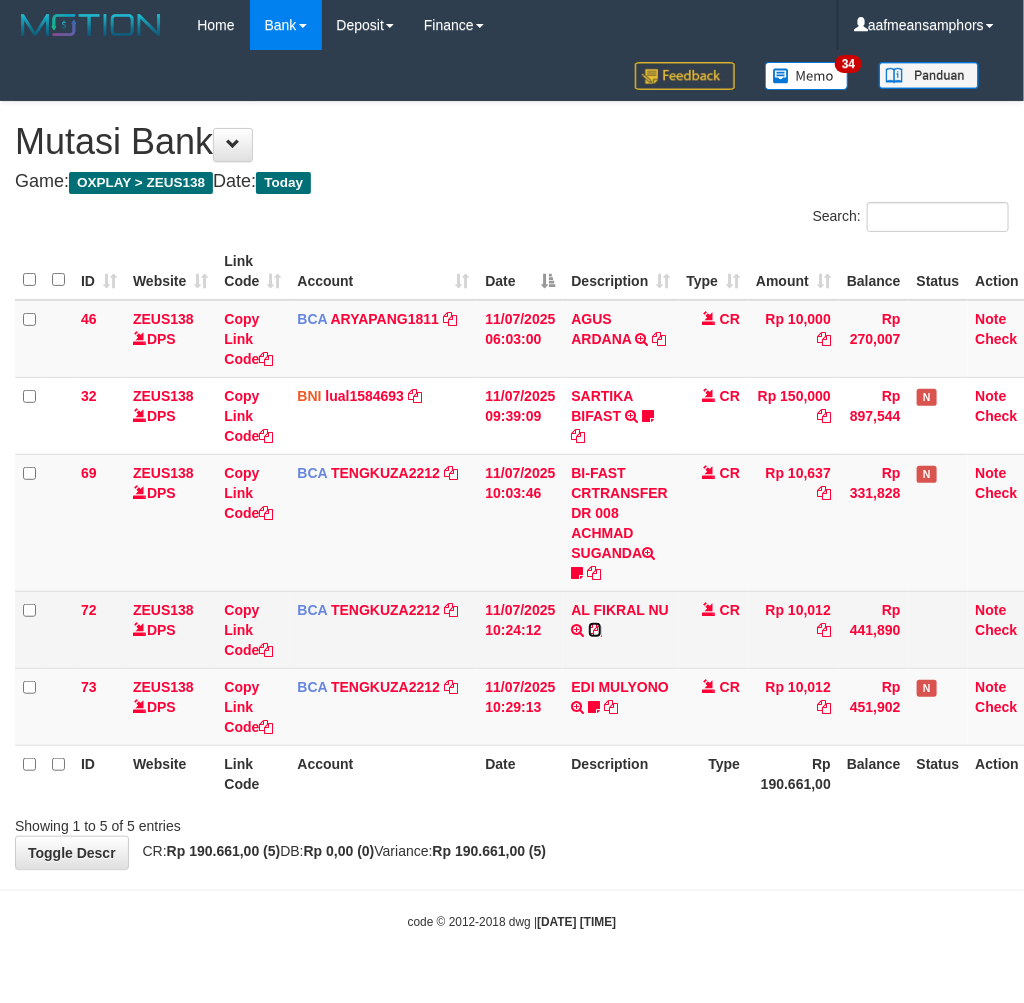 click at bounding box center [595, 630] 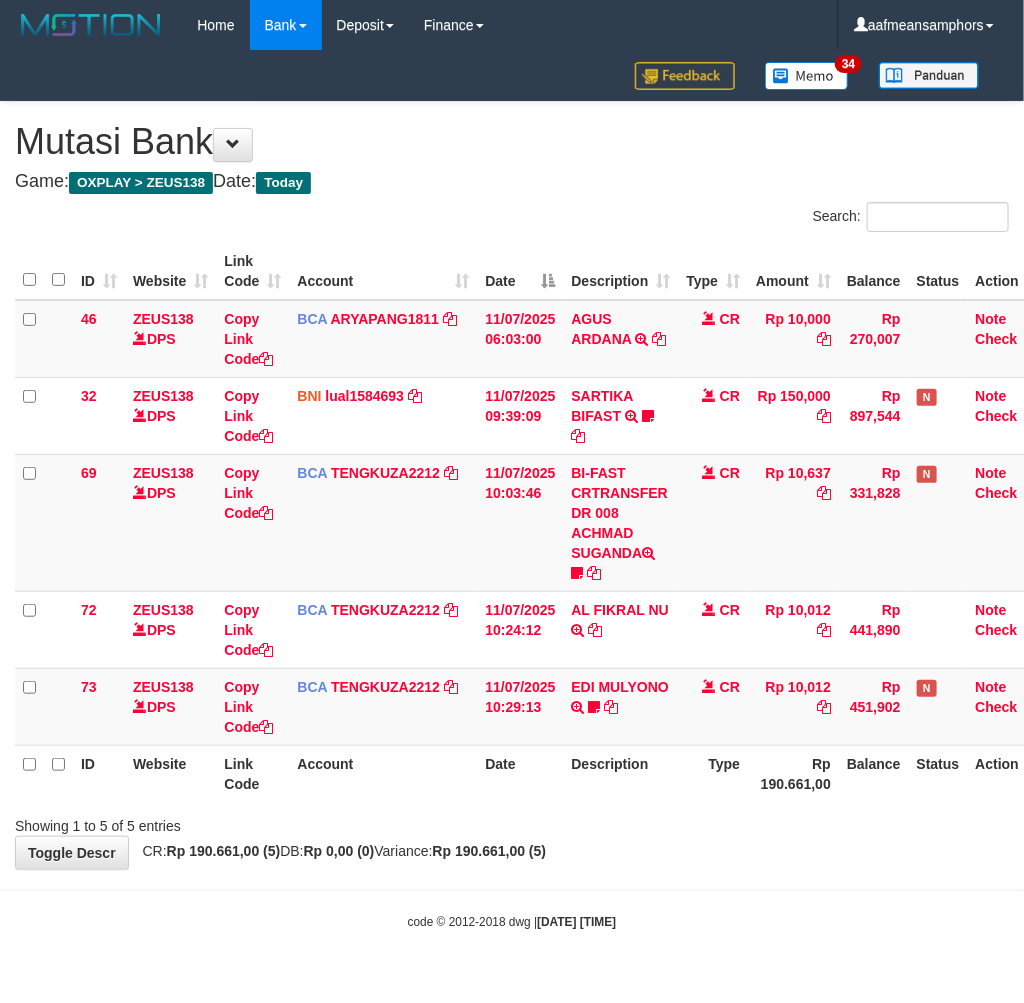 click on "Showing 1 to 5 of 5 entries" at bounding box center (512, 822) 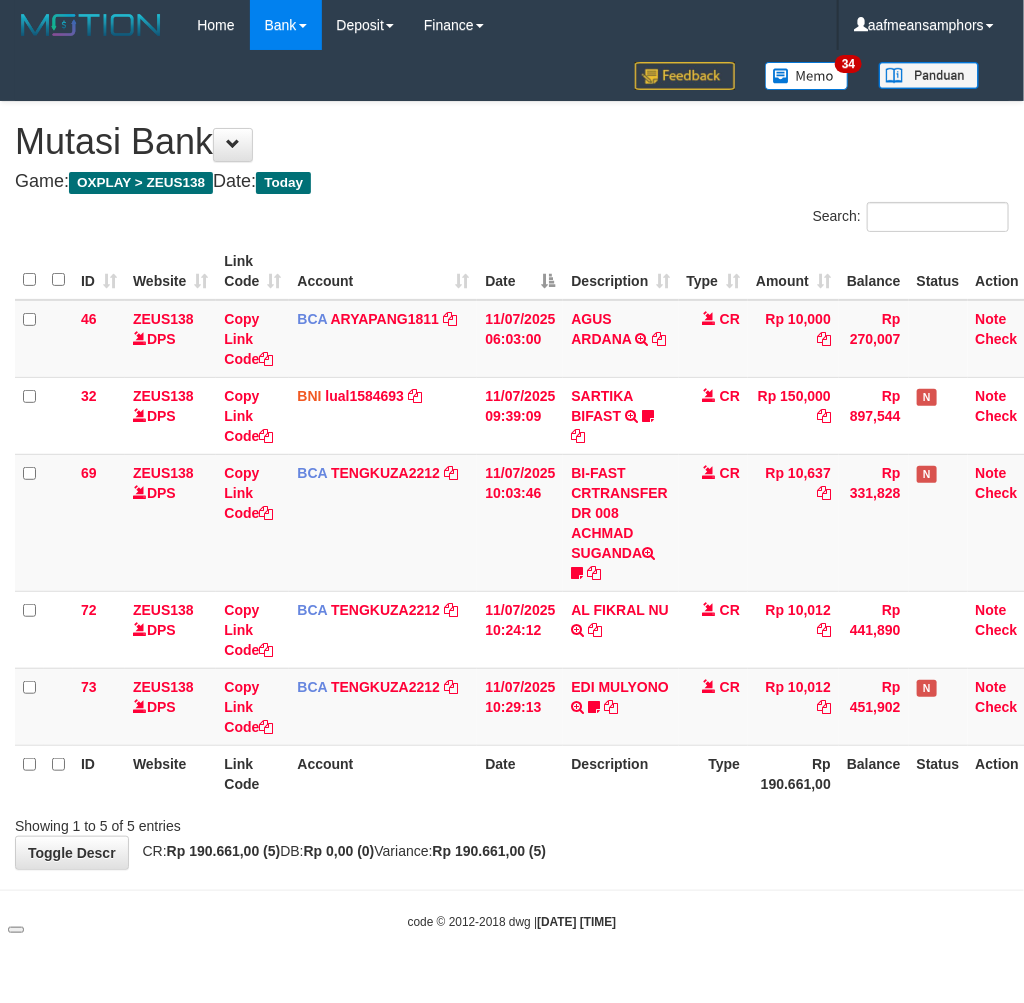 click on "Description" at bounding box center (620, 773) 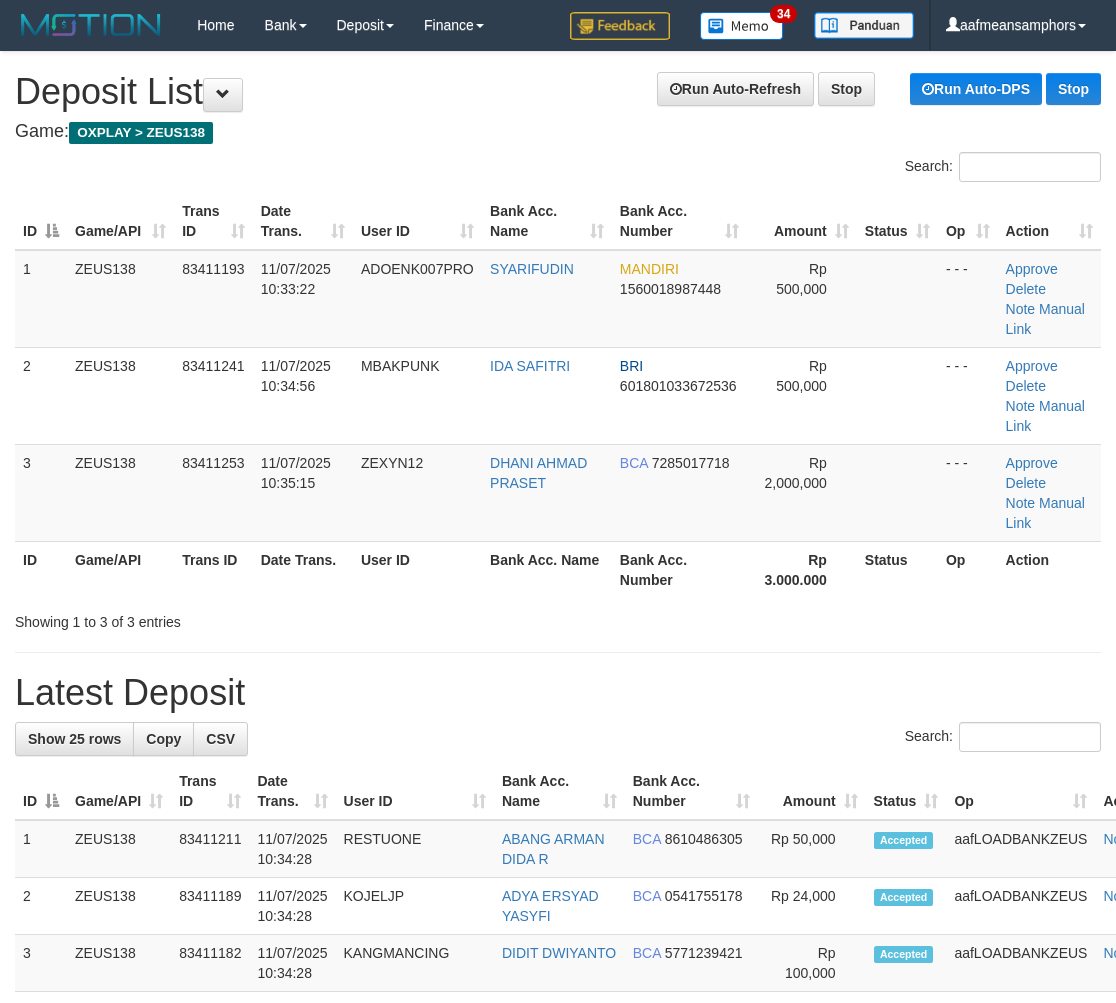 scroll, scrollTop: 23, scrollLeft: 0, axis: vertical 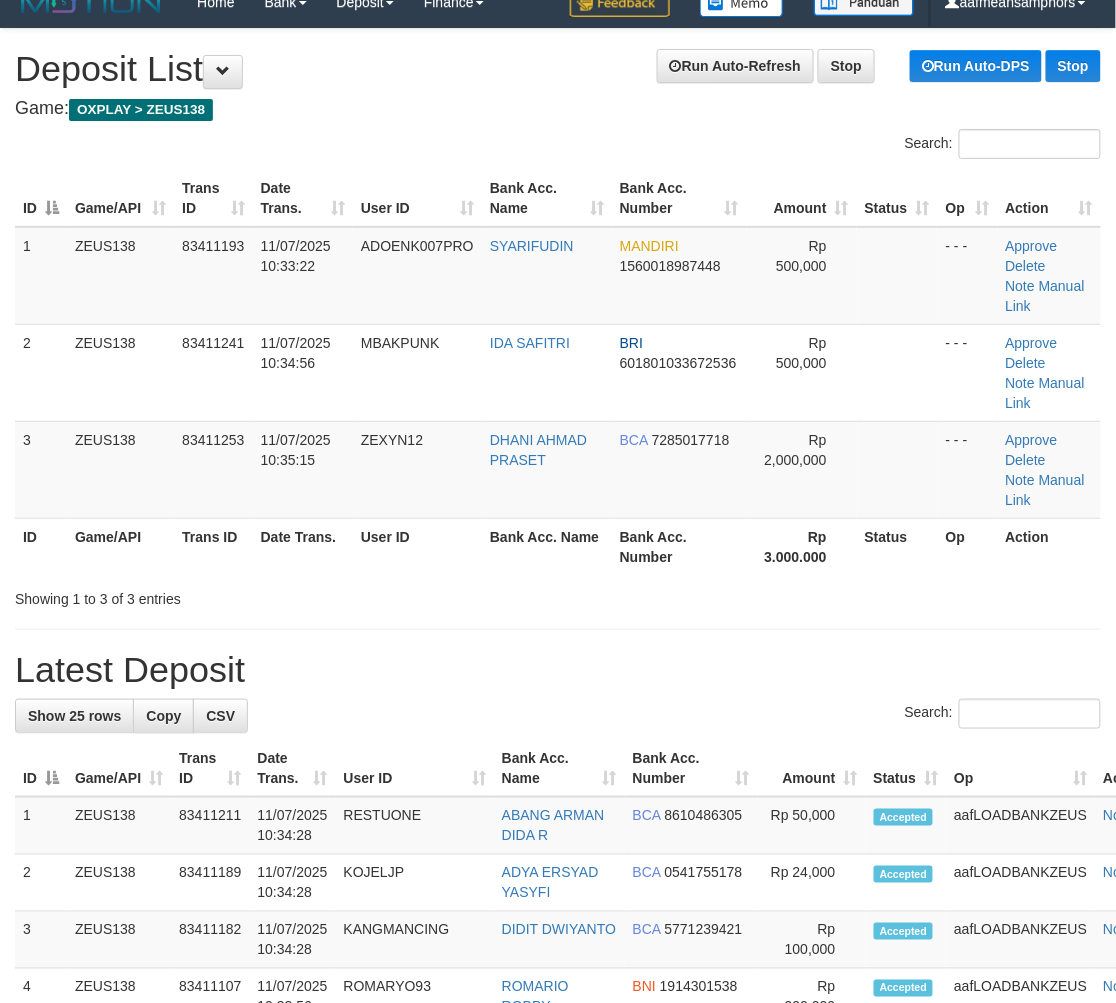 click on "**********" at bounding box center (558, 1202) 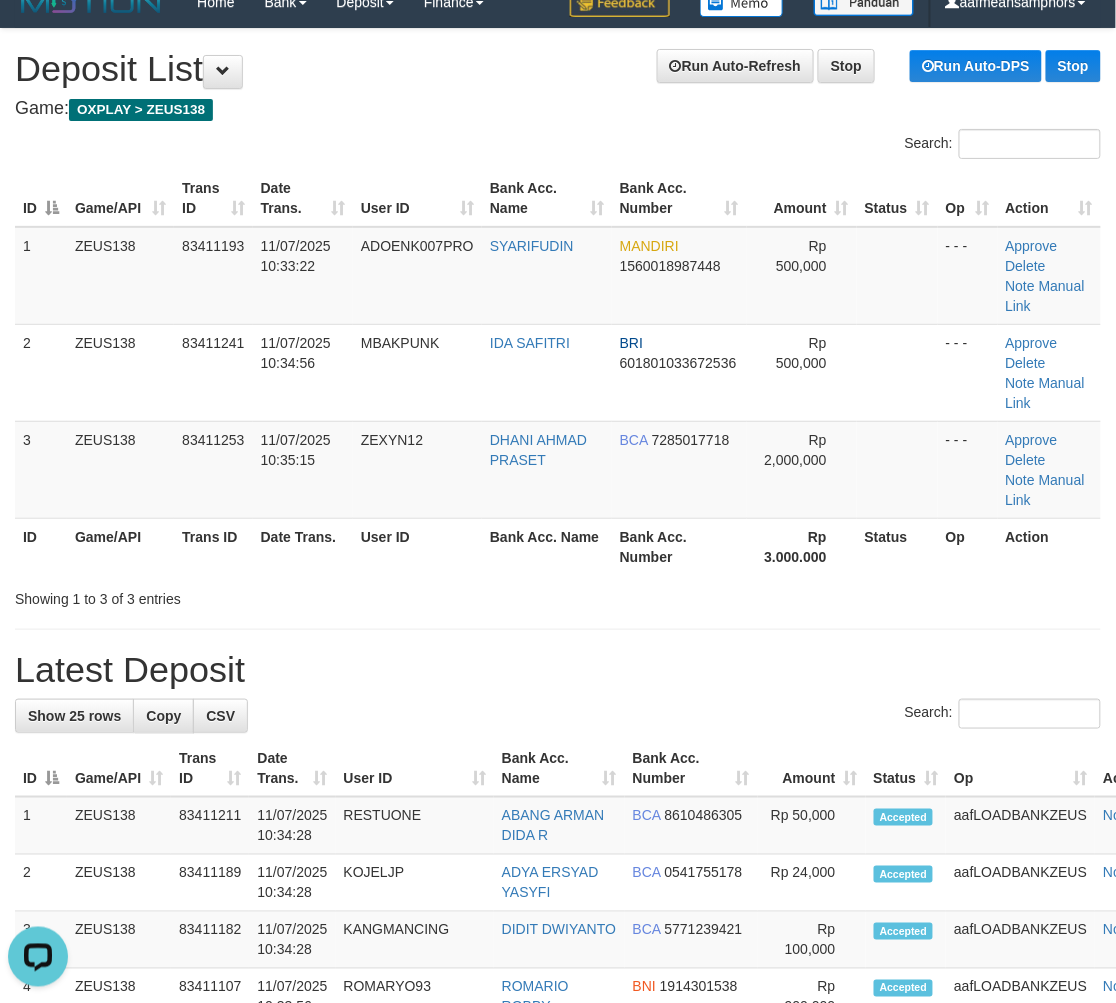 scroll, scrollTop: 0, scrollLeft: 0, axis: both 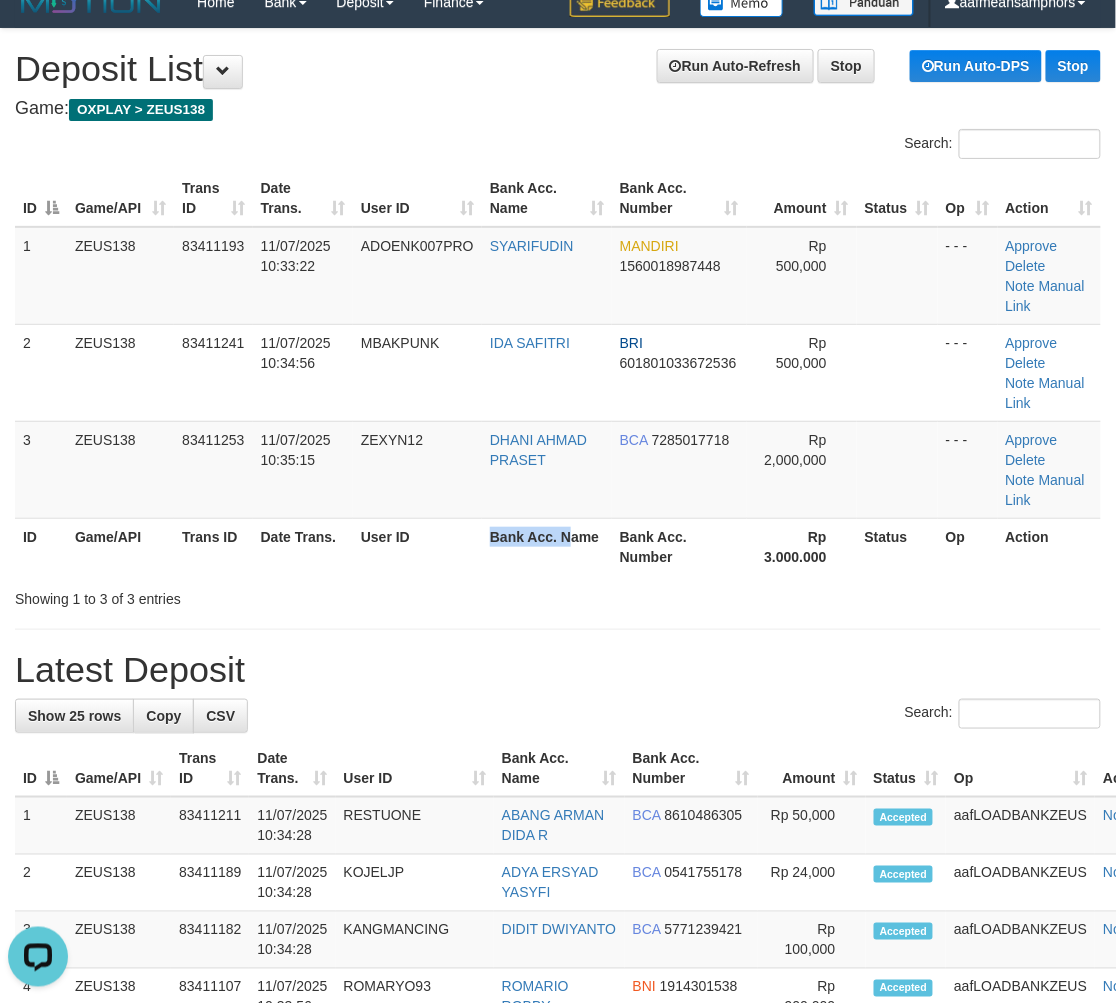 drag, startPoint x: 565, startPoint y: 546, endPoint x: 581, endPoint y: 548, distance: 16.124516 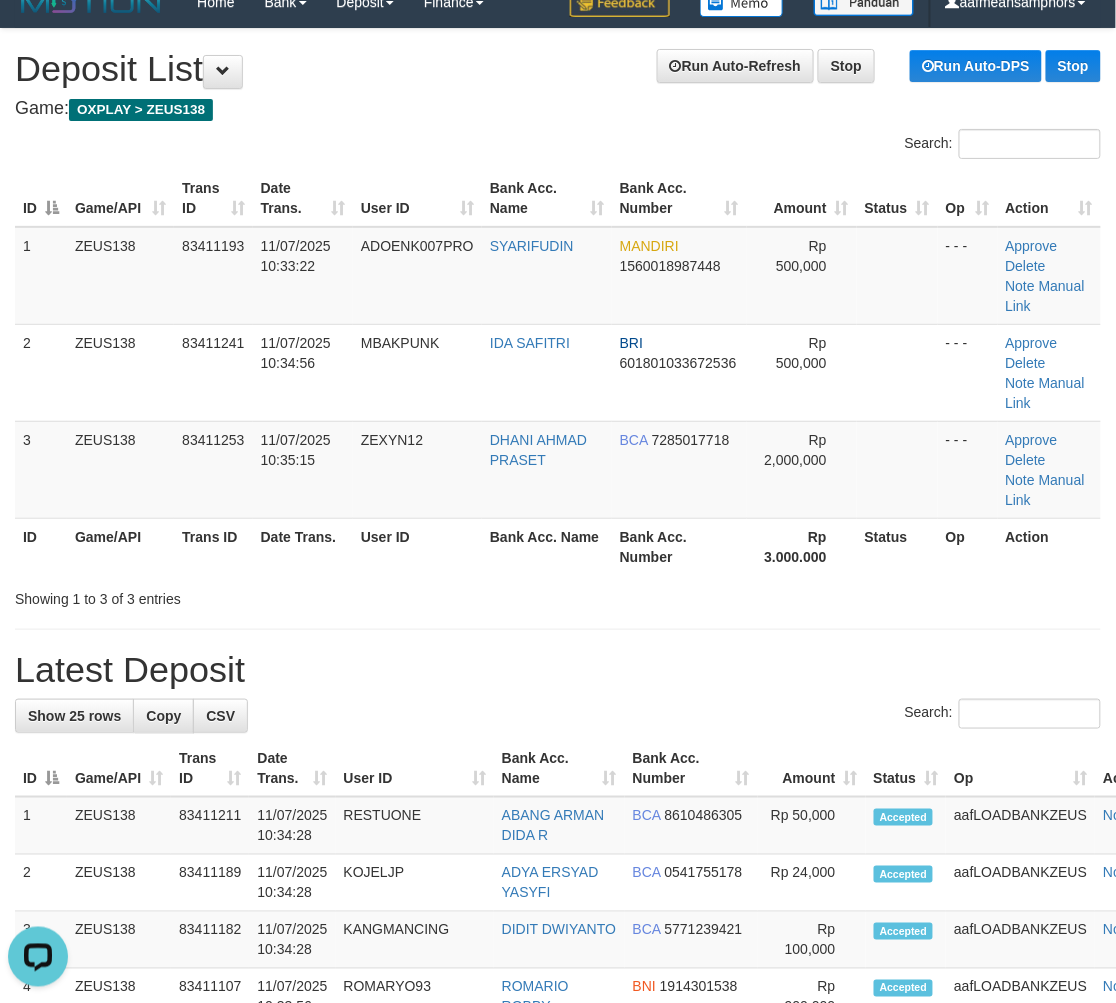 click on "Latest Deposit" at bounding box center (558, 670) 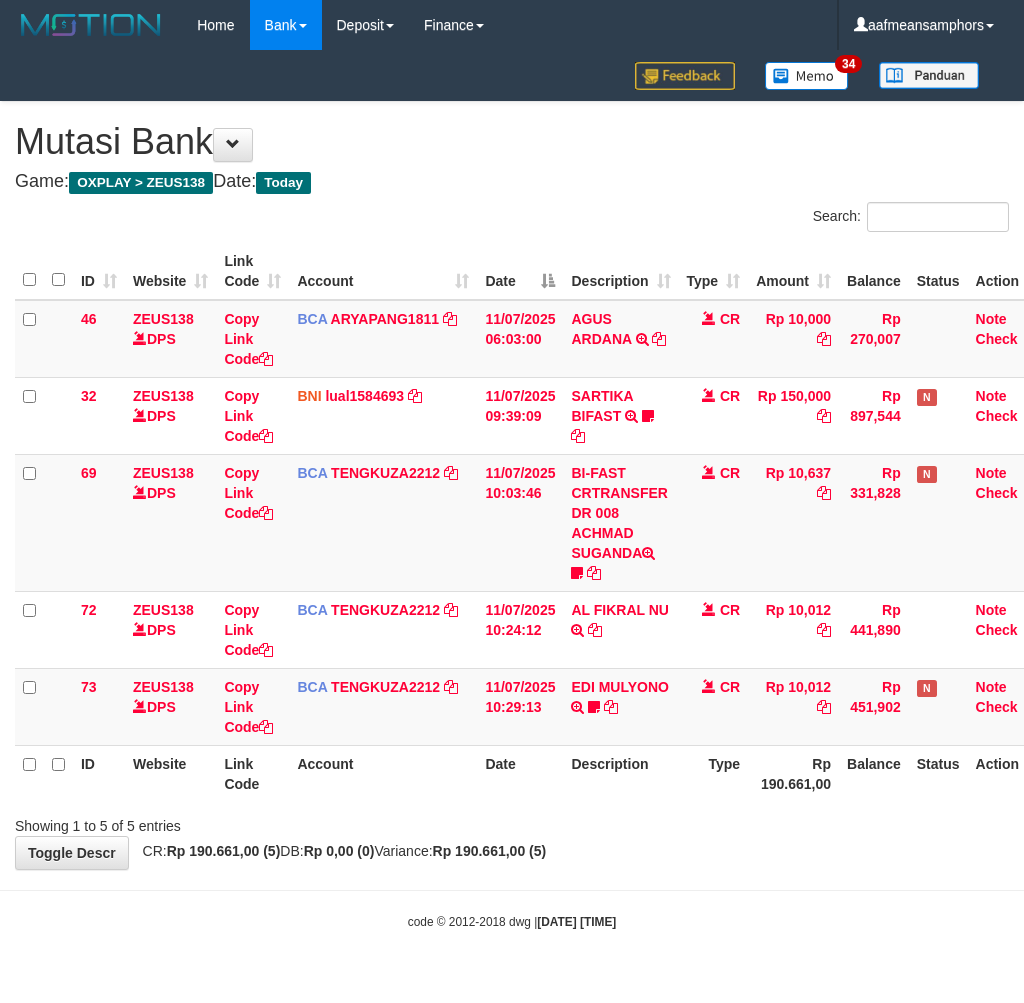 scroll, scrollTop: 0, scrollLeft: 0, axis: both 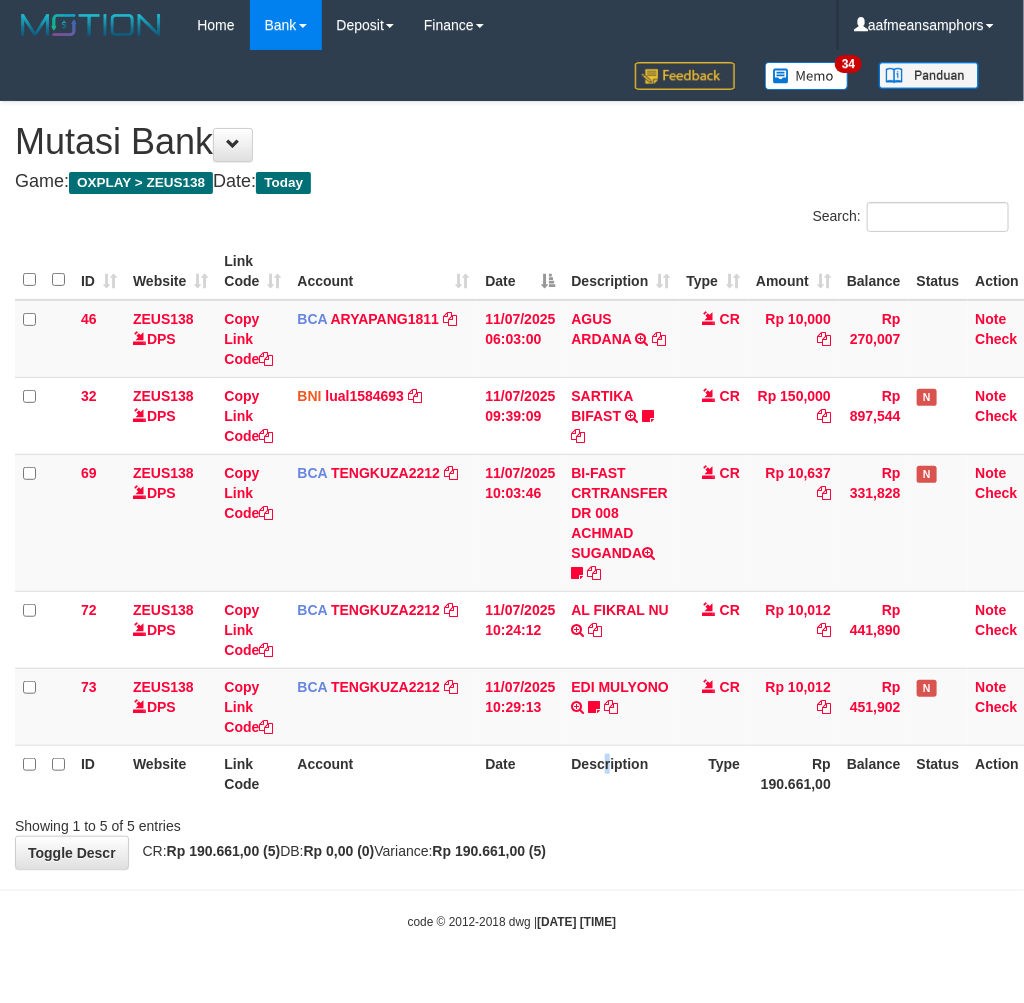 click on "Description" at bounding box center [620, 773] 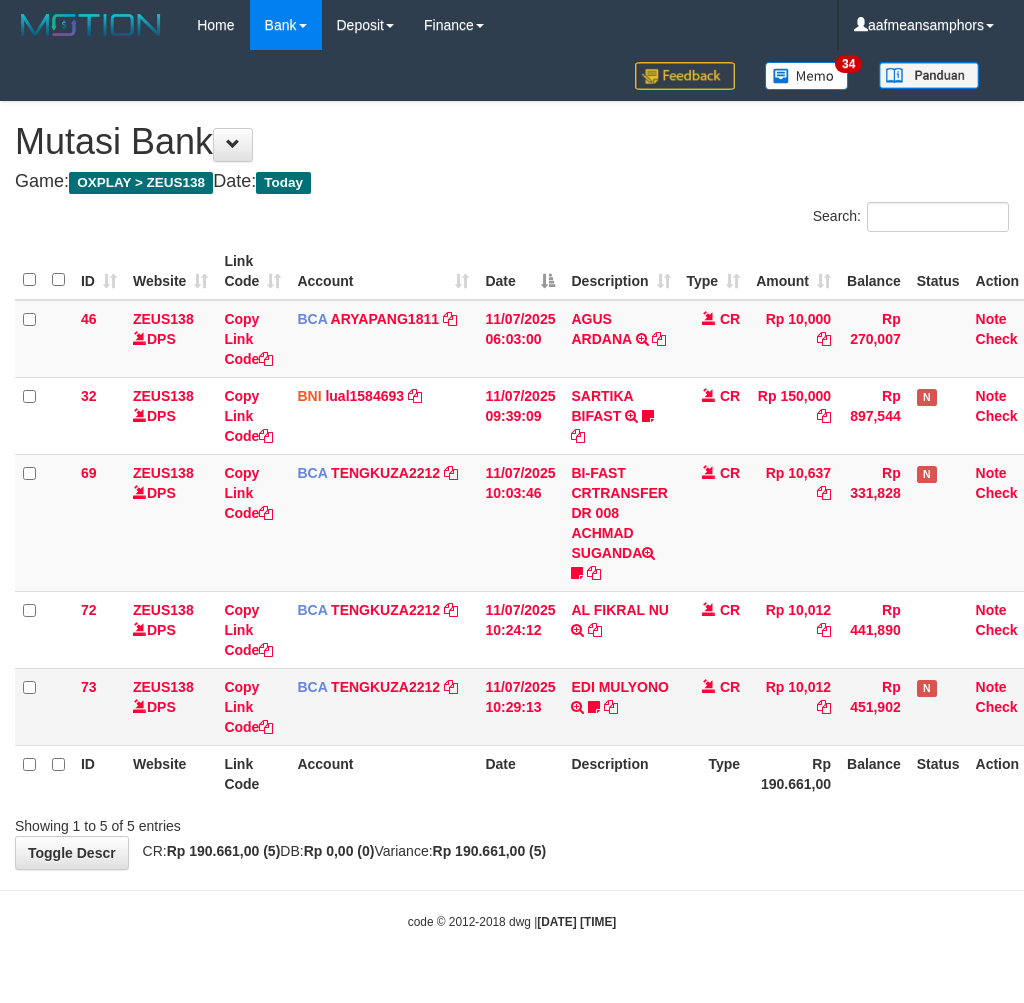 scroll, scrollTop: 0, scrollLeft: 0, axis: both 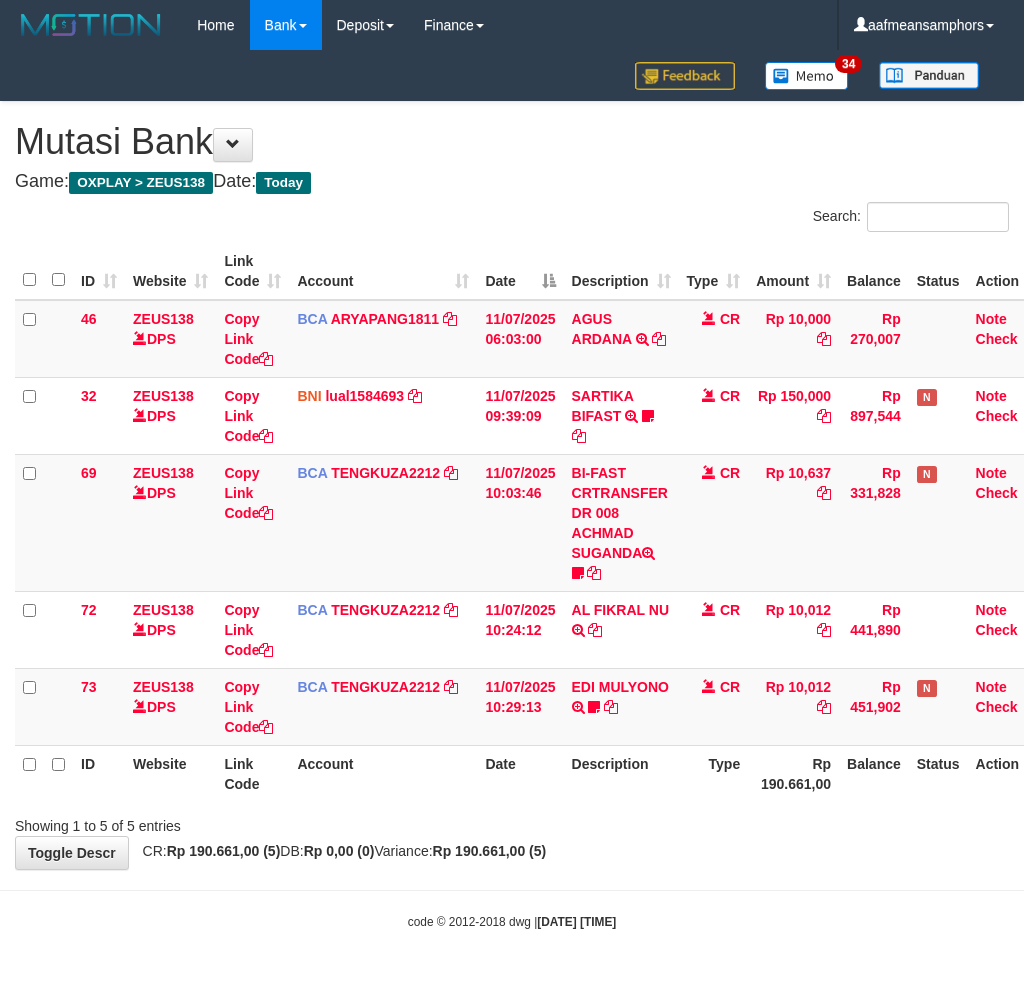 click on "Search:
ID Website Link Code Account Date Description Type Amount Balance Status Action
46
ZEUS138    DPS
Copy Link Code
BCA
ARYAPANG1811
DPS
ARYA PANGESTU
mutasi_20250711_2620 | 46
mutasi_20250711_2620 | 46
11/07/2025 06:03:00
AGUS ARDANA         TRSF E-BANKING CR 1107/FTSCY/WS95051
10000.002025071158167087 TRFDN-AGUS ARDANA ESPAY DEBIT INDONE
CR
Rp 10,000
Rp 270,007
Note
Check
32
ZEUS138    DPS
Copy Link Code
BNI
lual1584693" at bounding box center (512, 519) 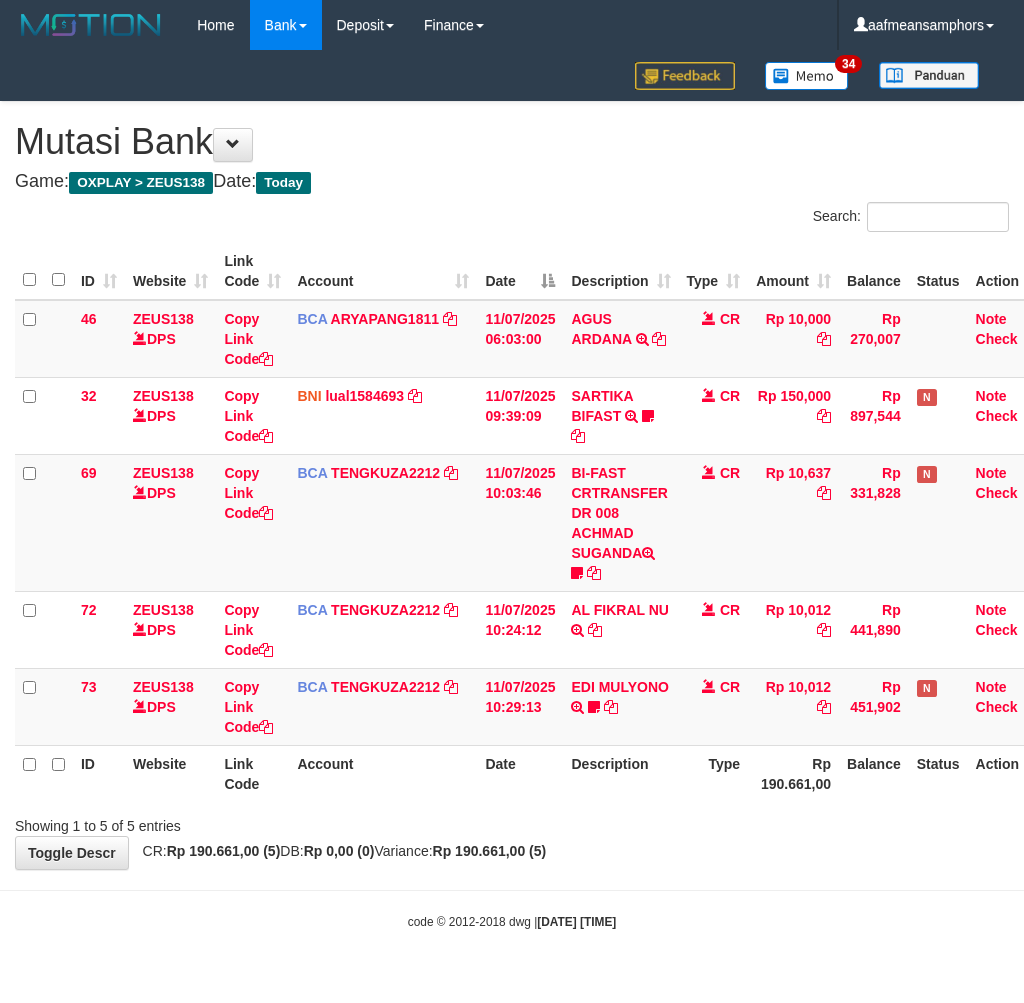 scroll, scrollTop: 0, scrollLeft: 0, axis: both 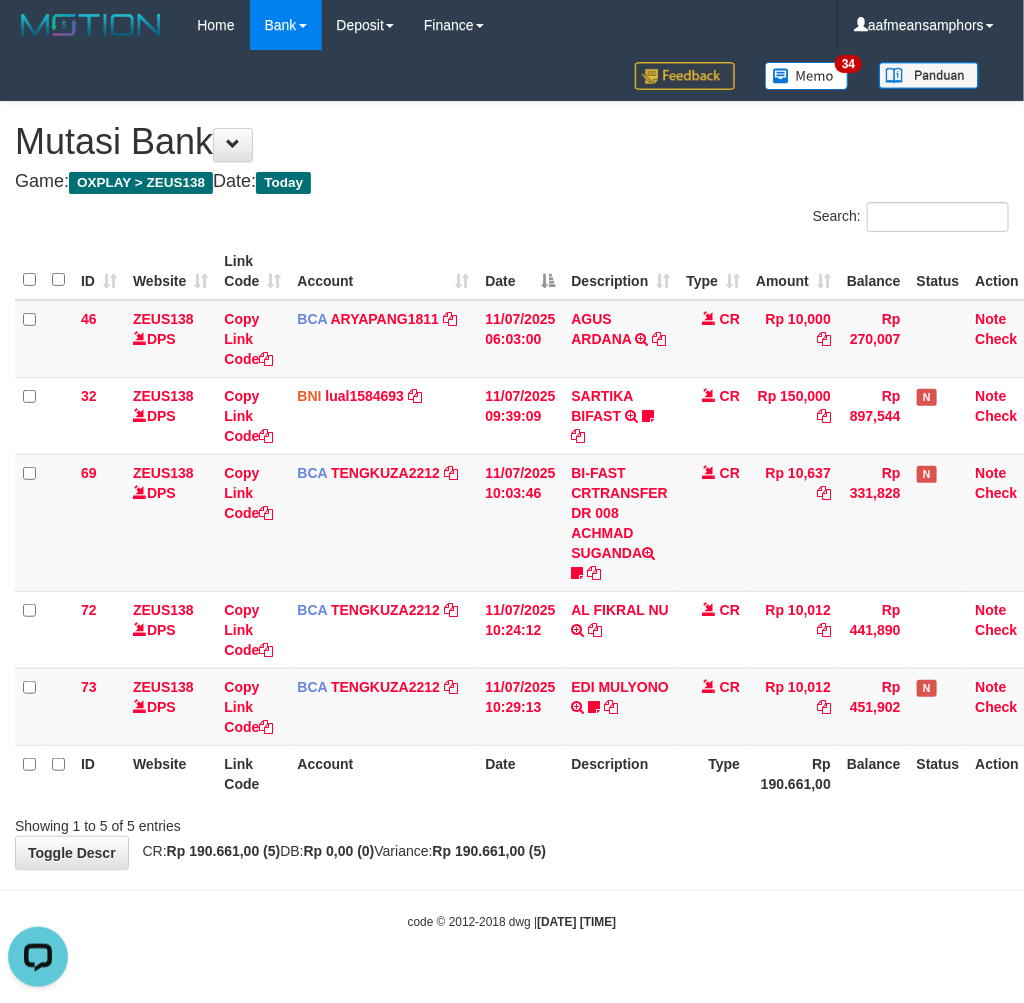 drag, startPoint x: 682, startPoint y: 896, endPoint x: 714, endPoint y: 868, distance: 42.520584 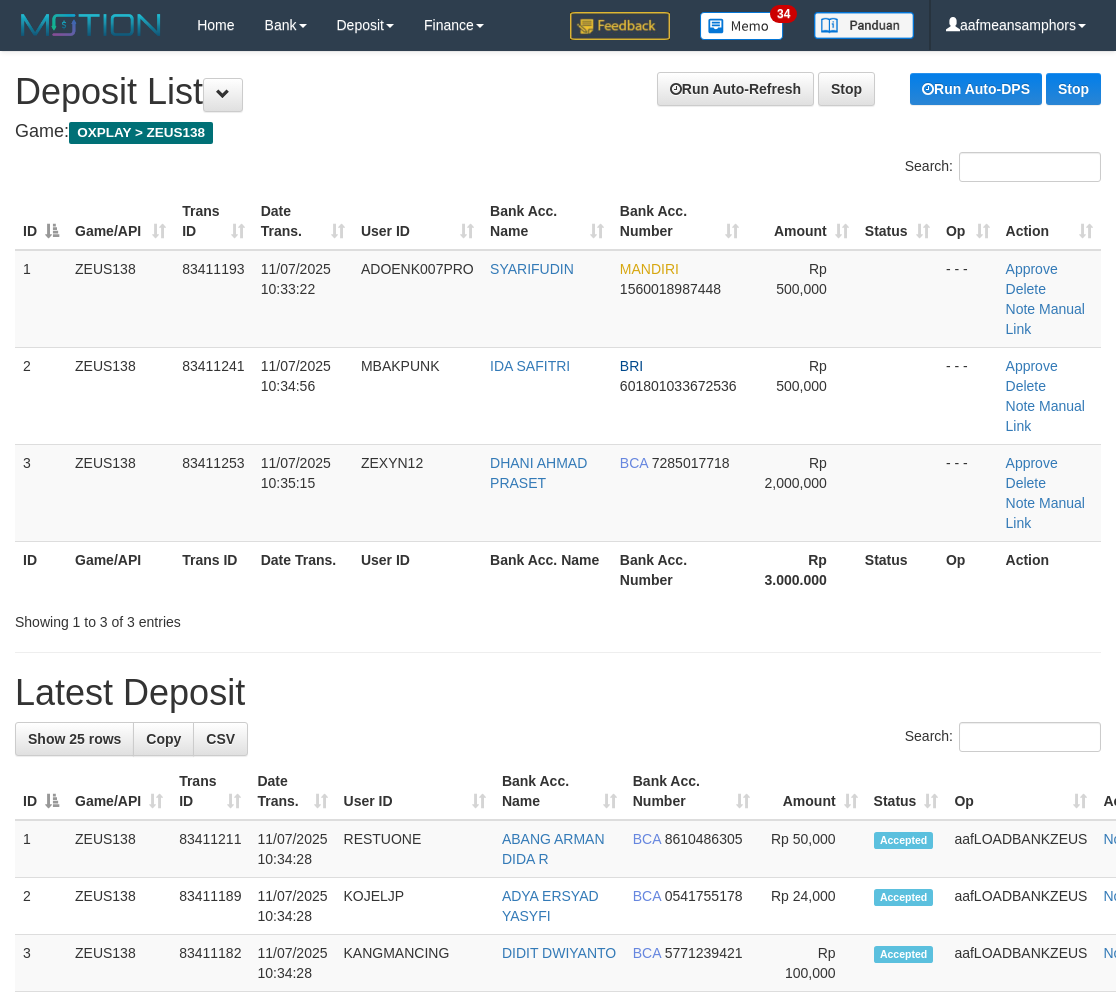 scroll, scrollTop: 23, scrollLeft: 0, axis: vertical 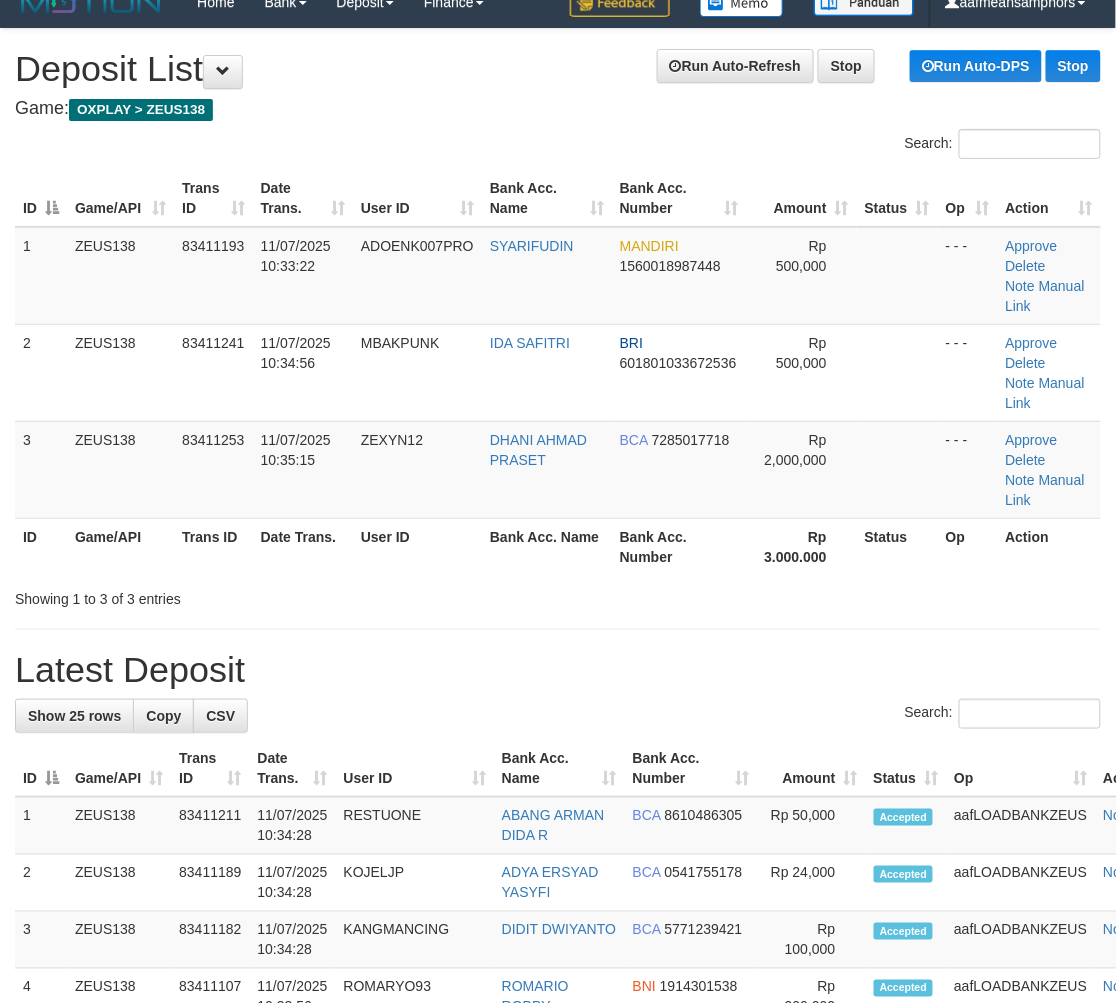 drag, startPoint x: 0, startPoint y: 0, endPoint x: 507, endPoint y: 641, distance: 817.26984 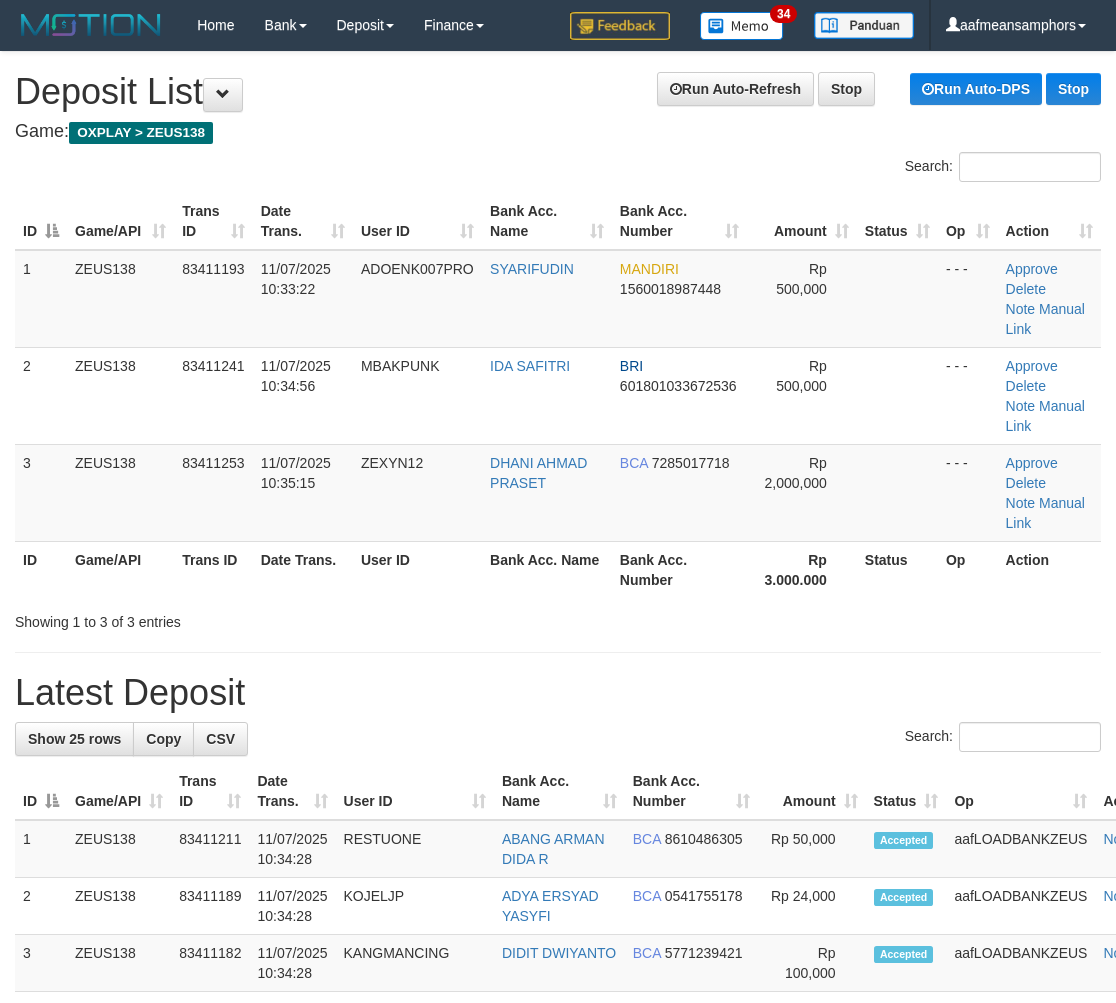 scroll, scrollTop: 23, scrollLeft: 0, axis: vertical 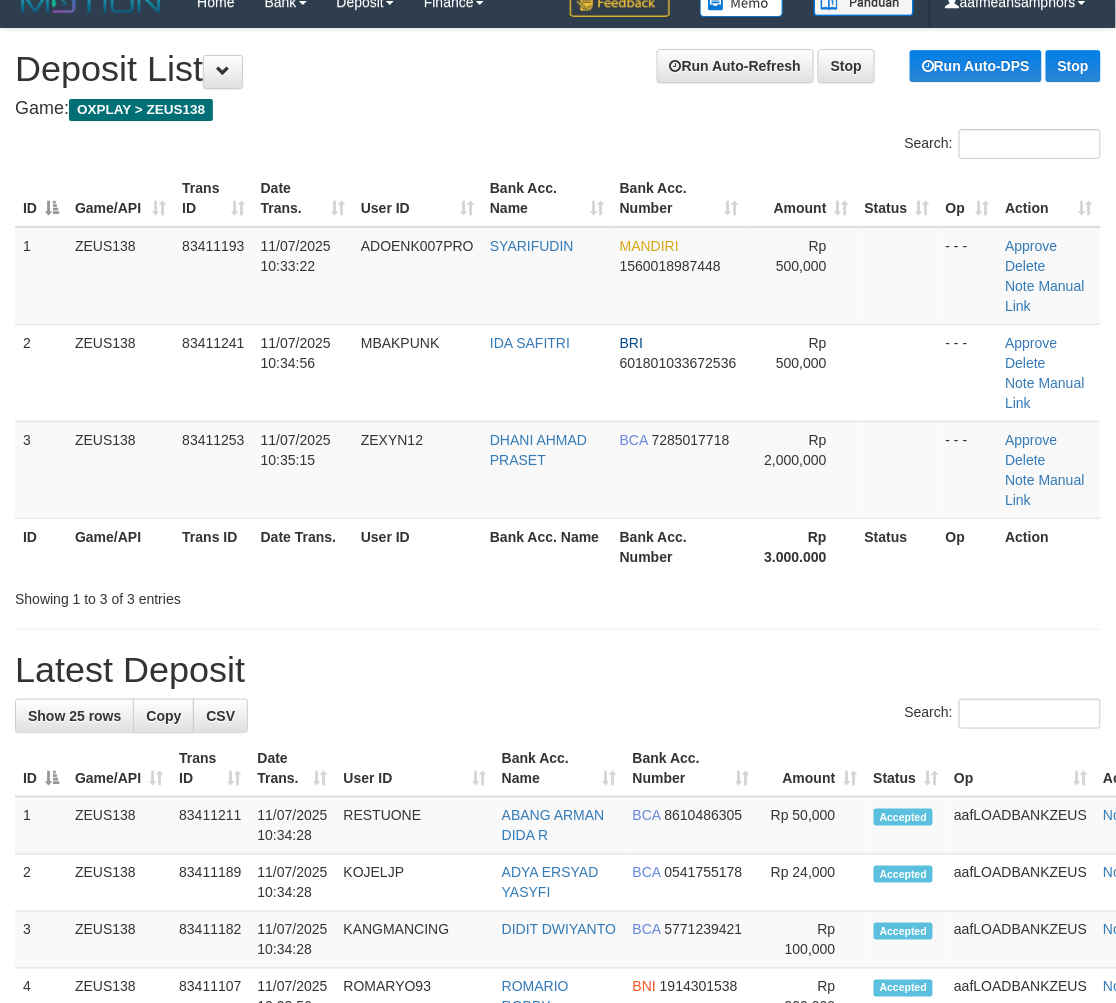 drag, startPoint x: 453, startPoint y: 583, endPoint x: 464, endPoint y: 581, distance: 11.18034 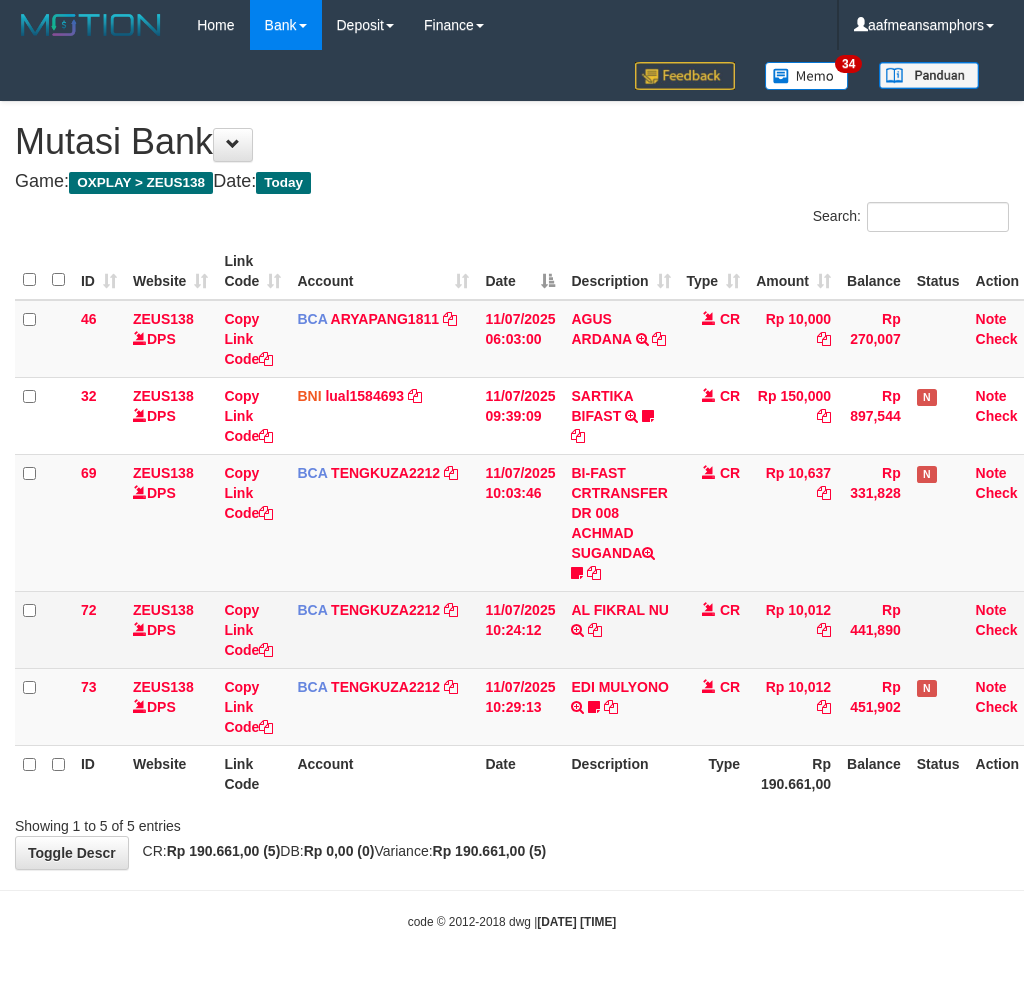 scroll, scrollTop: 0, scrollLeft: 0, axis: both 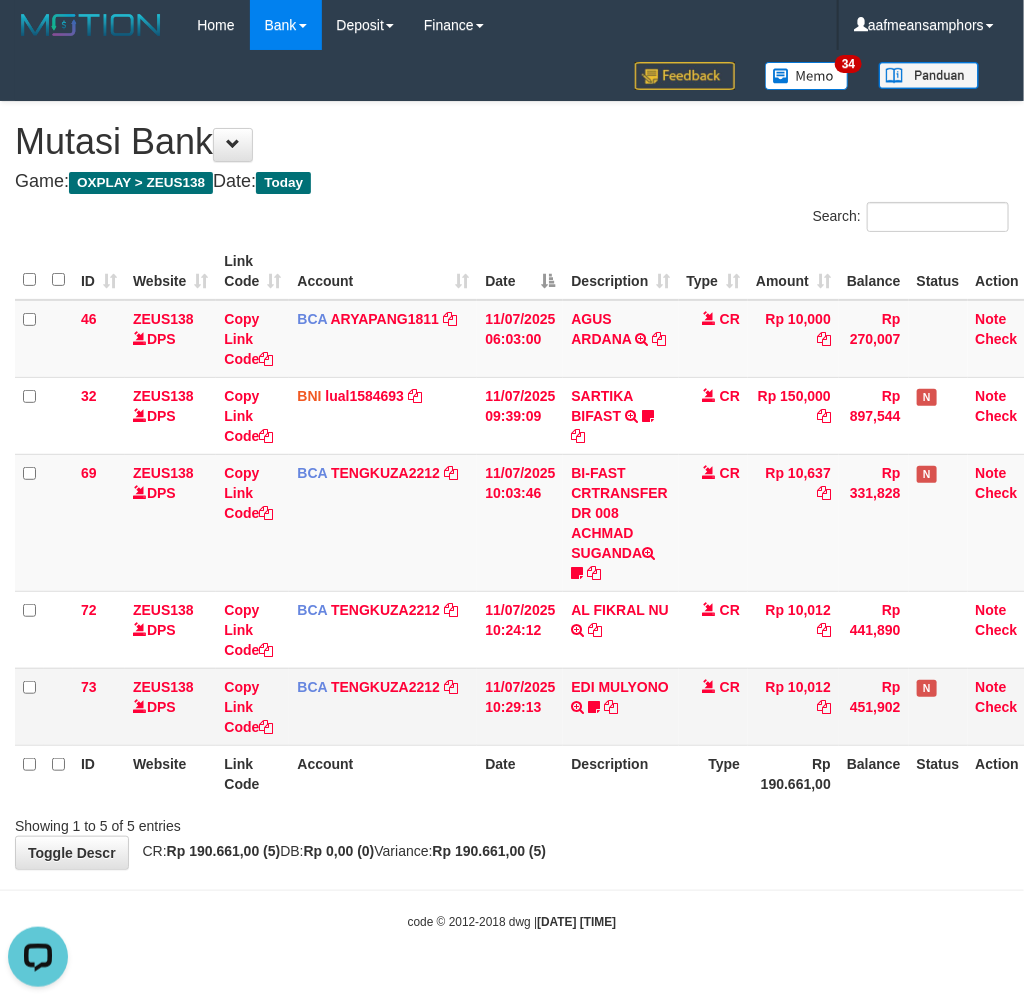 drag, startPoint x: 763, startPoint y: 801, endPoint x: 977, endPoint y: 718, distance: 229.53214 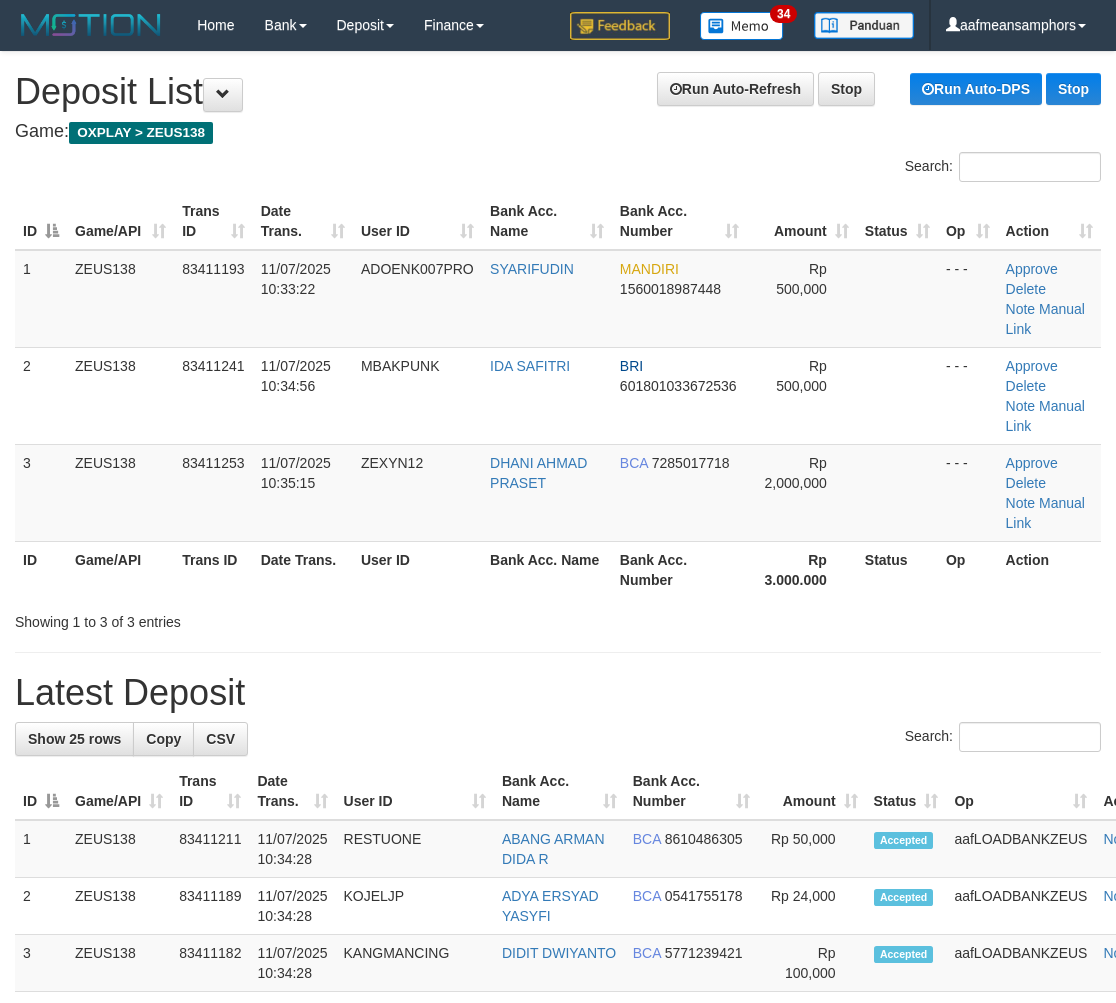 scroll, scrollTop: 23, scrollLeft: 0, axis: vertical 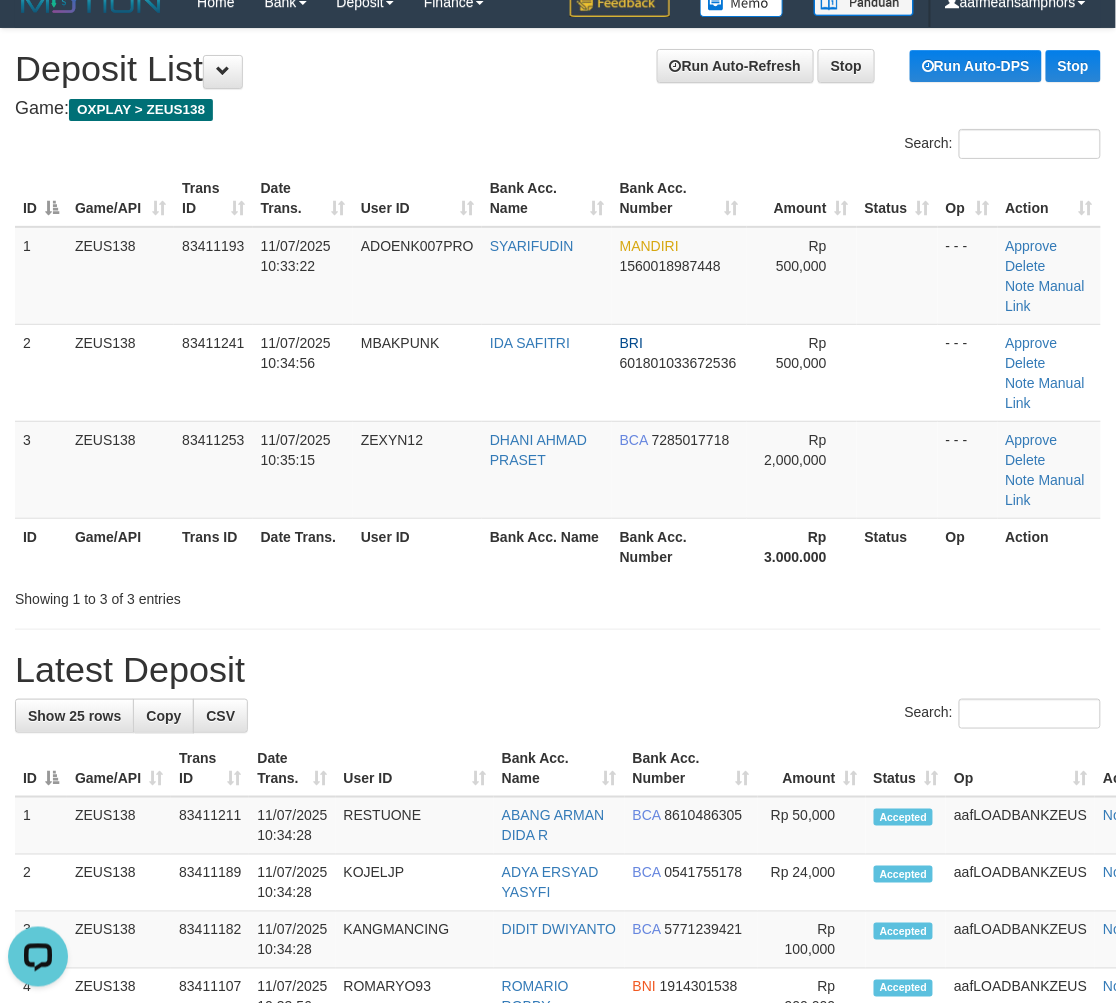 drag, startPoint x: 526, startPoint y: 585, endPoint x: 5, endPoint y: 773, distance: 553.8818 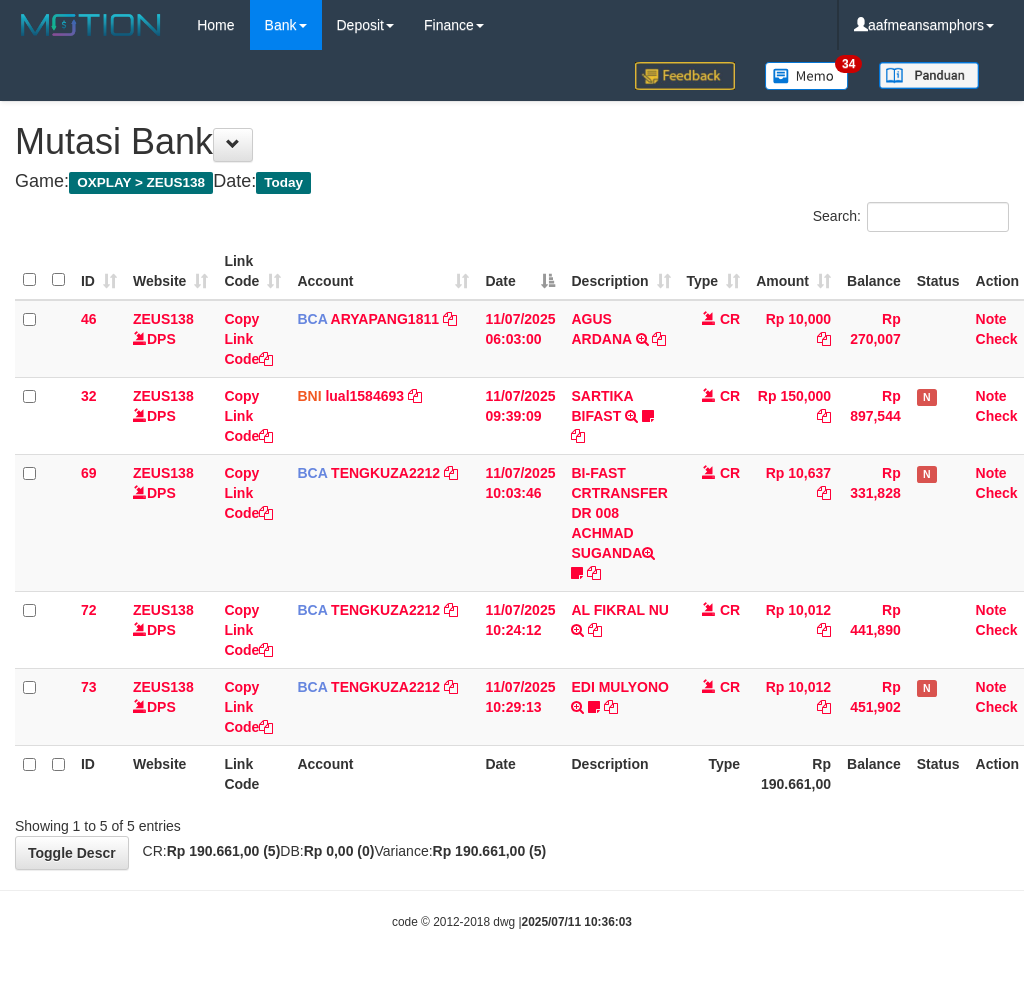 scroll, scrollTop: 0, scrollLeft: 0, axis: both 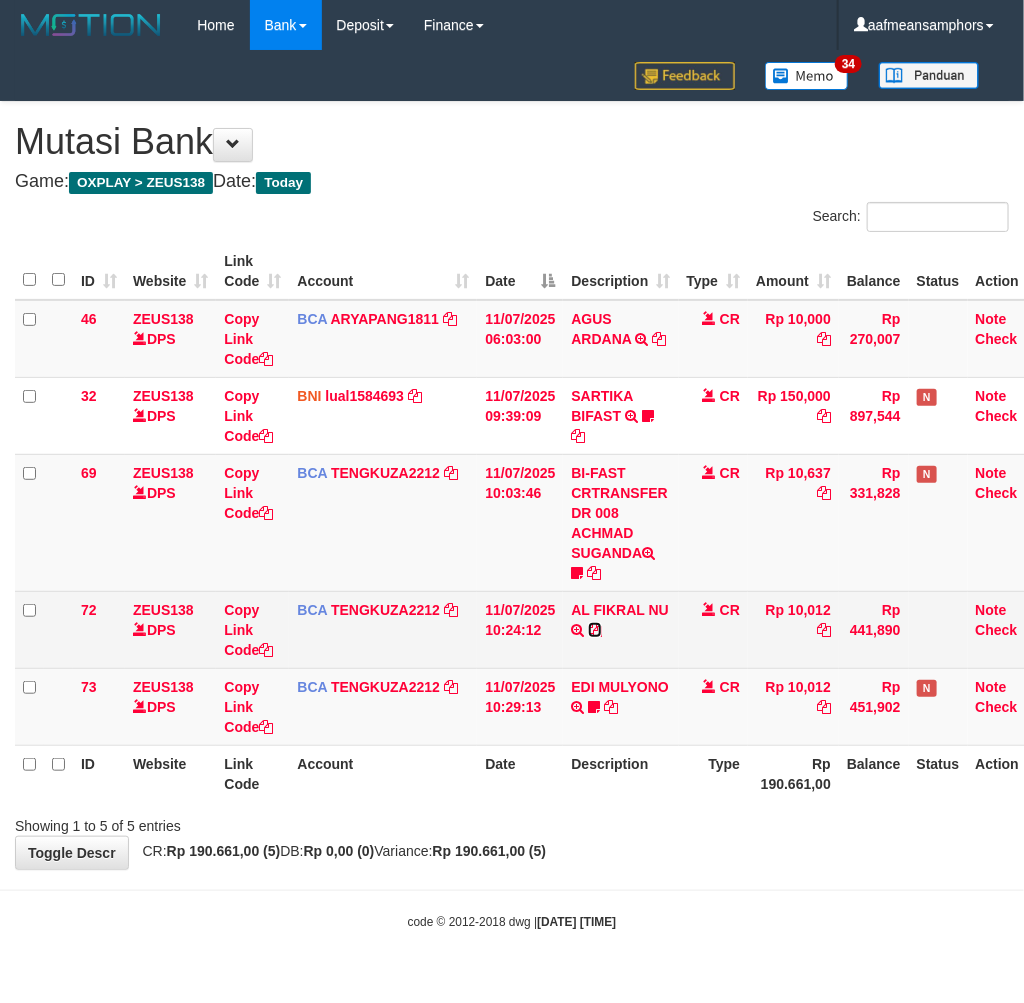 click at bounding box center (595, 630) 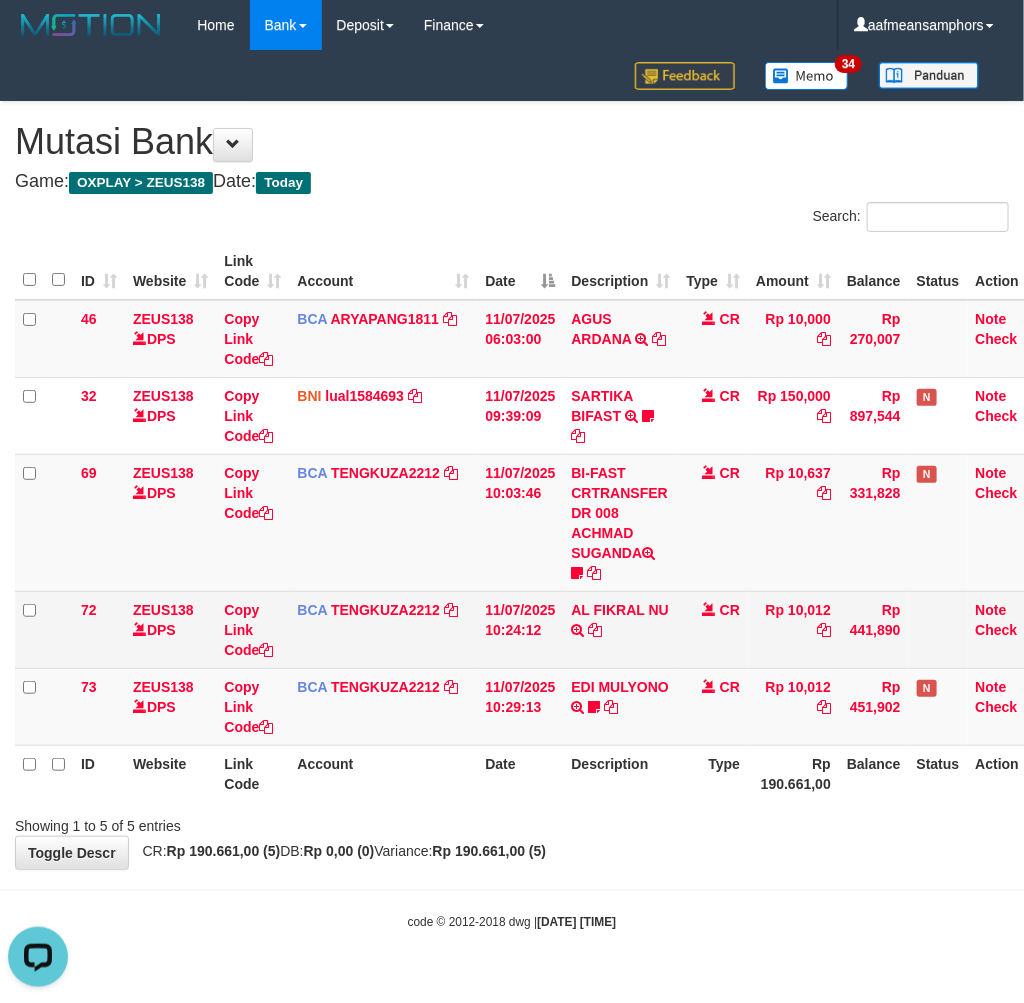 scroll, scrollTop: 0, scrollLeft: 0, axis: both 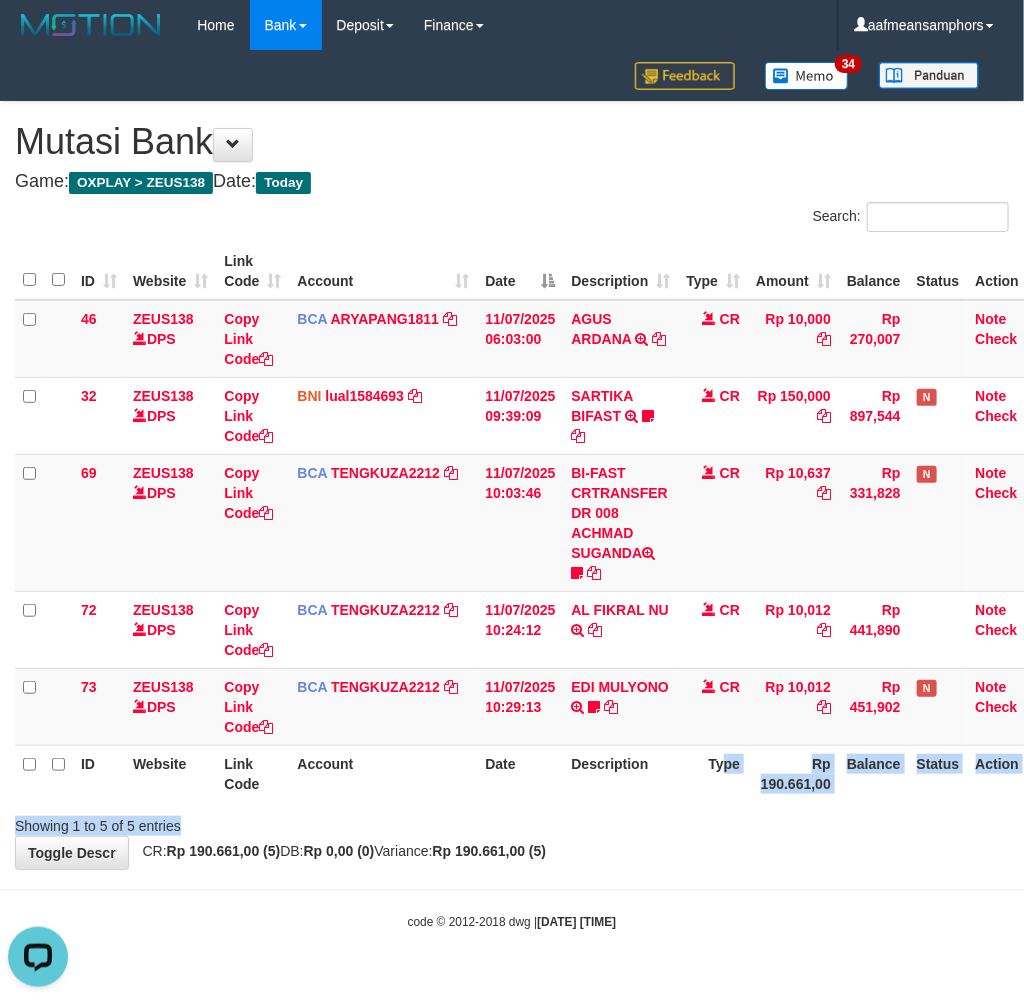 drag, startPoint x: 720, startPoint y: 797, endPoint x: 761, endPoint y: 782, distance: 43.65776 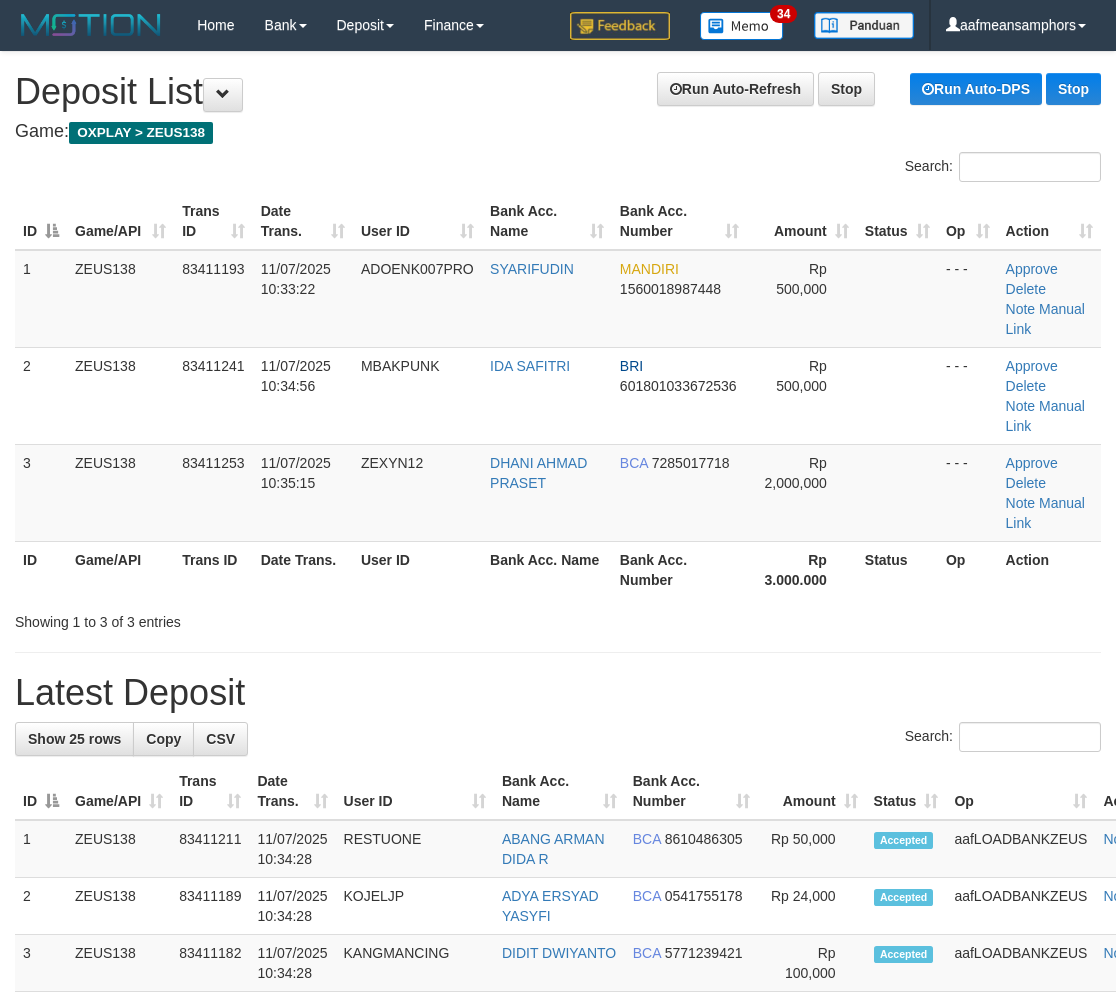 scroll, scrollTop: 23, scrollLeft: 0, axis: vertical 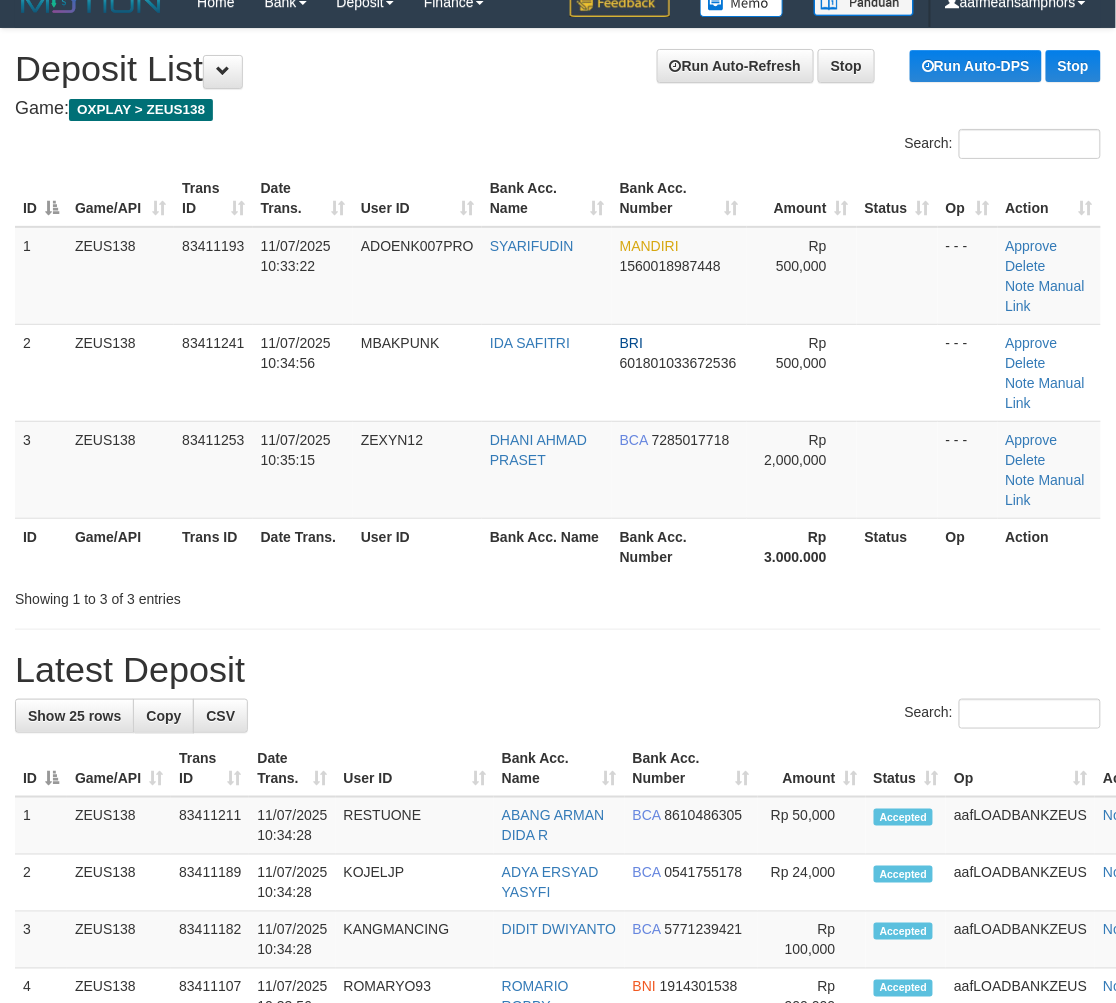 drag, startPoint x: 386, startPoint y: 627, endPoint x: 607, endPoint y: 638, distance: 221.27359 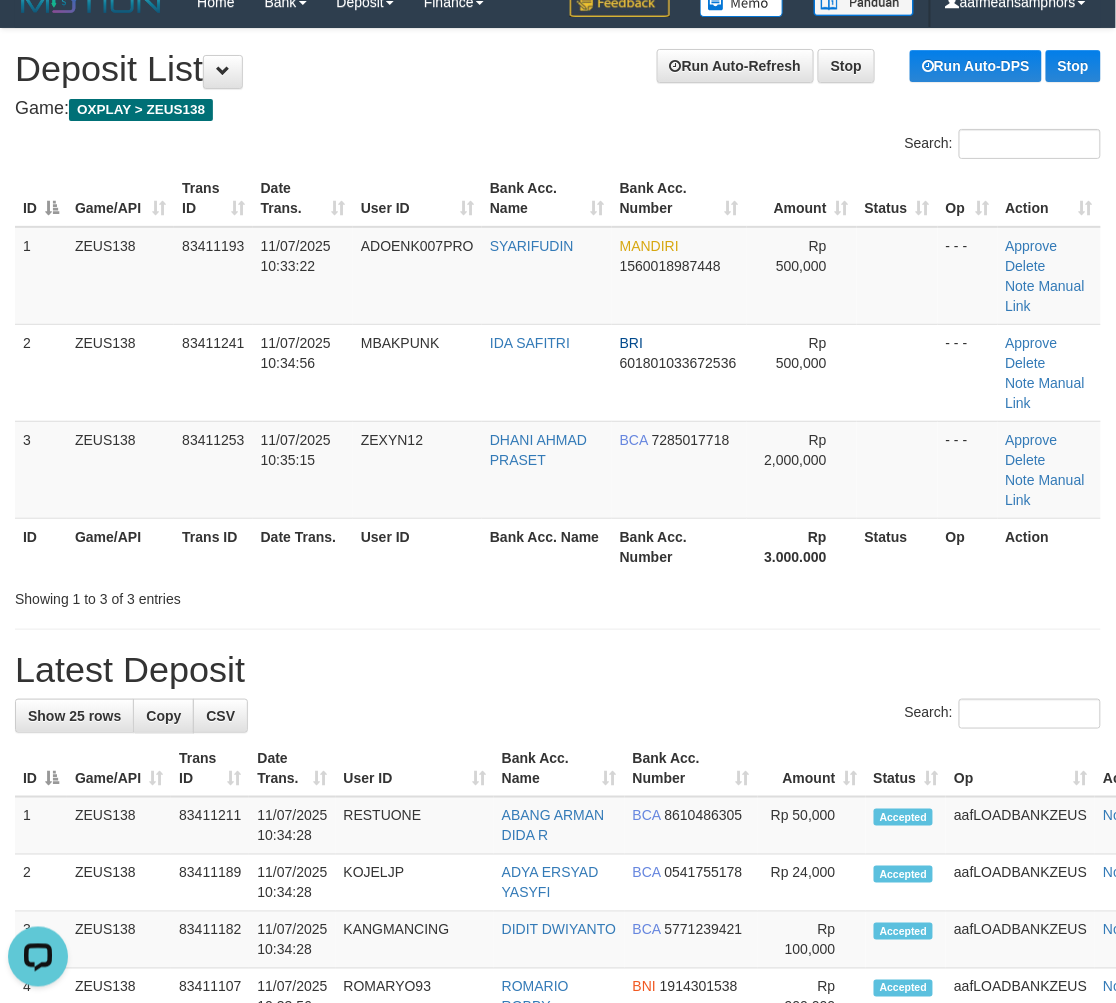 scroll, scrollTop: 0, scrollLeft: 0, axis: both 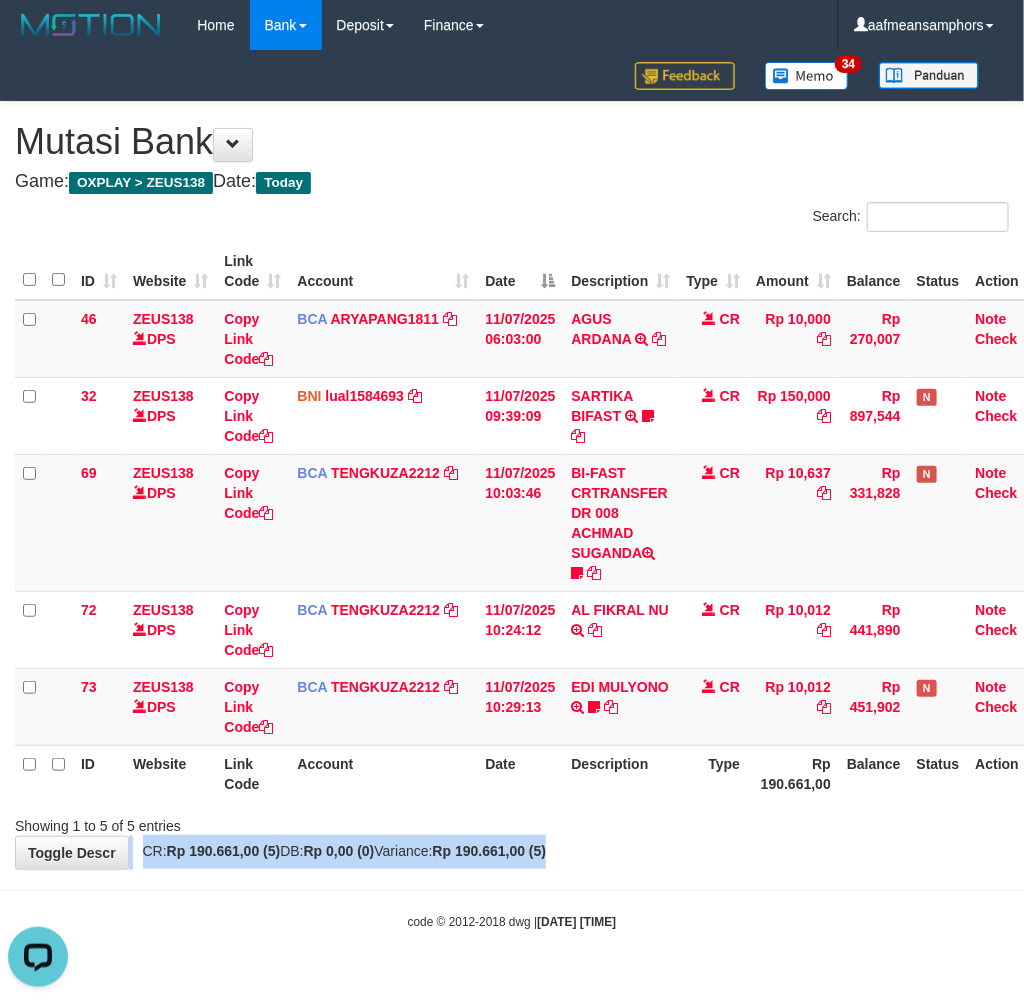 click on "**********" at bounding box center (512, 485) 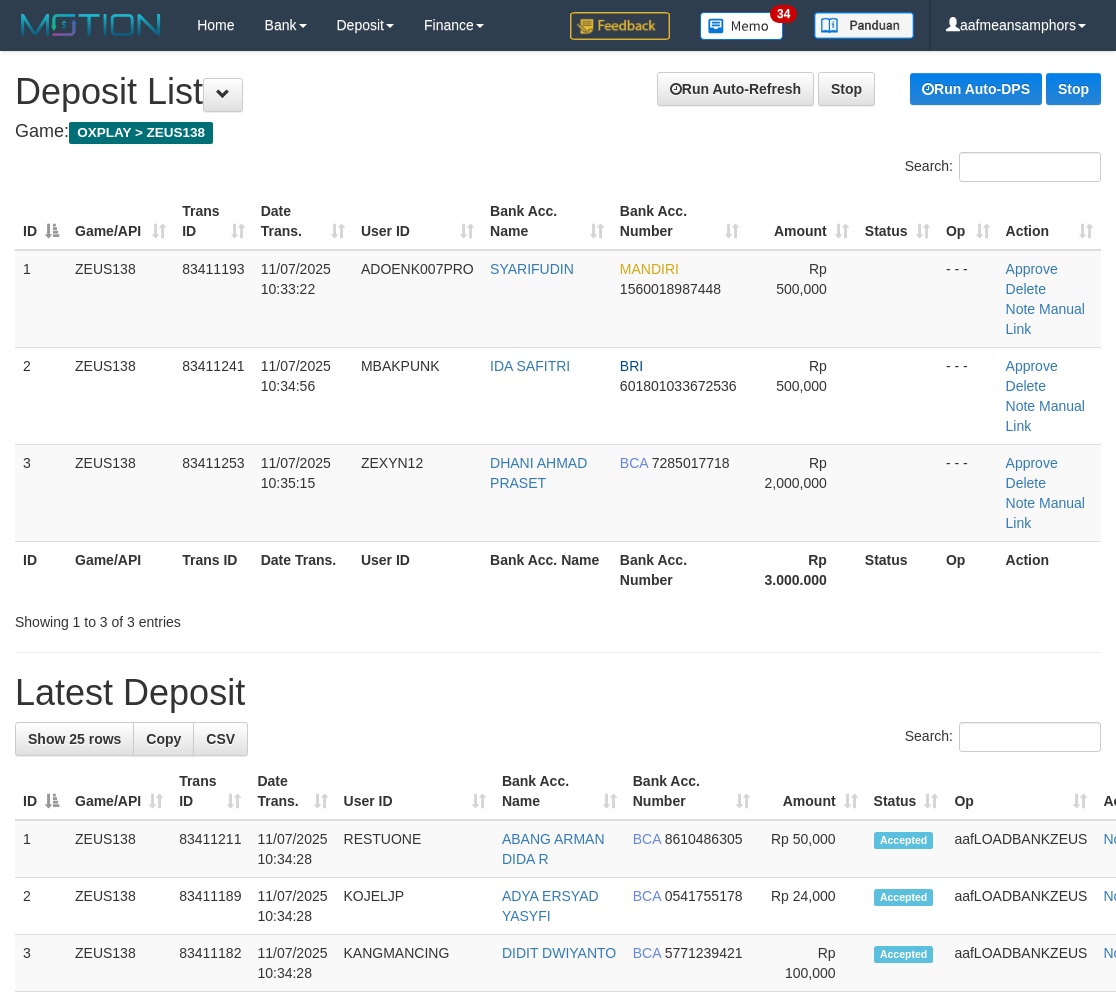 scroll, scrollTop: 23, scrollLeft: 0, axis: vertical 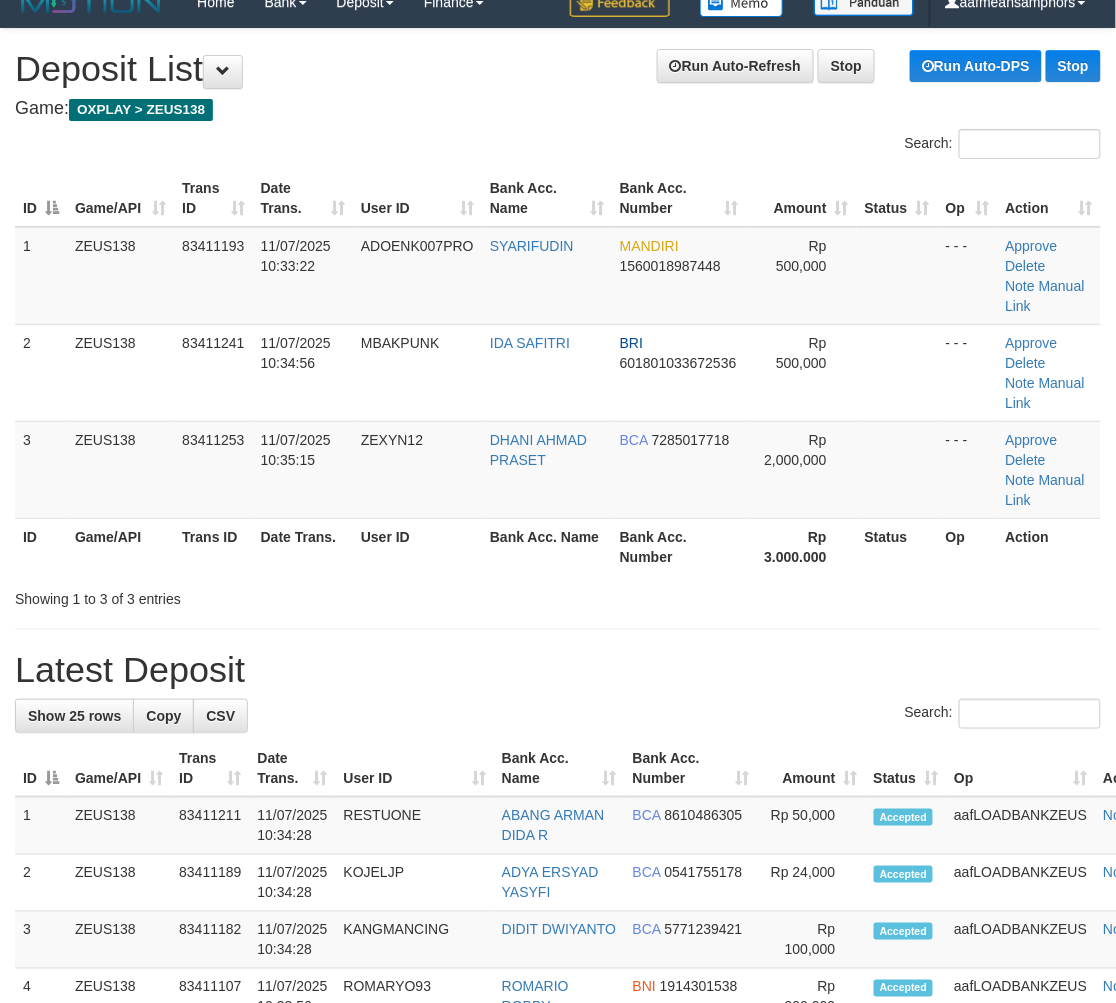 click on "**********" at bounding box center (558, 1202) 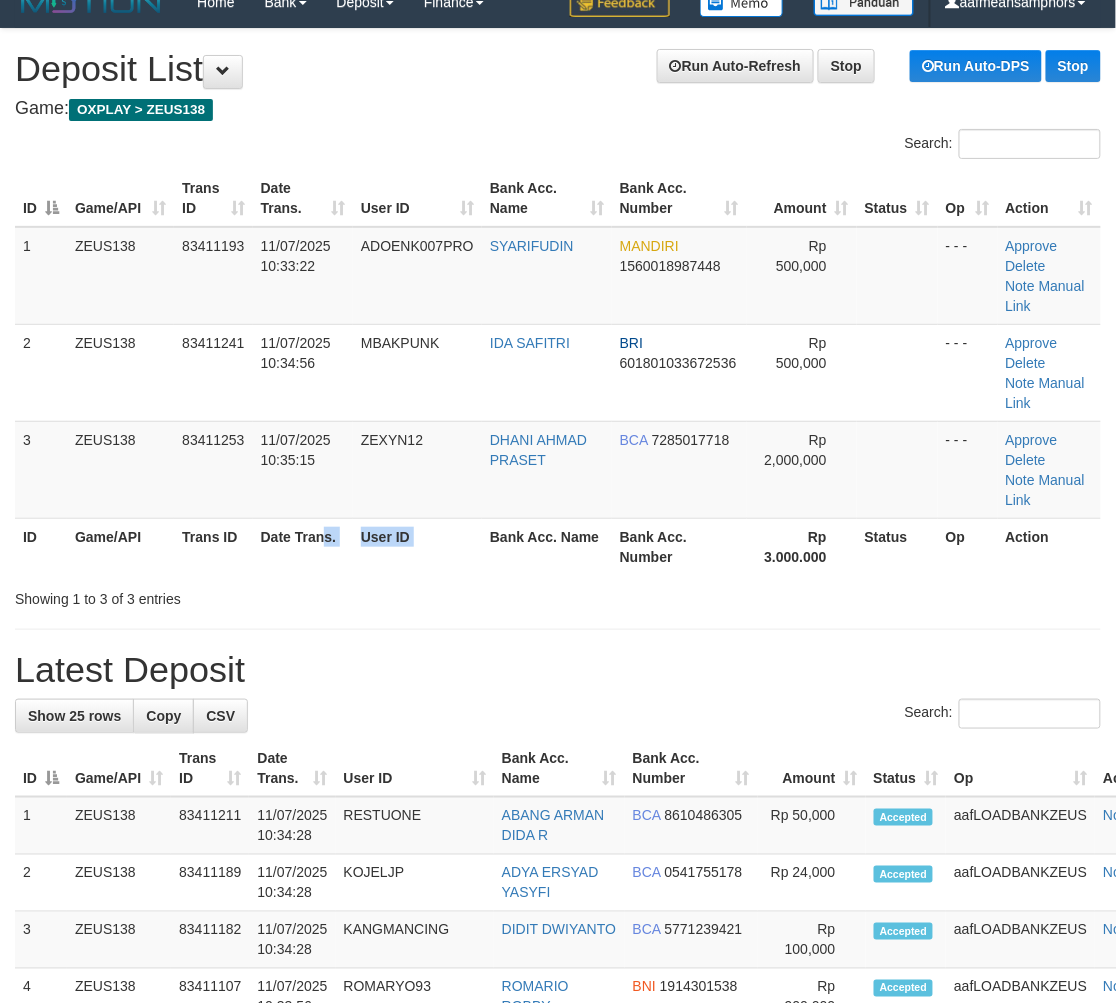 click on "ID Game/API Trans ID Date Trans. User ID Bank Acc. Name Bank Acc. Number Rp 3.000.000 Status Op Action" at bounding box center [558, 546] 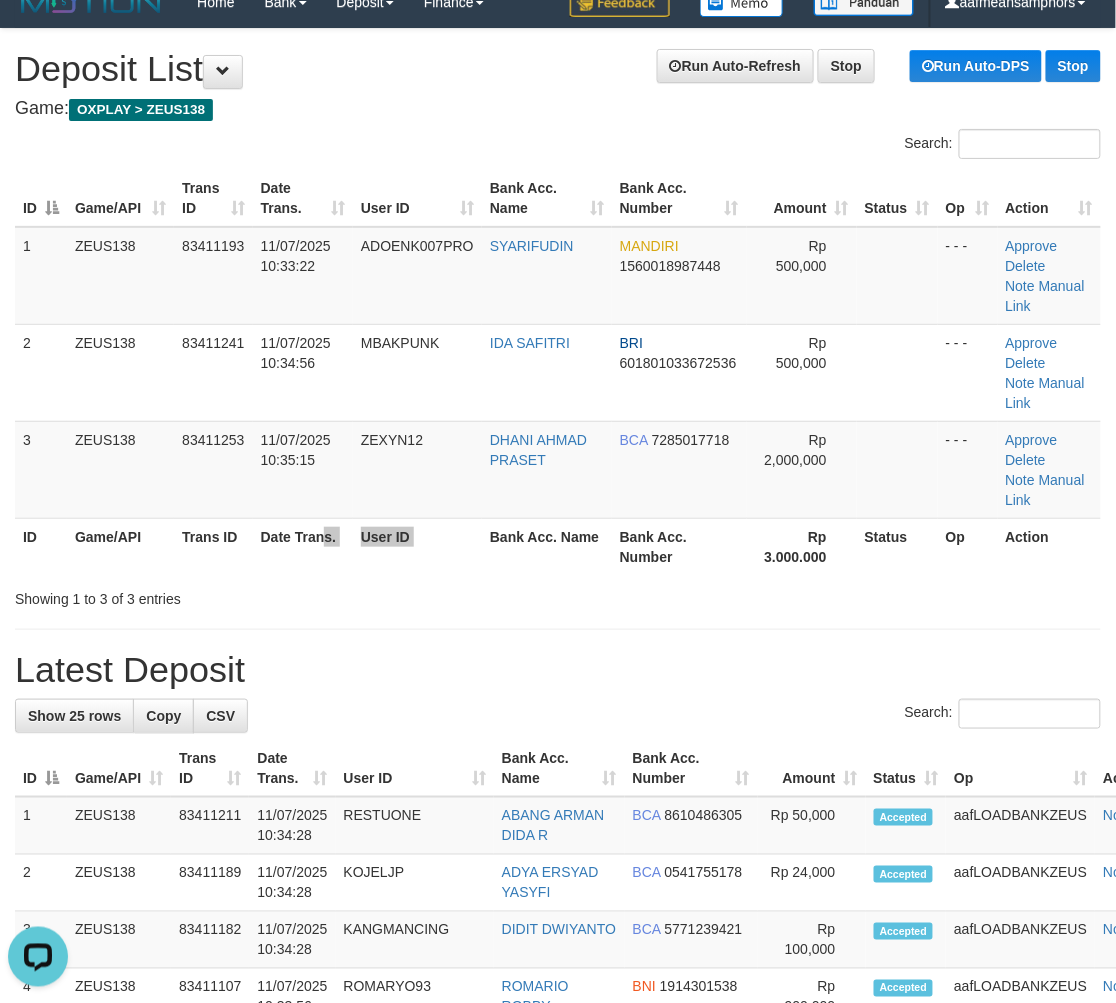 scroll, scrollTop: 0, scrollLeft: 0, axis: both 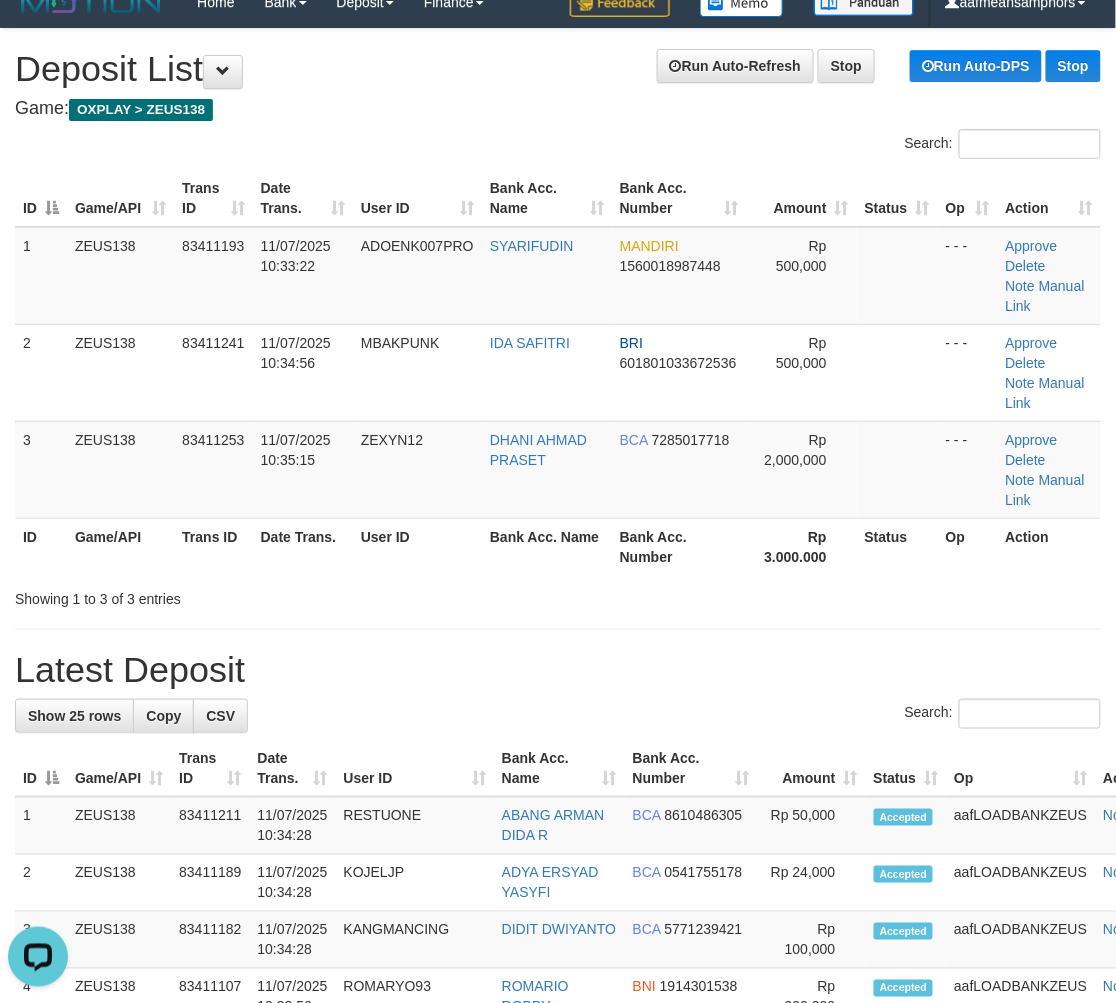 drag, startPoint x: 530, startPoint y: 624, endPoint x: 51, endPoint y: 783, distance: 504.69992 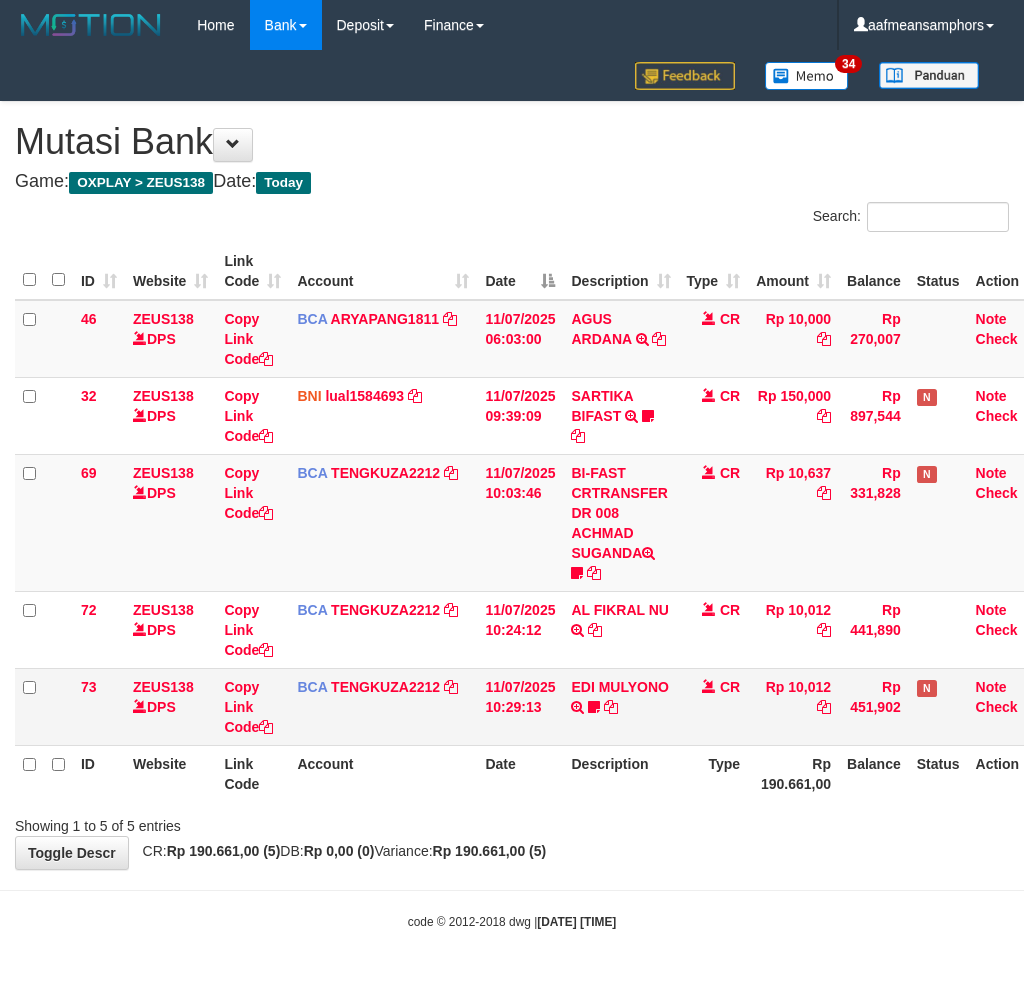 click on "Toggle navigation
Home
Bank
Account List
Load
By Website
Group
[OXPLAY]													ZEUS138
By Load Group (DPS)" at bounding box center [512, 490] 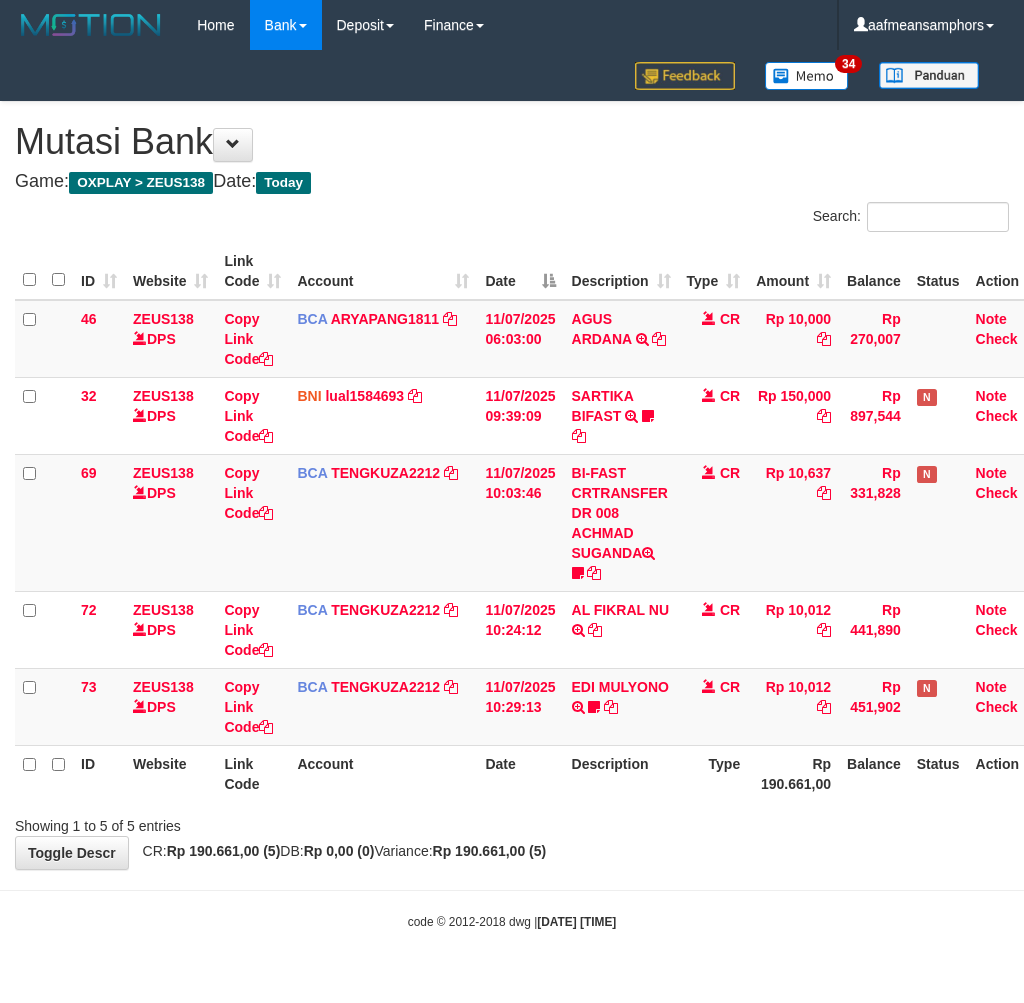 click on "Toggle navigation
Home
Bank
Account List
Load
By Website
Group
[OXPLAY]													ZEUS138
By Load Group (DPS)" at bounding box center (512, 490) 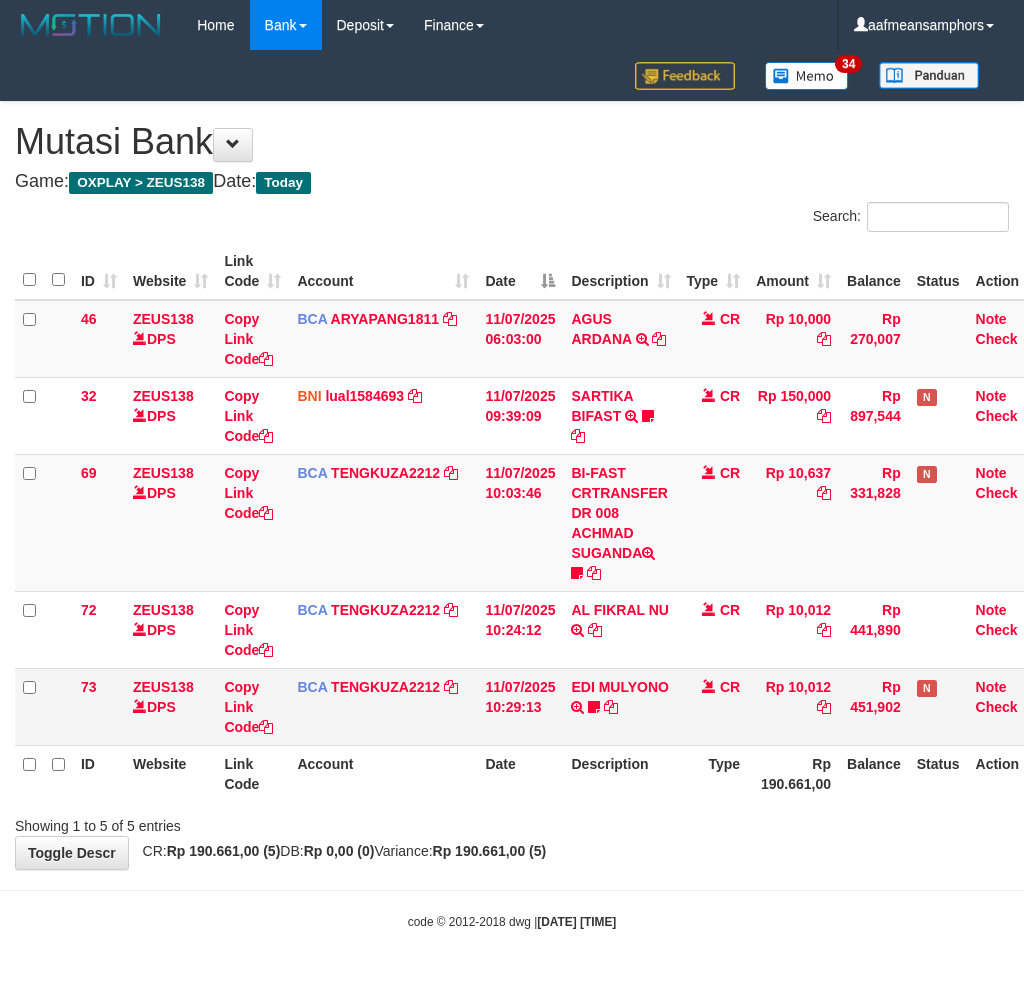 scroll, scrollTop: 0, scrollLeft: 0, axis: both 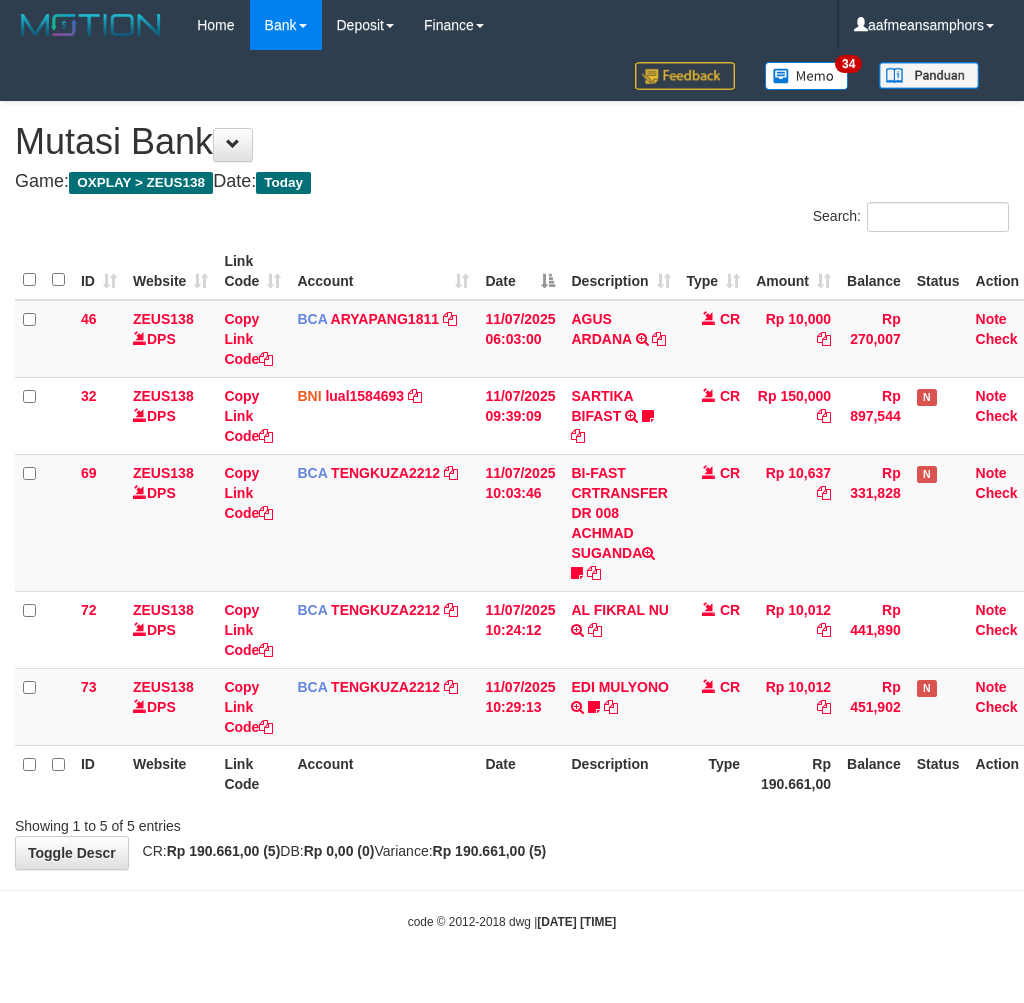 click on "**********" at bounding box center [512, 485] 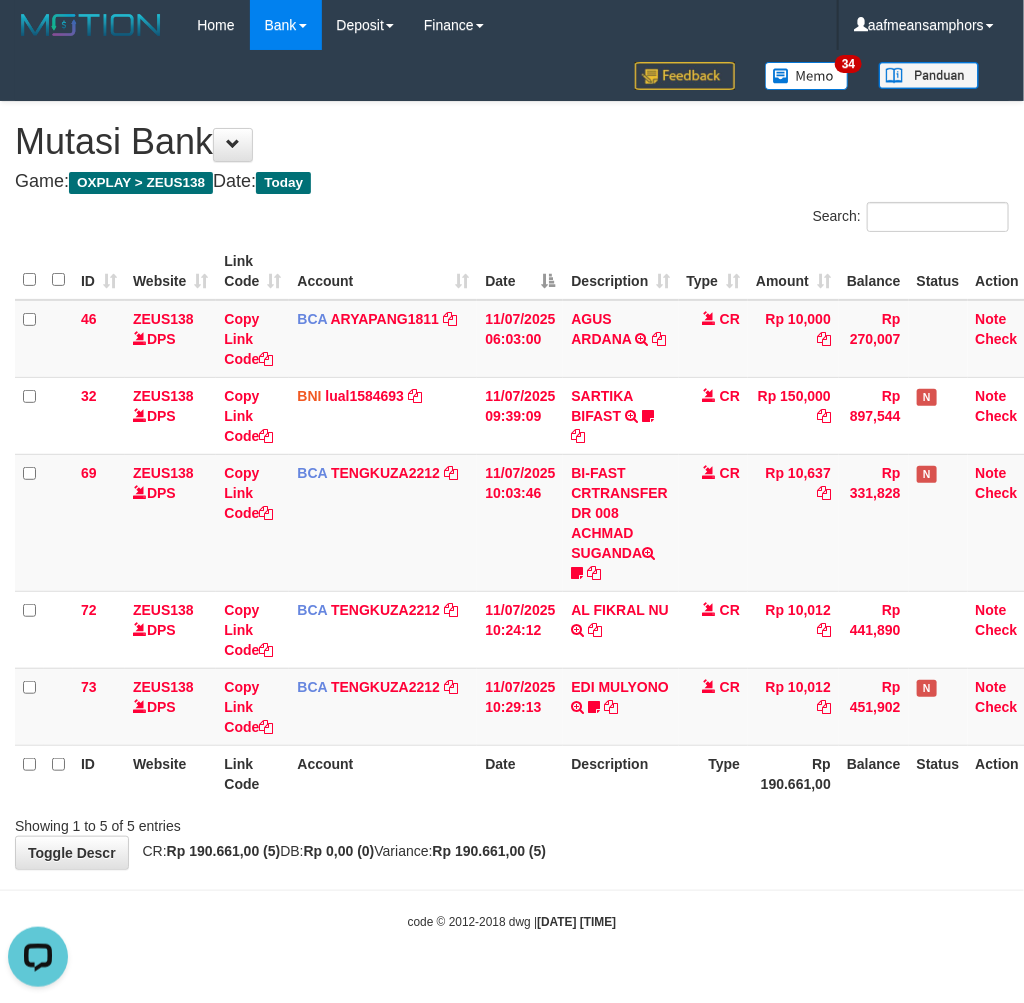 scroll, scrollTop: 0, scrollLeft: 0, axis: both 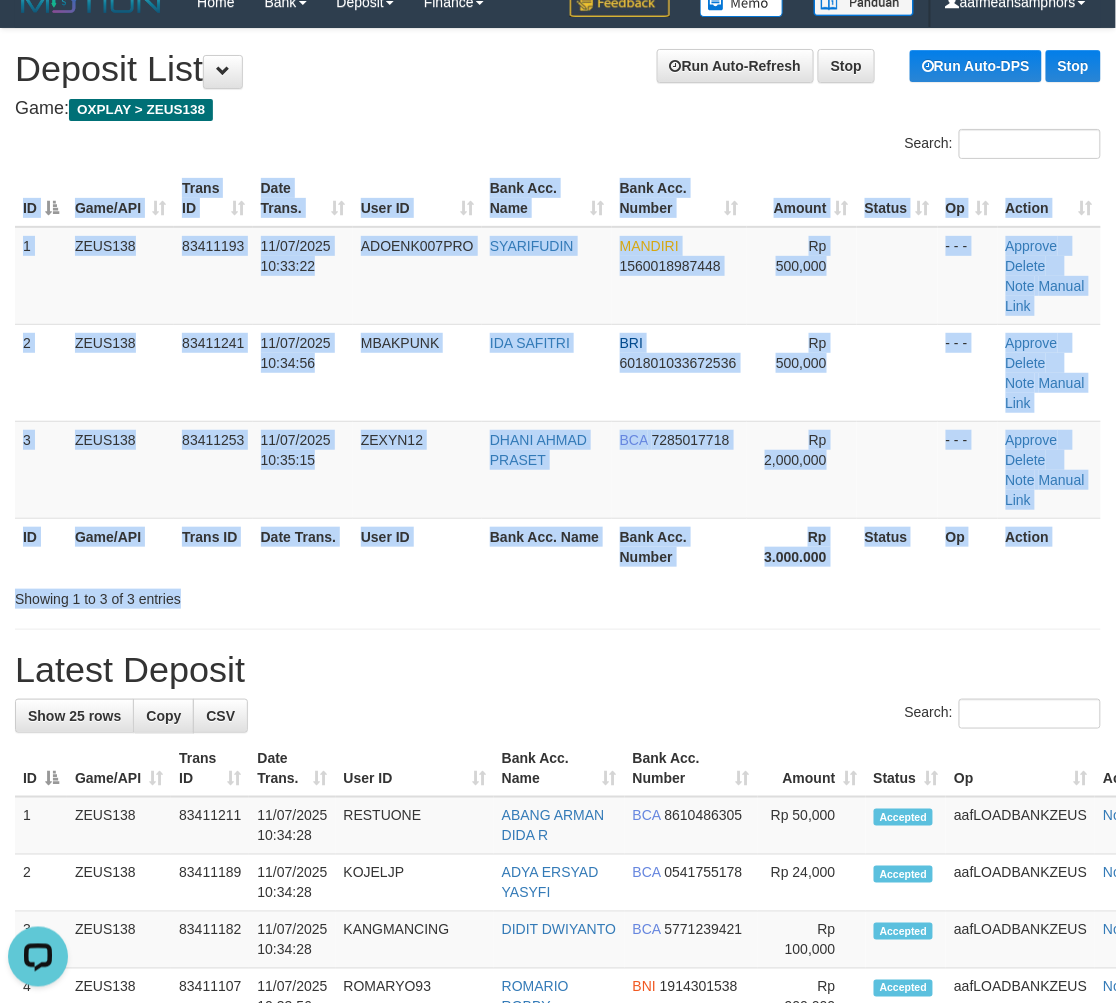 drag, startPoint x: 601, startPoint y: 576, endPoint x: 6, endPoint y: 732, distance: 615.11053 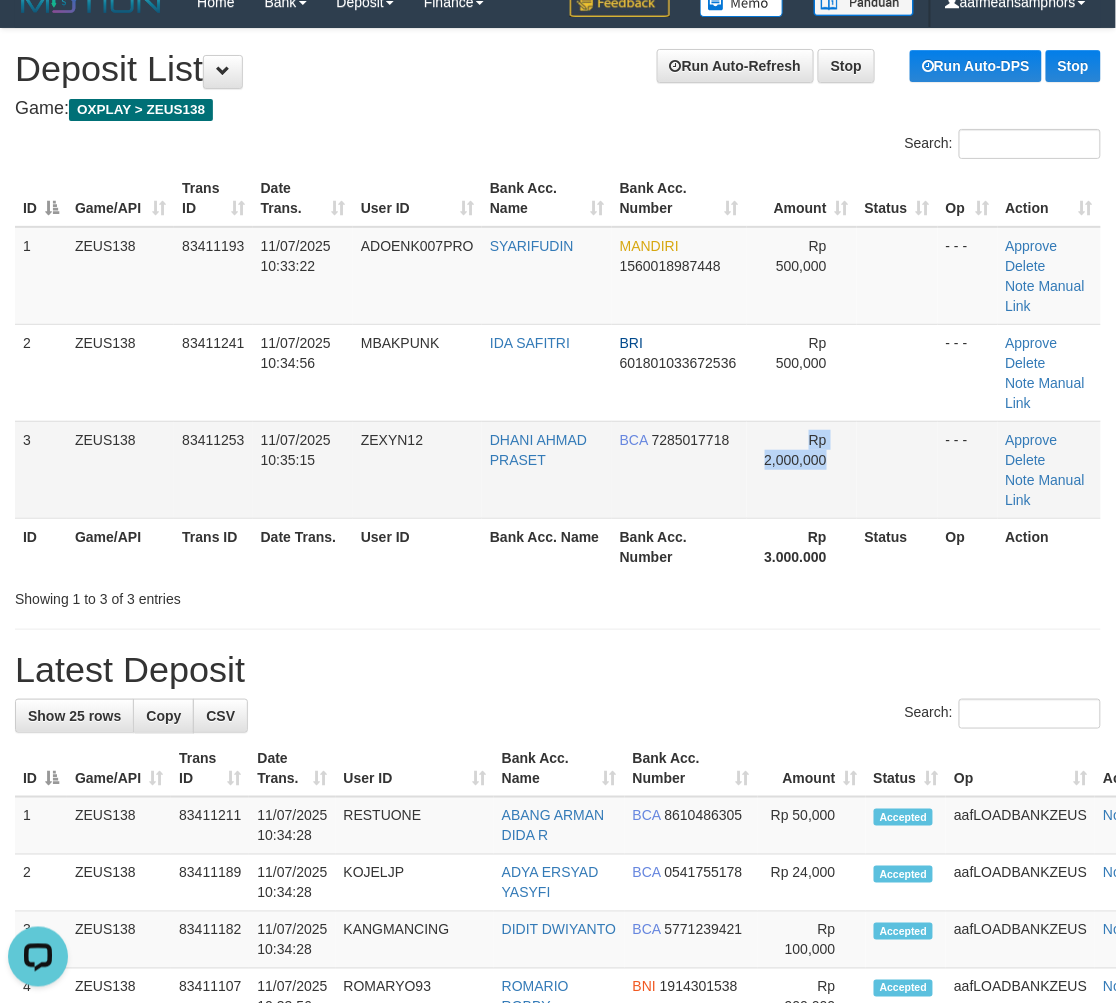 drag, startPoint x: 850, startPoint y: 500, endPoint x: 18, endPoint y: 720, distance: 860.59515 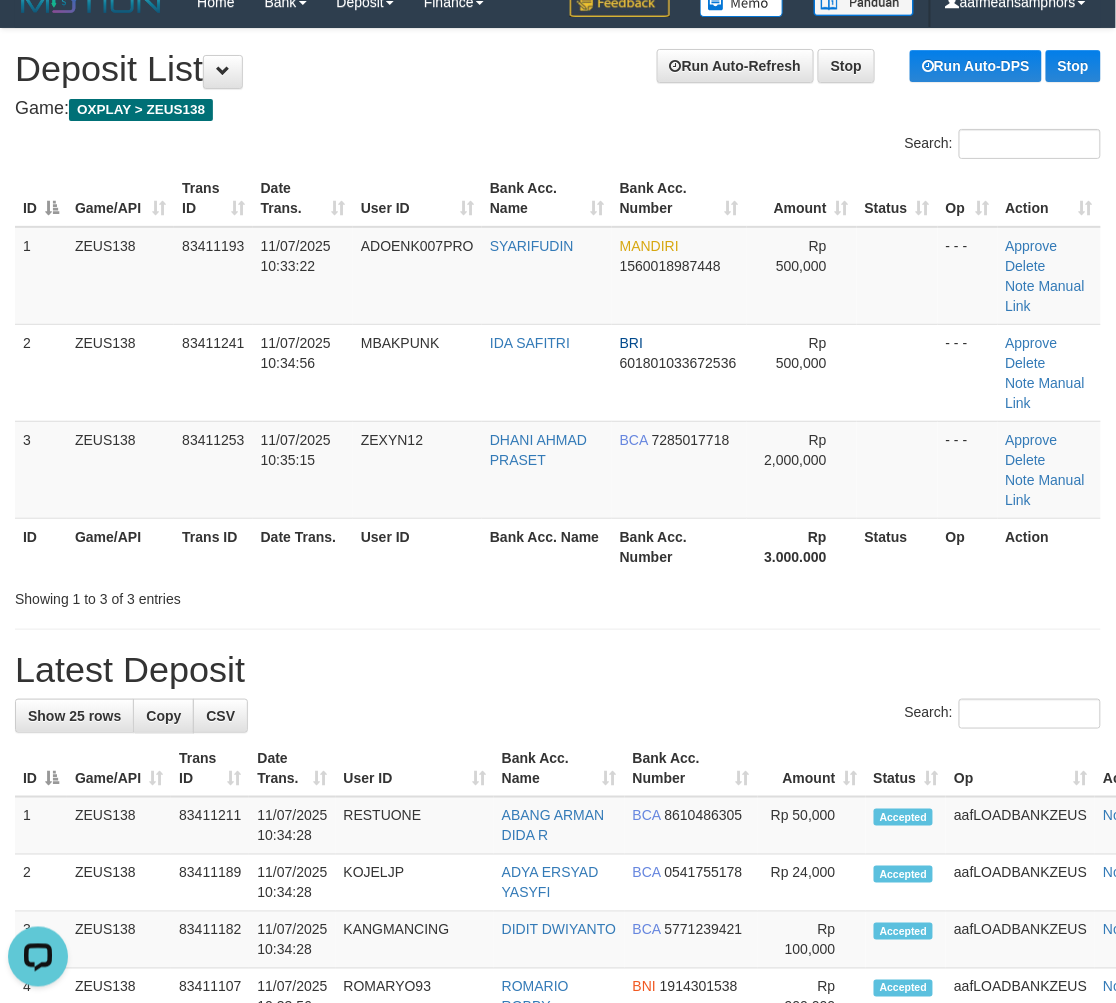 drag, startPoint x: 567, startPoint y: 586, endPoint x: 11, endPoint y: 732, distance: 574.84955 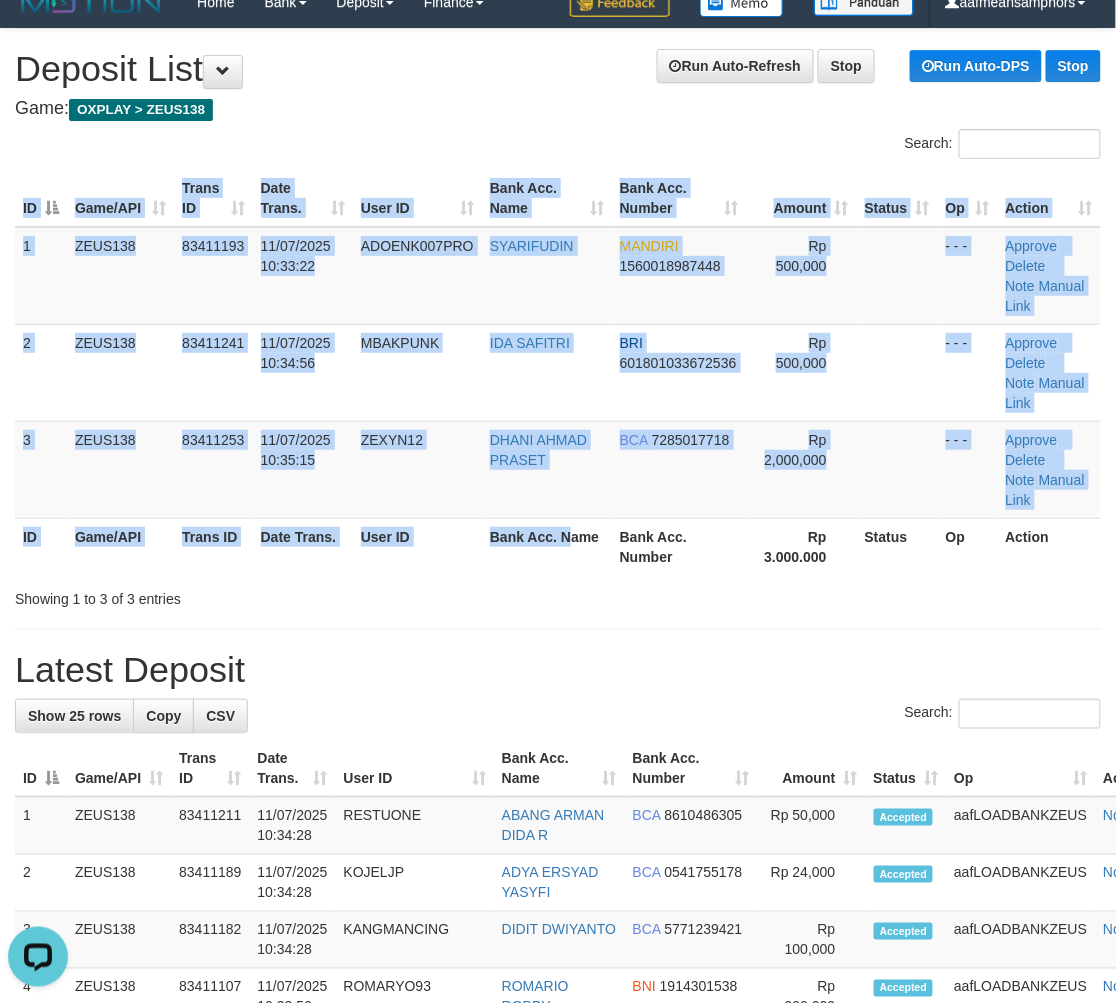 drag, startPoint x: 571, startPoint y: 563, endPoint x: 515, endPoint y: 570, distance: 56.435802 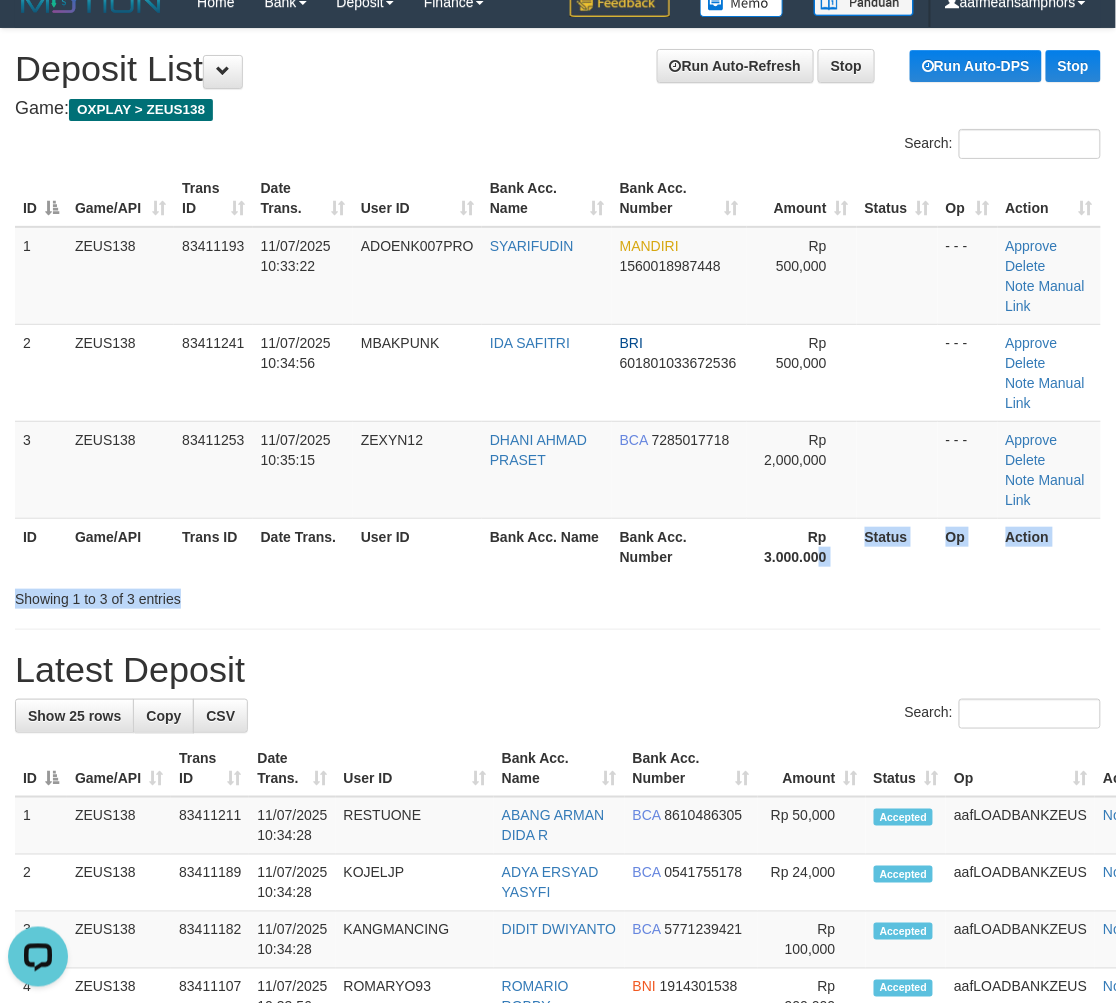 drag, startPoint x: 814, startPoint y: 567, endPoint x: 3, endPoint y: 677, distance: 818.4259 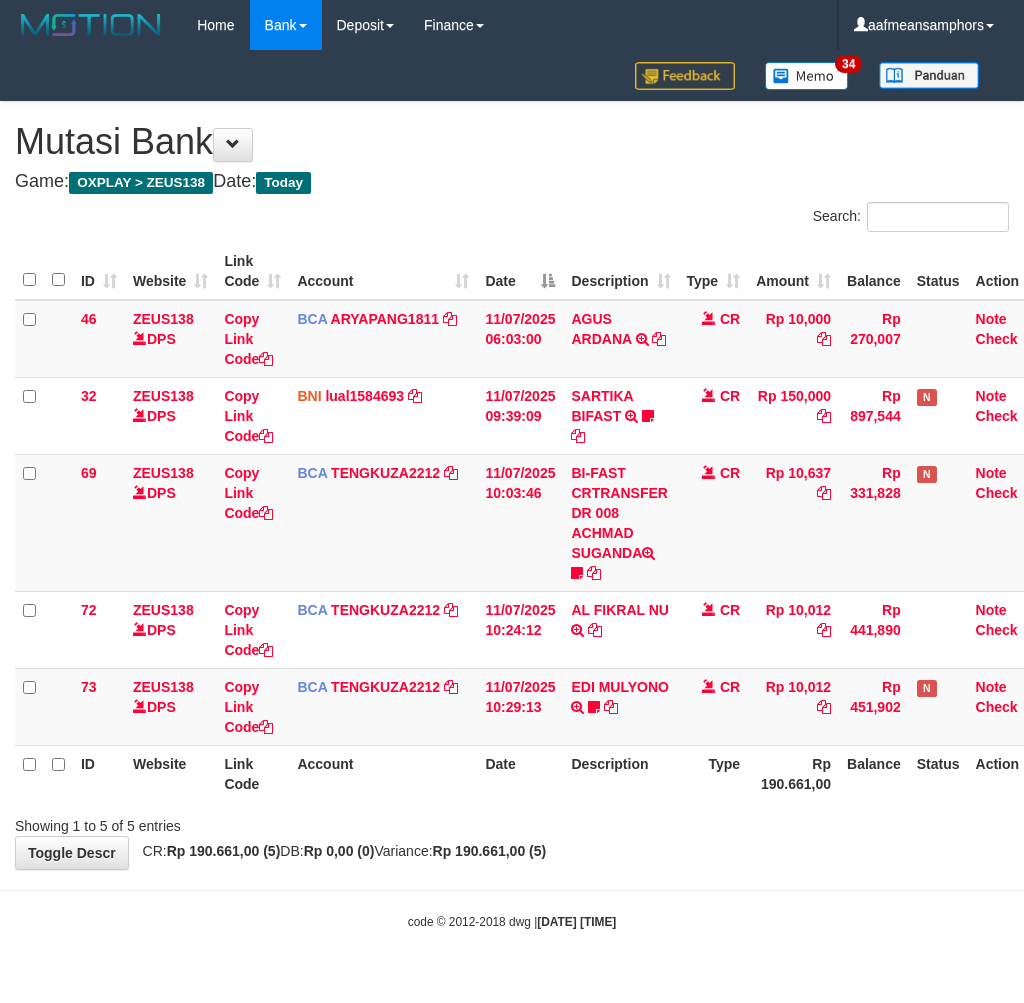 scroll, scrollTop: 0, scrollLeft: 0, axis: both 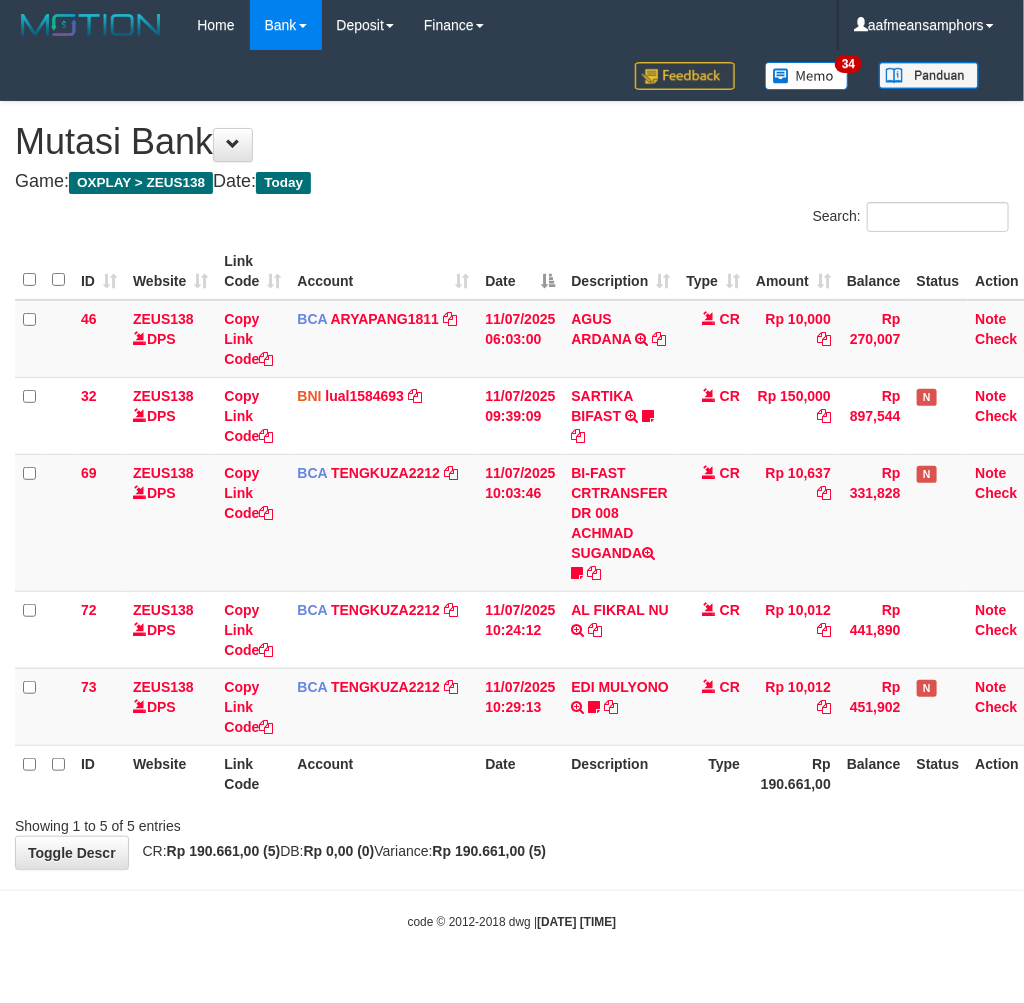 click on "Type" at bounding box center [714, 773] 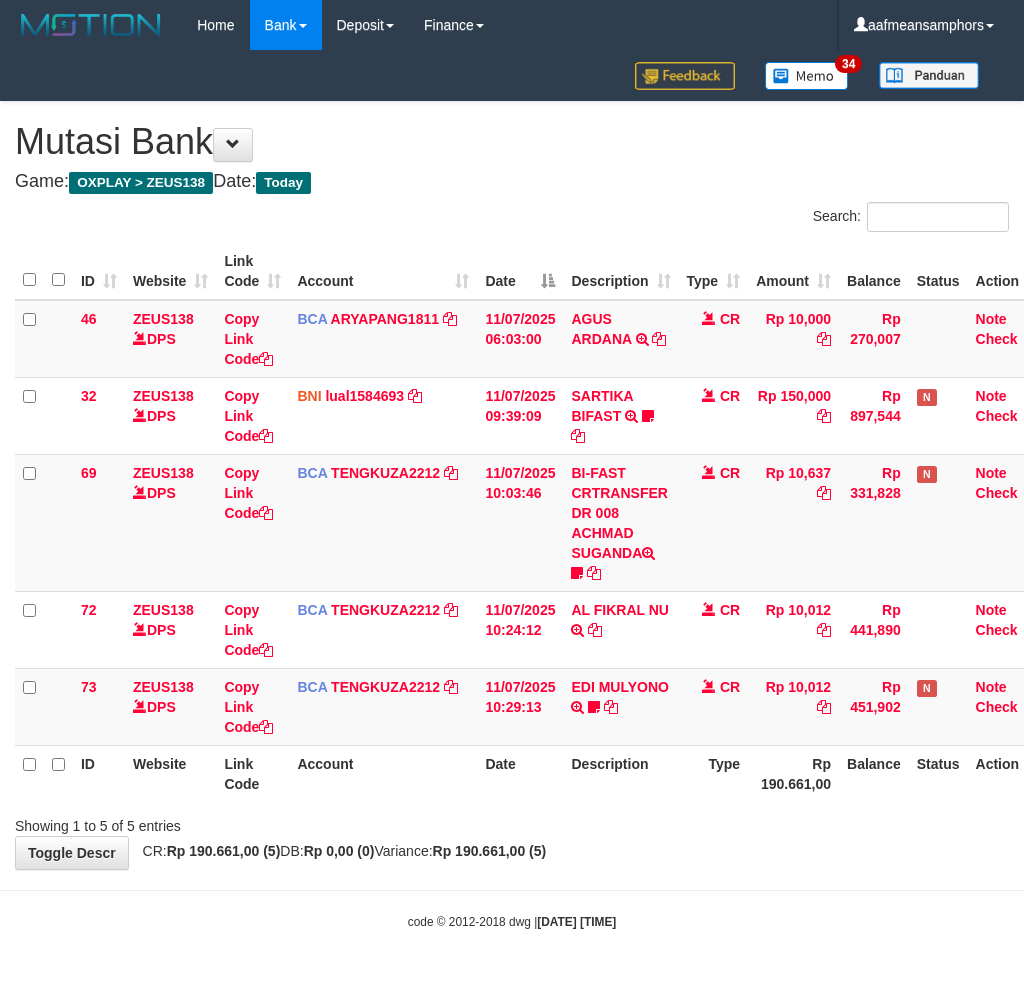 scroll, scrollTop: 0, scrollLeft: 0, axis: both 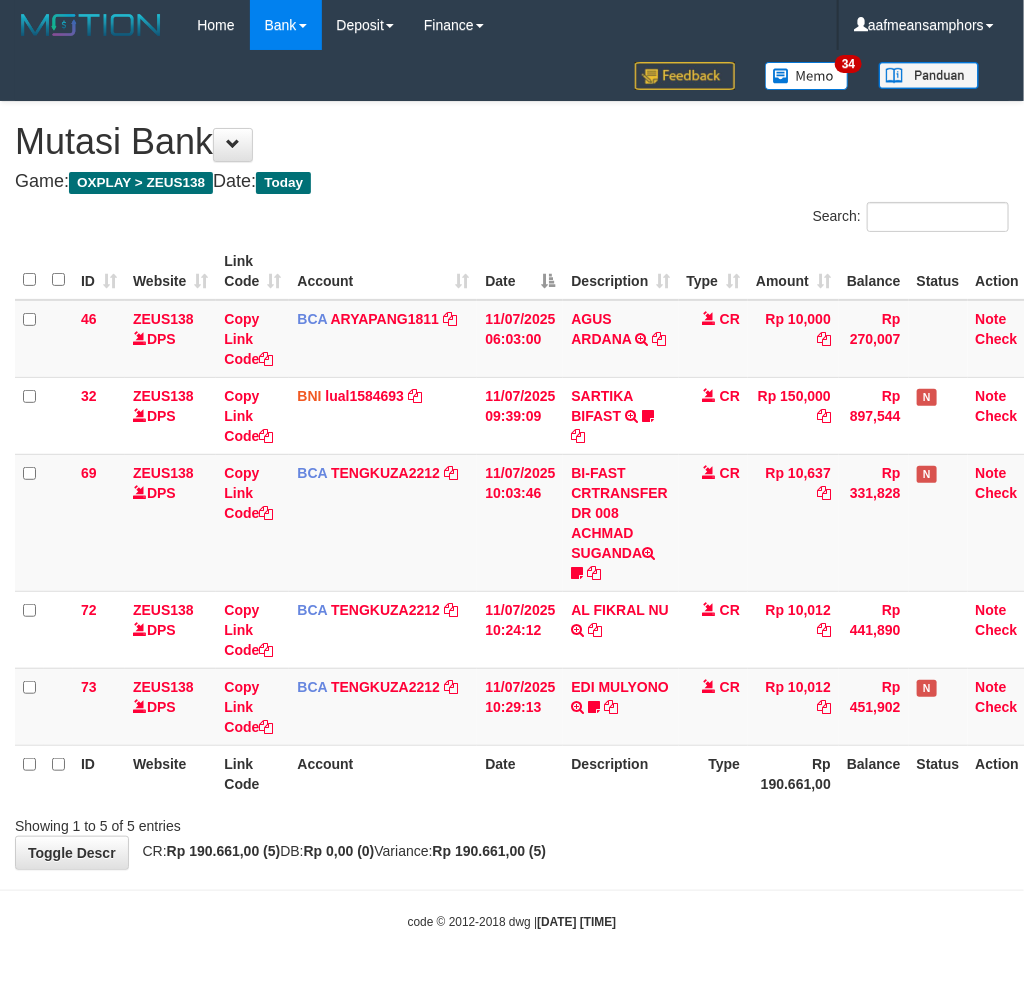 click on "Toggle navigation
Home
Bank
Account List
Load
By Website
Group
[OXPLAY]													ZEUS138
By Load Group (DPS)" at bounding box center (512, 490) 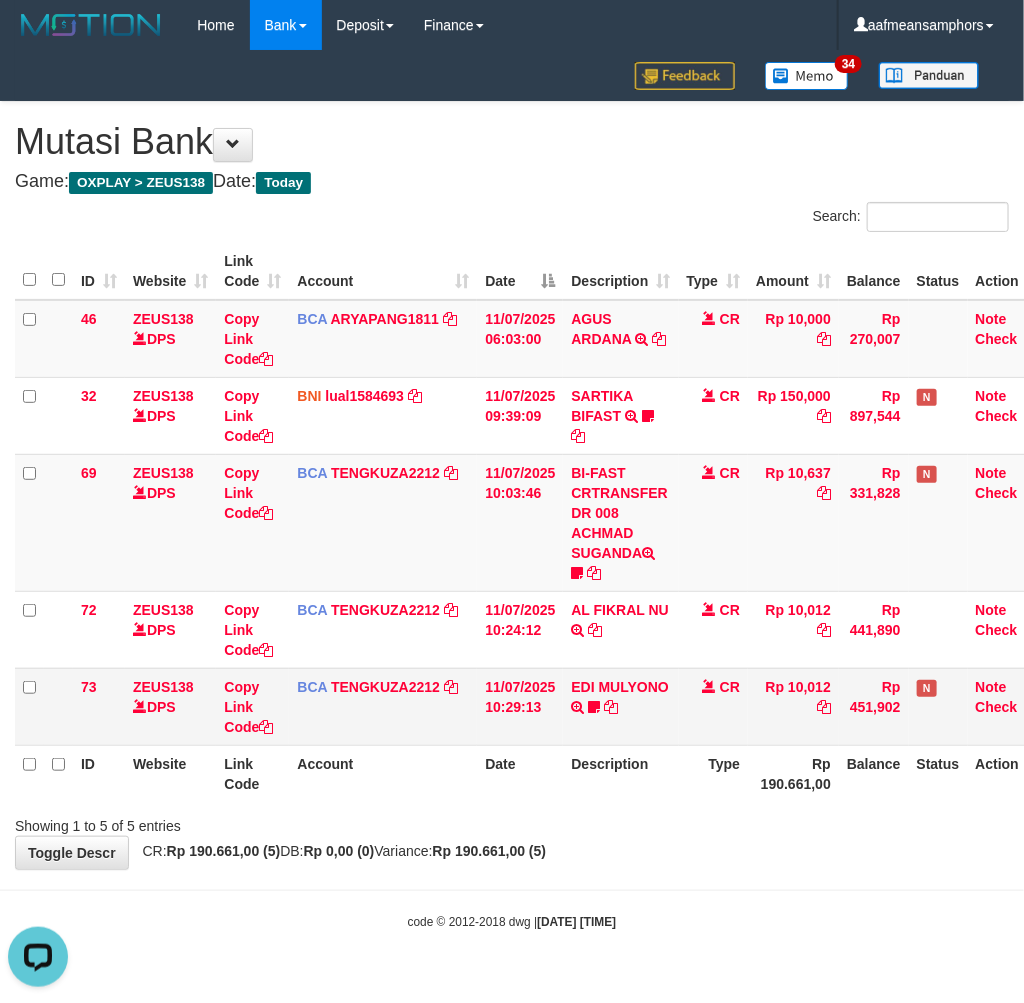 scroll, scrollTop: 0, scrollLeft: 0, axis: both 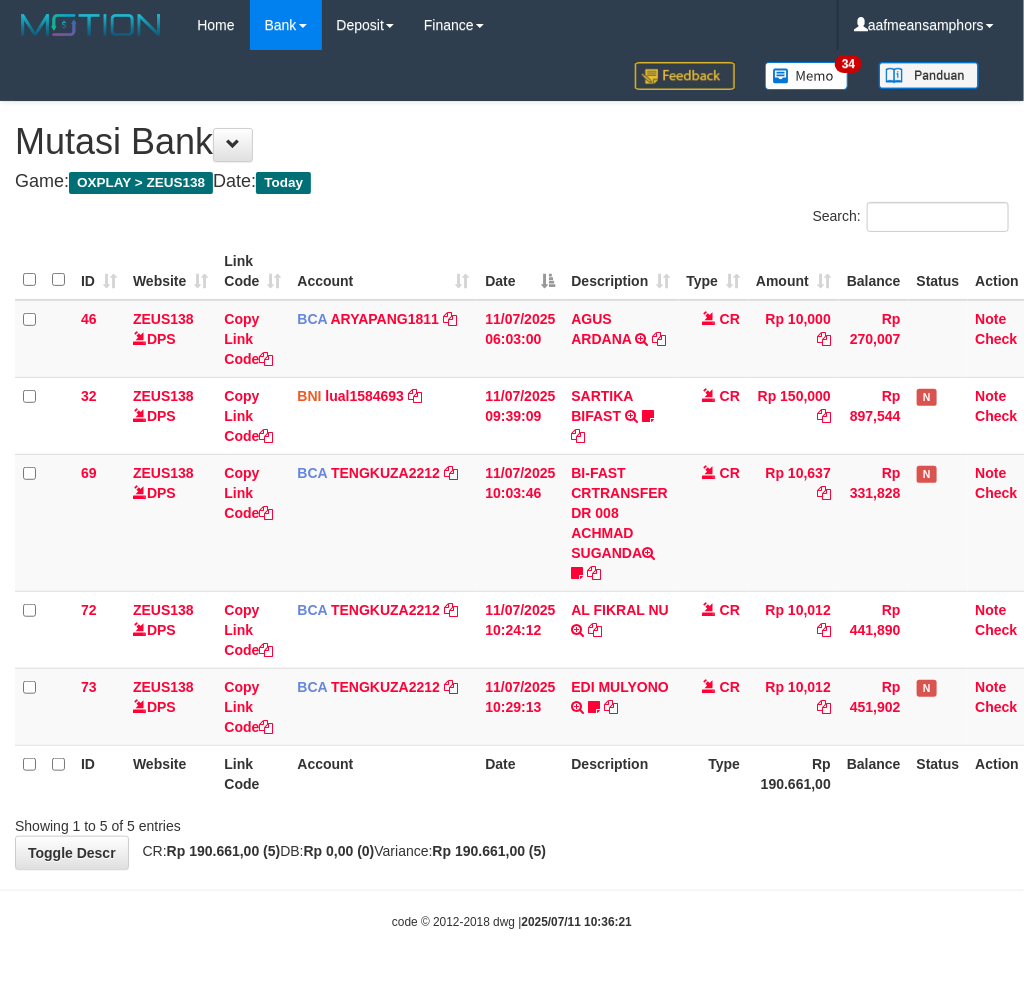 click on "Toggle navigation
Home
Bank
Account List
Load
By Website
Group
[OXPLAY]													ZEUS138
By Load Group (DPS)" at bounding box center (512, 490) 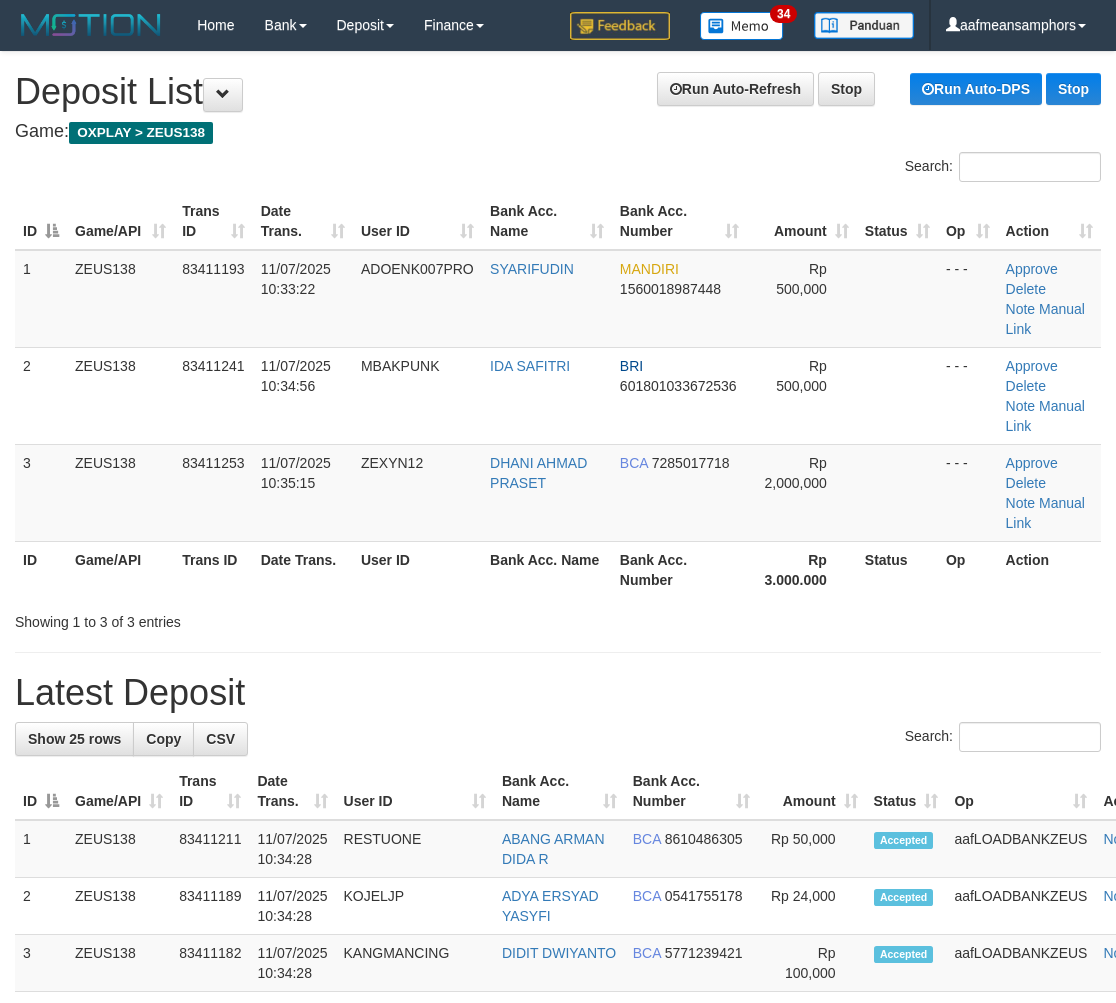 scroll, scrollTop: 23, scrollLeft: 0, axis: vertical 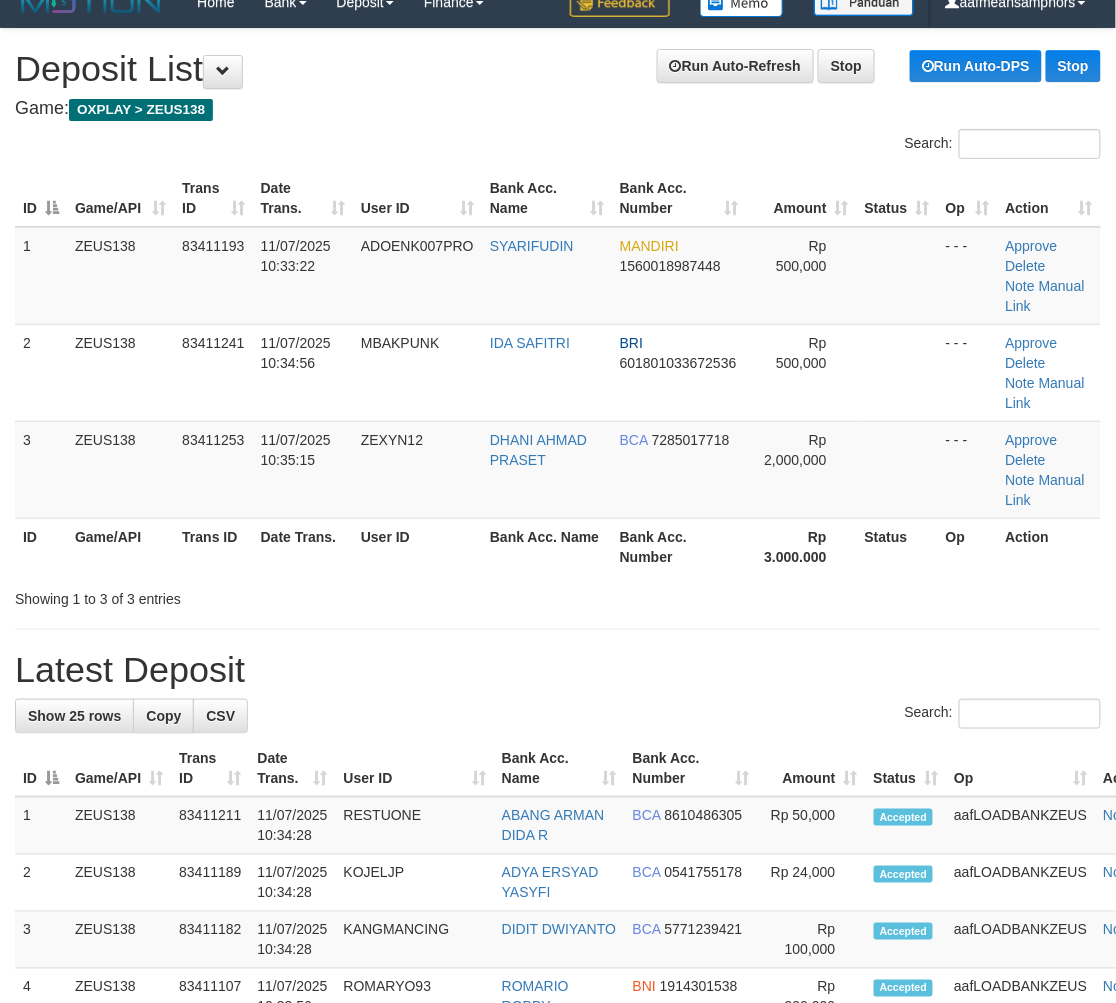 click on "**********" at bounding box center (558, 1202) 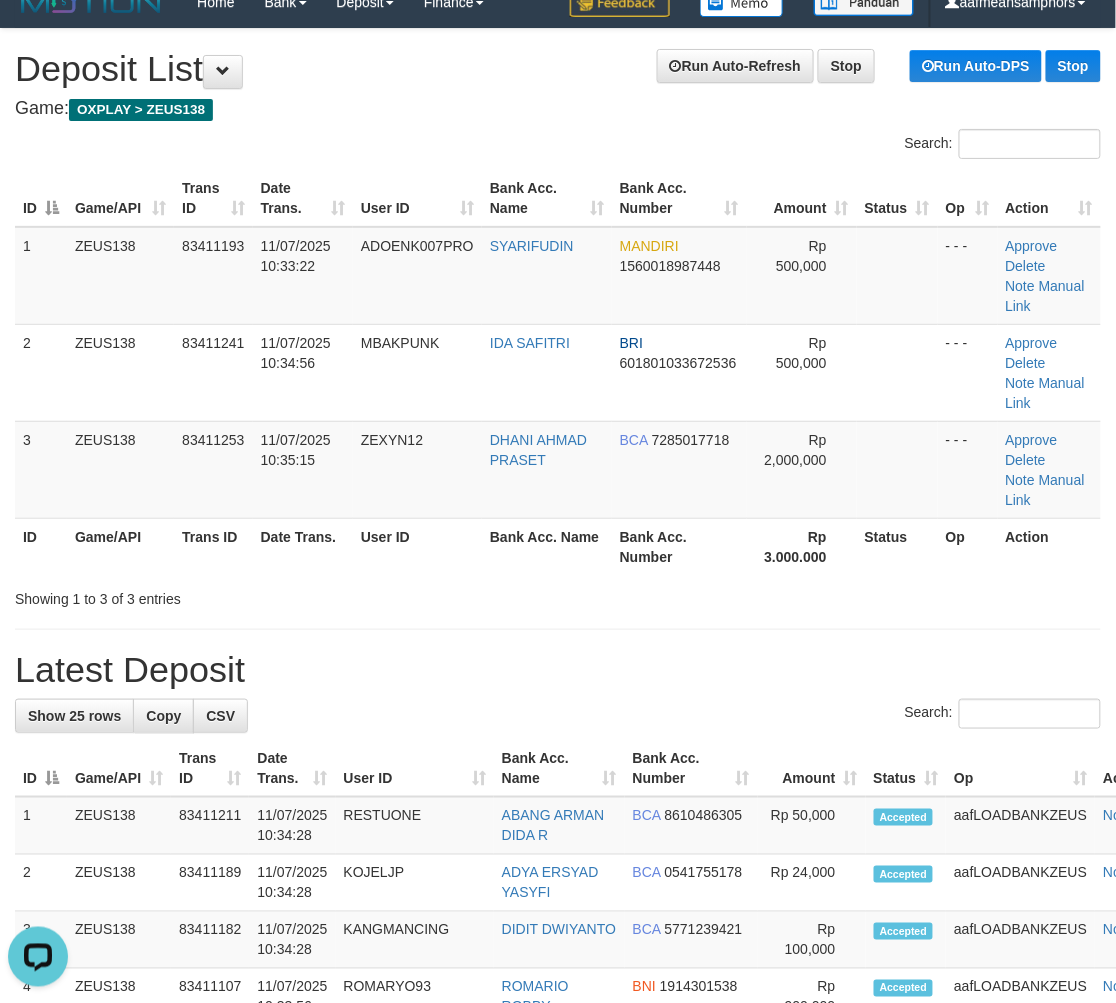 scroll, scrollTop: 0, scrollLeft: 0, axis: both 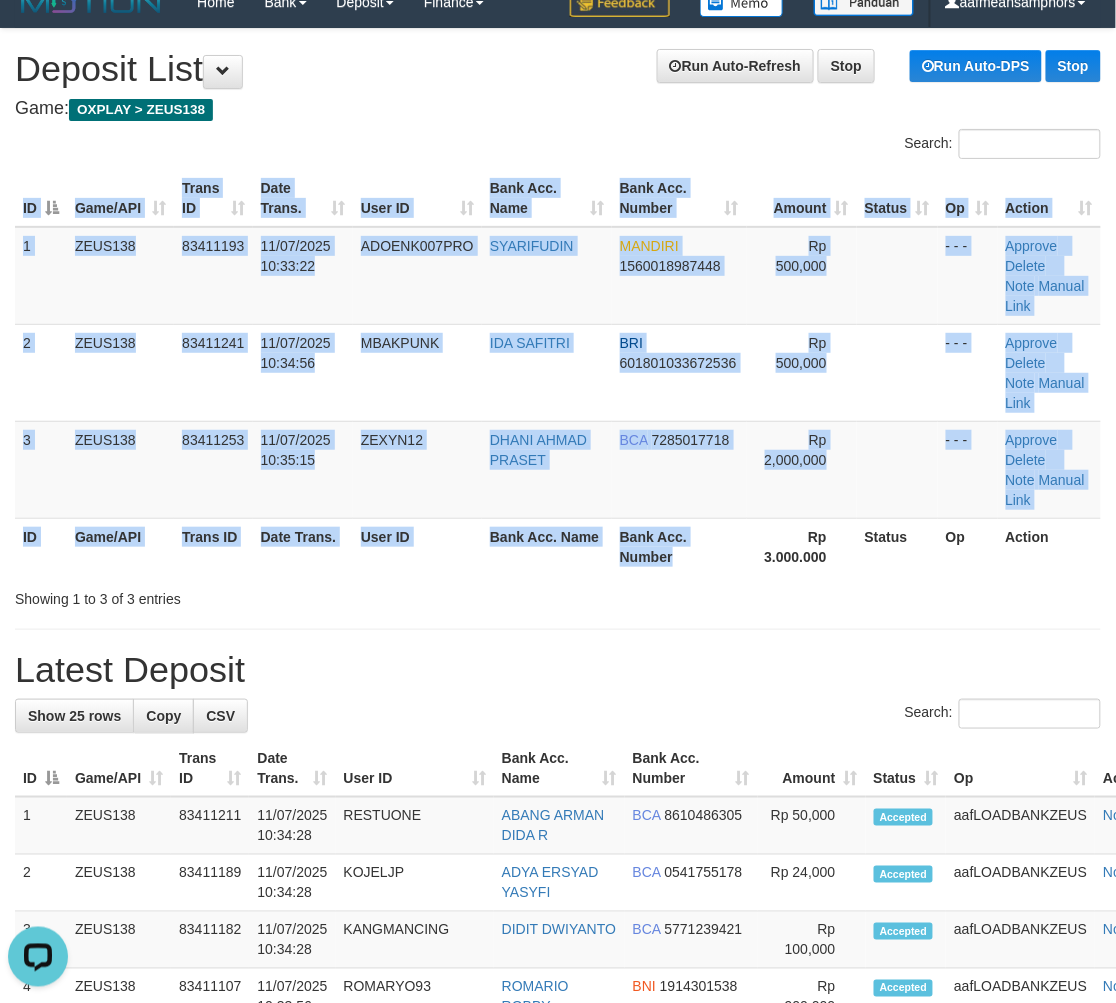 drag, startPoint x: 535, startPoint y: 566, endPoint x: 682, endPoint y: 565, distance: 147.0034 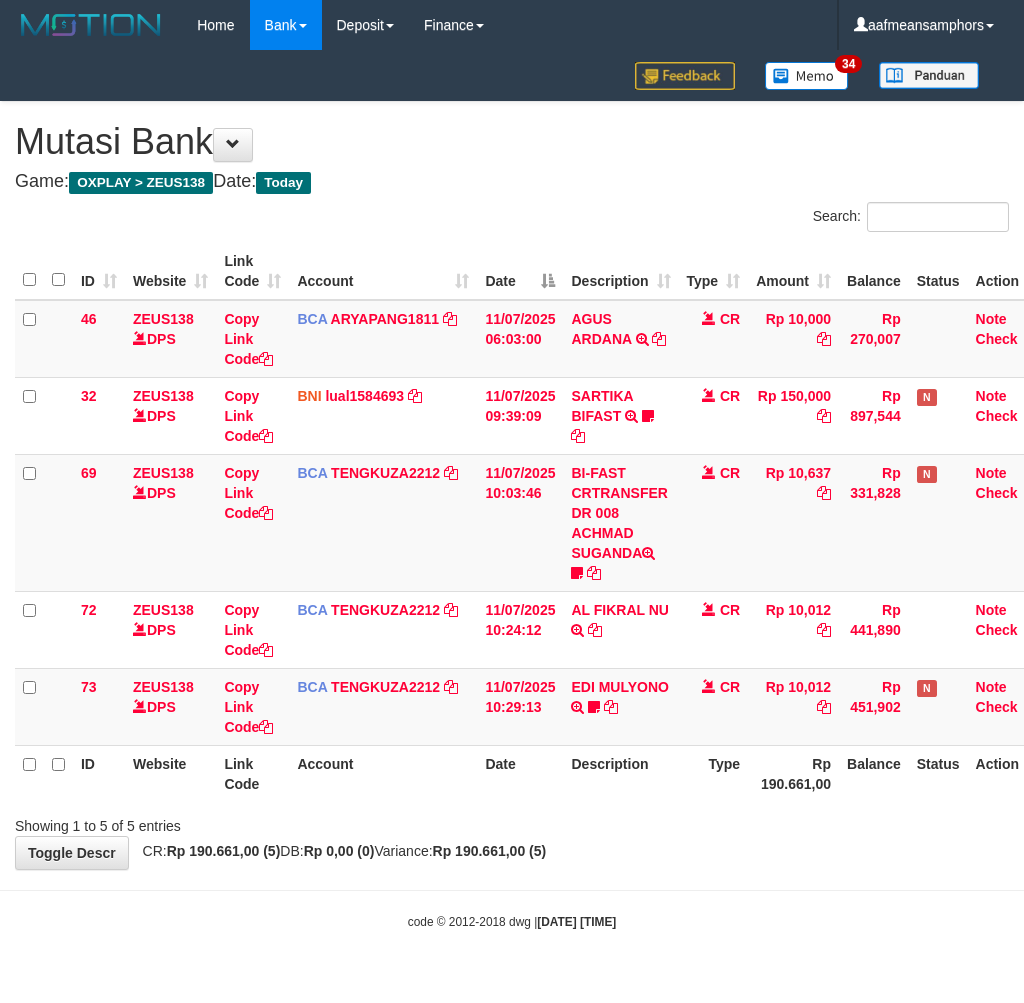 scroll, scrollTop: 0, scrollLeft: 0, axis: both 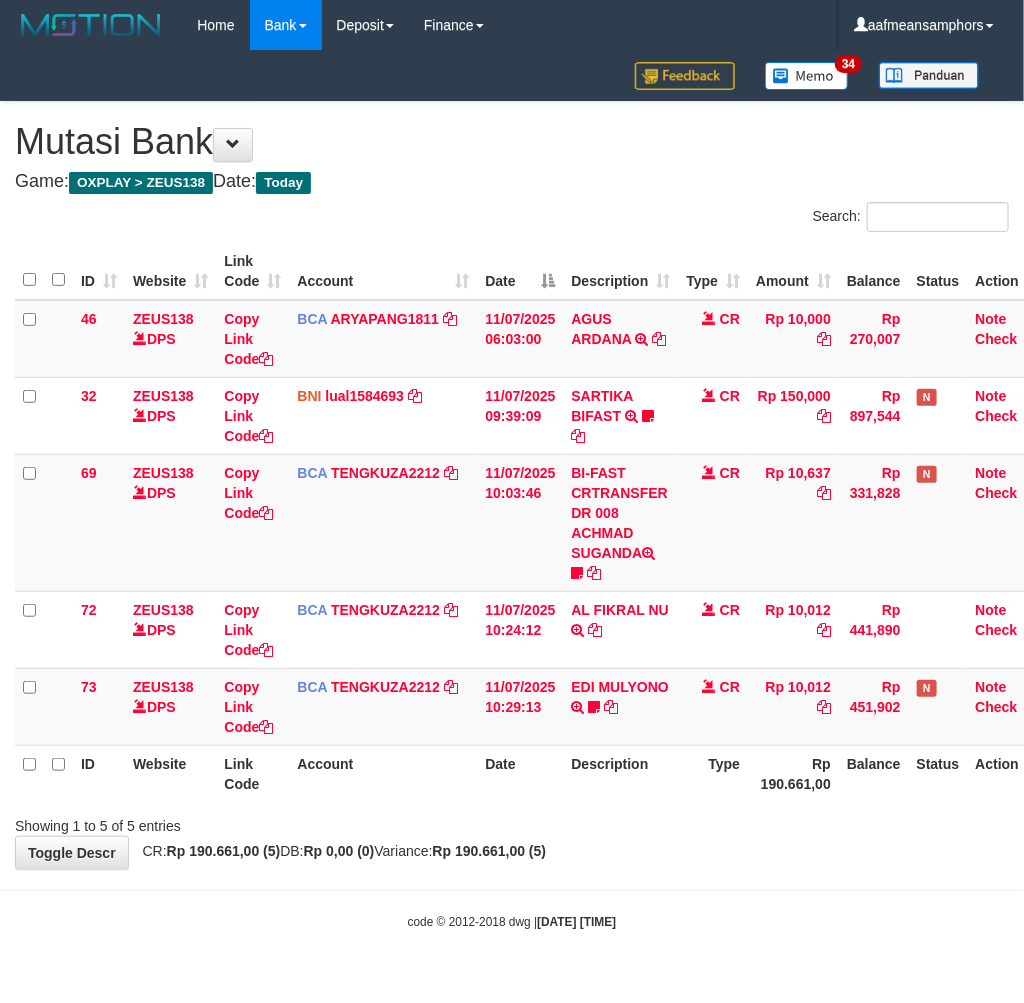 click on "Toggle navigation
Home
Bank
Account List
Load
By Website
Group
[OXPLAY]													ZEUS138
By Load Group (DPS)" at bounding box center [512, 490] 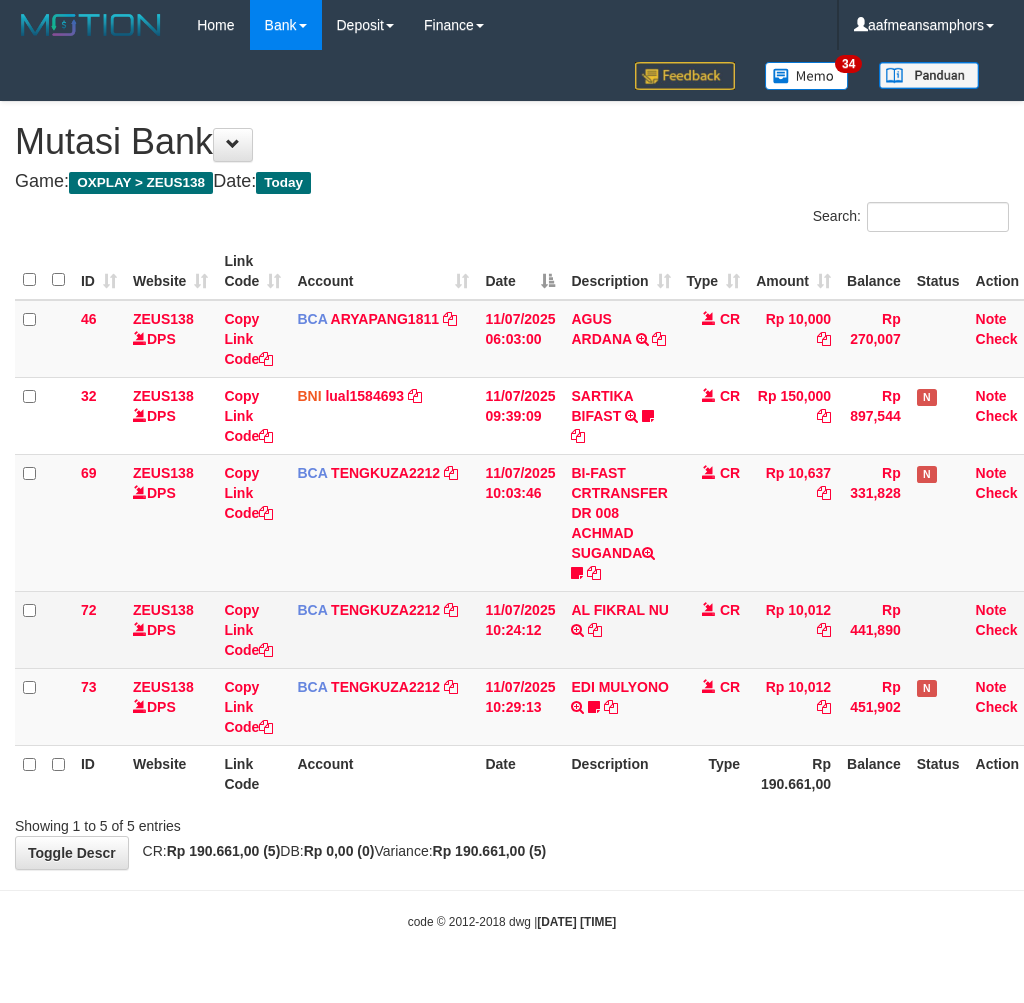scroll, scrollTop: 0, scrollLeft: 0, axis: both 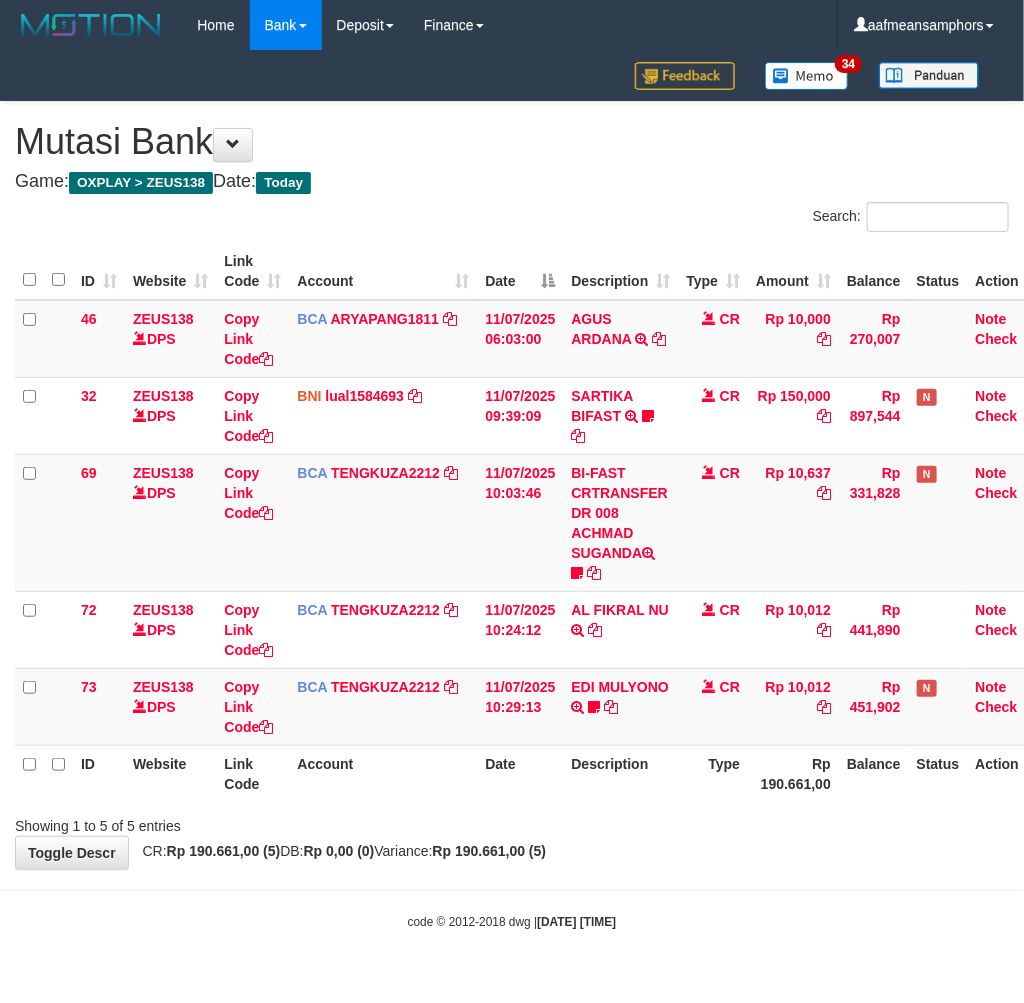 click on "**********" at bounding box center [512, 485] 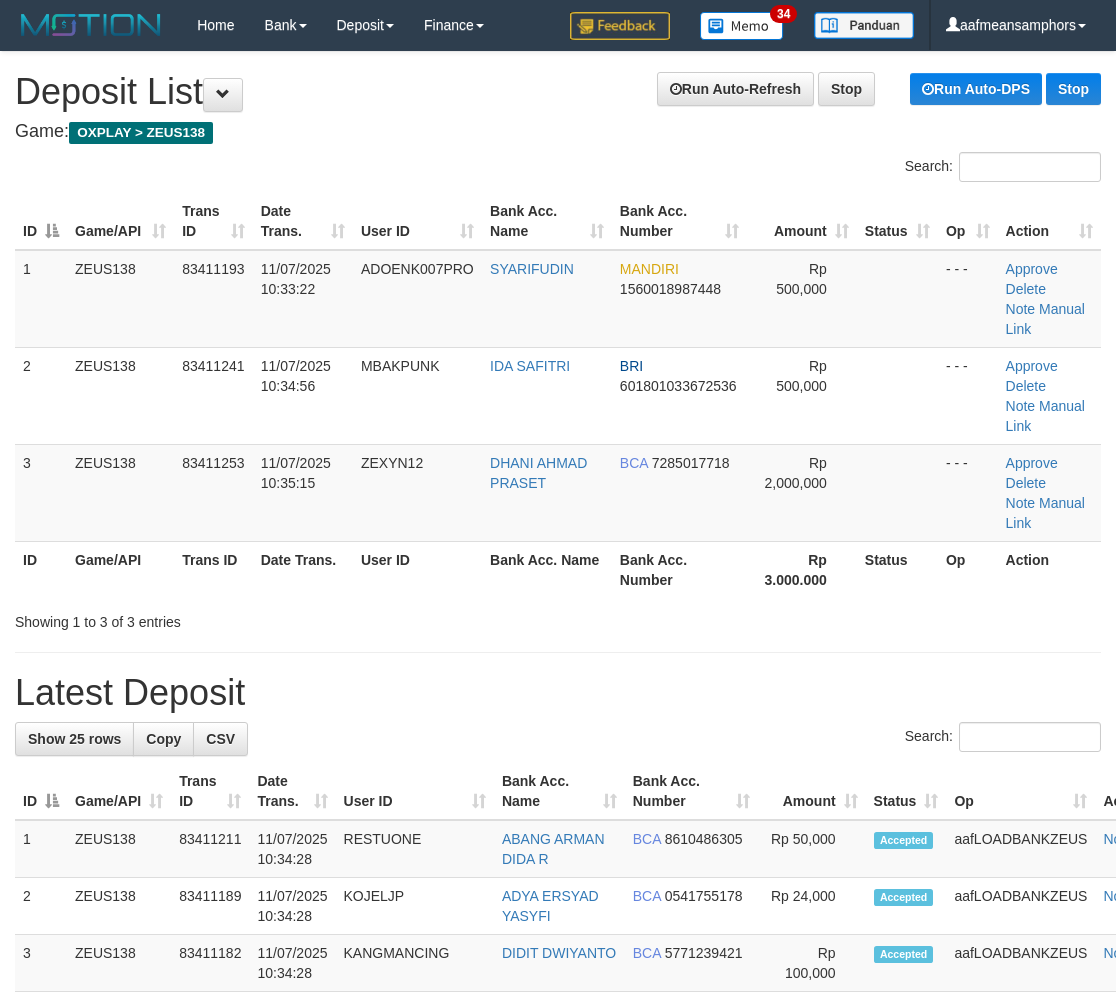 scroll, scrollTop: 23, scrollLeft: 0, axis: vertical 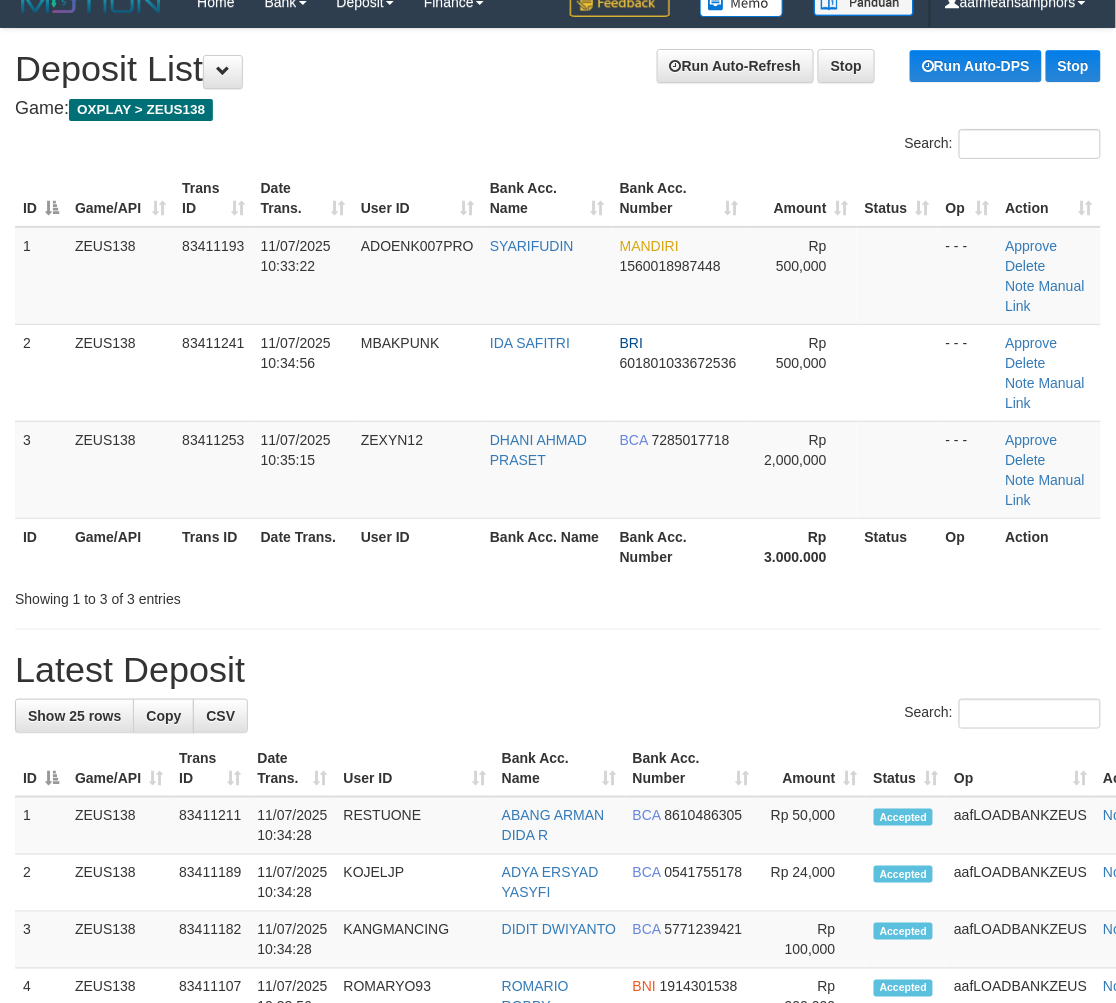 click on "**********" at bounding box center [558, 1202] 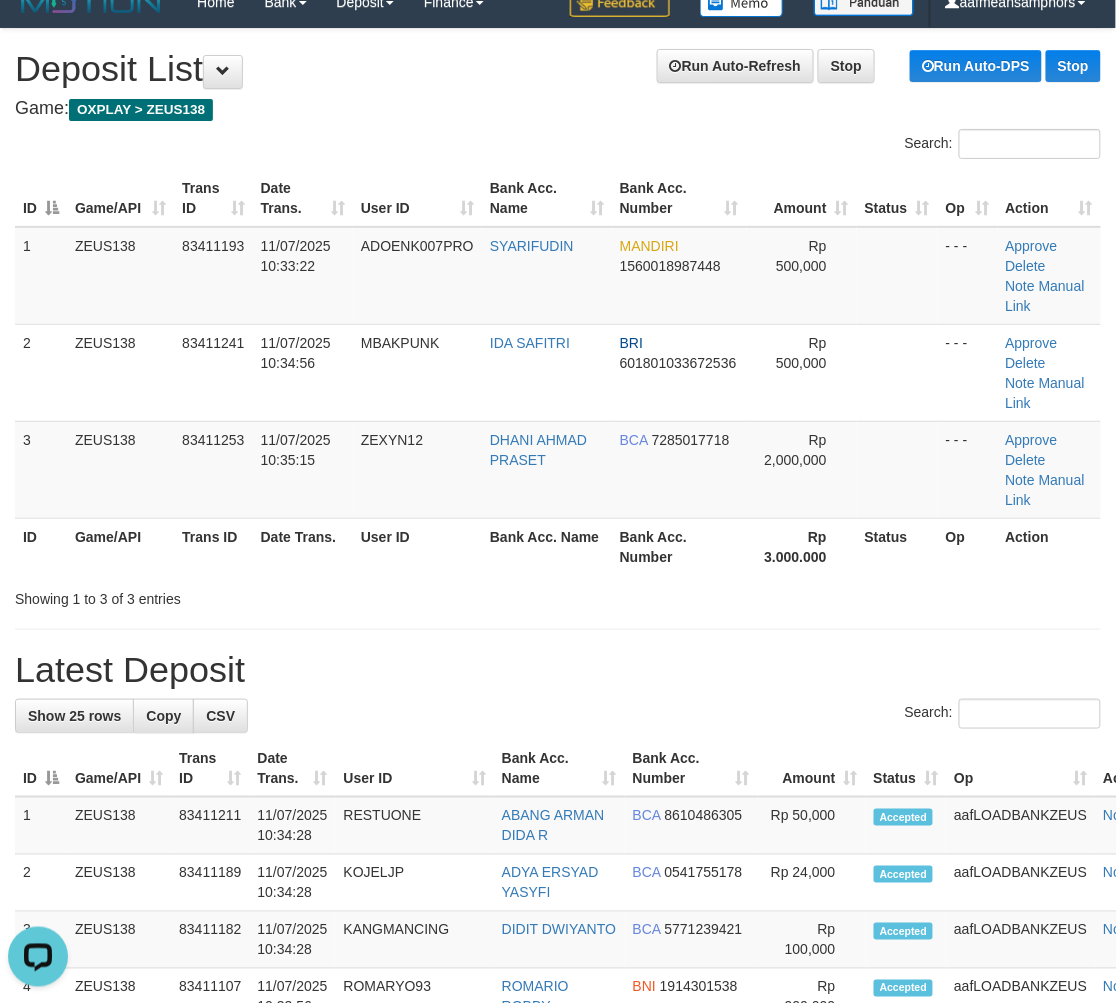 scroll, scrollTop: 0, scrollLeft: 0, axis: both 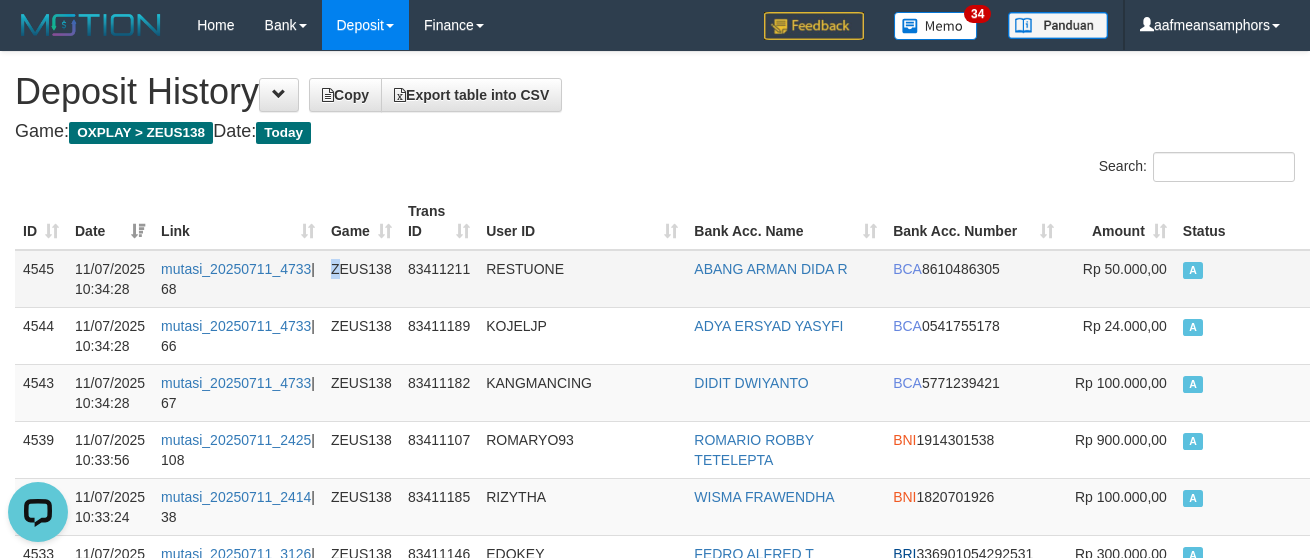 drag, startPoint x: 323, startPoint y: 275, endPoint x: 303, endPoint y: 256, distance: 27.58623 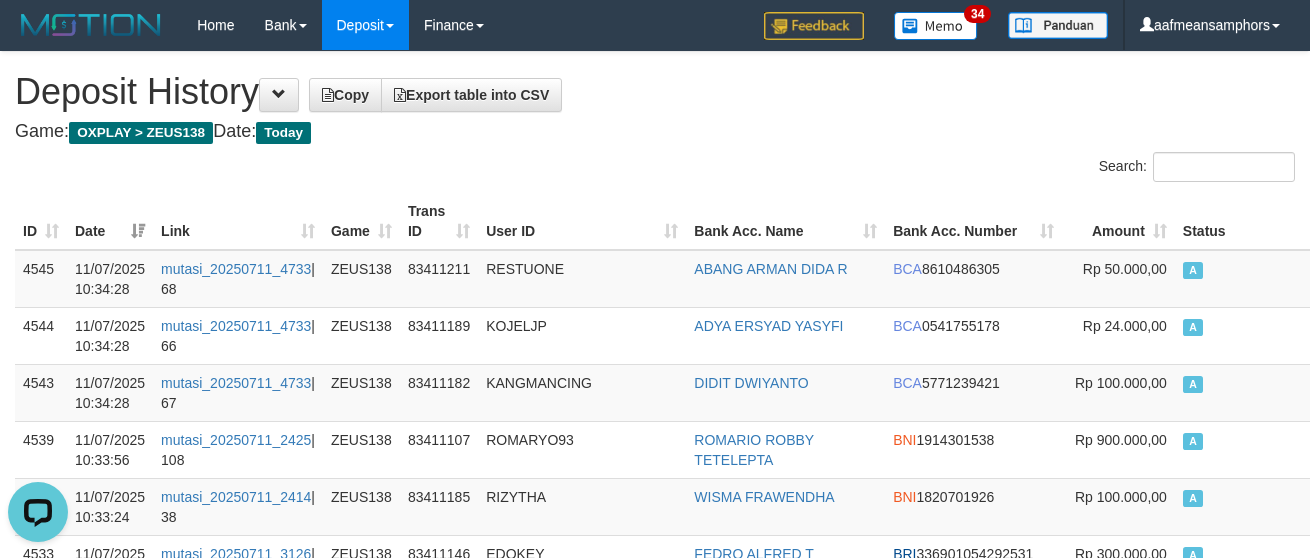 drag, startPoint x: 302, startPoint y: 255, endPoint x: 226, endPoint y: 224, distance: 82.07923 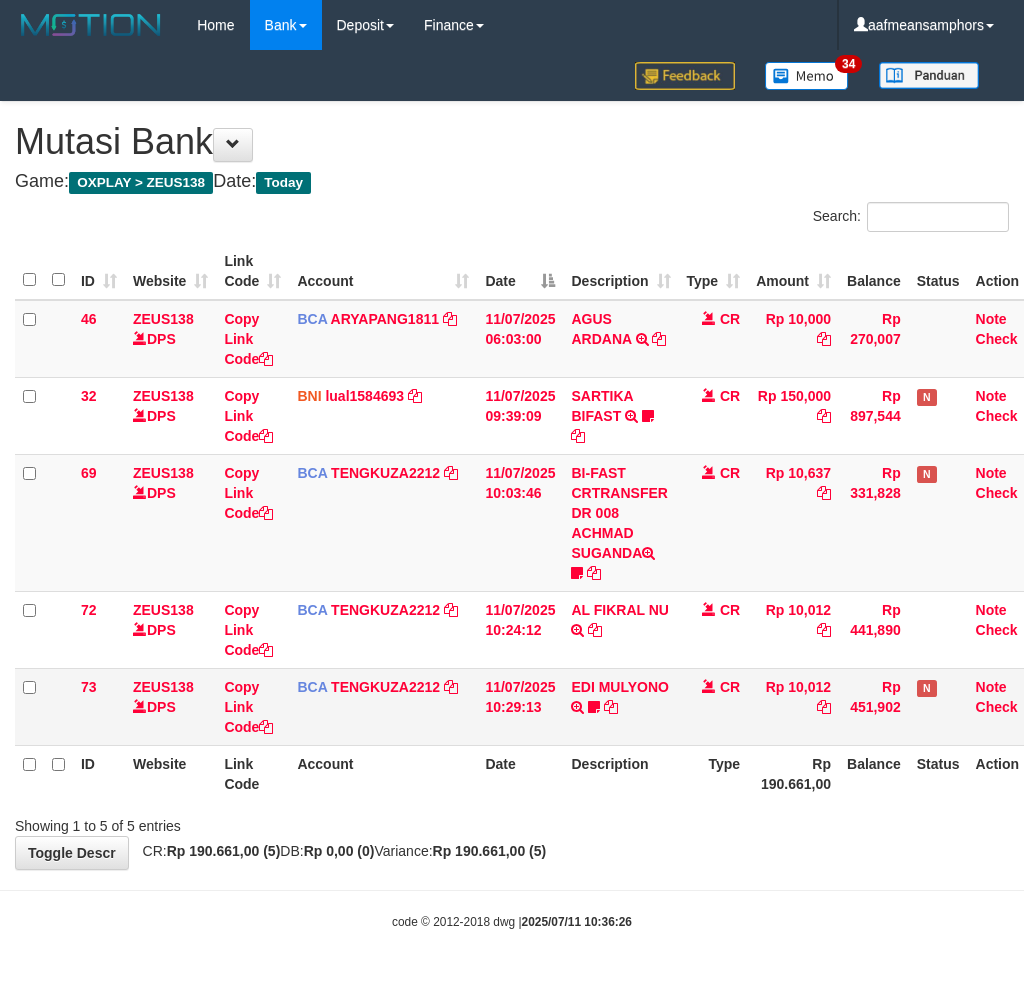 scroll, scrollTop: 0, scrollLeft: 0, axis: both 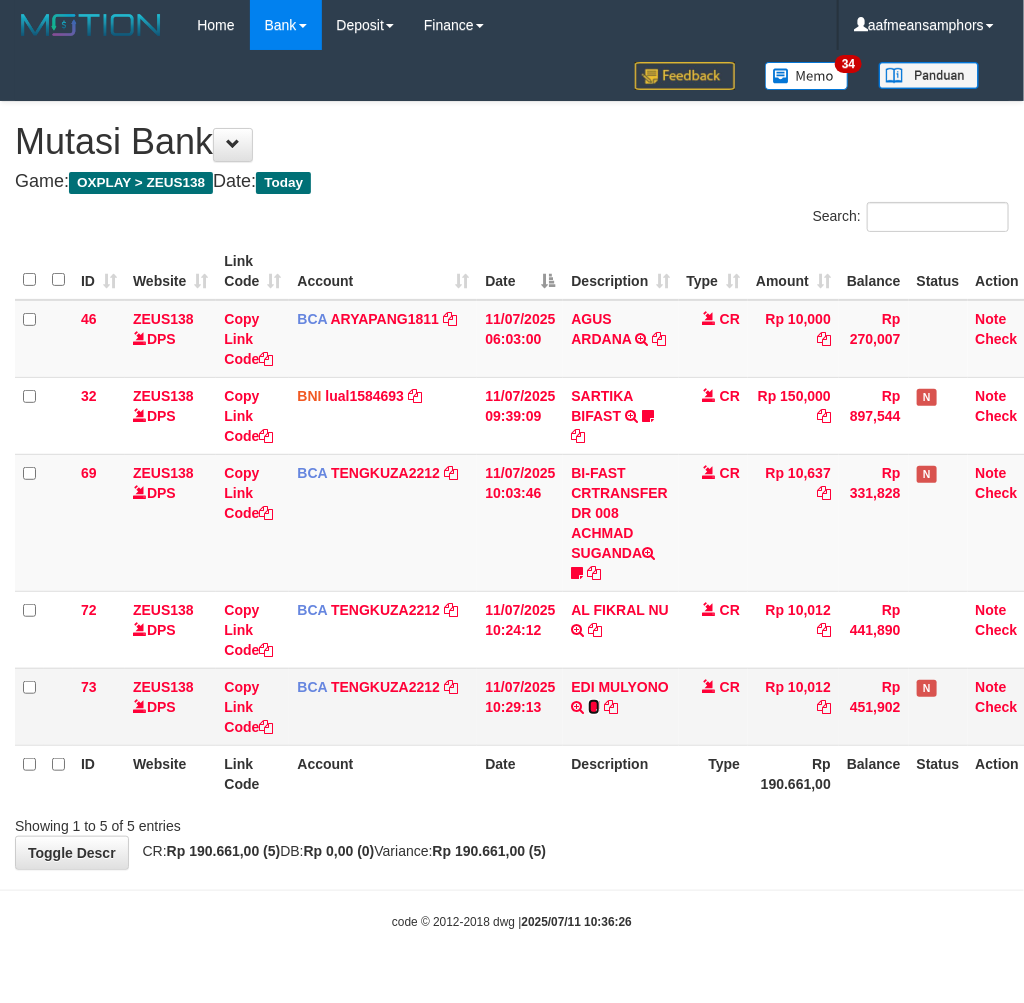 click at bounding box center (594, 707) 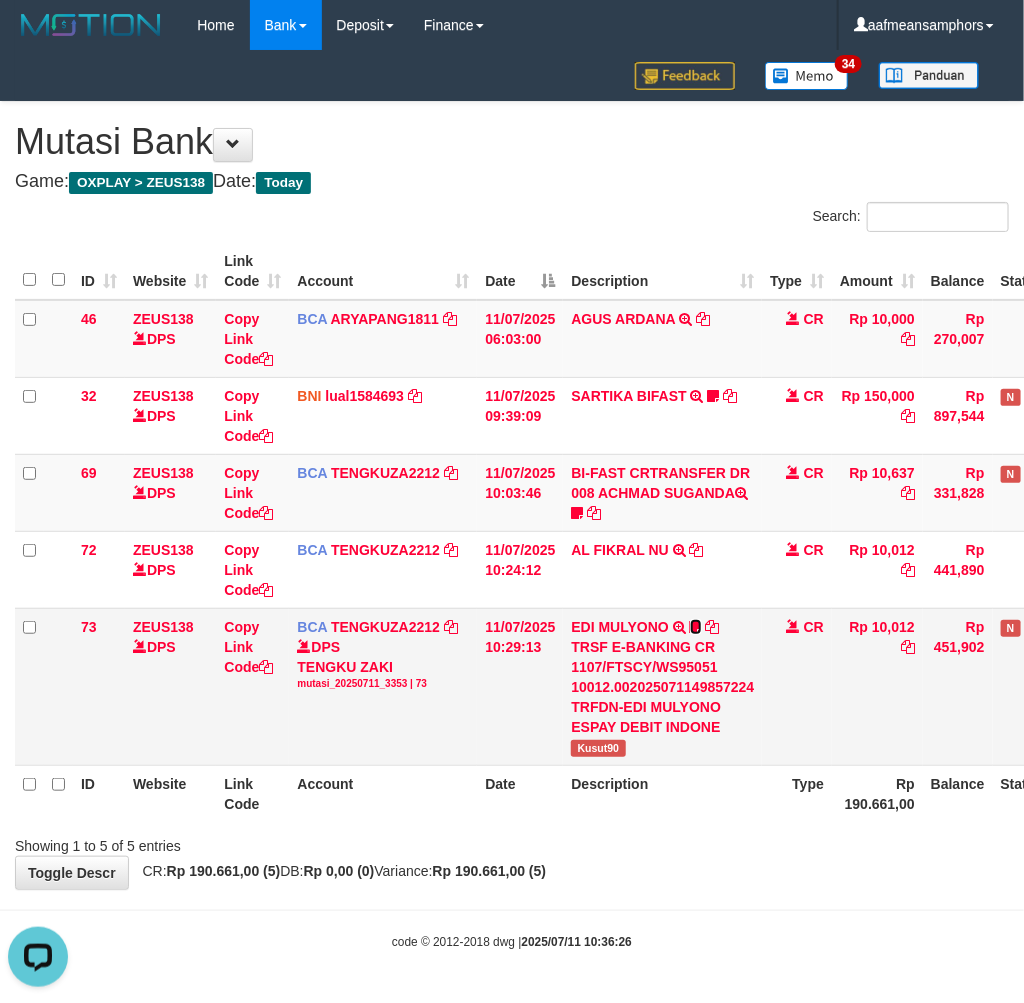 scroll, scrollTop: 0, scrollLeft: 0, axis: both 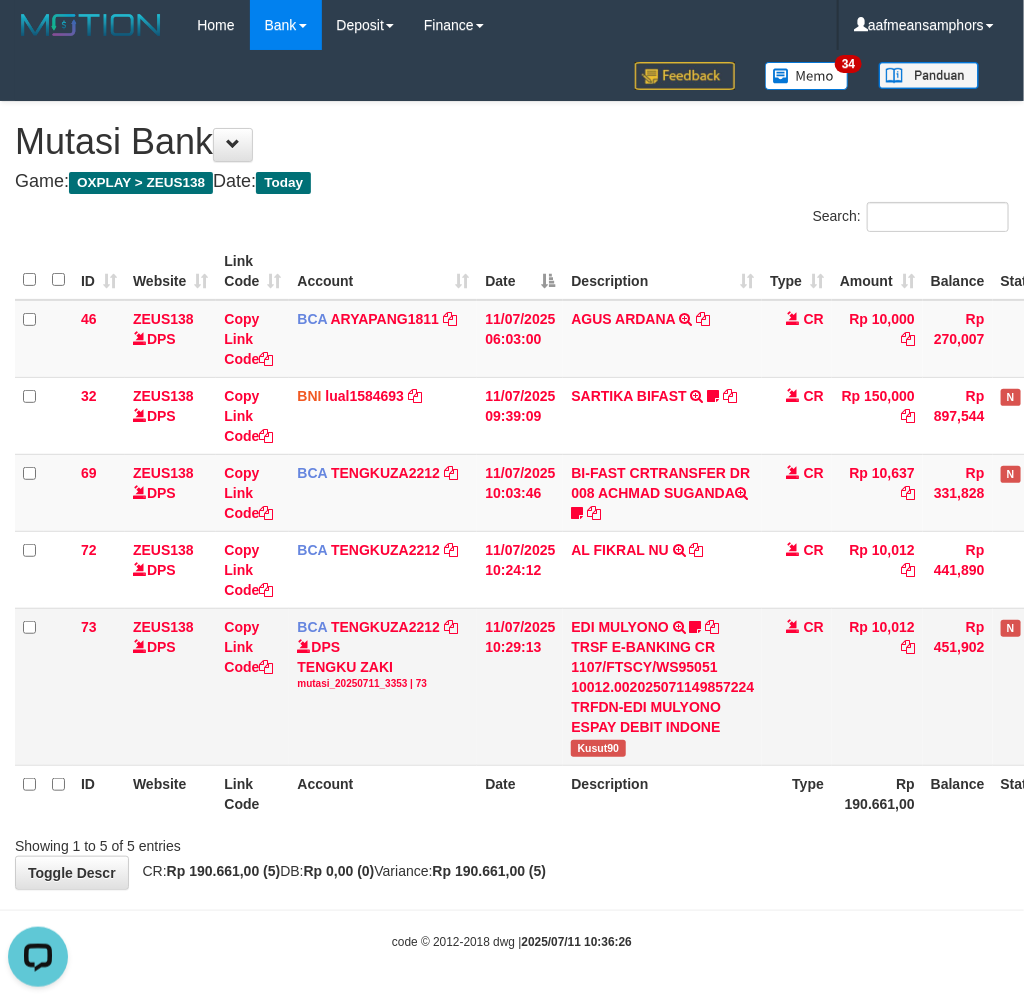 click on "Kusut90" at bounding box center (598, 748) 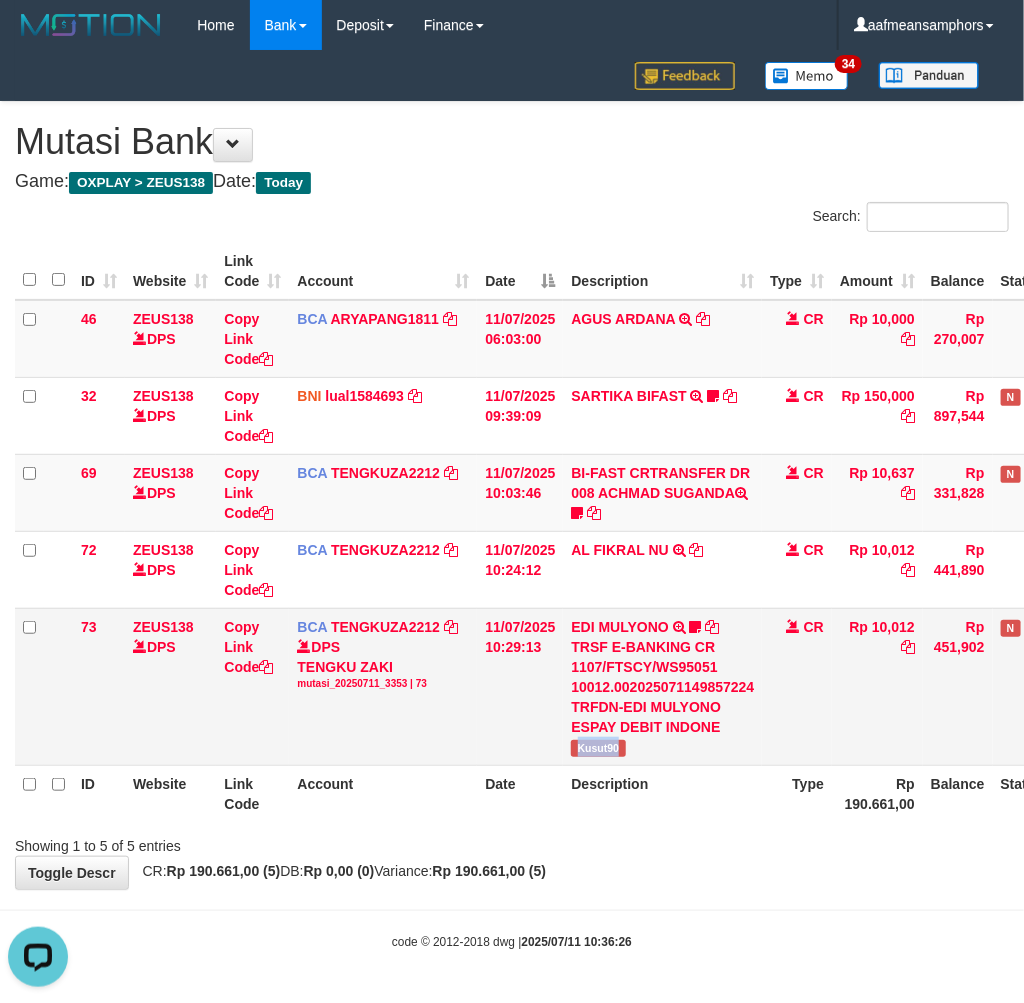 click on "Kusut90" at bounding box center [598, 748] 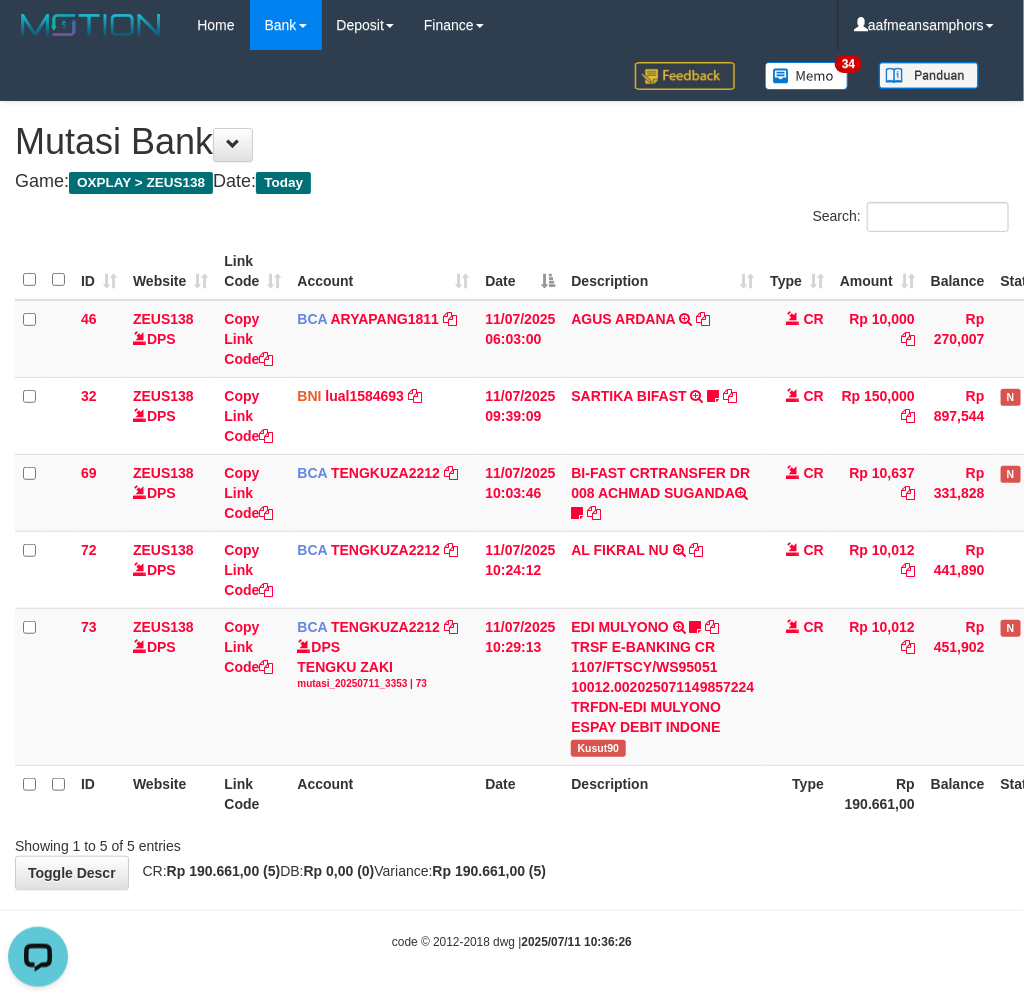 click on "Showing 1 to 5 of 5 entries" at bounding box center (512, 842) 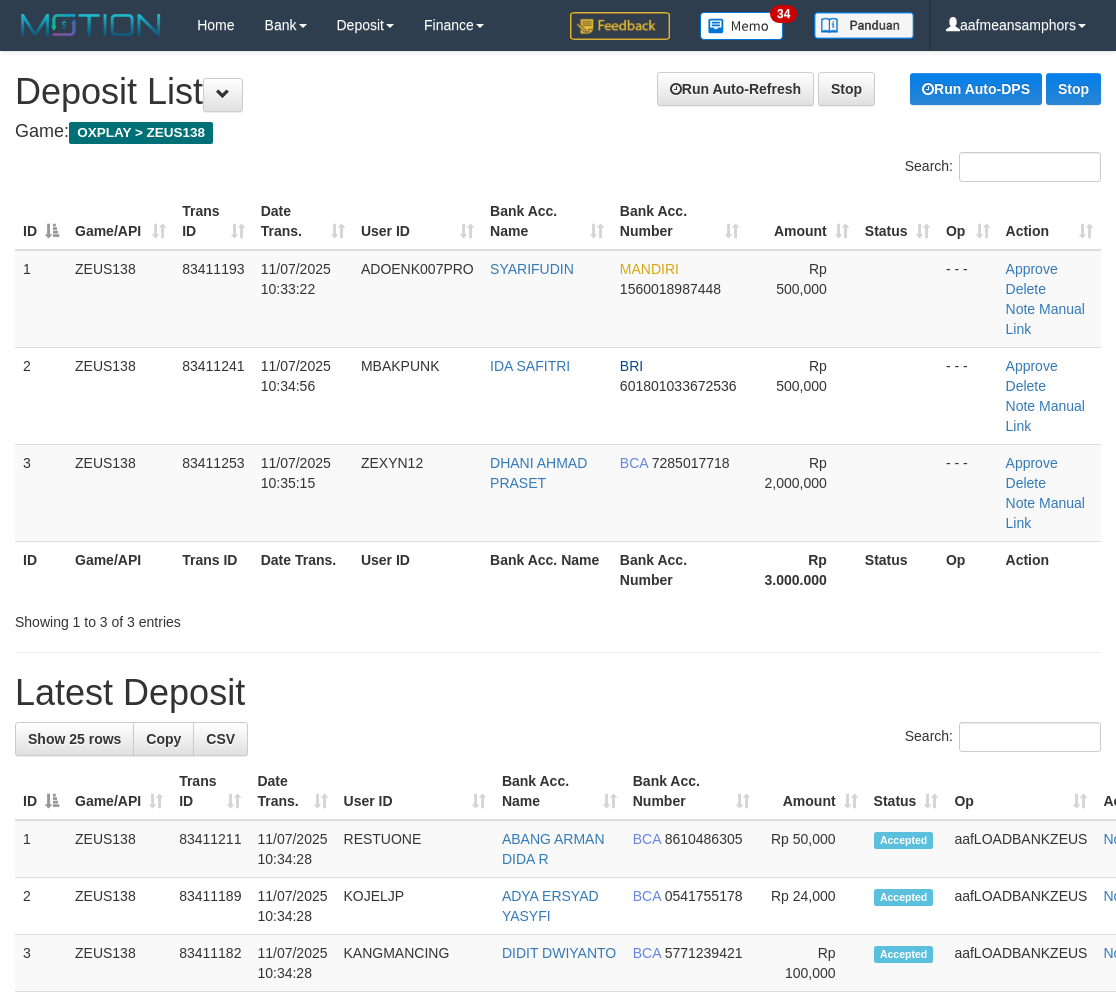 scroll, scrollTop: 23, scrollLeft: 0, axis: vertical 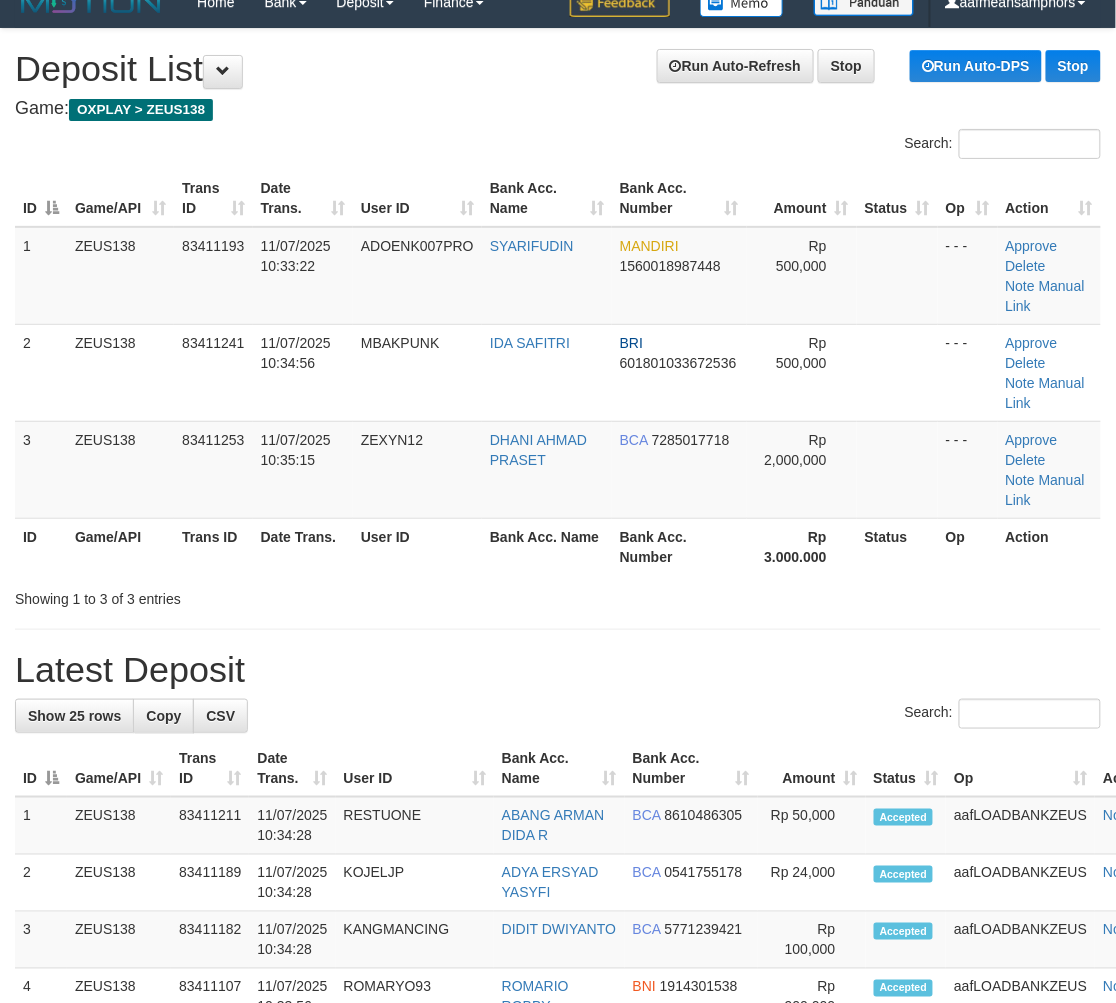 click on "Latest Deposit" at bounding box center (558, 670) 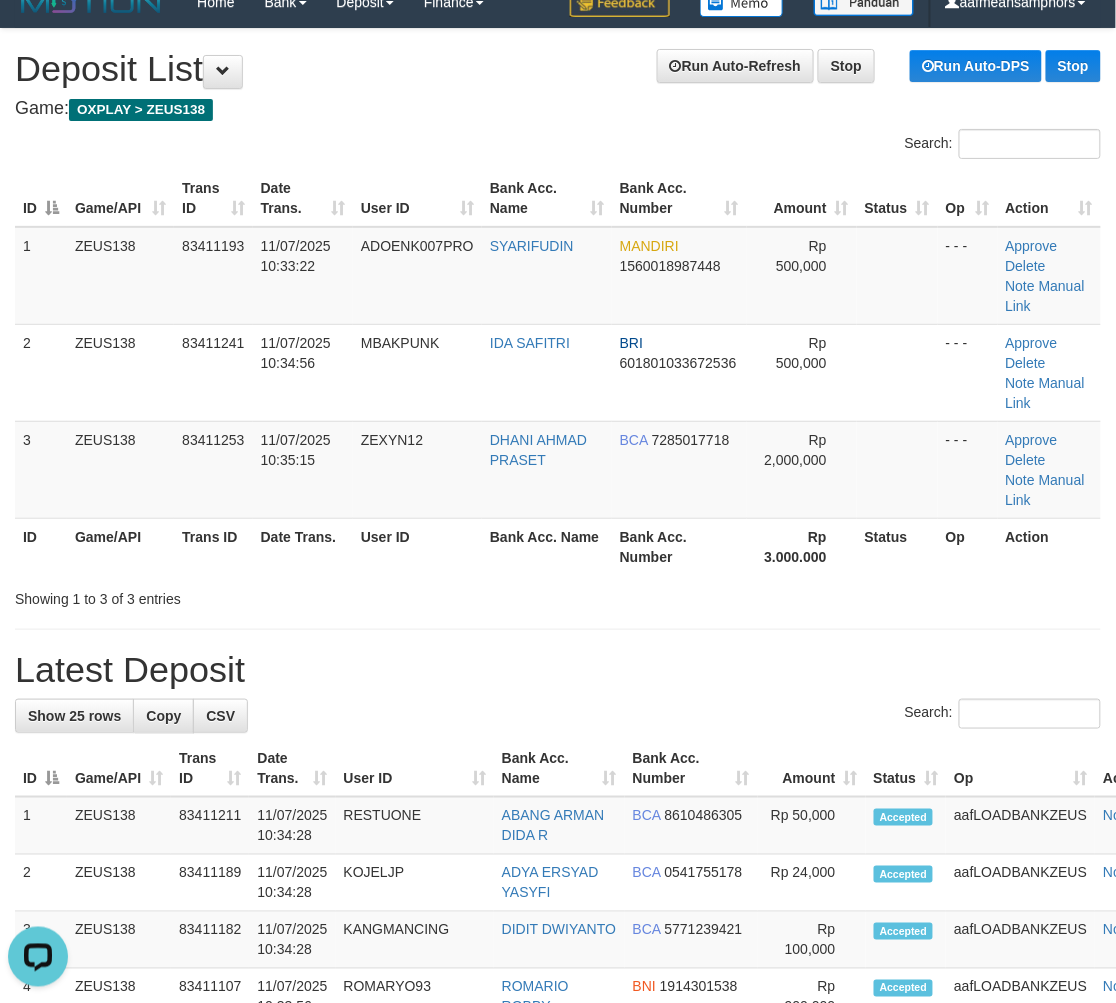 scroll, scrollTop: 0, scrollLeft: 0, axis: both 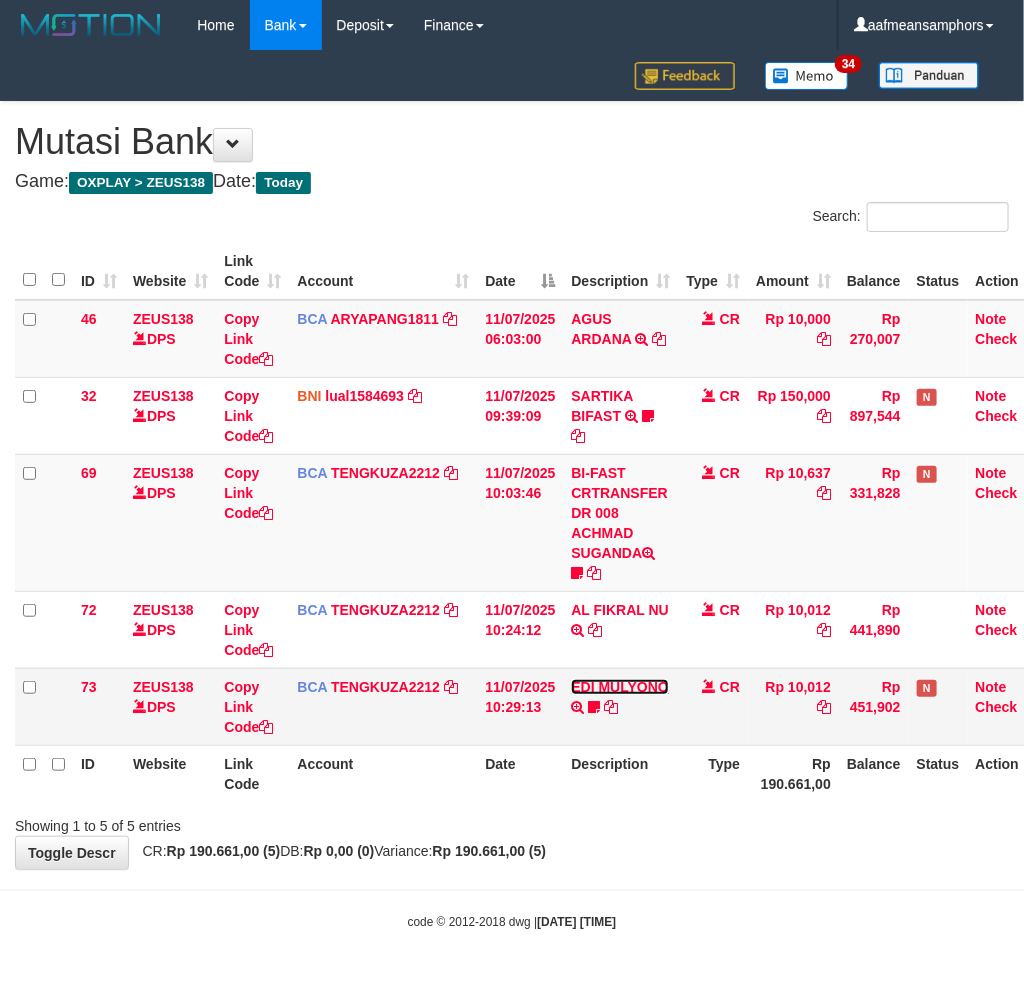 click on "EDI MULYONO" at bounding box center (620, 687) 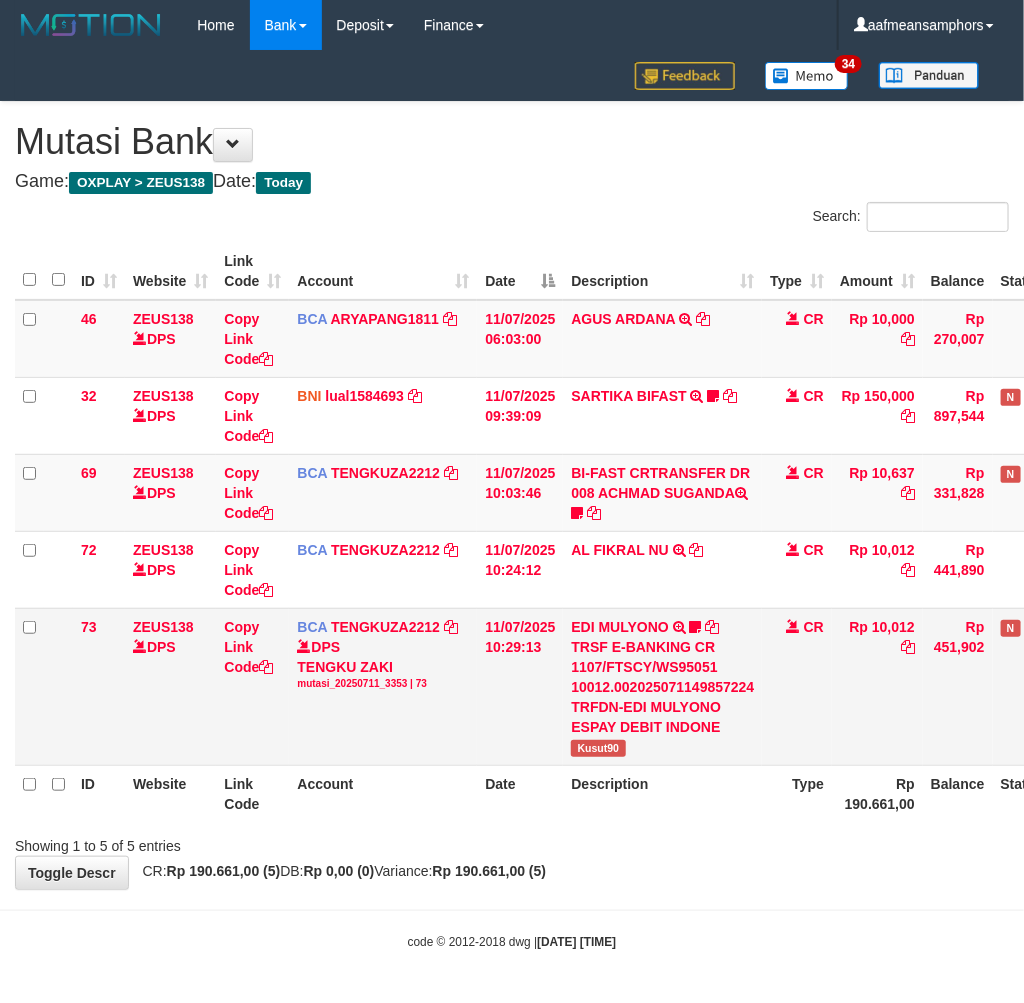 click on "Kusut90" at bounding box center (598, 748) 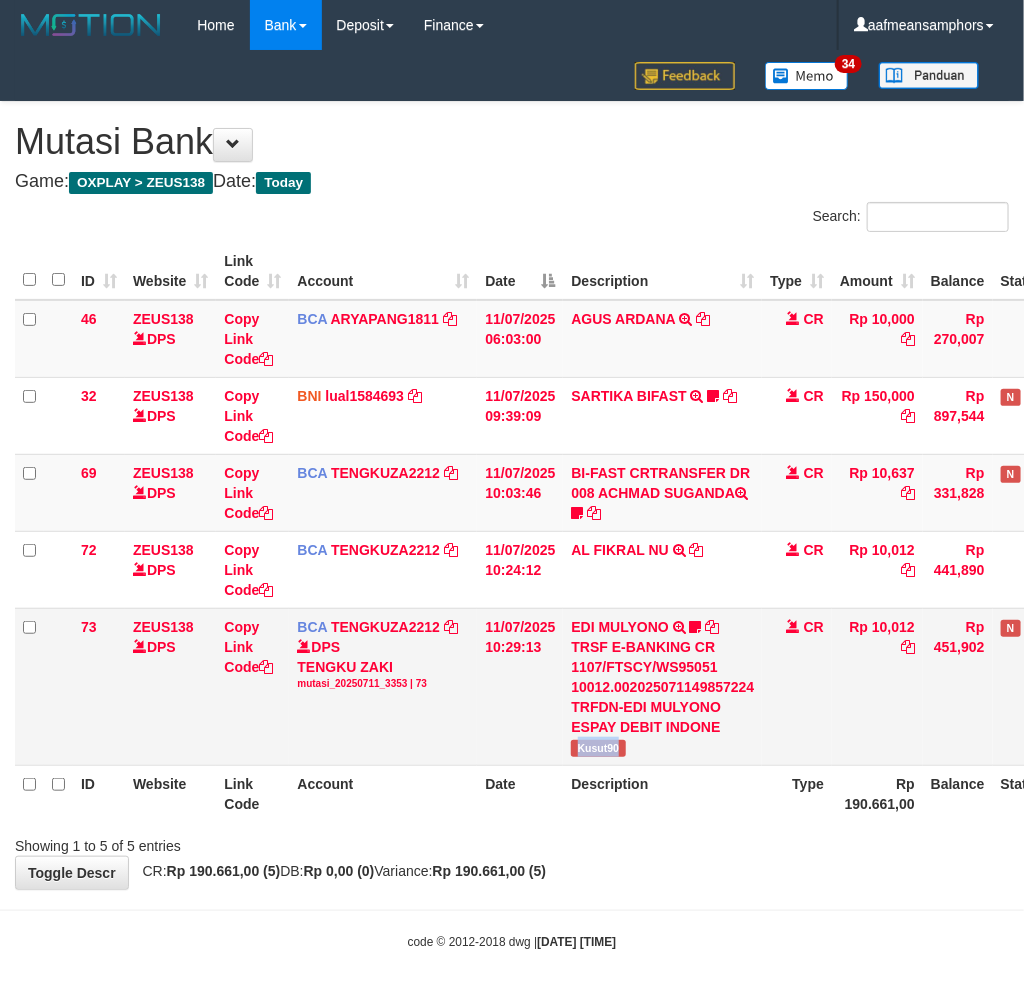 click on "Kusut90" at bounding box center (598, 748) 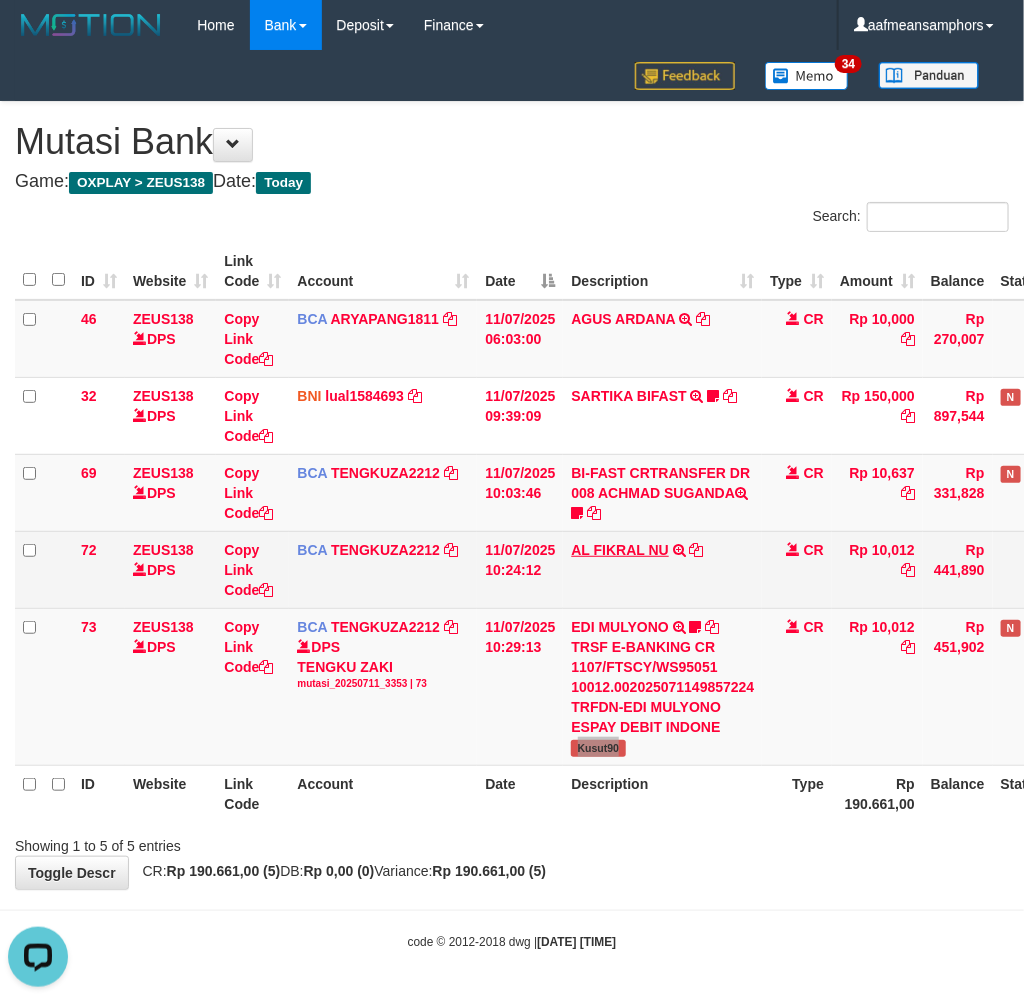 scroll, scrollTop: 0, scrollLeft: 0, axis: both 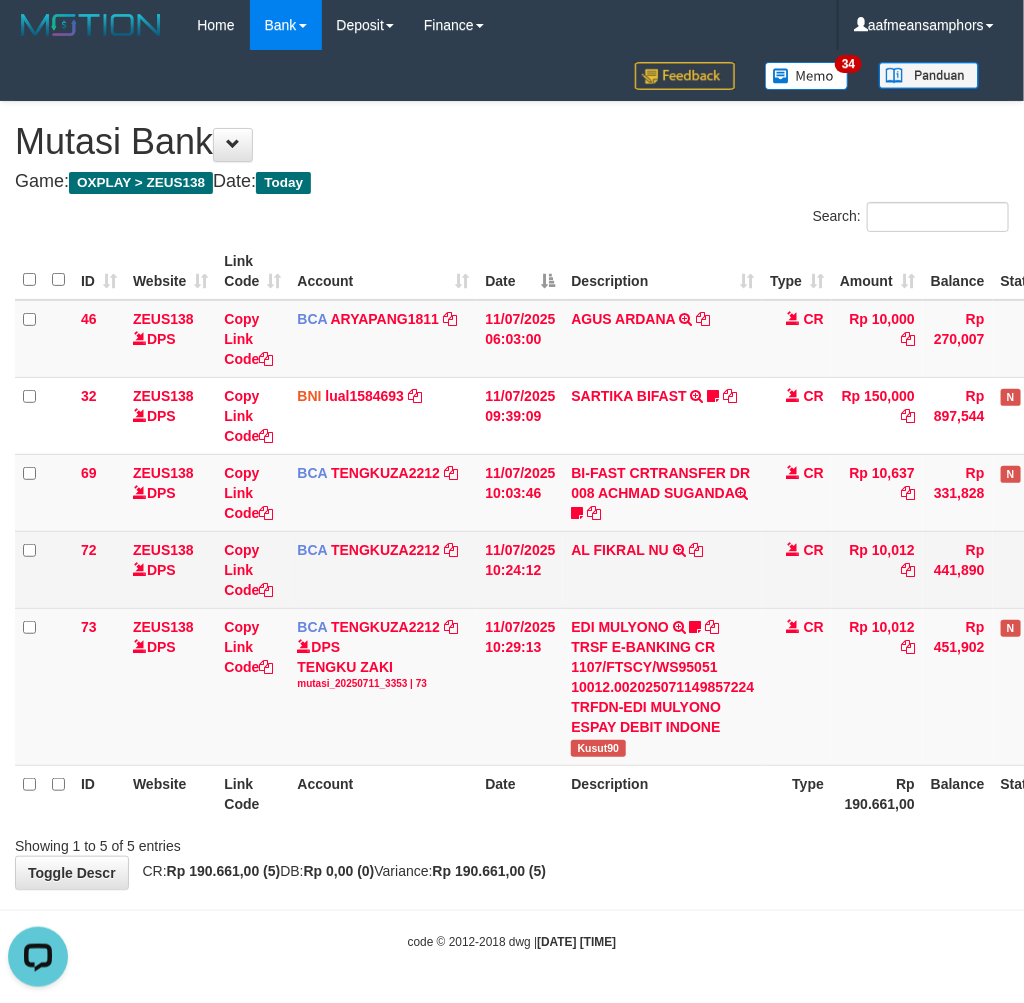 click on "AL FIKRAL NU         TRSF E-BANKING CR 1107/FTSCY/WS95051
10012.002025071164539257 TRFDN-AL FIKRAL NUESPAY DEBIT INDONE" at bounding box center [662, 569] 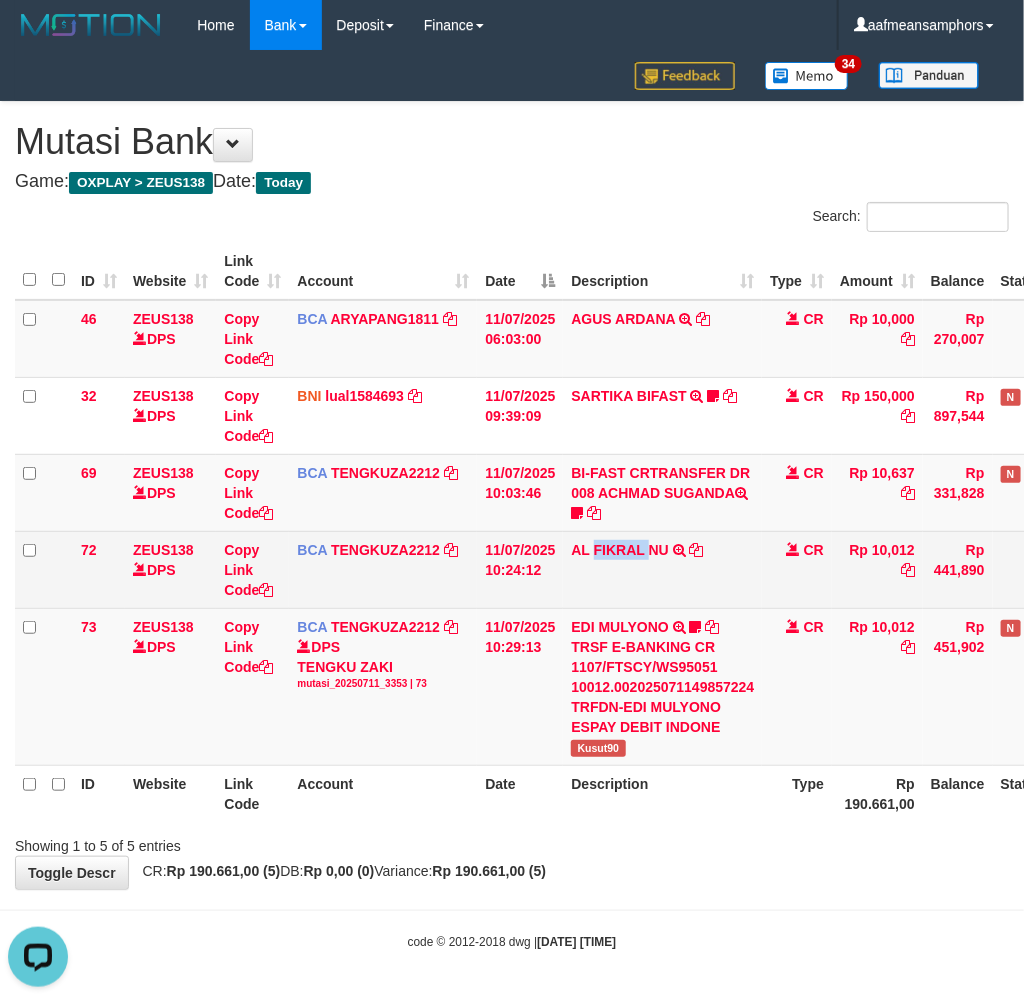 click on "AL FIKRAL NU         TRSF E-BANKING CR 1107/FTSCY/WS95051
10012.002025071164539257 TRFDN-AL FIKRAL NUESPAY DEBIT INDONE" at bounding box center (662, 569) 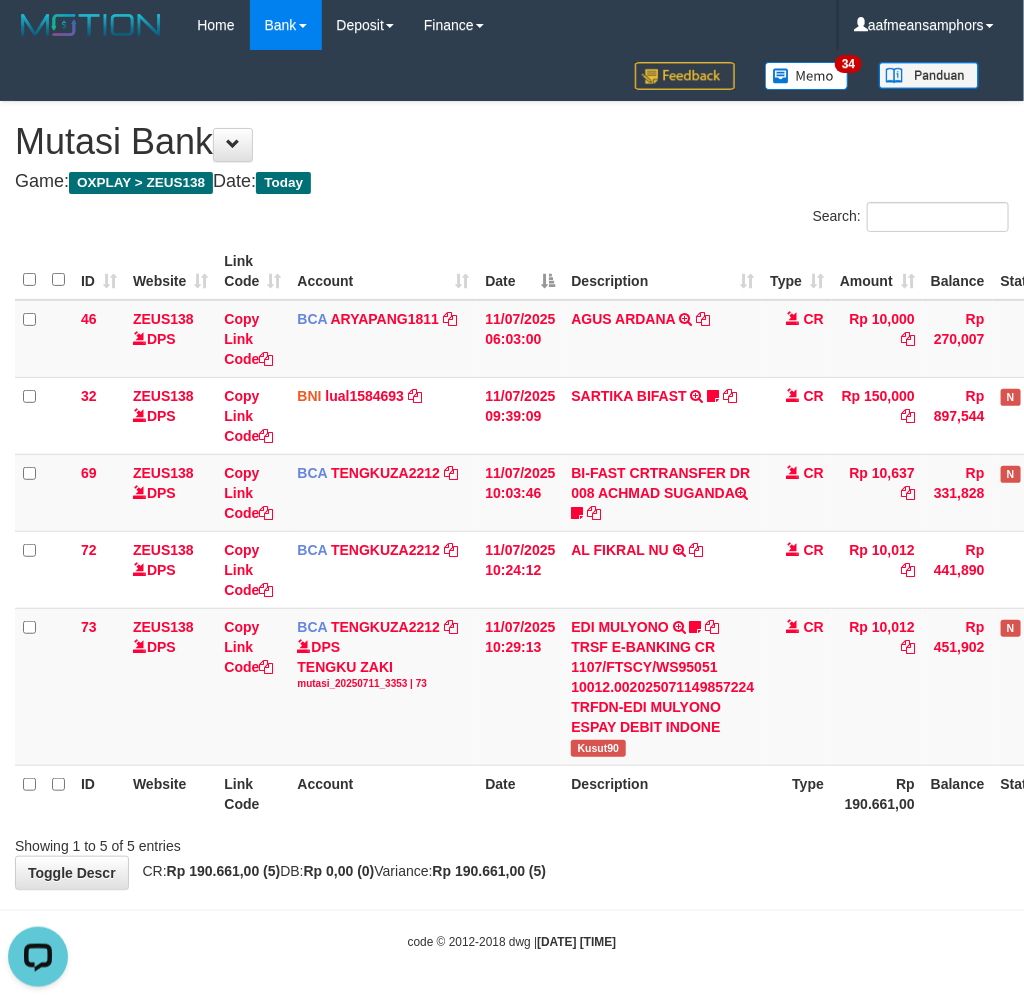 click on "ID Website Link Code Account Date Description Type Rp 190.661,00 Balance Status Action" at bounding box center [574, 793] 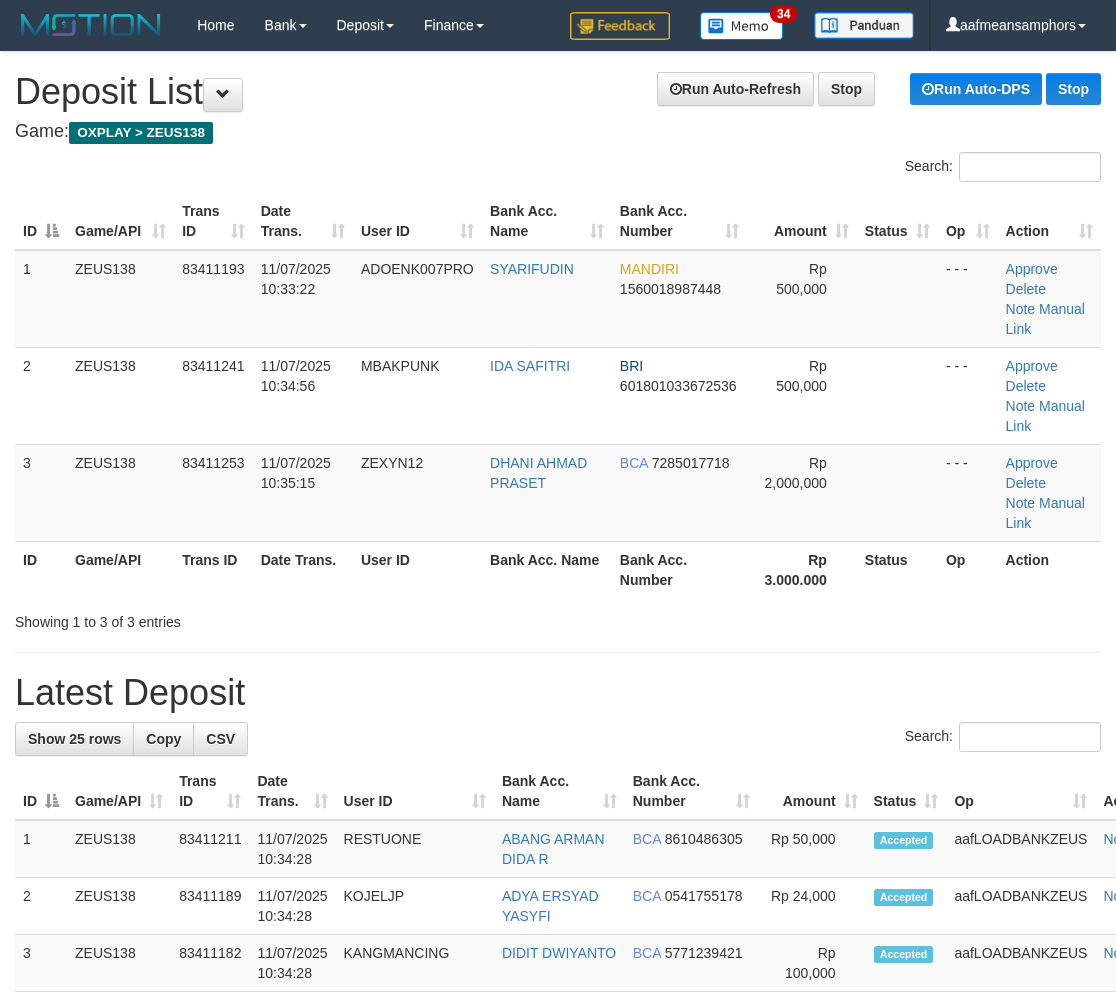scroll, scrollTop: 23, scrollLeft: 0, axis: vertical 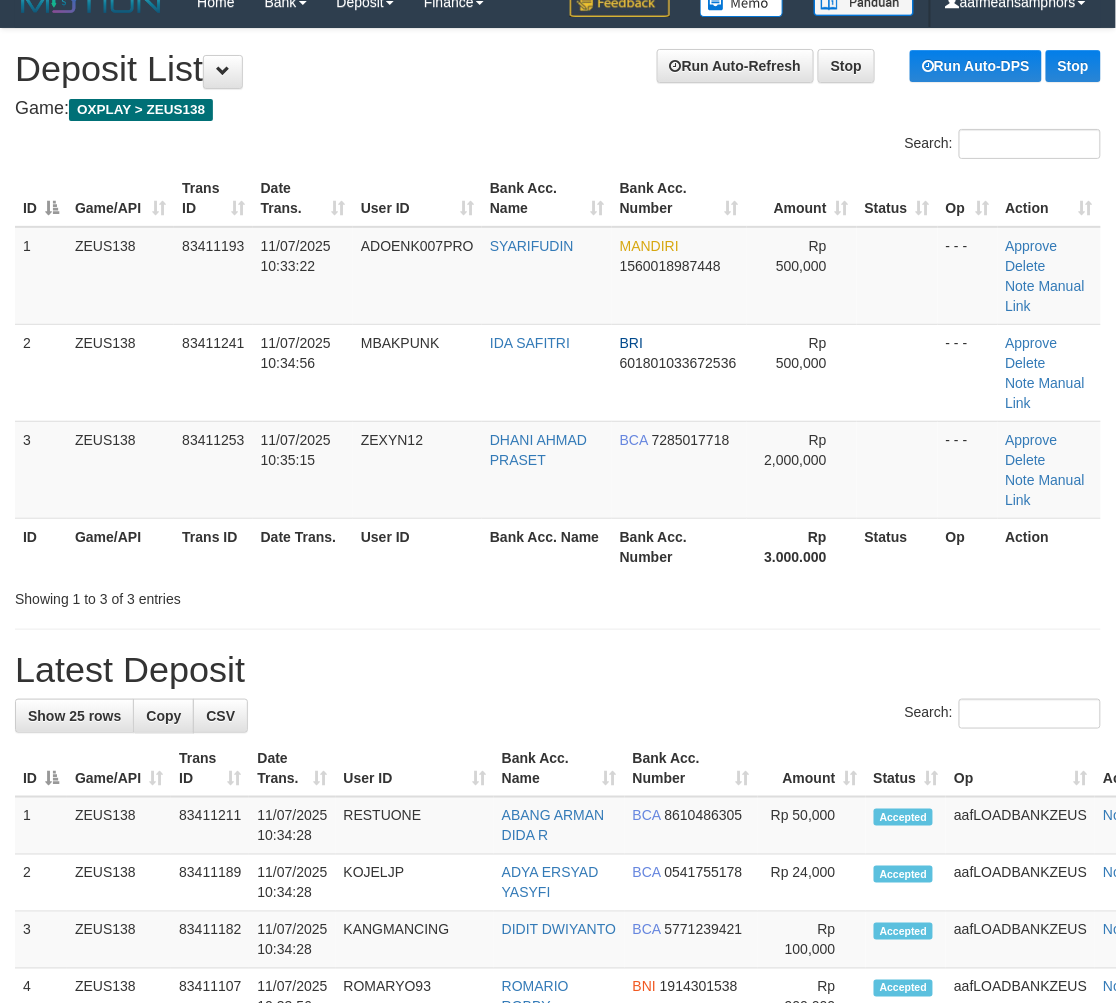 click on "Latest Deposit" at bounding box center (558, 670) 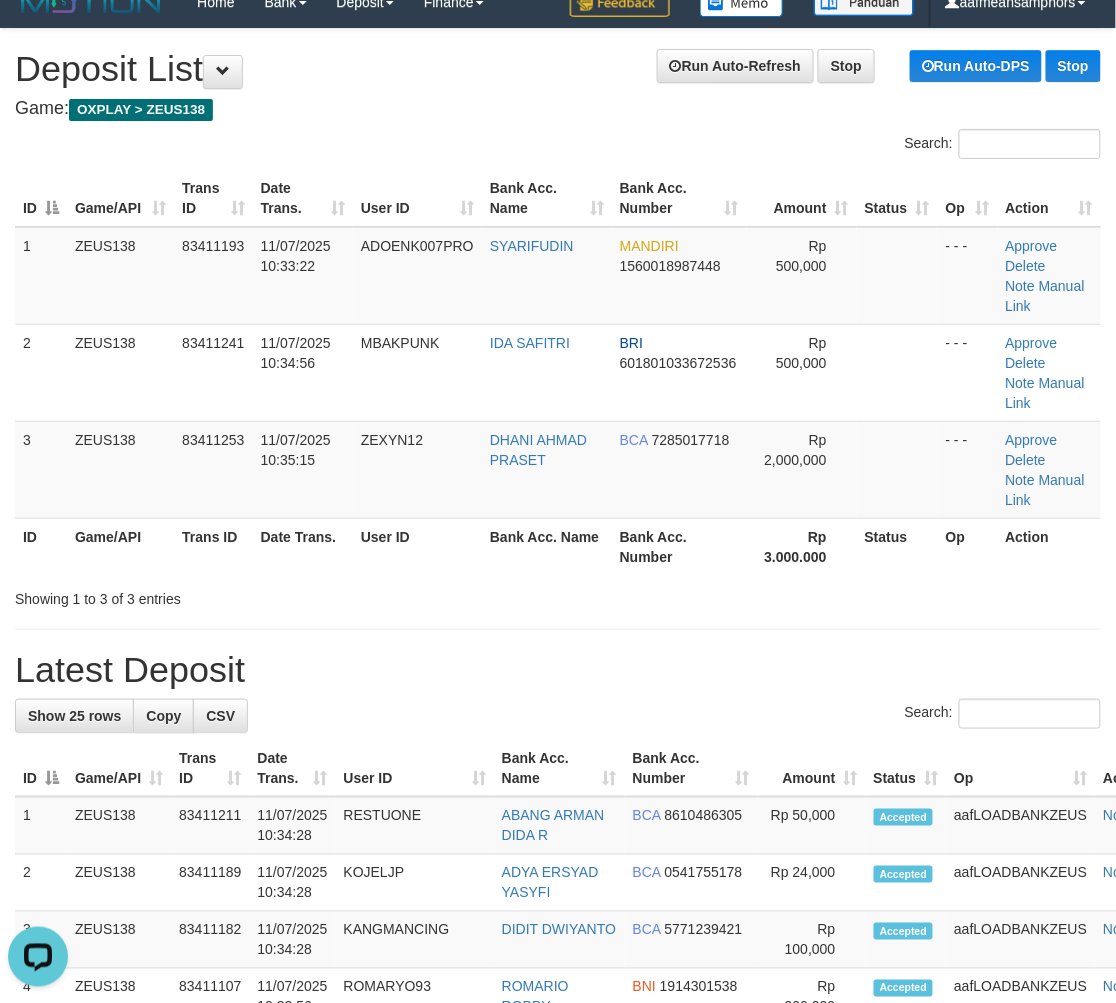 scroll, scrollTop: 0, scrollLeft: 0, axis: both 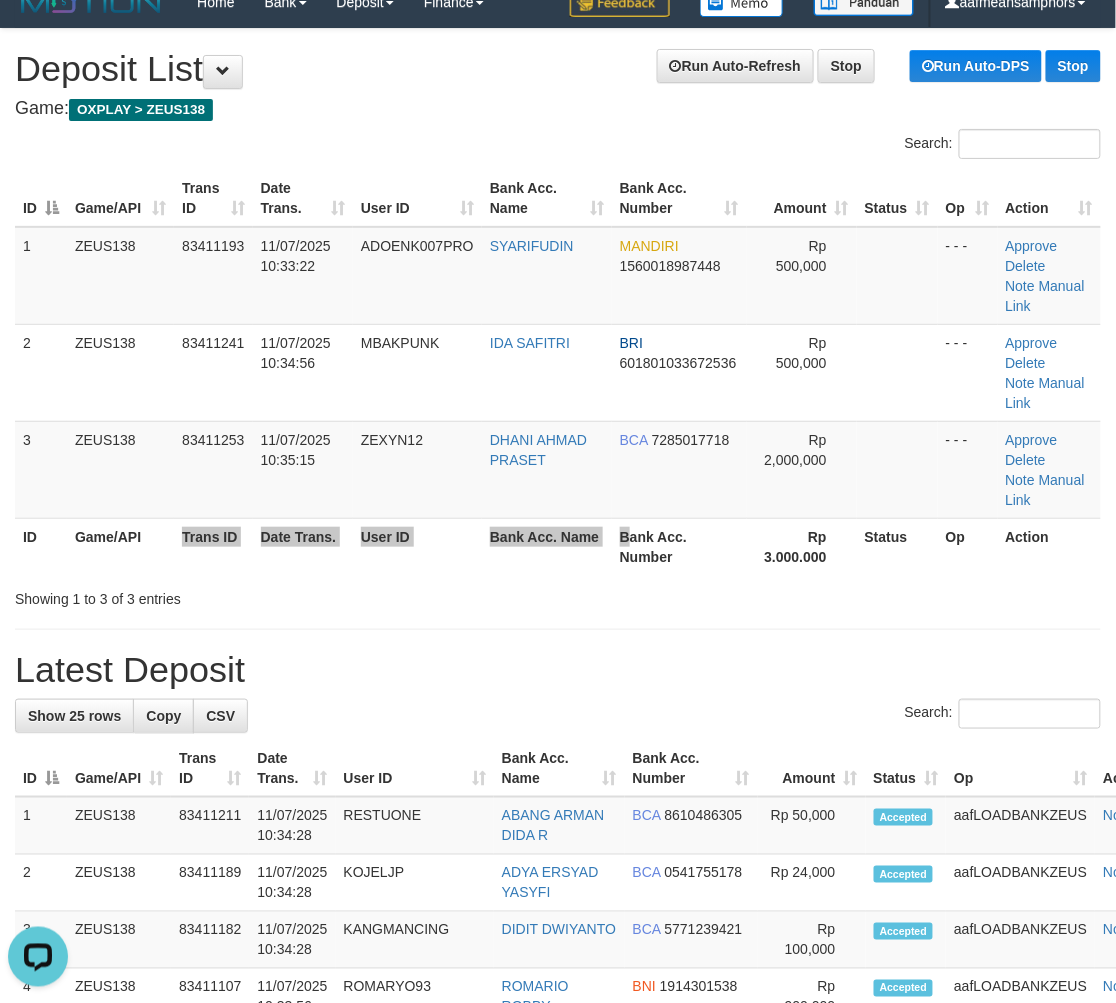 click on "ID Game/API Trans ID Date Trans. User ID Bank Acc. Name Bank Acc. Number Rp 3.000.000 Status Op Action" at bounding box center [558, 546] 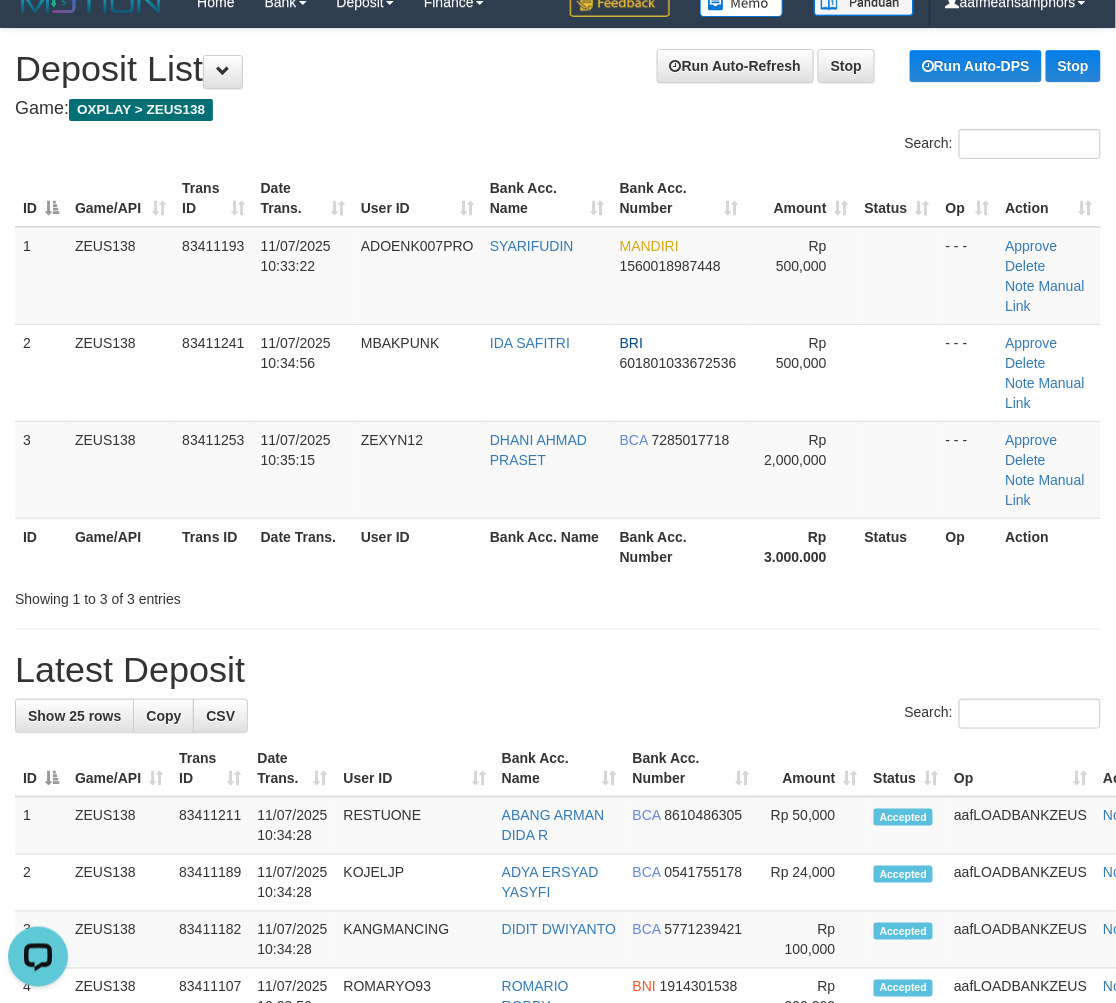 drag, startPoint x: 587, startPoint y: 626, endPoint x: 16, endPoint y: 734, distance: 581.1239 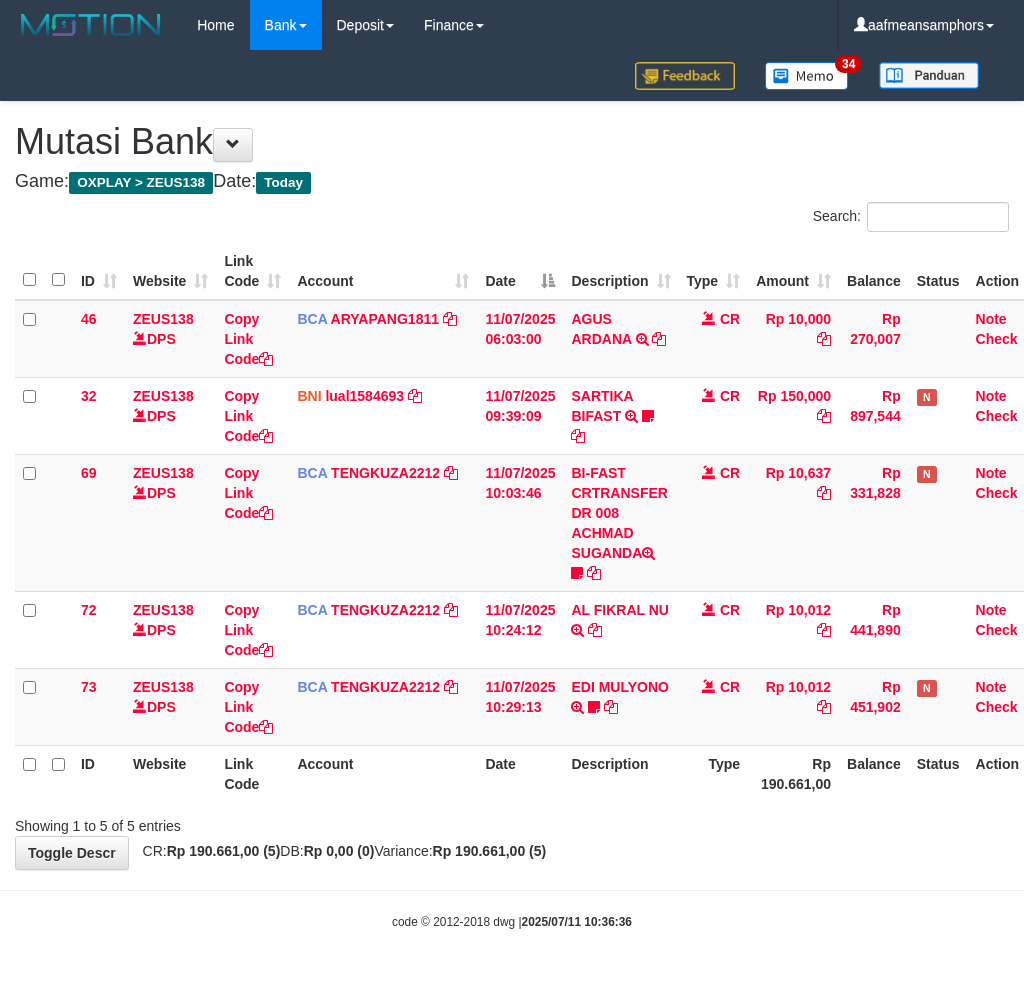 scroll, scrollTop: 0, scrollLeft: 0, axis: both 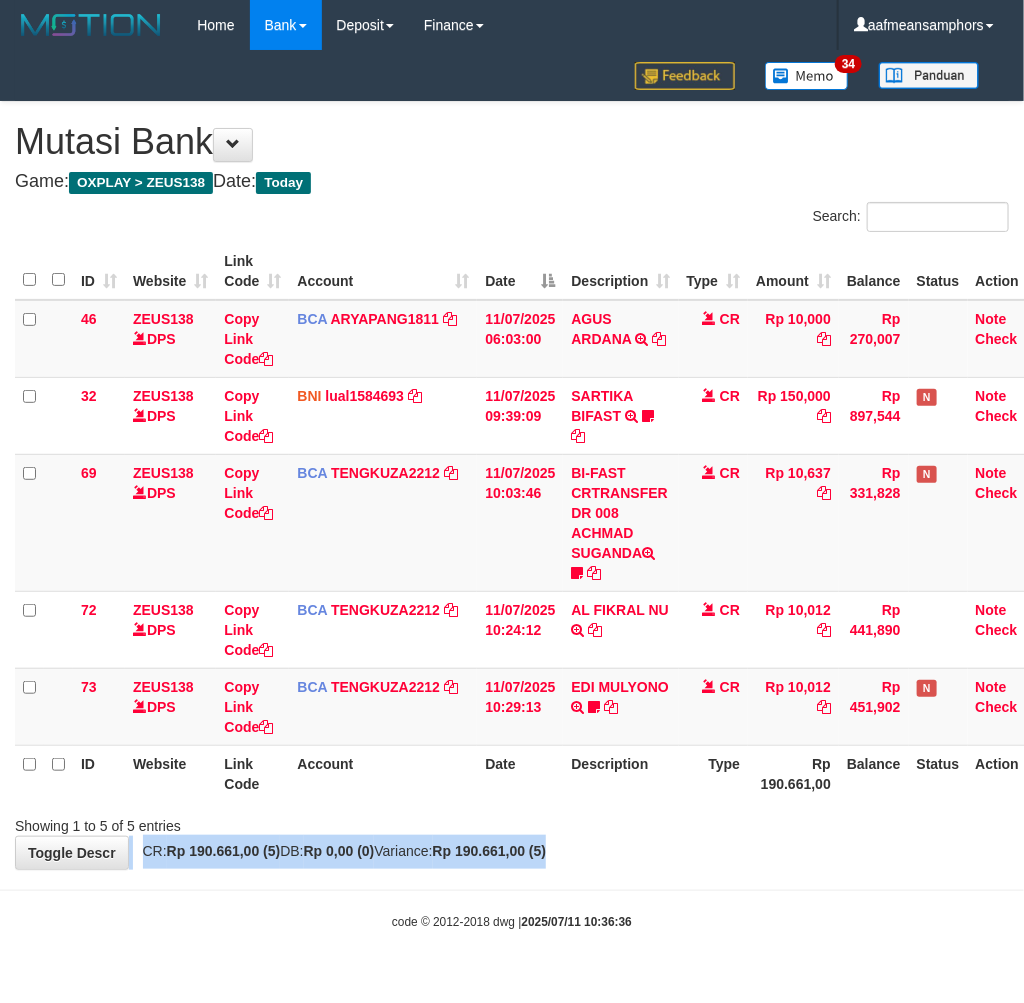 click on "**********" at bounding box center [512, 485] 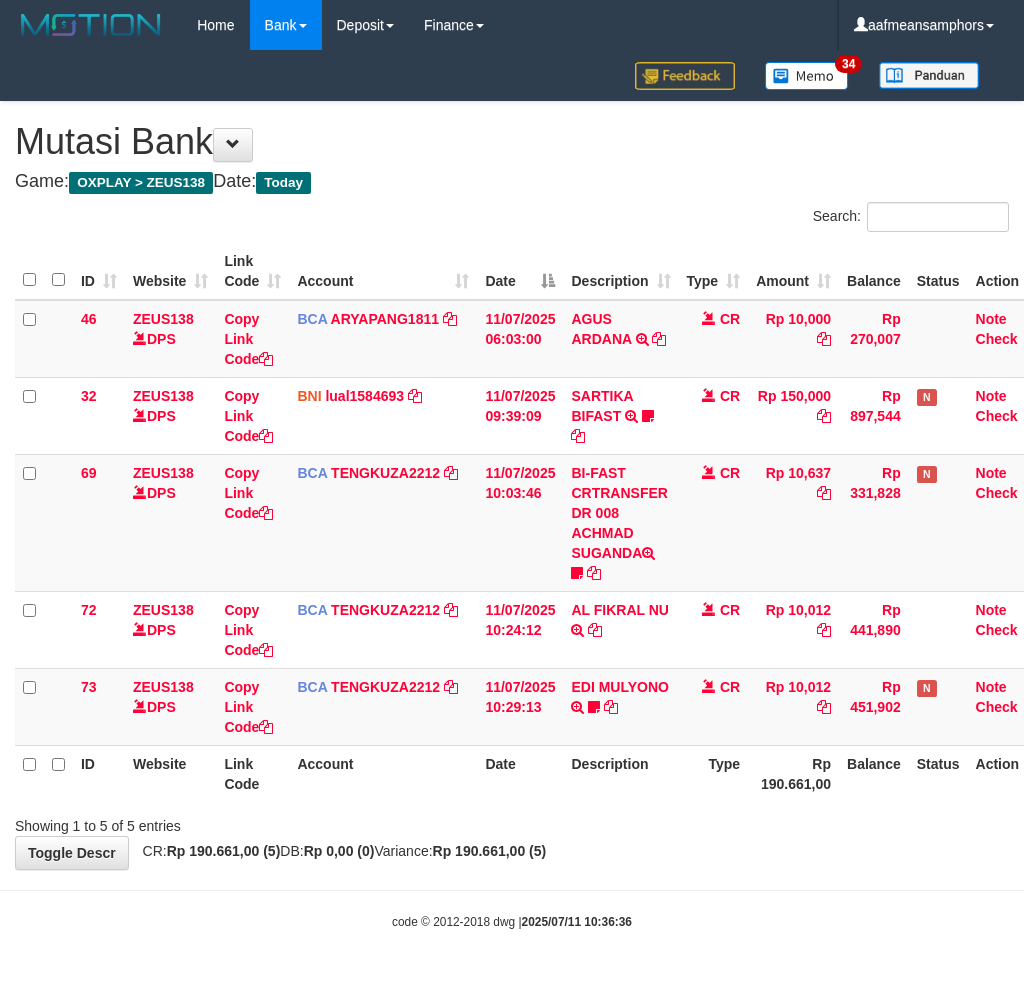 scroll, scrollTop: 0, scrollLeft: 0, axis: both 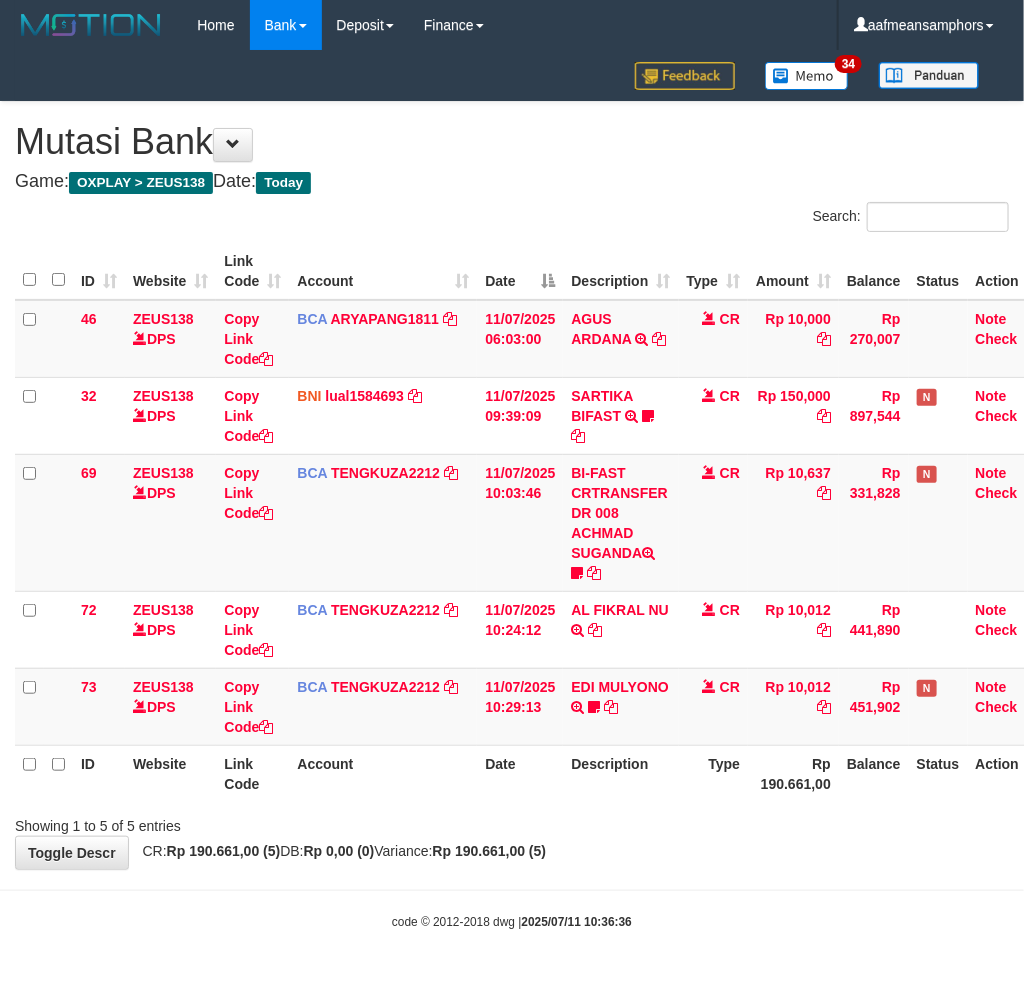 click on "Toggle navigation
Home
Bank
Account List
Load
By Website
Group
[OXPLAY]													ZEUS138
By Load Group (DPS)" at bounding box center [512, 490] 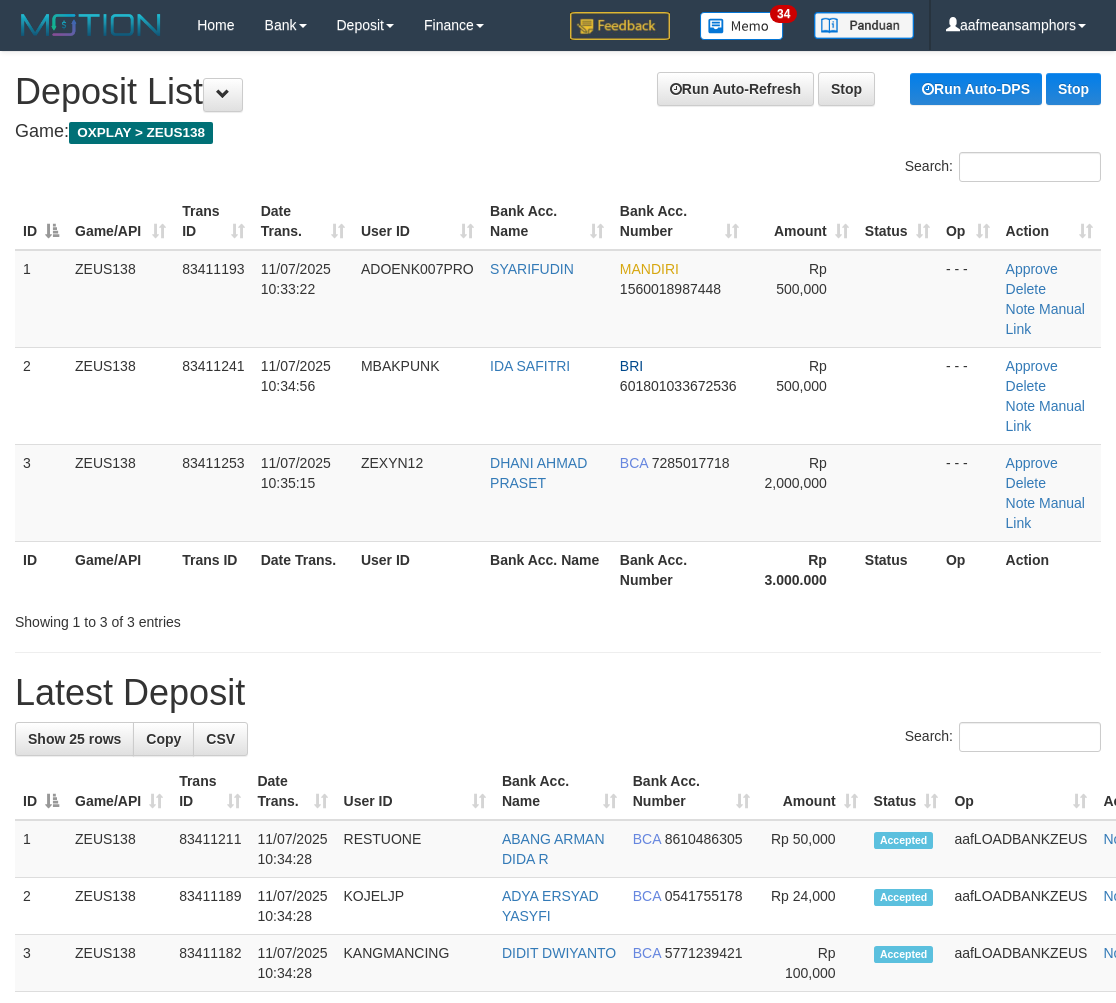 scroll, scrollTop: 23, scrollLeft: 0, axis: vertical 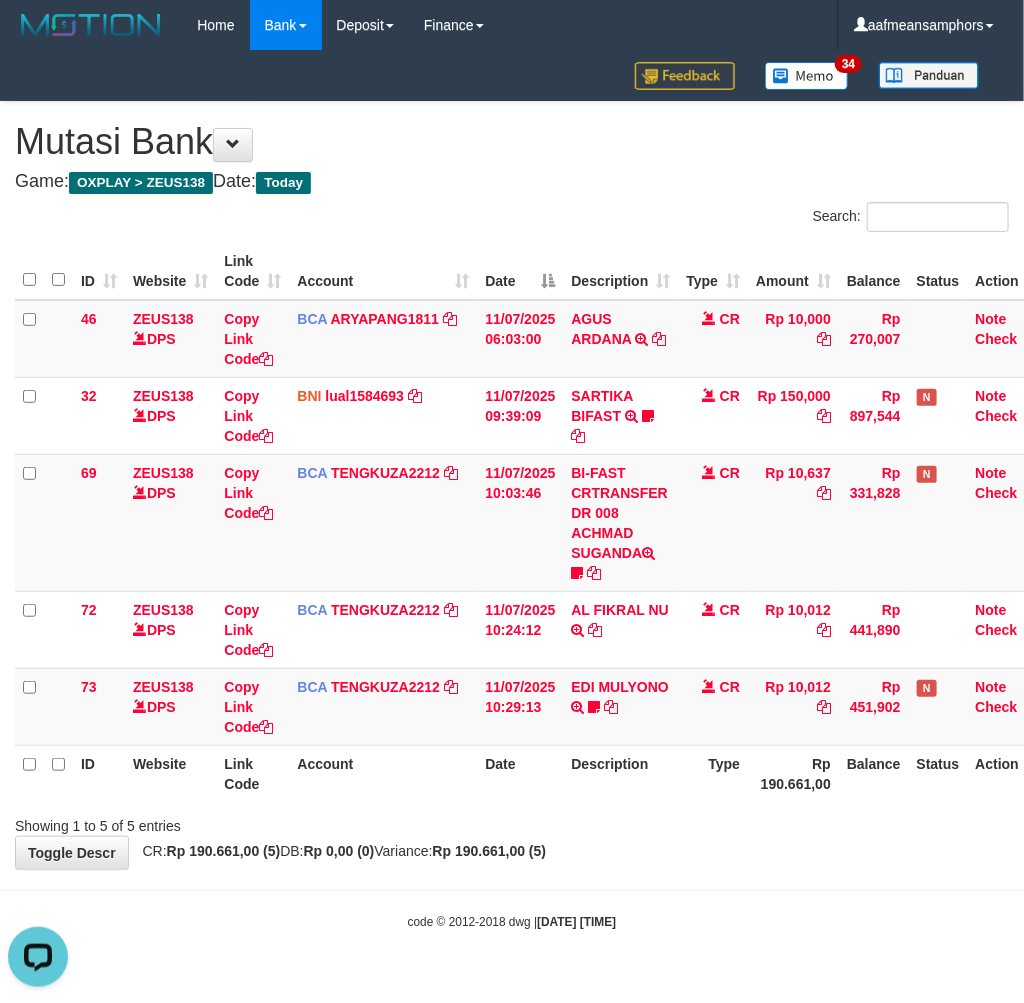 click on "Toggle navigation
Home
Bank
Account List
Load
By Website
Group
[OXPLAY]													ZEUS138
By Load Group (DPS)" at bounding box center (512, 490) 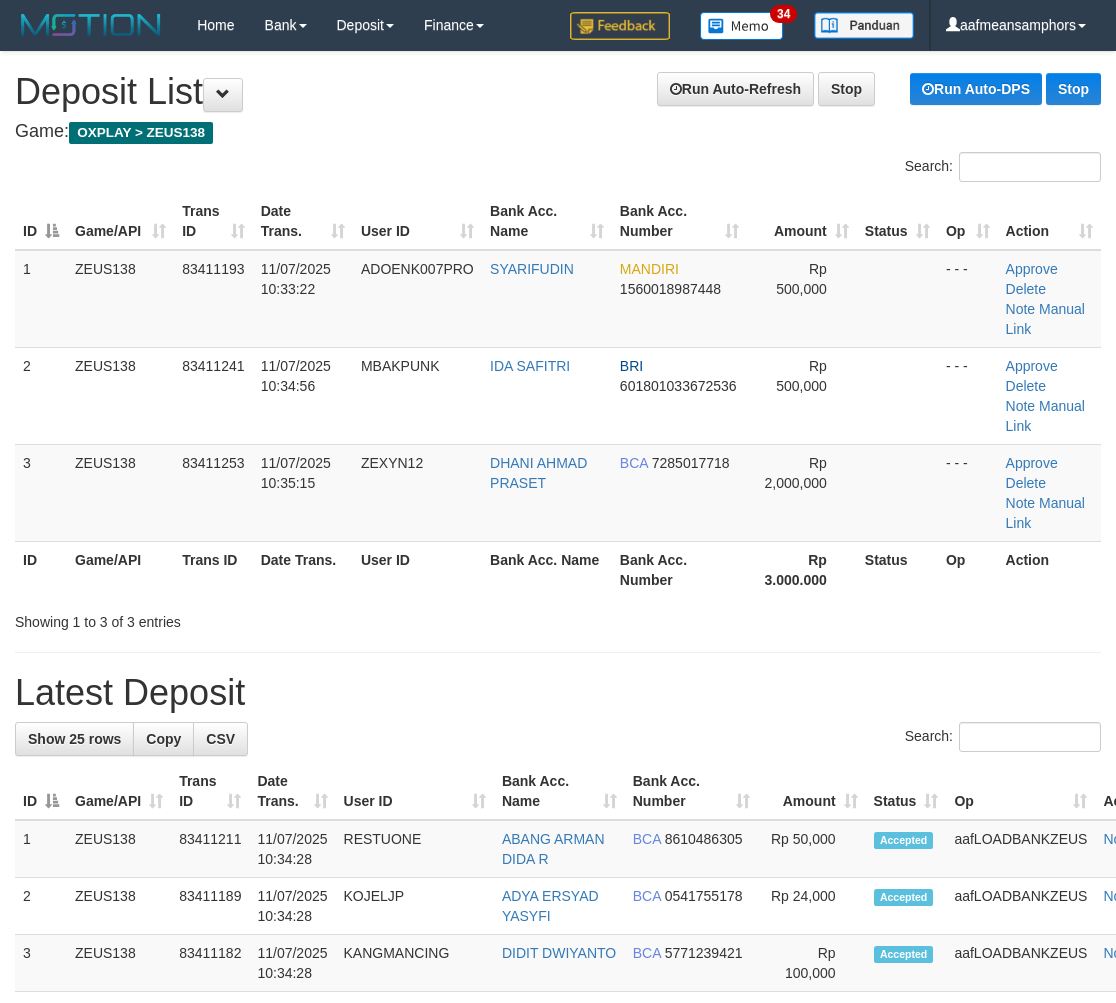 scroll, scrollTop: 23, scrollLeft: 0, axis: vertical 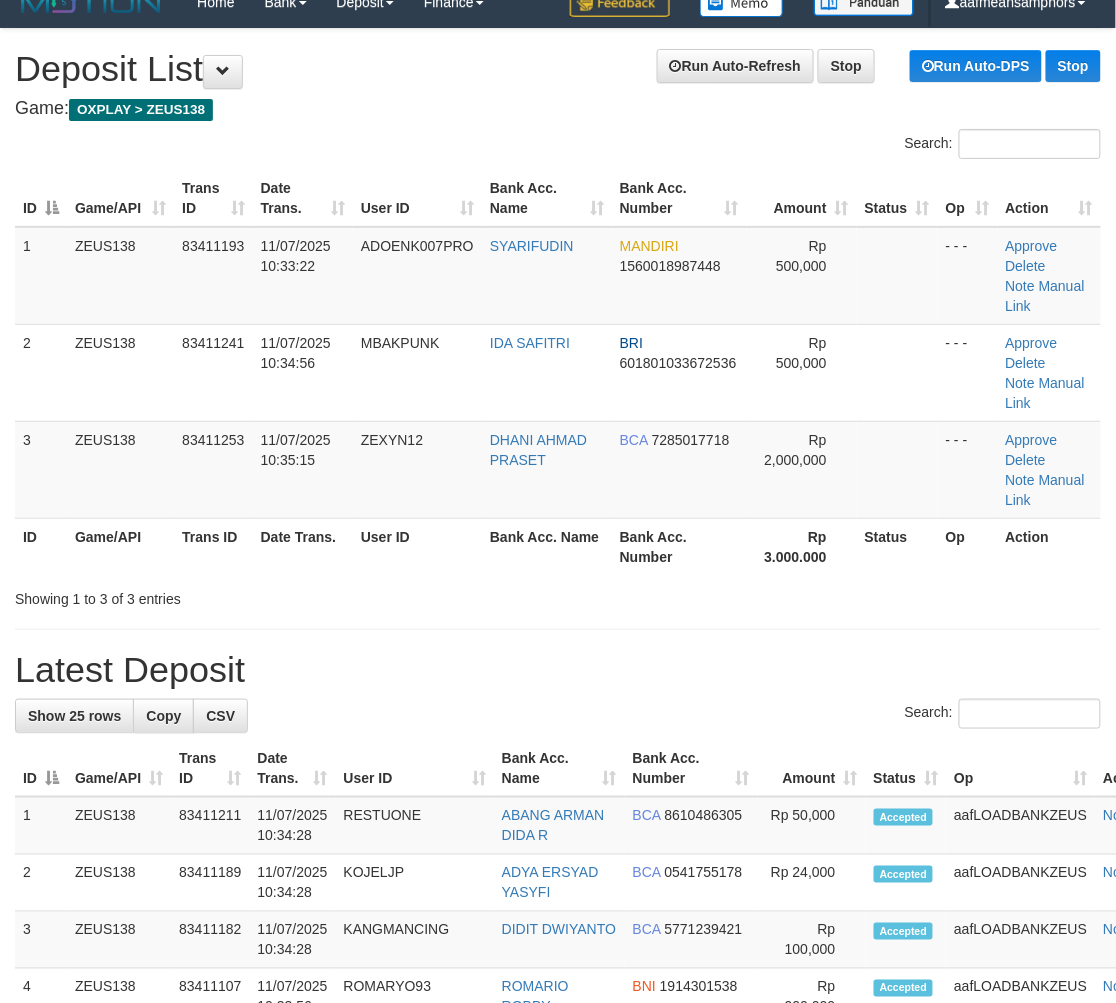 click on "**********" at bounding box center (558, 1202) 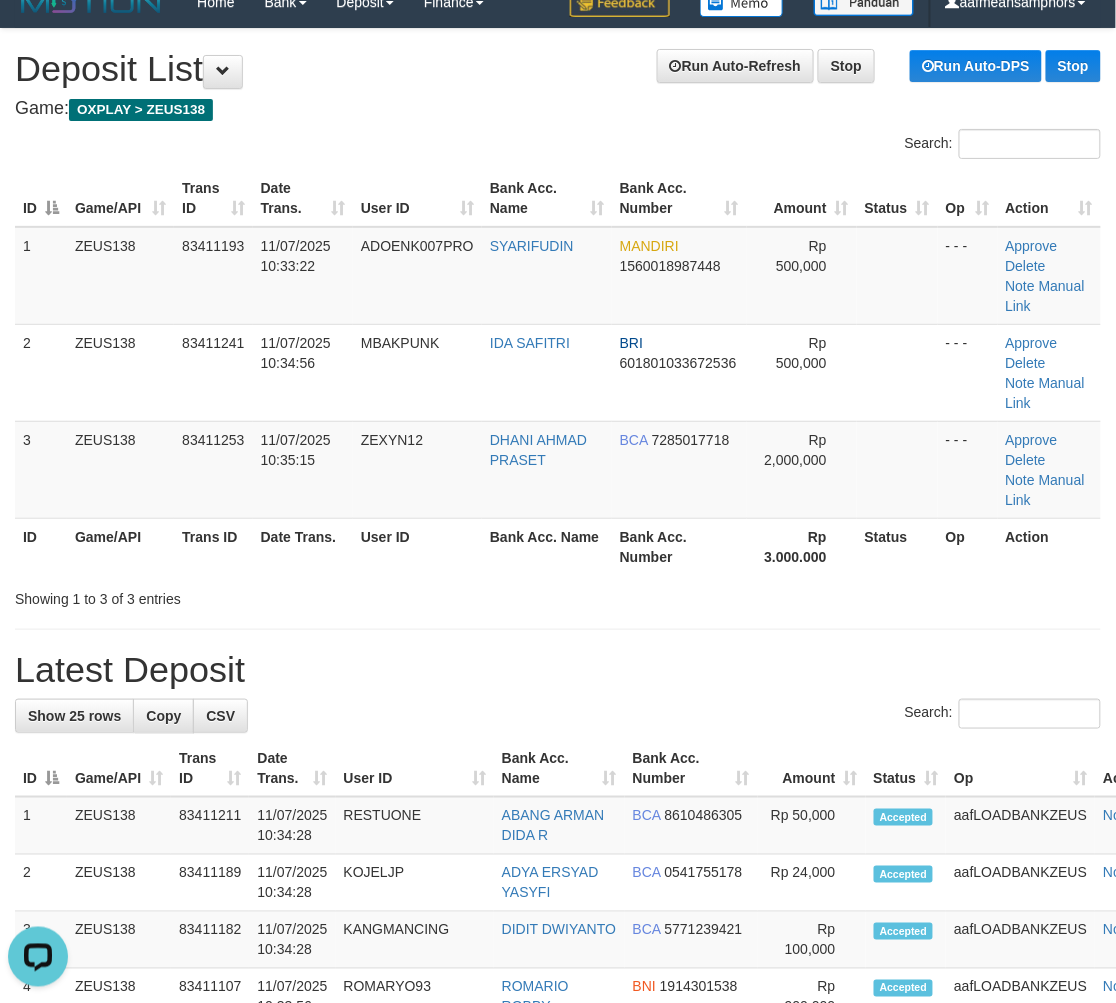 scroll, scrollTop: 0, scrollLeft: 0, axis: both 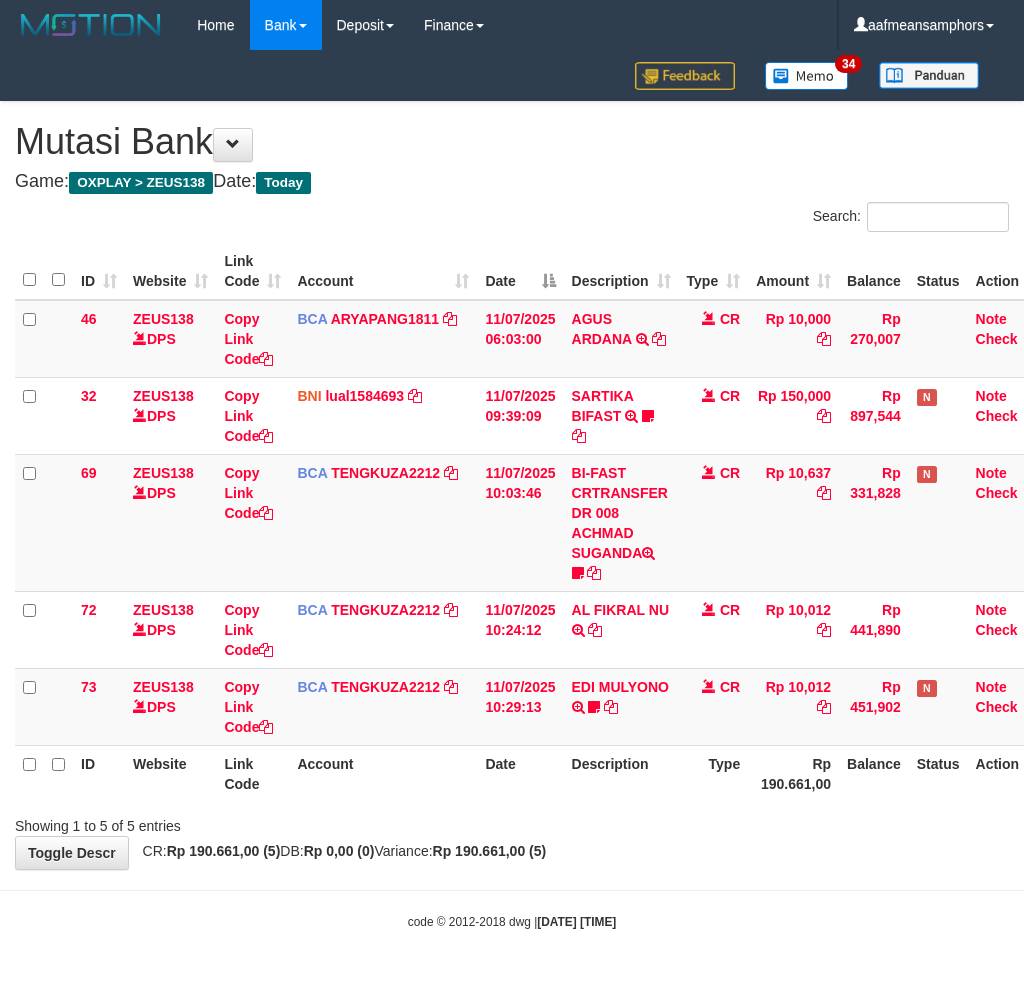 click on "**********" at bounding box center [512, 485] 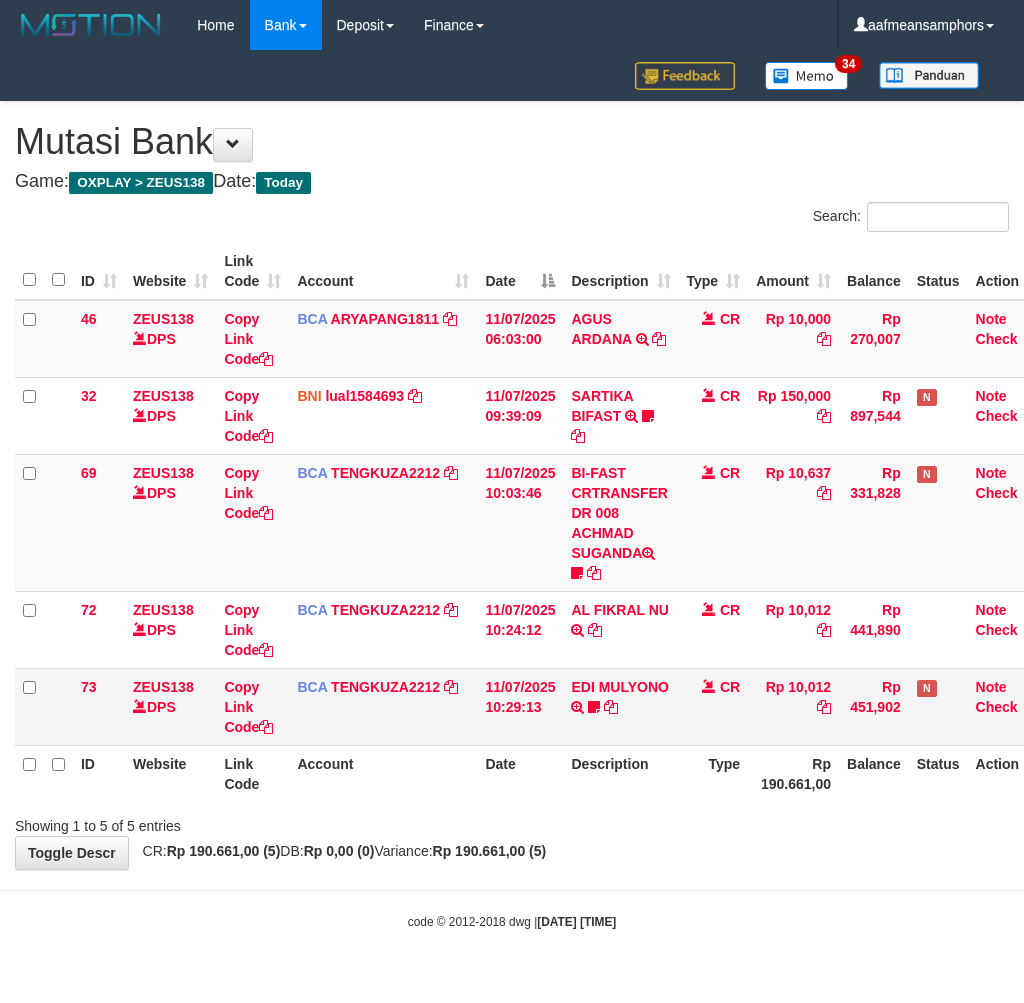 scroll, scrollTop: 0, scrollLeft: 0, axis: both 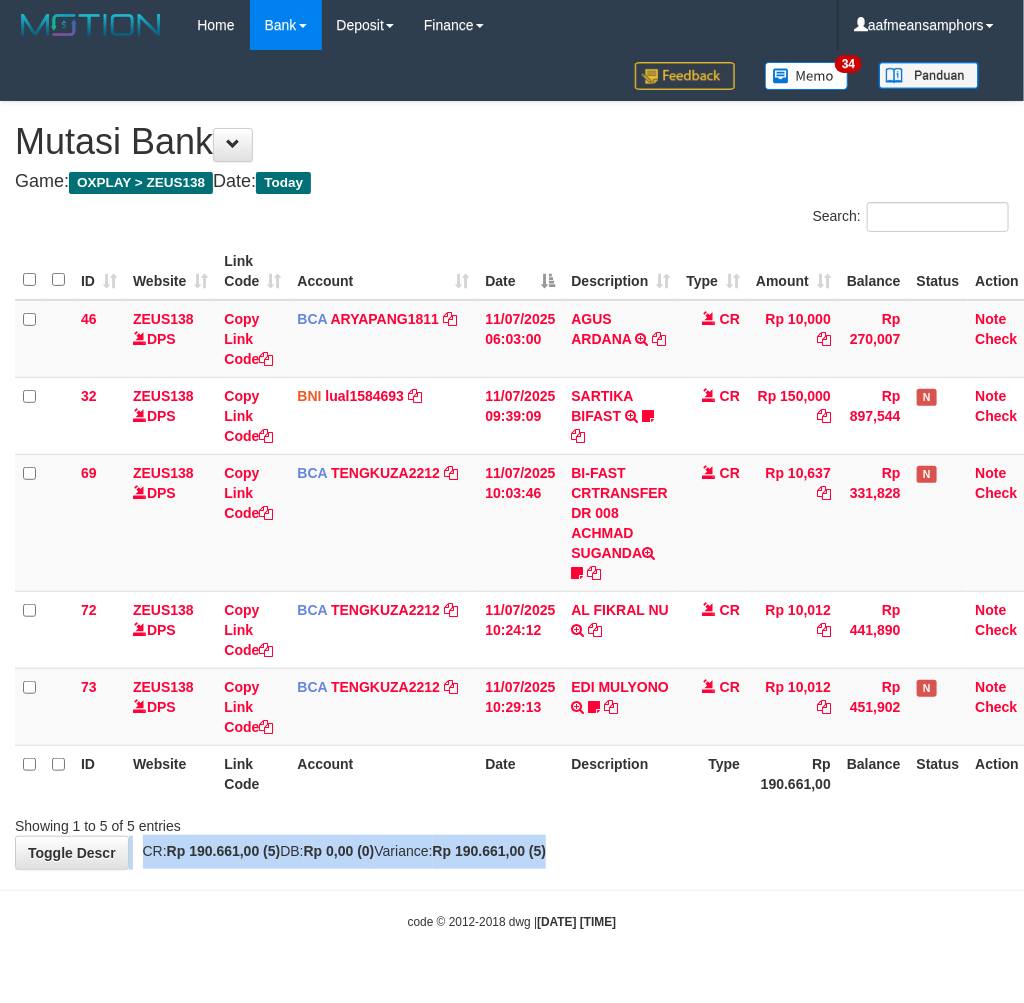 click on "**********" at bounding box center (512, 485) 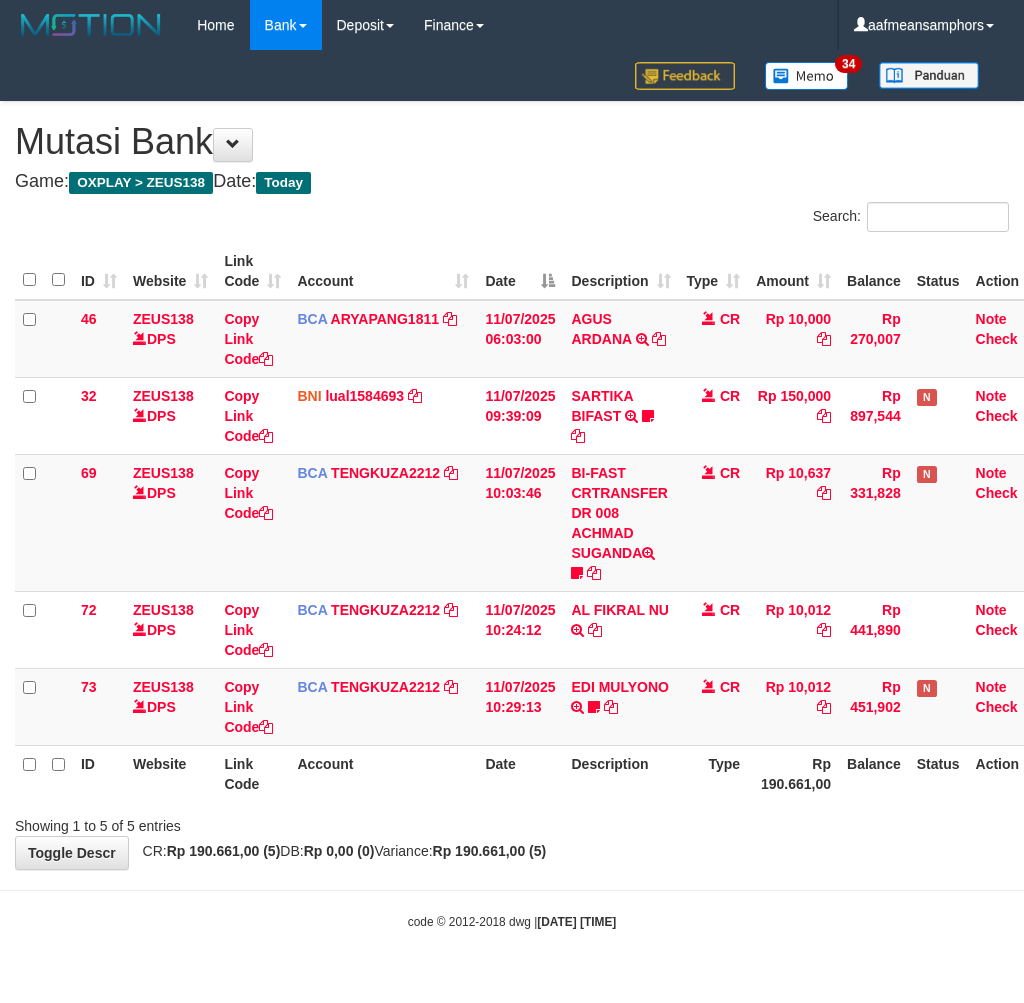 scroll, scrollTop: 0, scrollLeft: 0, axis: both 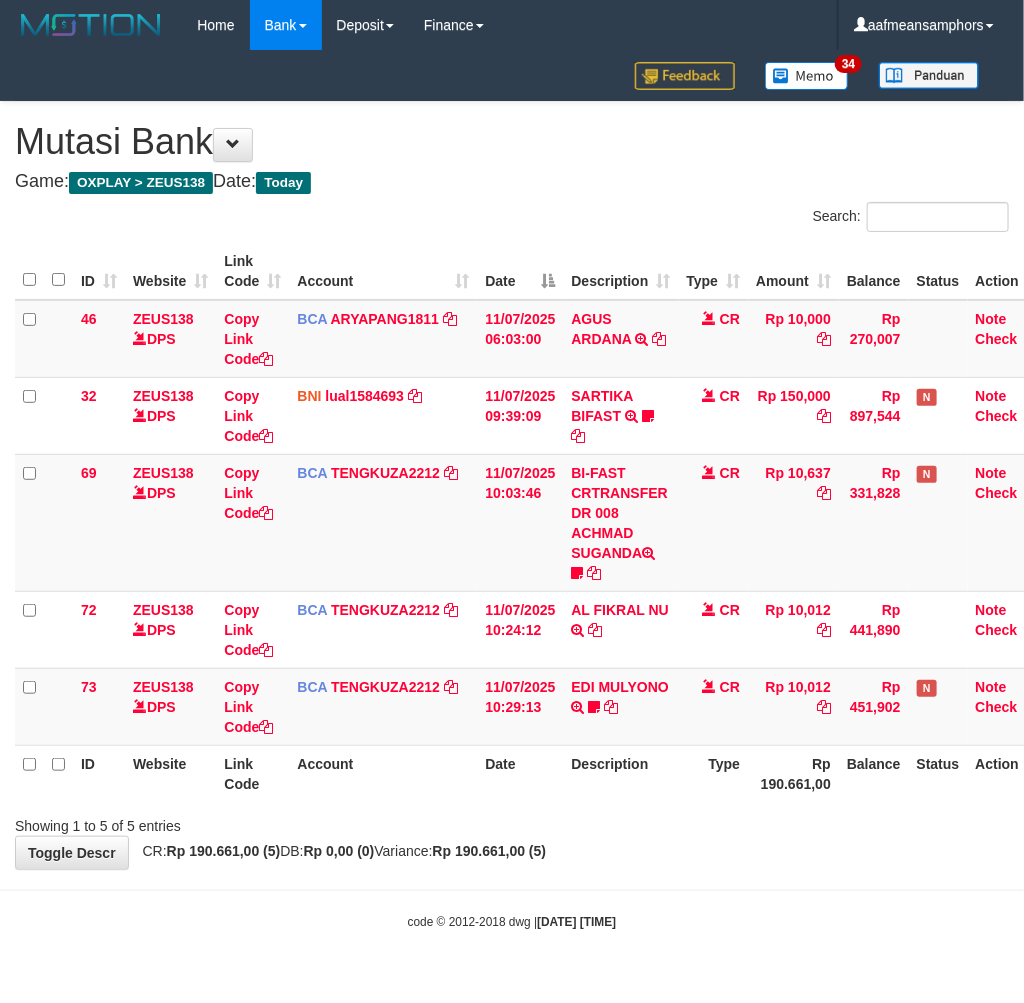 click on "**********" at bounding box center (512, 485) 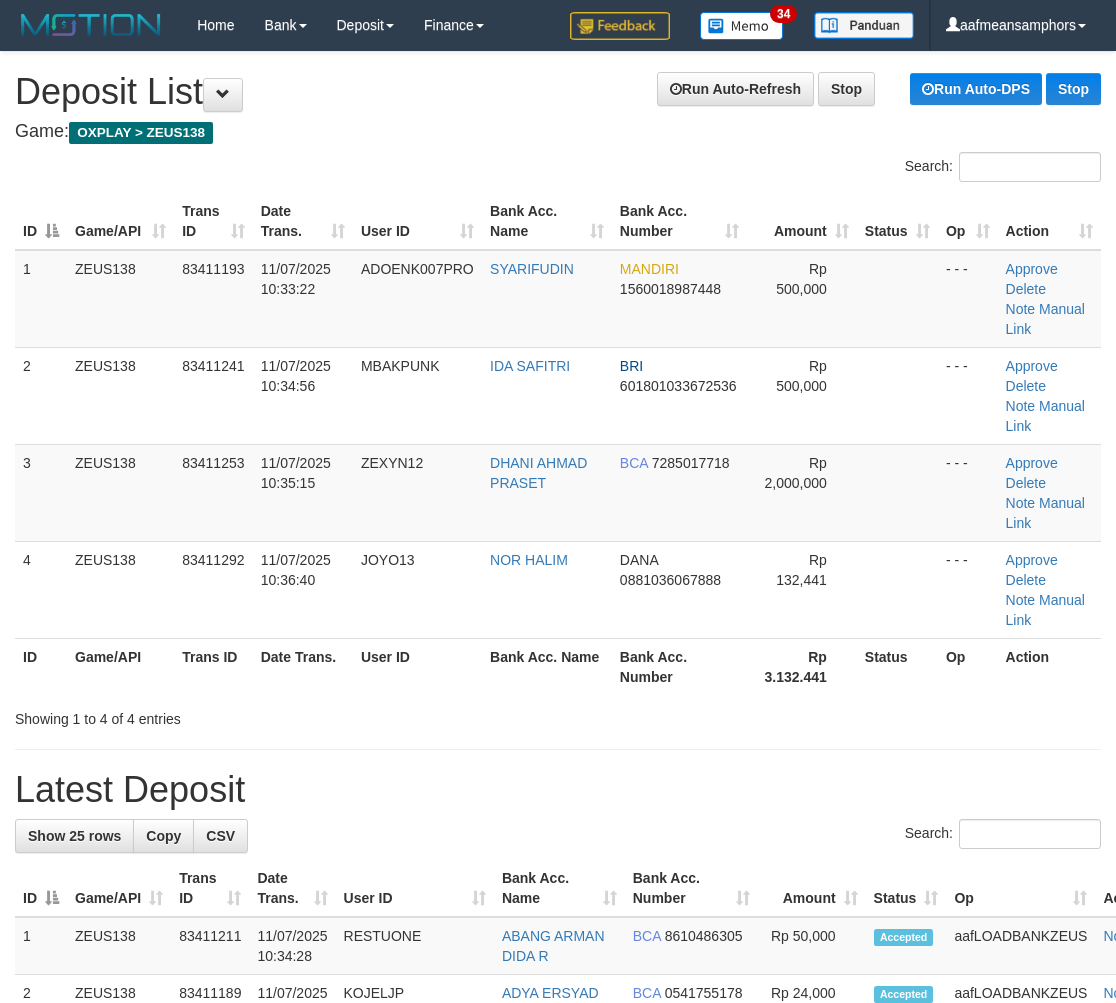 scroll, scrollTop: 23, scrollLeft: 0, axis: vertical 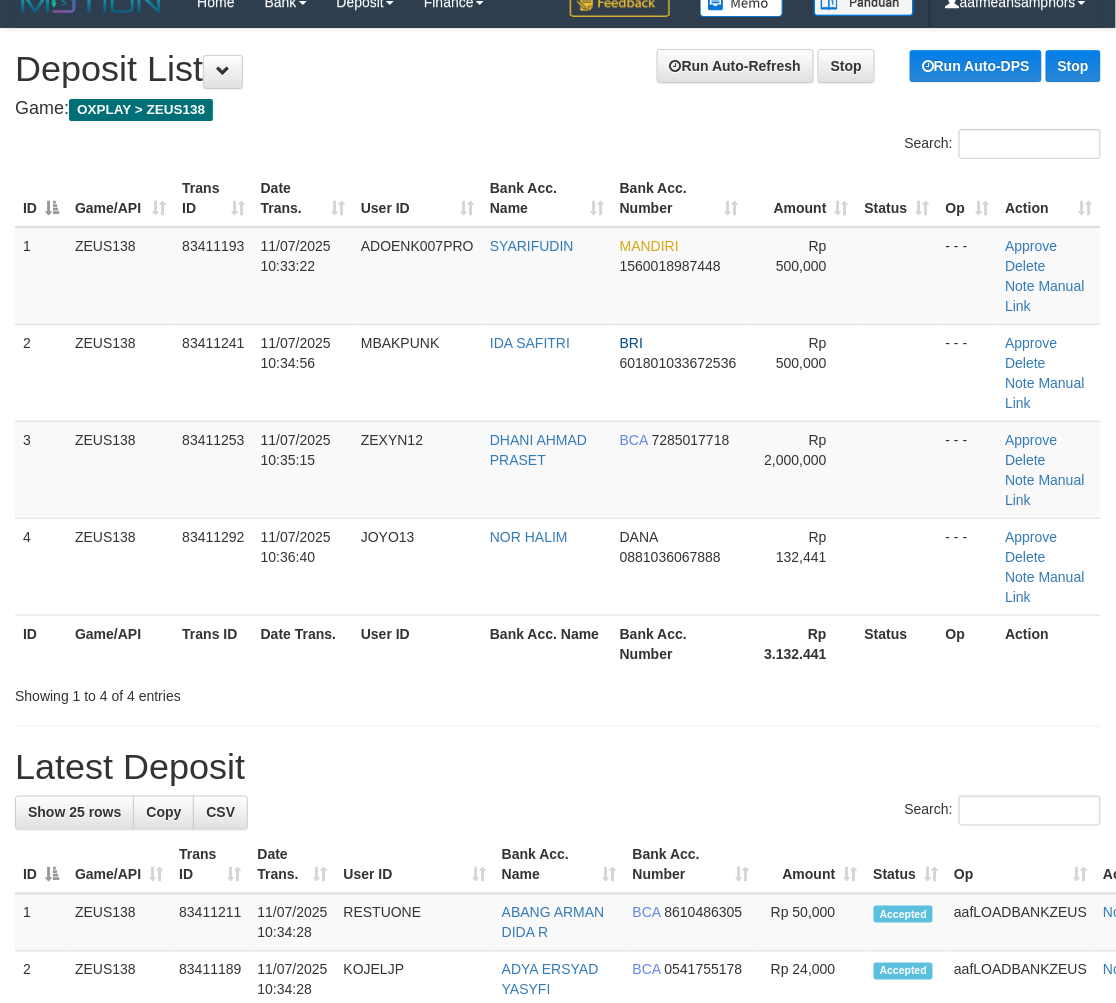 drag, startPoint x: 433, startPoint y: 646, endPoint x: 451, endPoint y: 646, distance: 18 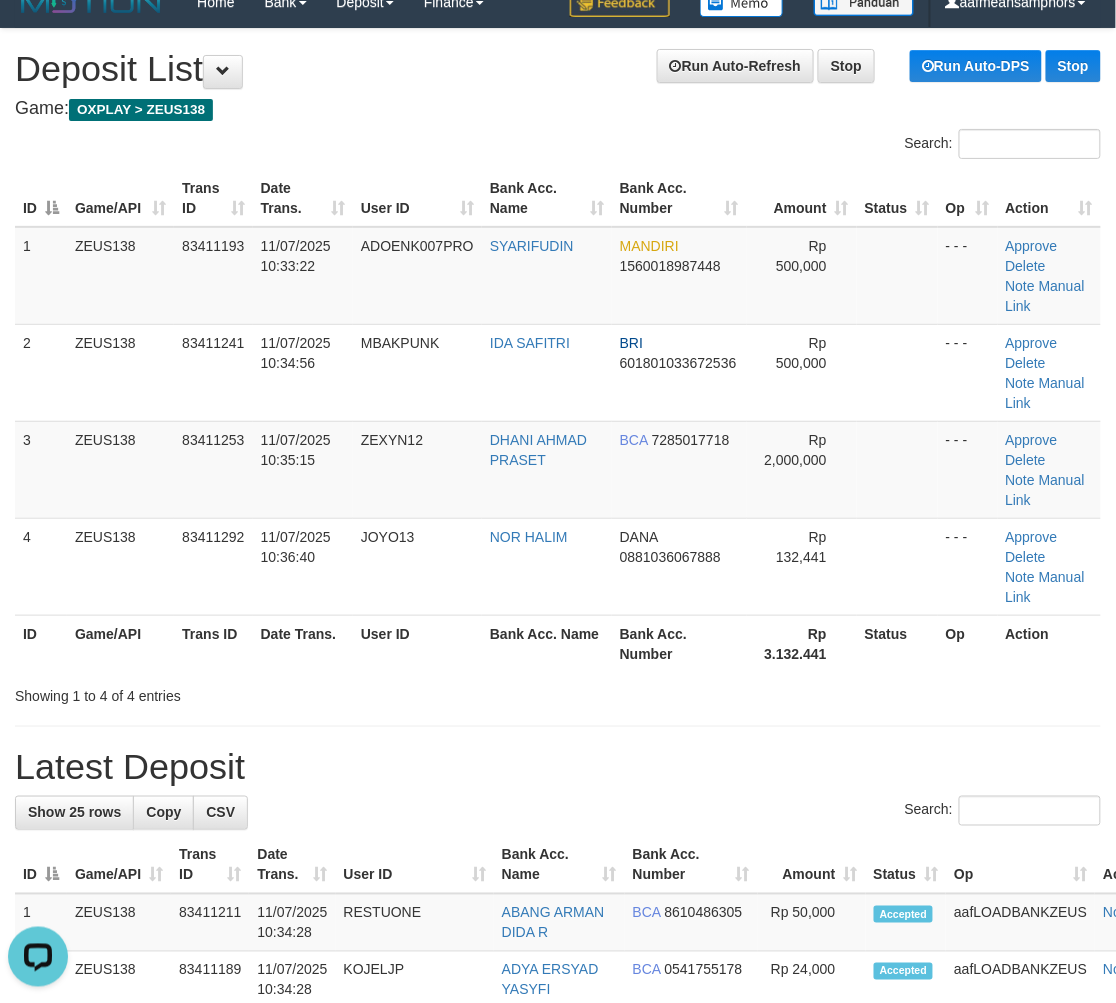 scroll, scrollTop: 0, scrollLeft: 0, axis: both 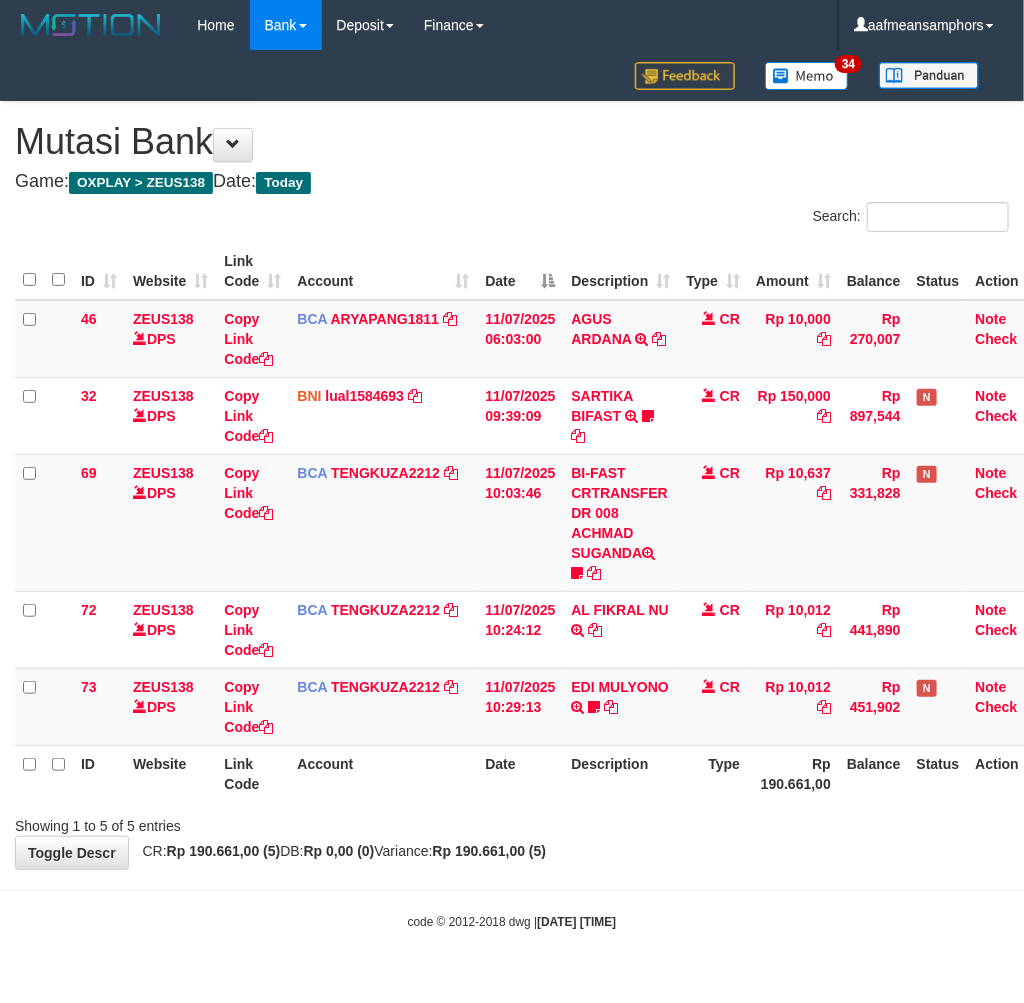 click on "Showing 1 to 5 of 5 entries" at bounding box center (512, 822) 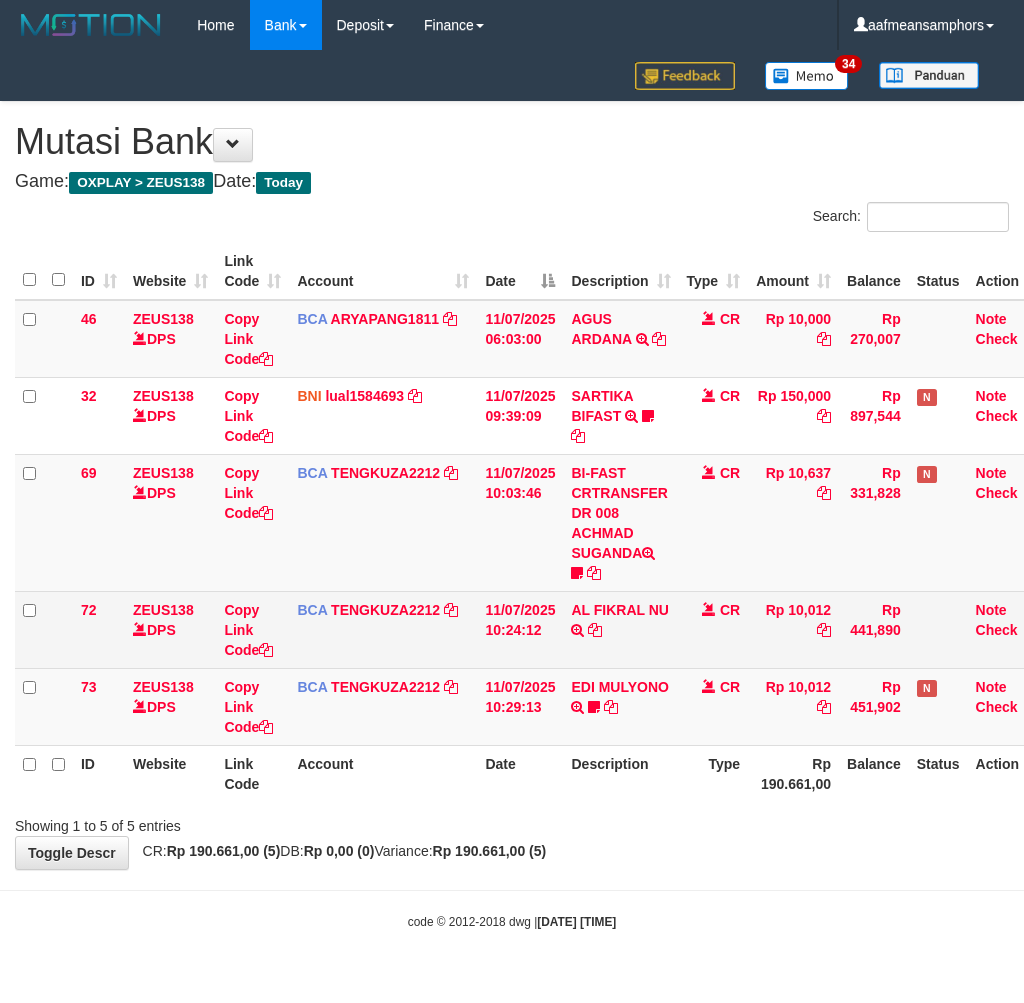 scroll, scrollTop: 0, scrollLeft: 0, axis: both 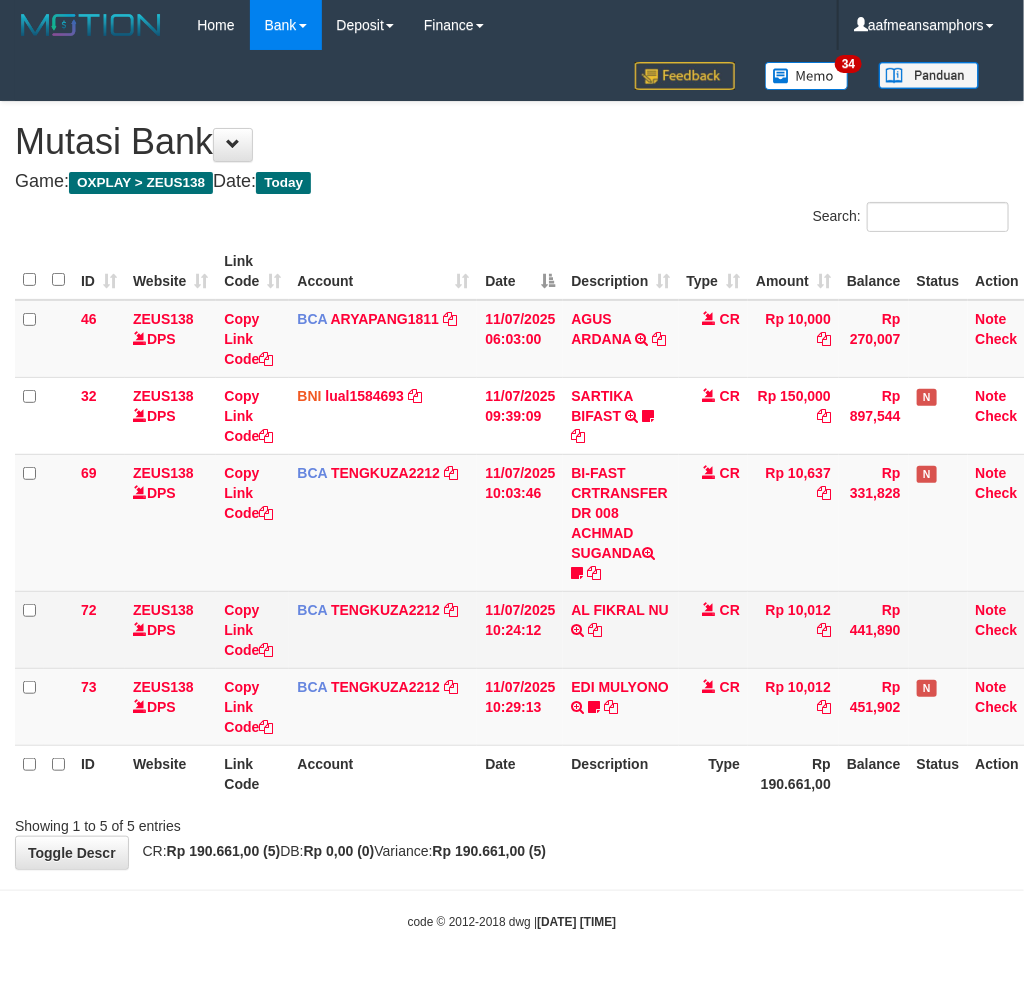 click on "AL FIKRAL NU         TRSF E-BANKING CR 1107/FTSCY/WS95051
10012.002025071164539257 TRFDN-AL FIKRAL NUESPAY DEBIT INDONE" at bounding box center [620, 629] 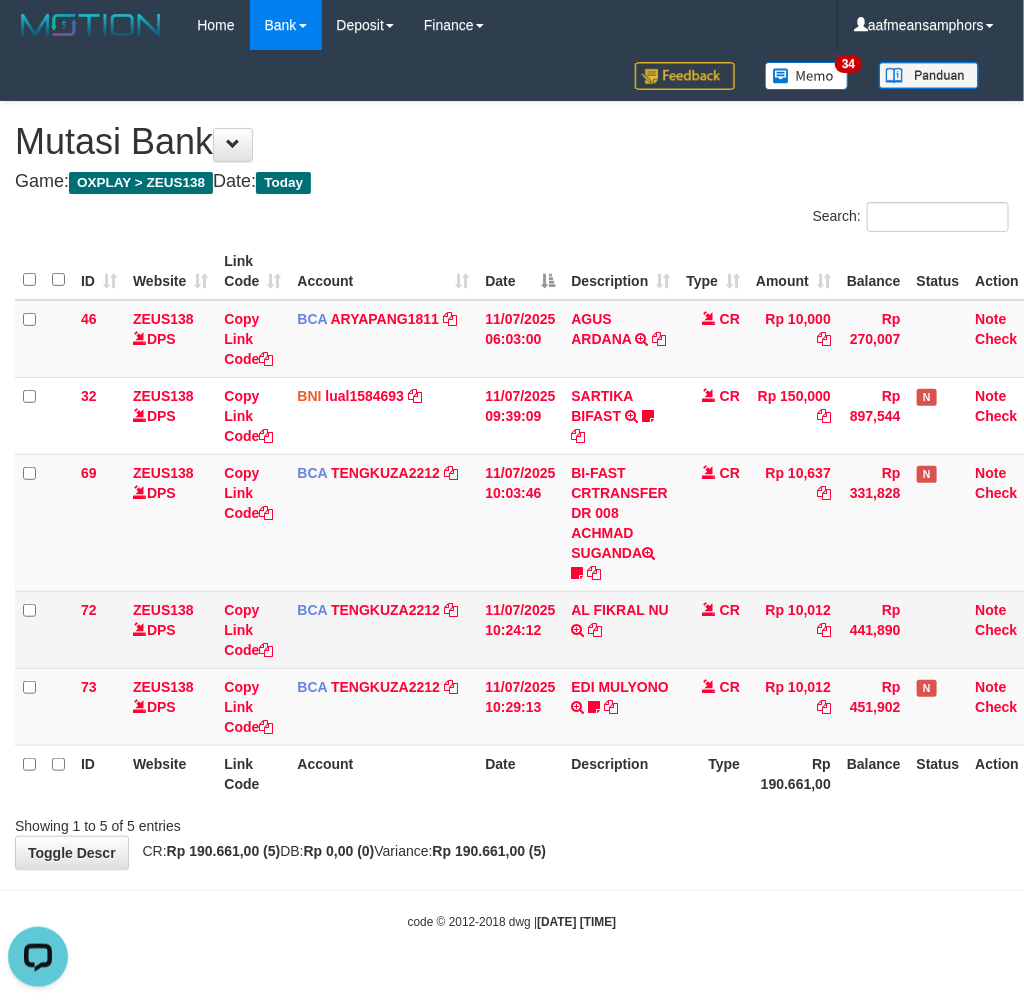 scroll, scrollTop: 0, scrollLeft: 0, axis: both 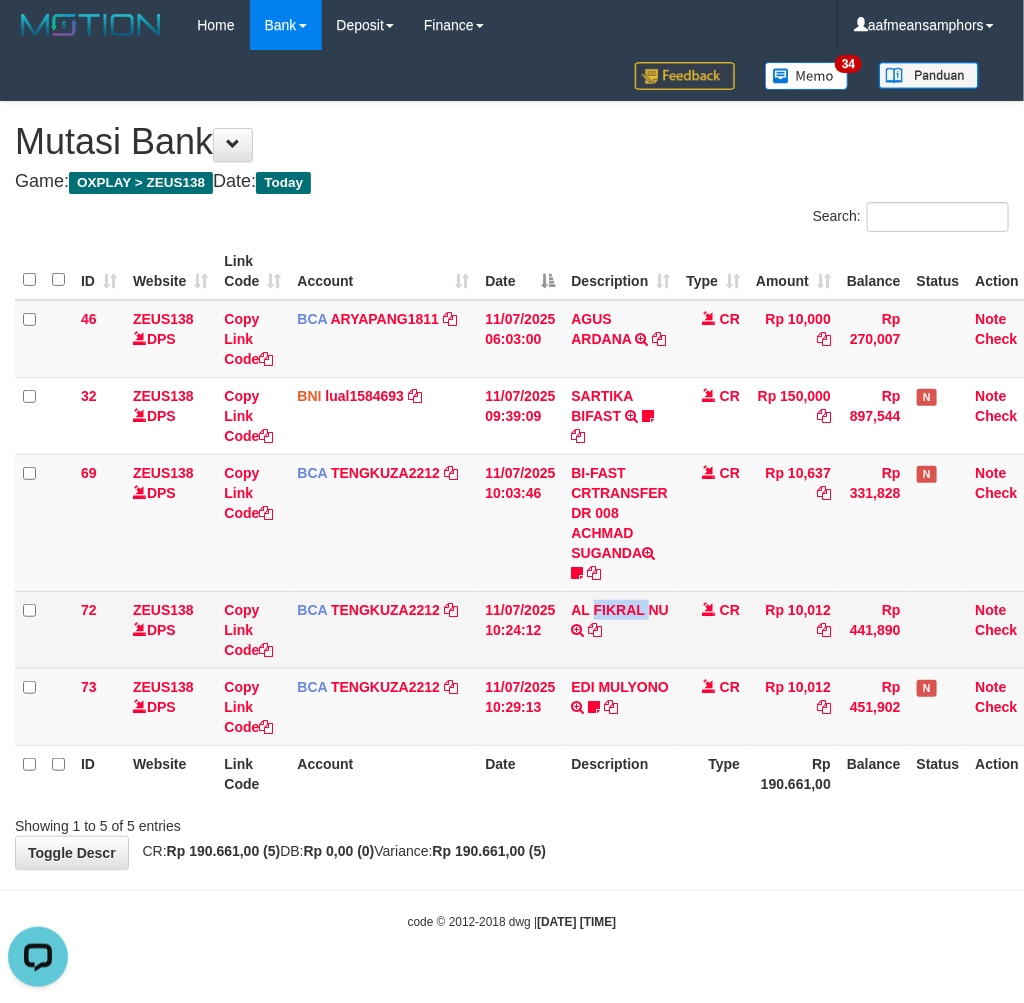 copy on "FIKRAL" 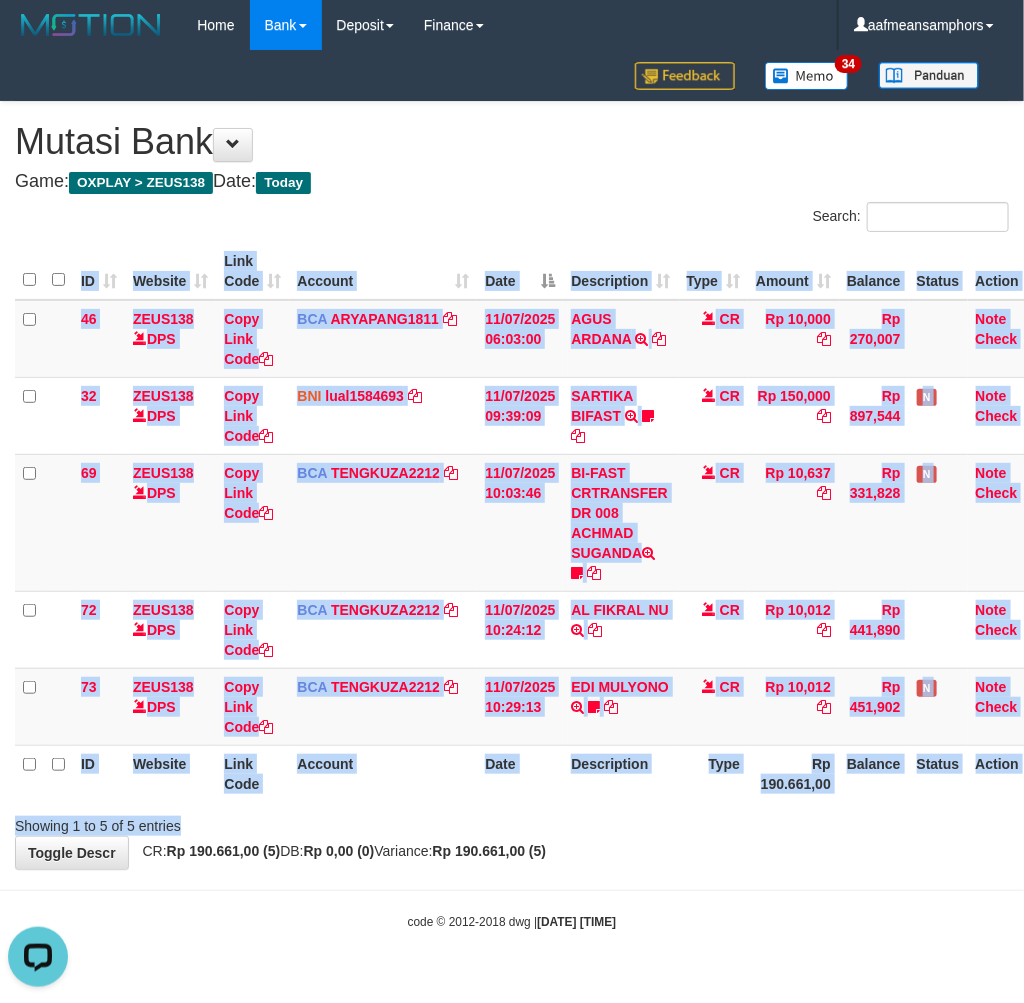 click on "Search:
ID Website Link Code Account Date Description Type Amount Balance Status Action
46
ZEUS138    DPS
Copy Link Code
BCA
ARYAPANG1811
DPS
ARYA PANGESTU
mutasi_20250711_2620 | 46
mutasi_20250711_2620 | 46
11/07/2025 06:03:00
AGUS ARDANA         TRSF E-BANKING CR 1107/FTSCY/WS95051
10000.002025071158167087 TRFDN-AGUS ARDANA ESPAY DEBIT INDONE
CR
Rp 10,000
Rp 270,007
Note
Check
32
ZEUS138    DPS
Copy Link Code
BNI
lual1584693" at bounding box center [512, 519] 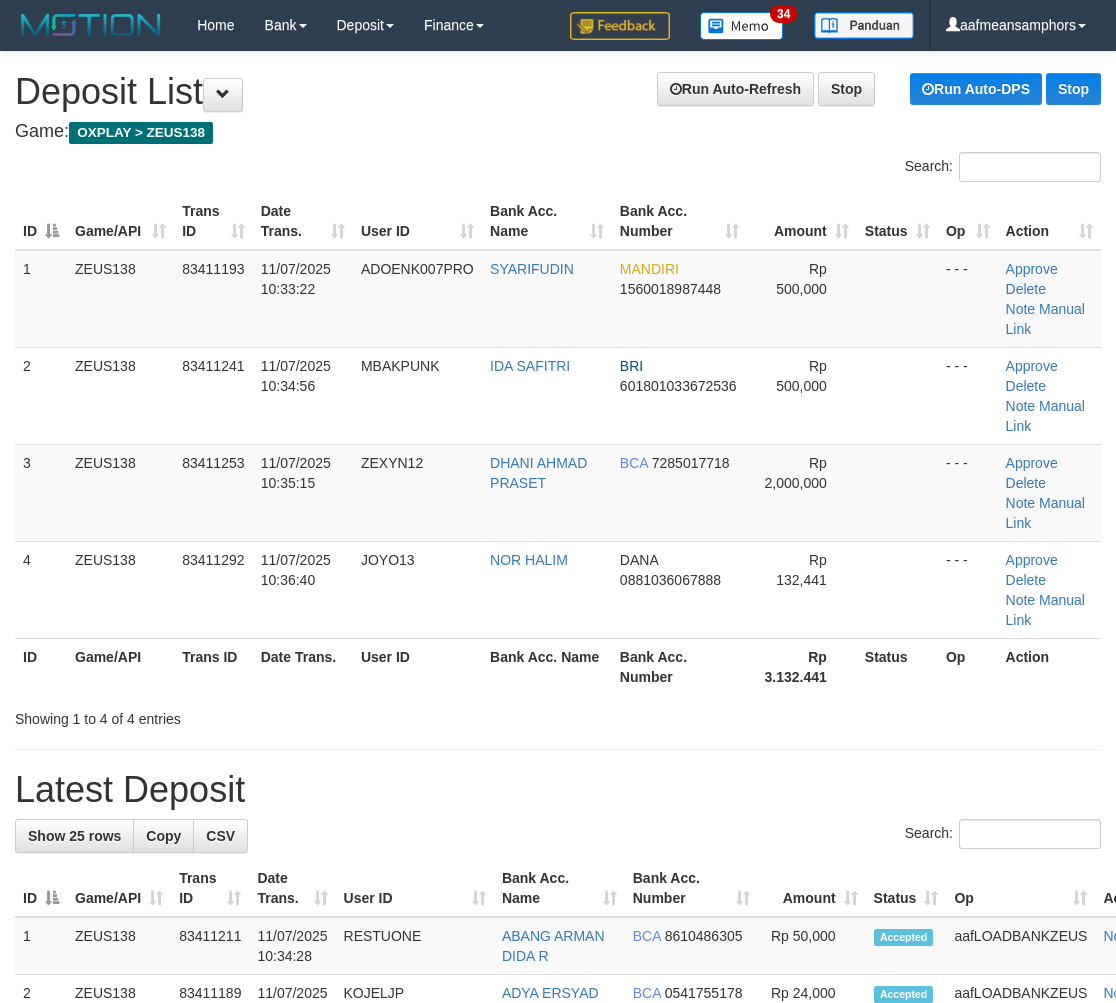 scroll, scrollTop: 23, scrollLeft: 0, axis: vertical 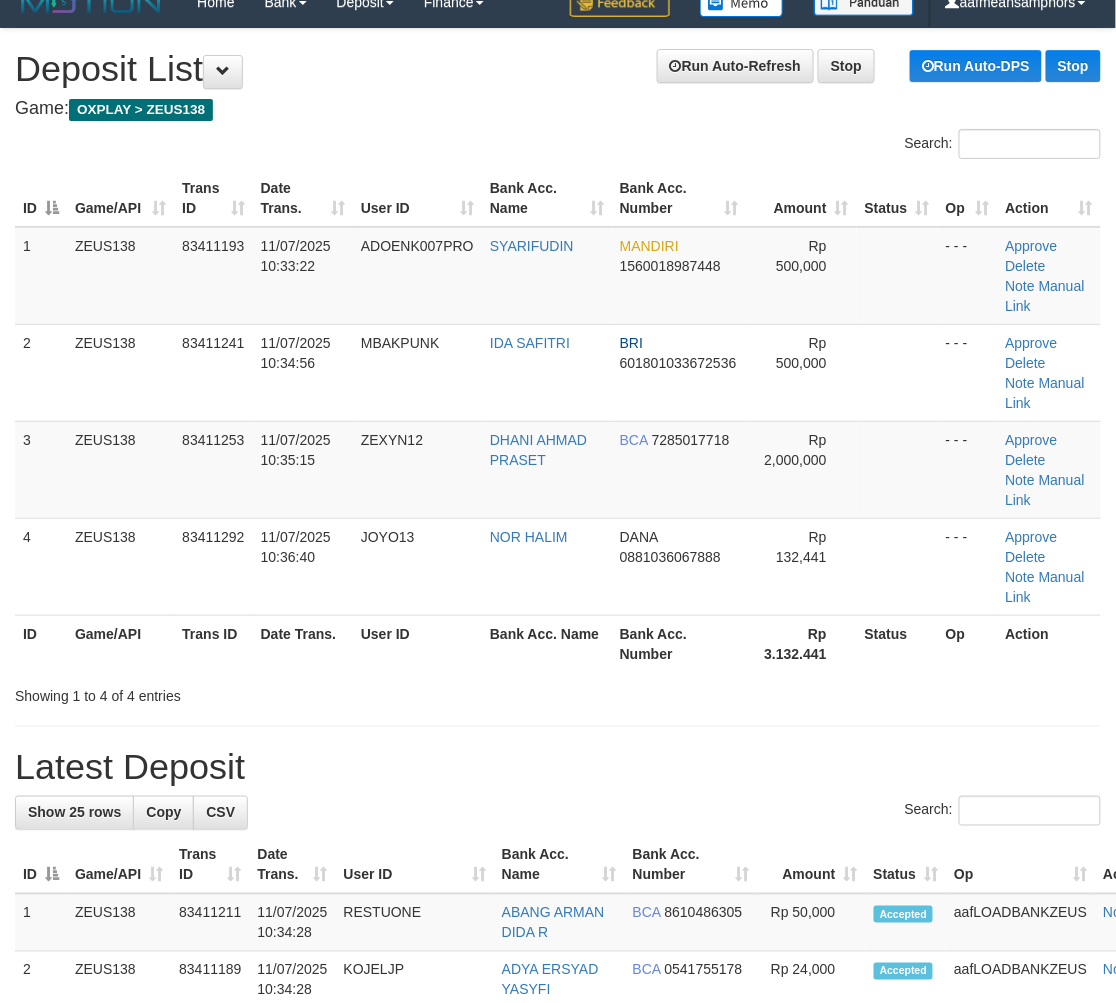 drag, startPoint x: 618, startPoint y: 674, endPoint x: 637, endPoint y: 674, distance: 19 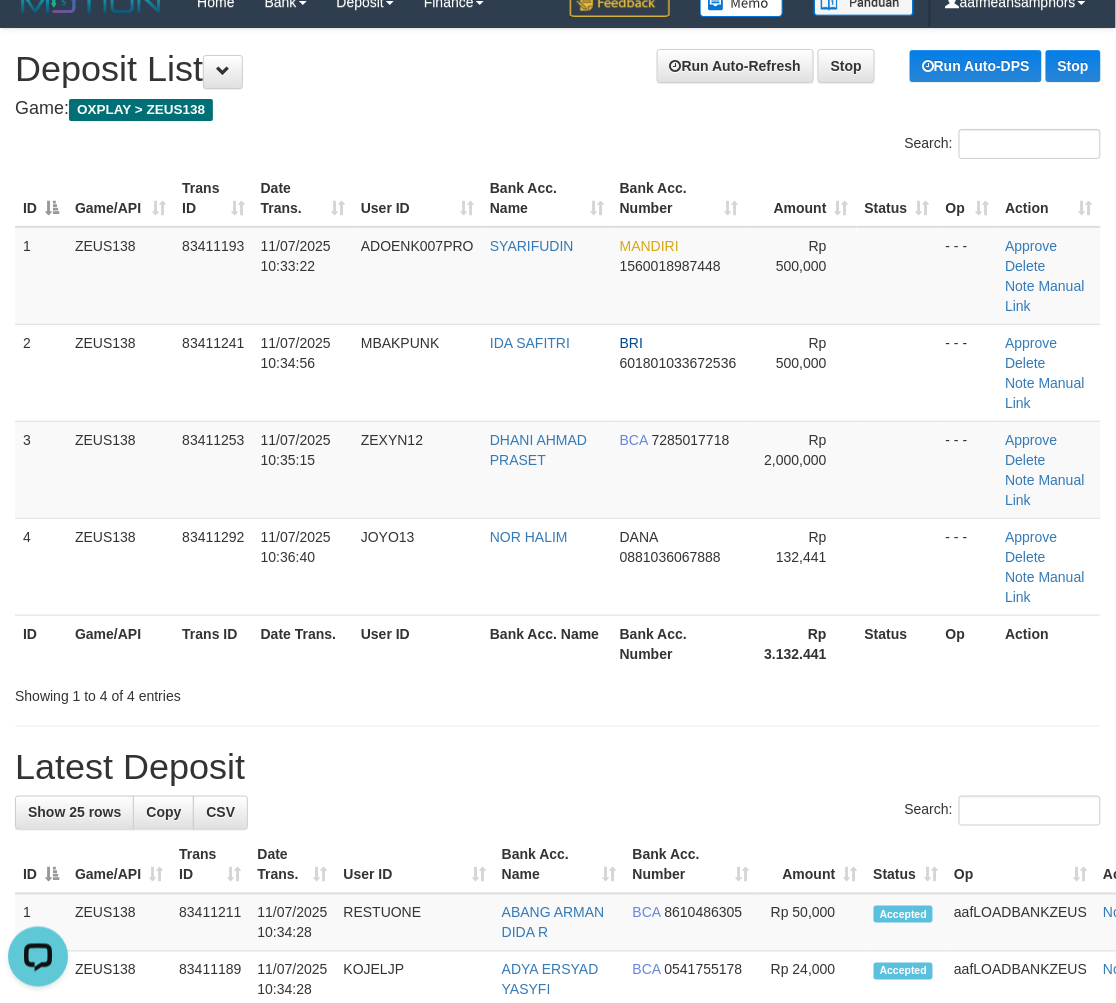 scroll, scrollTop: 0, scrollLeft: 0, axis: both 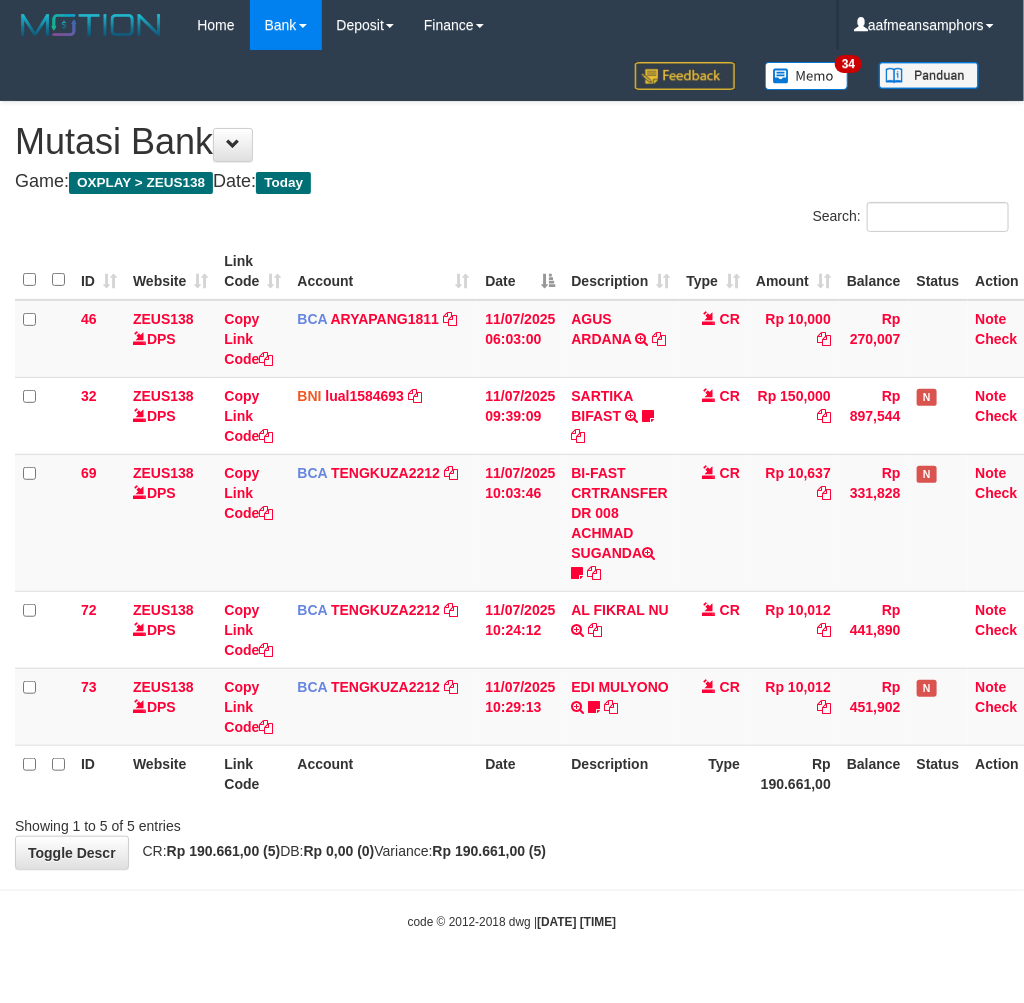 click on "**********" at bounding box center [512, 485] 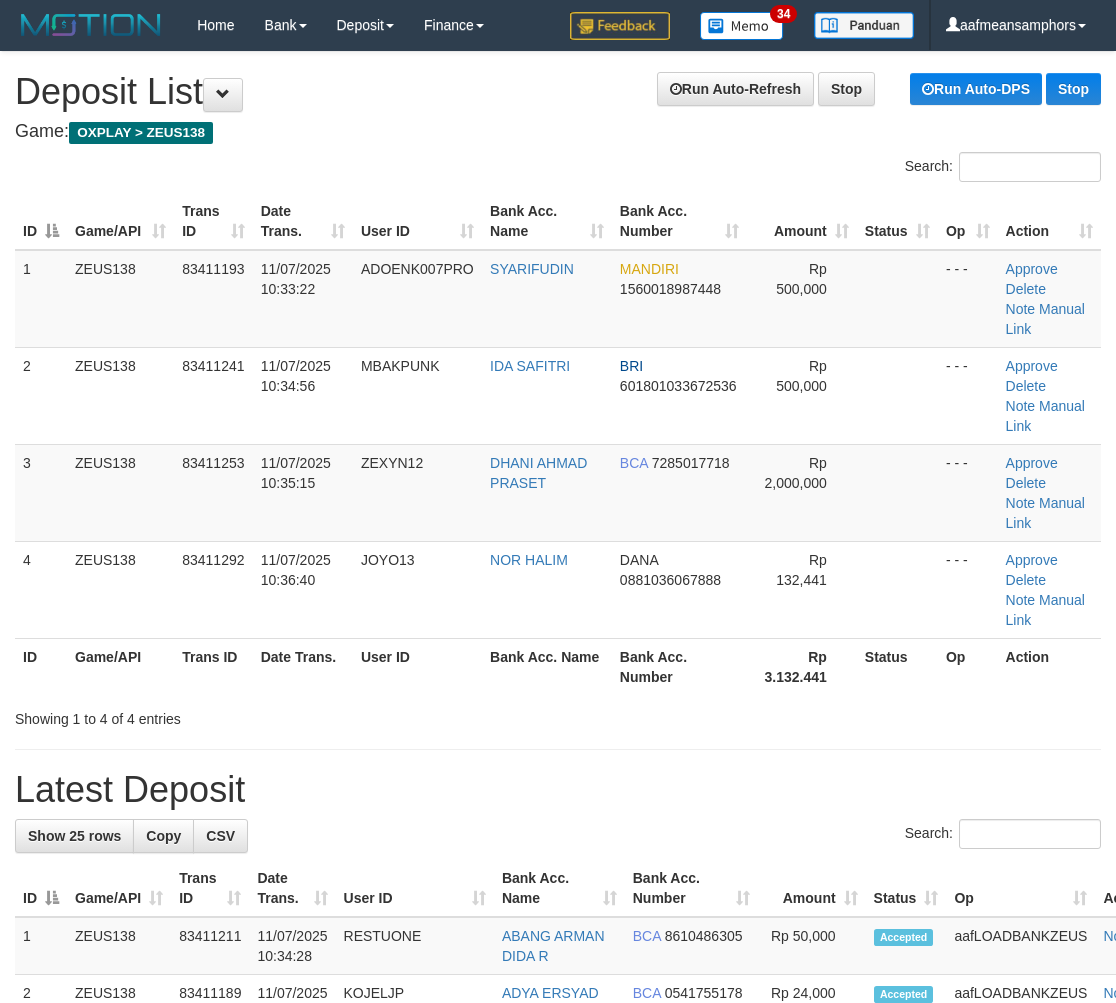 scroll, scrollTop: 23, scrollLeft: 0, axis: vertical 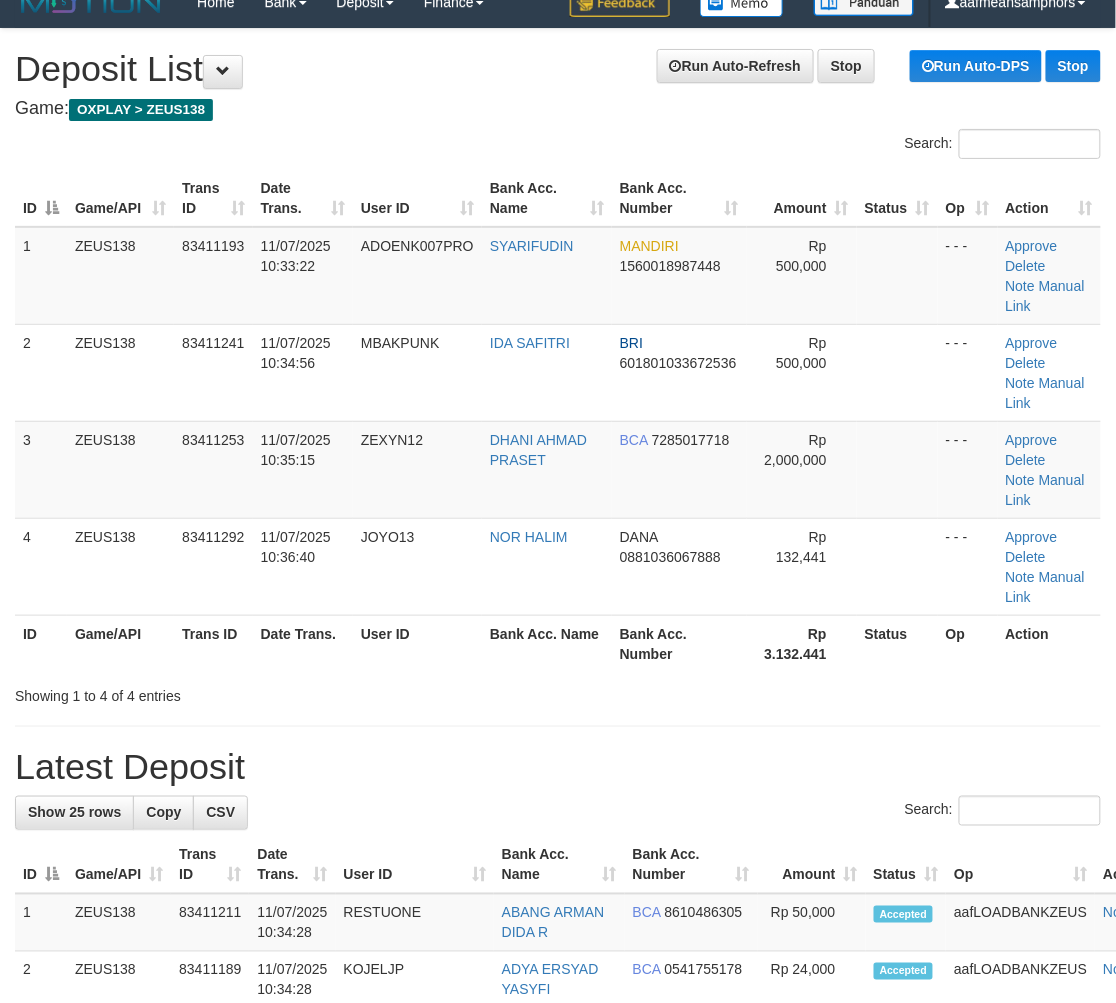 click on "Latest Deposit" at bounding box center [558, 767] 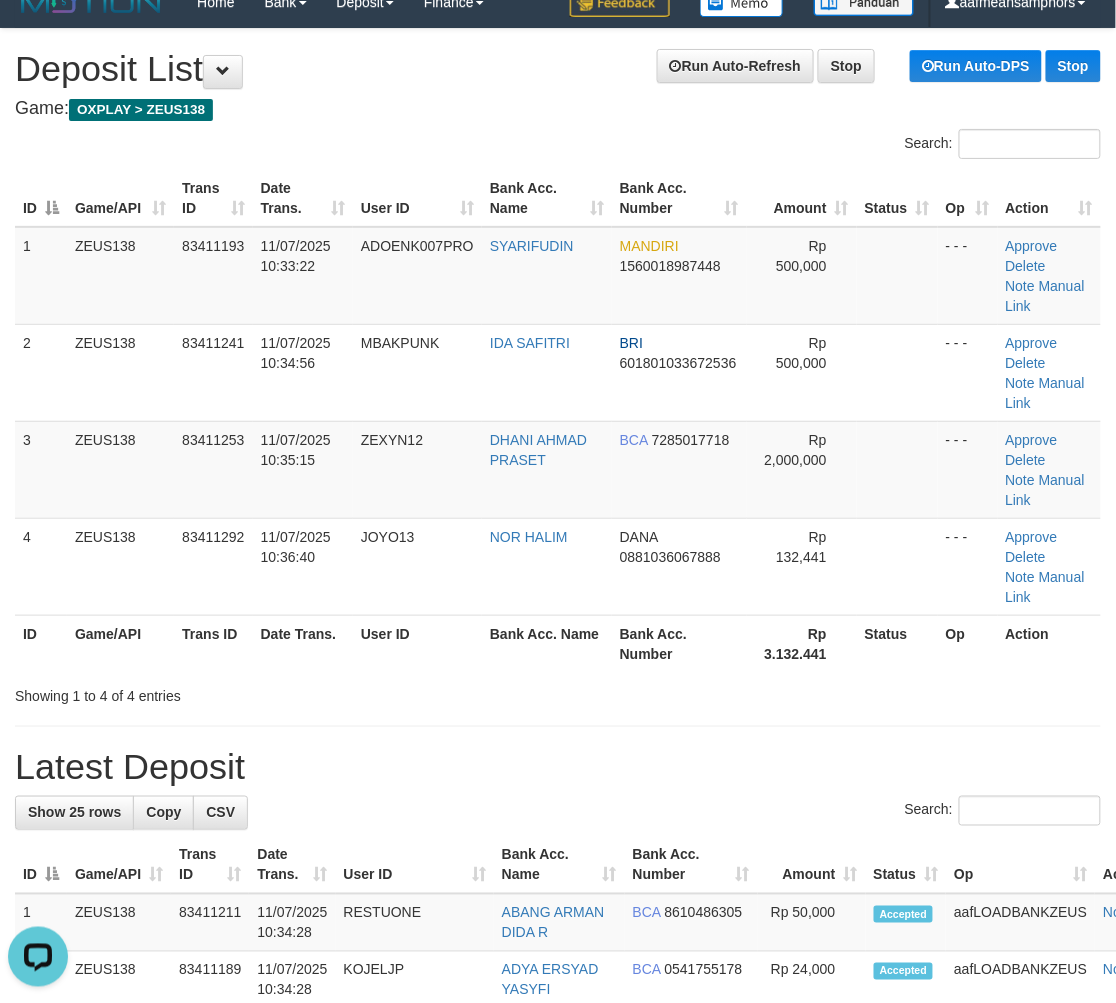 scroll, scrollTop: 0, scrollLeft: 0, axis: both 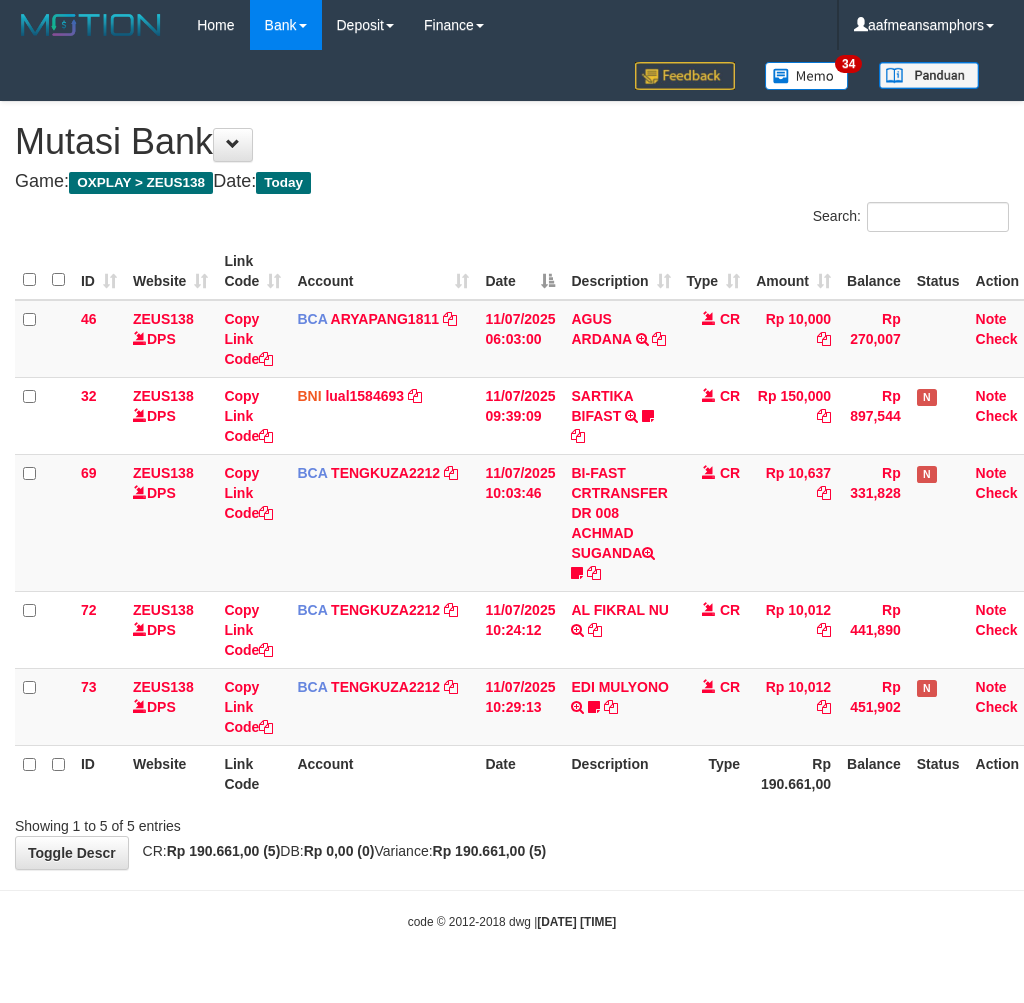 click on "Toggle navigation
Home
Bank
Account List
Load
By Website
Group
[OXPLAY]													ZEUS138
By Load Group (DPS)" at bounding box center [512, 490] 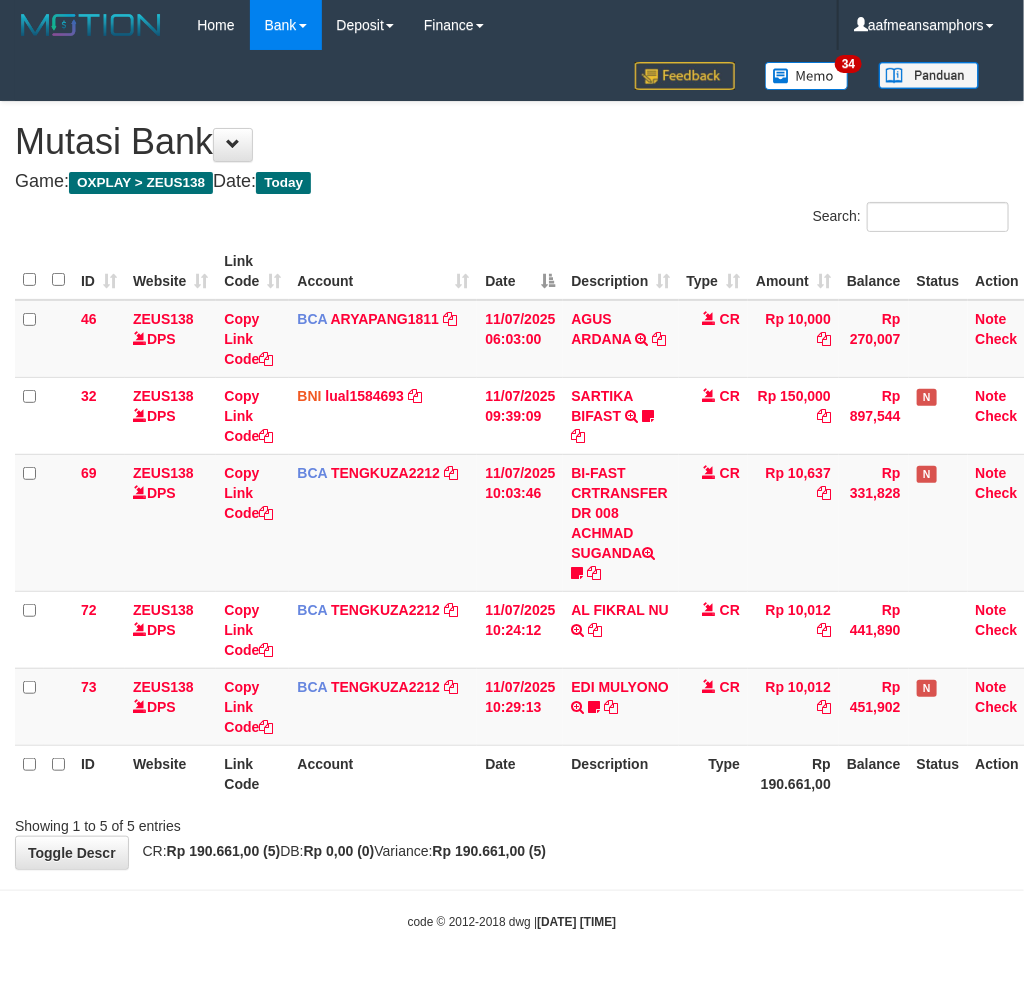 drag, startPoint x: 671, startPoint y: 856, endPoint x: 621, endPoint y: 861, distance: 50.24938 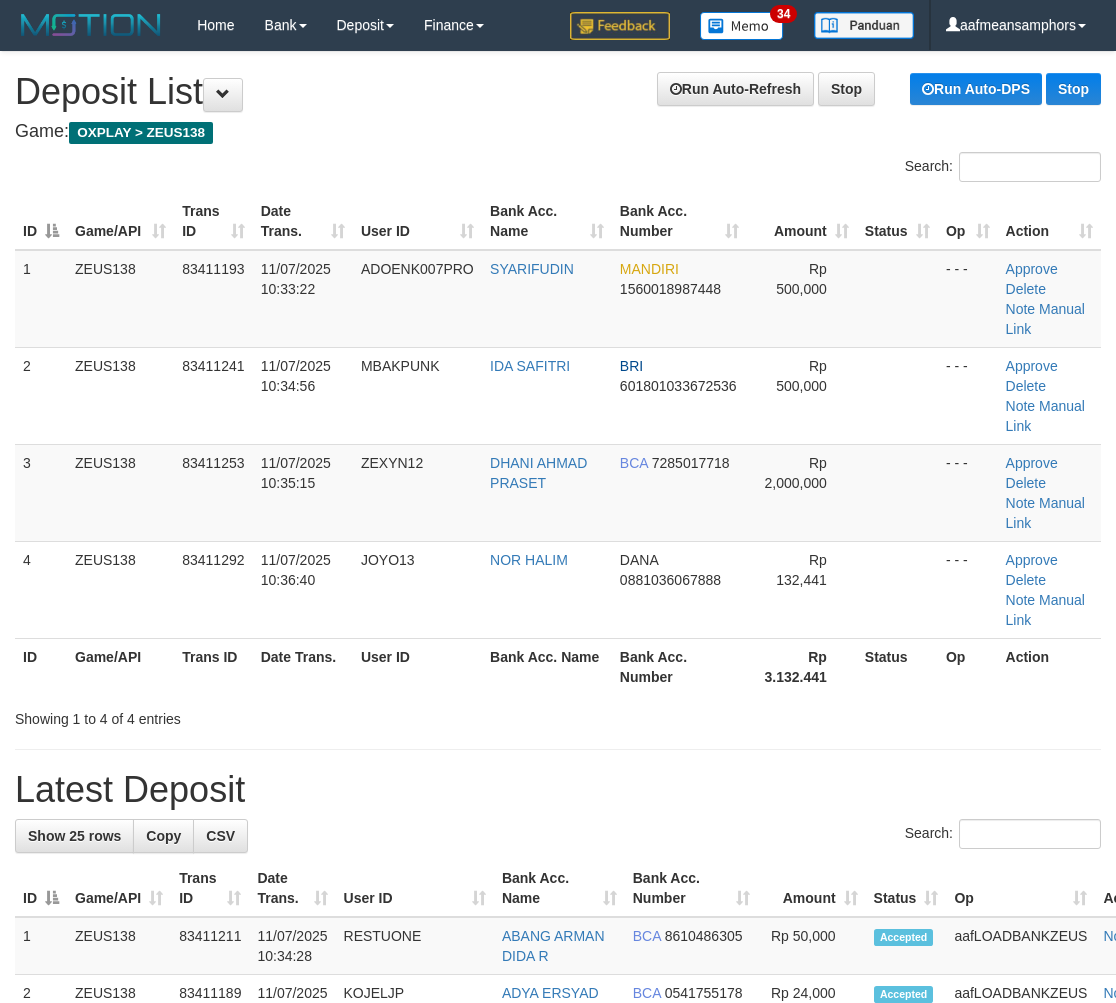 scroll, scrollTop: 23, scrollLeft: 0, axis: vertical 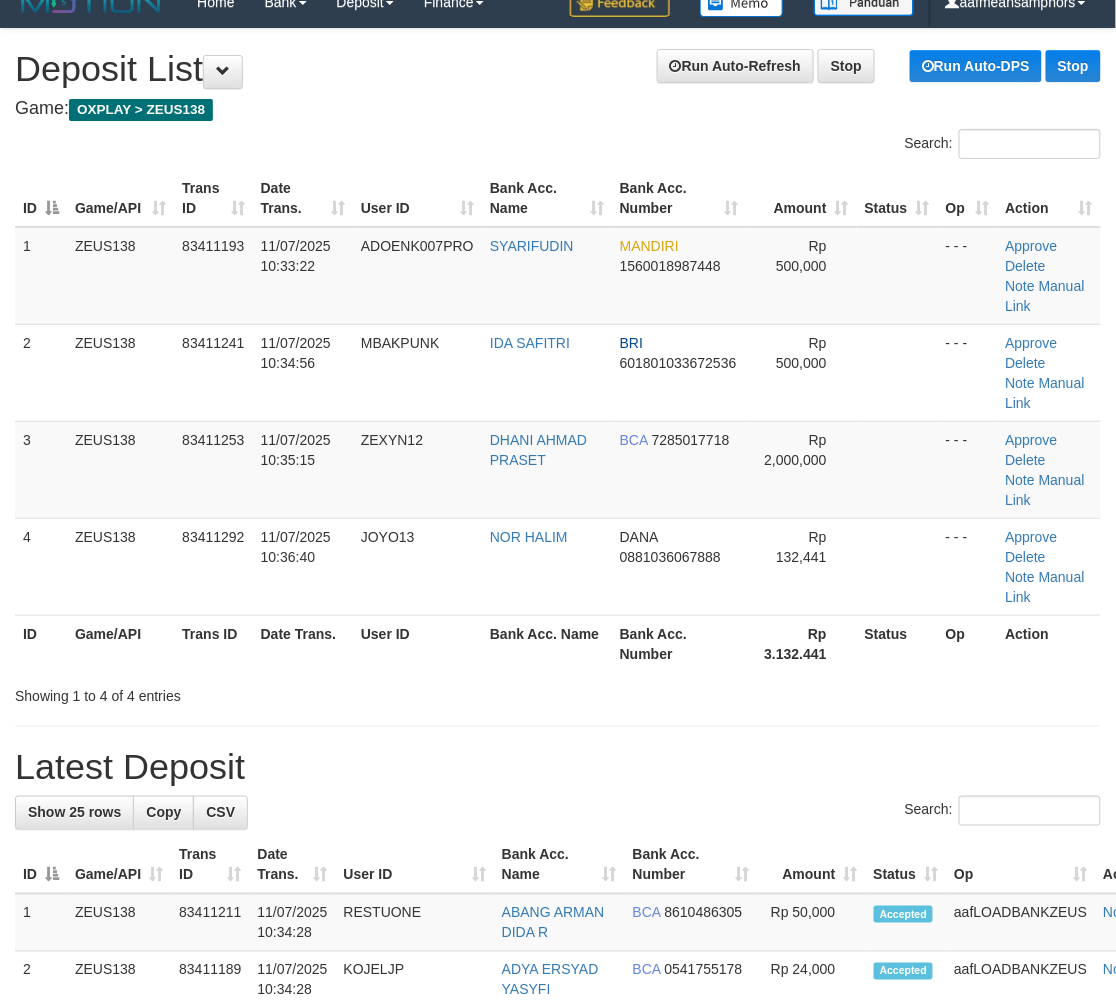 drag, startPoint x: 561, startPoint y: 721, endPoint x: 262, endPoint y: 777, distance: 304.19894 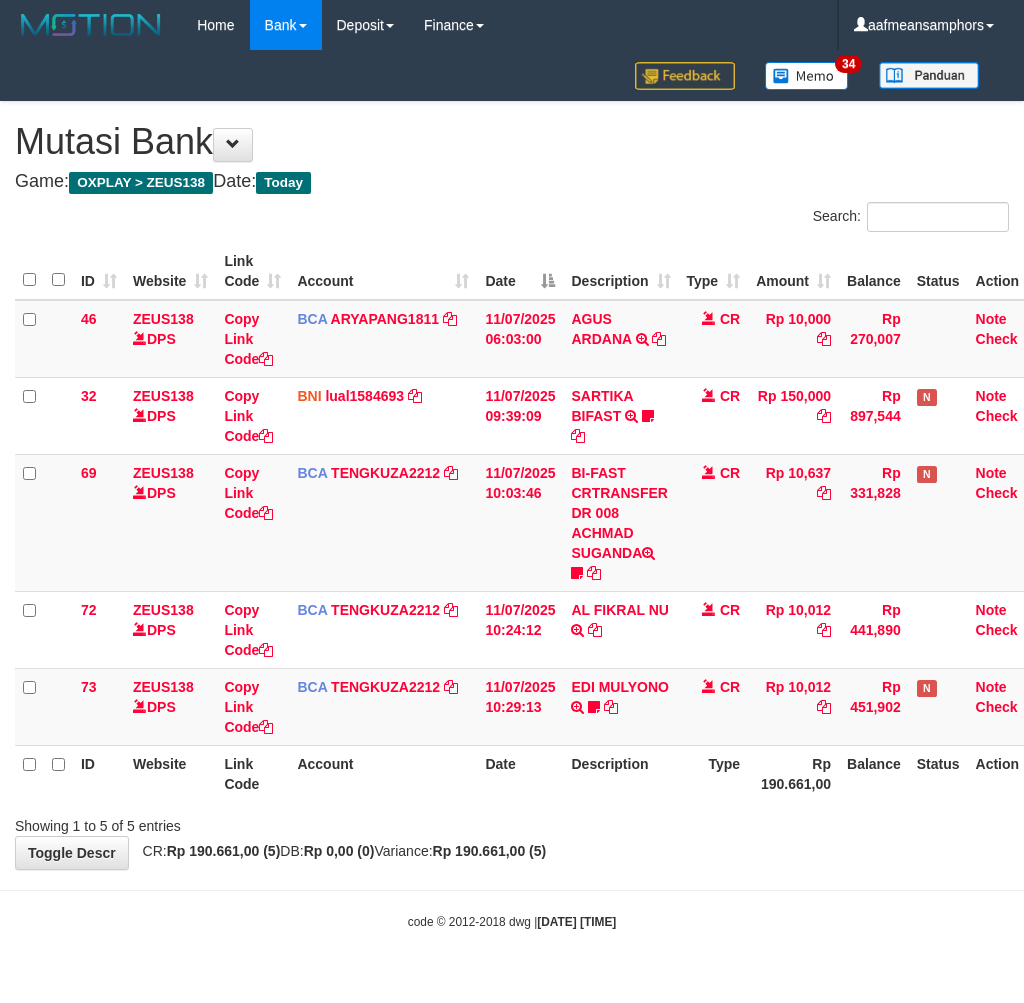 scroll, scrollTop: 0, scrollLeft: 0, axis: both 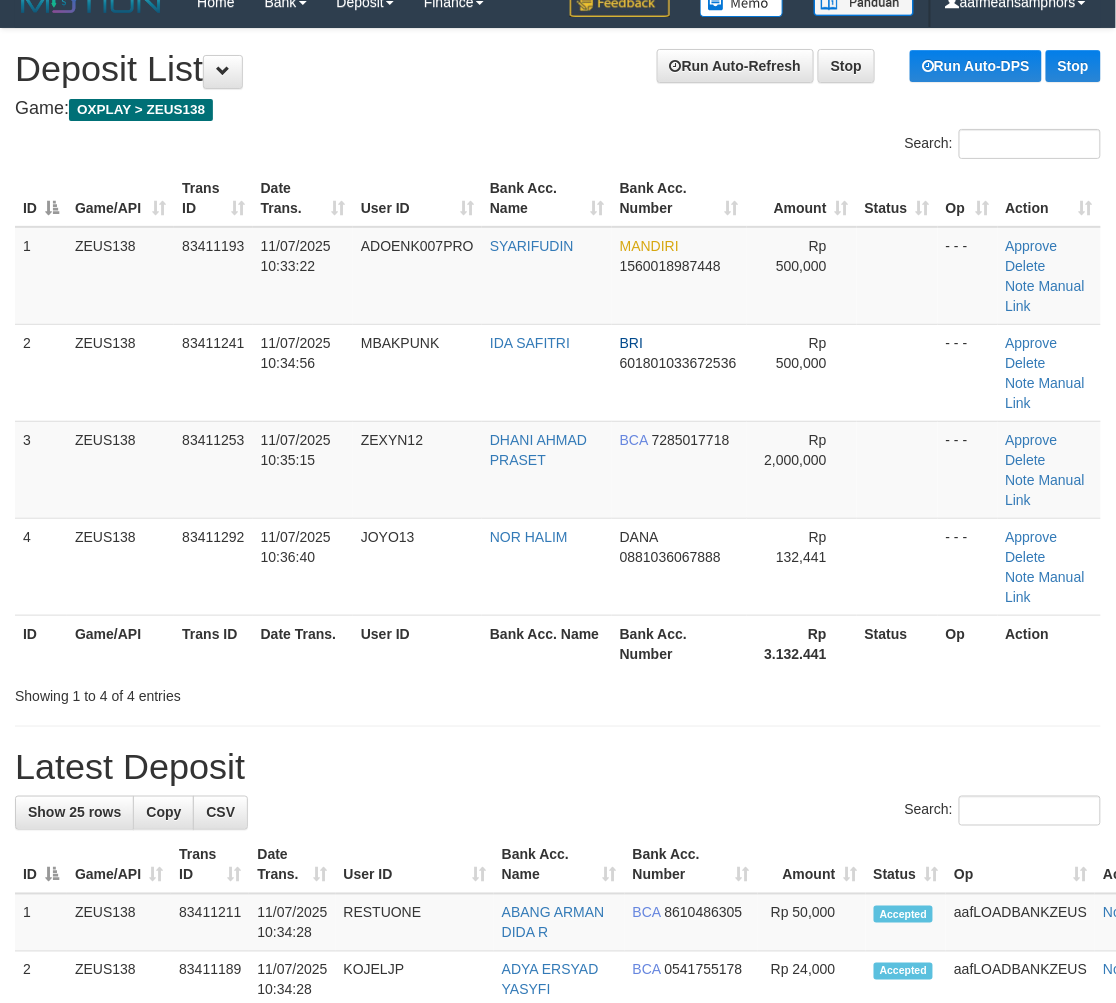 click on "ID Game/API Trans ID Date Trans. User ID Bank Acc. Name Bank Acc. Number Rp 3.132.441 Status Op Action" at bounding box center [558, 643] 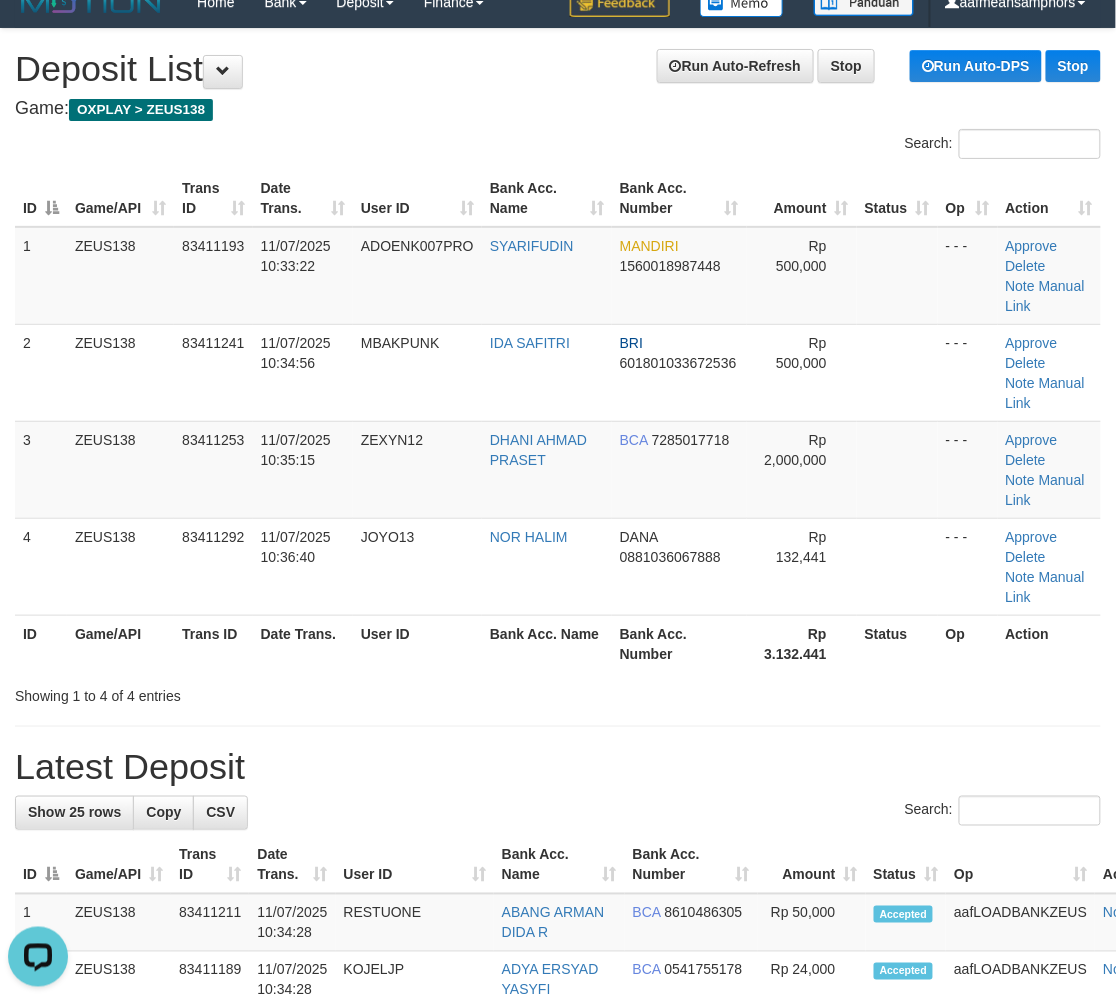 scroll, scrollTop: 0, scrollLeft: 0, axis: both 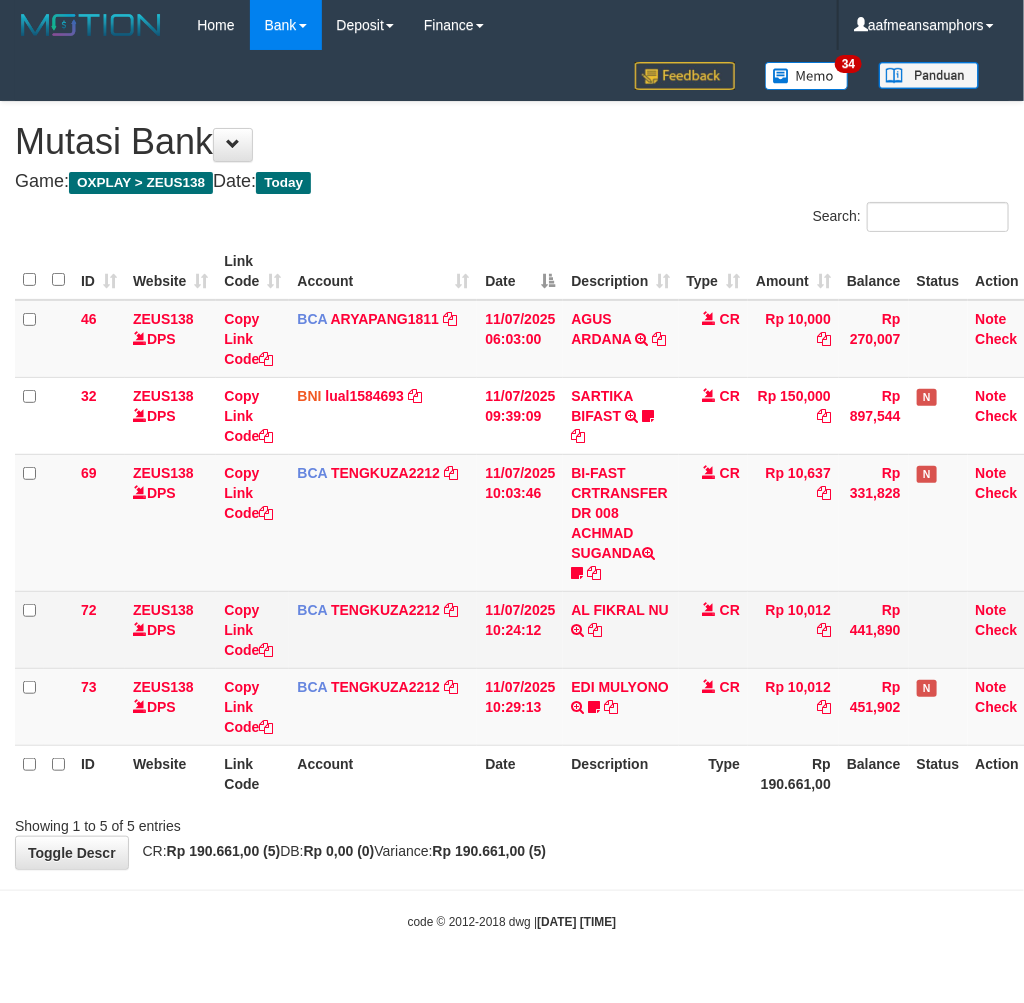 click on "AL FIKRAL NU         TRSF E-BANKING CR 1107/FTSCY/WS95051
10012.002025071164539257 TRFDN-AL FIKRAL NUESPAY DEBIT INDONE" at bounding box center (620, 629) 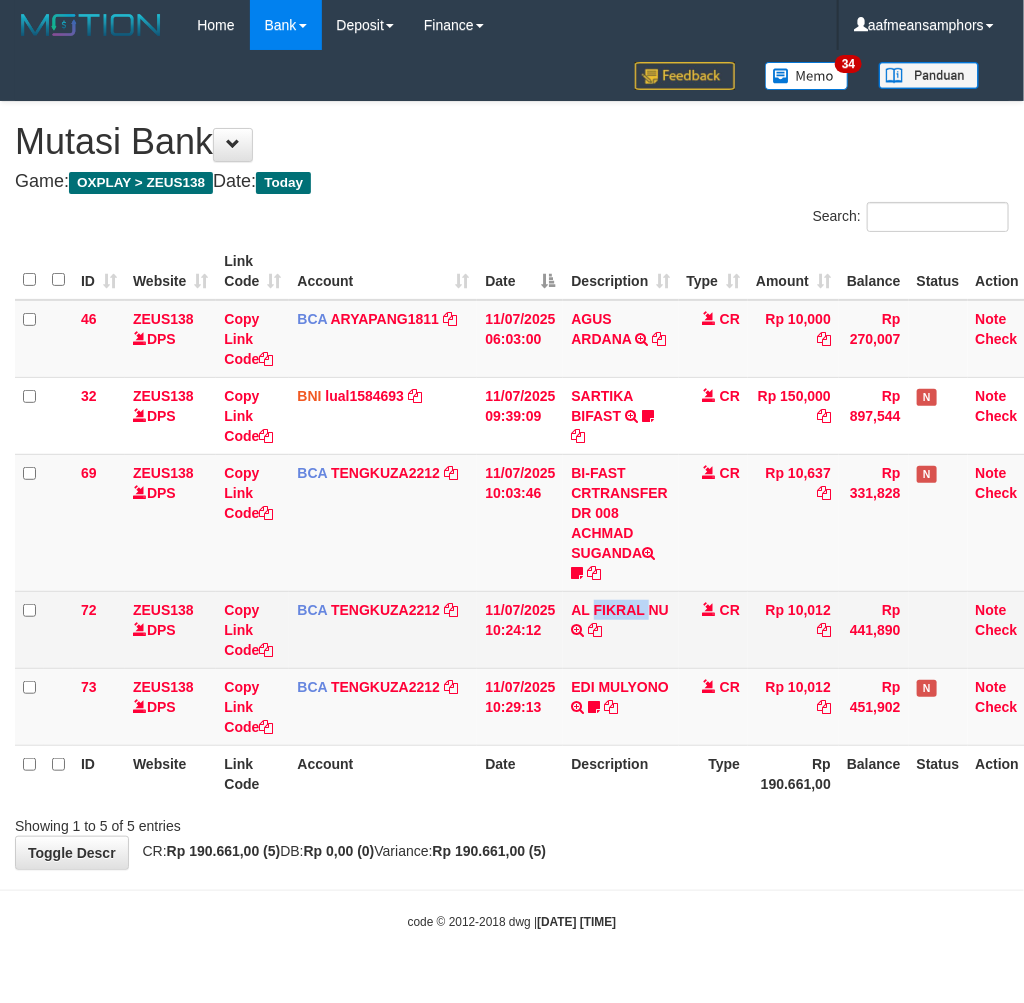 copy on "FIKRAL" 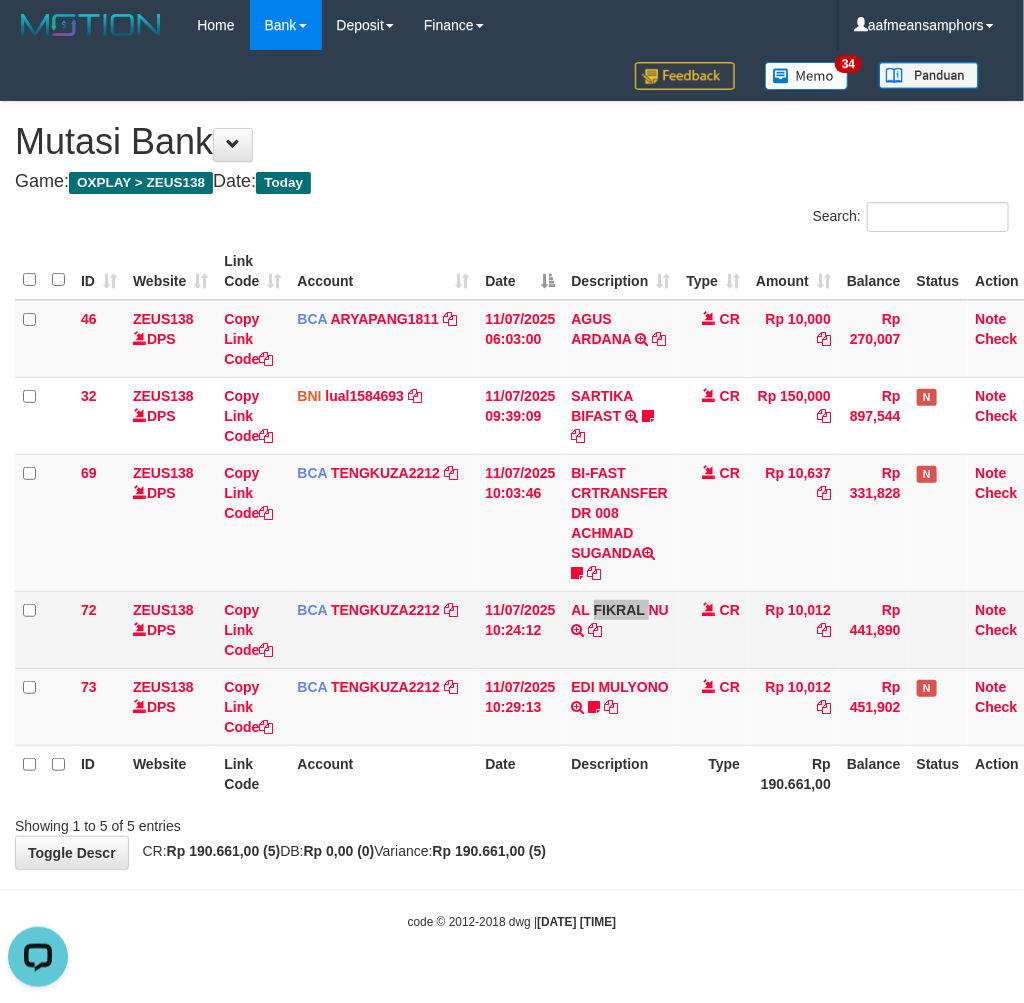 scroll, scrollTop: 0, scrollLeft: 0, axis: both 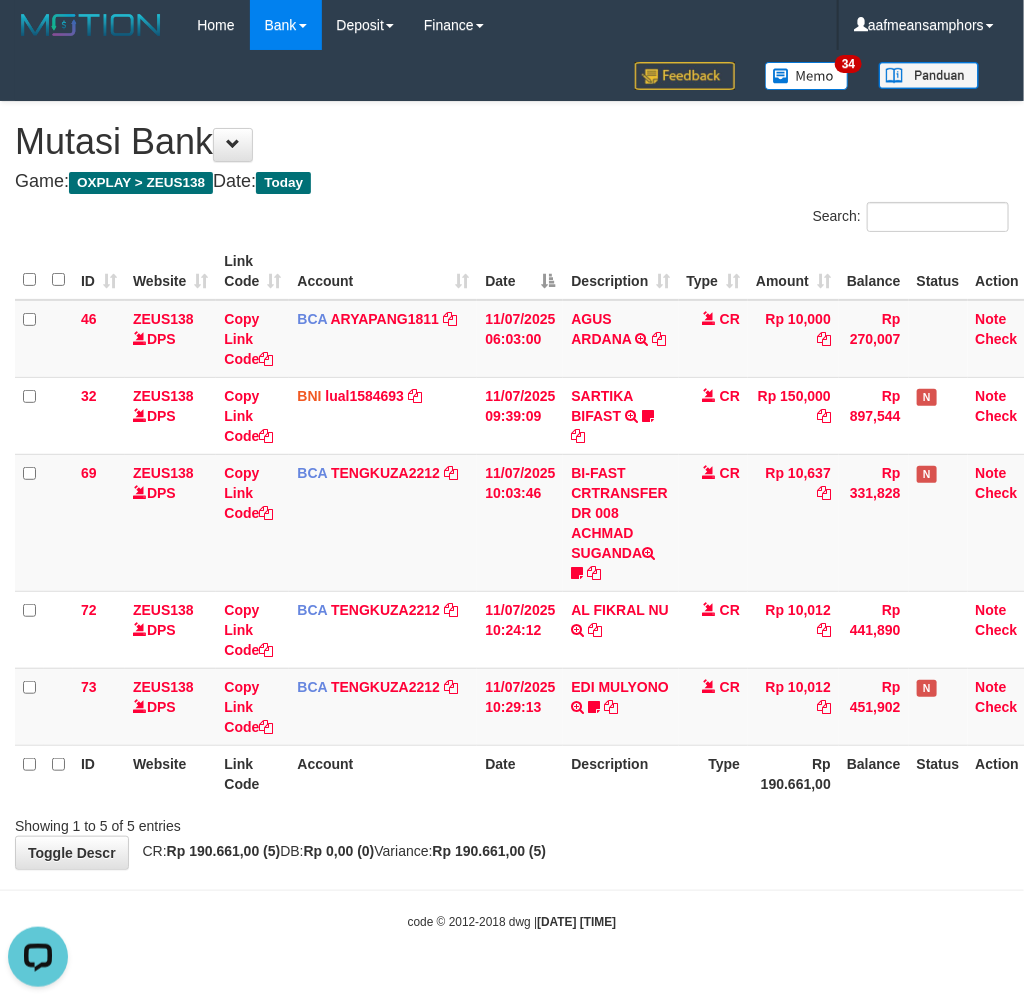drag, startPoint x: 821, startPoint y: 852, endPoint x: 838, endPoint y: 848, distance: 17.464249 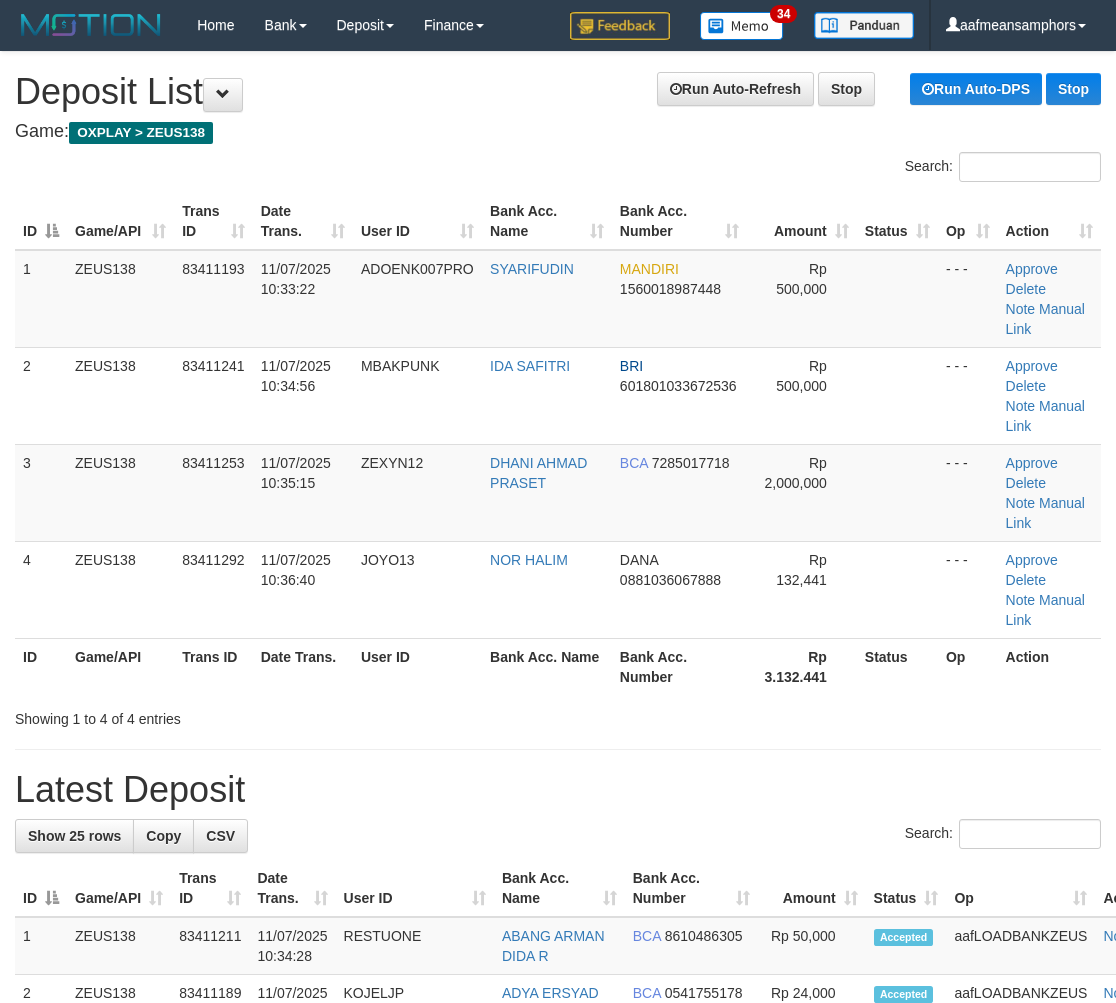 scroll, scrollTop: 23, scrollLeft: 0, axis: vertical 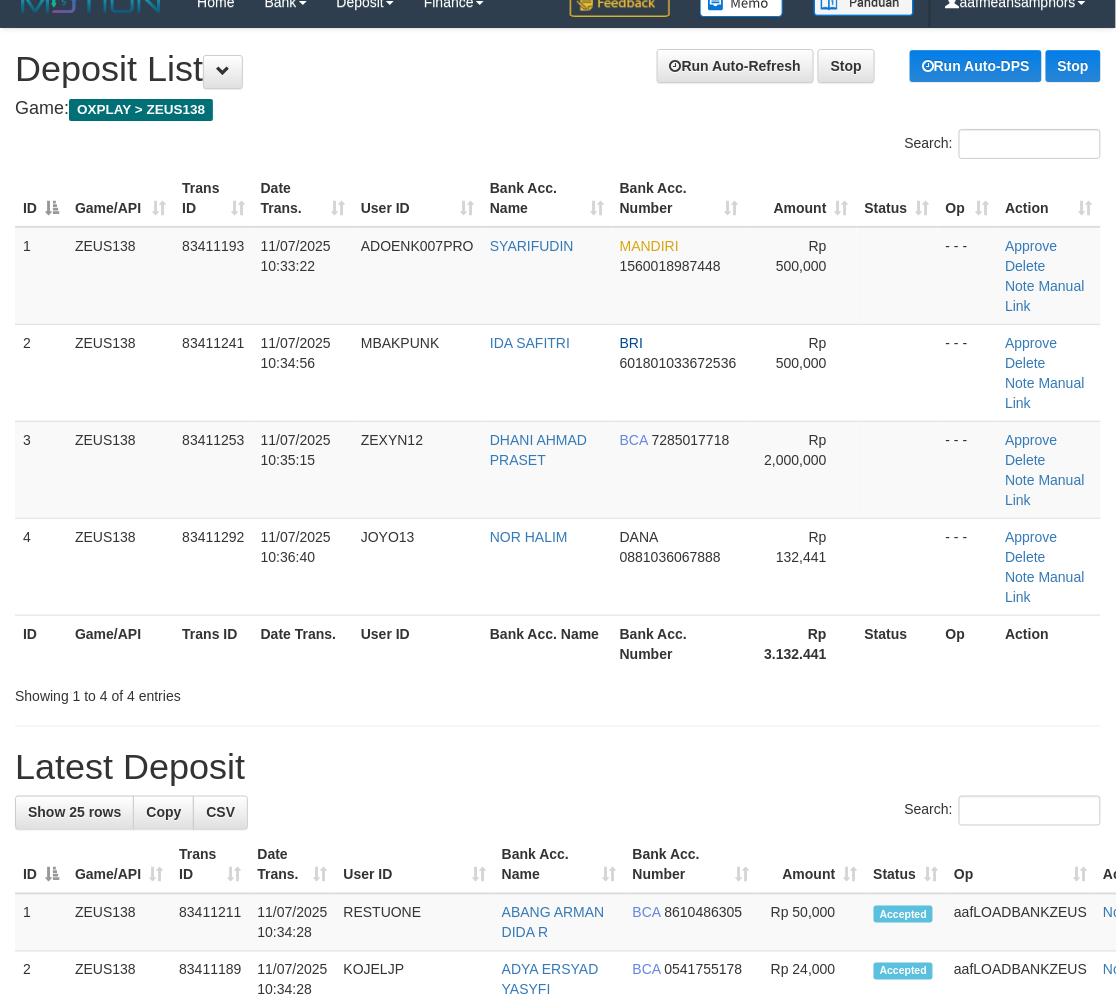 click on "Showing 1 to 4 of 4 entries" at bounding box center (232, 692) 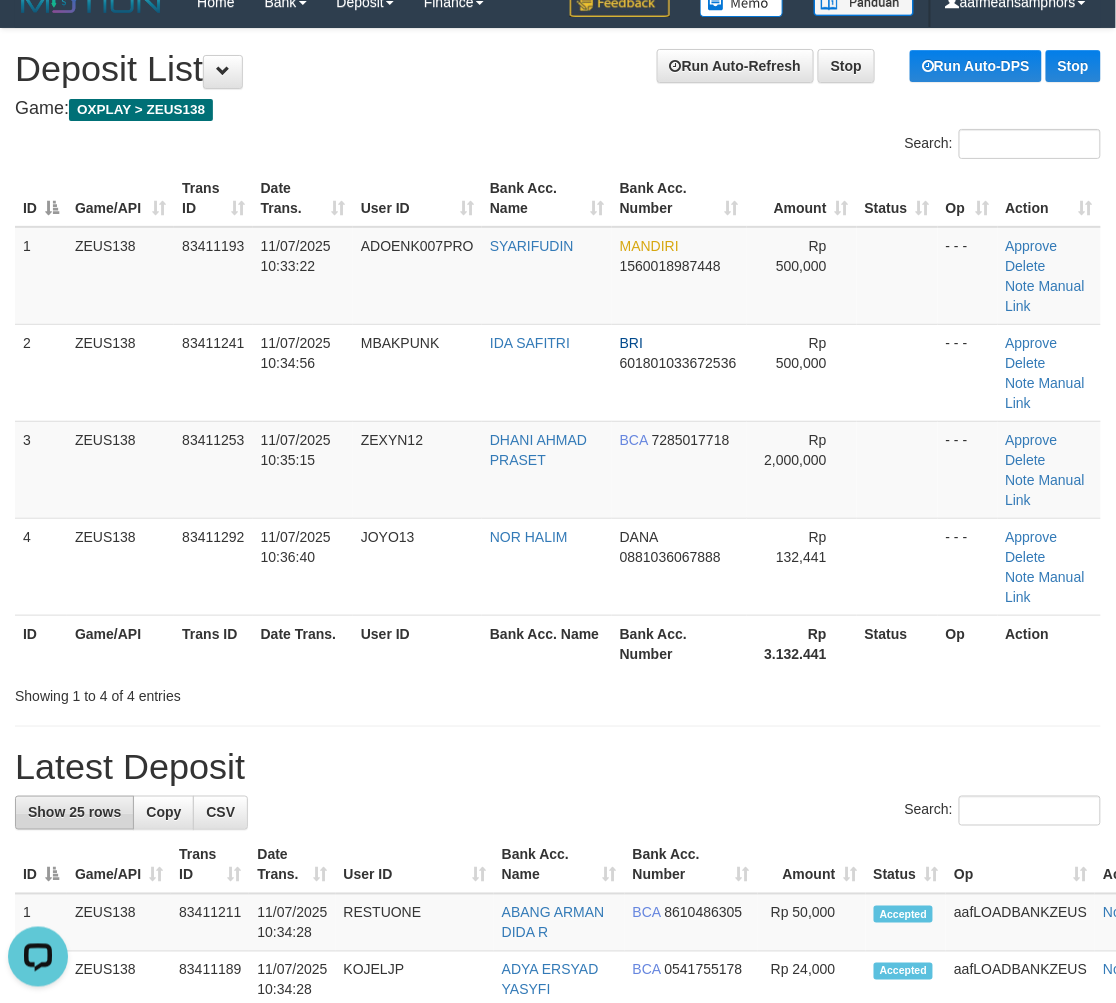 scroll, scrollTop: 0, scrollLeft: 0, axis: both 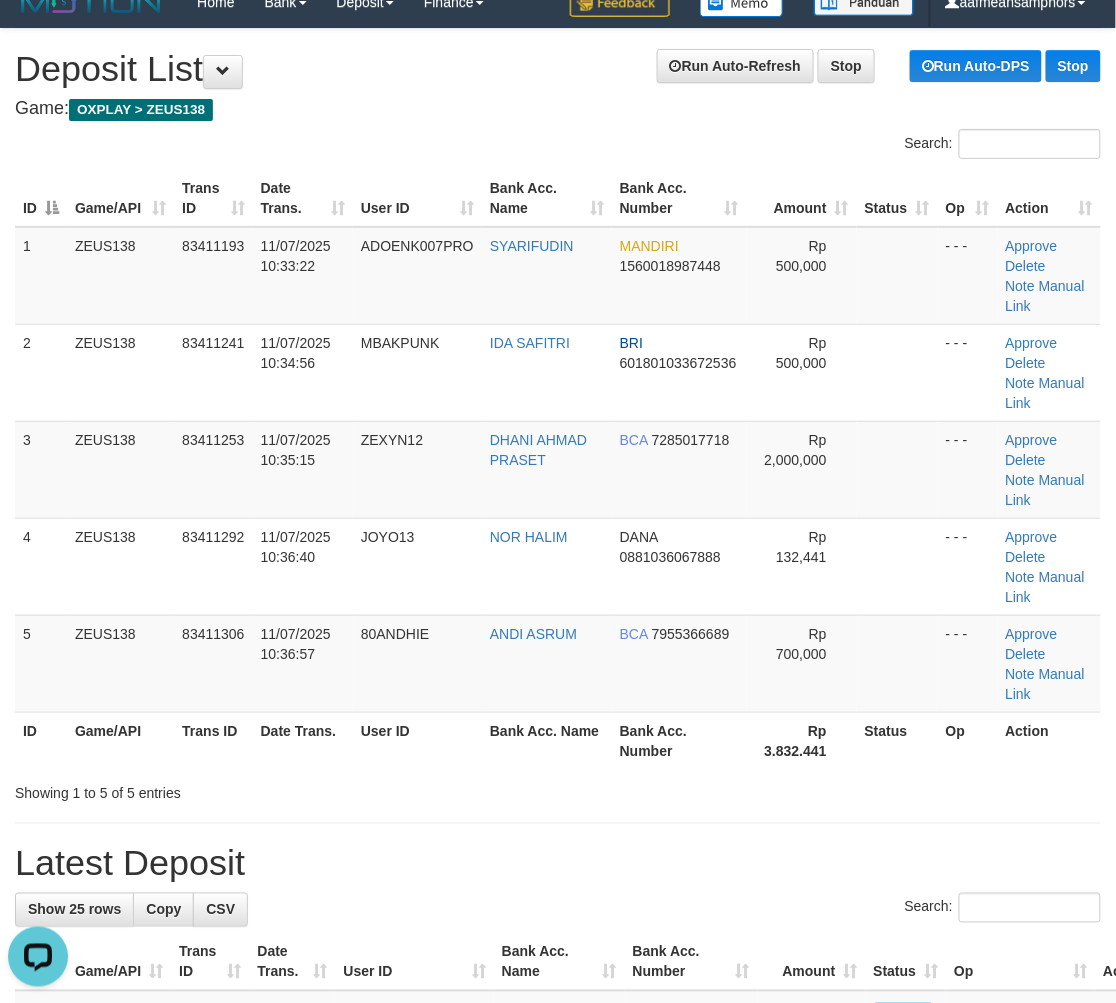 drag, startPoint x: 503, startPoint y: 782, endPoint x: 513, endPoint y: 776, distance: 11.661903 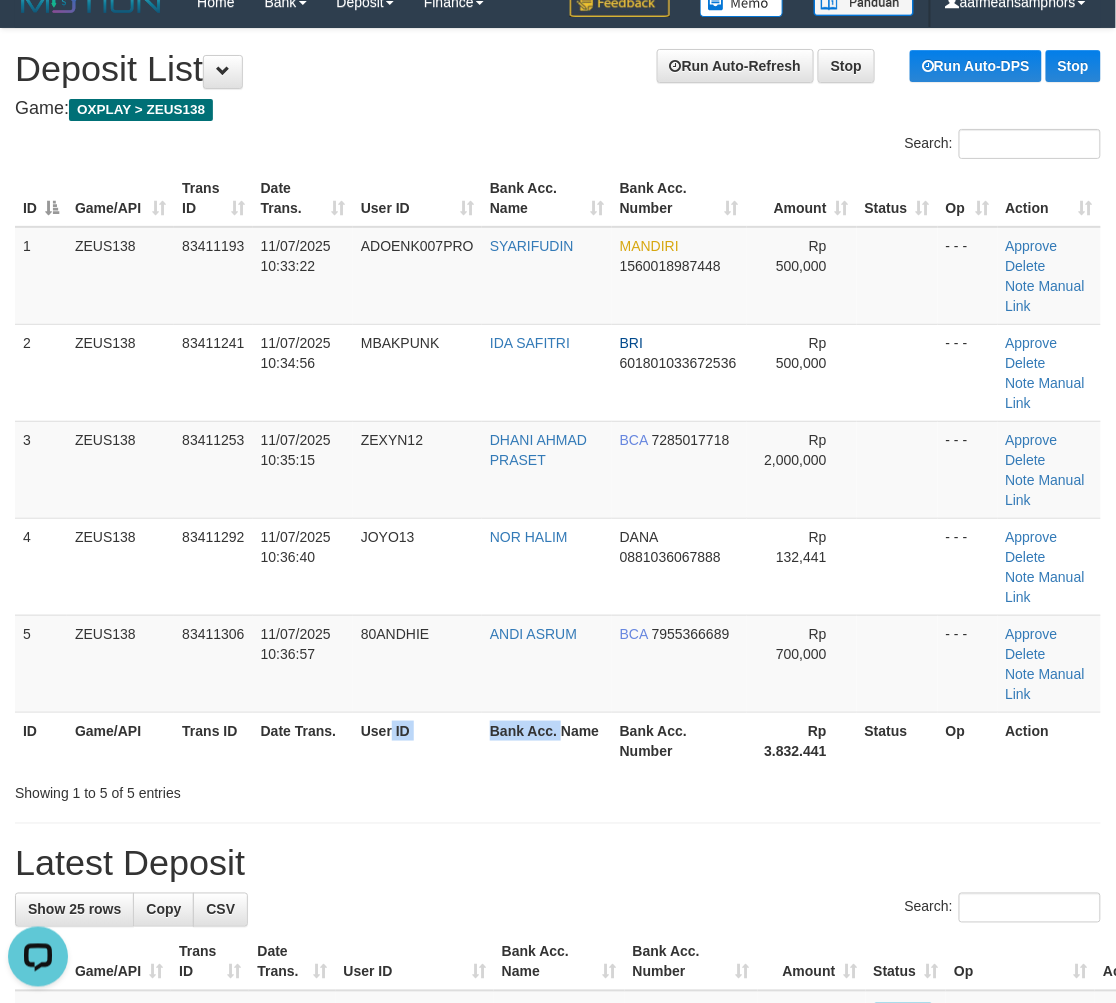 drag, startPoint x: 556, startPoint y: 764, endPoint x: 37, endPoint y: 784, distance: 519.3852 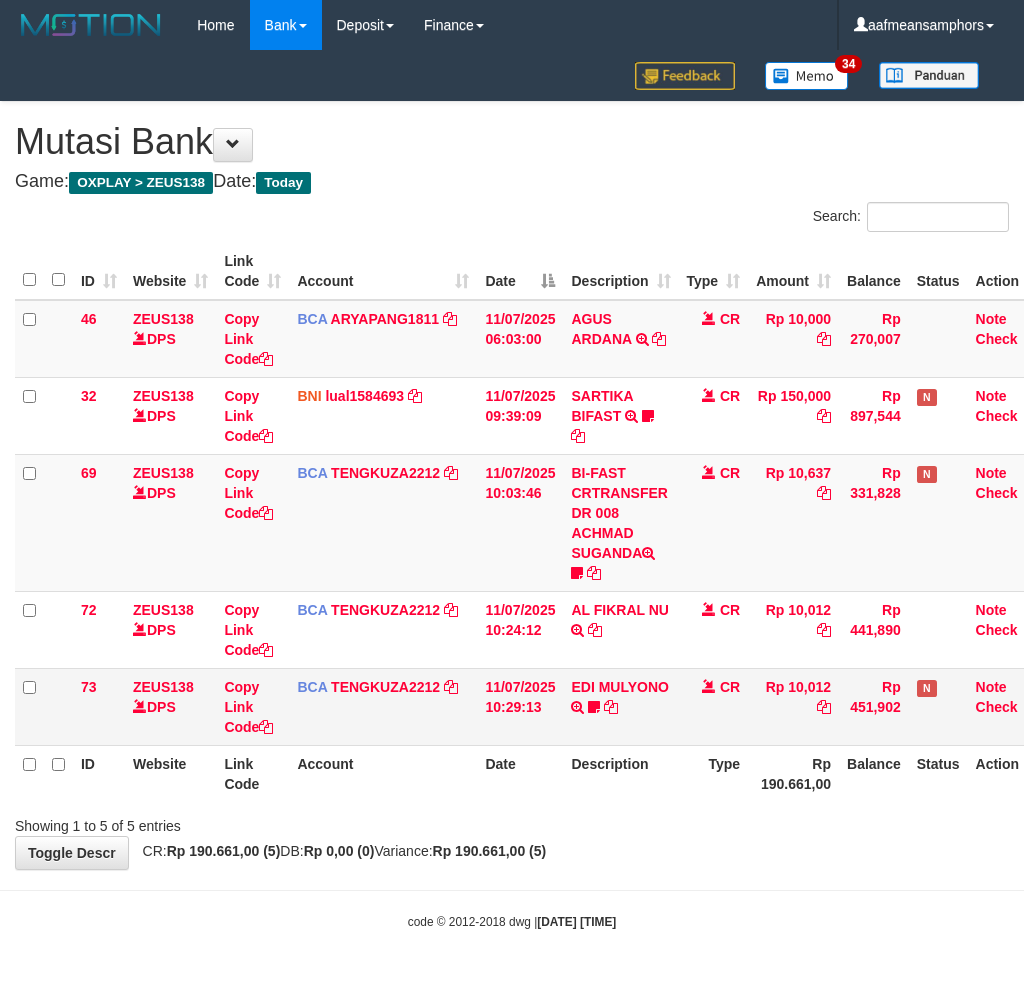 scroll, scrollTop: 0, scrollLeft: 0, axis: both 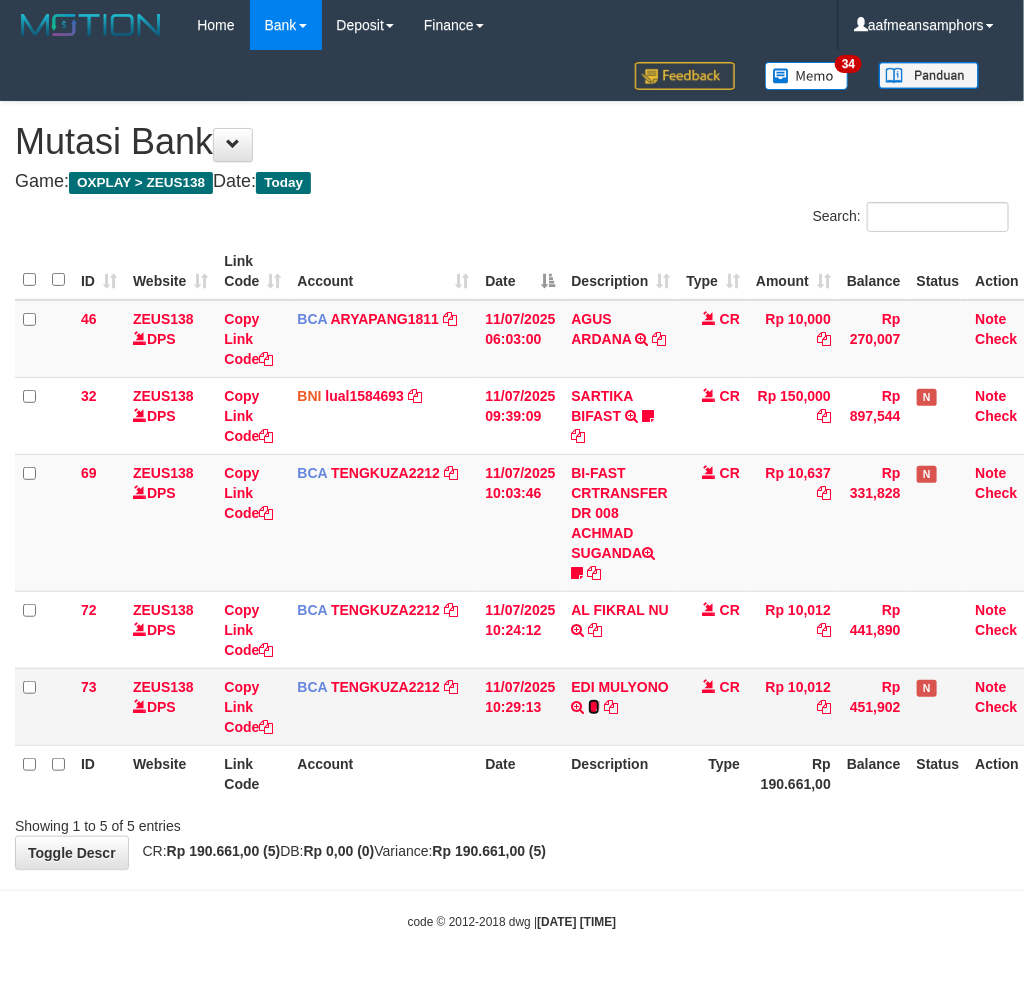 click at bounding box center [594, 707] 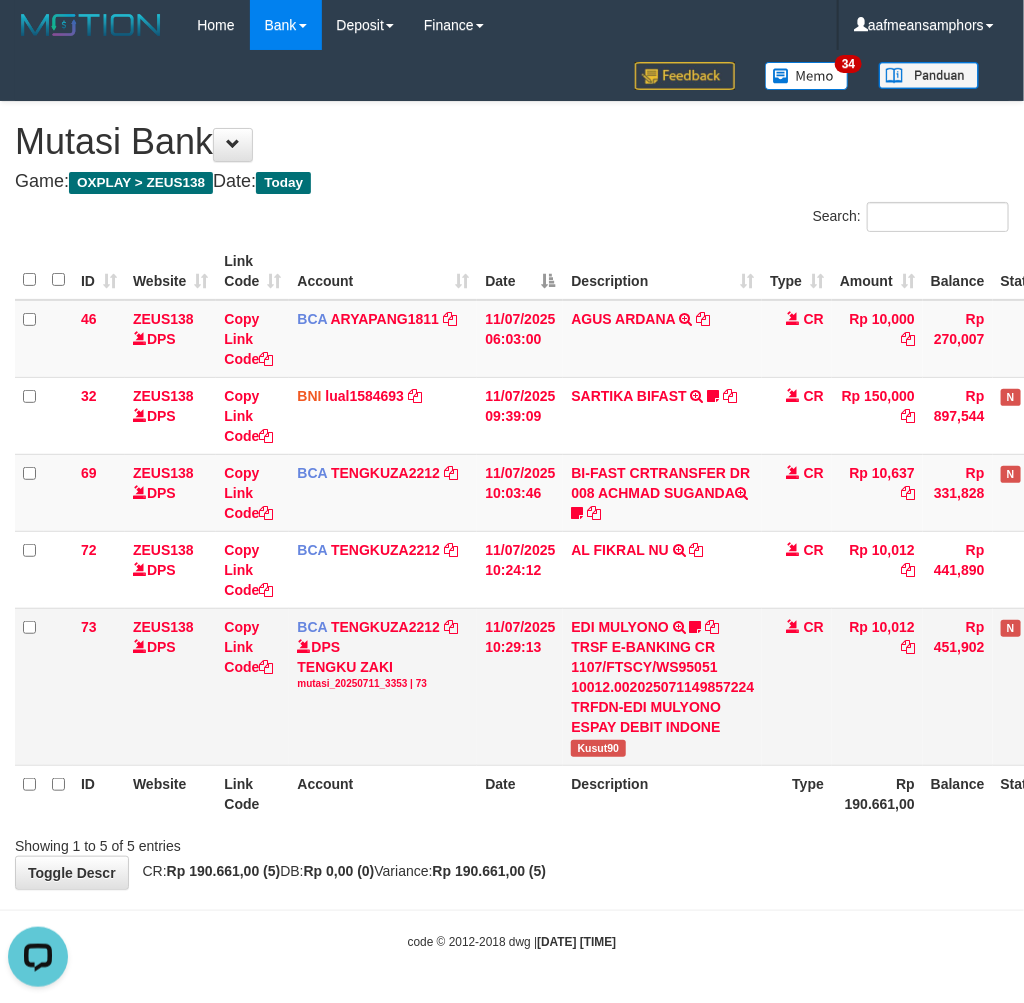 click on "Kusut90" at bounding box center [598, 748] 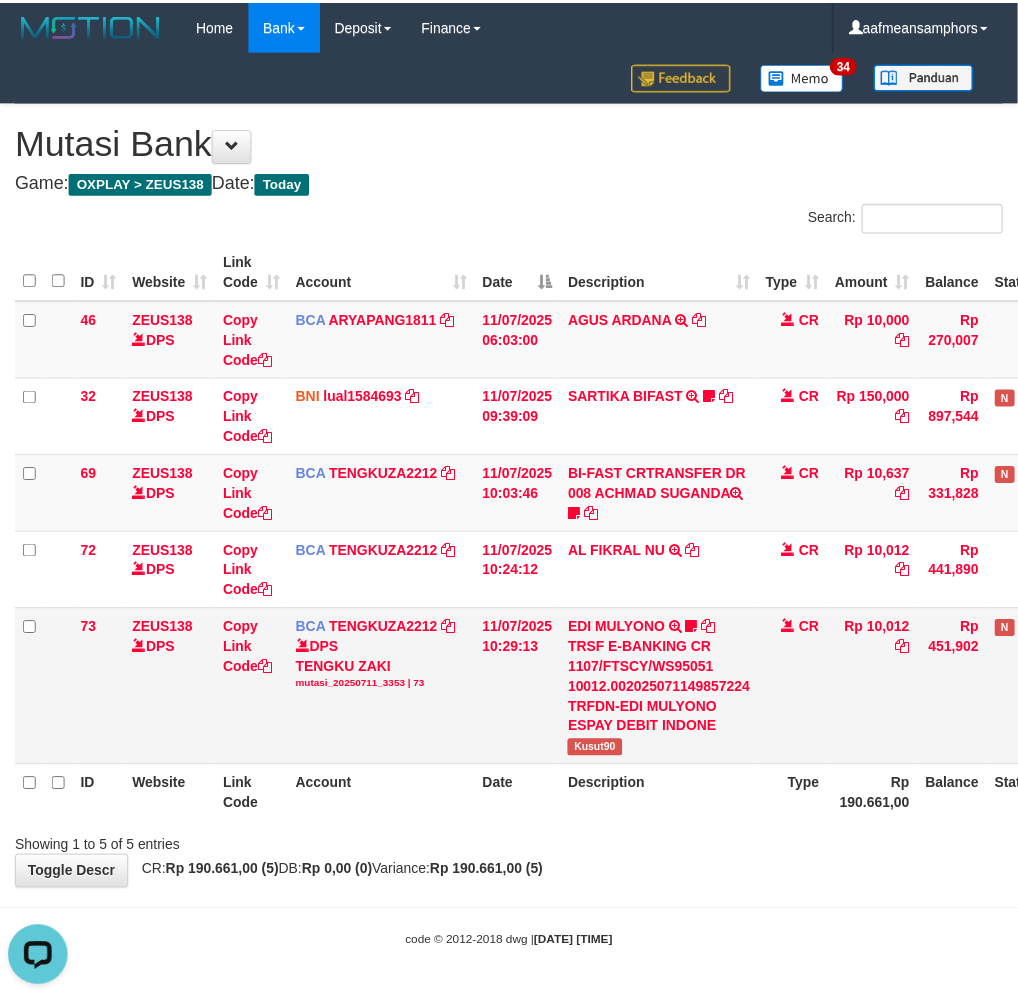 scroll, scrollTop: 0, scrollLeft: 0, axis: both 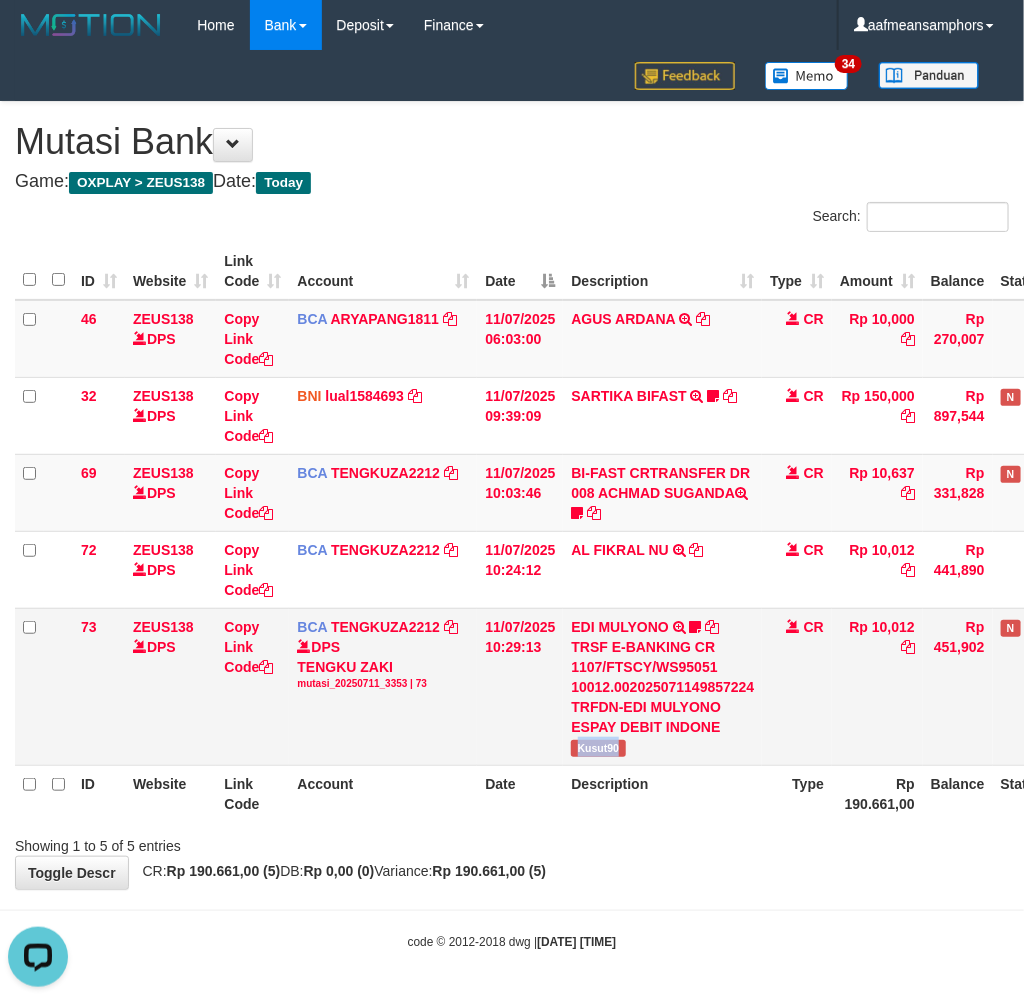 click on "Kusut90" at bounding box center [598, 748] 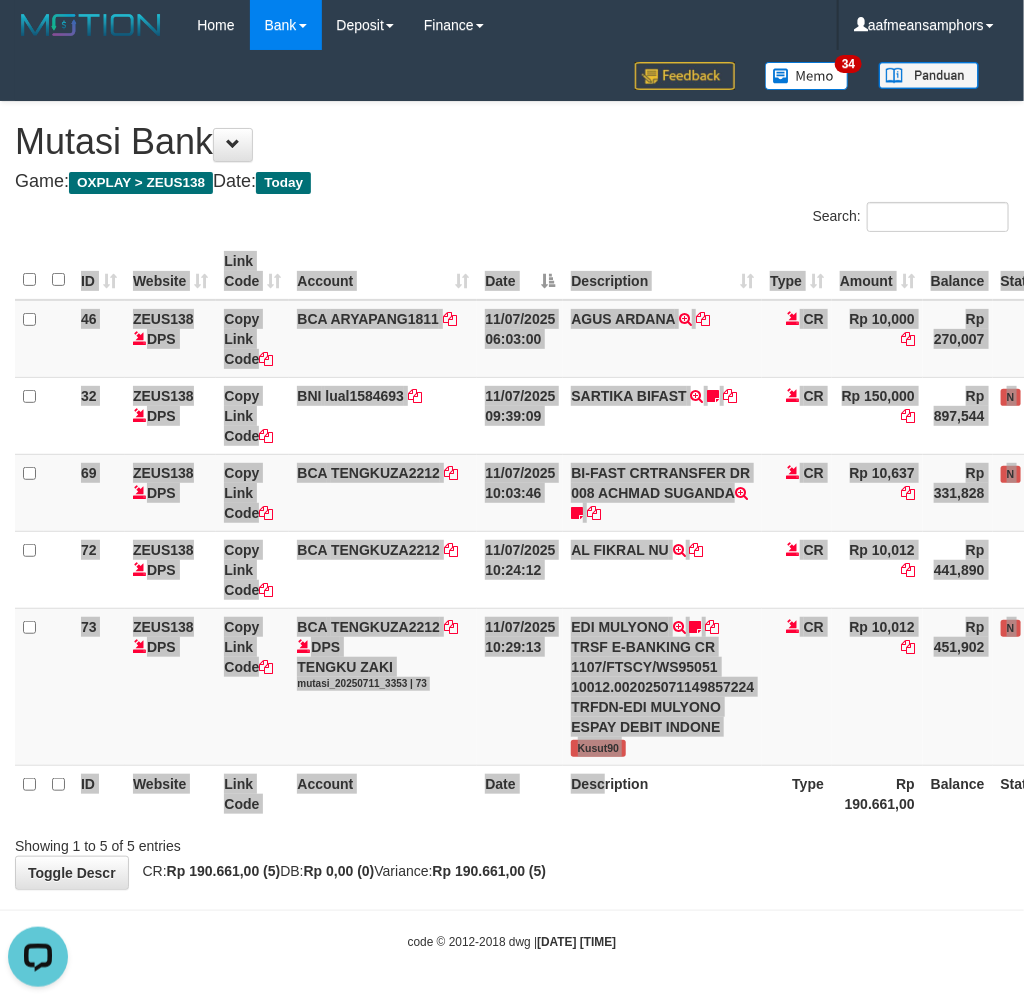 drag, startPoint x: 591, startPoint y: 815, endPoint x: 583, endPoint y: 823, distance: 11.313708 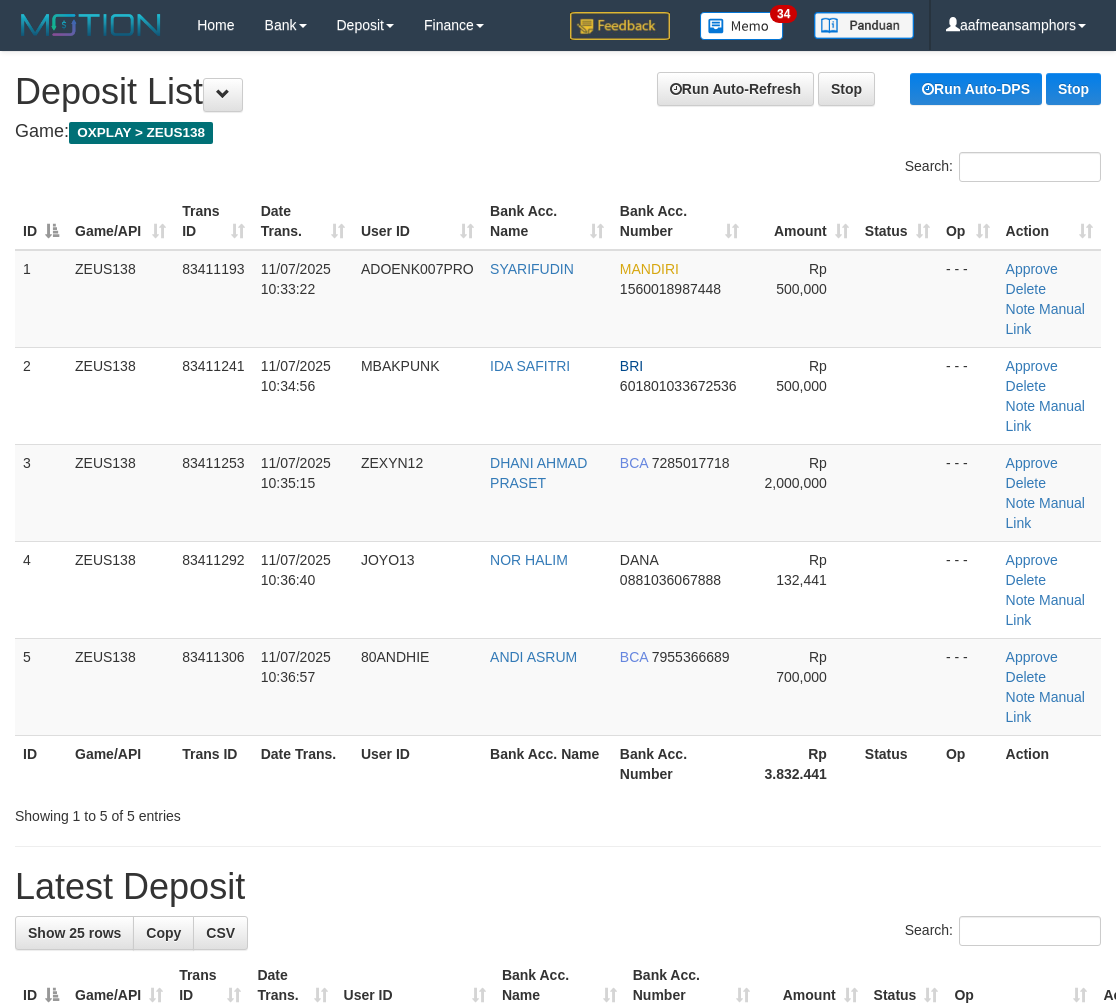scroll, scrollTop: 23, scrollLeft: 0, axis: vertical 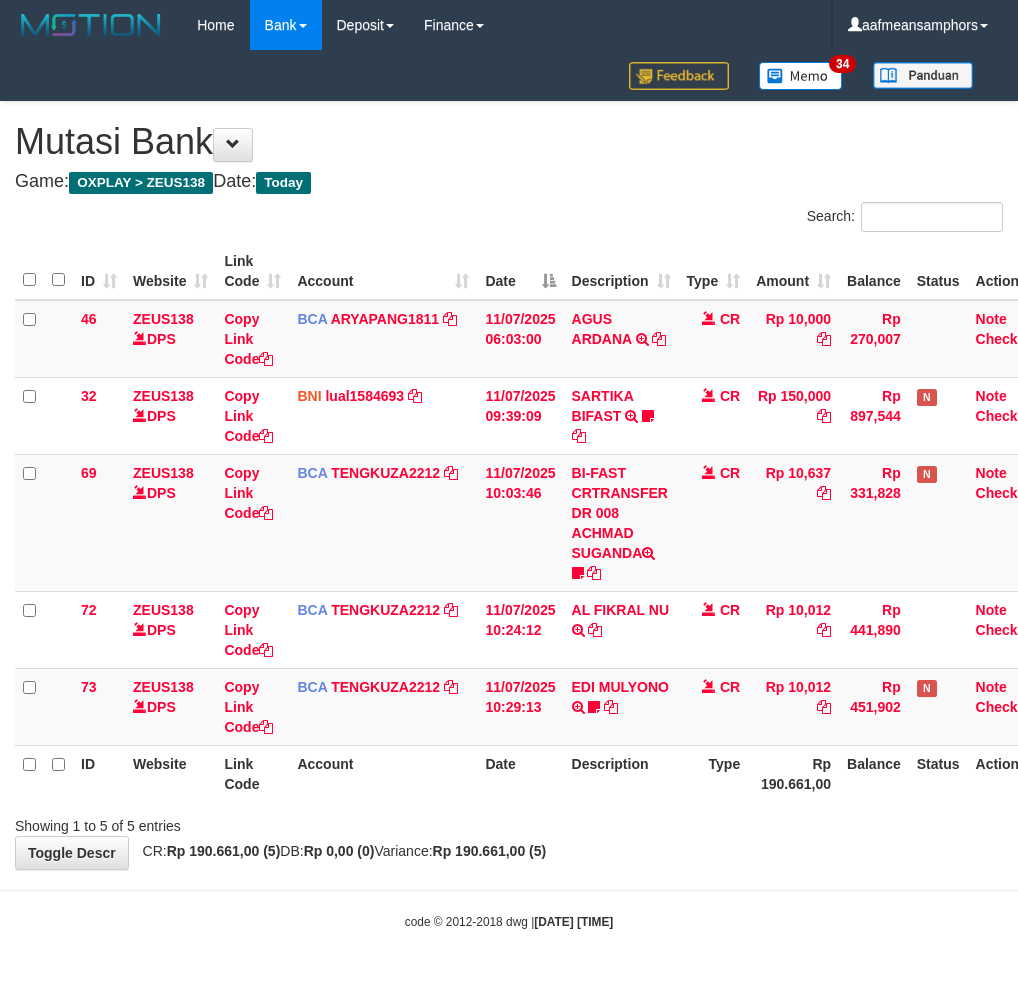 click on "**********" at bounding box center [509, 485] 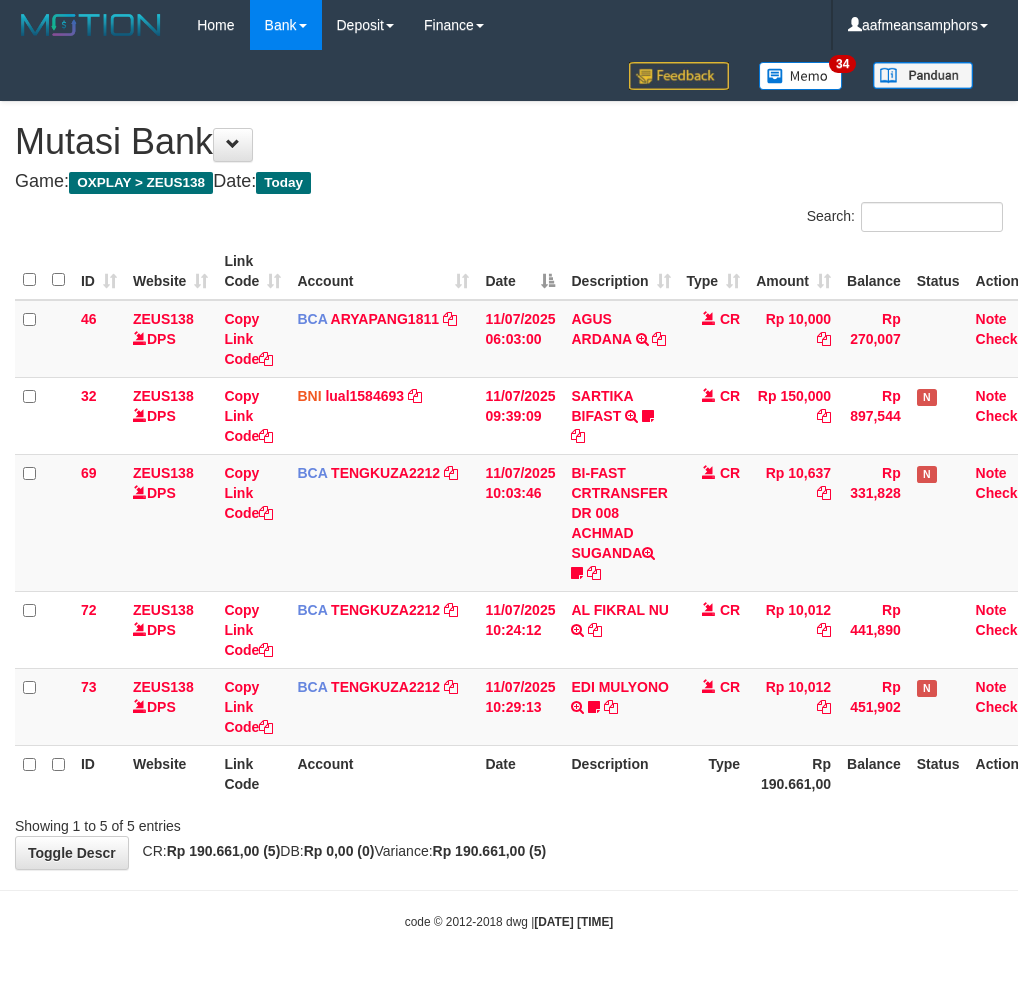 scroll, scrollTop: 0, scrollLeft: 0, axis: both 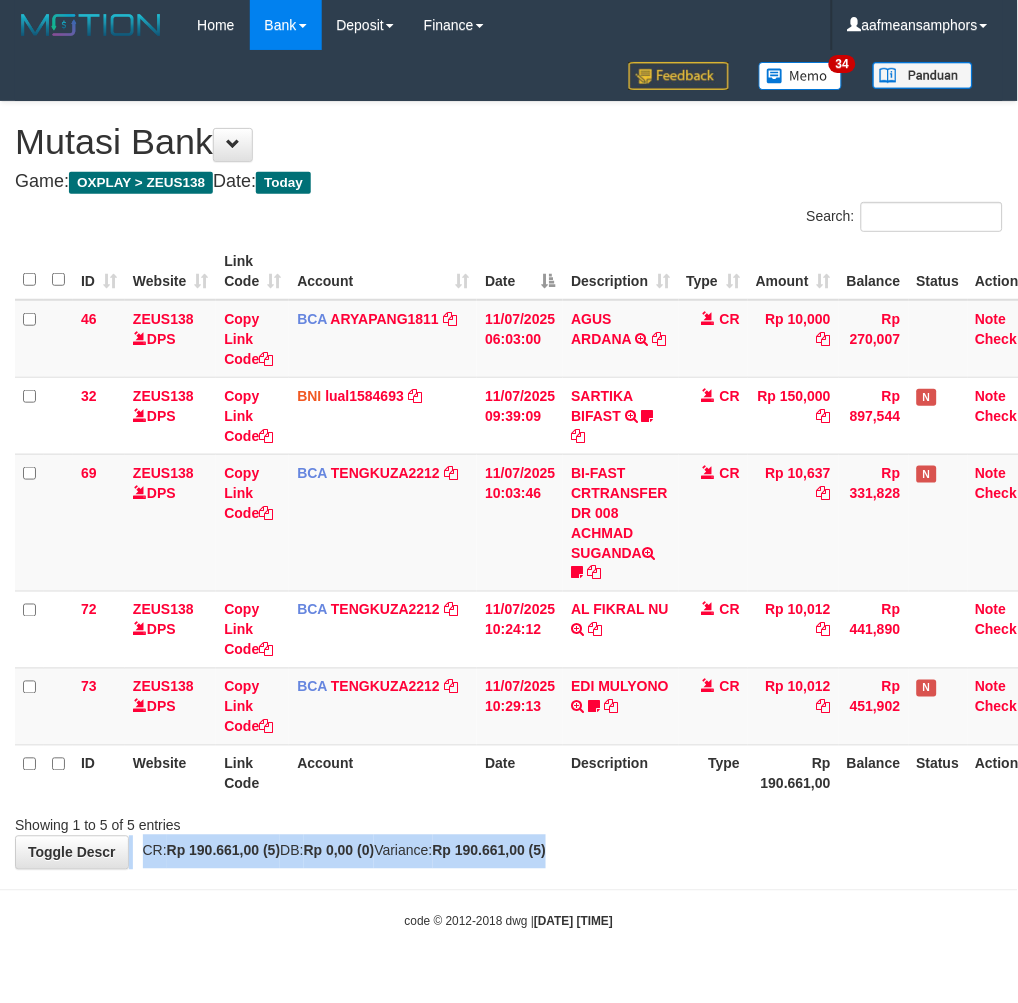 click on "**********" at bounding box center (509, 485) 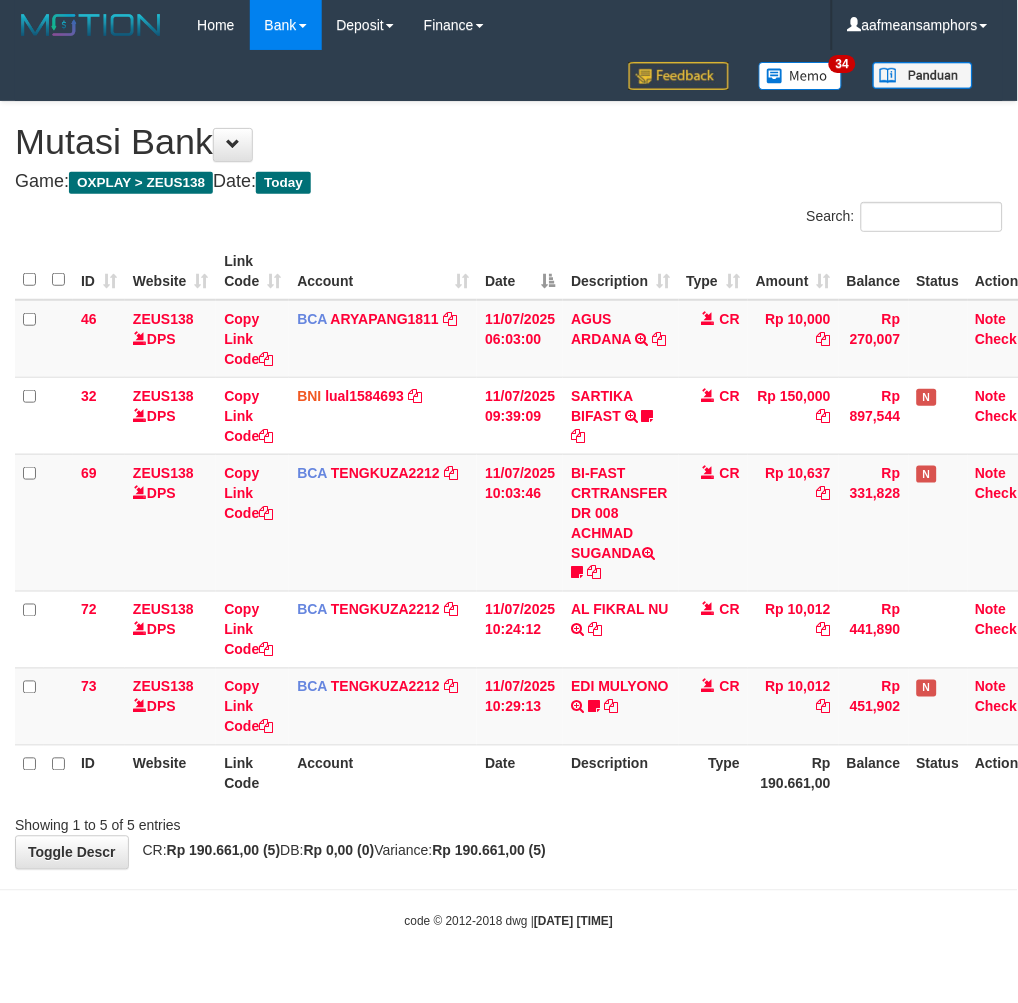 click on "**********" at bounding box center [509, 485] 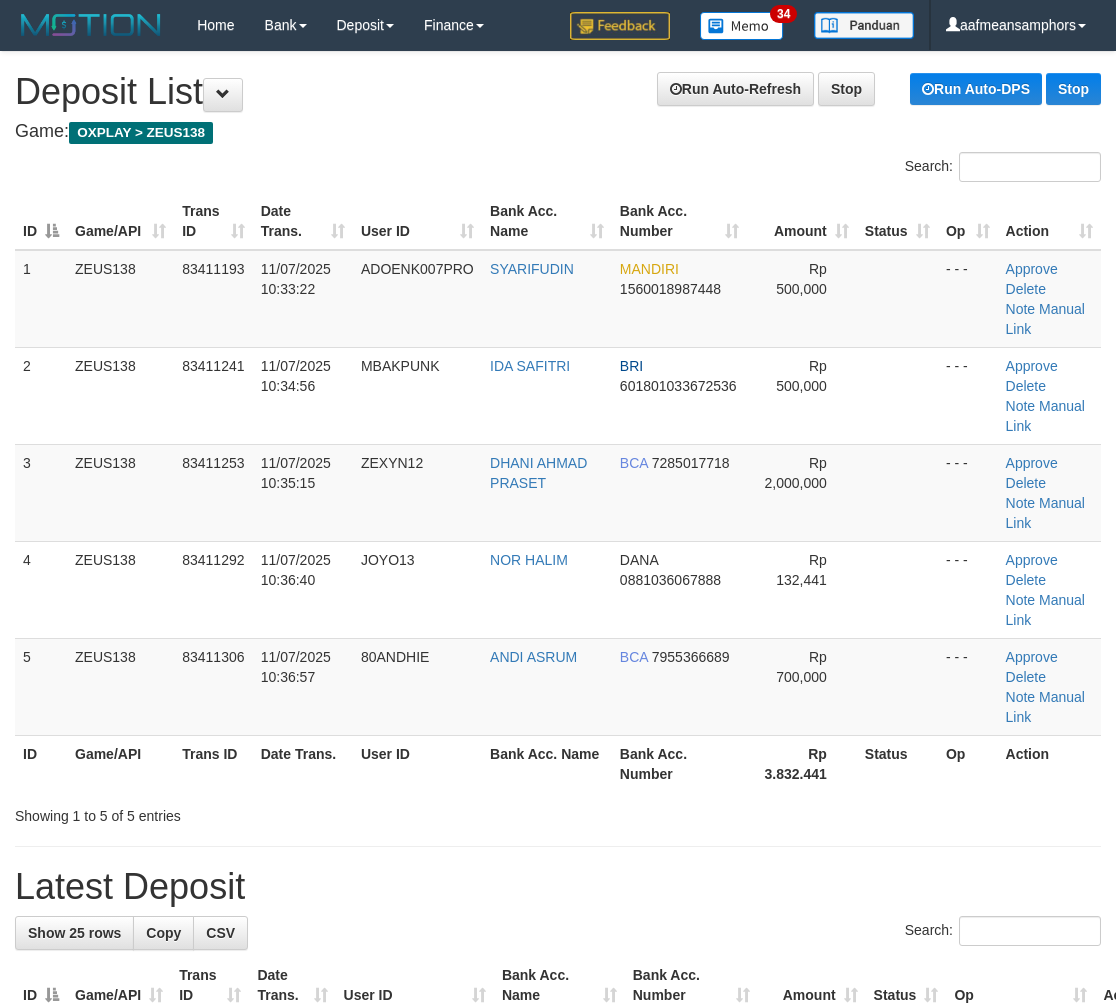 scroll, scrollTop: 23, scrollLeft: 0, axis: vertical 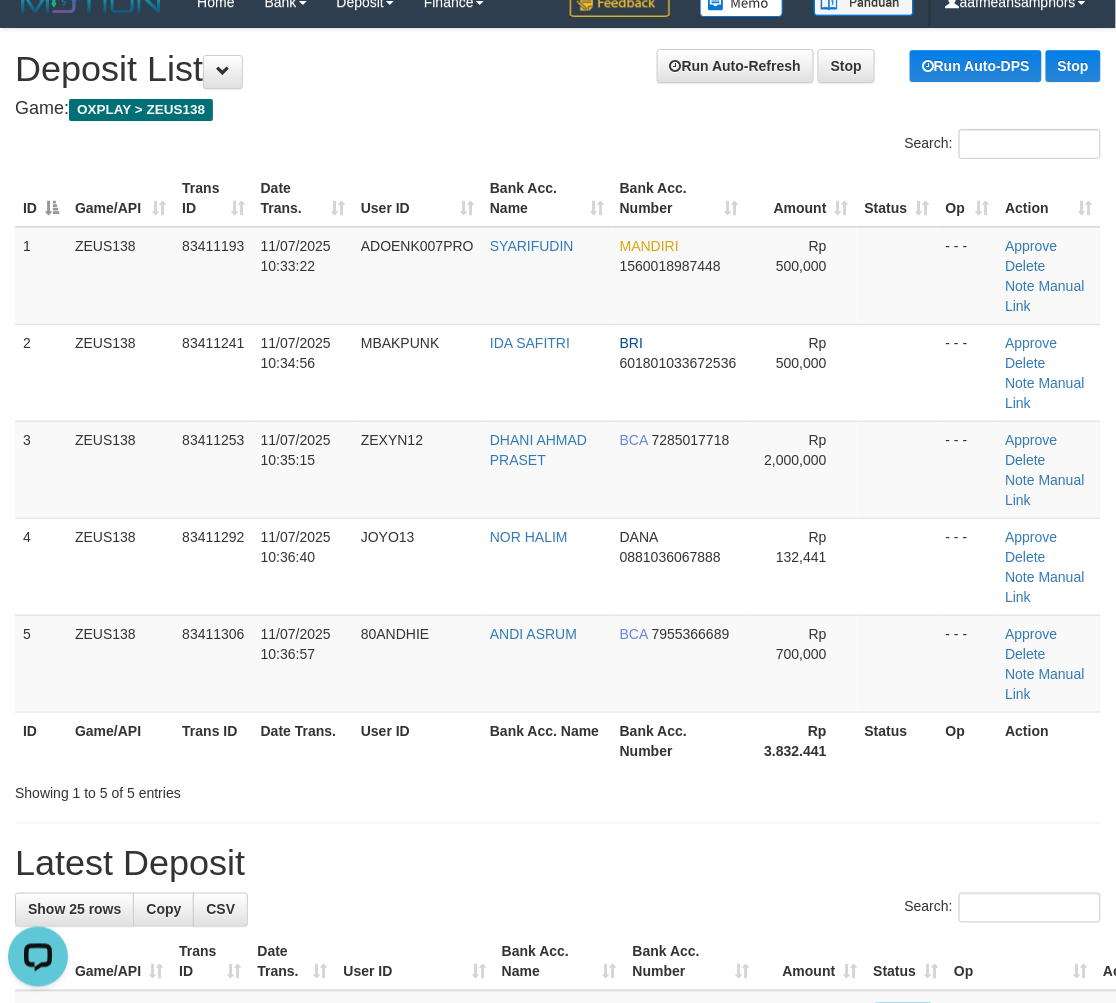 drag, startPoint x: 705, startPoint y: 848, endPoint x: 710, endPoint y: 827, distance: 21.587032 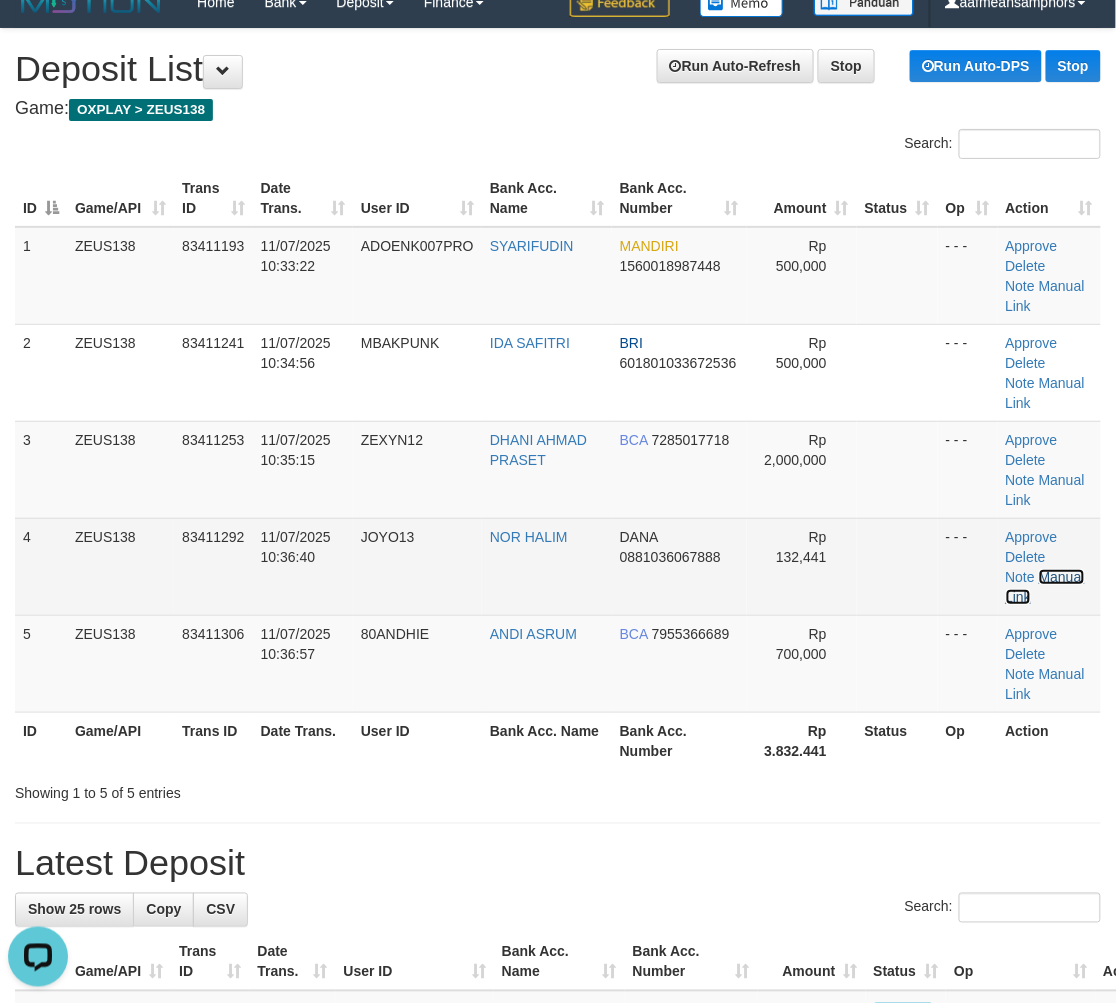 click on "Manual Link" at bounding box center (1045, 587) 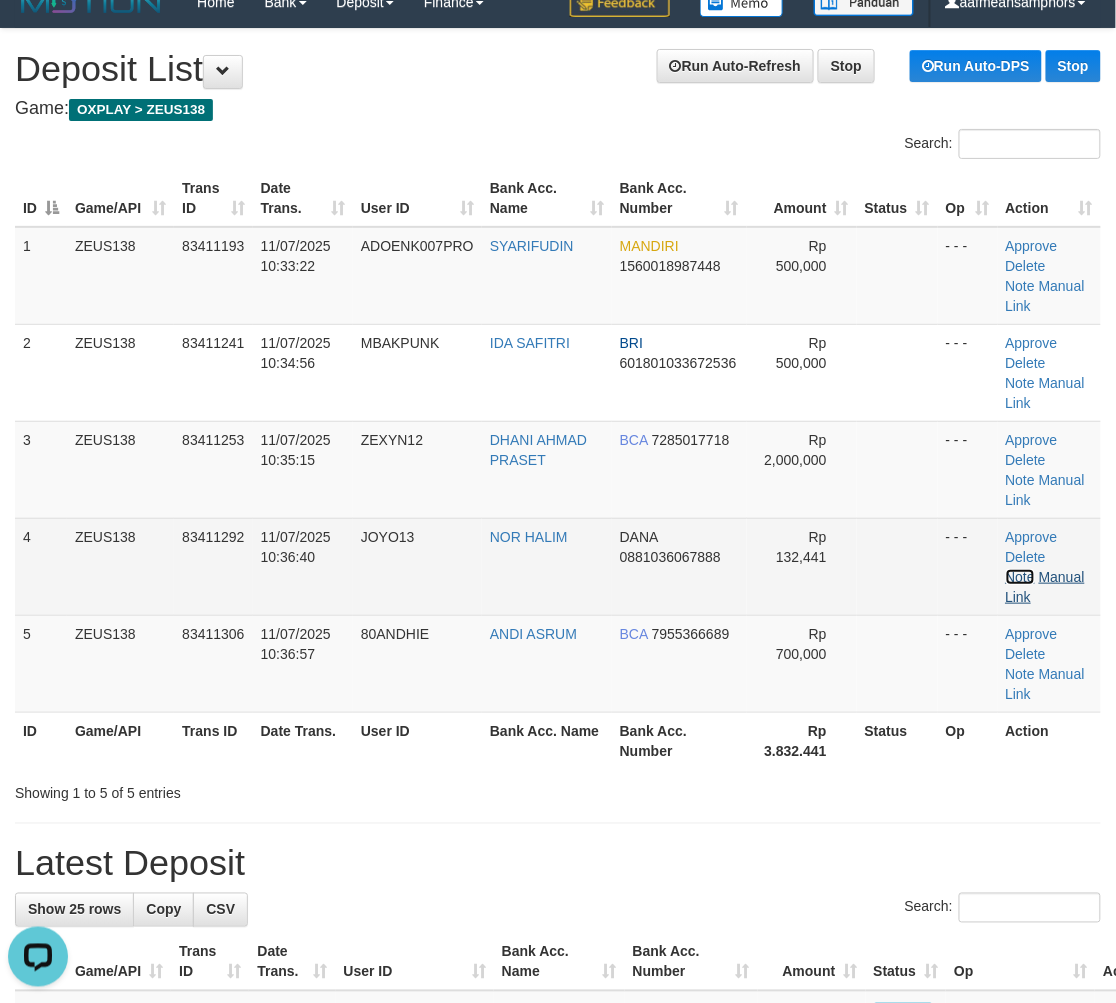 drag, startPoint x: 1034, startPoint y: 572, endPoint x: 1057, endPoint y: 572, distance: 23 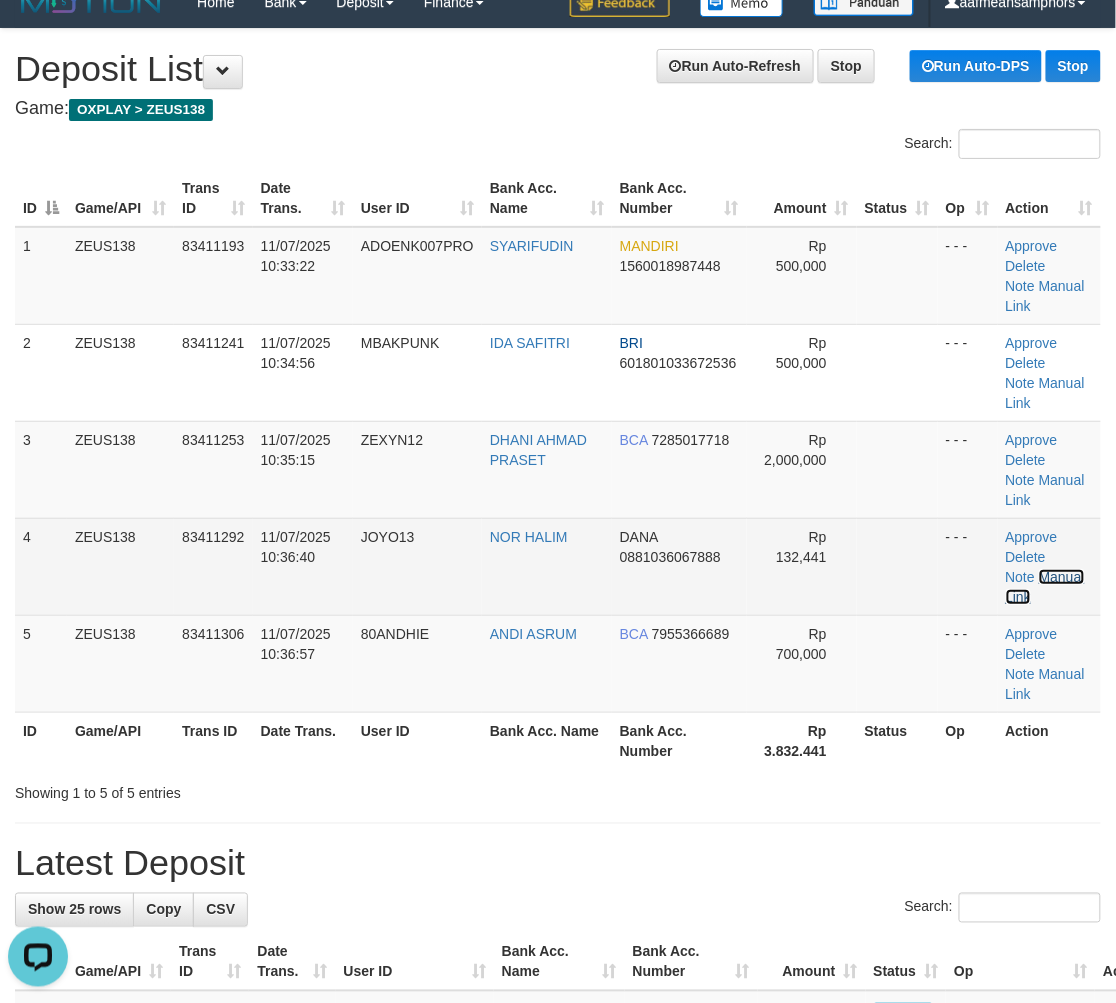click on "Manual Link" at bounding box center [1045, 587] 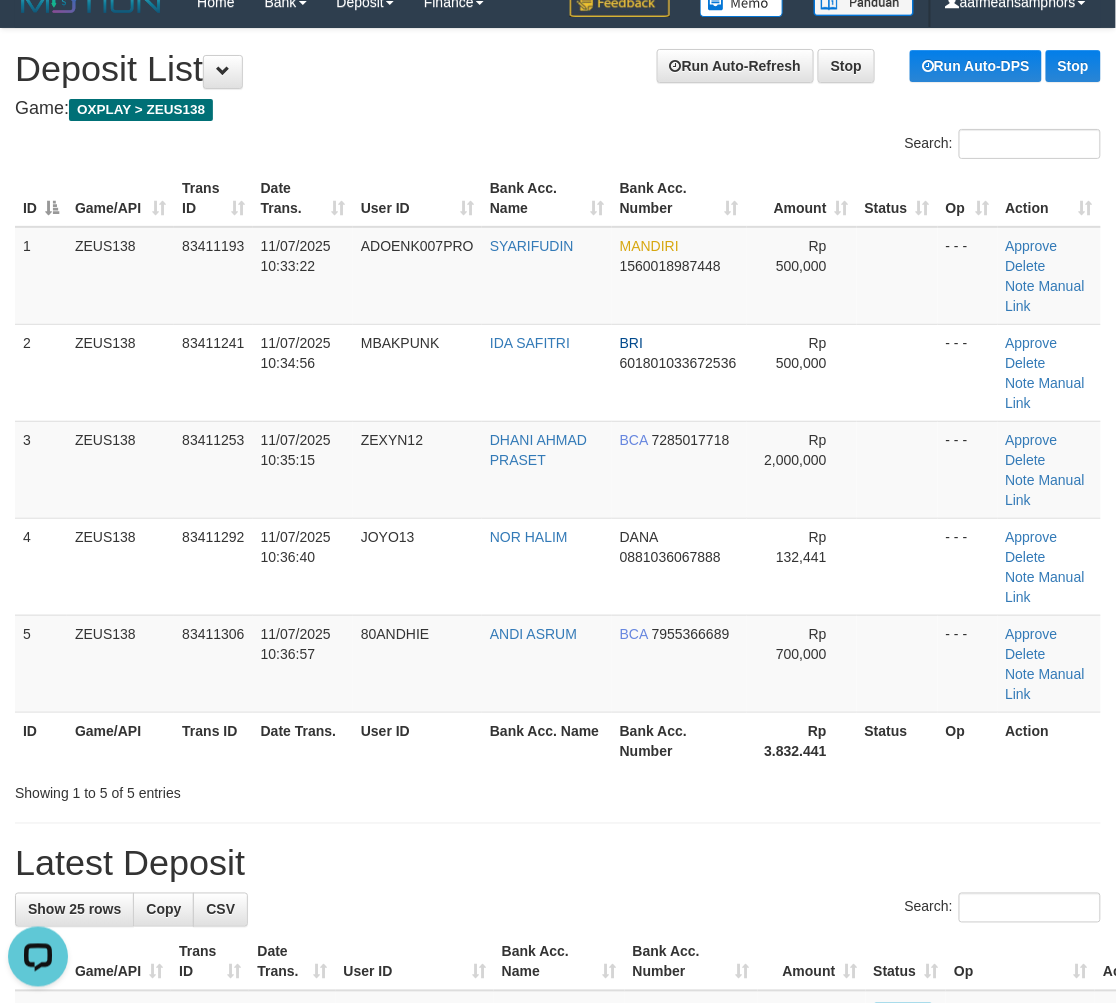 drag, startPoint x: 593, startPoint y: 848, endPoint x: 602, endPoint y: 836, distance: 15 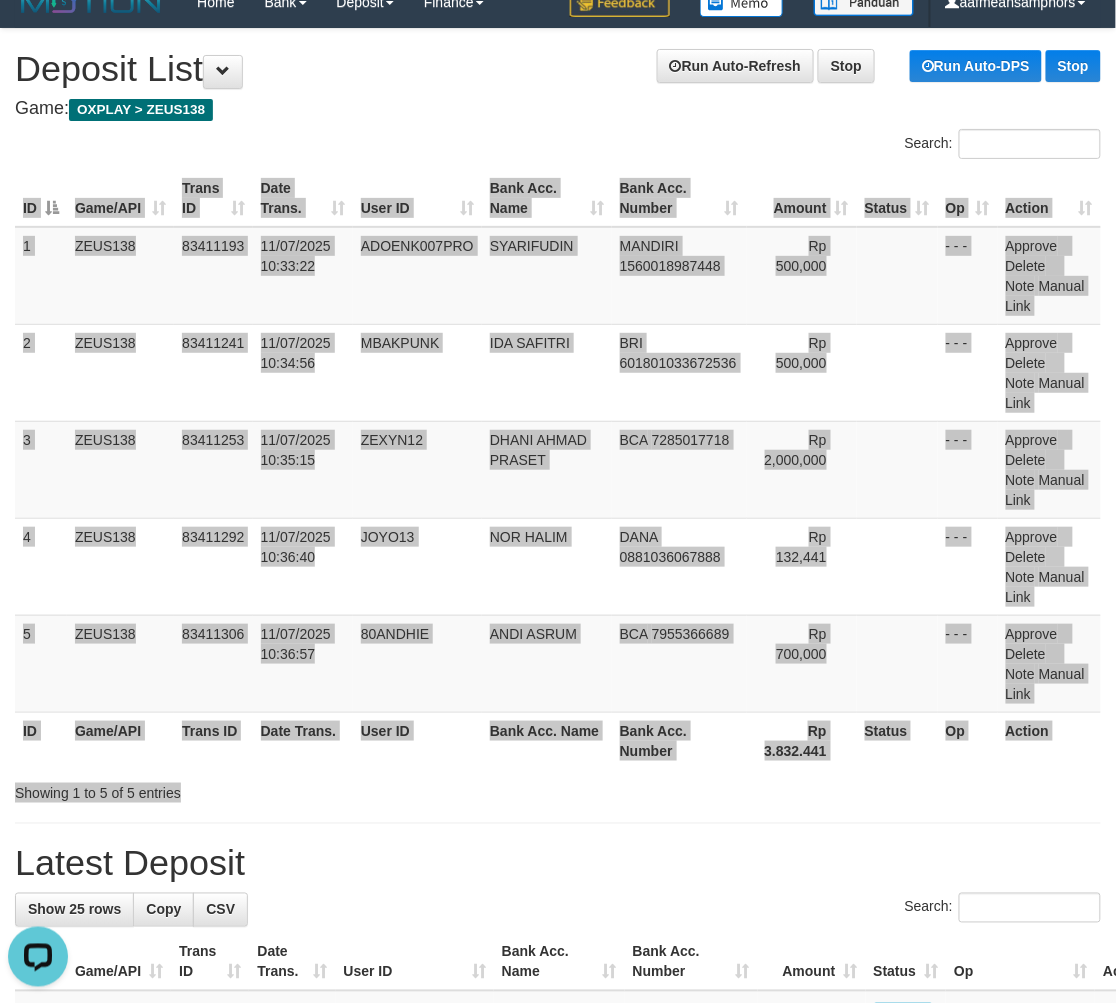 click on "**********" at bounding box center (558, 1299) 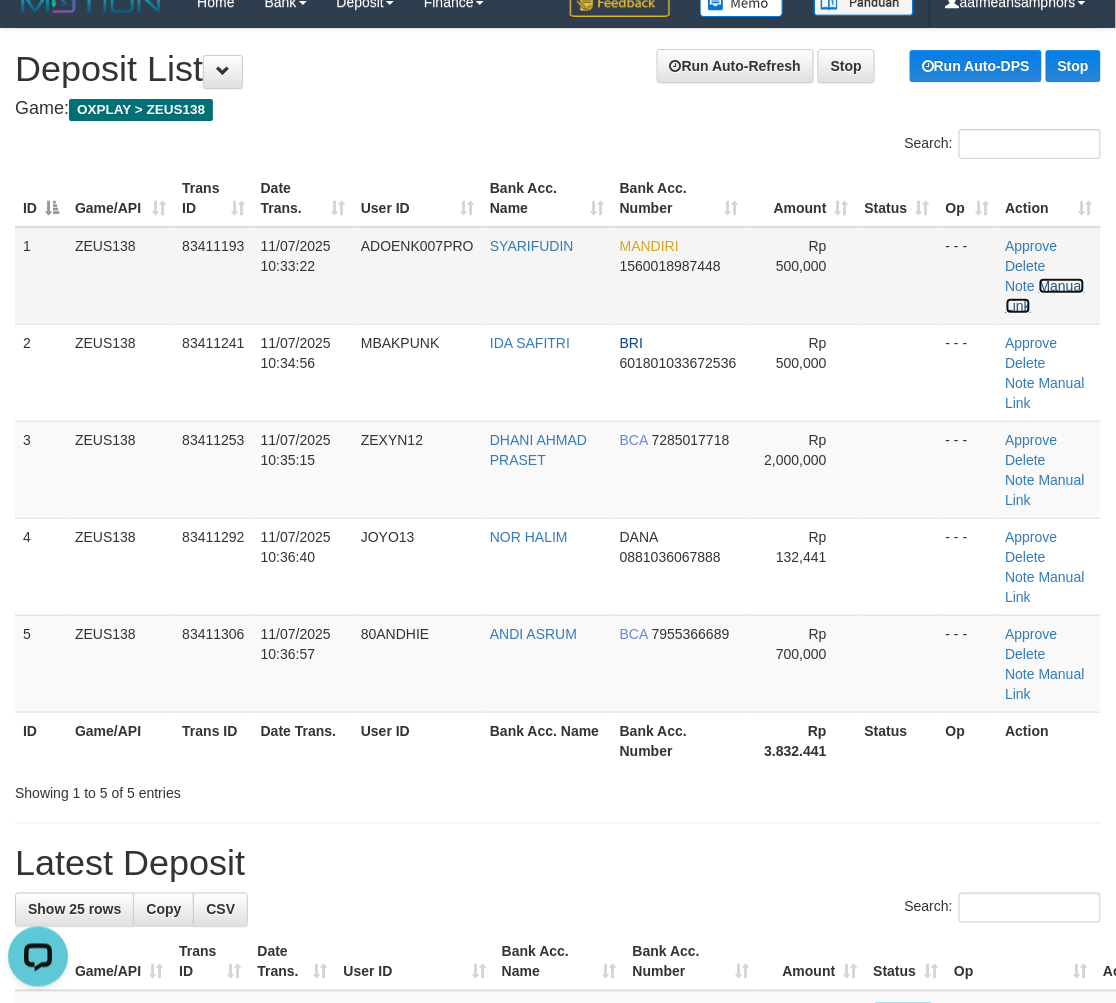 click on "Manual Link" at bounding box center [1045, 296] 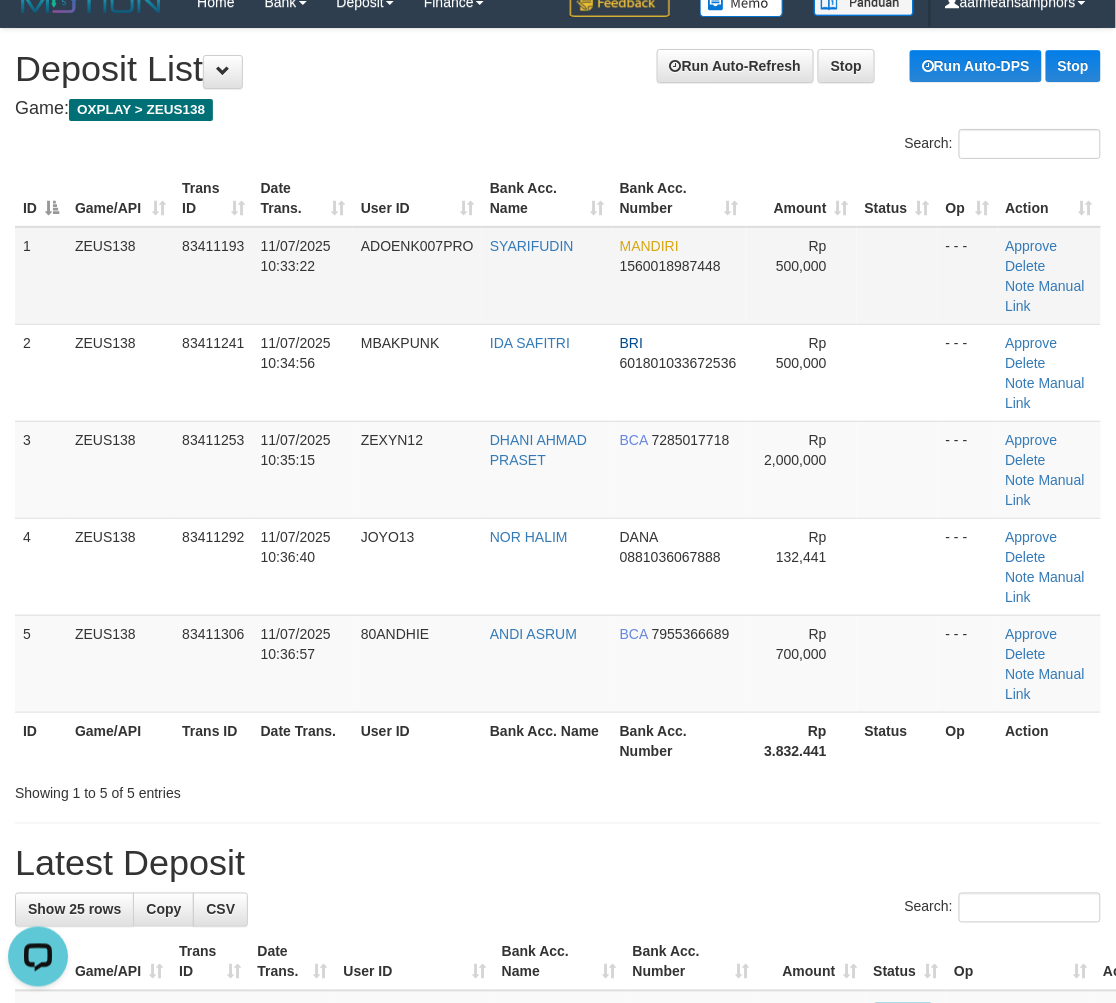 click on "Approve
Delete
Note
Manual Link" at bounding box center (1049, 276) 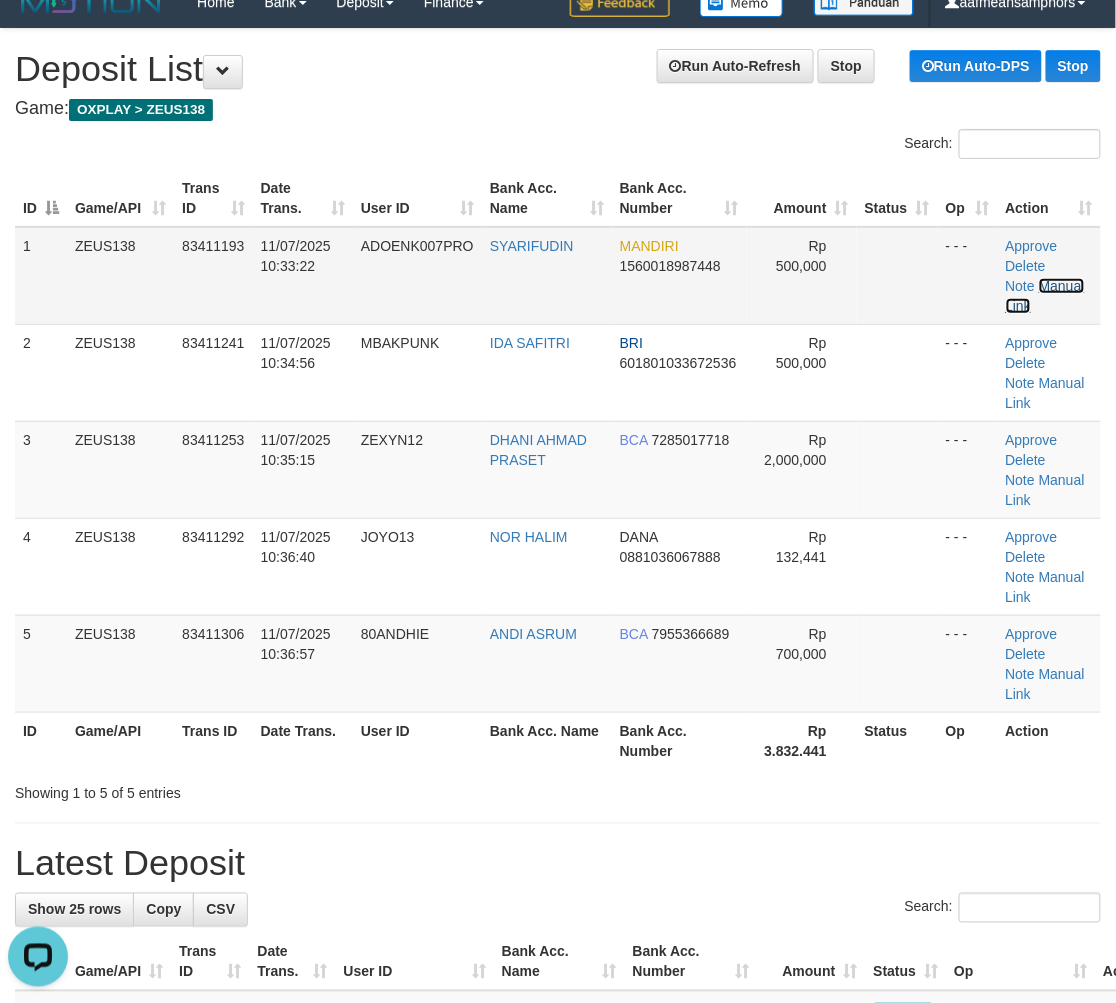 click on "Manual Link" at bounding box center [1045, 296] 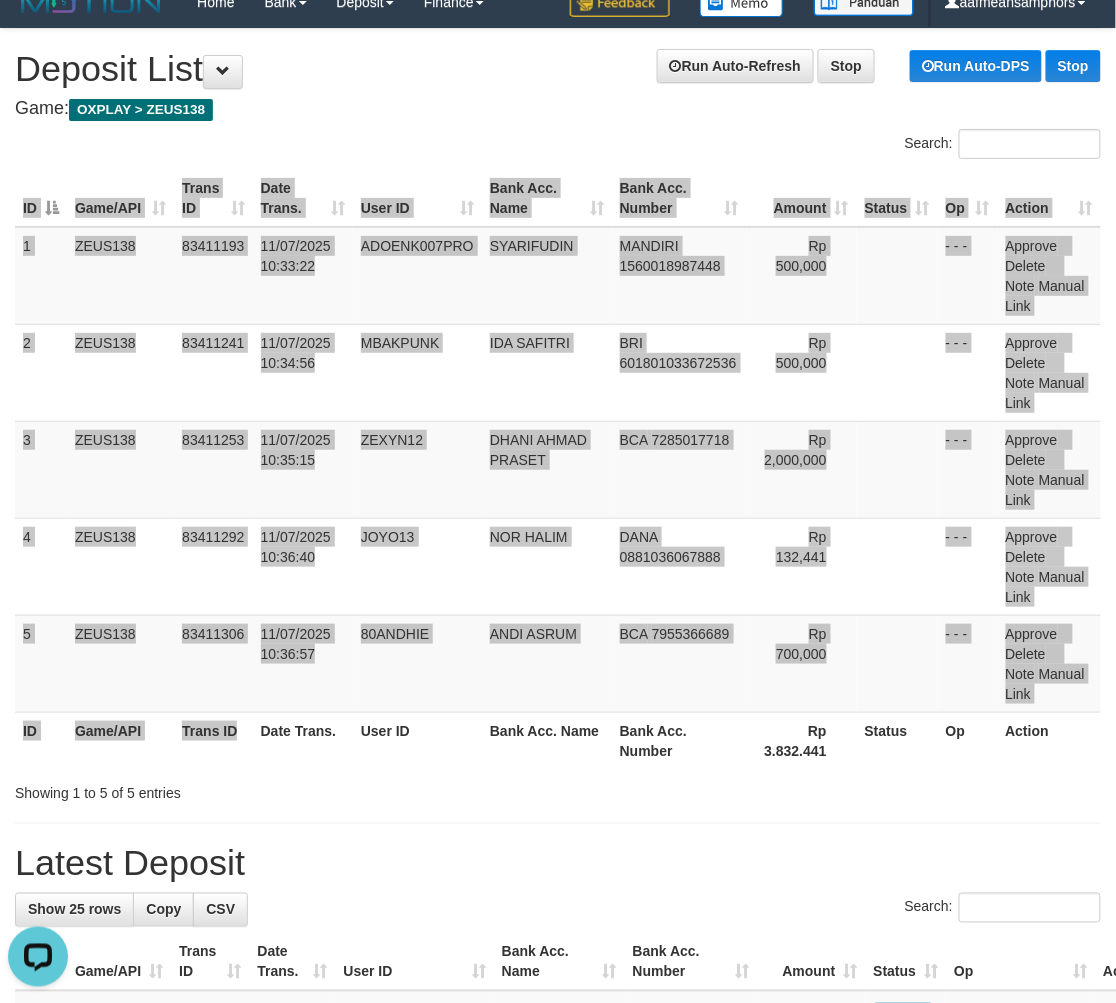 drag, startPoint x: 242, startPoint y: 758, endPoint x: 581, endPoint y: 770, distance: 339.2123 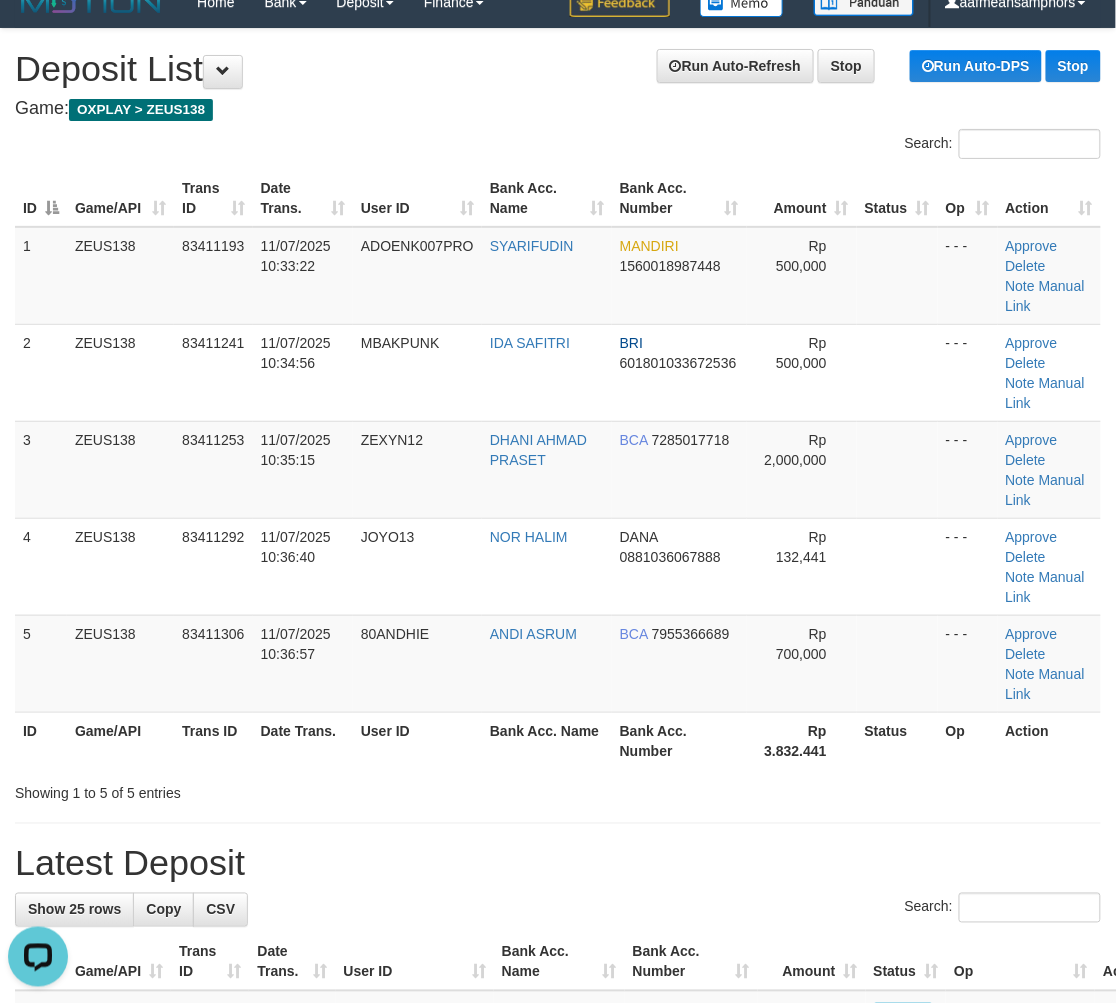 click on "Showing 1 to 5 of 5 entries" at bounding box center (232, 789) 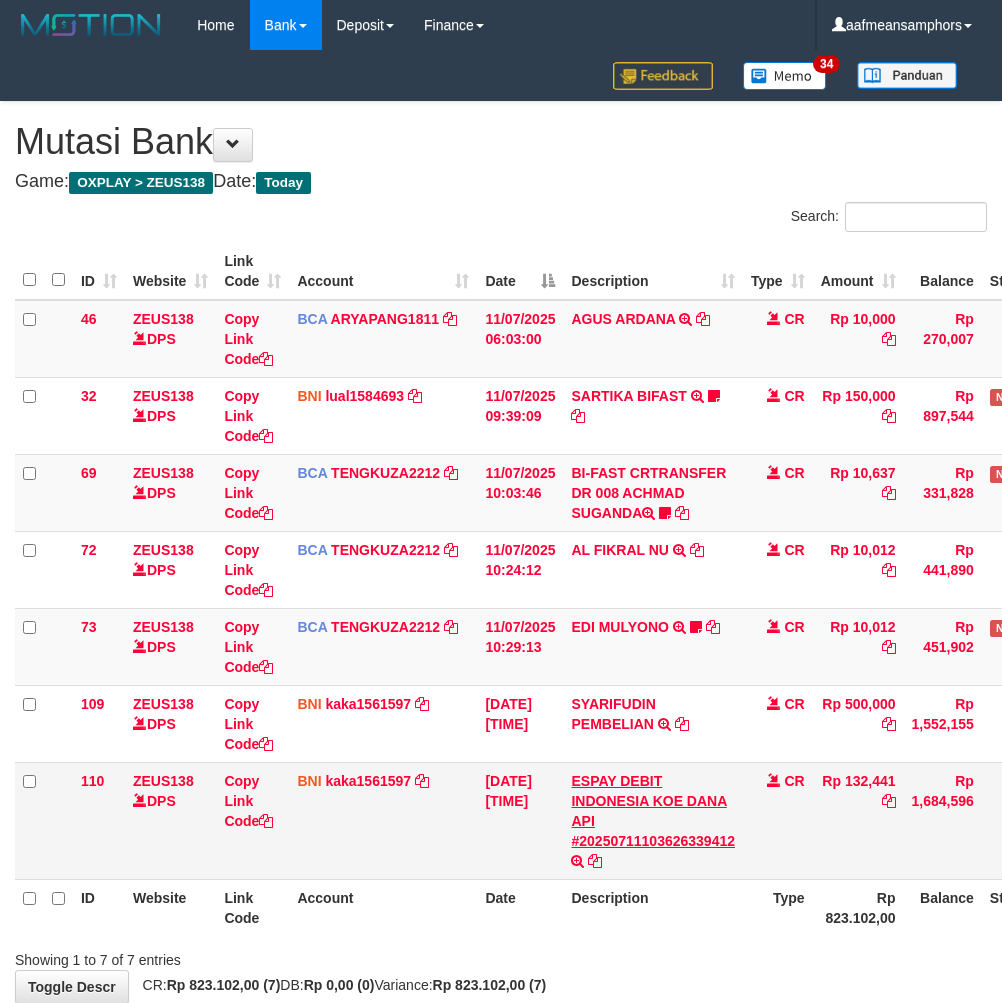 scroll, scrollTop: 0, scrollLeft: 0, axis: both 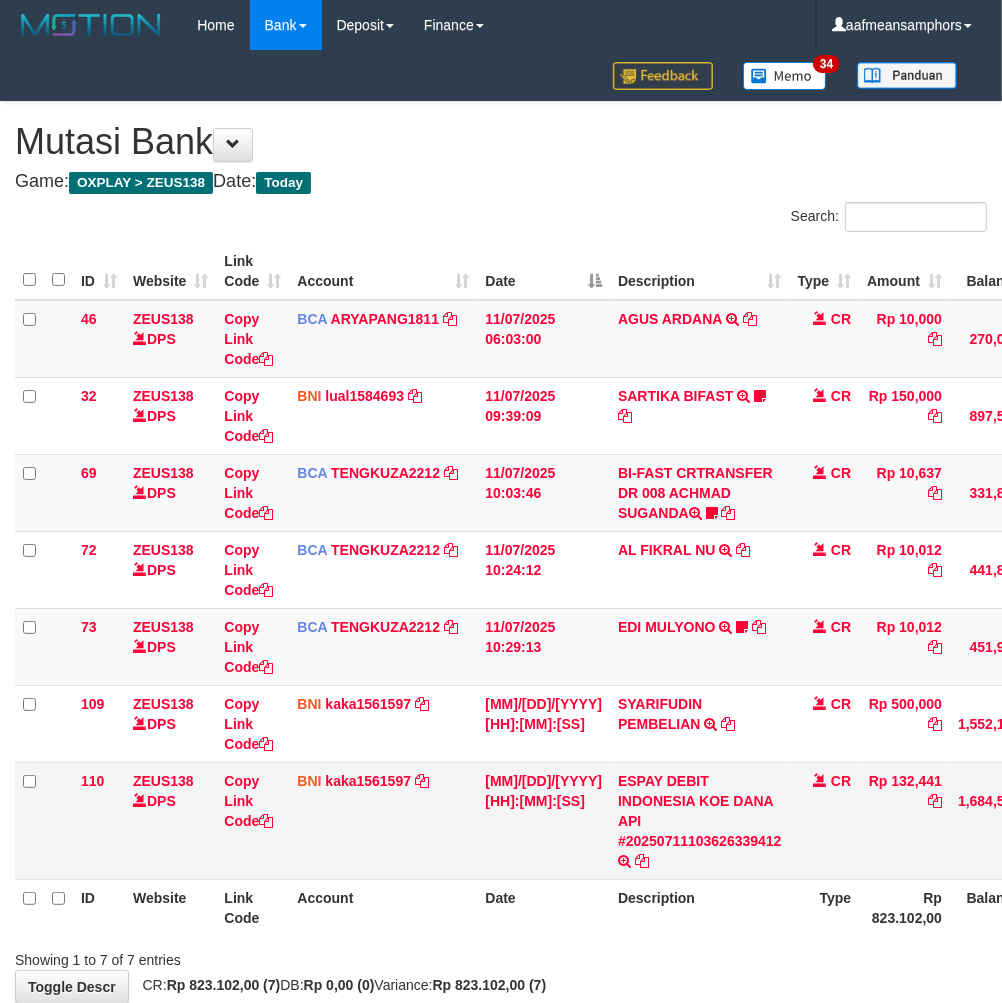 click on "Rp 132,441" at bounding box center [904, 820] 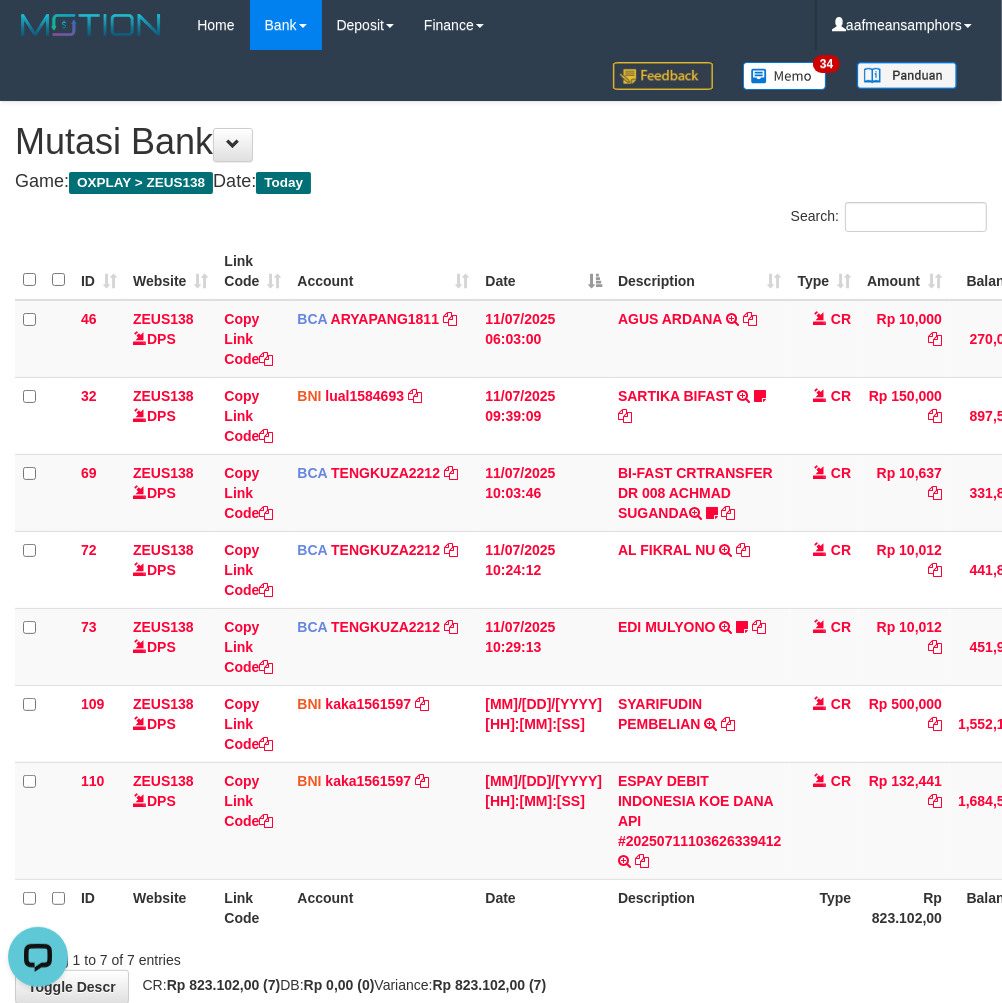 scroll, scrollTop: 0, scrollLeft: 0, axis: both 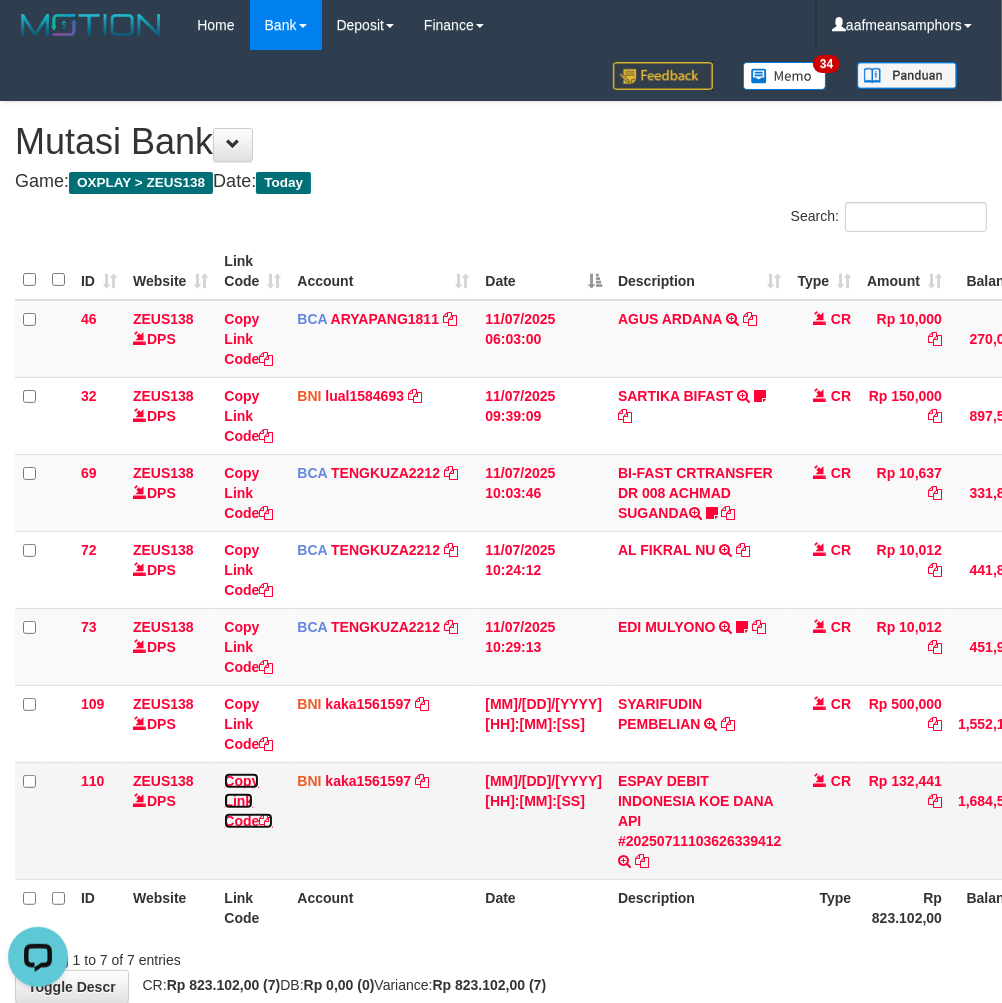 click on "Copy Link Code" at bounding box center [248, 801] 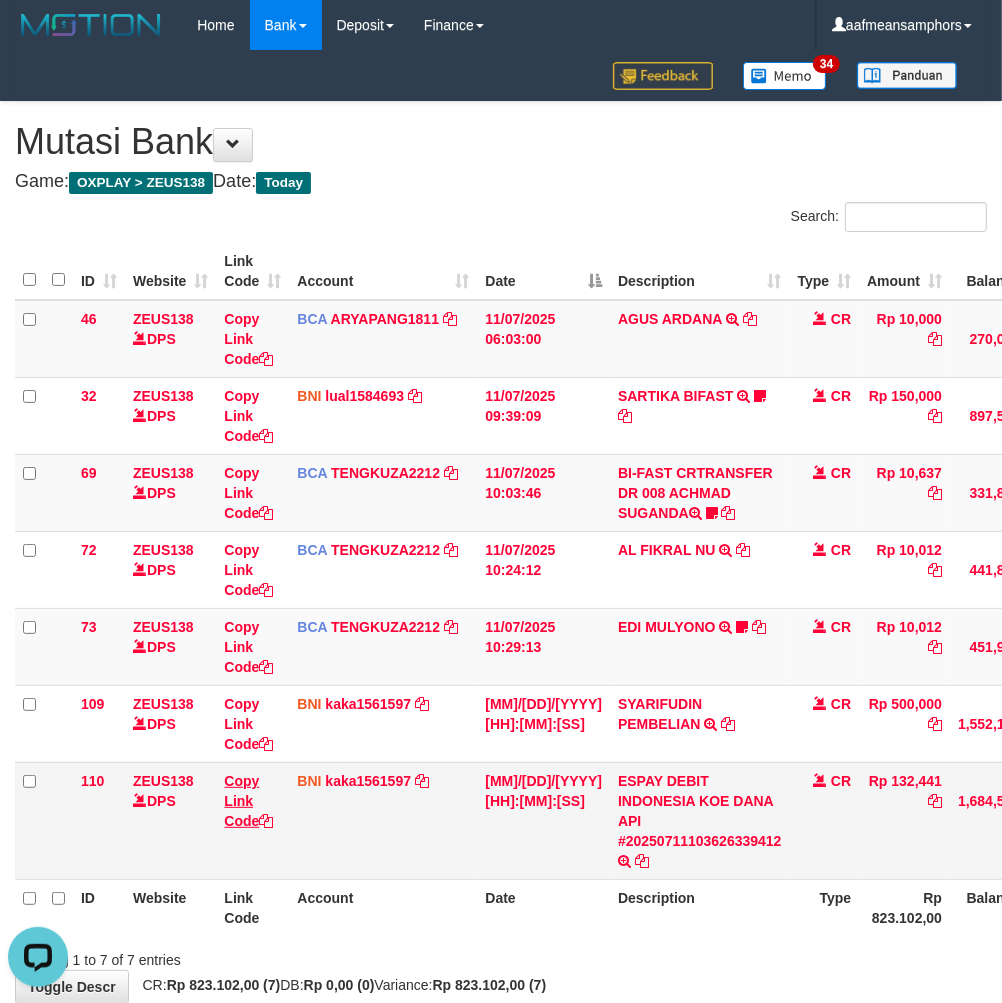 copy on "132,441" 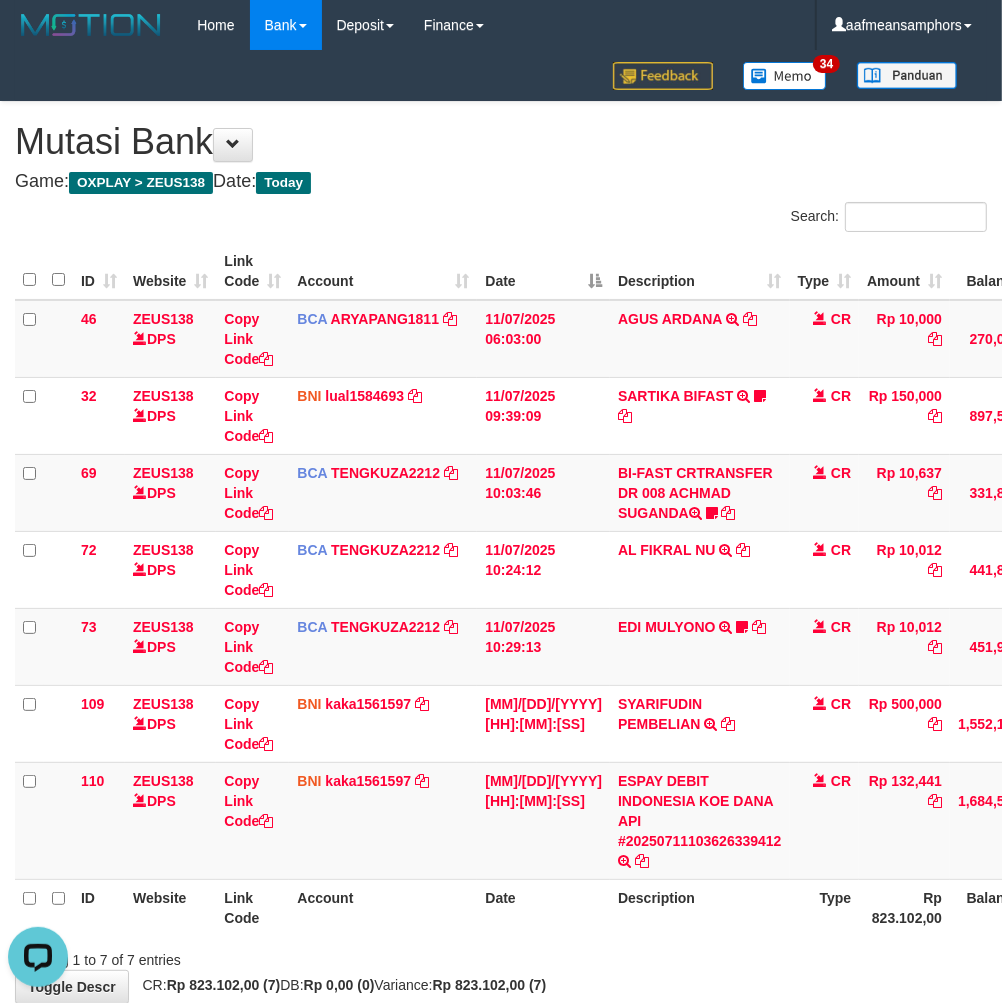 scroll, scrollTop: 297, scrollLeft: 0, axis: vertical 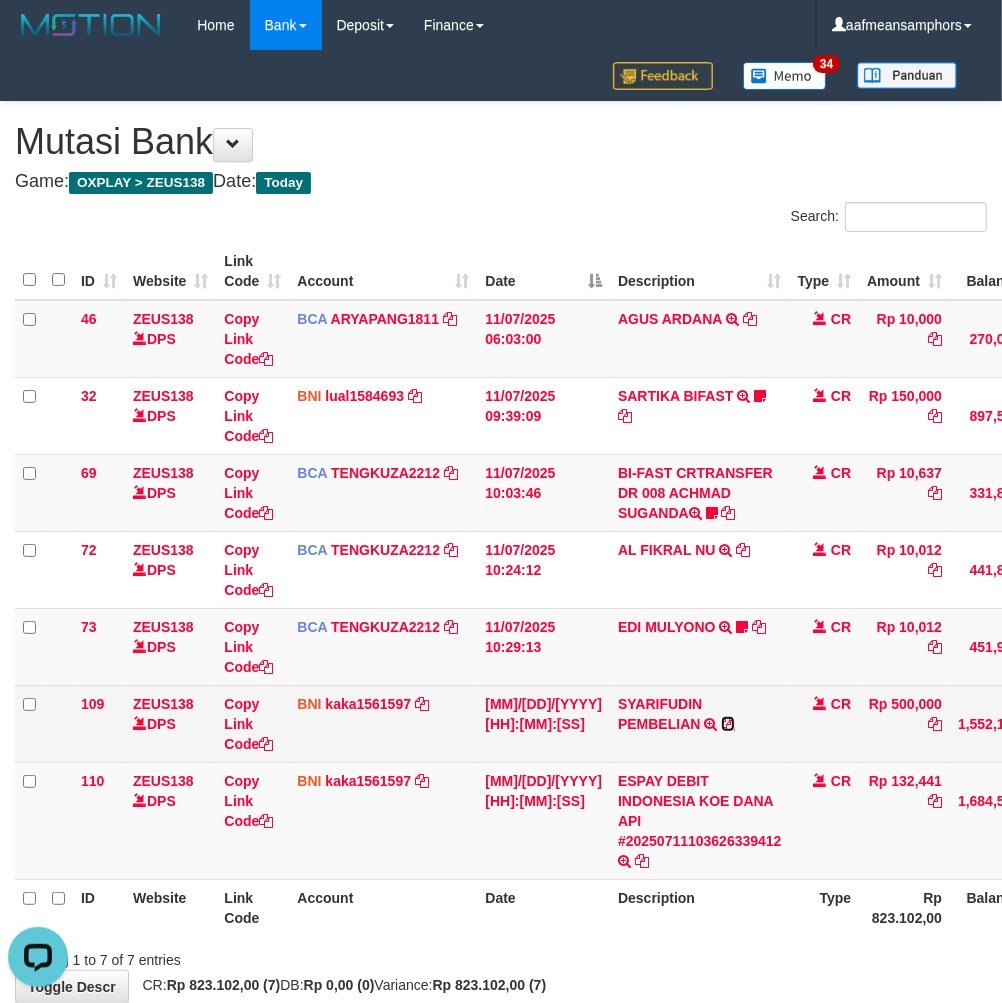 drag, startPoint x: 680, startPoint y: 718, endPoint x: 735, endPoint y: 728, distance: 55.9017 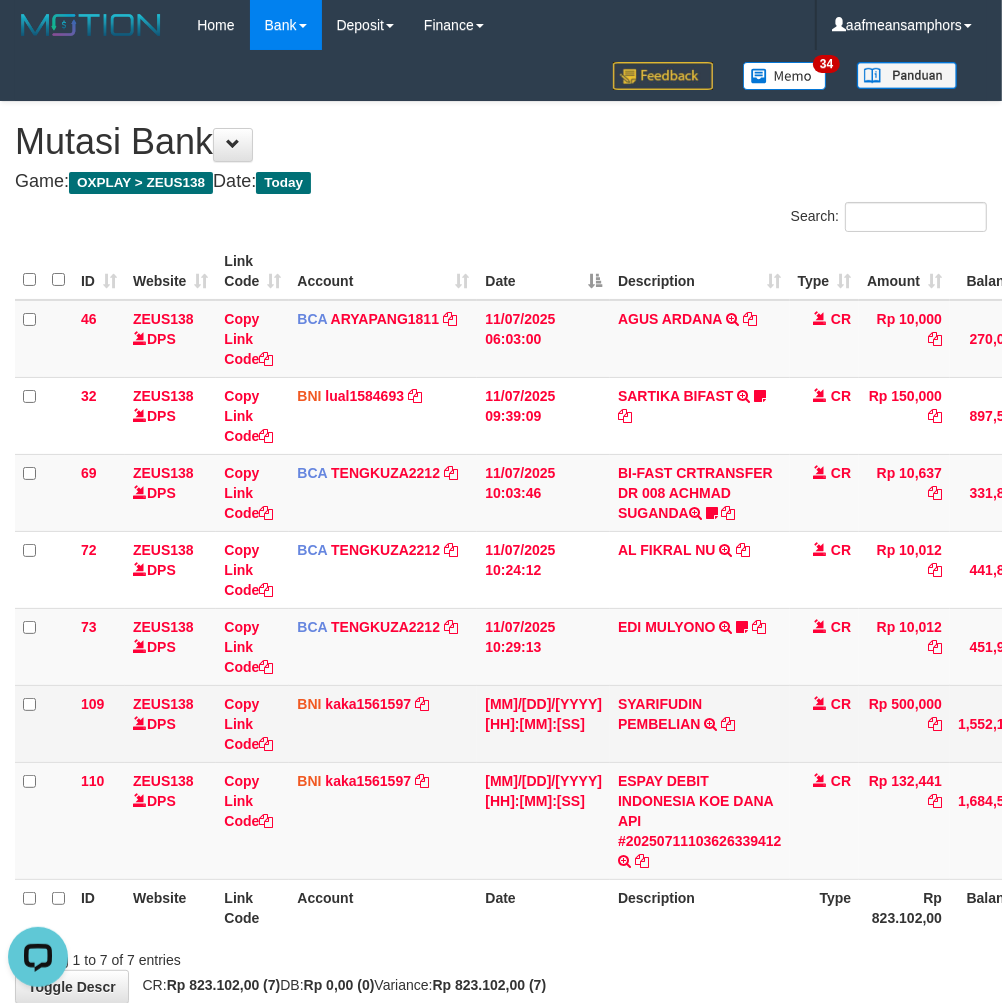 click on "SYARIFUDIN PEMBELIAN         TRF/PAY/TOP-UP ECHANNEL SYARIFUDIN PEMBELIAN" at bounding box center (700, 723) 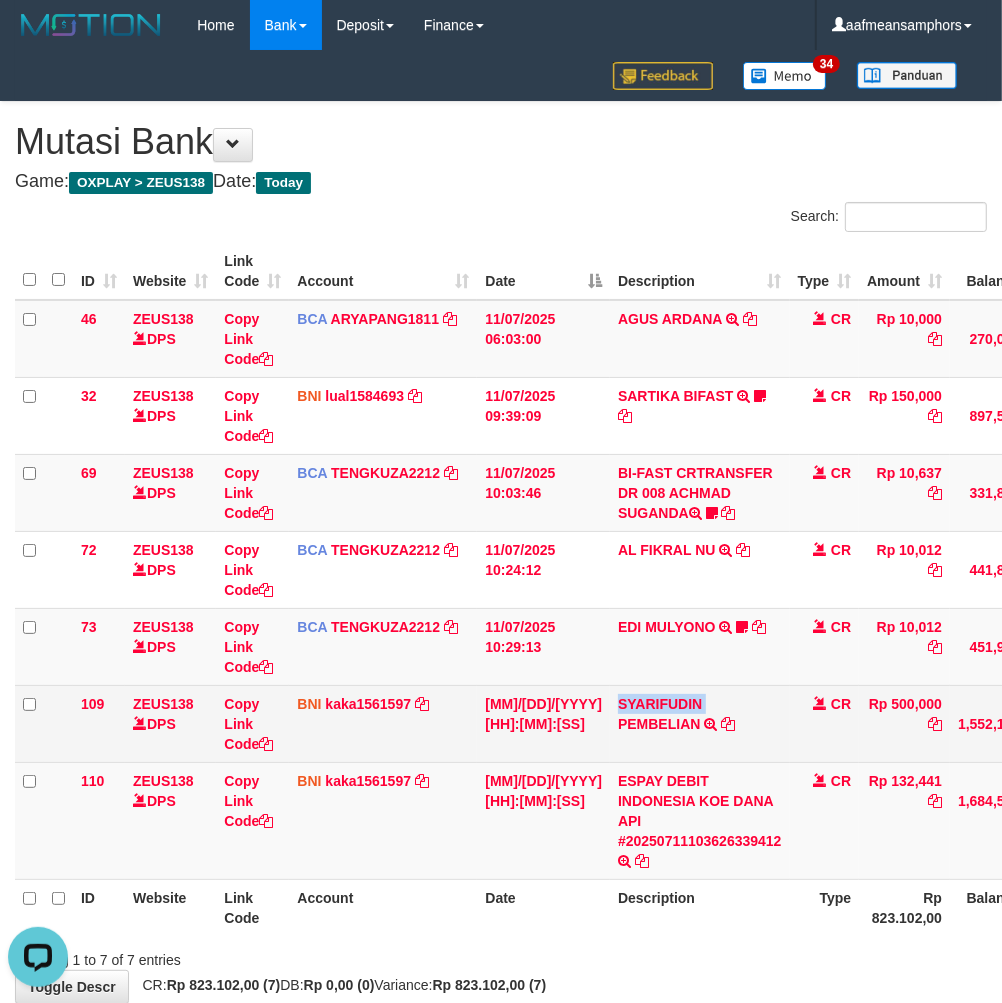 click on "SYARIFUDIN PEMBELIAN         TRF/PAY/TOP-UP ECHANNEL SYARIFUDIN PEMBELIAN" at bounding box center (700, 723) 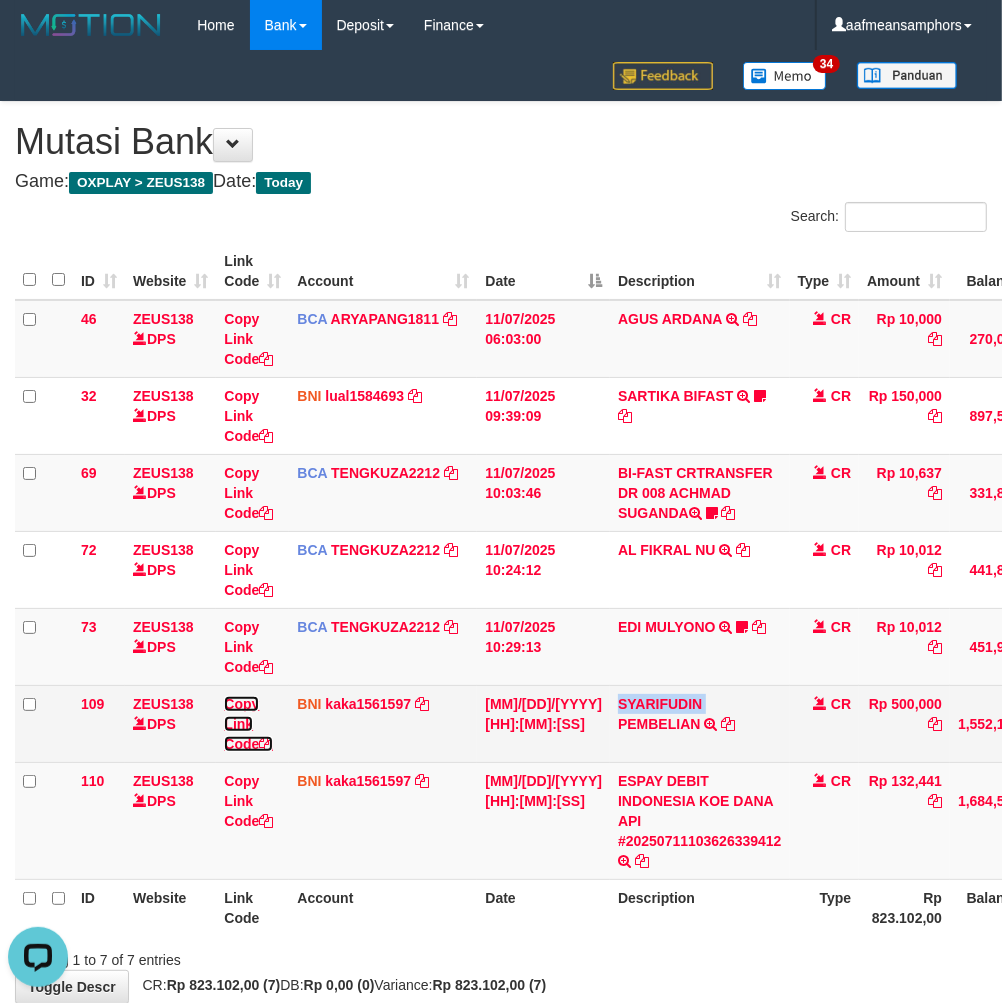 click on "Copy Link Code" at bounding box center (248, 724) 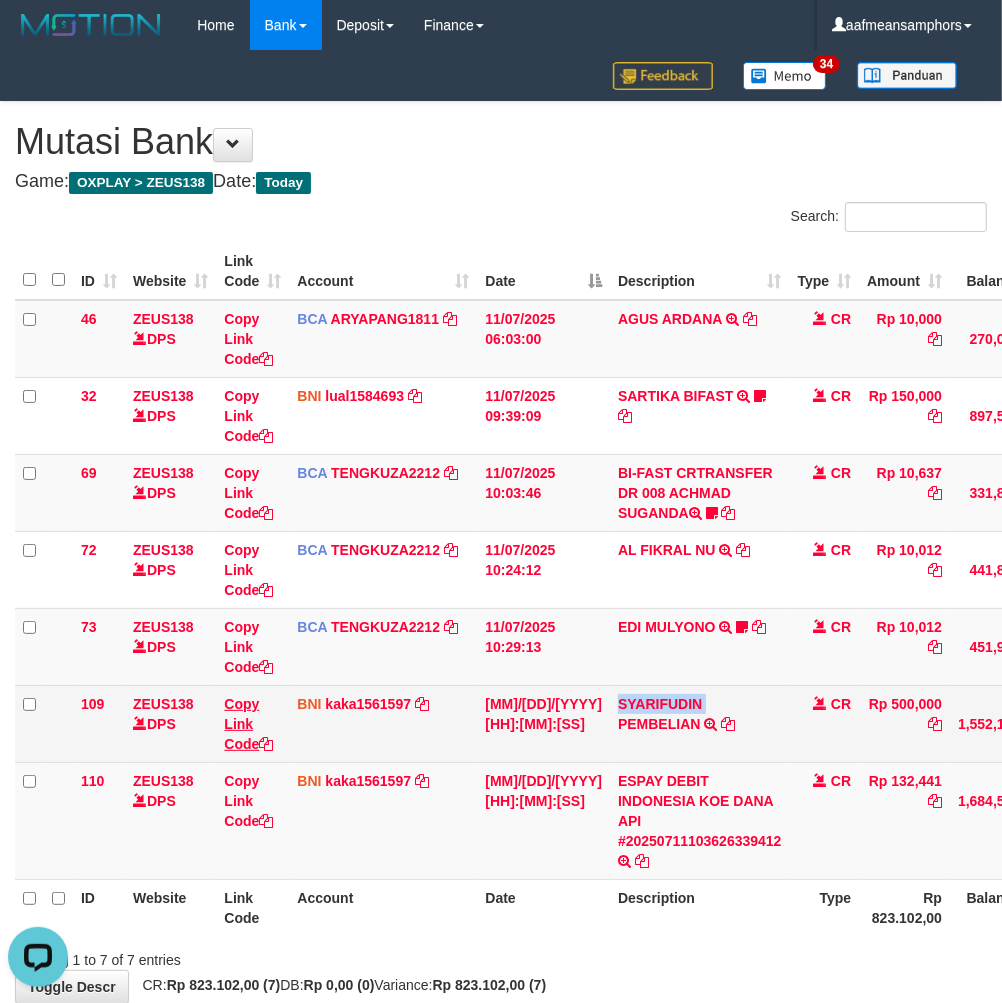 copy on "SYARIFUDIN" 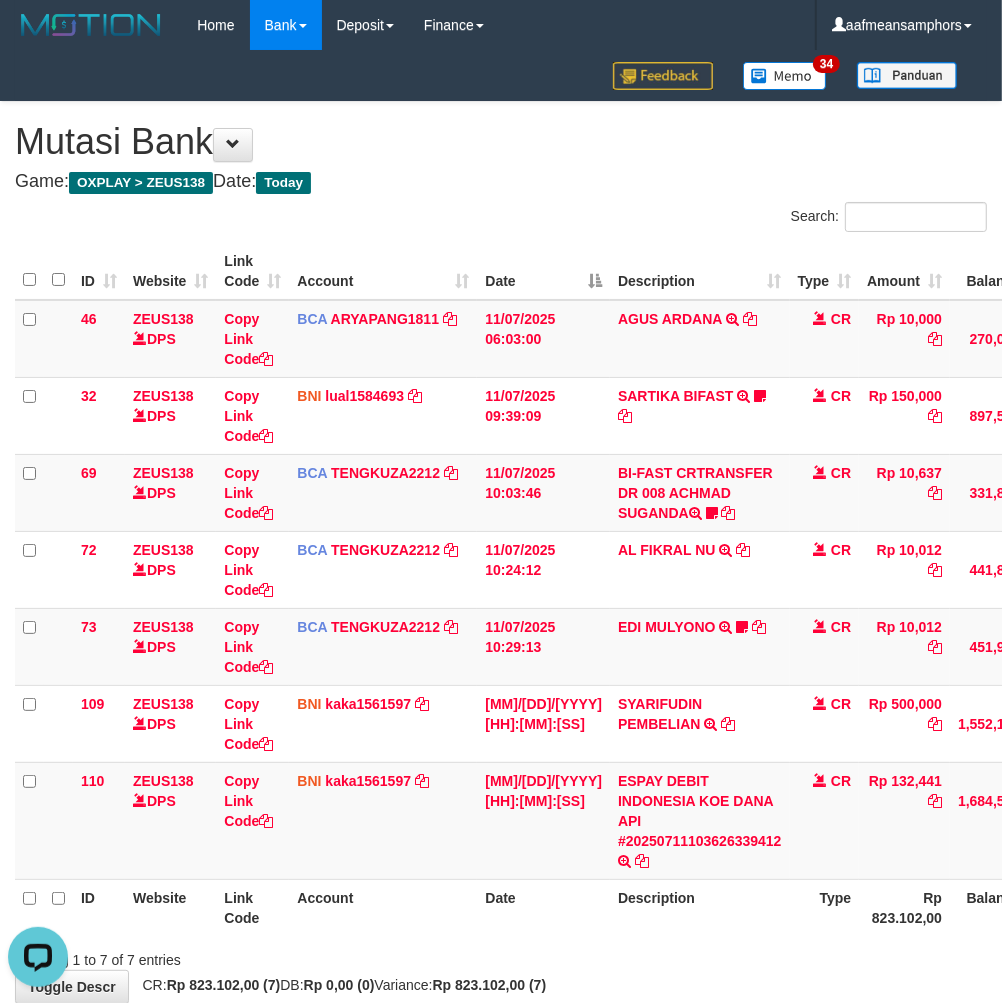 scroll, scrollTop: 320, scrollLeft: 0, axis: vertical 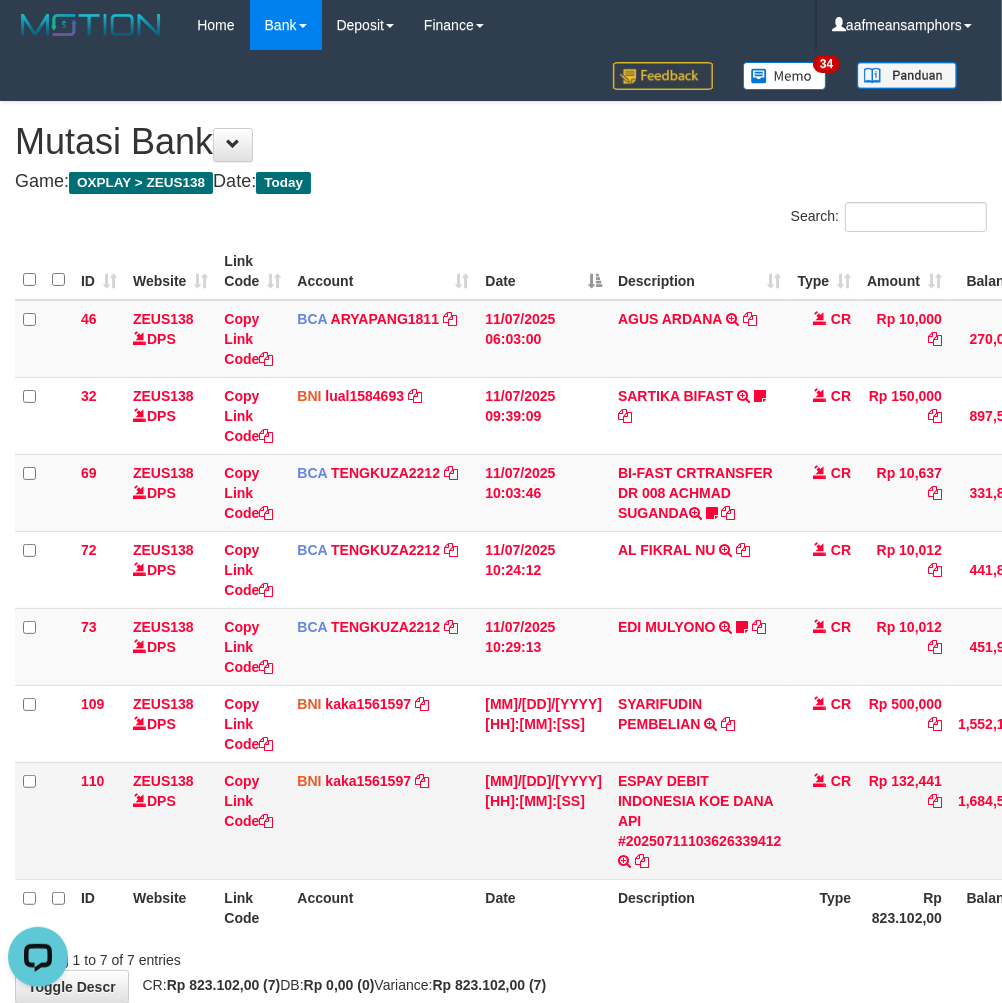click on "ESPAY DEBIT INDONESIA KOE DANA API #20250711103626339412         TRANSFER DARI ESPAY DEBIT INDONESIA KOE DANA API #20250711103626339412" at bounding box center (700, 820) 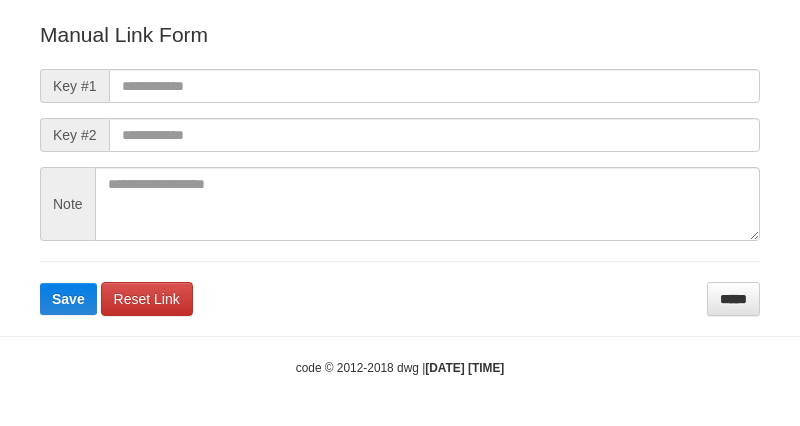 scroll, scrollTop: 222, scrollLeft: 0, axis: vertical 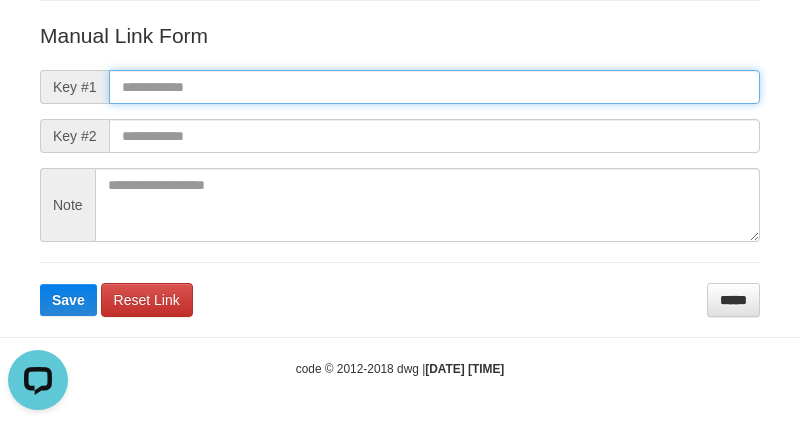 click at bounding box center [434, 87] 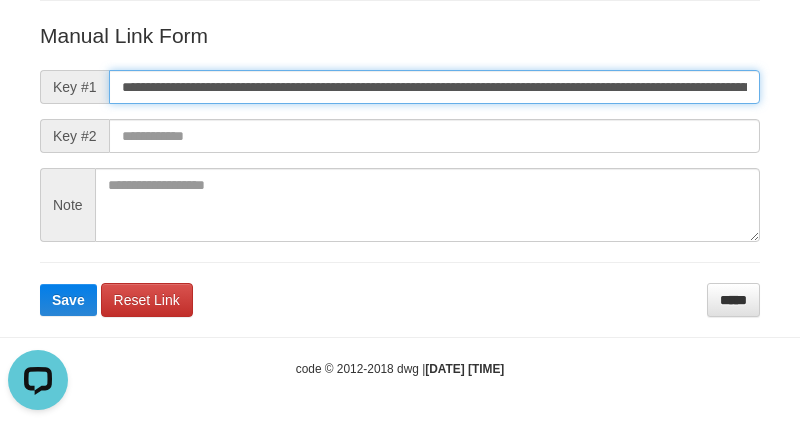 scroll, scrollTop: 0, scrollLeft: 1372, axis: horizontal 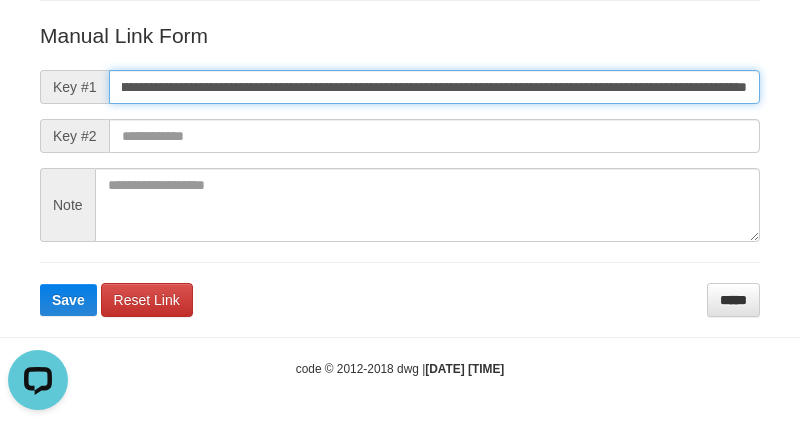 type on "**********" 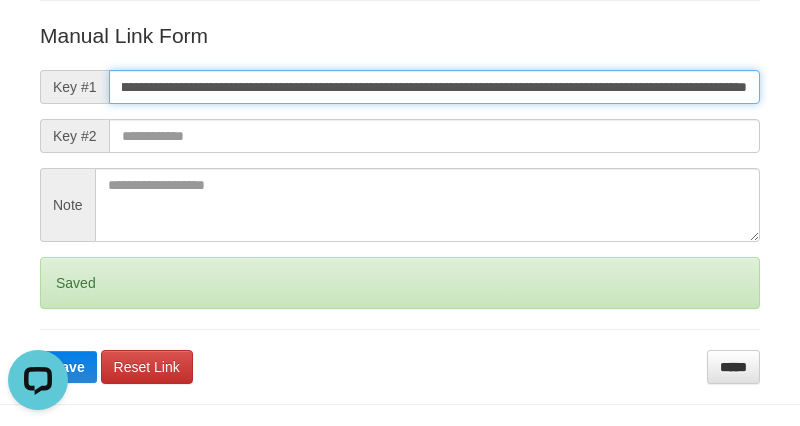 click on "Save" at bounding box center (68, 367) 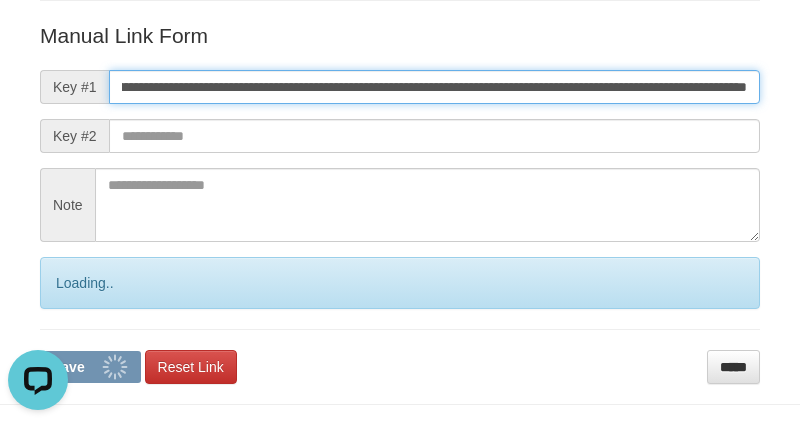 click on "Save" at bounding box center (90, 367) 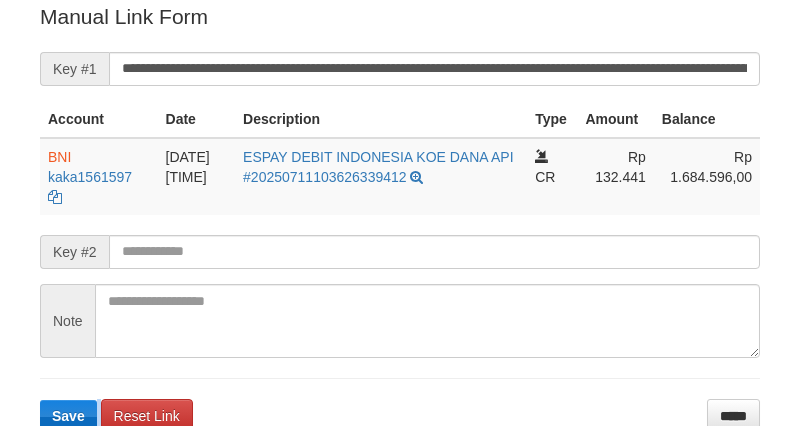 click on "**********" at bounding box center (400, 217) 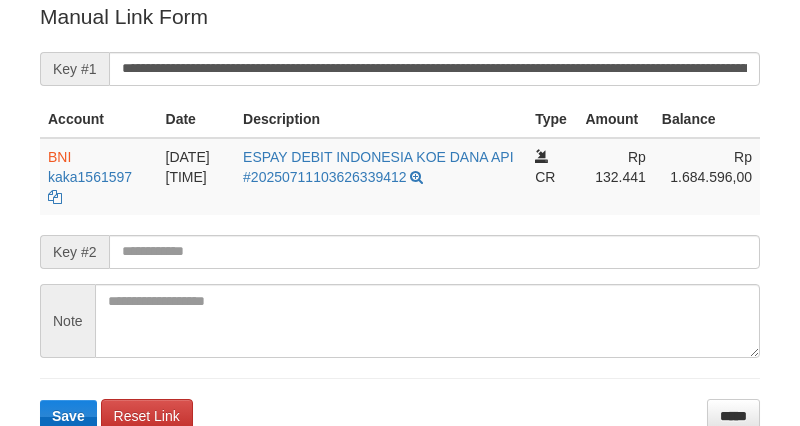 drag, startPoint x: 55, startPoint y: 396, endPoint x: 53, endPoint y: 417, distance: 21.095022 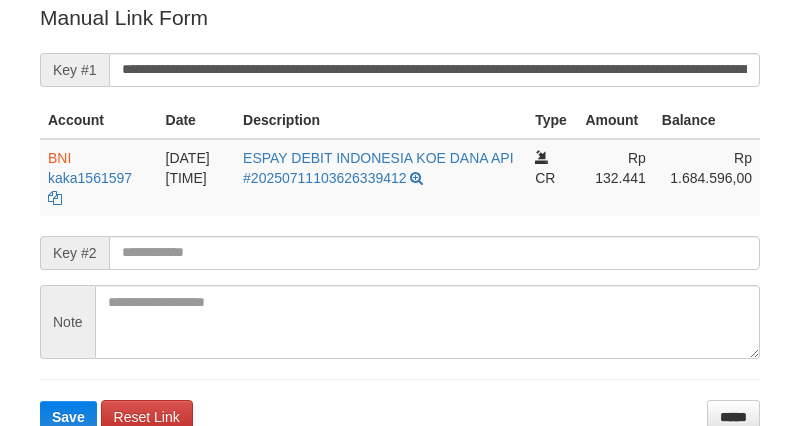 click on "**********" at bounding box center [400, 218] 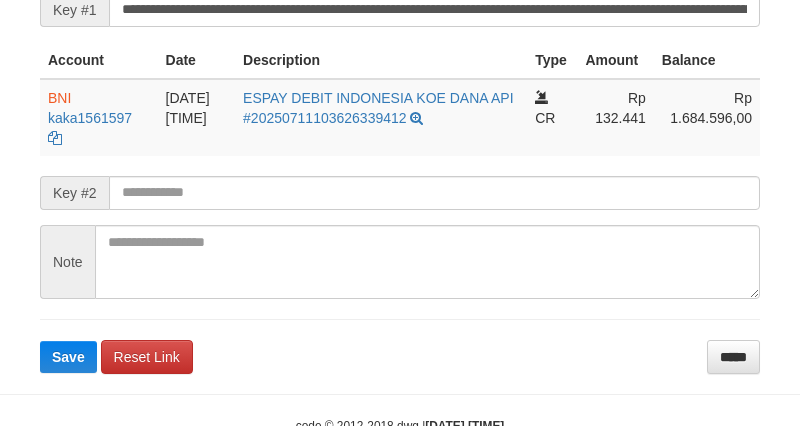 scroll, scrollTop: 520, scrollLeft: 0, axis: vertical 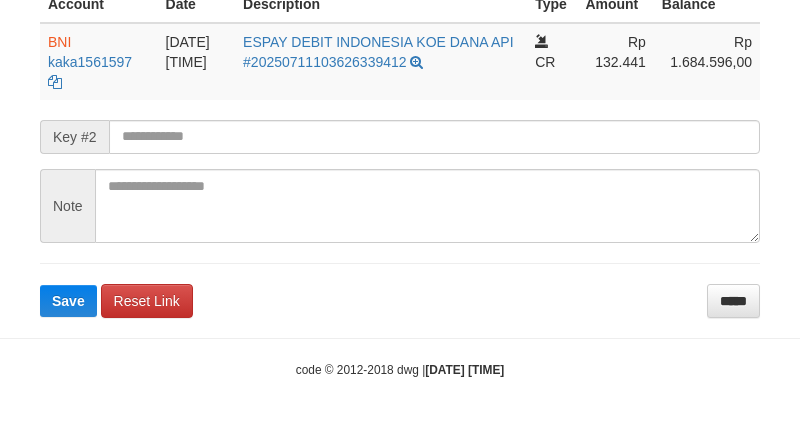click on "Deposit Detail
Game/API
Trans ID
Date Trans.
User ID
Bank Acc. Name
Bank Acc. Number
Amount
ZEUS138
[TRANS_ID]
[DATE] [TIME]
JOYO13
NOR HALIM
DANA
[PHONE_NUMBER]
Rp 132,441
Manual Link History
#
Admin
Key #1
Key #2
Note
Date
1
aafmeansamphors
mutasi_[DATE]|110
[DATE] [TIME]
Account
Date
Description
Type
Amount
Balance
BNI
[USERID]
mutasi_[DATE] | 110 CR" at bounding box center [400, -46] 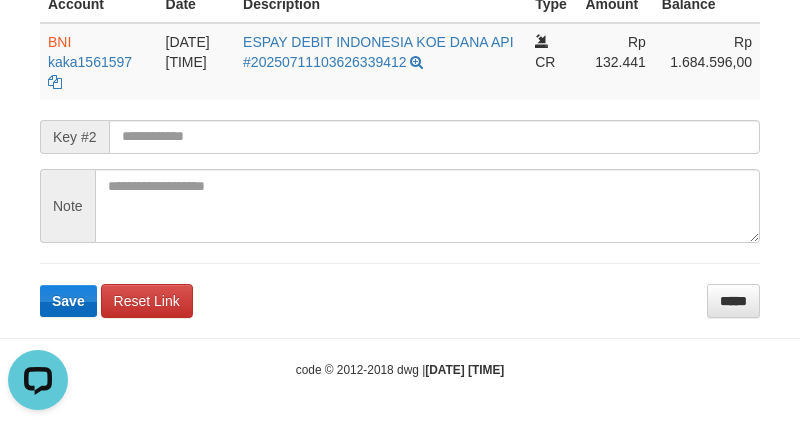 scroll, scrollTop: 0, scrollLeft: 0, axis: both 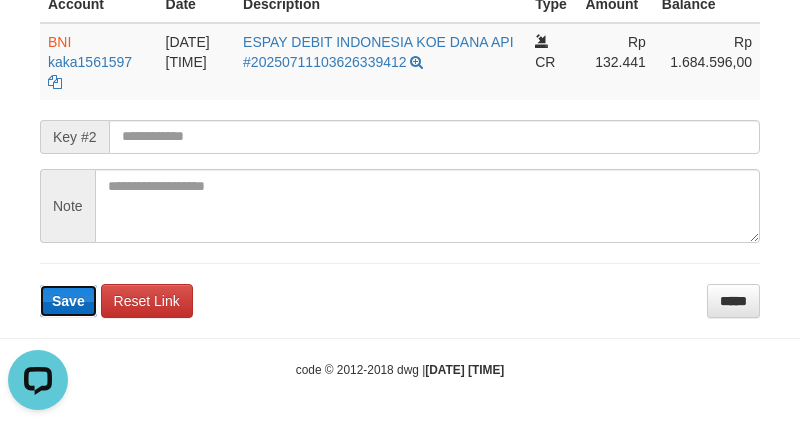 click on "Save" at bounding box center (68, 301) 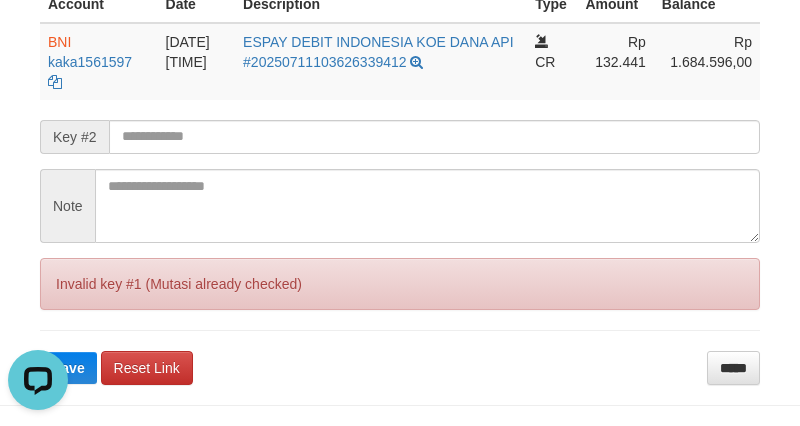 click on "**********" at bounding box center (400, 135) 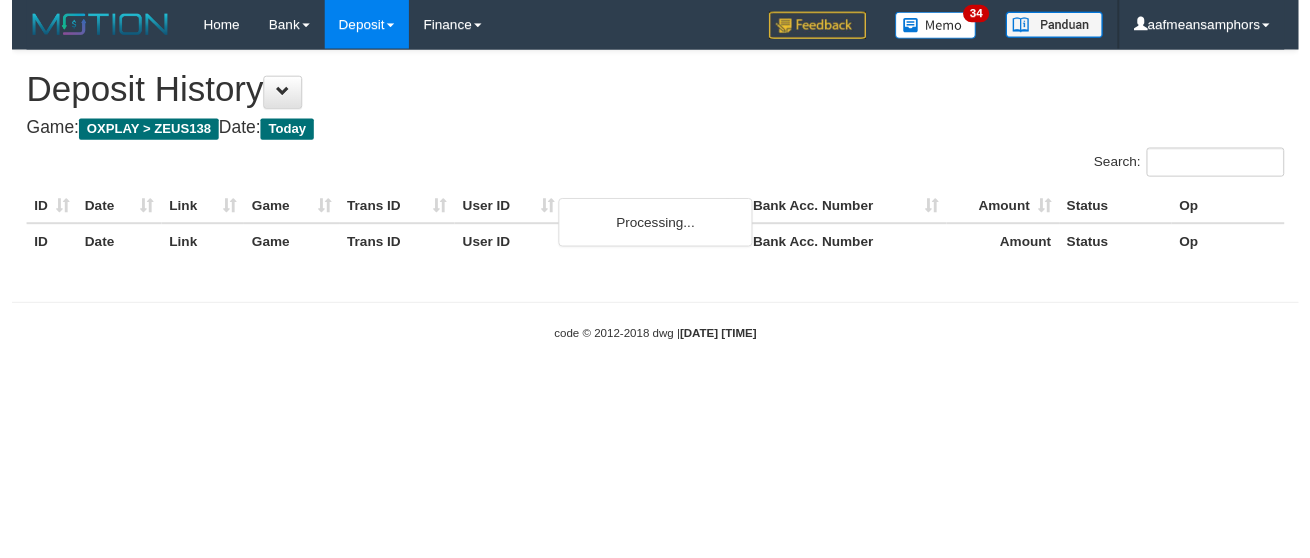 scroll, scrollTop: 0, scrollLeft: 0, axis: both 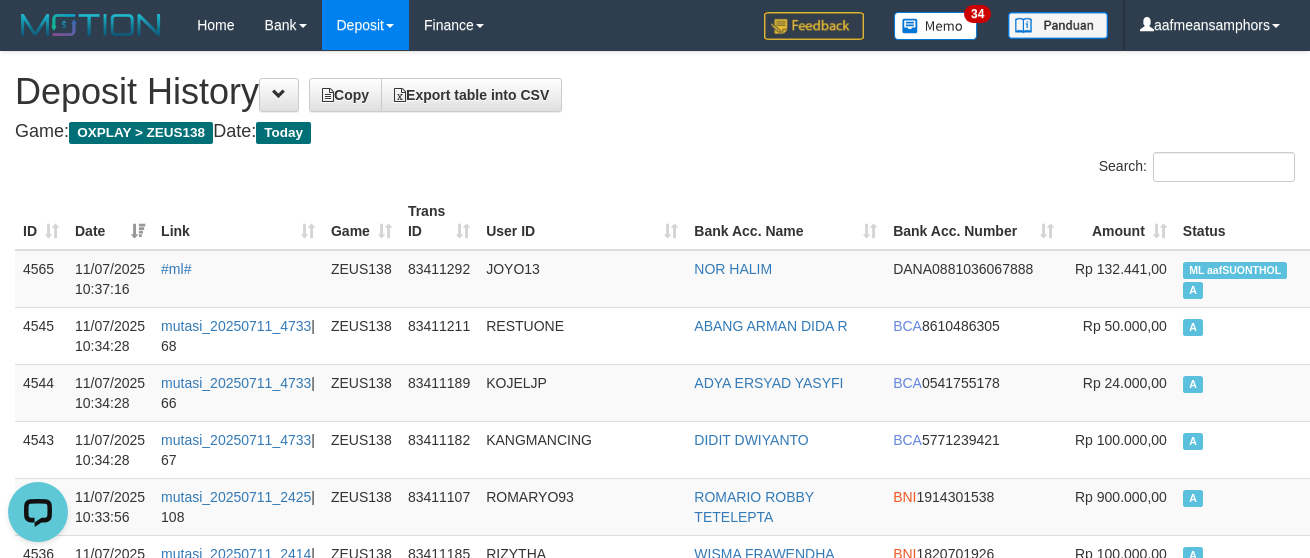 drag, startPoint x: 251, startPoint y: 148, endPoint x: 265, endPoint y: 141, distance: 15.652476 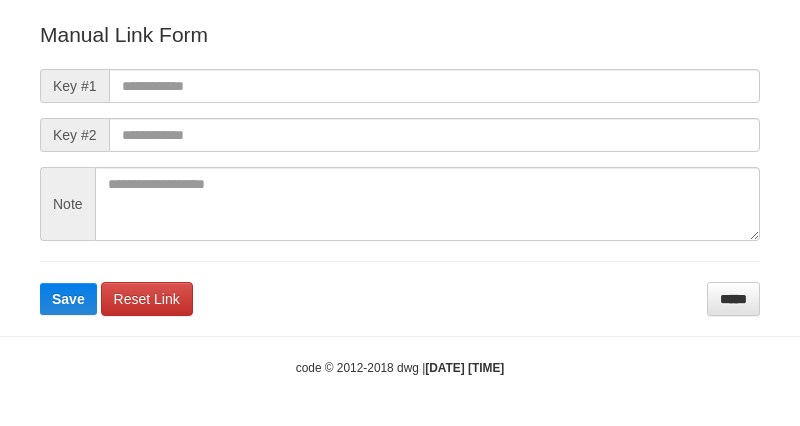 scroll, scrollTop: 222, scrollLeft: 0, axis: vertical 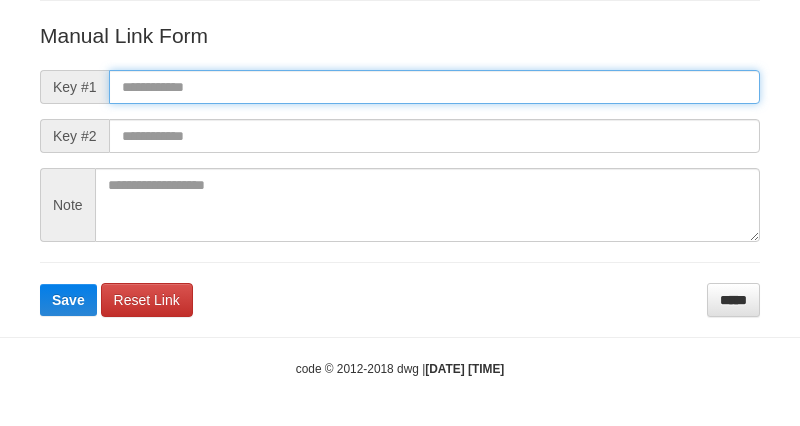 paste on "**********" 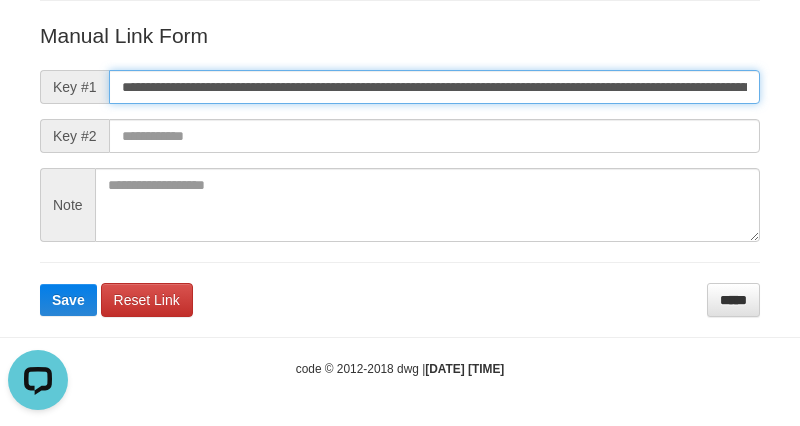 scroll, scrollTop: 0, scrollLeft: 0, axis: both 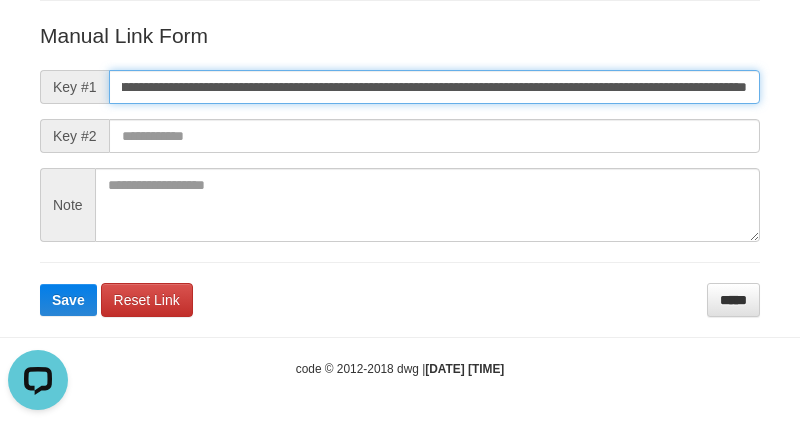 type on "**********" 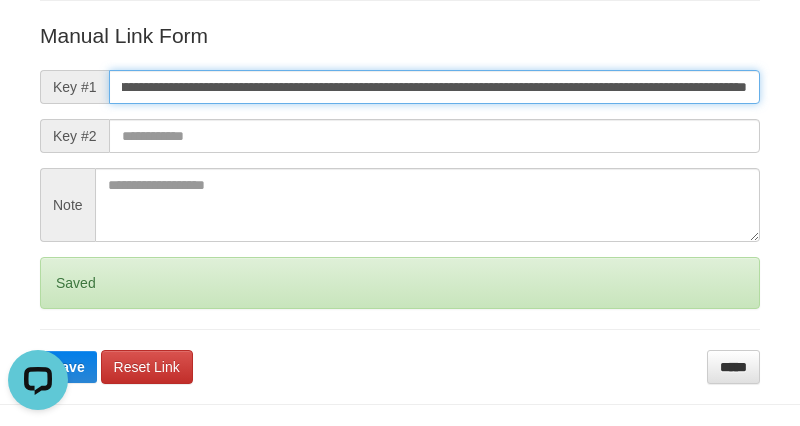 click on "Save" at bounding box center (68, 367) 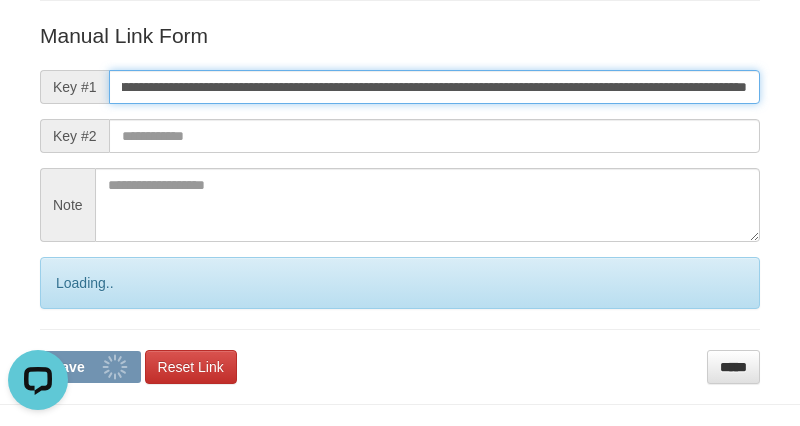 click on "Save" at bounding box center [90, 367] 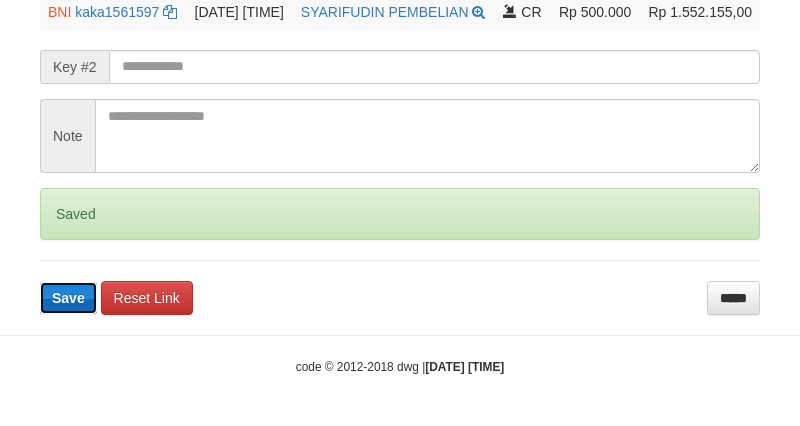 type 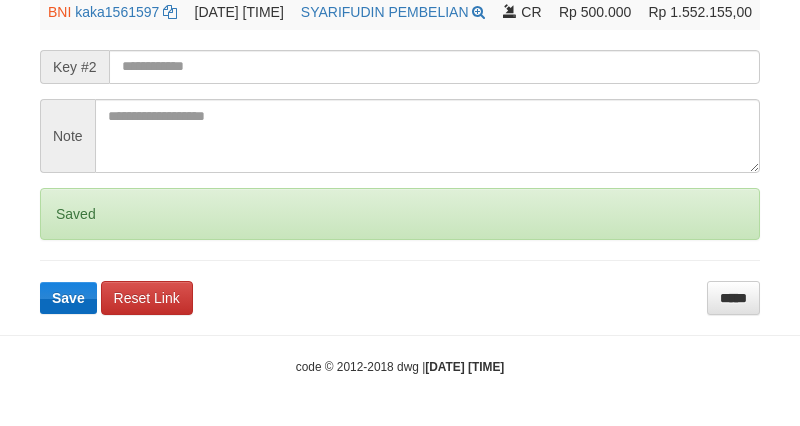 click on "Deposit Detail
Game/API
Trans ID
Date Trans.
User ID
Bank Acc. Name
Bank Acc. Number
Amount
ZEUS138
83411193
[DATE] [TIME]
ADOENK007PRO
SYARIFUDIN
MANDIRI
1560018987448
Rp 500,000
Manual Link History
#
Admin
Key #1
Key #2
Note
Date
1
aafmeansamphors
mutasi_20250711_2425|109
[DATE] [TIME]
Account
Date
Description
Type
Amount
Balance
[BANK]
[ACCOUNT_NAME]
CR" at bounding box center [400, -62] 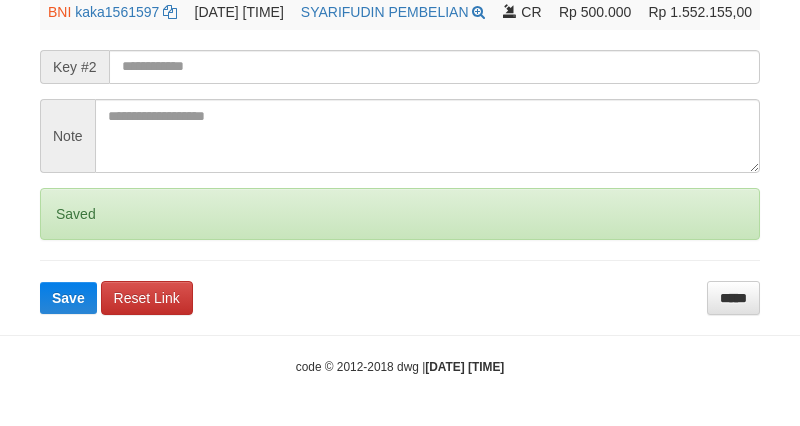 scroll, scrollTop: 565, scrollLeft: 0, axis: vertical 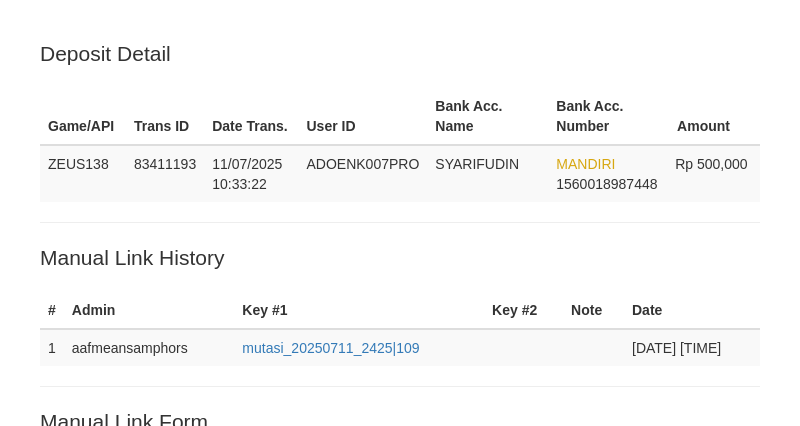 click on "**********" at bounding box center (400, 602) 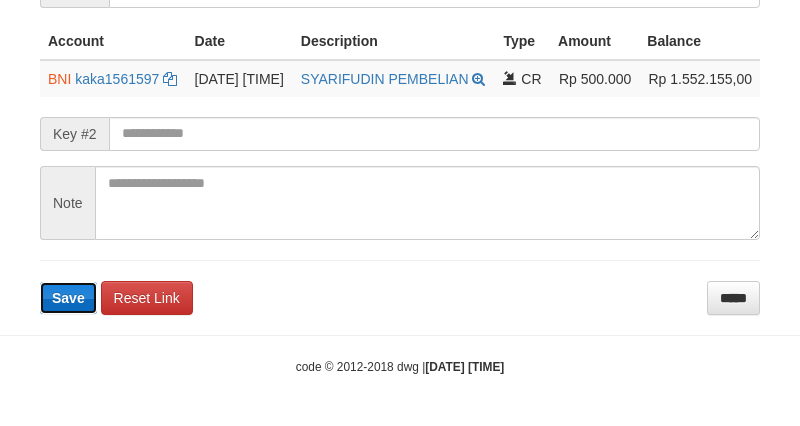 type 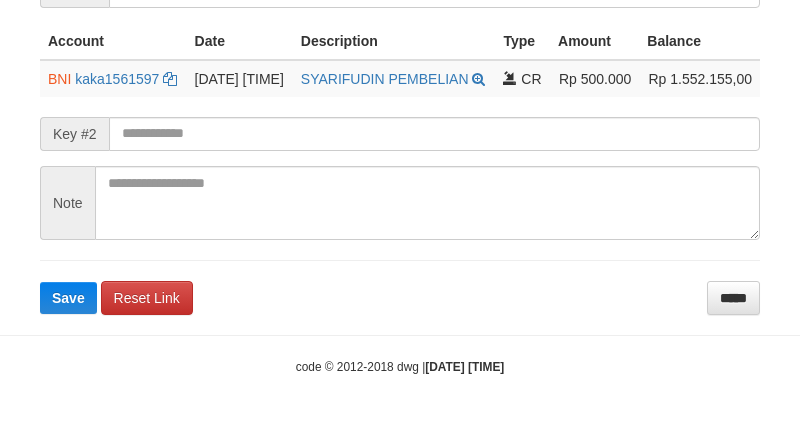 drag, startPoint x: 61, startPoint y: 382, endPoint x: 67, endPoint y: 370, distance: 13.416408 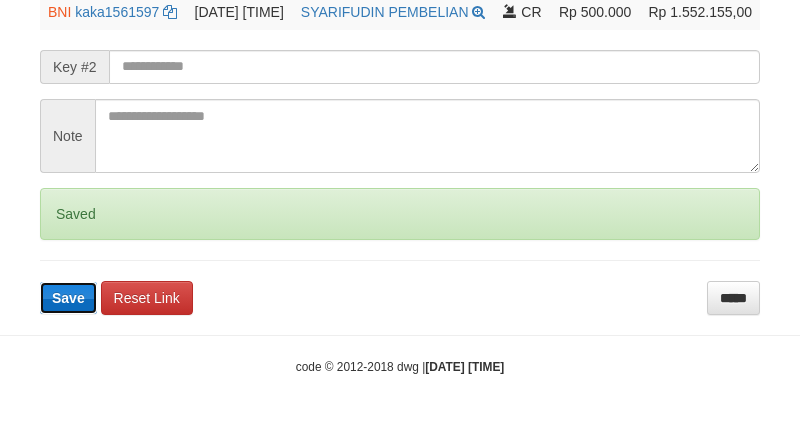click on "Save" at bounding box center [68, 298] 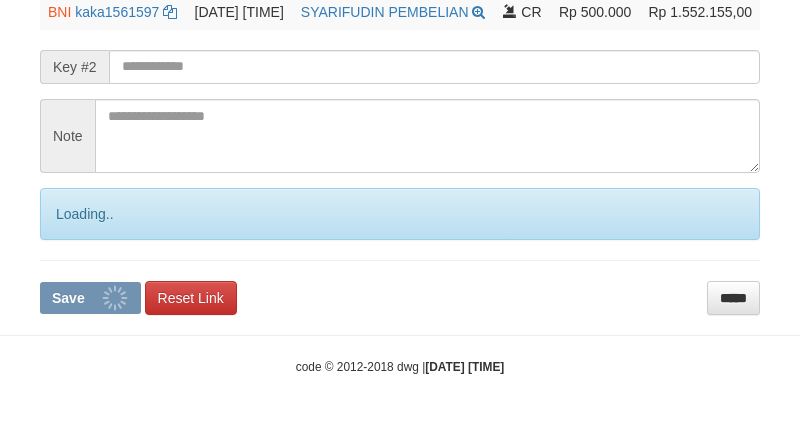 scroll, scrollTop: 564, scrollLeft: 0, axis: vertical 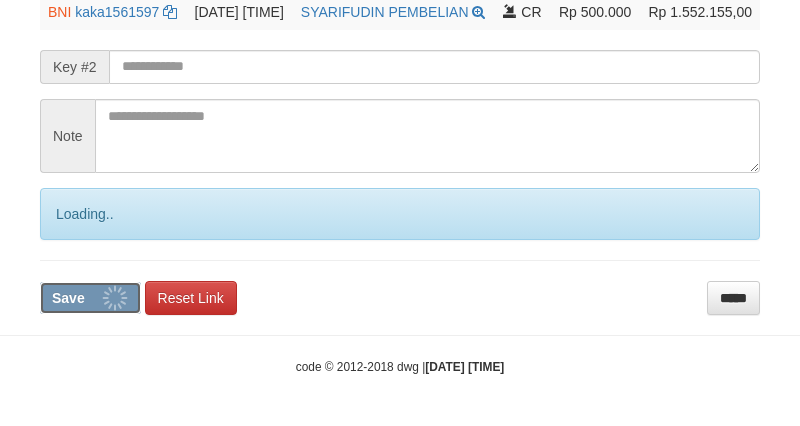 click on "Save" at bounding box center (68, 298) 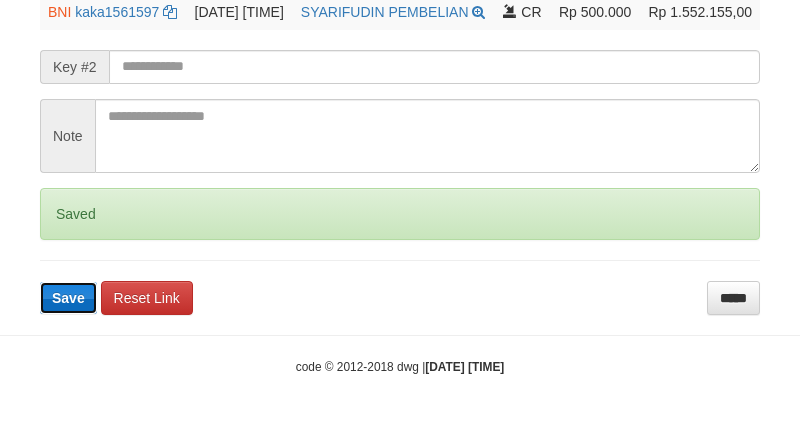 click on "Save" at bounding box center (68, 298) 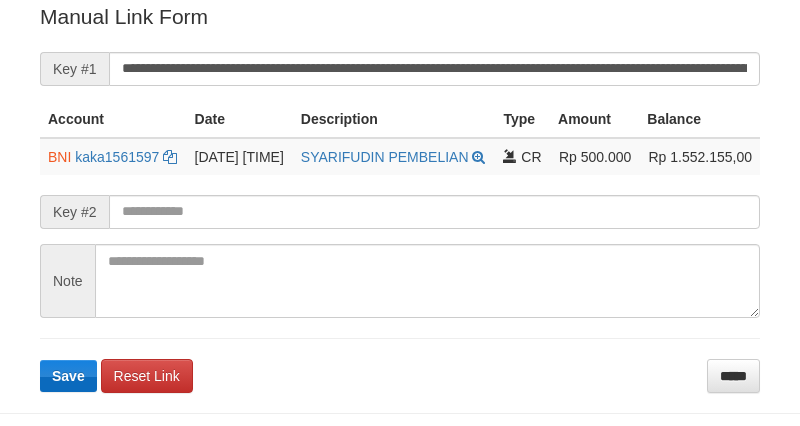 drag, startPoint x: 0, startPoint y: 0, endPoint x: 85, endPoint y: 380, distance: 389.39056 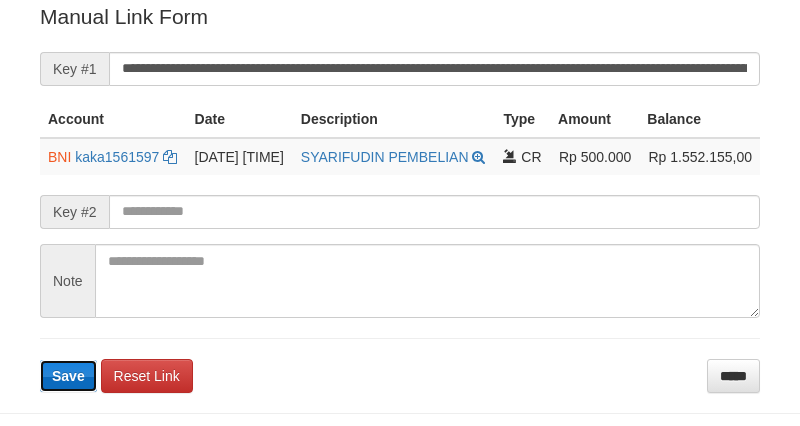 type 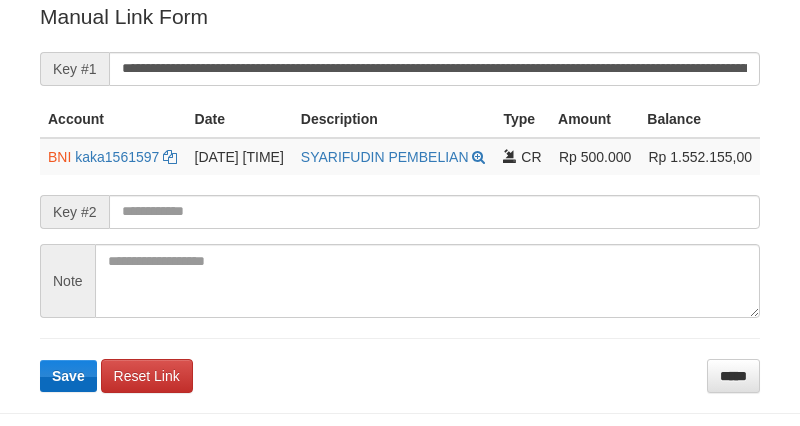 click on "Deposit Detail
Game/API
Trans ID
Date Trans.
User ID
Bank Acc. Name
Bank Acc. Number
Amount
ZEUS138
83411193
[DATE] [TIME]
ADOENK007PRO
[NAME]
MANDIRI
1560018987448
Rp 500,000
Manual Link History
#
Admin
Key #1
Key #2
Note
Date
1
aafmeansamphors
mutasi_[DATE]_[NUMBER]|[NUMBER]
[DATE] [TIME]
Account
Date
Description
Type
Amount
Balance
BNI
[USER]
CR" at bounding box center (400, 49) 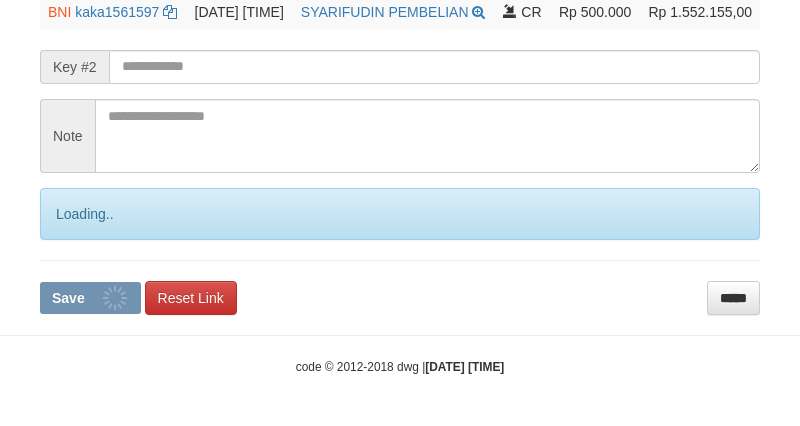scroll, scrollTop: 563, scrollLeft: 0, axis: vertical 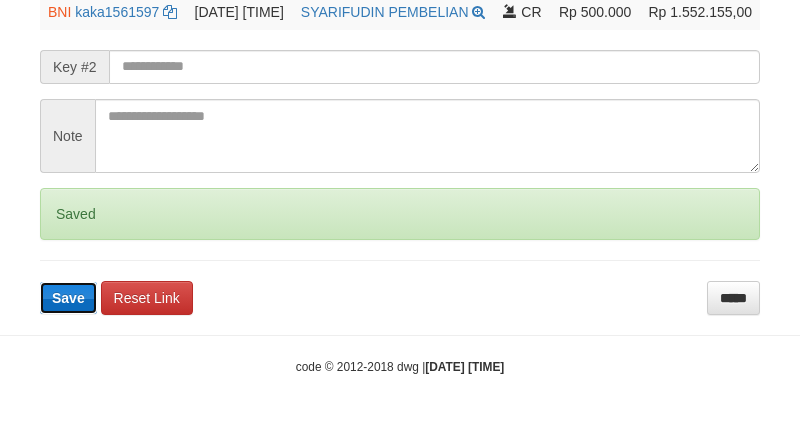 drag, startPoint x: 63, startPoint y: 290, endPoint x: 64, endPoint y: 306, distance: 16.03122 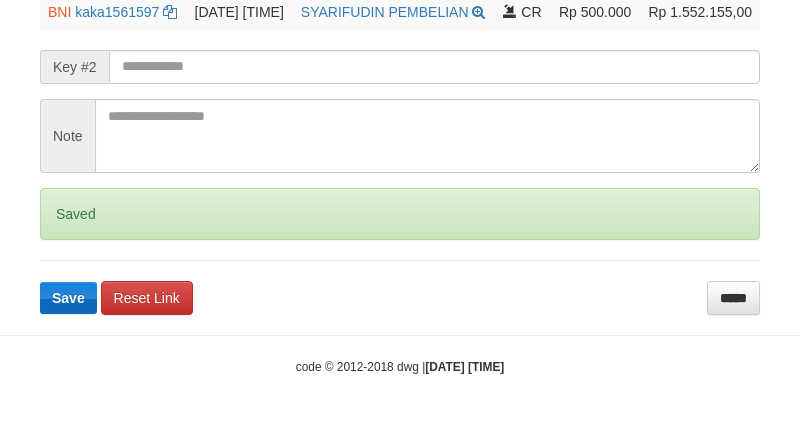 click on "Save" at bounding box center [68, 298] 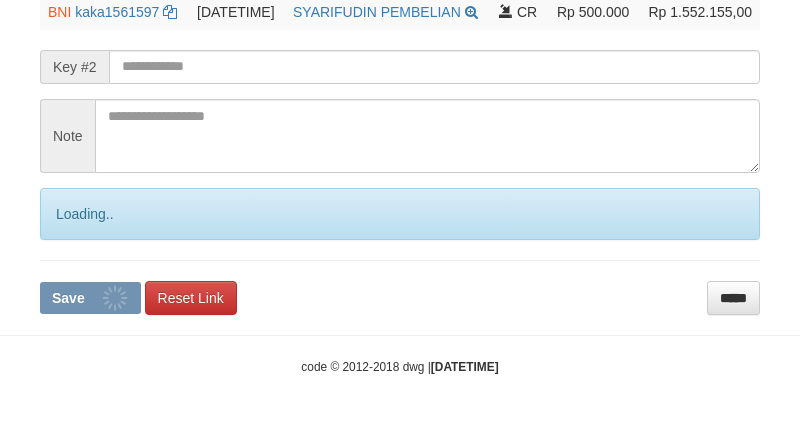 drag, startPoint x: 0, startPoint y: 0, endPoint x: 70, endPoint y: 301, distance: 309.03235 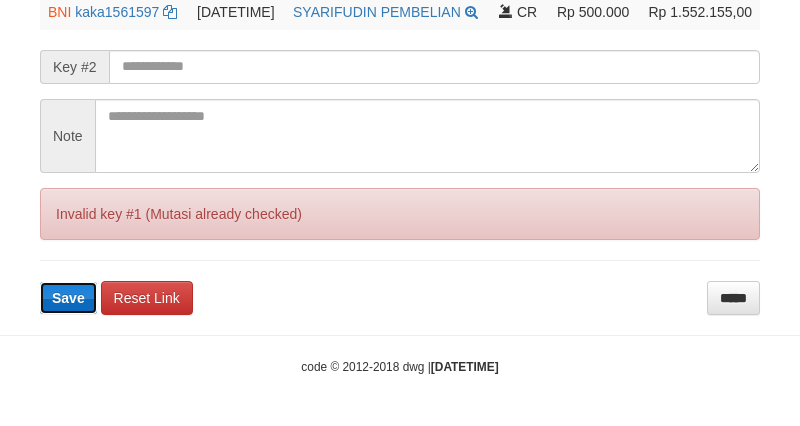 type 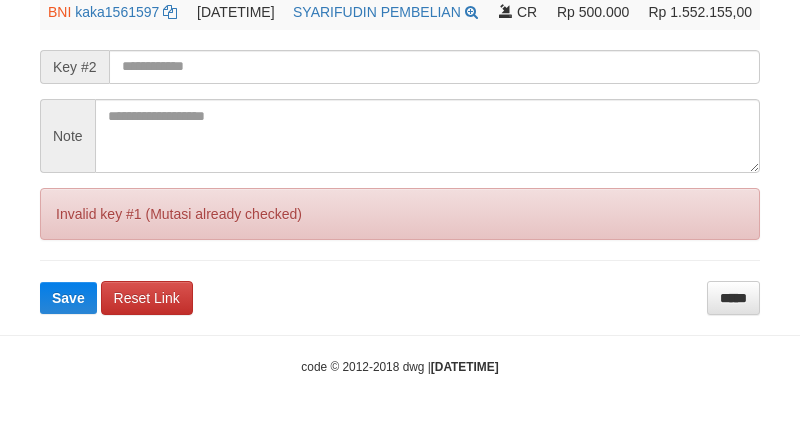 scroll, scrollTop: 562, scrollLeft: 0, axis: vertical 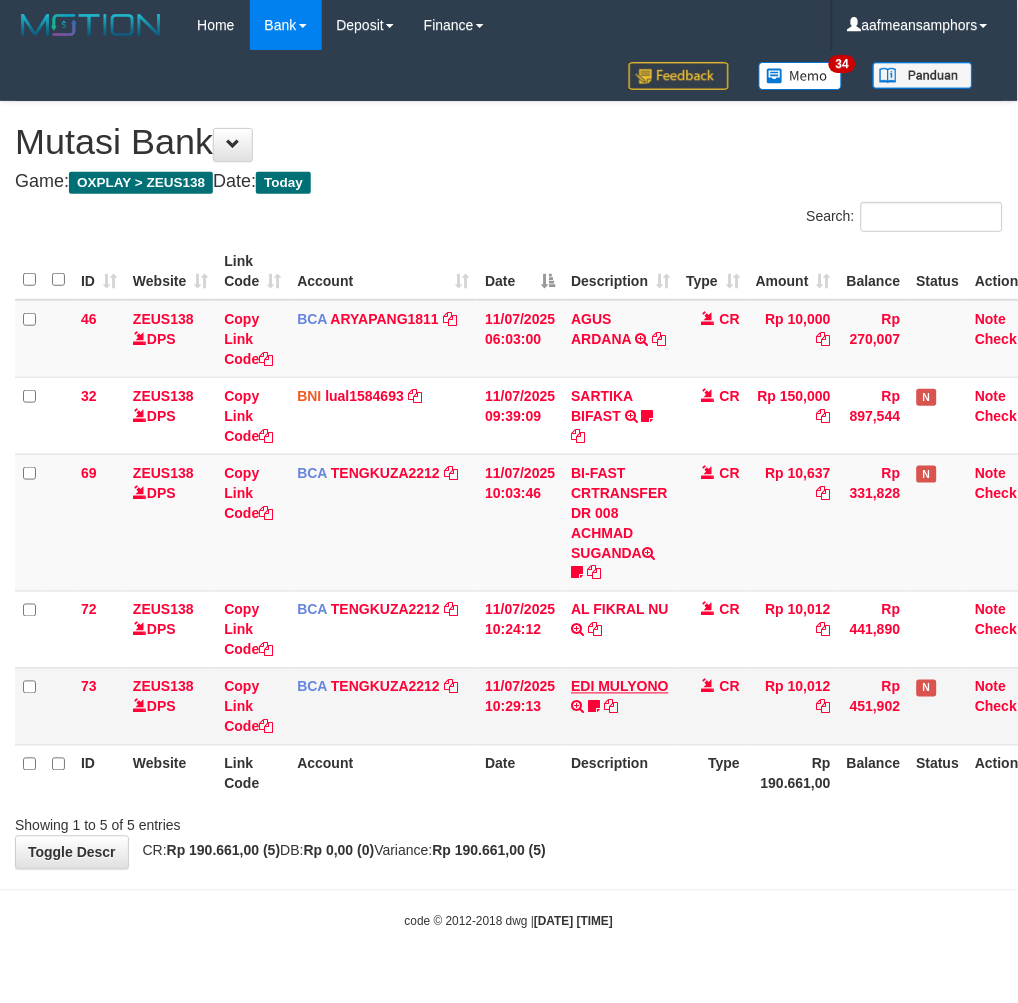 drag, startPoint x: 653, startPoint y: 696, endPoint x: 635, endPoint y: 690, distance: 18.973665 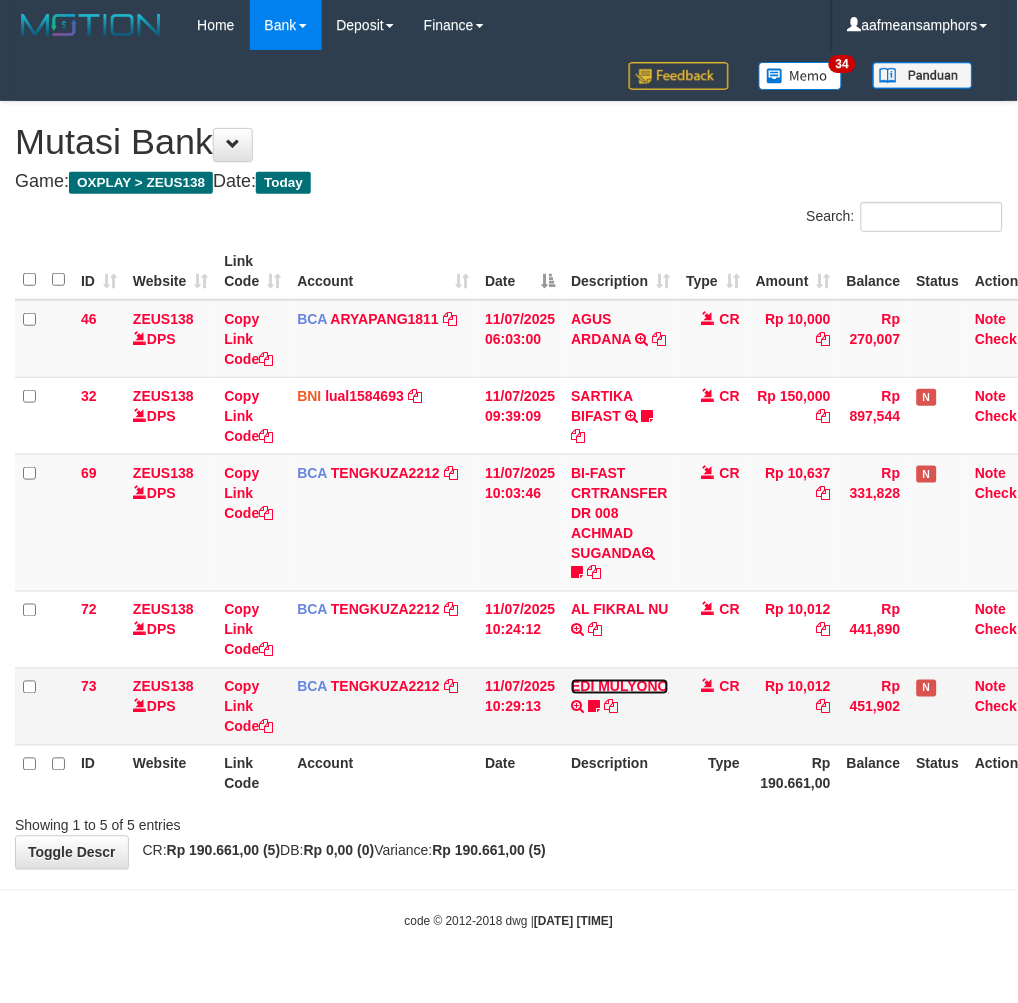 click on "EDI MULYONO" at bounding box center (620, 687) 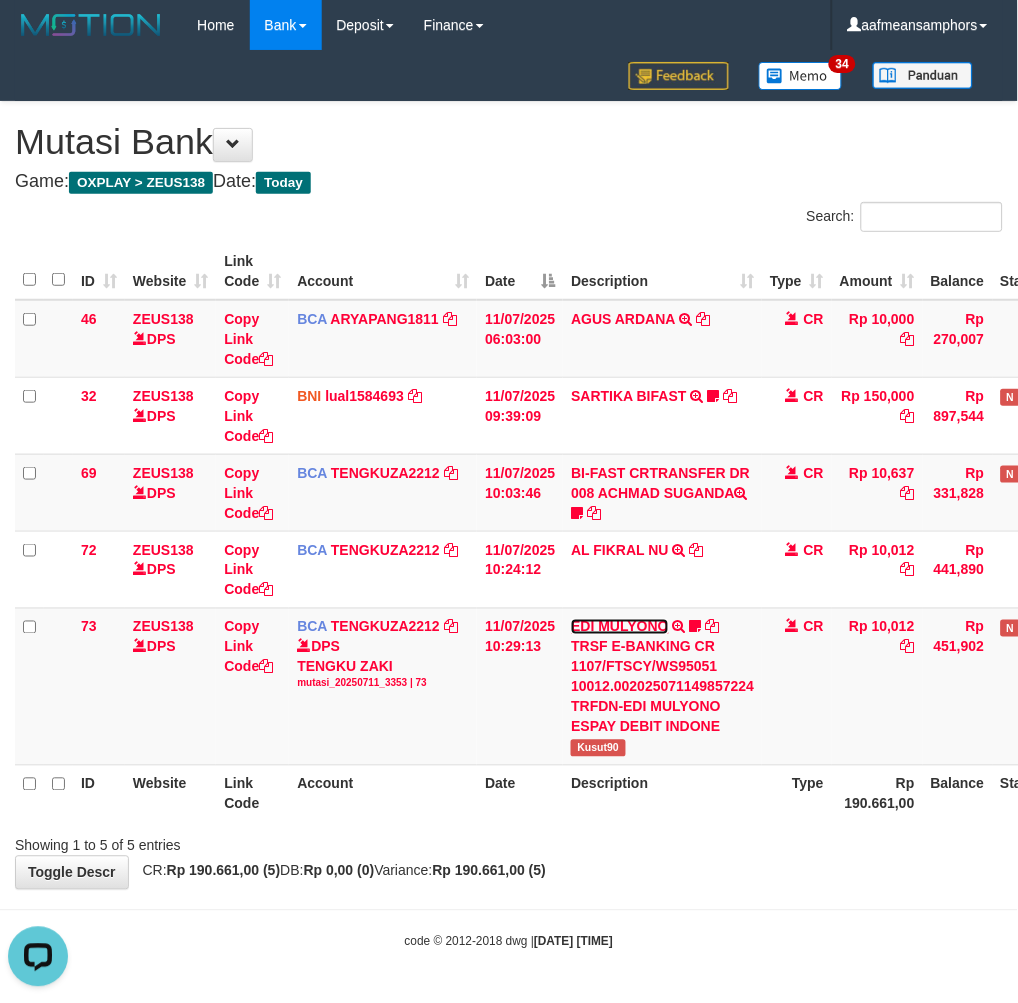 scroll, scrollTop: 0, scrollLeft: 0, axis: both 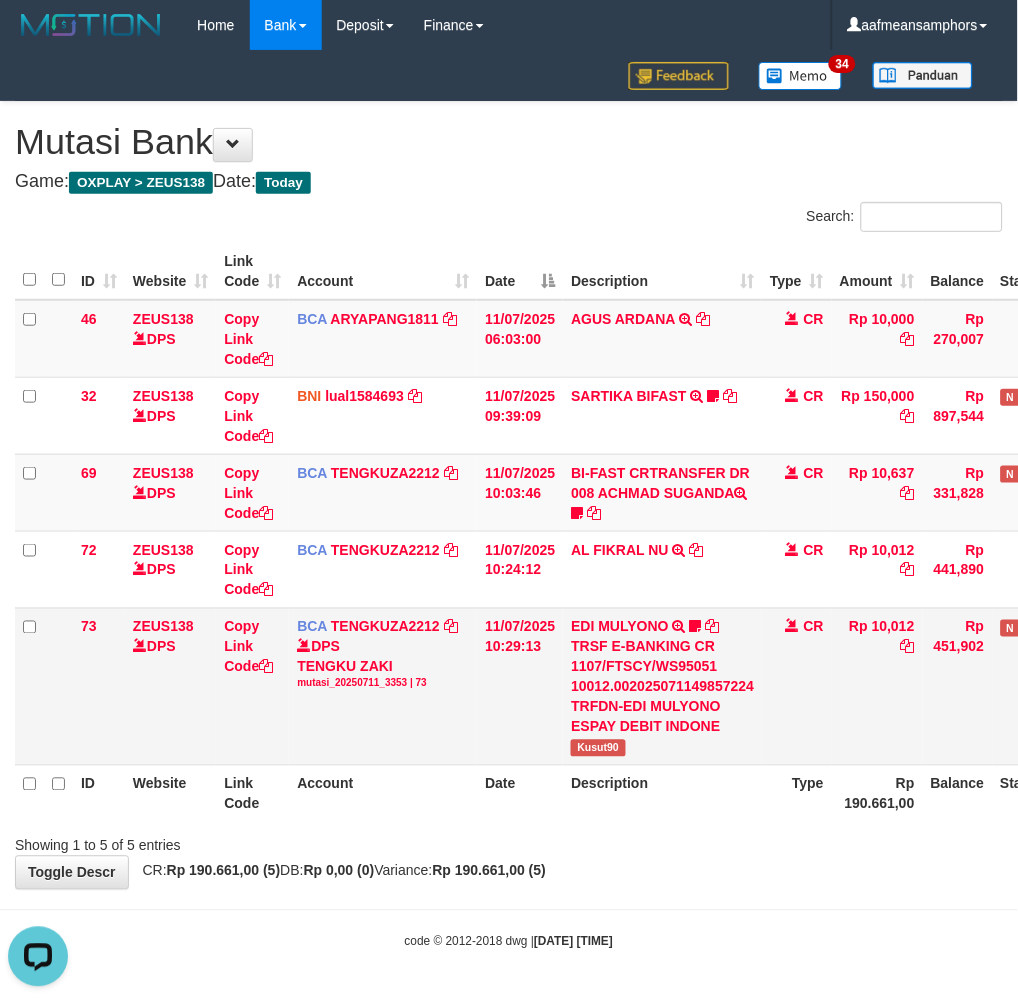 click on "EDI MULYONO            TRSF E-BANKING CR 1107/FTSCY/WS95051
10012.002025071149857224 TRFDN-EDI MULYONO ESPAY DEBIT INDONE    Kusut90" at bounding box center (662, 686) 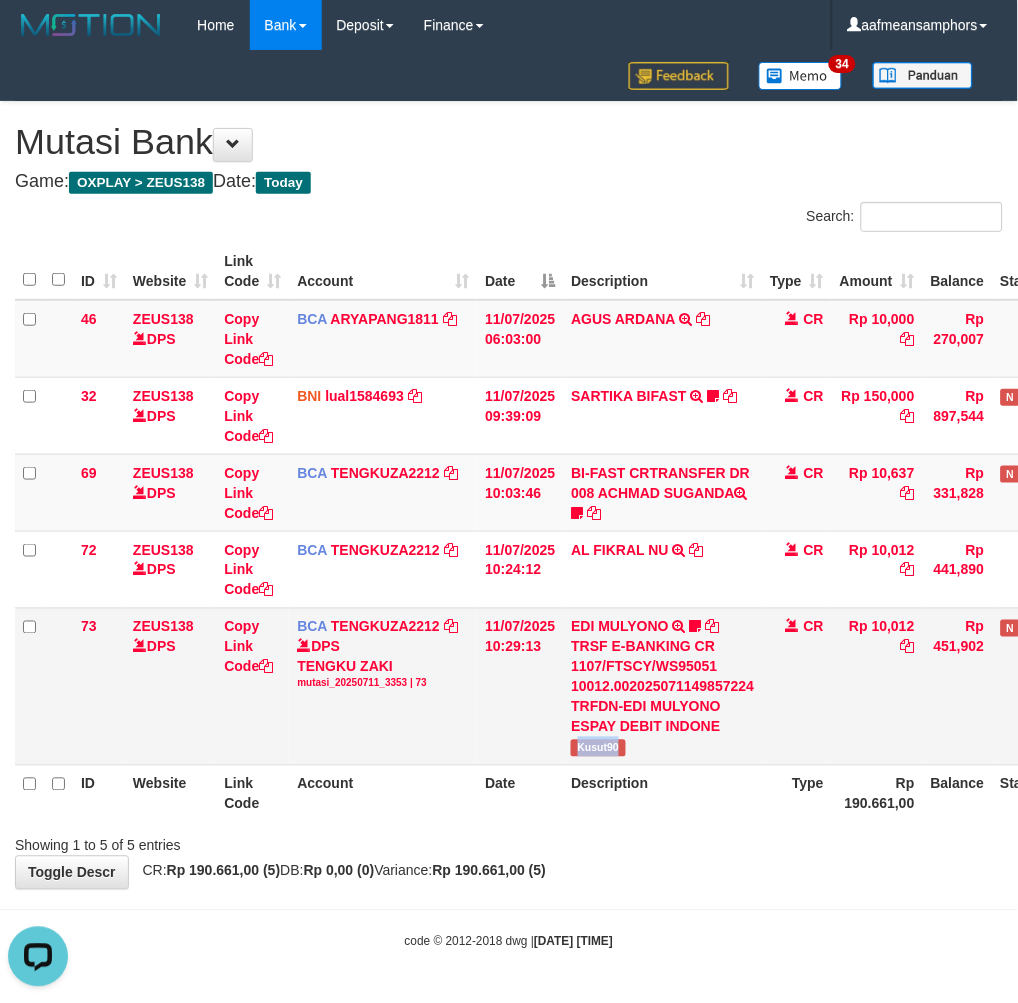 click on "EDI MULYONO            TRSF E-BANKING CR 1107/FTSCY/WS95051
10012.002025071149857224 TRFDN-EDI MULYONO ESPAY DEBIT INDONE    Kusut90" at bounding box center (662, 686) 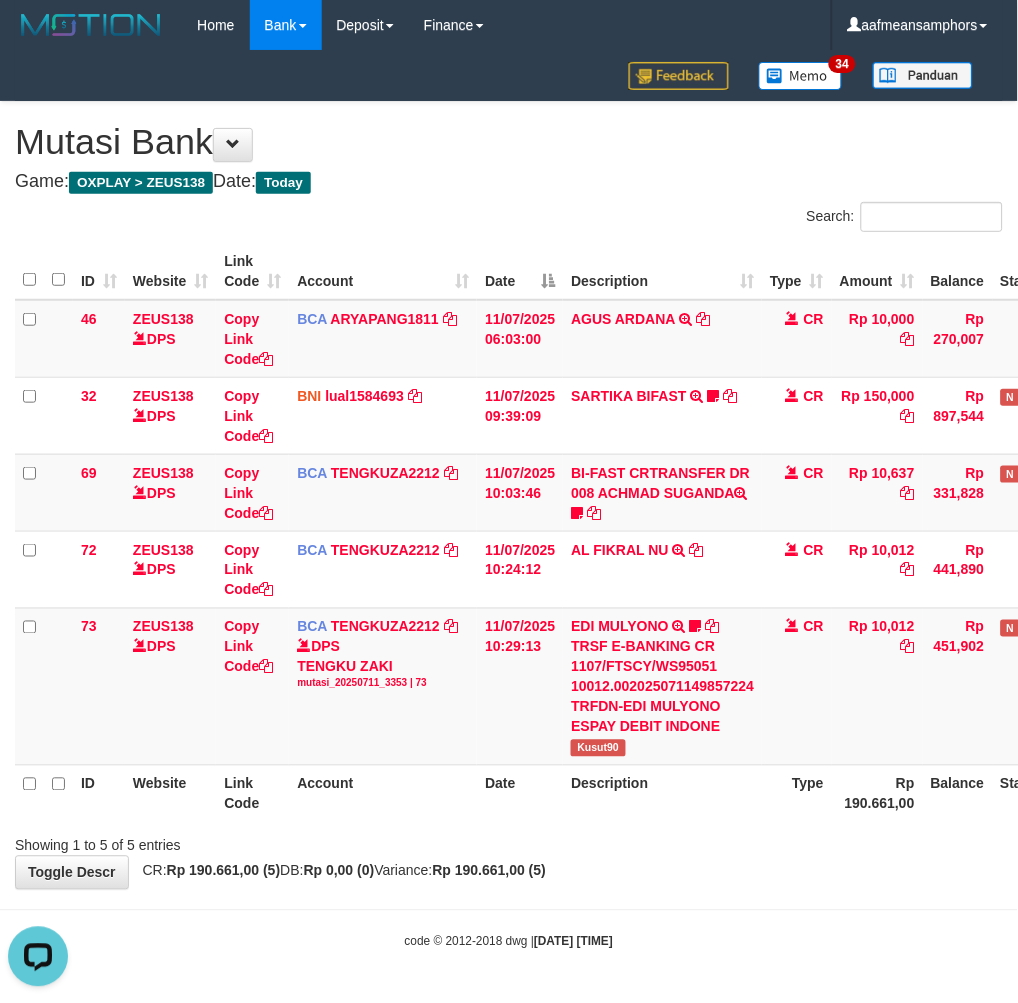drag, startPoint x: 596, startPoint y: 822, endPoint x: 606, endPoint y: 815, distance: 12.206555 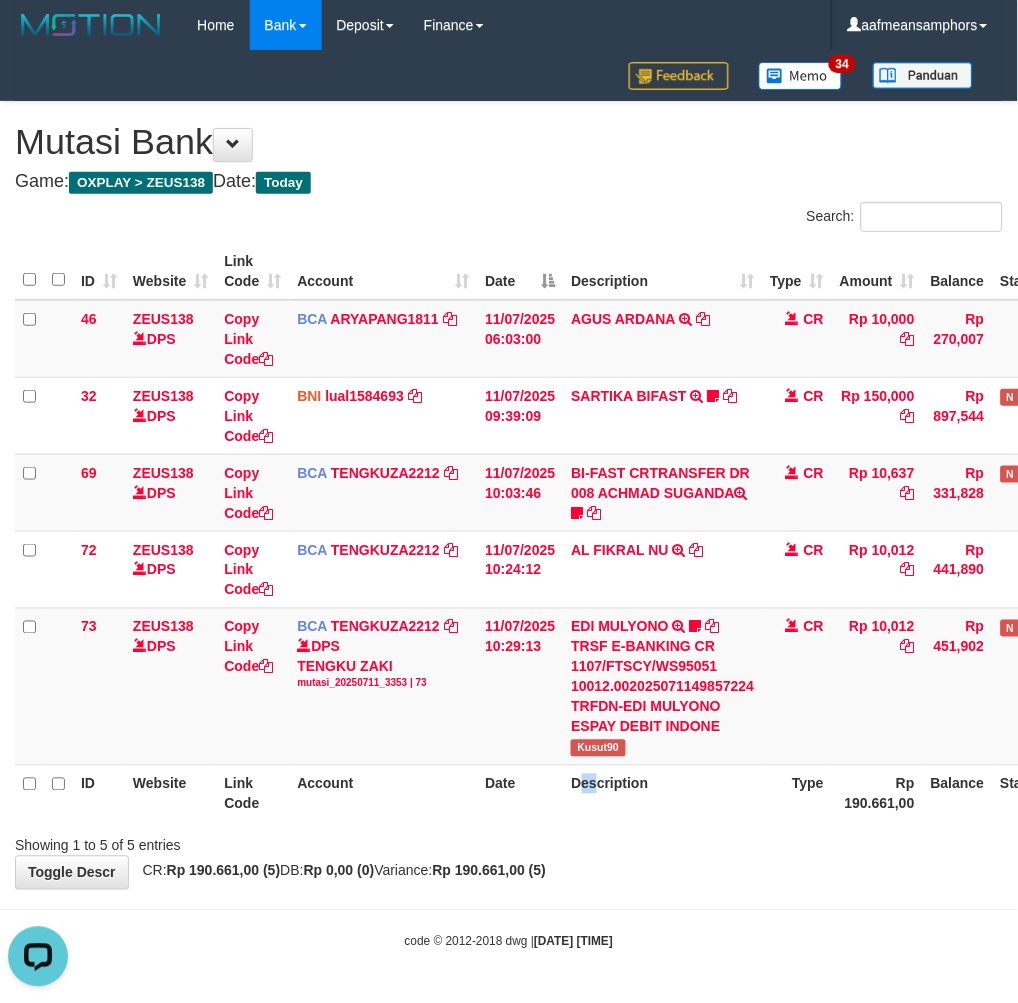 click on "Description" at bounding box center (662, 793) 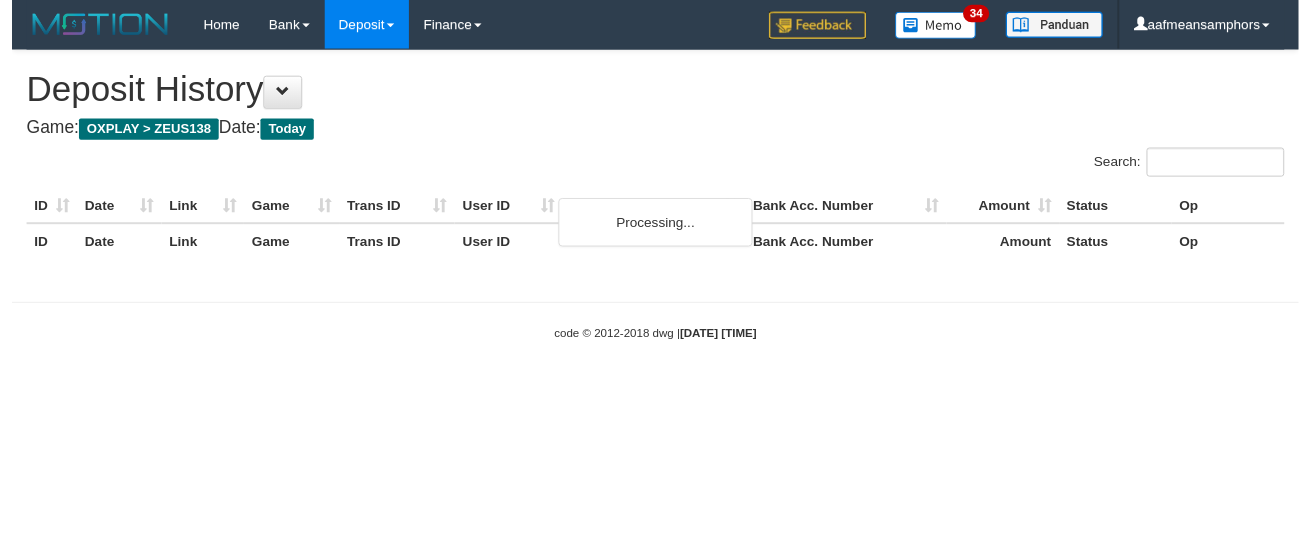 scroll, scrollTop: 0, scrollLeft: 0, axis: both 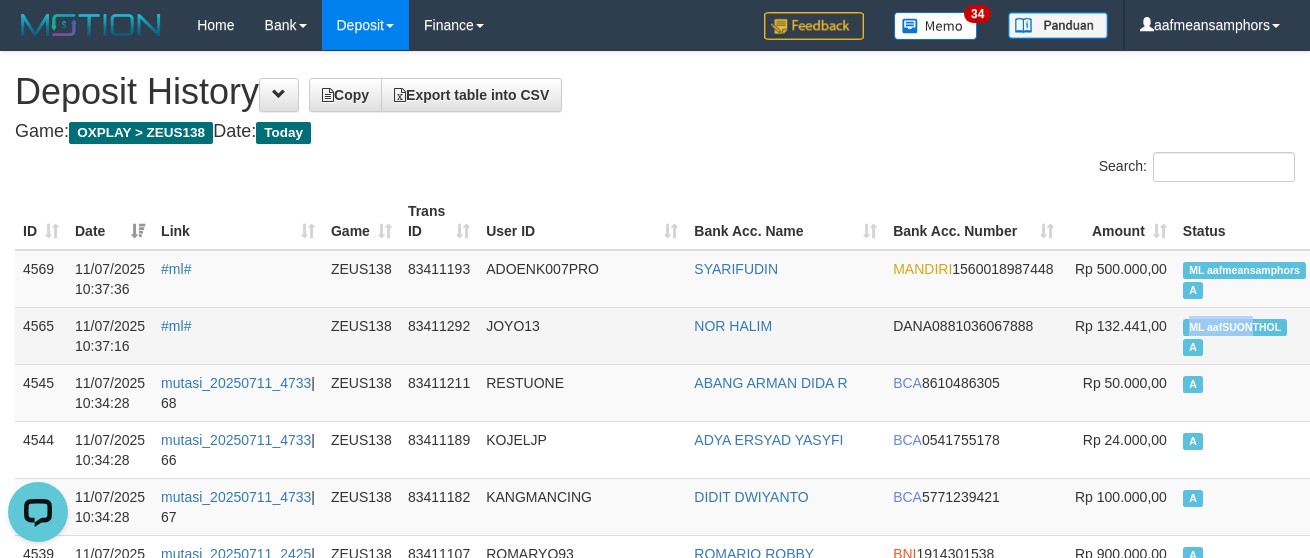 copy on "ML aafSUON" 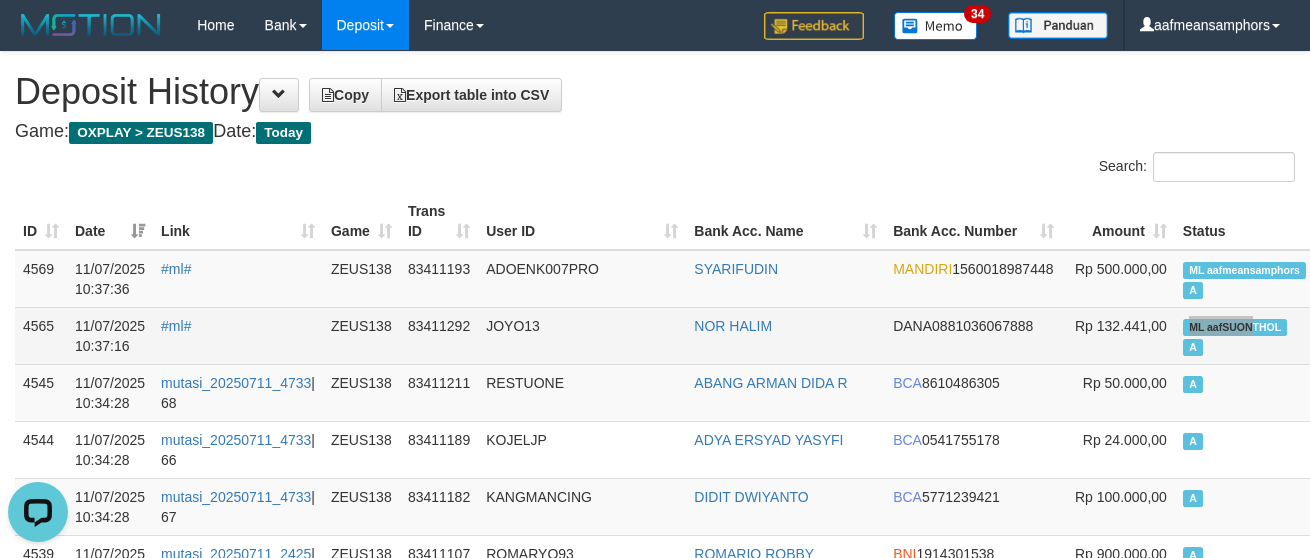 click on "ML aafSUONTHOL" at bounding box center [1235, 327] 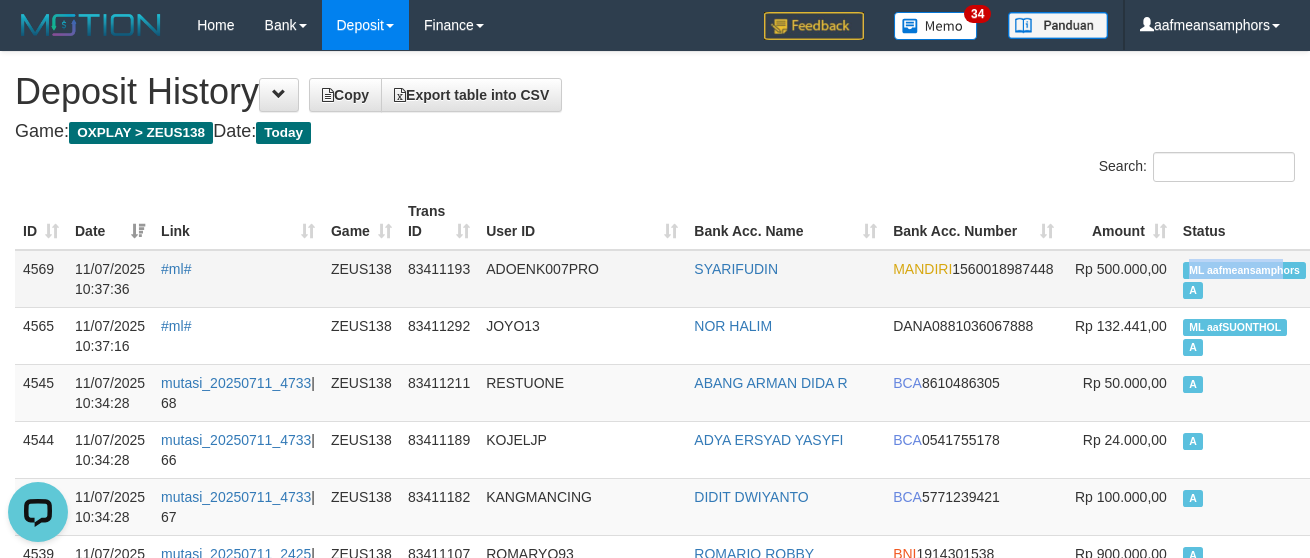 drag, startPoint x: 1143, startPoint y: 263, endPoint x: 1233, endPoint y: 267, distance: 90.088844 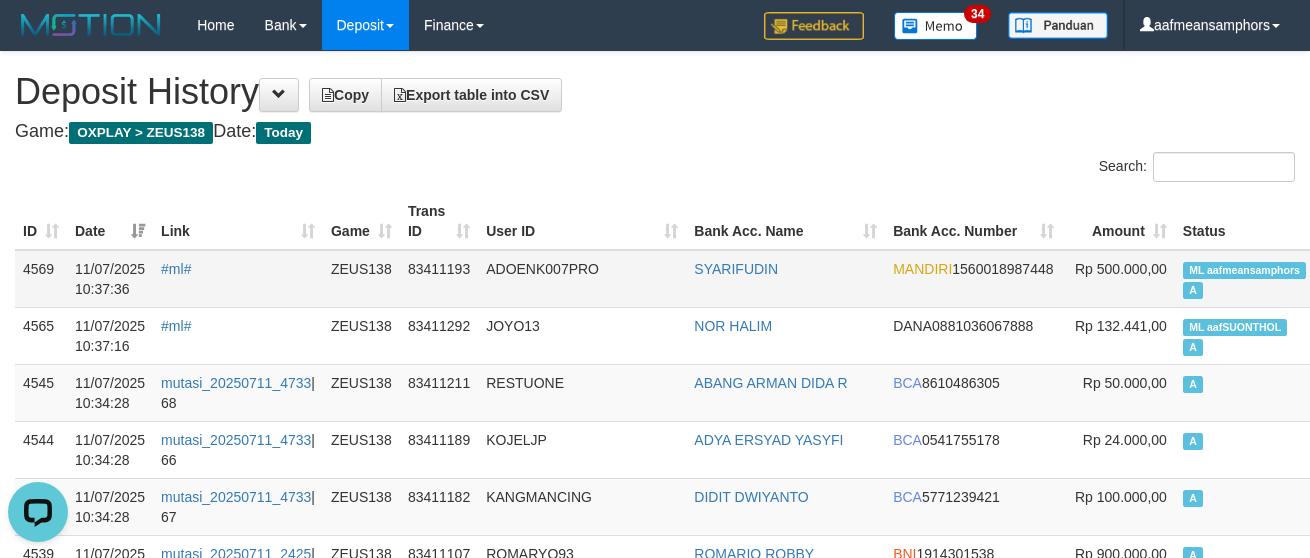click on "ML aafmeansamphors   A" at bounding box center (1244, 279) 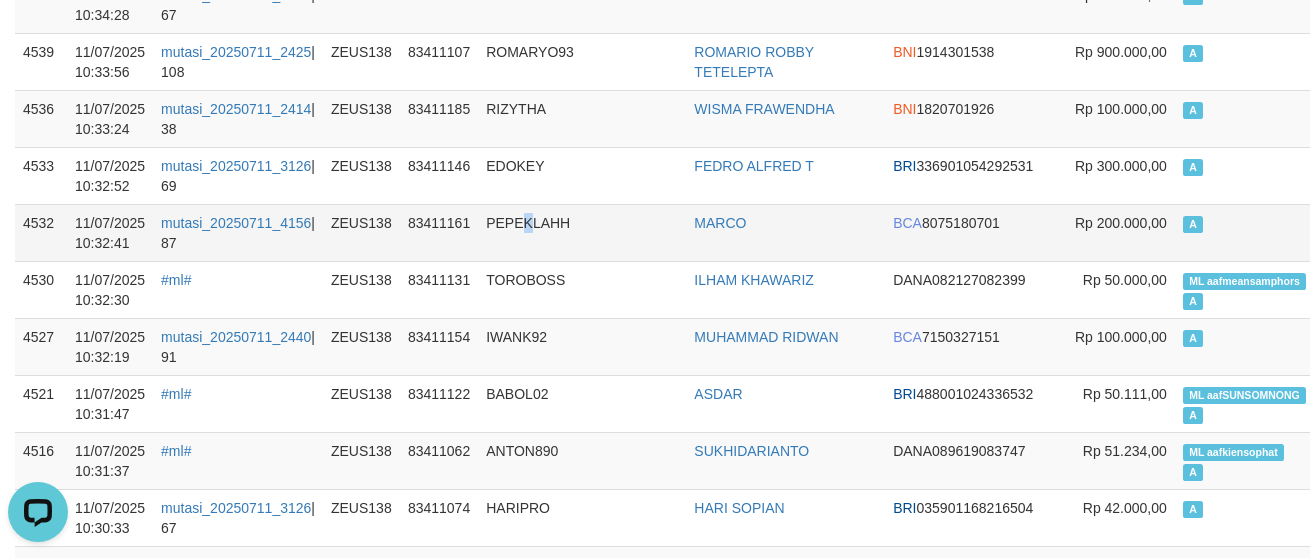 click on "PEPEKLAHH" at bounding box center [582, 232] 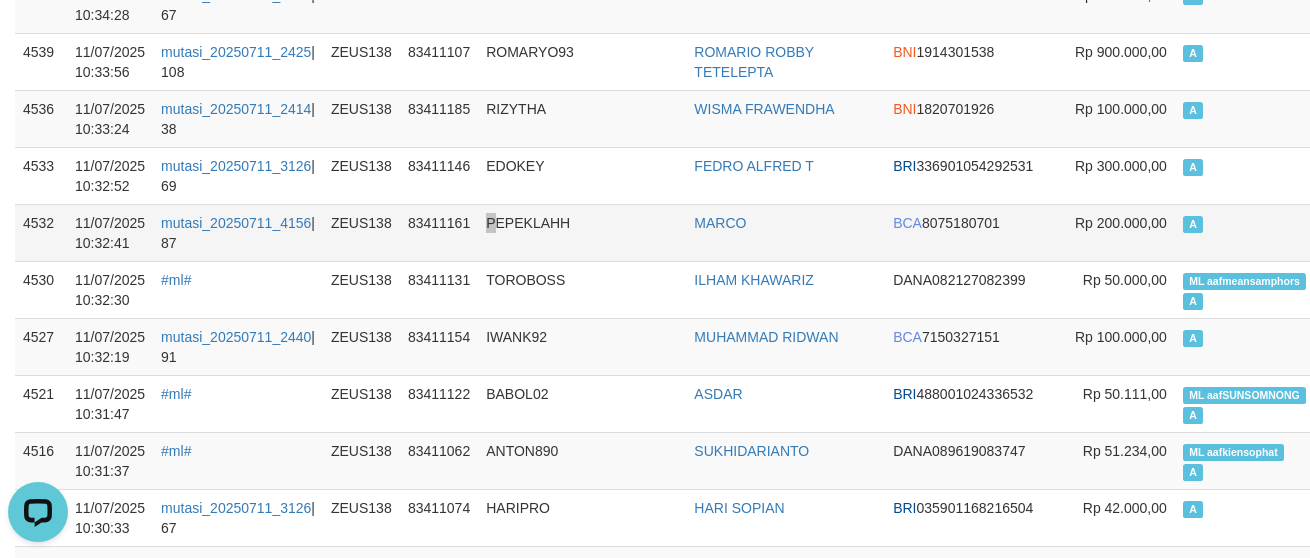 click on "PEPEKLAHH" at bounding box center (582, 232) 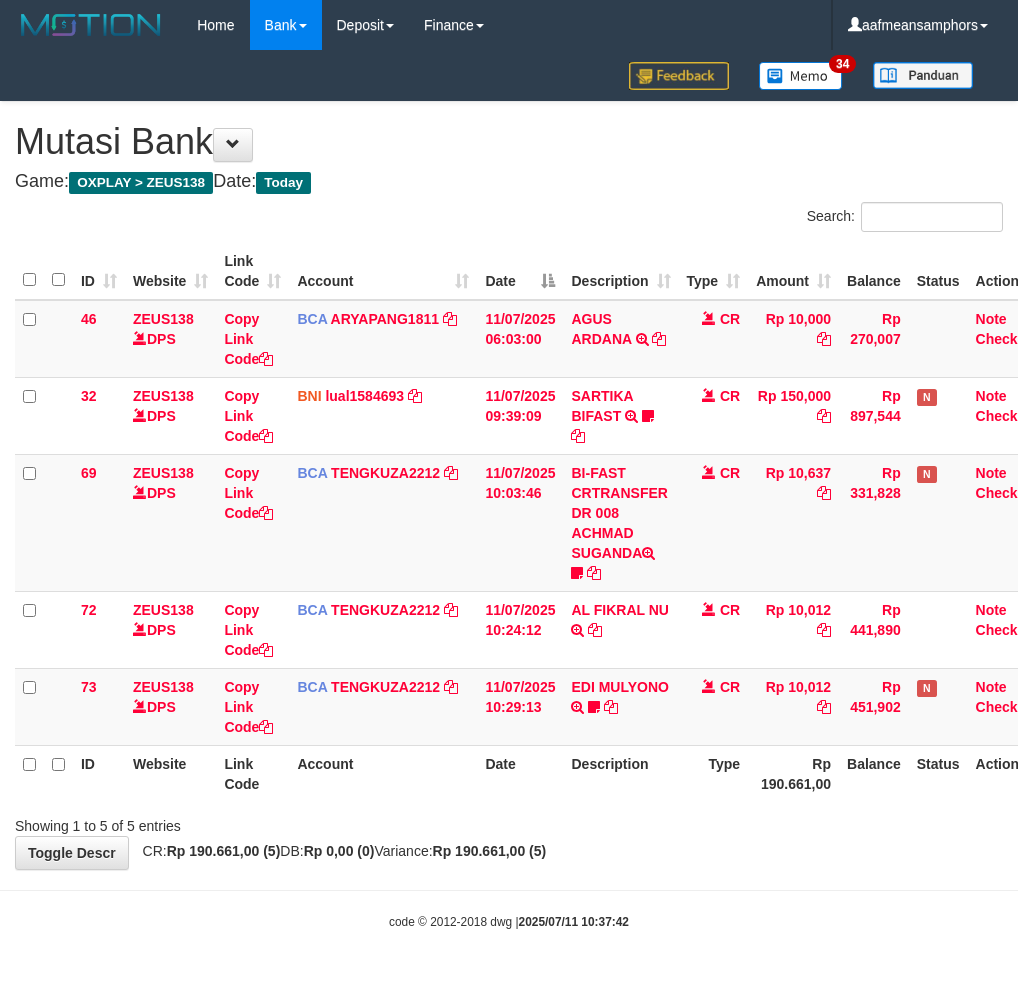 scroll, scrollTop: 0, scrollLeft: 0, axis: both 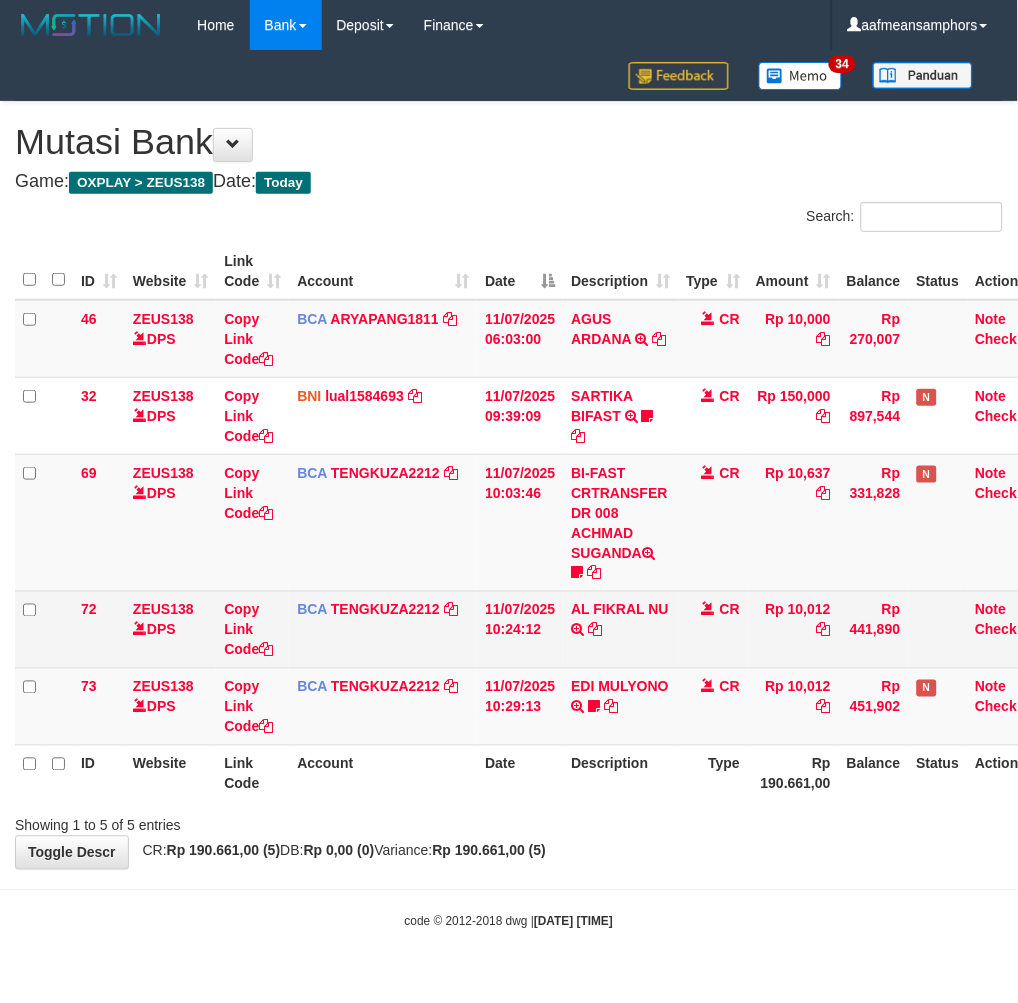 click on "AL FIKRAL NU         TRSF E-BANKING CR 1107/FTSCY/WS95051
10012.002025071164539257 TRFDN-AL FIKRAL NUESPAY DEBIT INDONE" at bounding box center [620, 629] 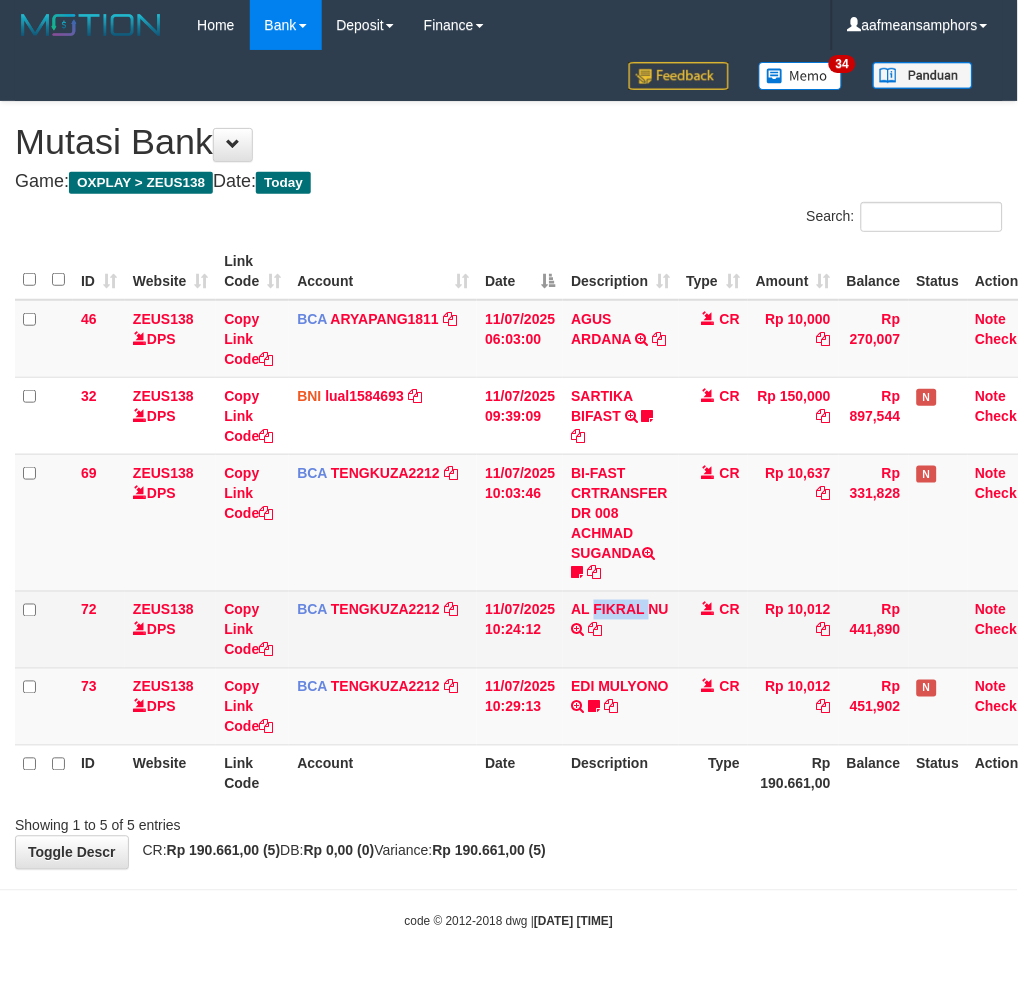 click on "AL FIKRAL NU         TRSF E-BANKING CR 1107/FTSCY/WS95051
10012.002025071164539257 TRFDN-AL FIKRAL NUESPAY DEBIT INDONE" at bounding box center [620, 629] 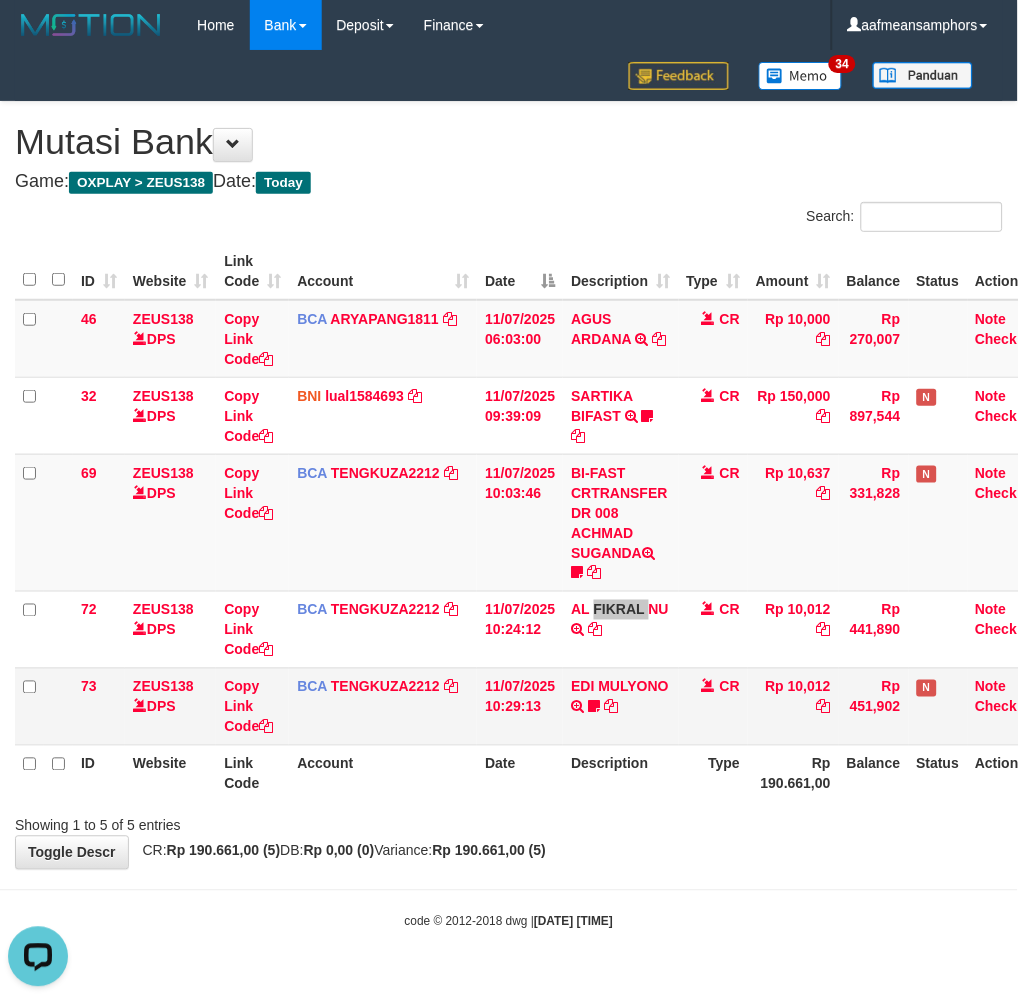 scroll, scrollTop: 0, scrollLeft: 0, axis: both 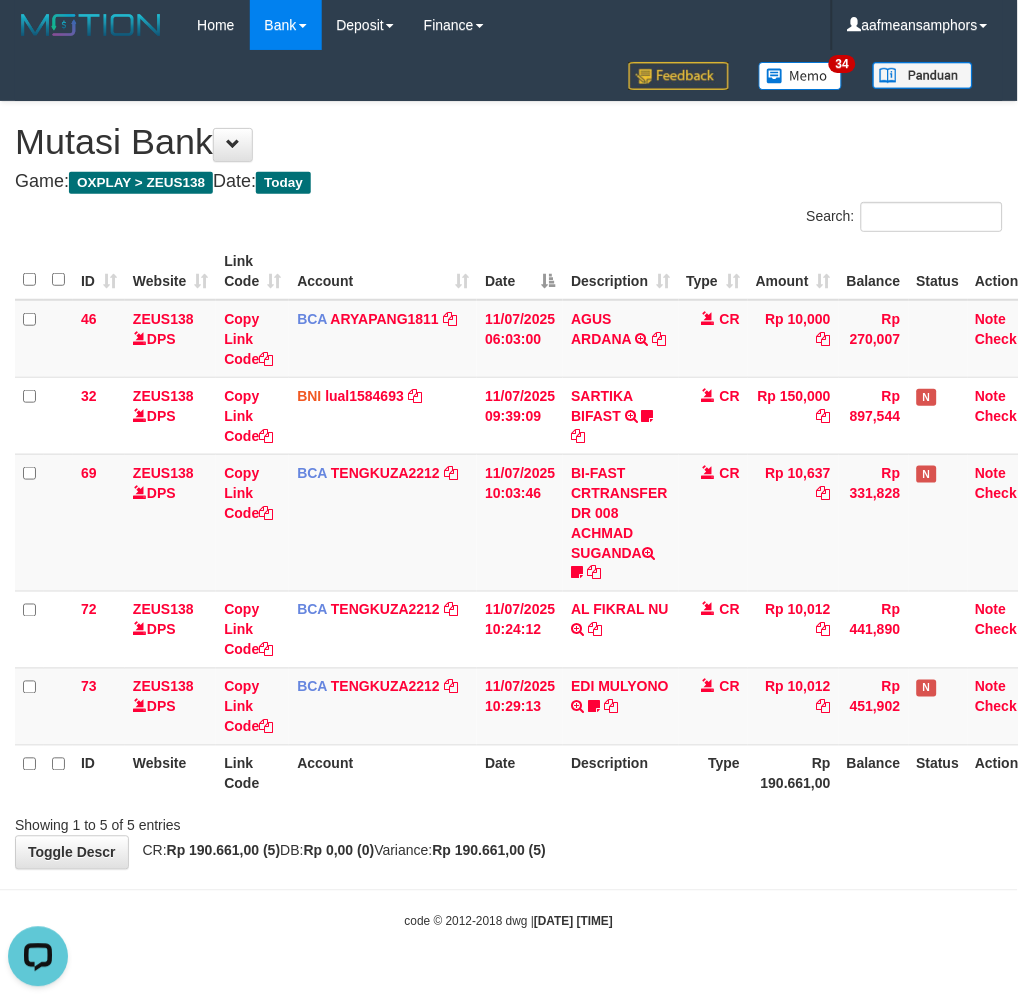 click on "Showing 1 to 5 of 5 entries" at bounding box center (509, 822) 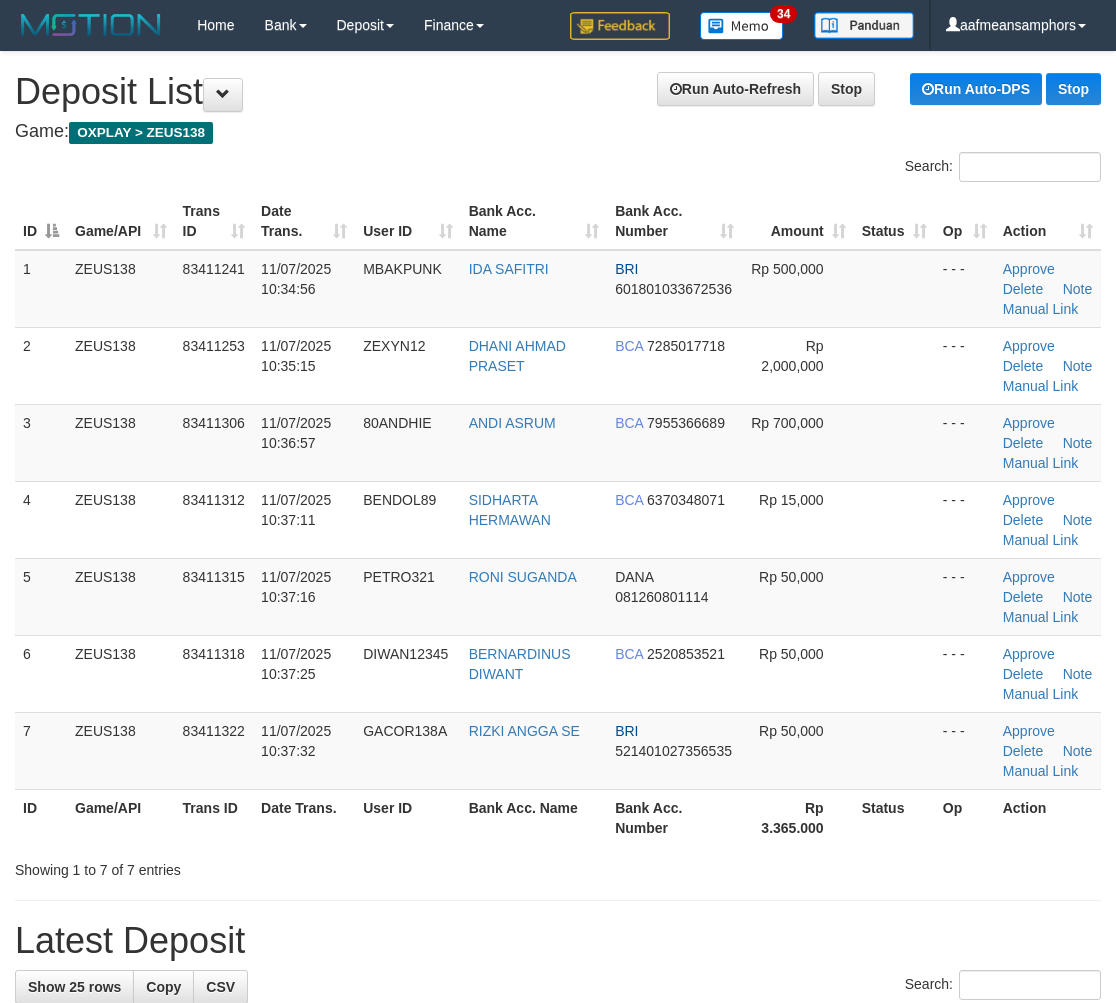 scroll, scrollTop: 0, scrollLeft: 0, axis: both 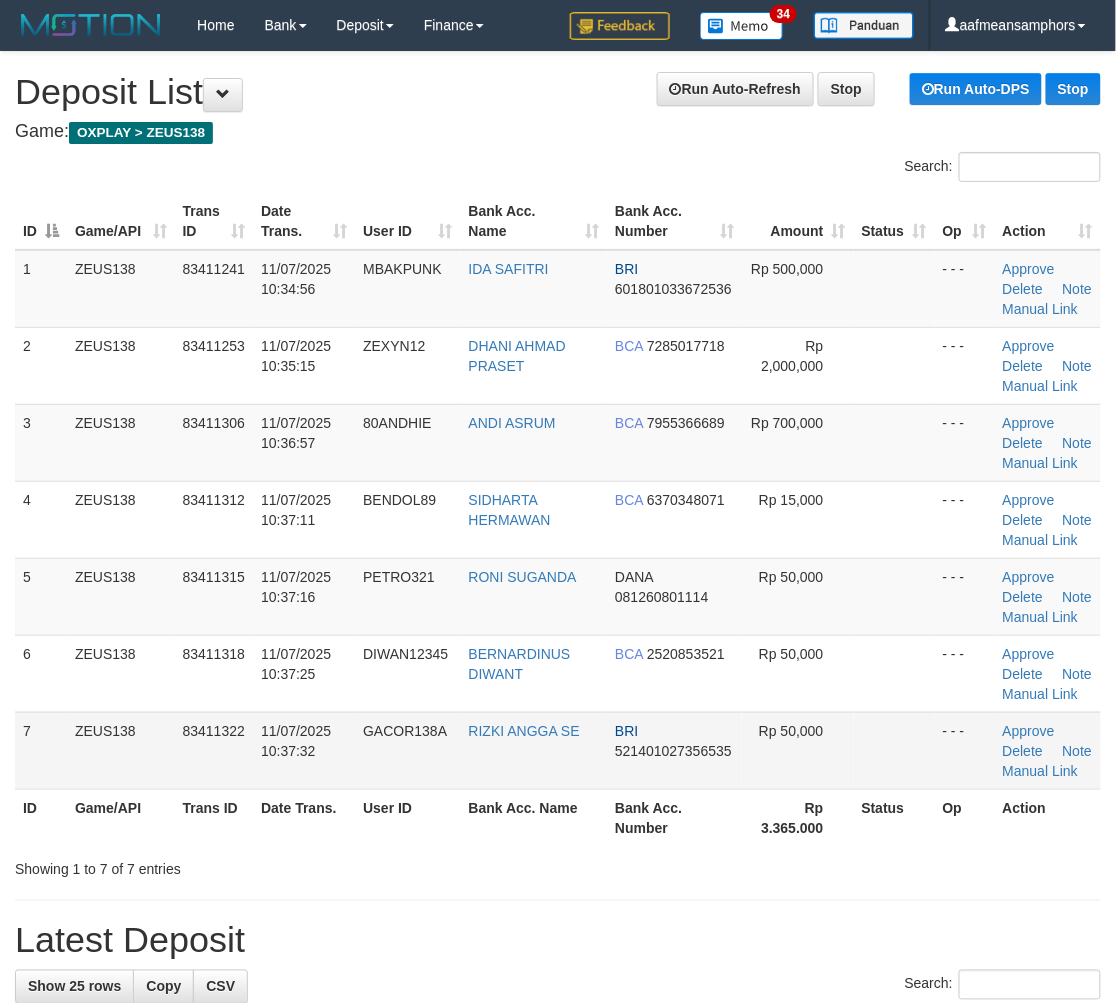 click on "7
ZEUS138
83411322
[DATE] [TIME]
GACOR138A
BRI
521401027356535
Rp 50,000
- - -
Approve
Delete
Note
Manual Link" at bounding box center [558, 750] 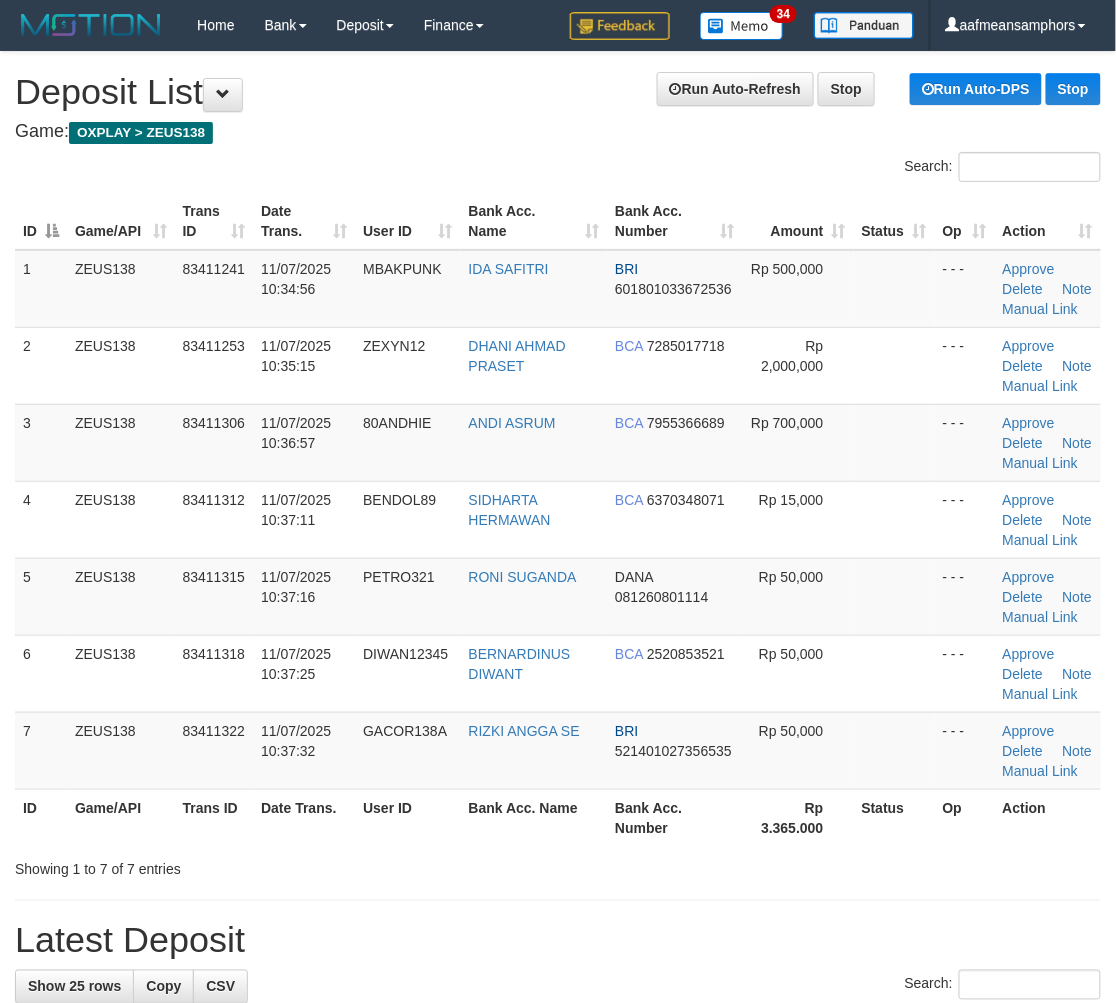 scroll, scrollTop: 23, scrollLeft: 0, axis: vertical 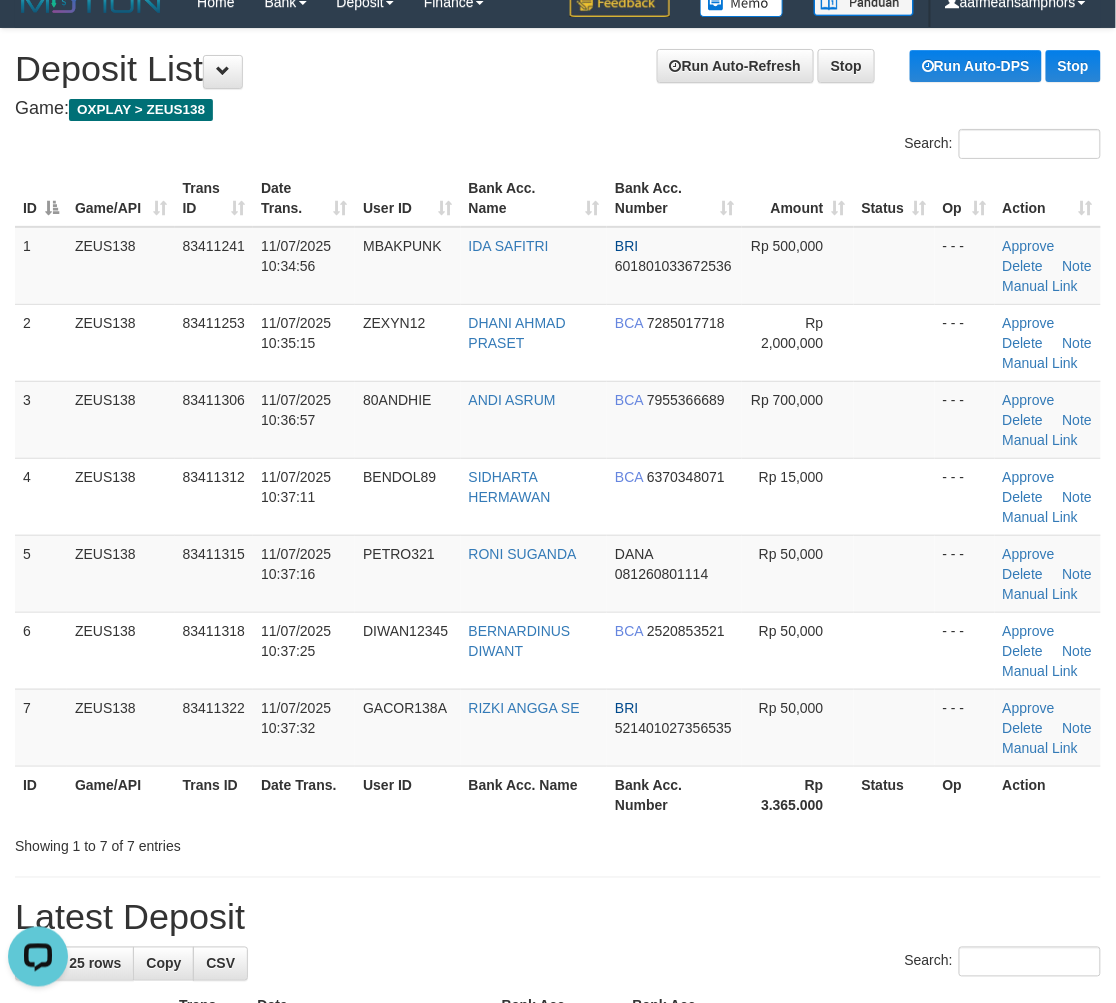 click on "User ID" at bounding box center (407, 794) 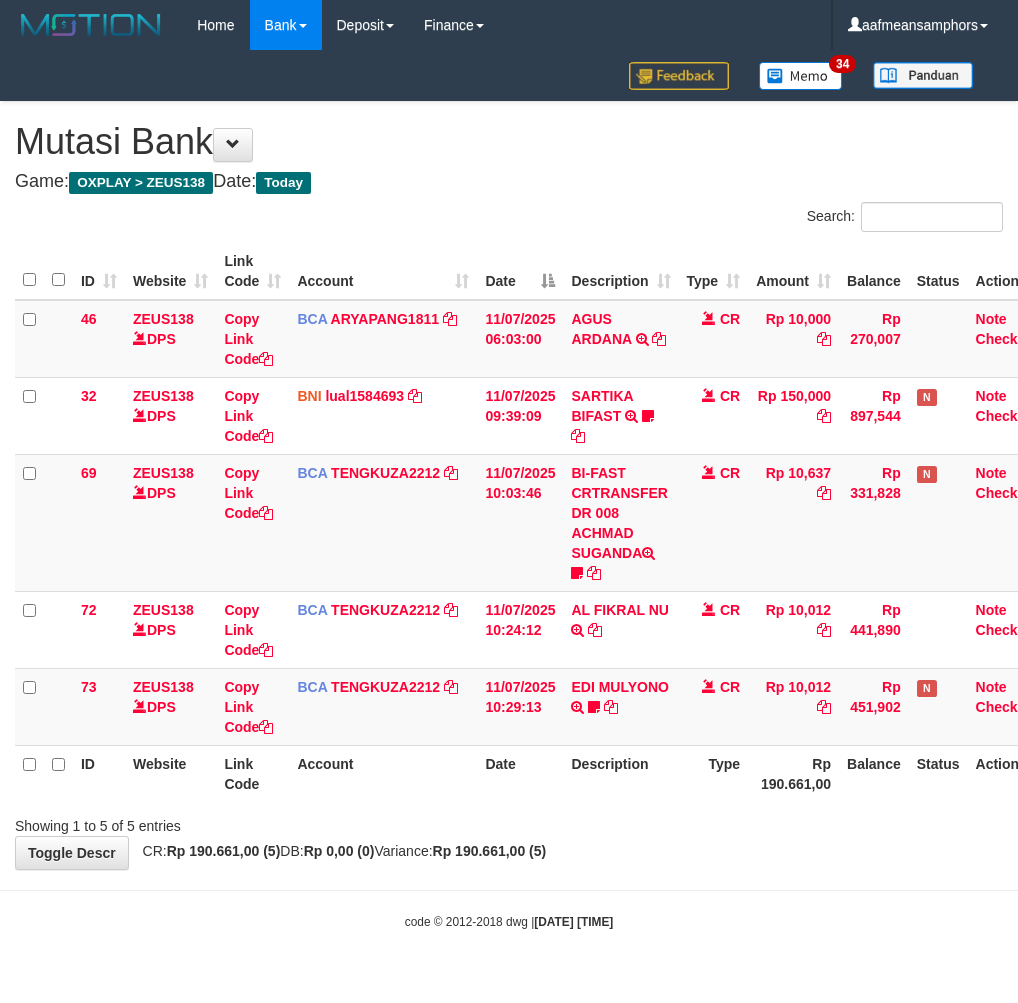 scroll, scrollTop: 0, scrollLeft: 0, axis: both 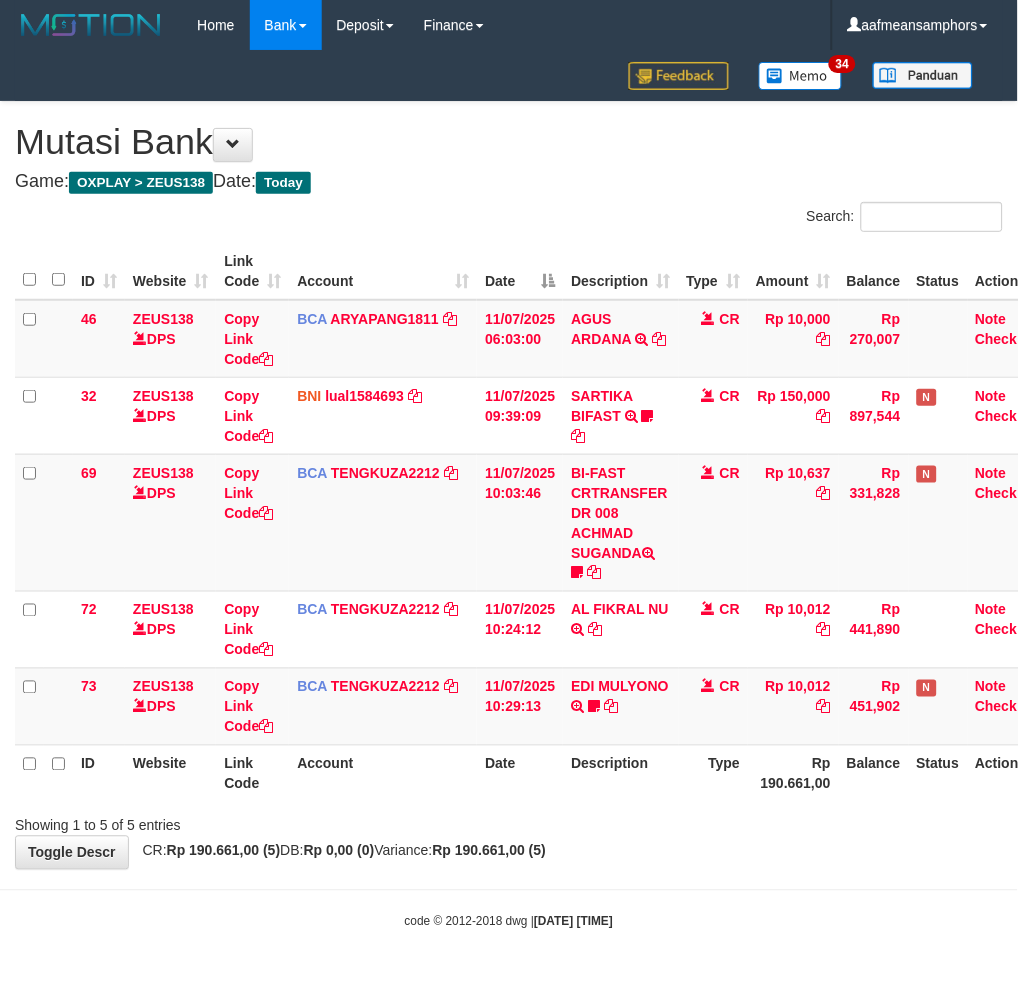drag, startPoint x: 607, startPoint y: 874, endPoint x: 635, endPoint y: 860, distance: 31.304953 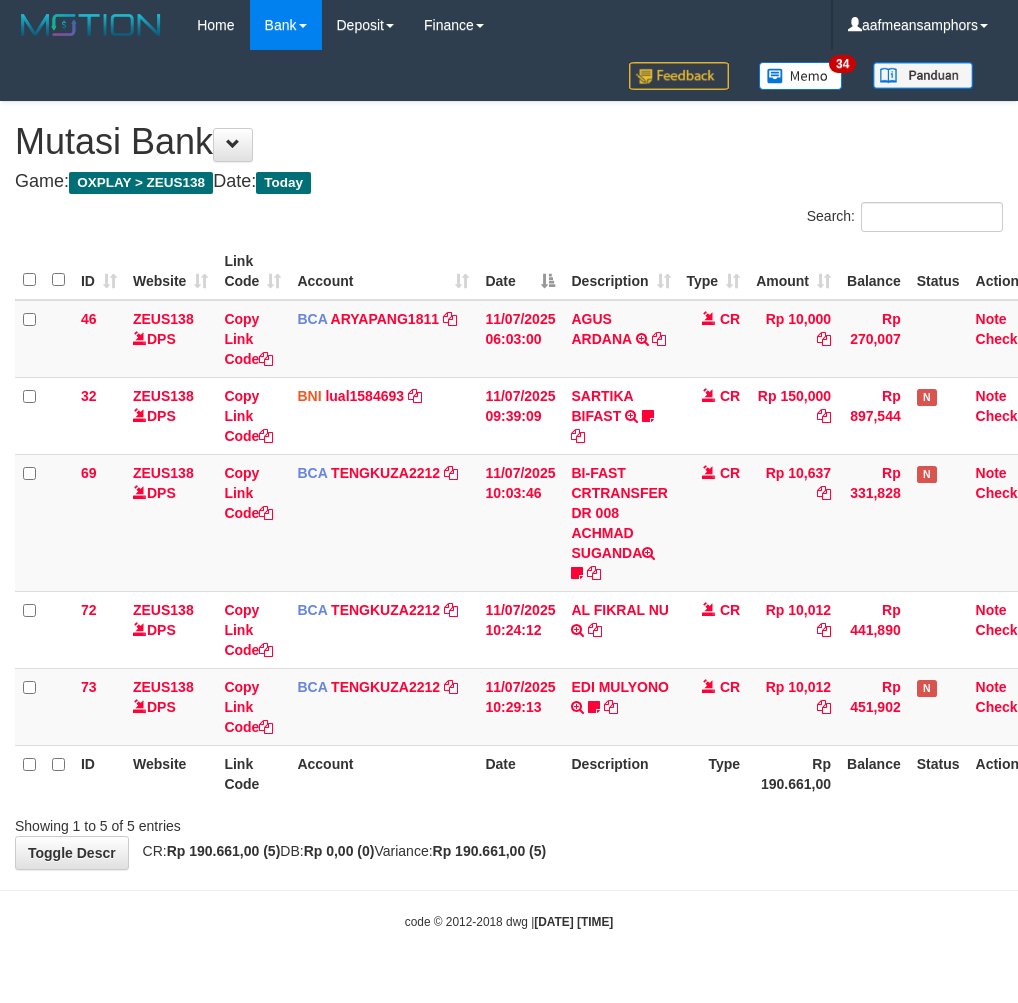 scroll, scrollTop: 0, scrollLeft: 0, axis: both 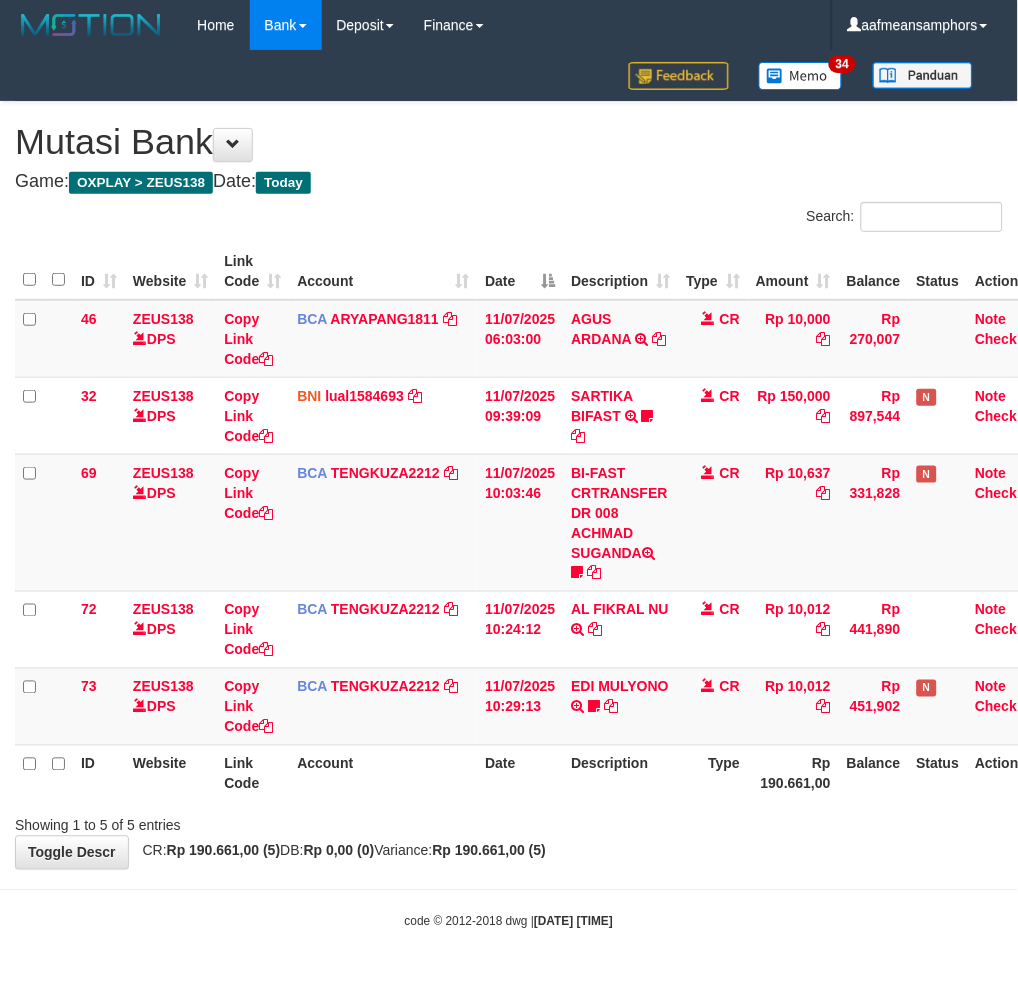 click on "Toggle navigation
Home
Bank
Account List
Load
By Website
Group
[OXPLAY]													ZEUS138
By Load Group (DPS)" at bounding box center (509, 490) 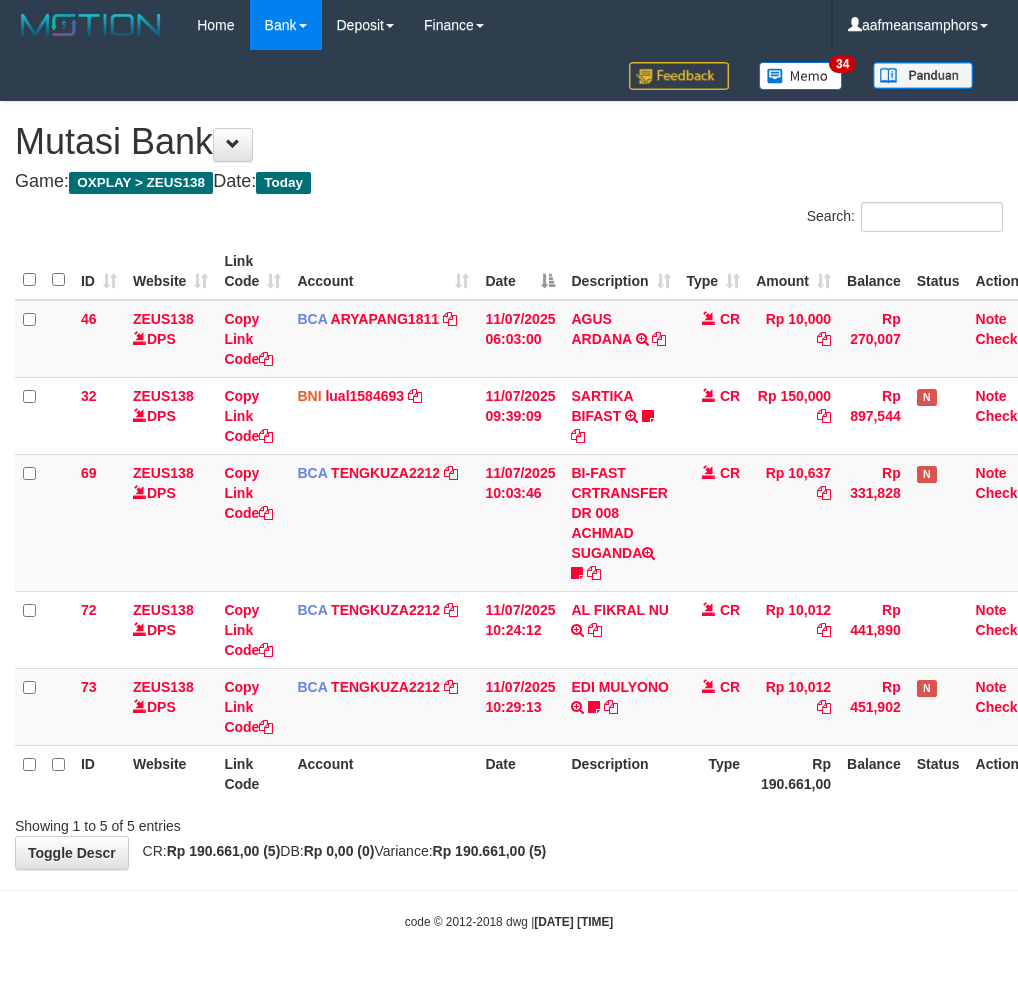 scroll, scrollTop: 0, scrollLeft: 0, axis: both 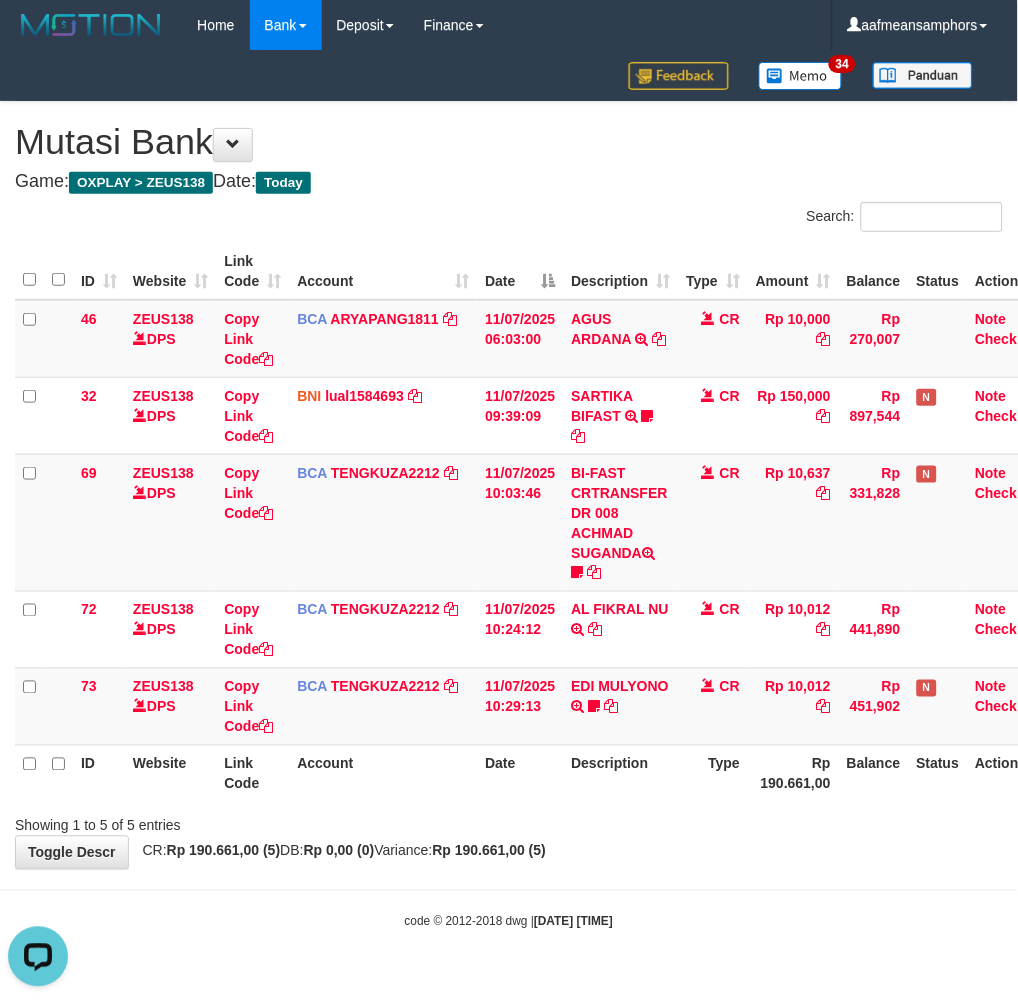 drag, startPoint x: 693, startPoint y: 793, endPoint x: 700, endPoint y: 781, distance: 13.892444 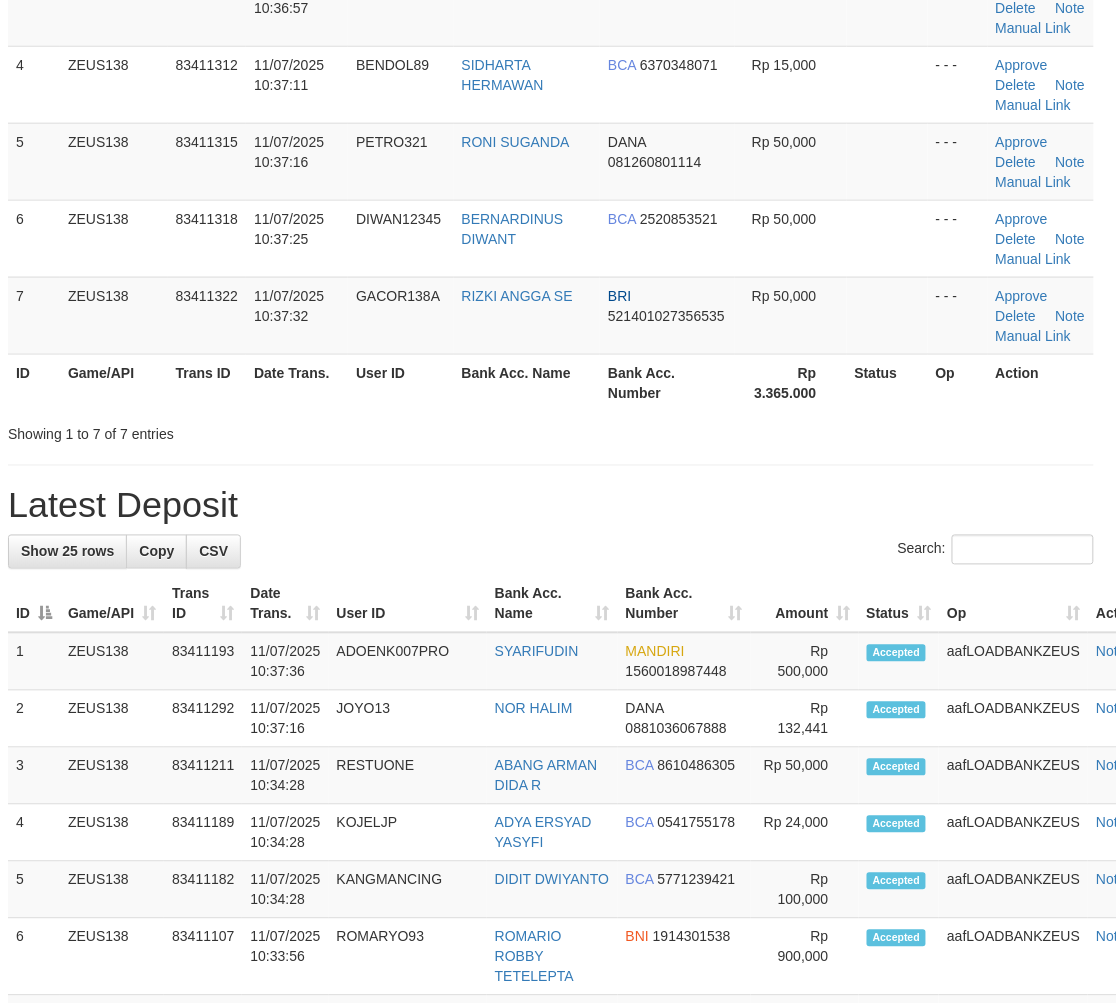 scroll, scrollTop: 23, scrollLeft: 0, axis: vertical 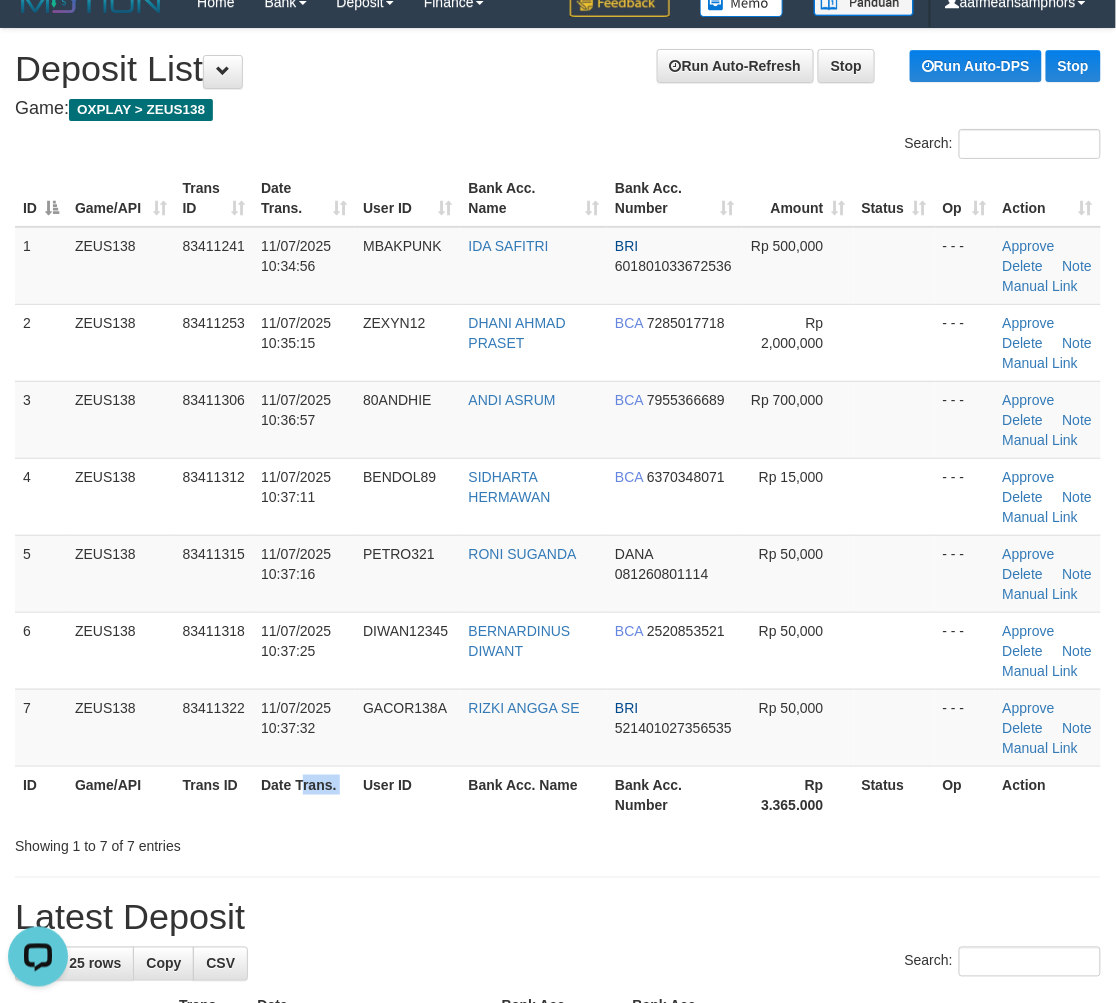 click on "ID Game/API Trans ID Date Trans. User ID Bank Acc. Name Bank Acc. Number Rp 3.365.000 Status Op Action" at bounding box center [558, 794] 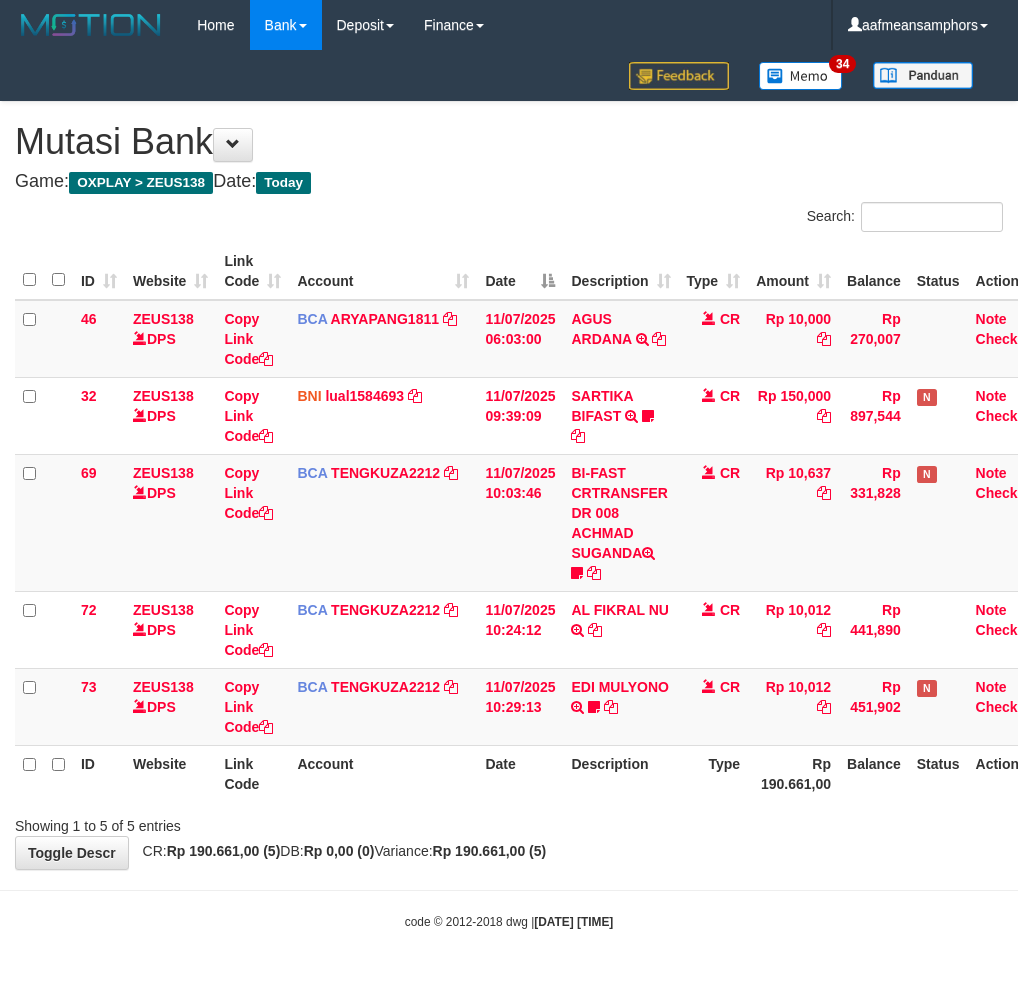 scroll, scrollTop: 0, scrollLeft: 0, axis: both 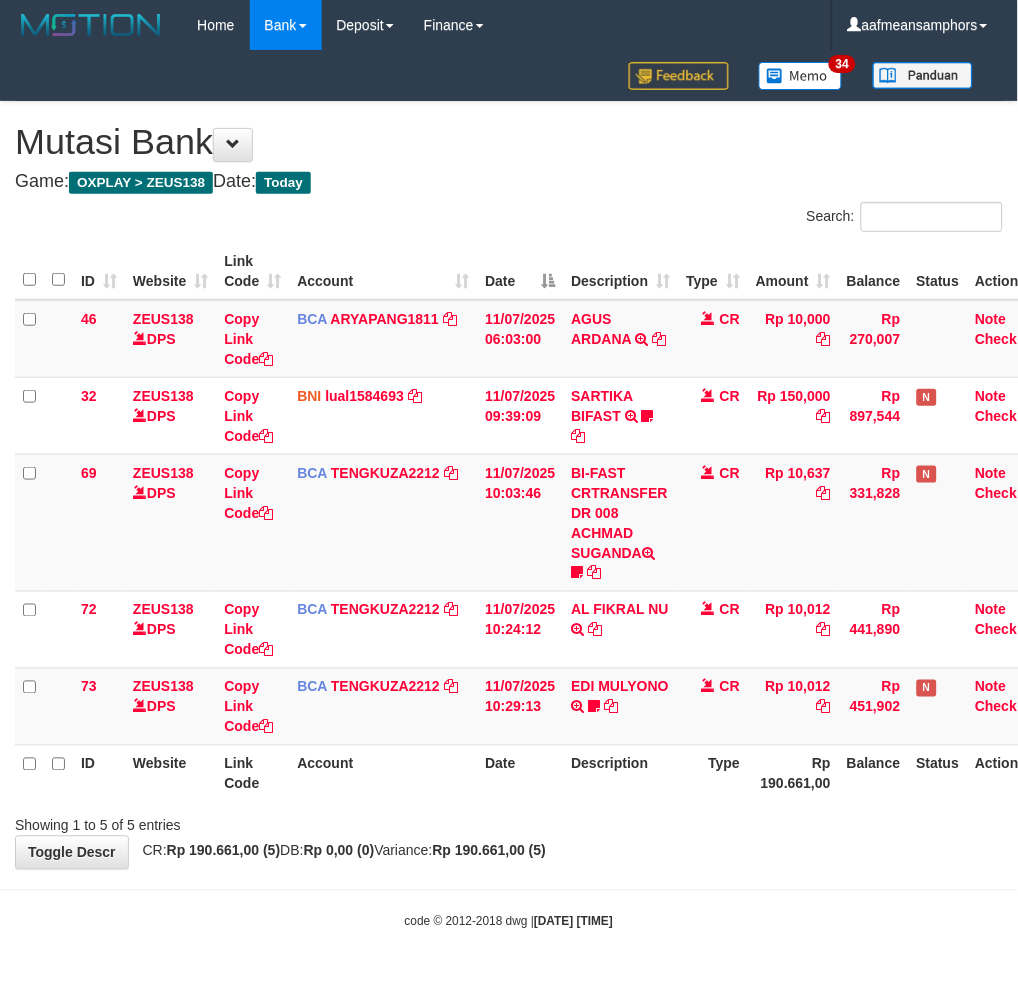 click on "ID Website Link Code Account Date Description Type Amount Balance Status Action
46
ZEUS138    DPS
Copy Link Code
BCA
ARYAPANG1811
DPS
[FIRST] [LAST]
mutasi_20250711_2620 | 46
mutasi_20250711_2620 | 46
[DATE] [TIME]
AGUS ARDANA         TRSF E-BANKING CR 1107/FTSCY/WS95051
10000.002025071158167087 TRFDN-[NAME] ESPAY DEBIT INDONE
CR
Rp 10,000
Rp 270,007
Note
Check
32
ZEUS138    DPS
Copy Link Code
BNI
lual1584693" at bounding box center [509, 522] 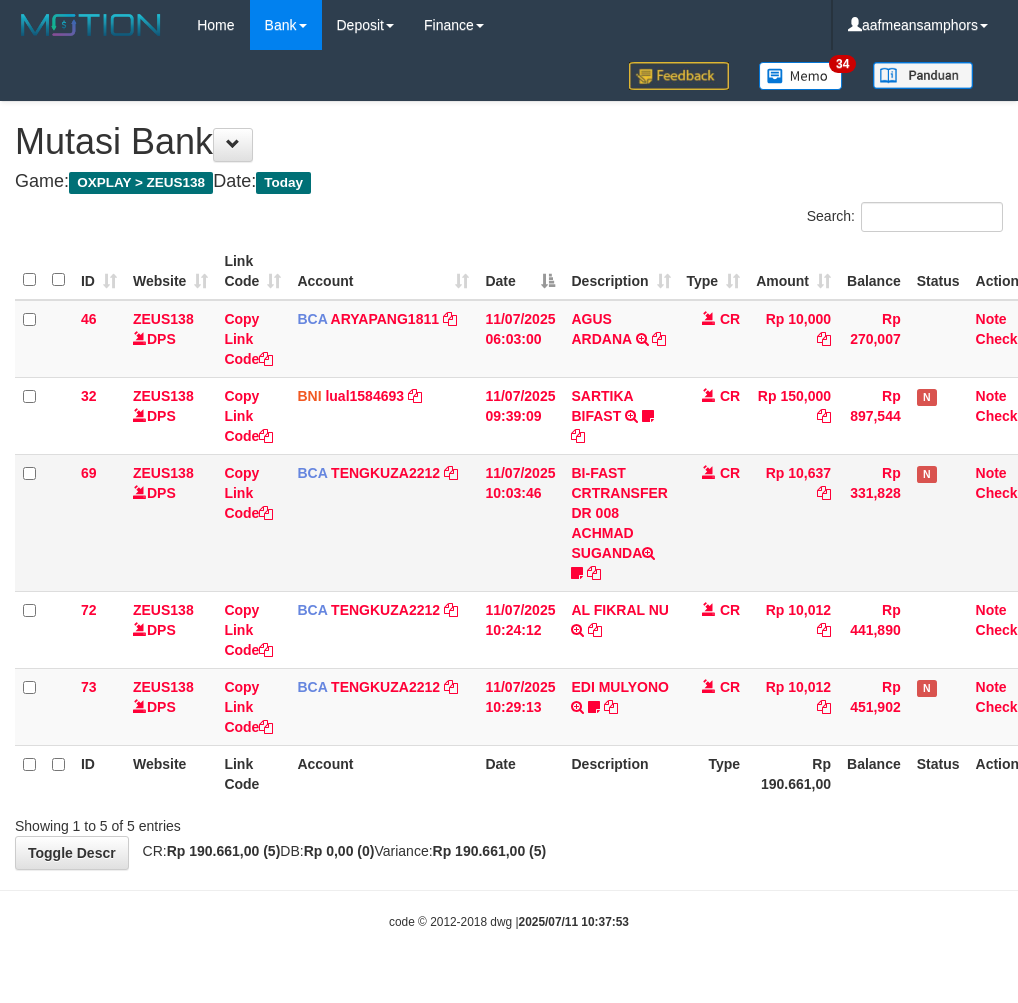 scroll, scrollTop: 0, scrollLeft: 0, axis: both 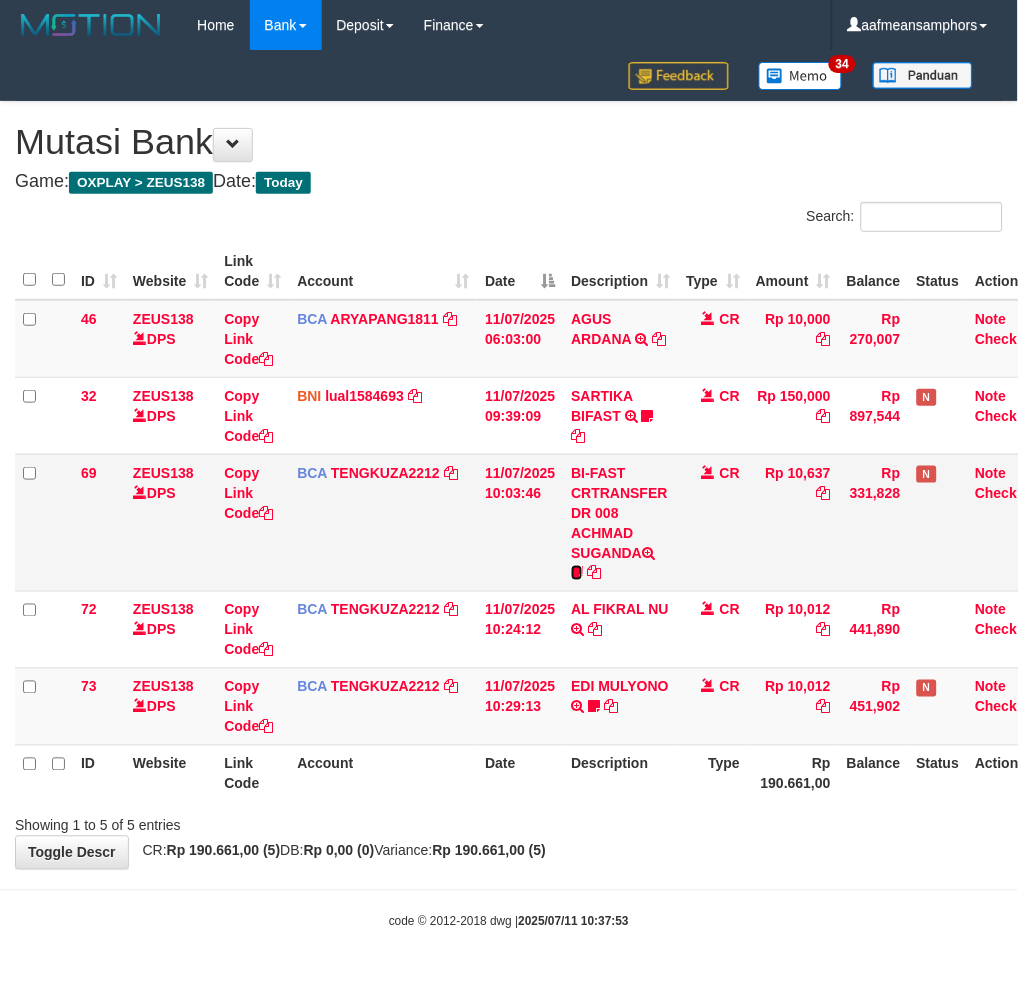 click at bounding box center (577, 573) 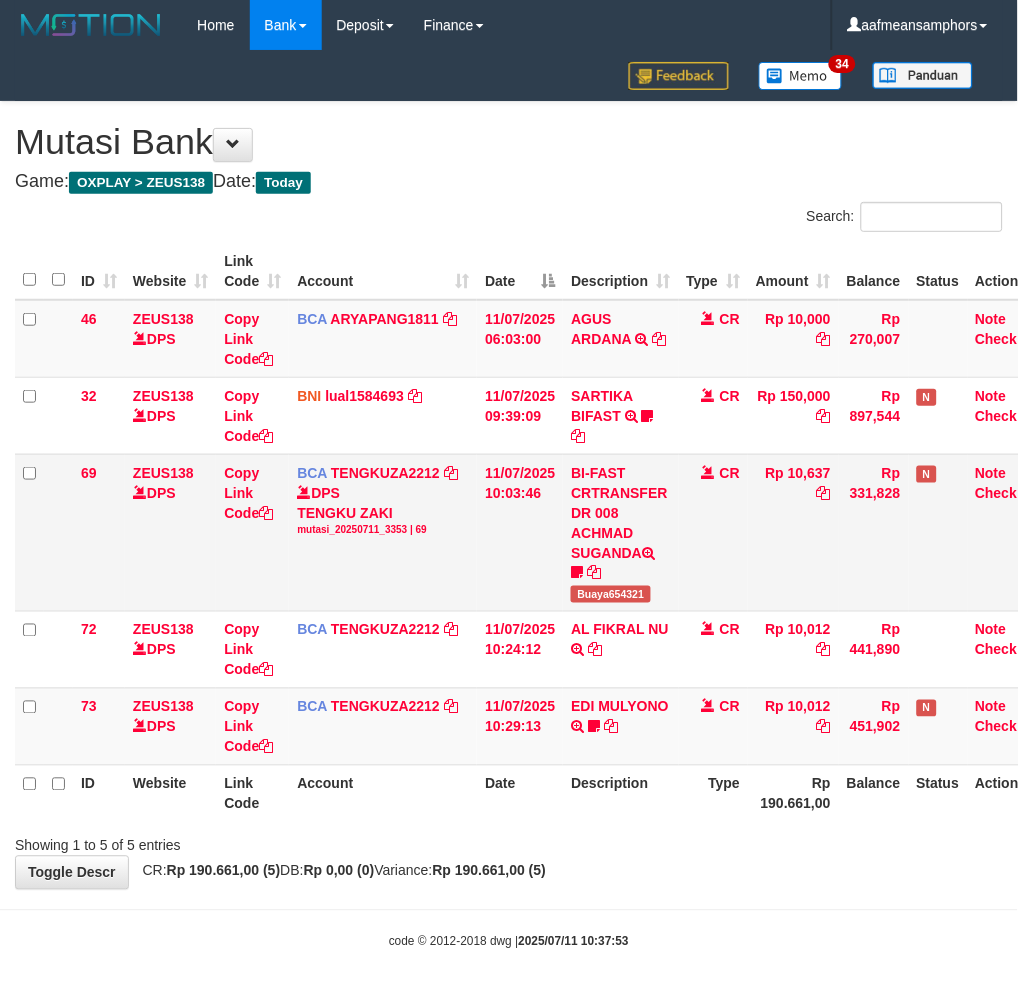 click on "BI-FAST CRTRANSFER DR 008 ACHMAD SUGANDA          Buaya654321" at bounding box center [620, 532] 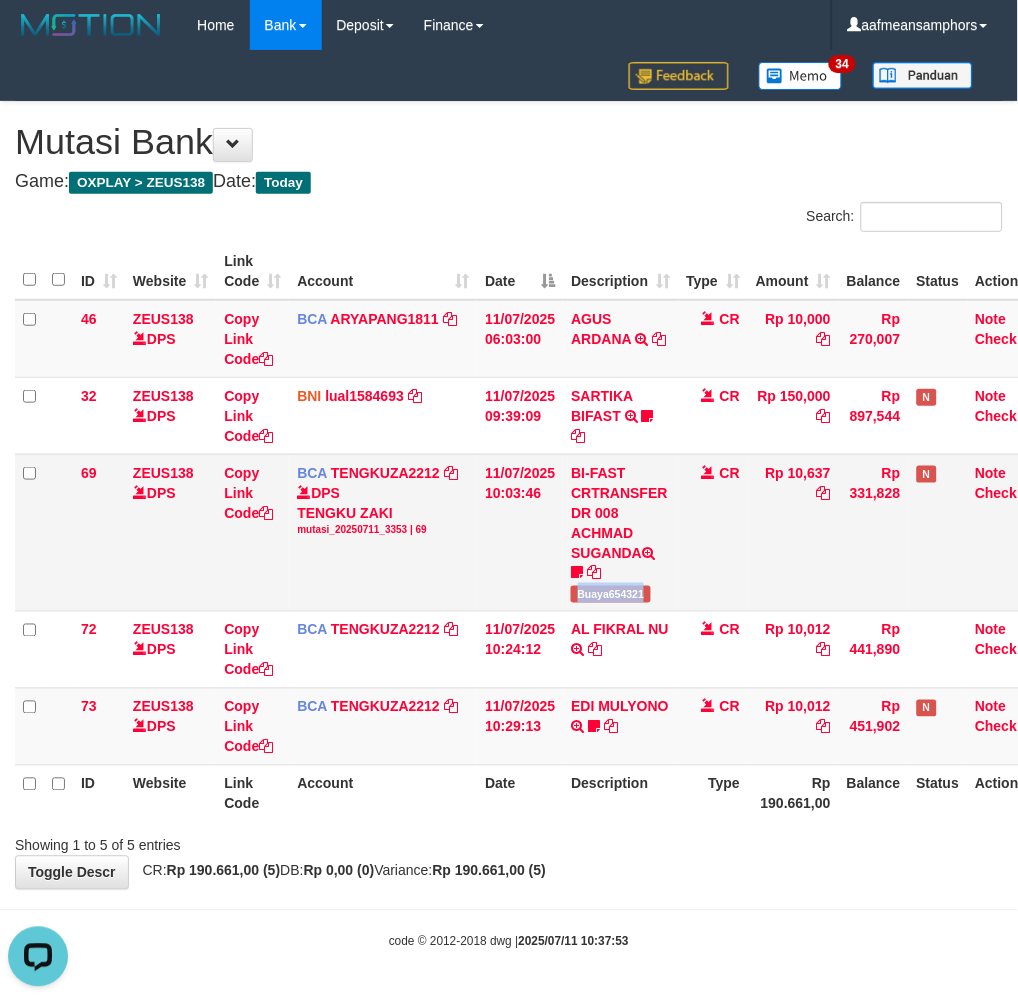 click on "BI-FAST CRTRANSFER DR 008 ACHMAD SUGANDA          Buaya654321" at bounding box center [620, 532] 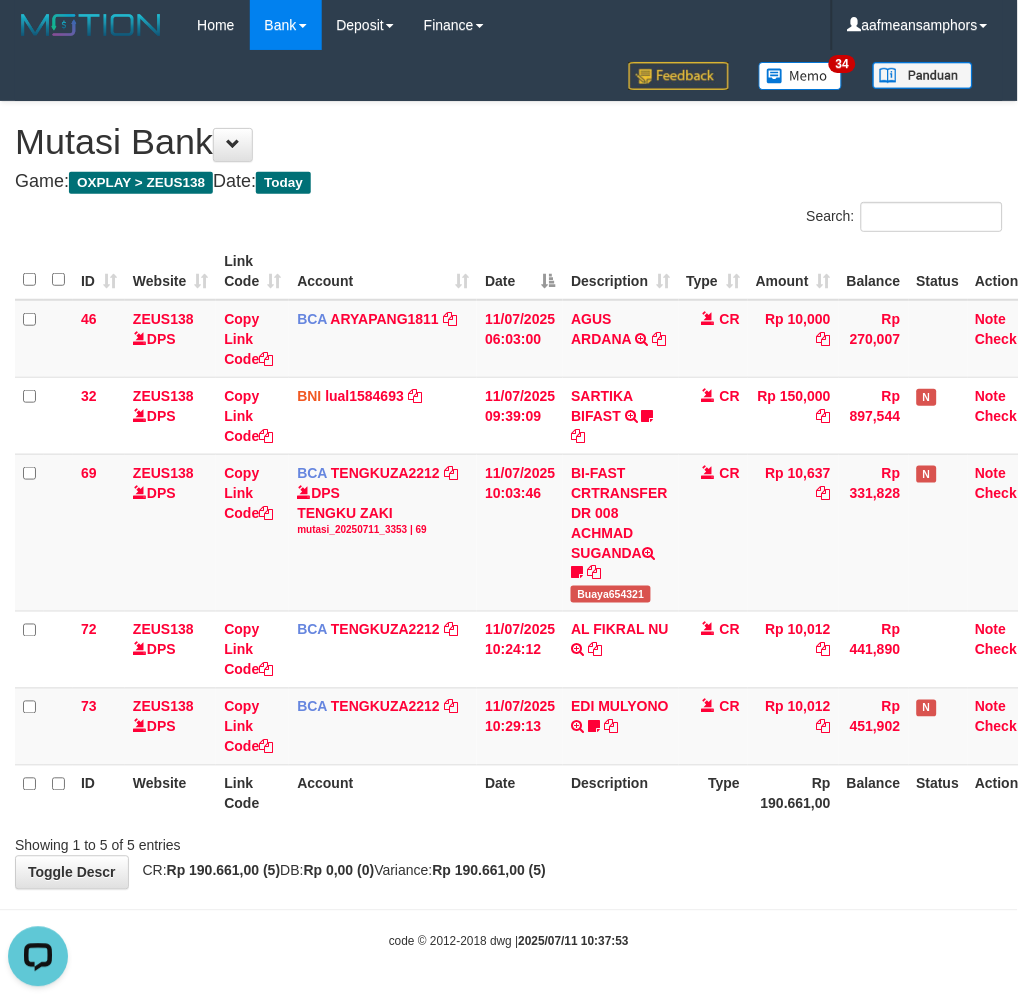 drag, startPoint x: 701, startPoint y: 767, endPoint x: 687, endPoint y: 776, distance: 16.643316 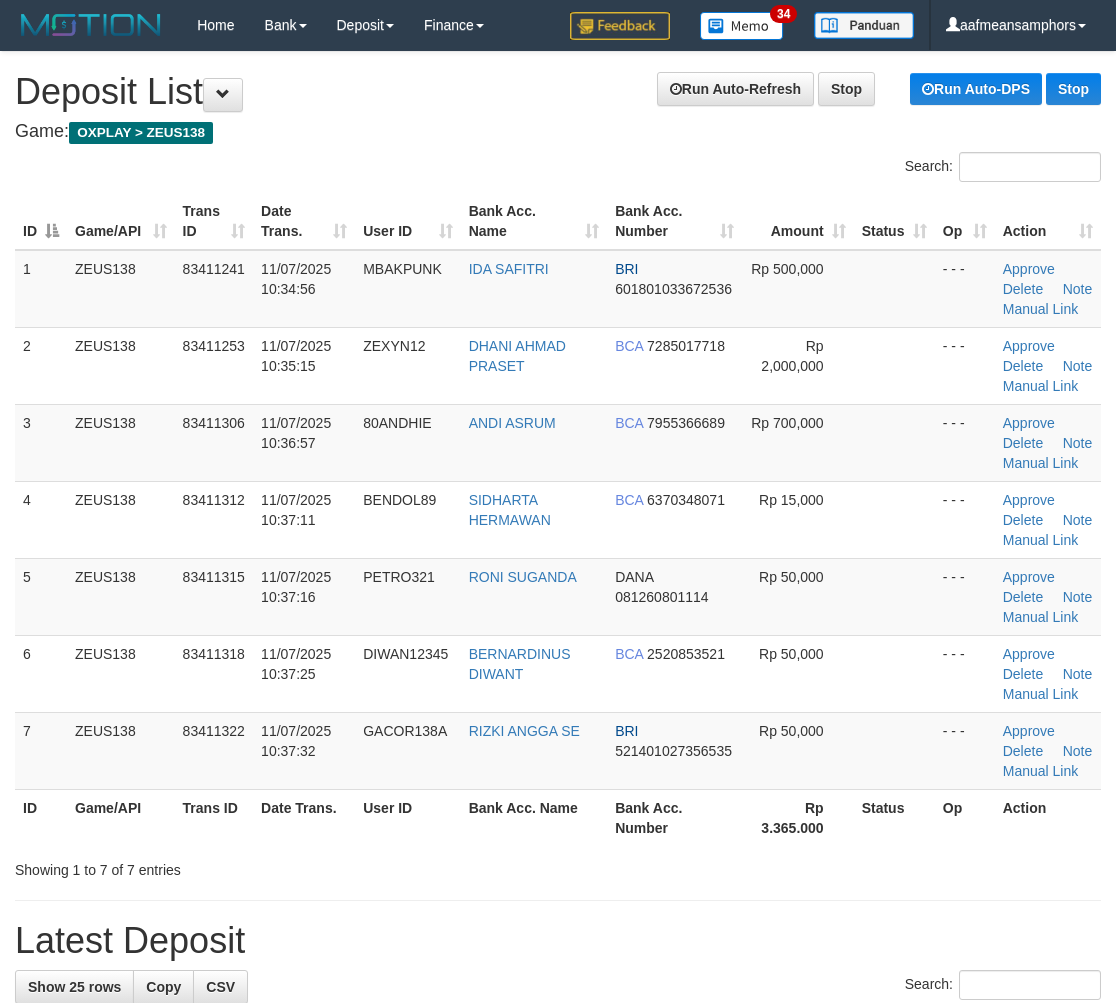 scroll, scrollTop: 23, scrollLeft: 0, axis: vertical 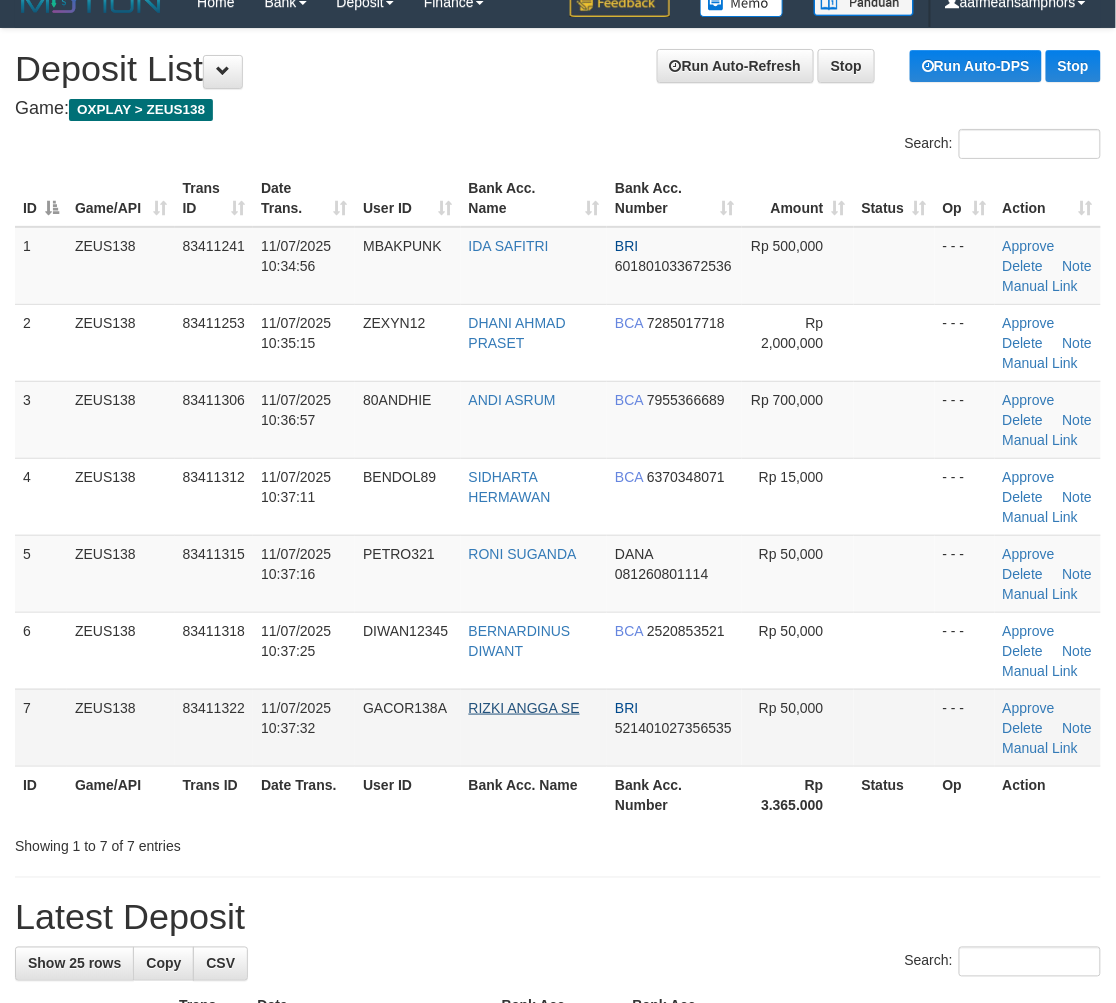 click on "1
ZEUS138
83411241
11/07/2025 10:34:56
MBAKPUNK
IDA SAFITRI
BRI
601801033672536
Rp 500,000
- - -
Approve
Delete
Note
Manual Link
2
ZEUS138
83411253
11/07/2025 10:35:15
ZEXYN12
DHANI AHMAD PRASET
BCA
7285017718
Rp 2,000,000
- - -
Approve
Note" at bounding box center (558, 497) 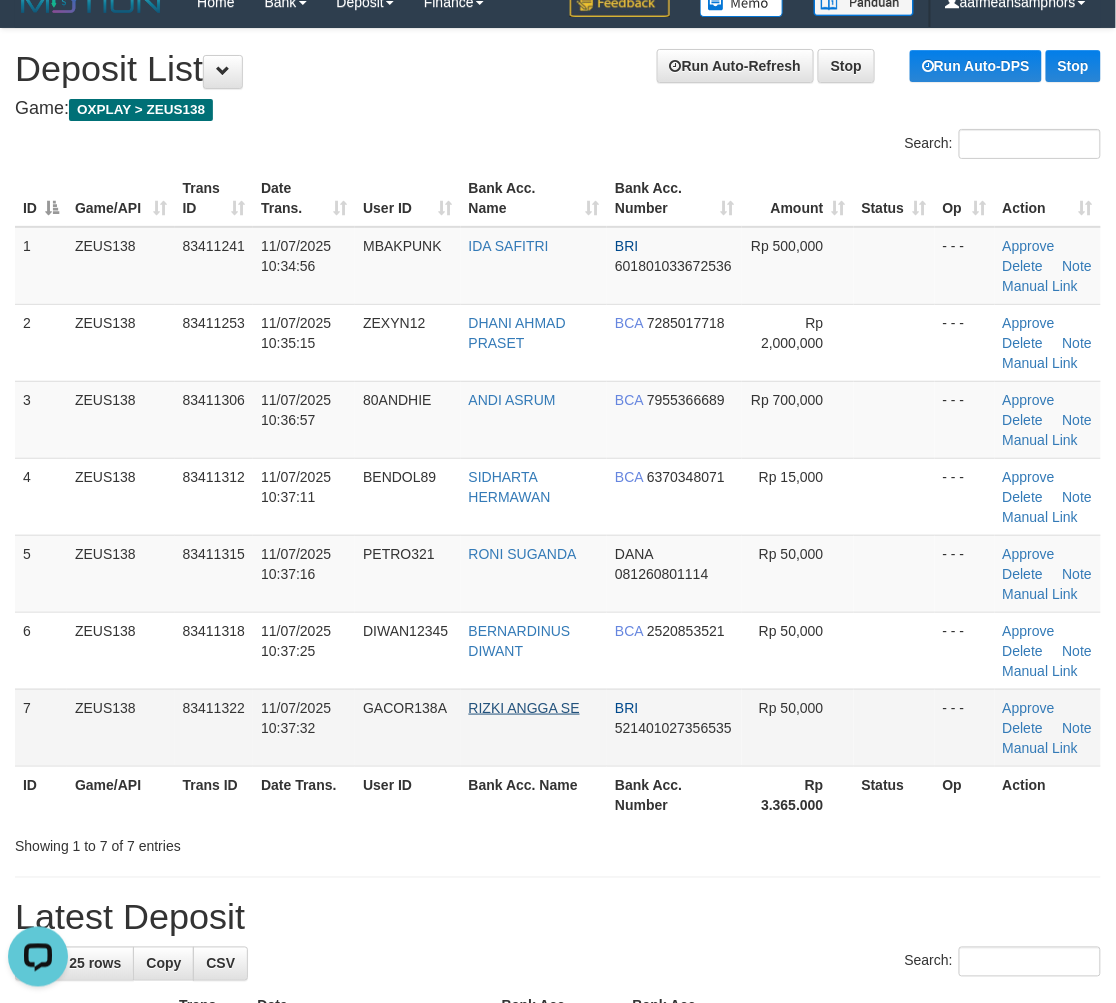 scroll, scrollTop: 0, scrollLeft: 0, axis: both 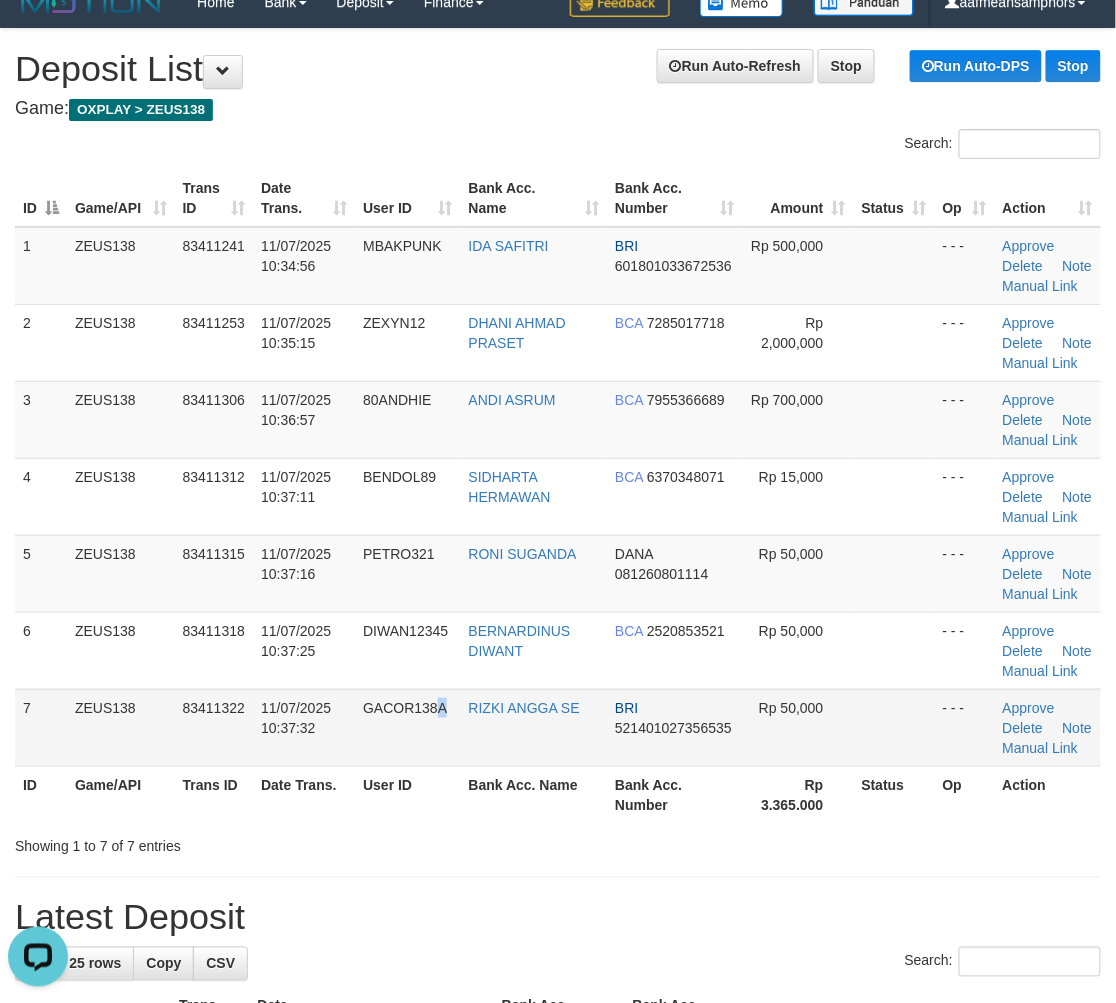 click on "GACOR138A" at bounding box center [407, 727] 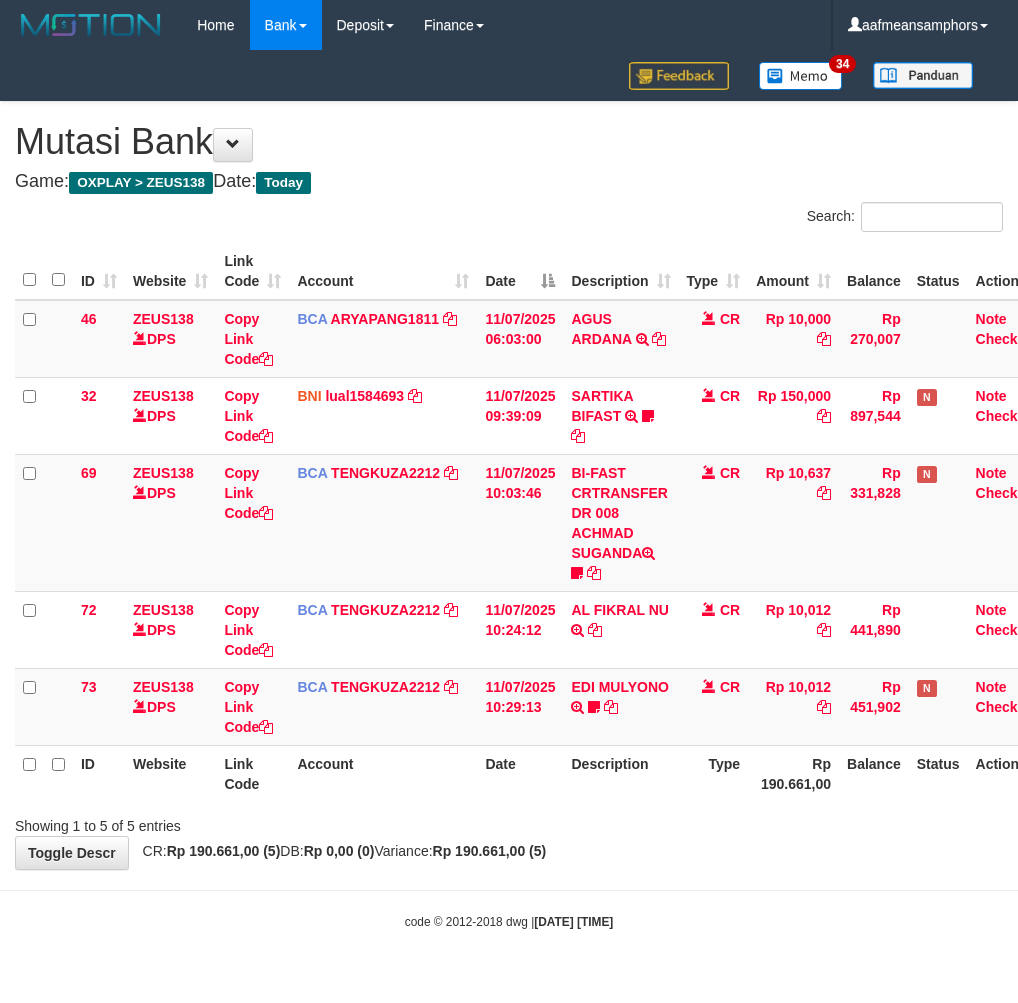 scroll, scrollTop: 0, scrollLeft: 0, axis: both 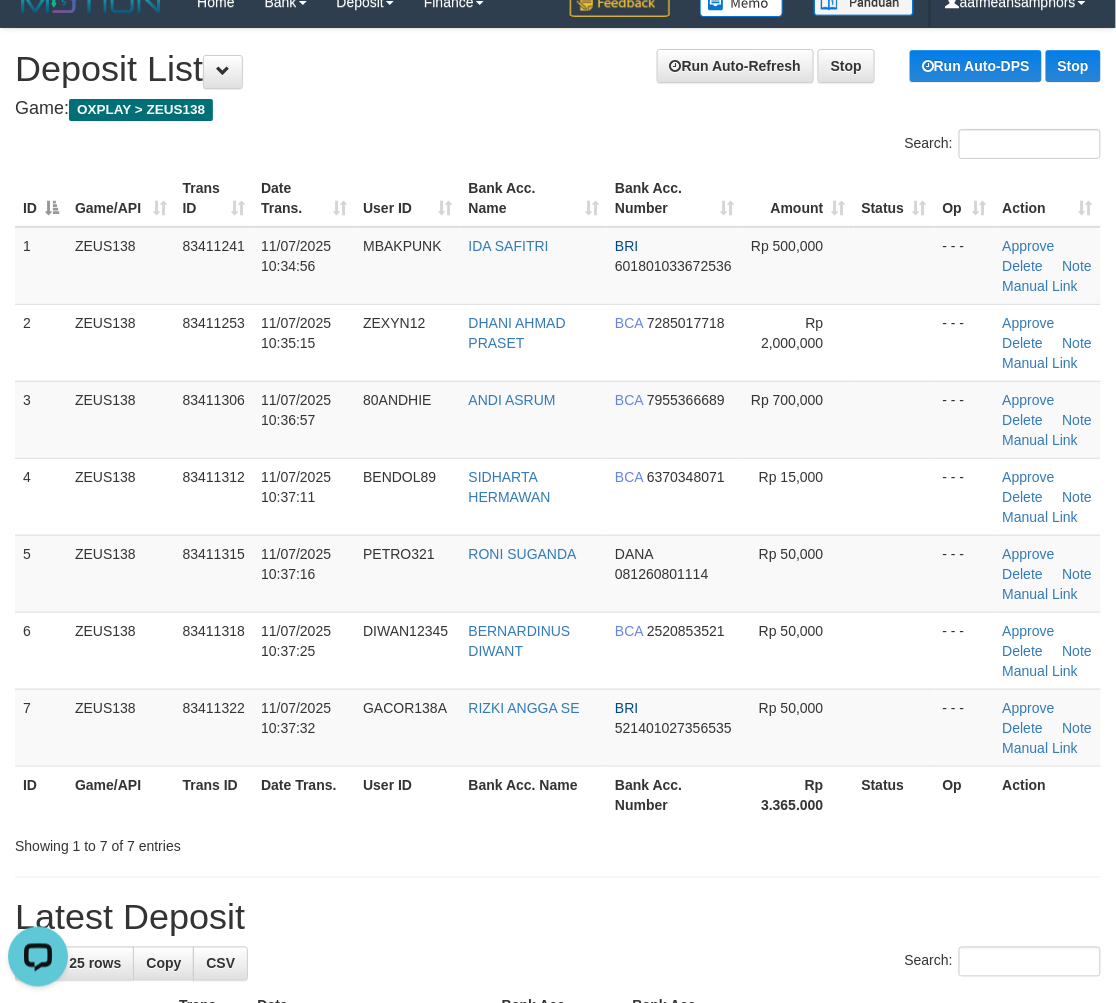 drag, startPoint x: 617, startPoint y: 855, endPoint x: 554, endPoint y: 852, distance: 63.07139 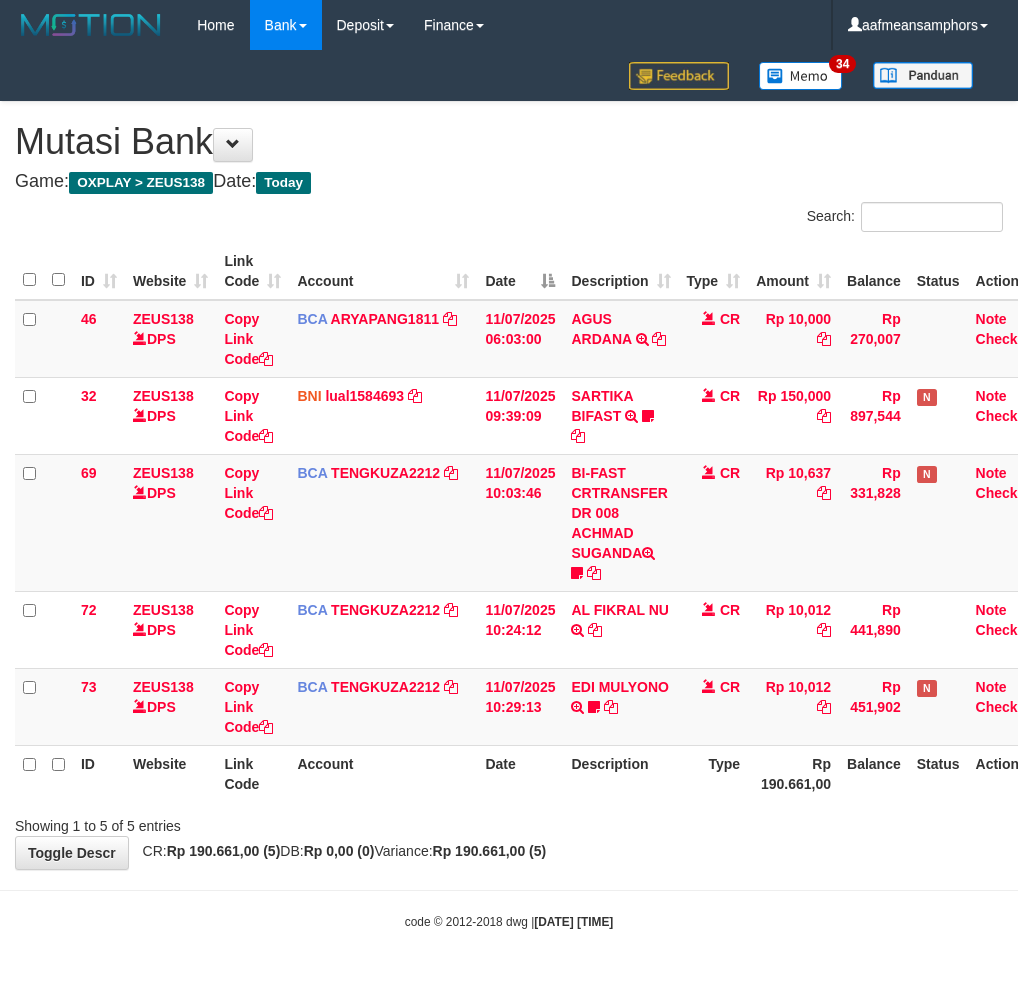 scroll, scrollTop: 0, scrollLeft: 0, axis: both 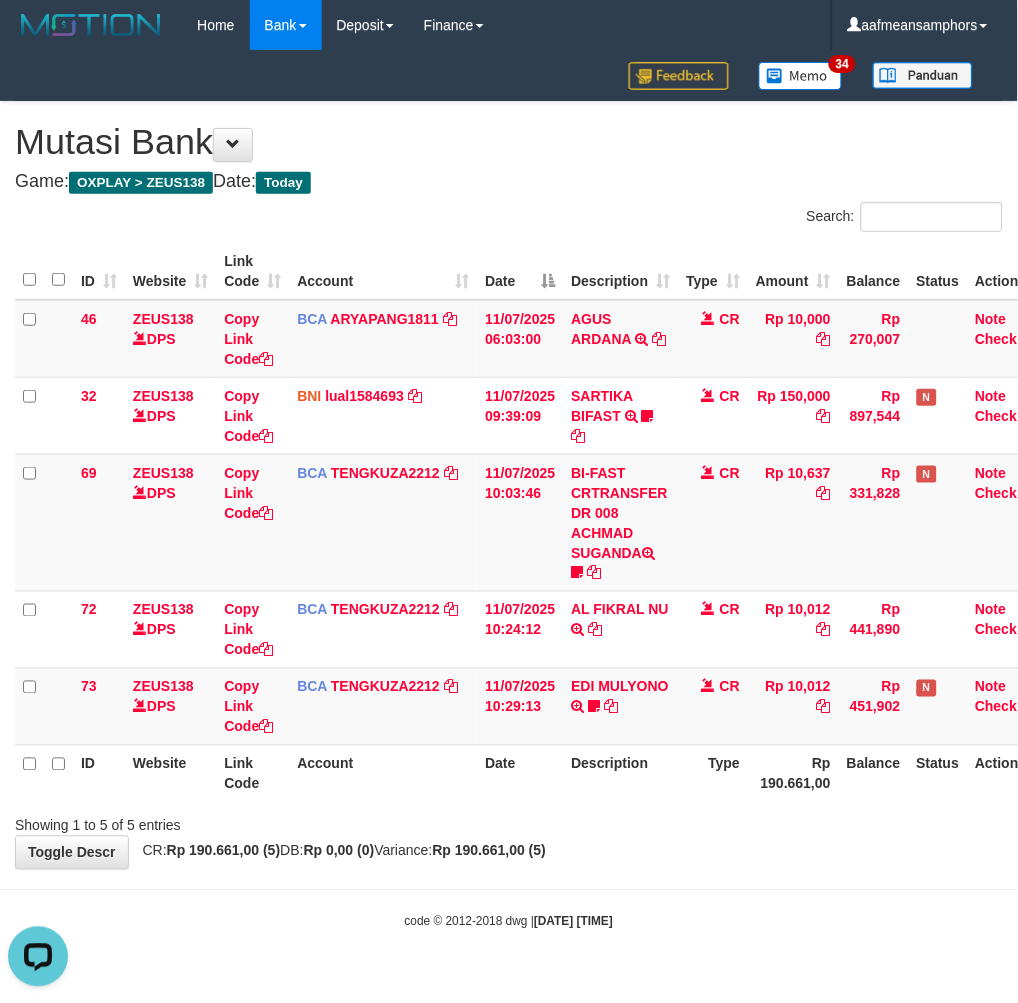 click on "Toggle navigation
Home
Bank
Account List
Load
By Website
Group
[OXPLAY]													ZEUS138
By Load Group (DPS)" at bounding box center [509, 490] 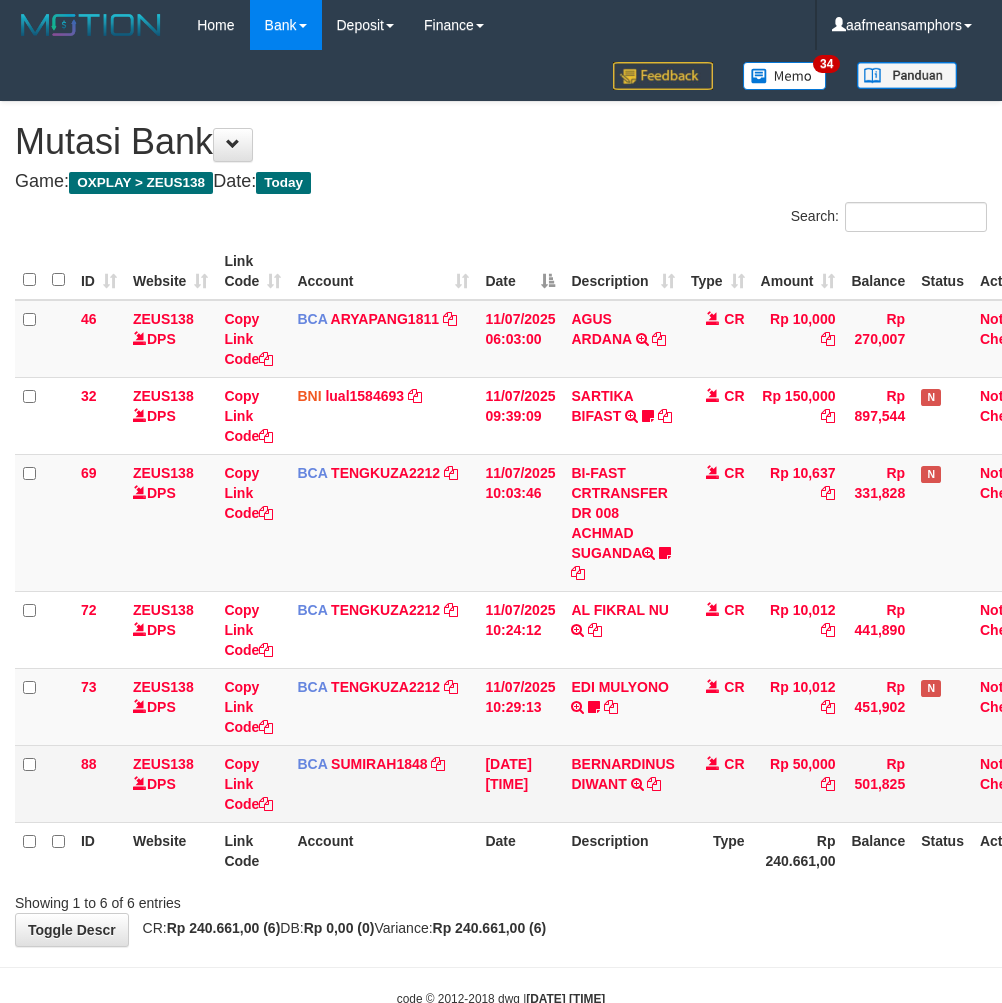 scroll, scrollTop: 0, scrollLeft: 0, axis: both 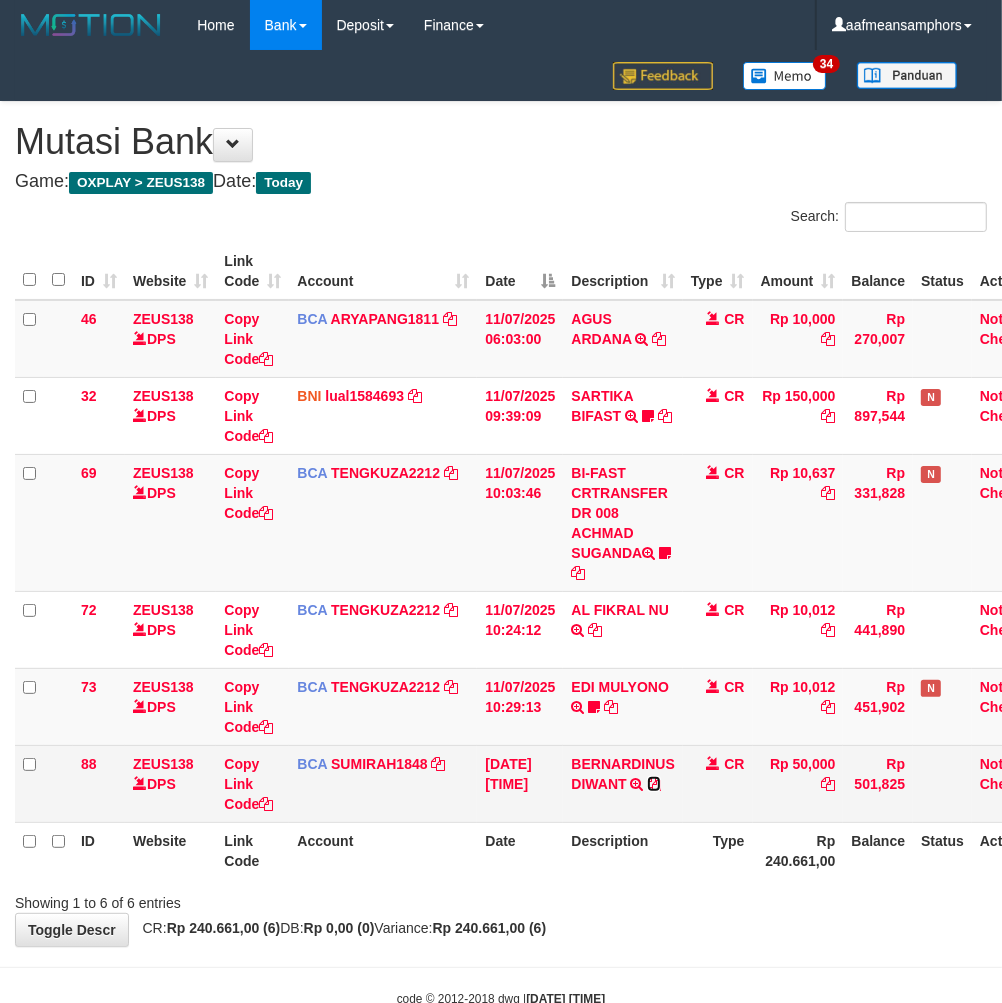 click at bounding box center [654, 784] 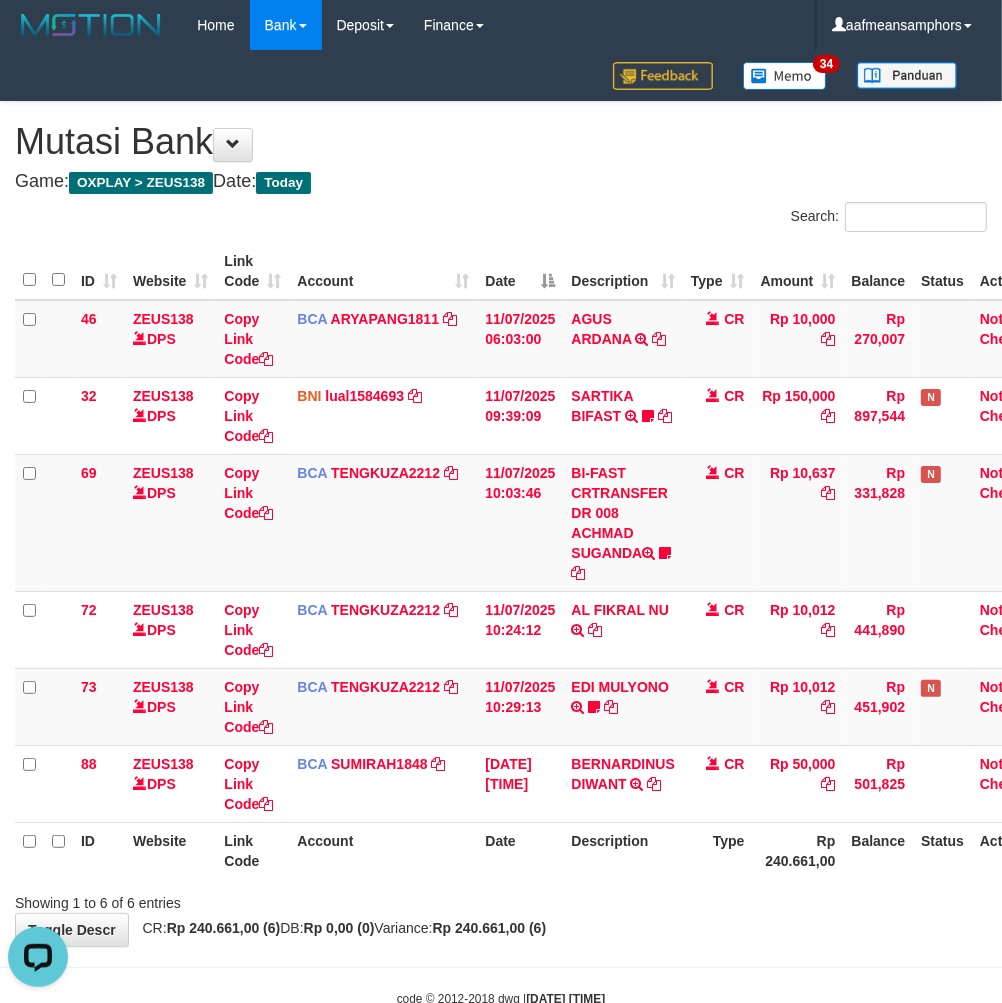scroll, scrollTop: 0, scrollLeft: 0, axis: both 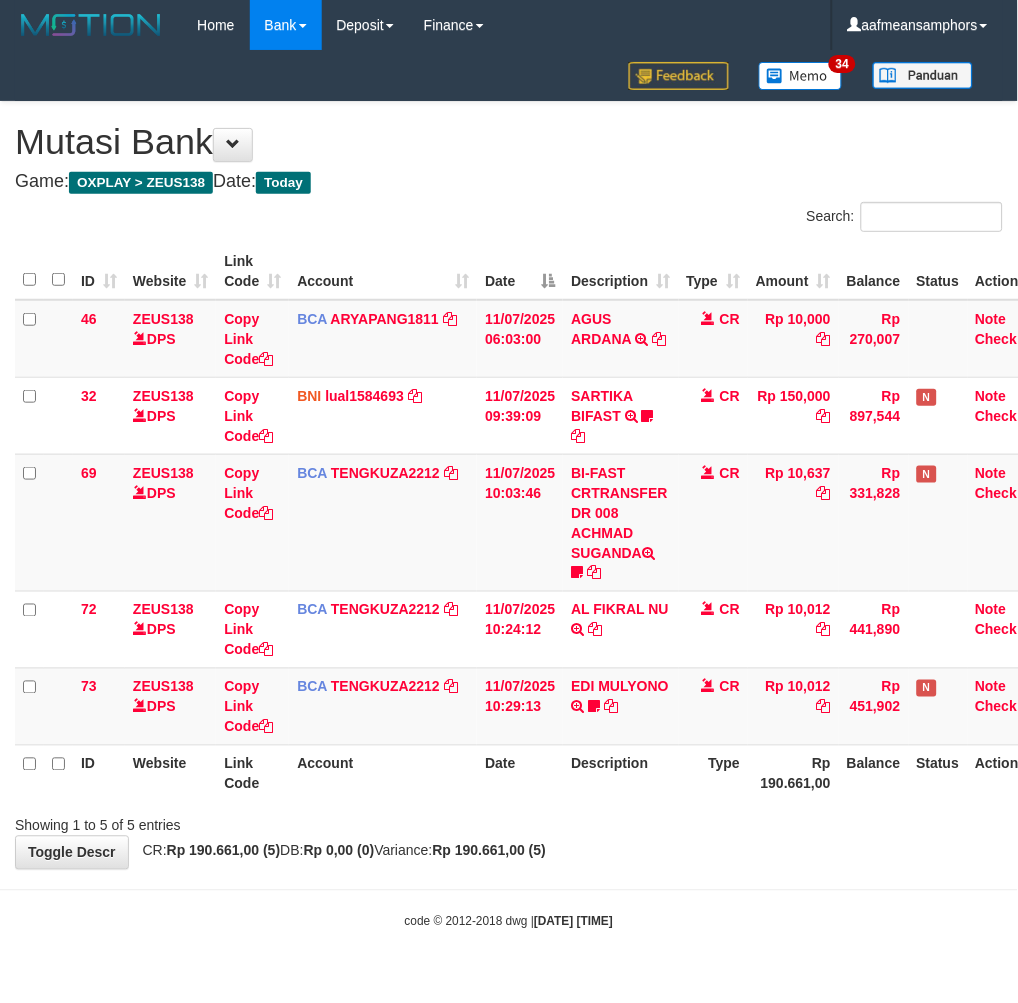 click on "**********" at bounding box center [509, 485] 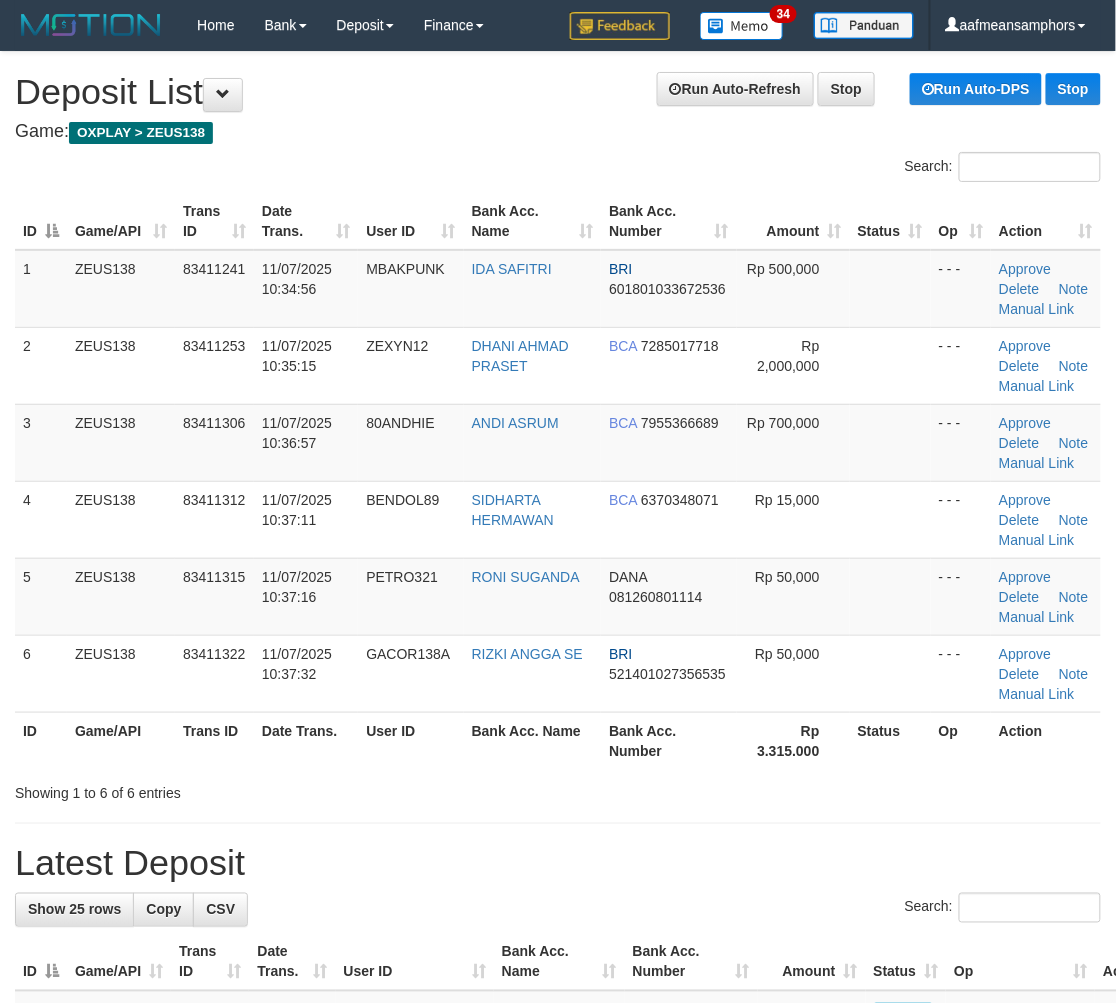 scroll, scrollTop: 23, scrollLeft: 3, axis: both 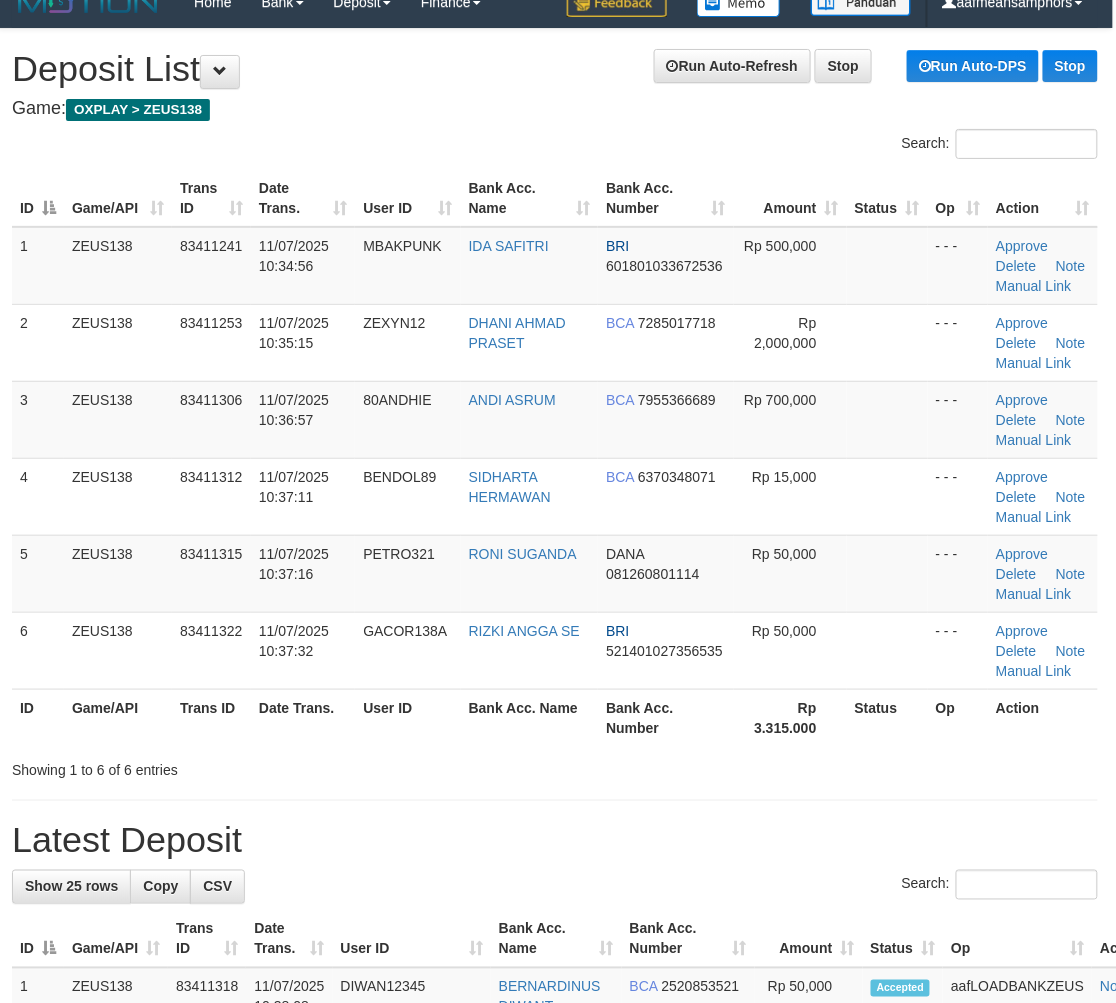 drag, startPoint x: 405, startPoint y: 844, endPoint x: 417, endPoint y: 828, distance: 20 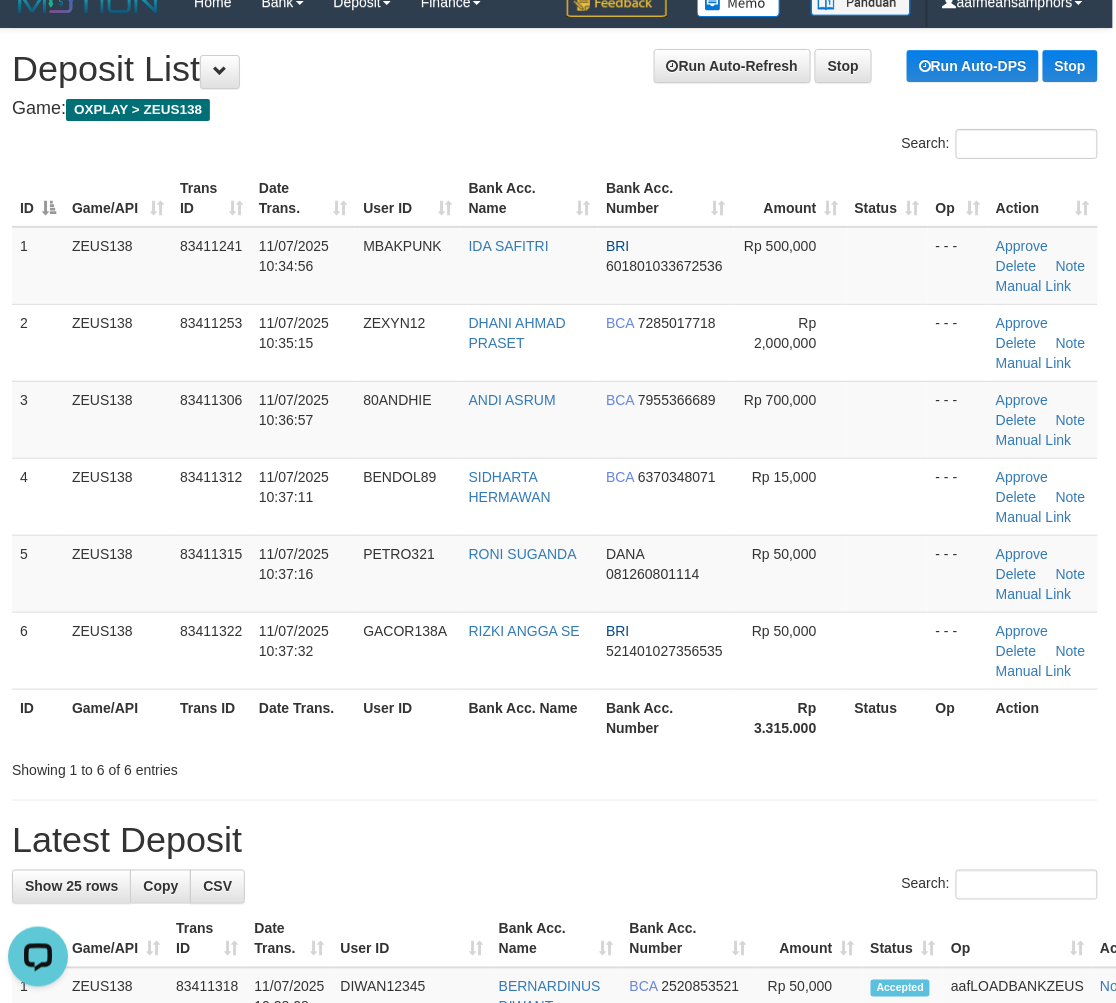 scroll, scrollTop: 0, scrollLeft: 0, axis: both 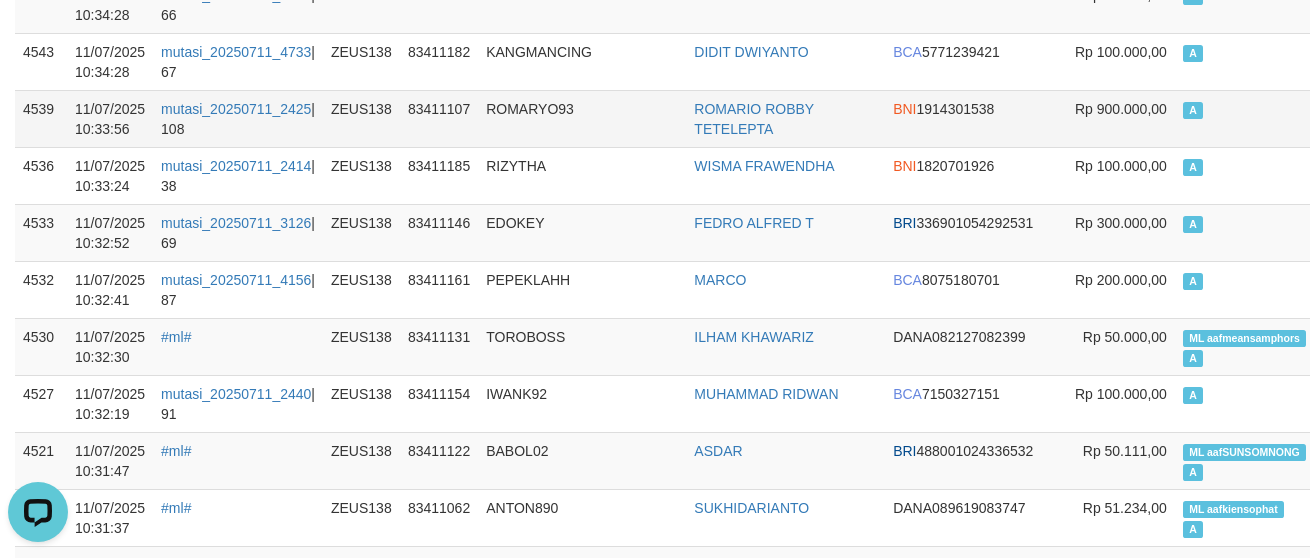click on "4579 11/07/2025 10:38:08 mutasi_20250711_4156  | 88 ZEUS138 83411318 DIWAN12345 BERNARDINUS DIWANT   BCA  2520853521 Rp 50.000,00 A   aafLOADBANKZEUS 4569 11/07/2025 10:37:36 #ml# ZEUS138 83411193 ADOENK007PRO SYARIFUDIN   MANDIRI  1560018987448 Rp 500.000,00 ML aafmeansamphors   A   aafLOADBANKZEUS 4565 11/07/2025 10:37:16 #ml# ZEUS138 83411292 JOYO13 NOR HALIM   DANA  0881036067888 Rp 132.441,00 ML aafSUONTHOL   A   aafLOADBANKZEUS 4545 11/07/2025 10:34:28 mutasi_20250711_4733  | 68 ZEUS138 83411211 RESTUONE ABANG ARMAN DIDA R   BCA  8610486305 Rp 50.000,00 A   aafLOADBANKZEUS 4544 11/07/2025 10:34:28 mutasi_20250711_4733  | 66 ZEUS138 83411189 KOJELJP ADYA ERSYAD YASYFI   BCA  0541755178 Rp 24.000,00 A   aafLOADBANKZEUS 4543 11/07/2025 10:34:28 mutasi_20250711_4733  | 67 ZEUS138 83411182 KANGMANCING DIDIT DWIYANTO   BCA  5771239421 Rp 100.000,00 A   aafLOADBANKZEUS 4539 11/07/2025 10:33:56 mutasi_20250711_2425  | 108 ZEUS138 83411107 ROMARYO93 ROMARIO ROBBY TETELEPTA   BNI  1914301538 Rp 900.000,00 A     A" at bounding box center [739, 29930] 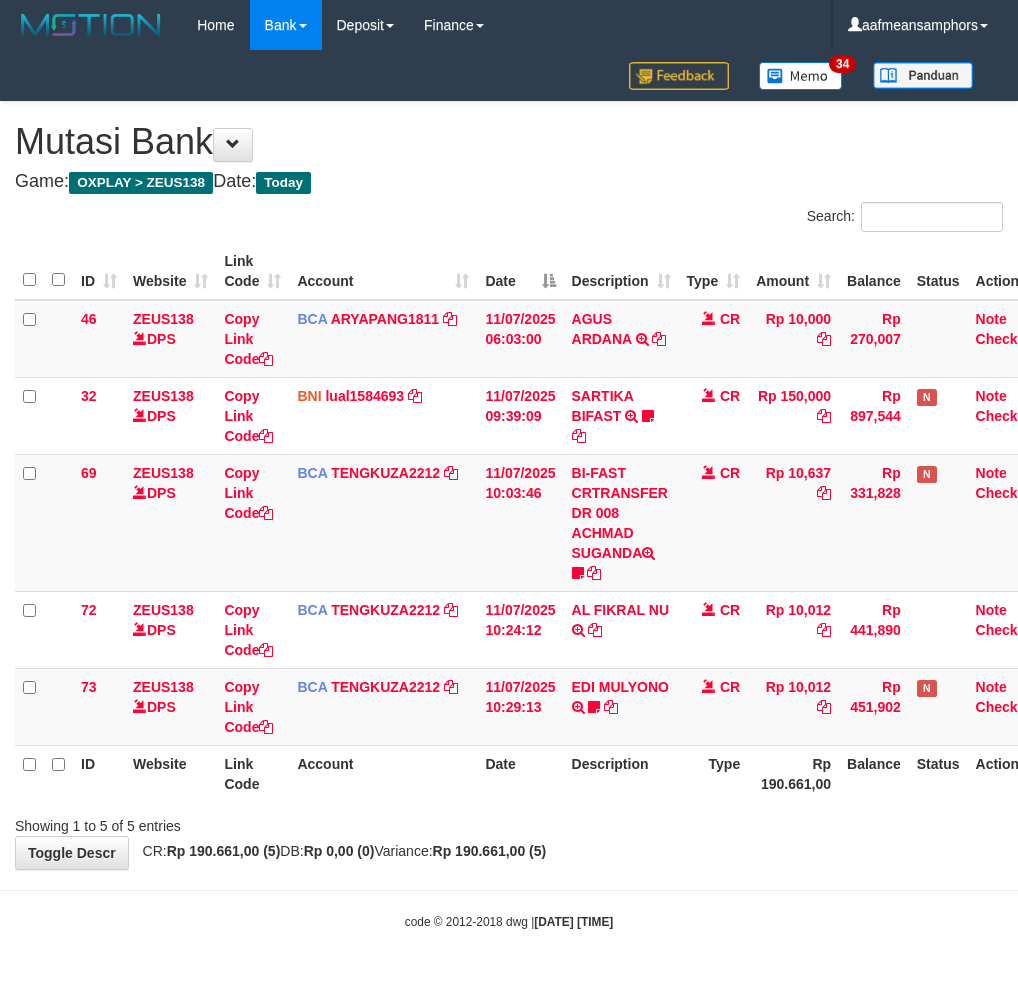 click on "**********" at bounding box center [509, 485] 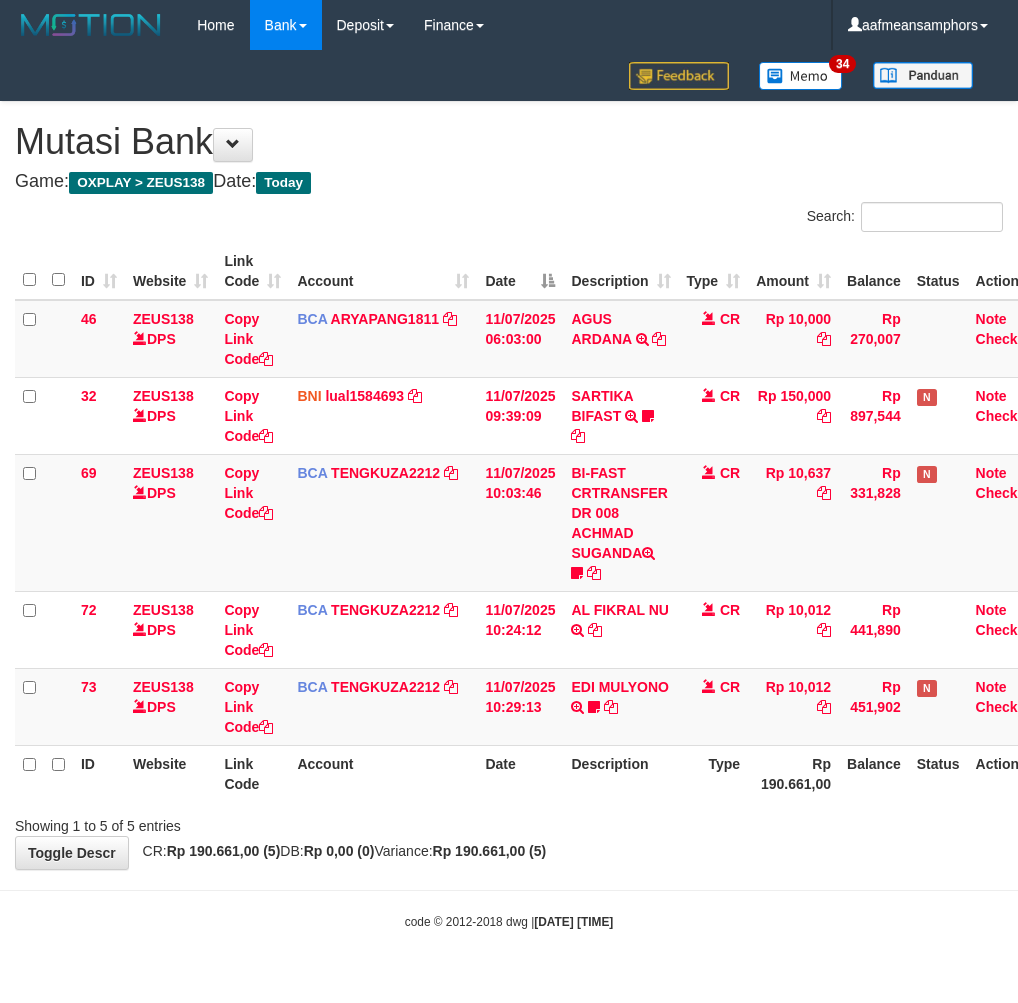 scroll, scrollTop: 0, scrollLeft: 0, axis: both 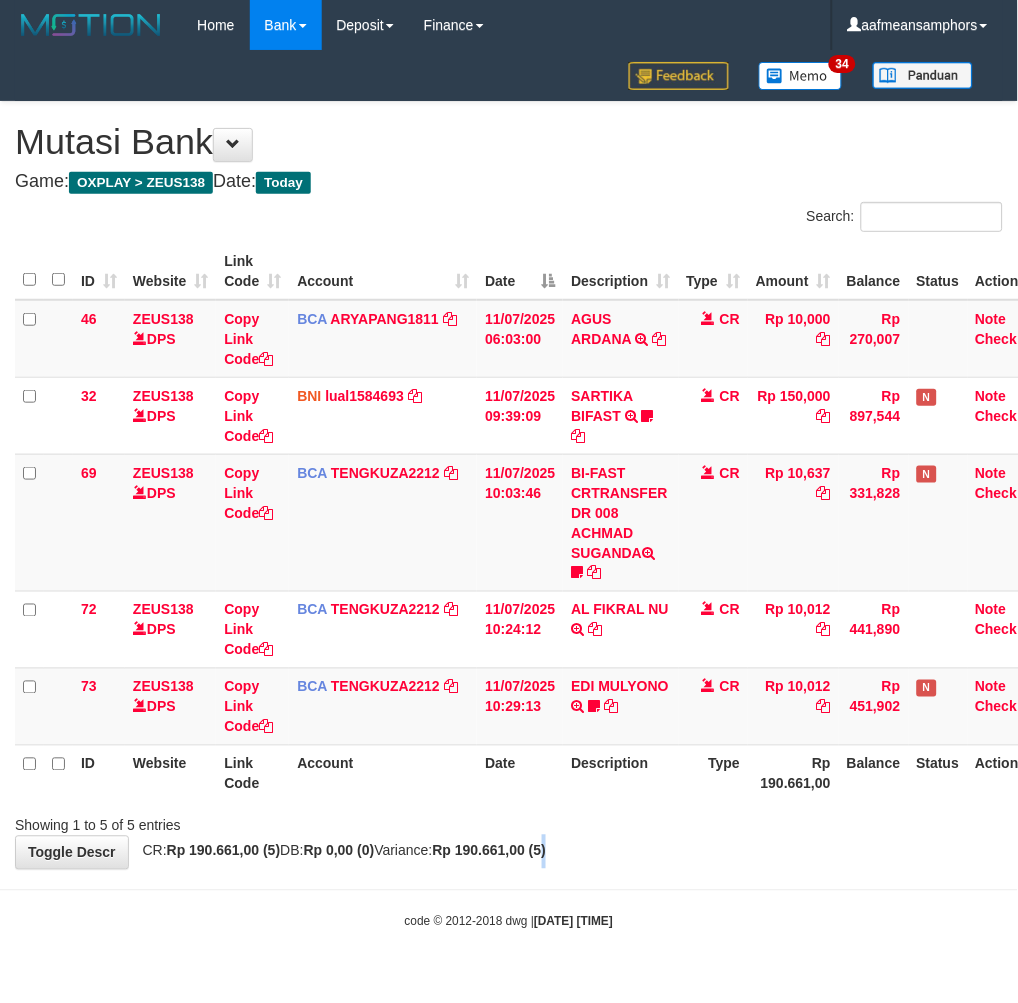 click on "**********" at bounding box center (509, 485) 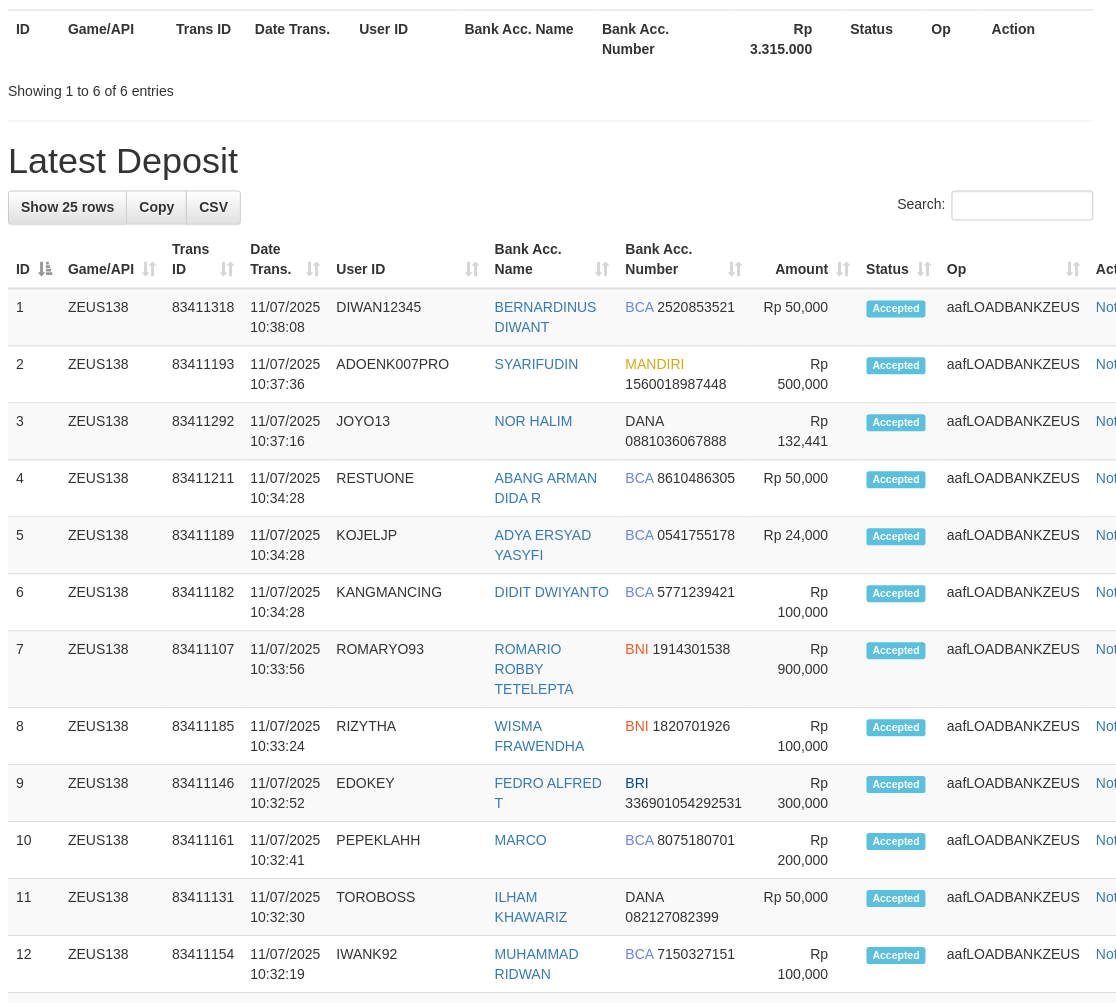 scroll, scrollTop: 23, scrollLeft: 3, axis: both 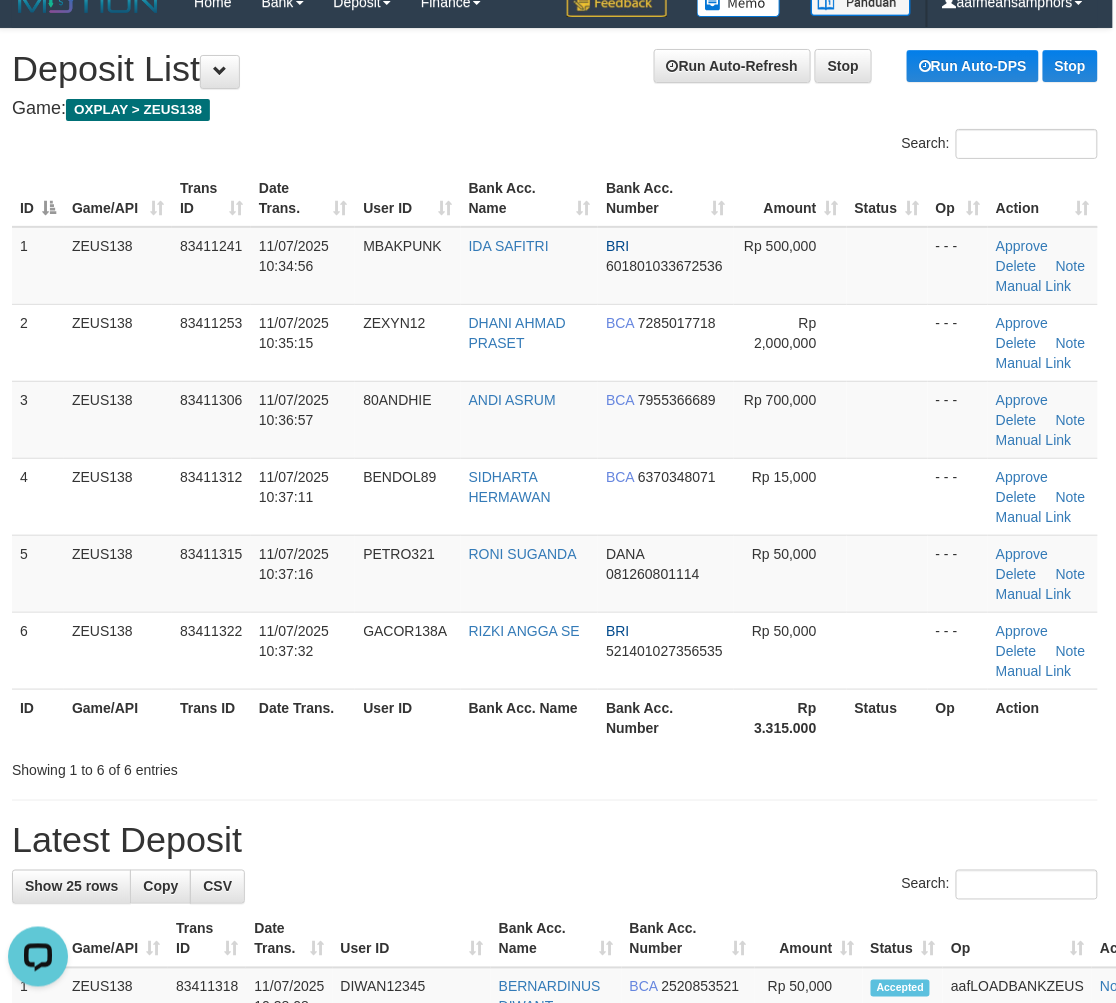 drag, startPoint x: 281, startPoint y: 713, endPoint x: 618, endPoint y: 778, distance: 343.2113 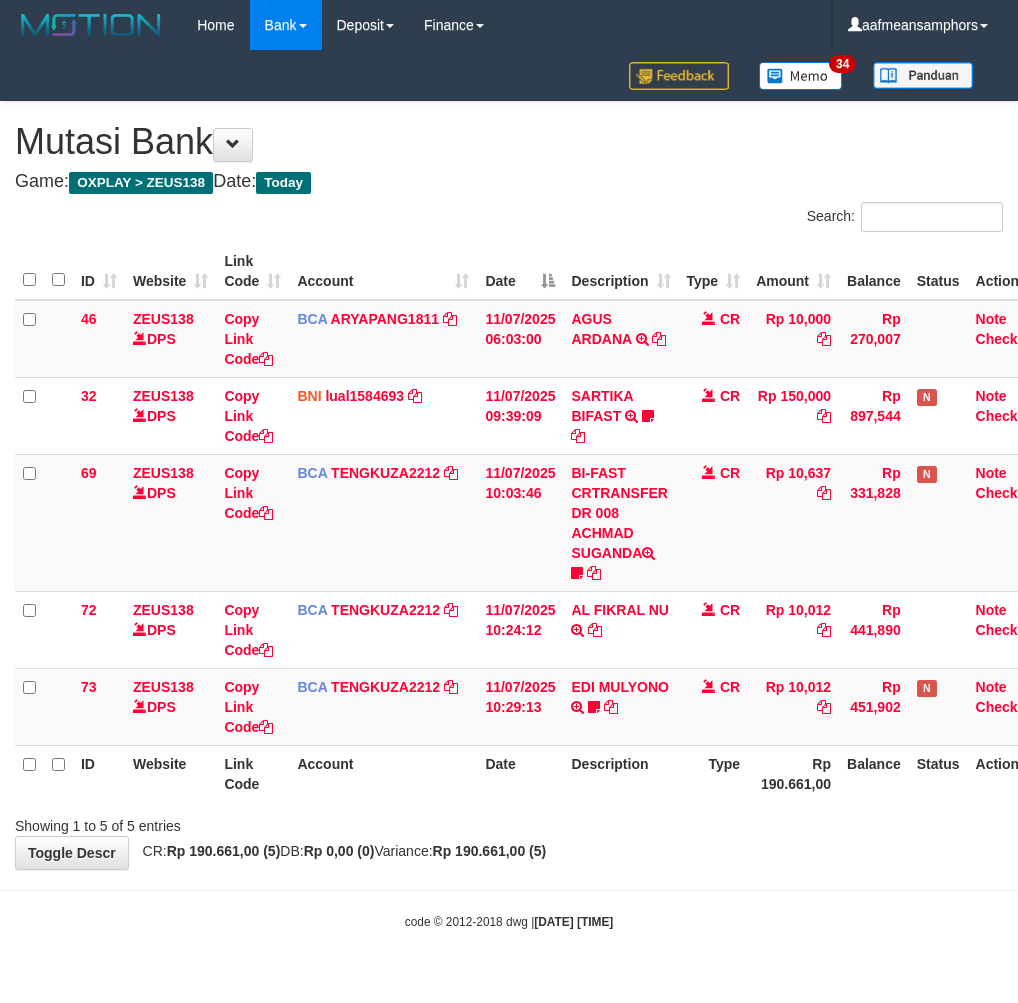 scroll, scrollTop: 0, scrollLeft: 0, axis: both 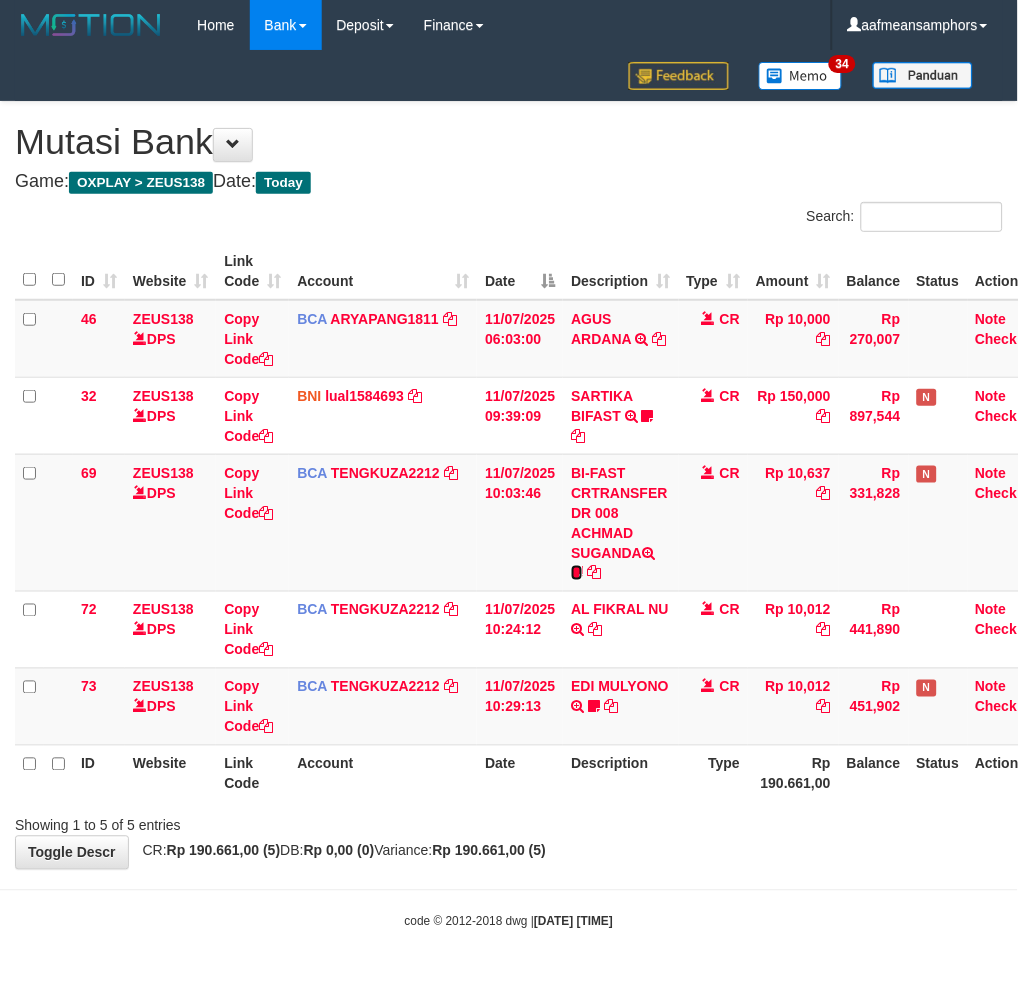 click at bounding box center [577, 573] 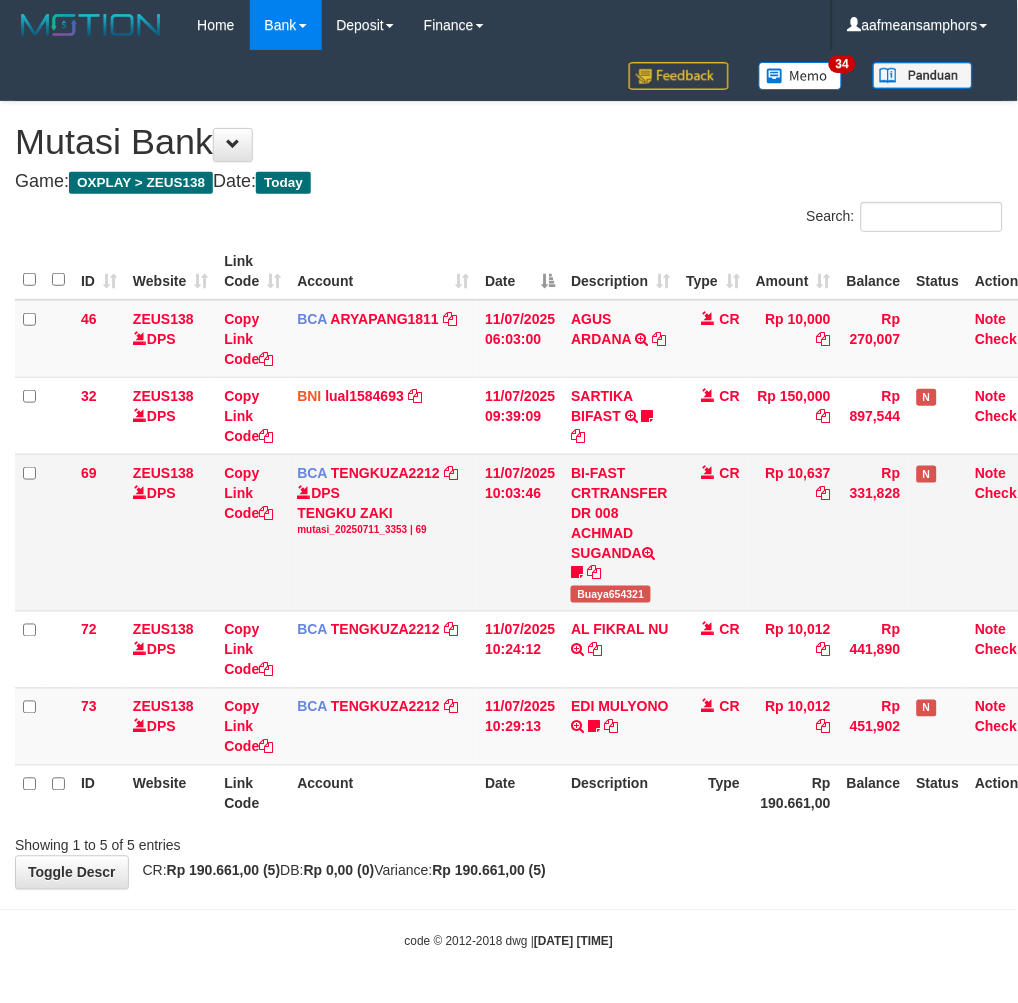 click on "BI-FAST CRTRANSFER DR 008 ACHMAD SUGANDA          Buaya654321" at bounding box center (620, 532) 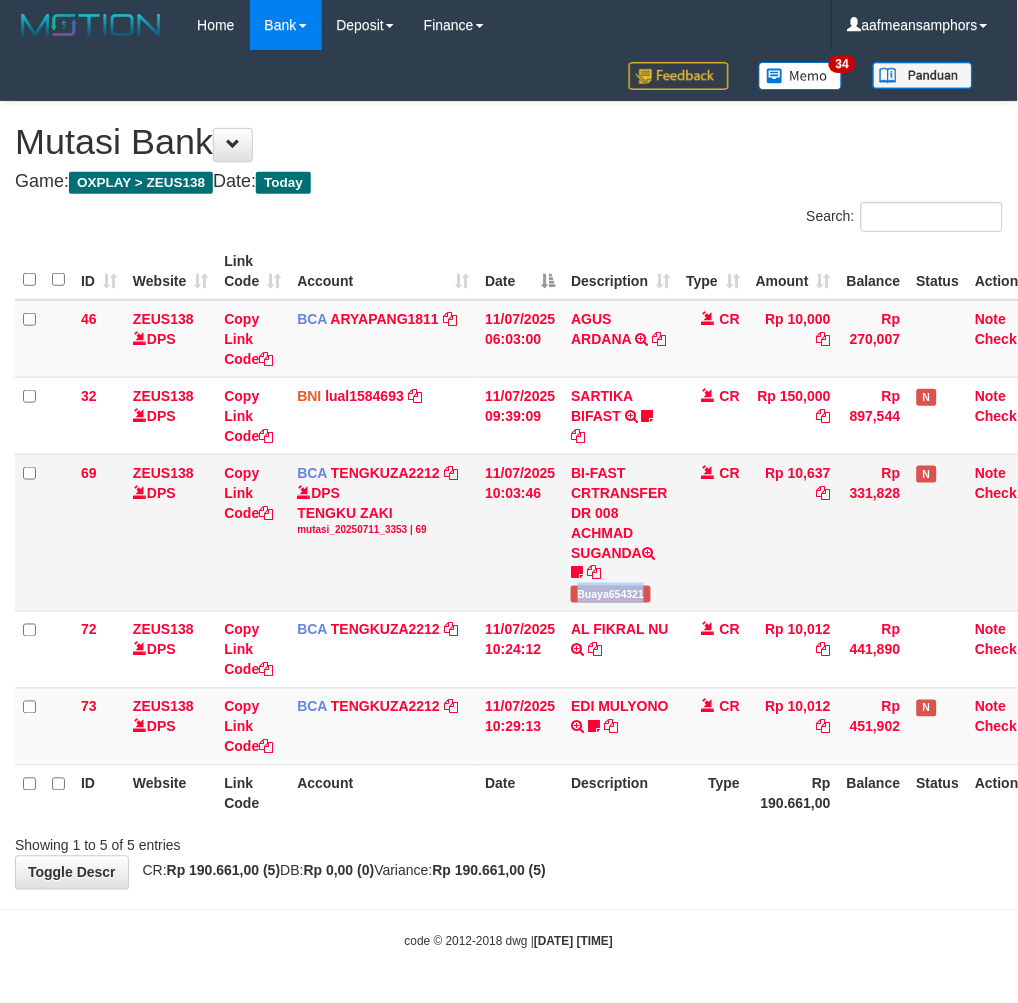 copy on "Buaya654321" 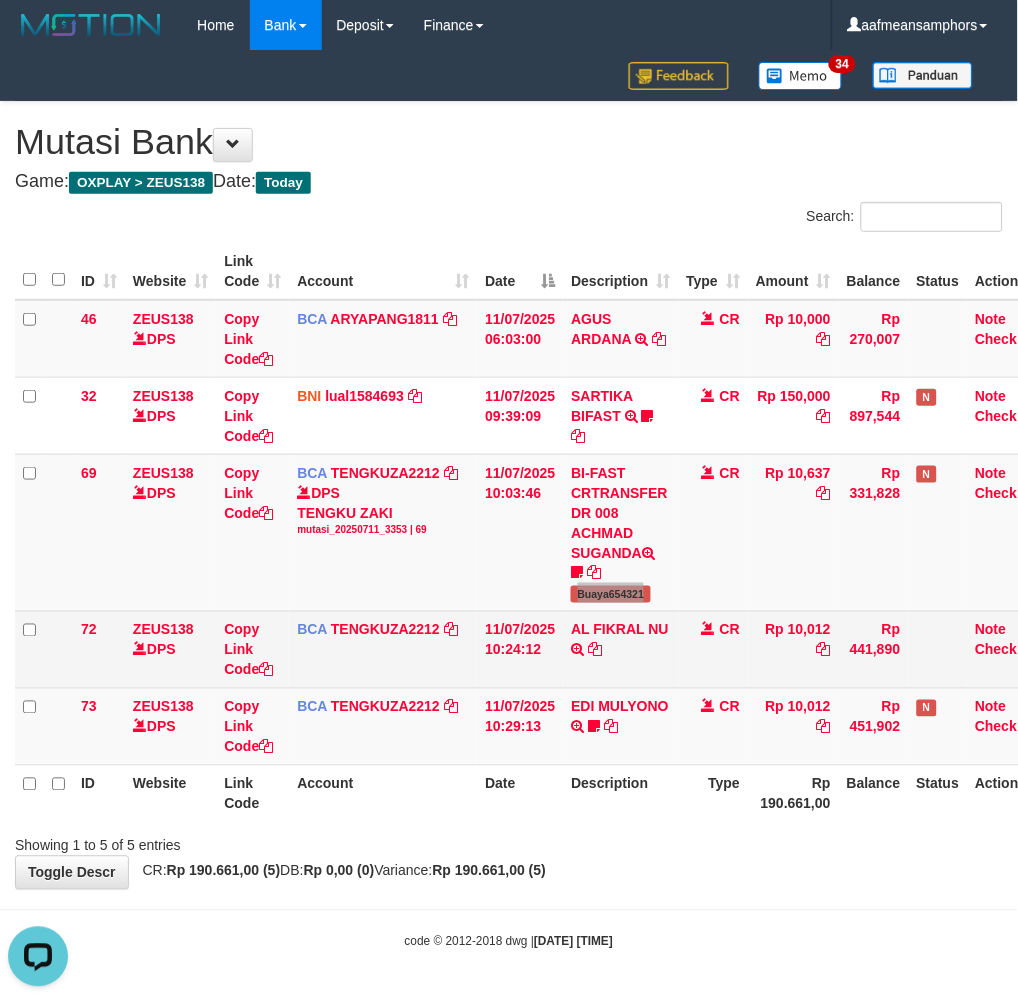 scroll, scrollTop: 0, scrollLeft: 0, axis: both 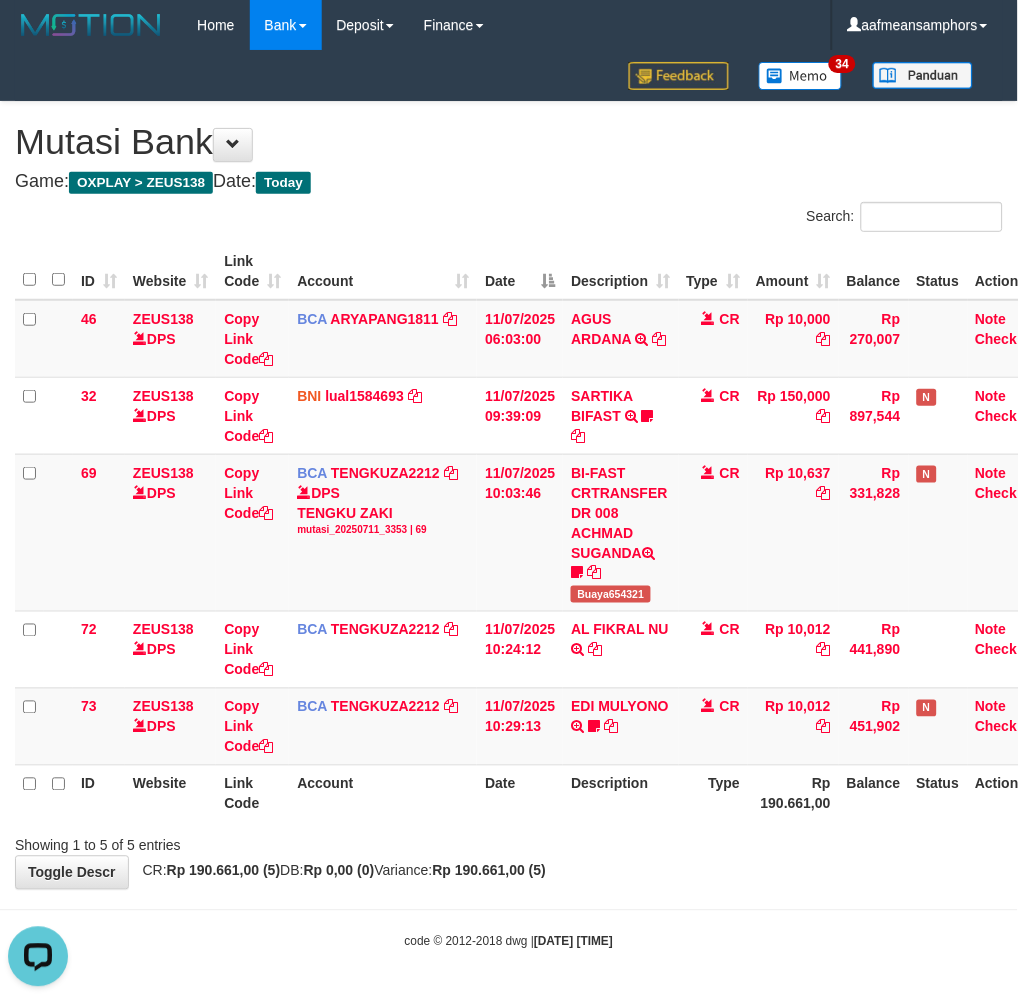 click on "Showing 1 to 5 of 5 entries" at bounding box center (509, 842) 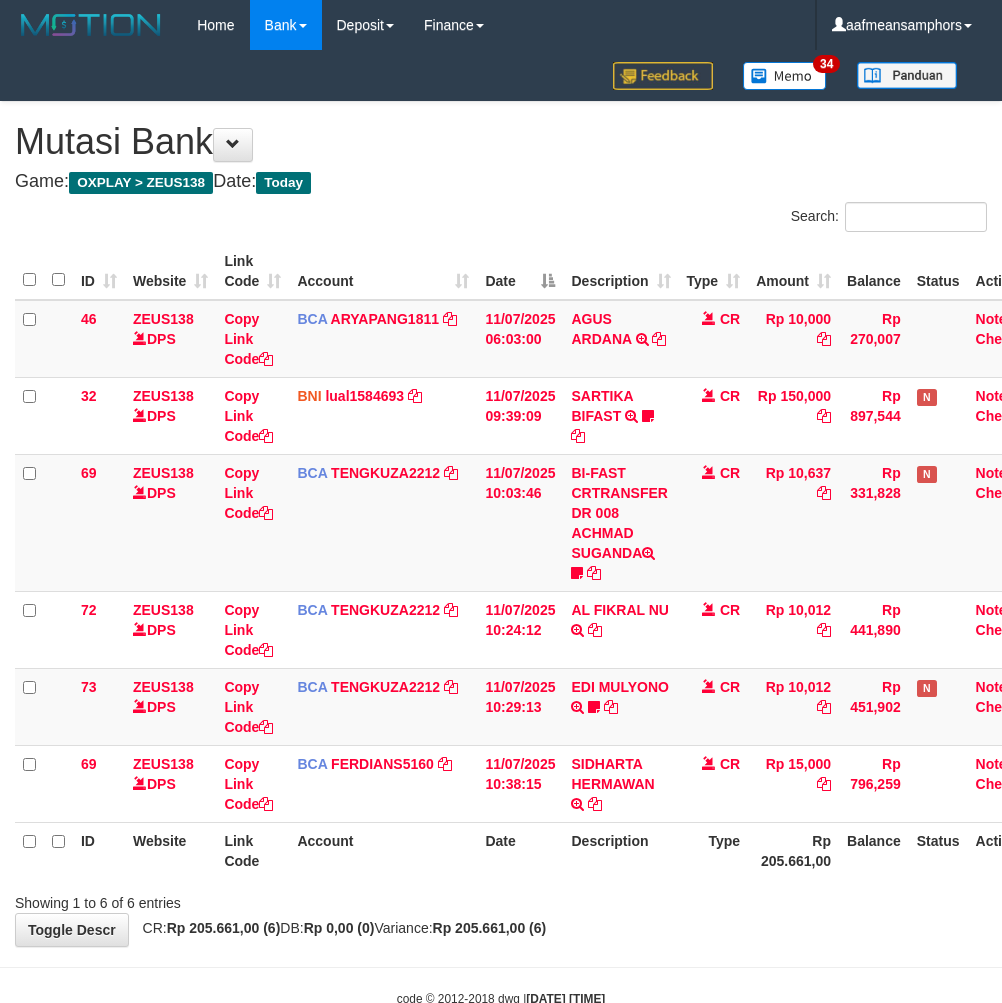 scroll, scrollTop: 0, scrollLeft: 0, axis: both 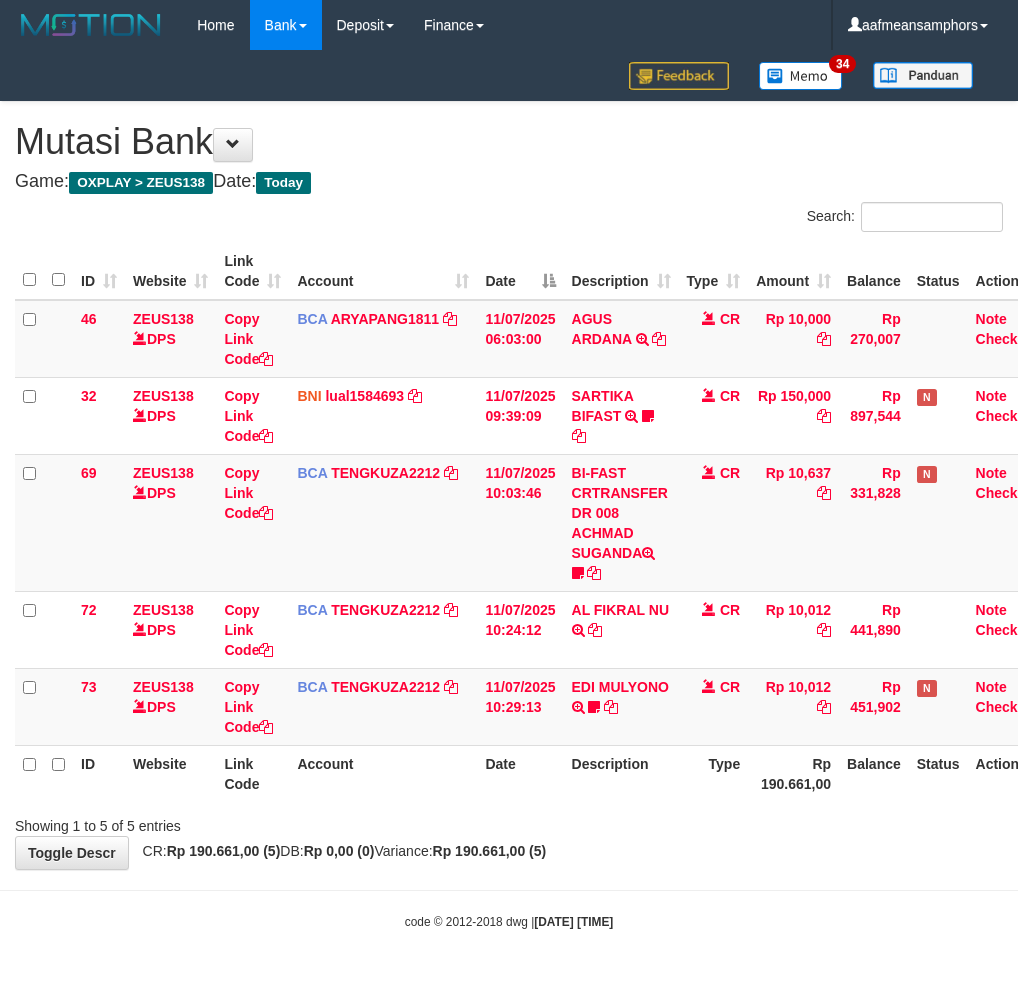 click on "Showing 1 to 5 of 5 entries" at bounding box center [509, 822] 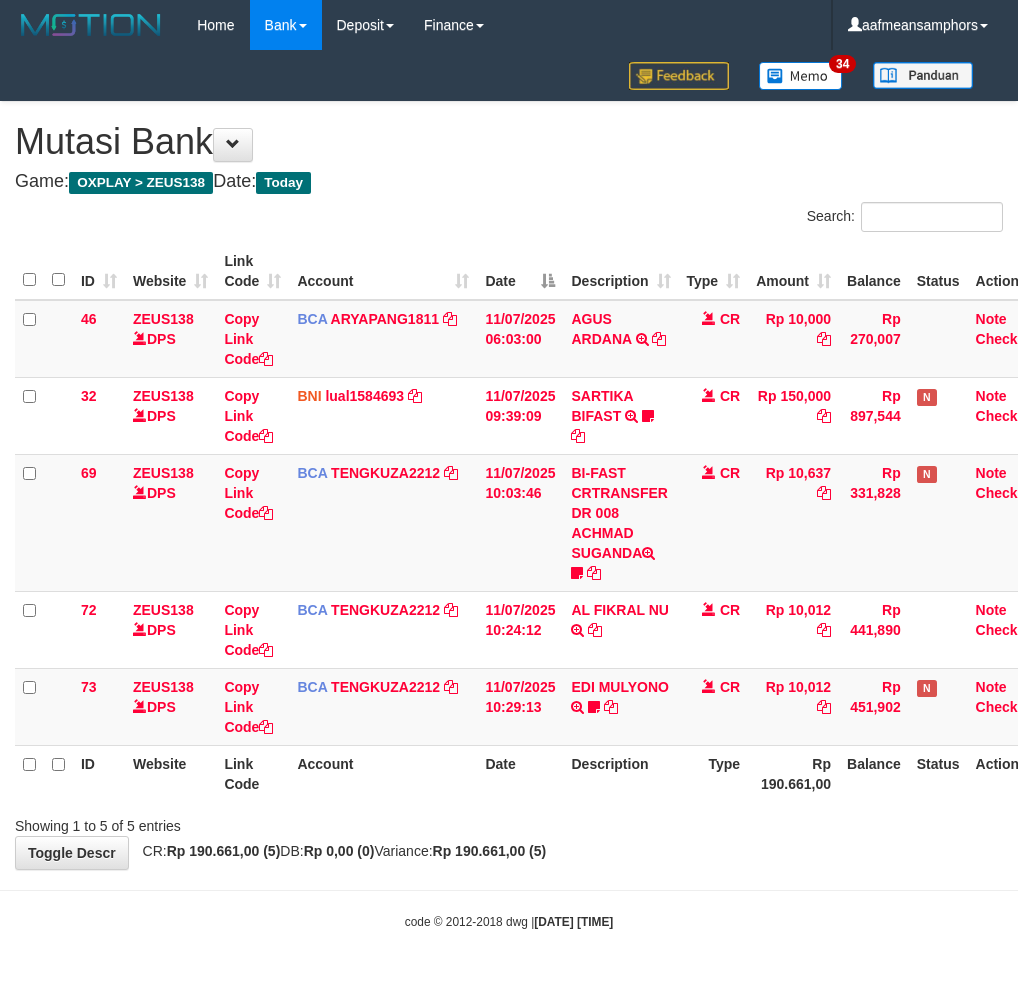 scroll, scrollTop: 0, scrollLeft: 0, axis: both 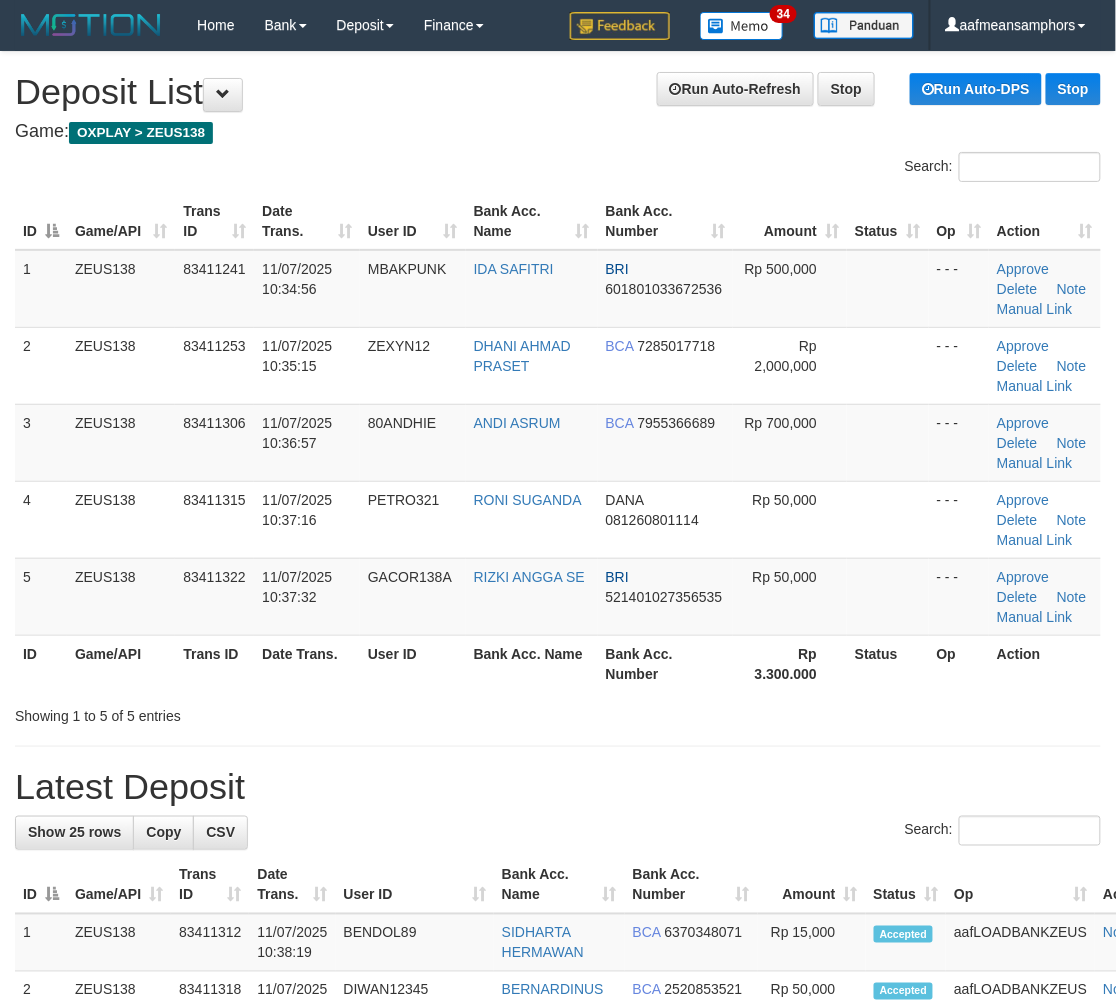 click on "Latest Deposit" at bounding box center [558, 787] 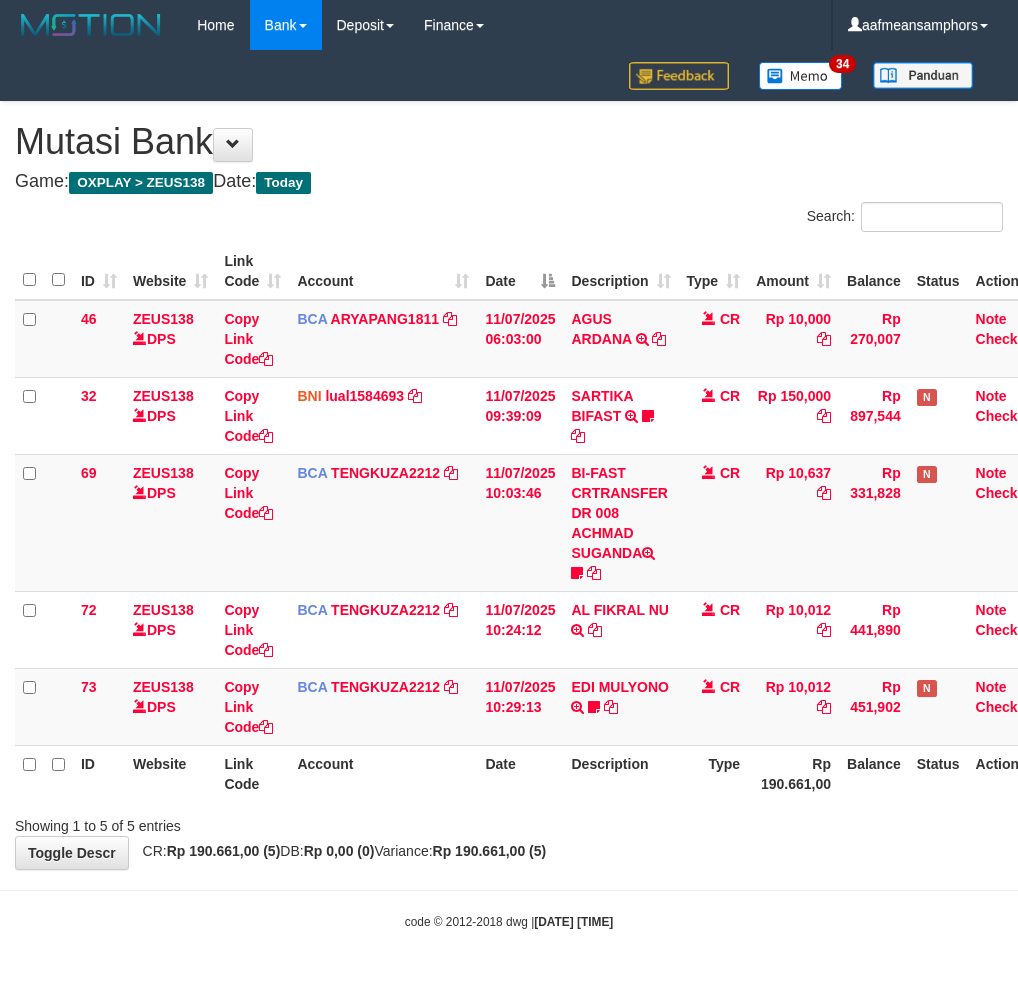 scroll, scrollTop: 0, scrollLeft: 0, axis: both 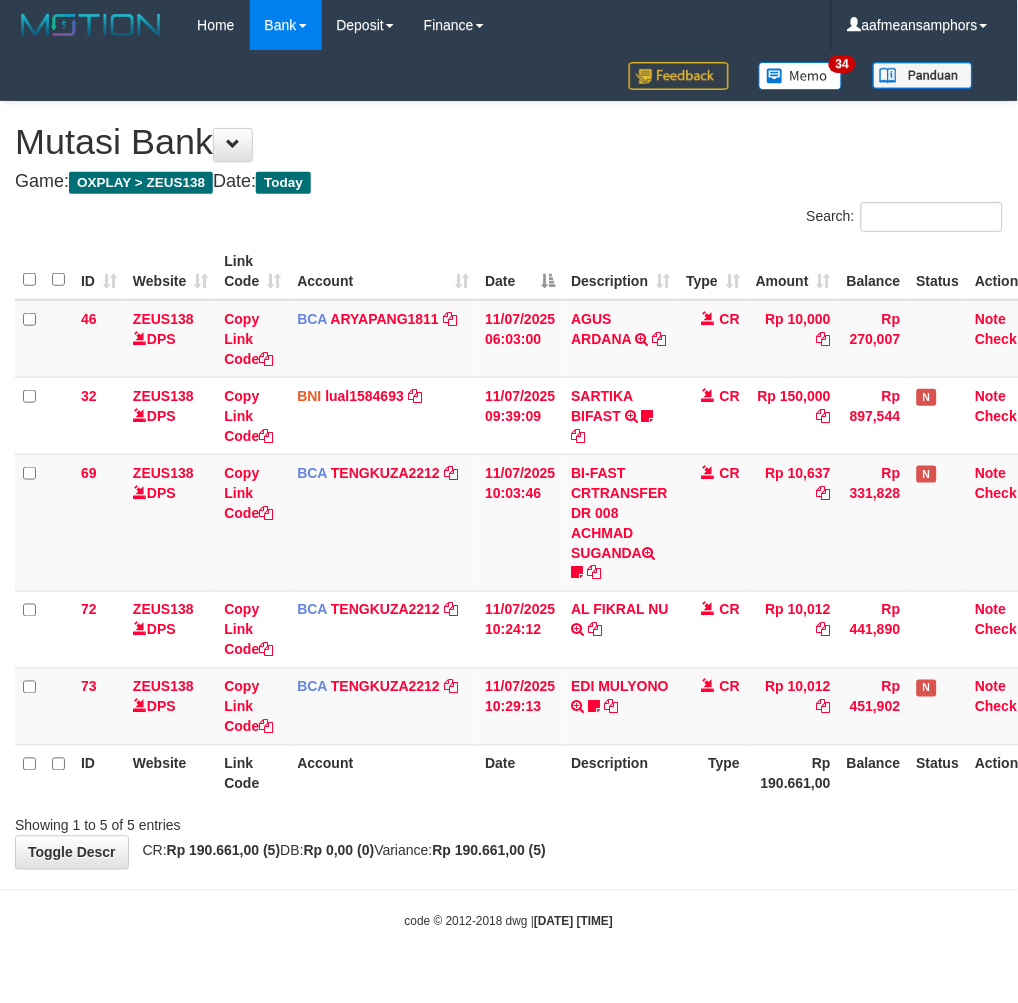 click on "ID Website Link Code Account Date Description Type Amount Balance Status Action
46
ZEUS138    DPS
Copy Link Code
BCA
ARYAPANG1811
DPS
[FIRST] [LAST]
mutasi_[DATE]_[NUMBER] | 46
mutasi_[DATE]_[NUMBER] | 46
[DATE] [TIME]
[FIRST] [LAST]         TRSF E-BANKING CR 1107/FTSCY/WS95051
10000.002025071158167087 TRFDN-[FIRST] [LAST] ESPAY DEBIT INDONE
CR
Rp 10,000
Rp 270,007
Note
Check
32
ZEUS138    DPS
Copy Link Code
BNI
lual1584693" at bounding box center (509, 522) 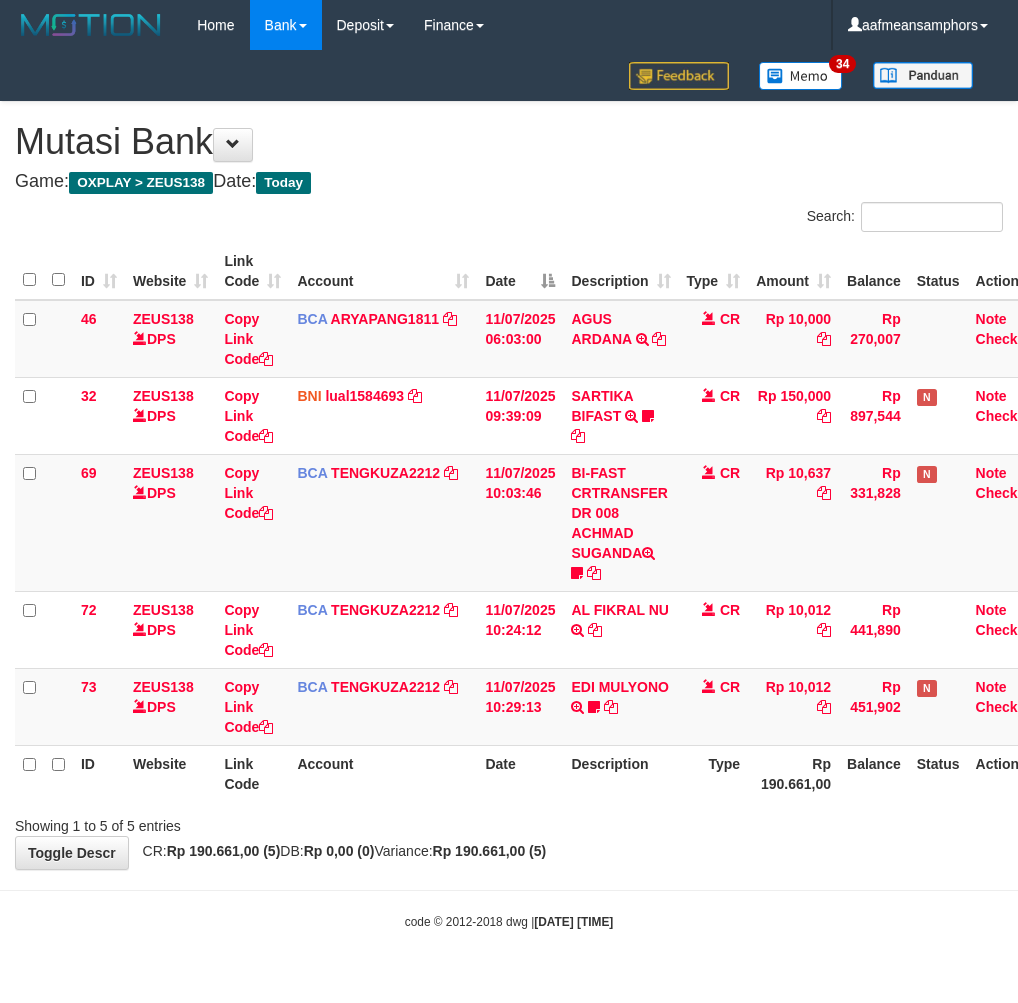 scroll, scrollTop: 0, scrollLeft: 0, axis: both 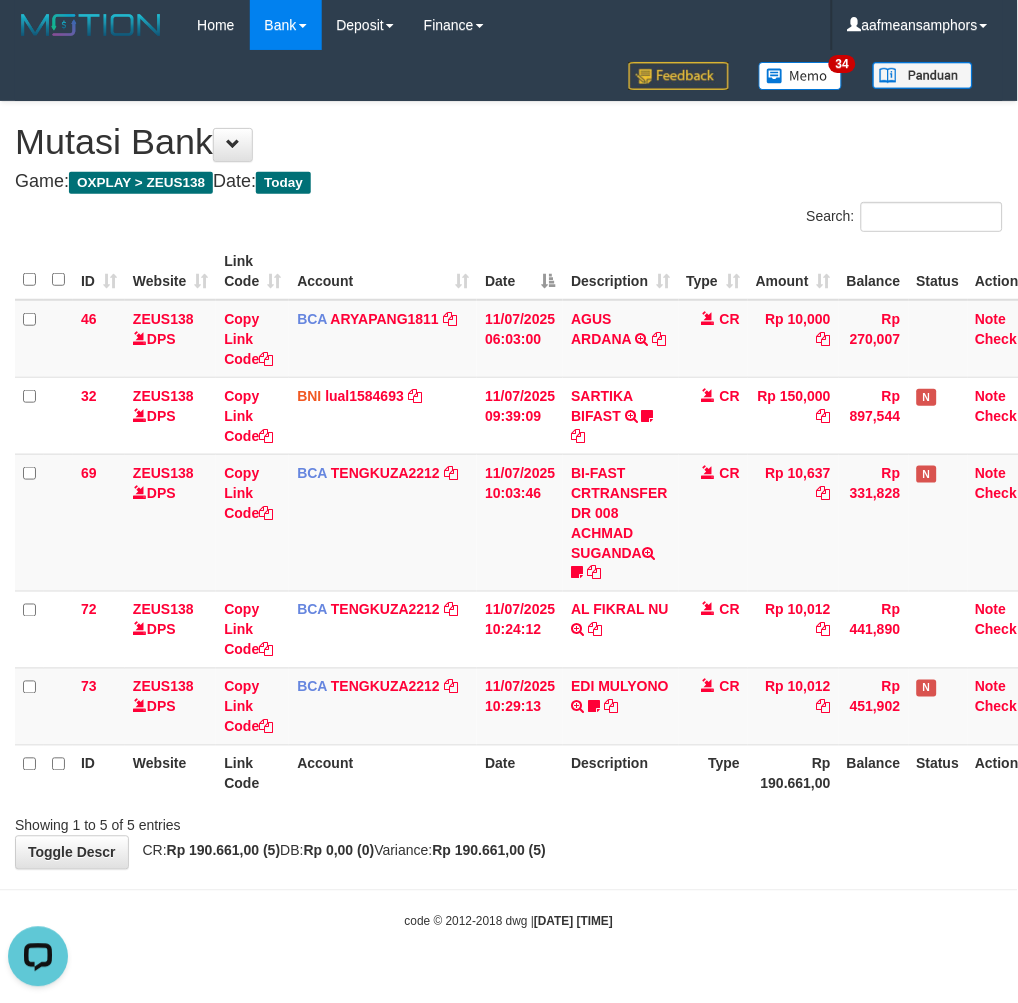 click on "Toggle navigation
Home
Bank
Account List
Load
By Website
Group
[OXPLAY]													ZEUS138
By Load Group (DPS)" at bounding box center (509, 490) 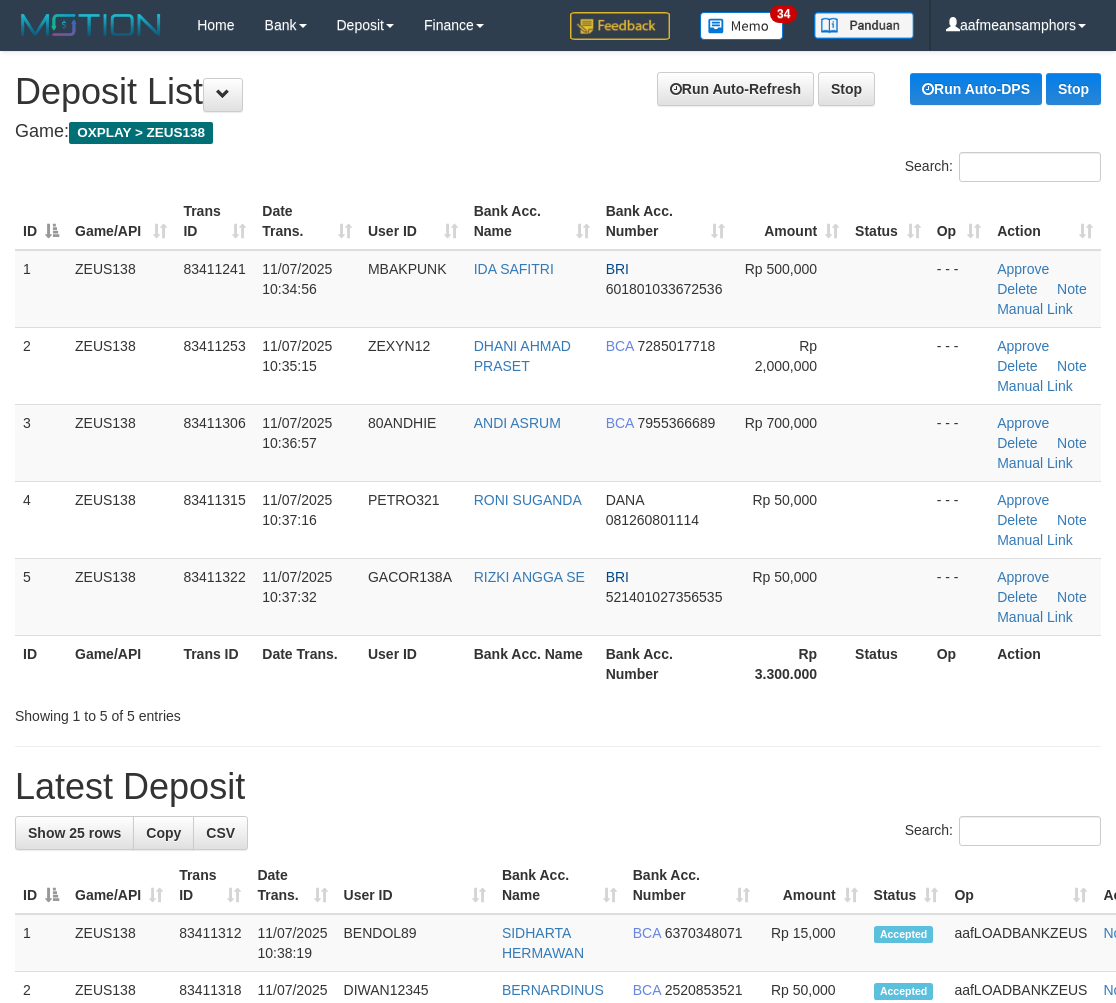 scroll, scrollTop: 0, scrollLeft: 0, axis: both 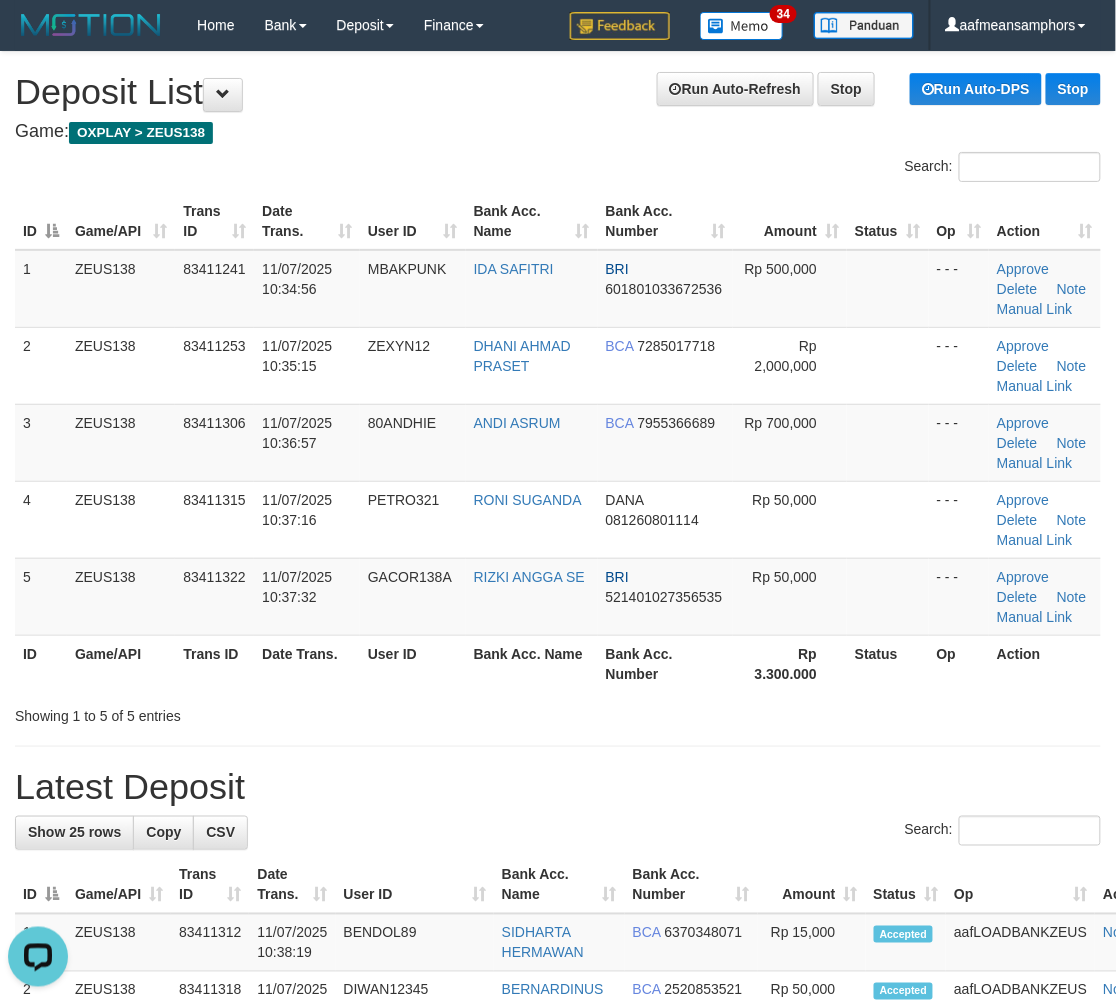 click on "Latest Deposit" at bounding box center (558, 787) 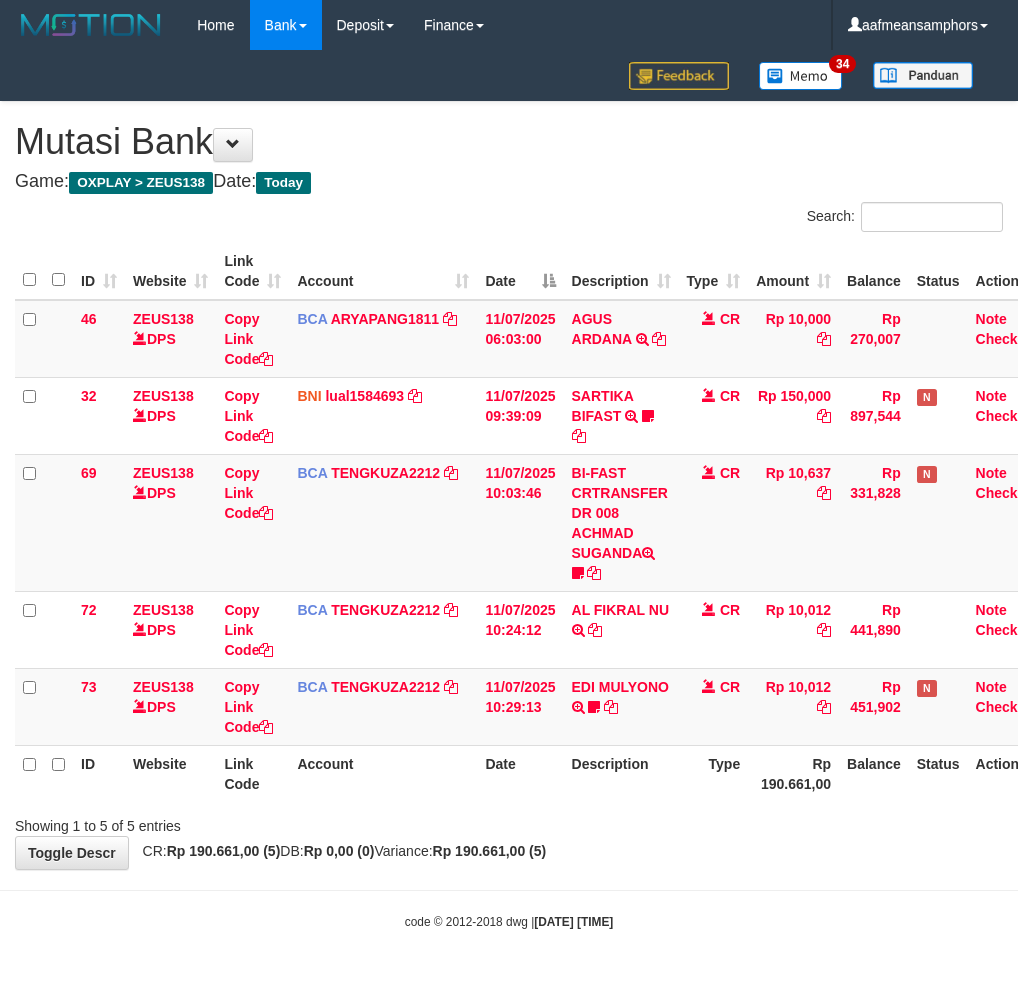 click on "Showing 1 to 5 of 5 entries" at bounding box center [509, 822] 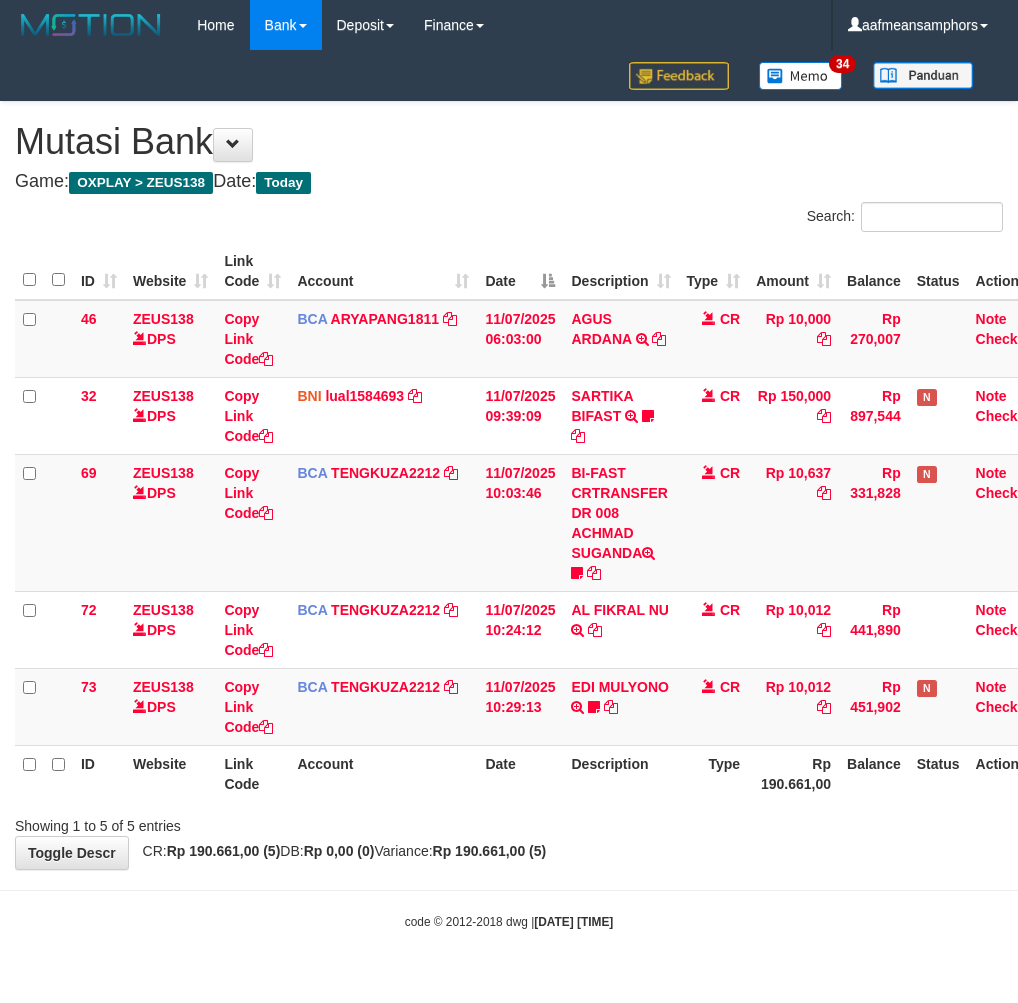 scroll, scrollTop: 0, scrollLeft: 0, axis: both 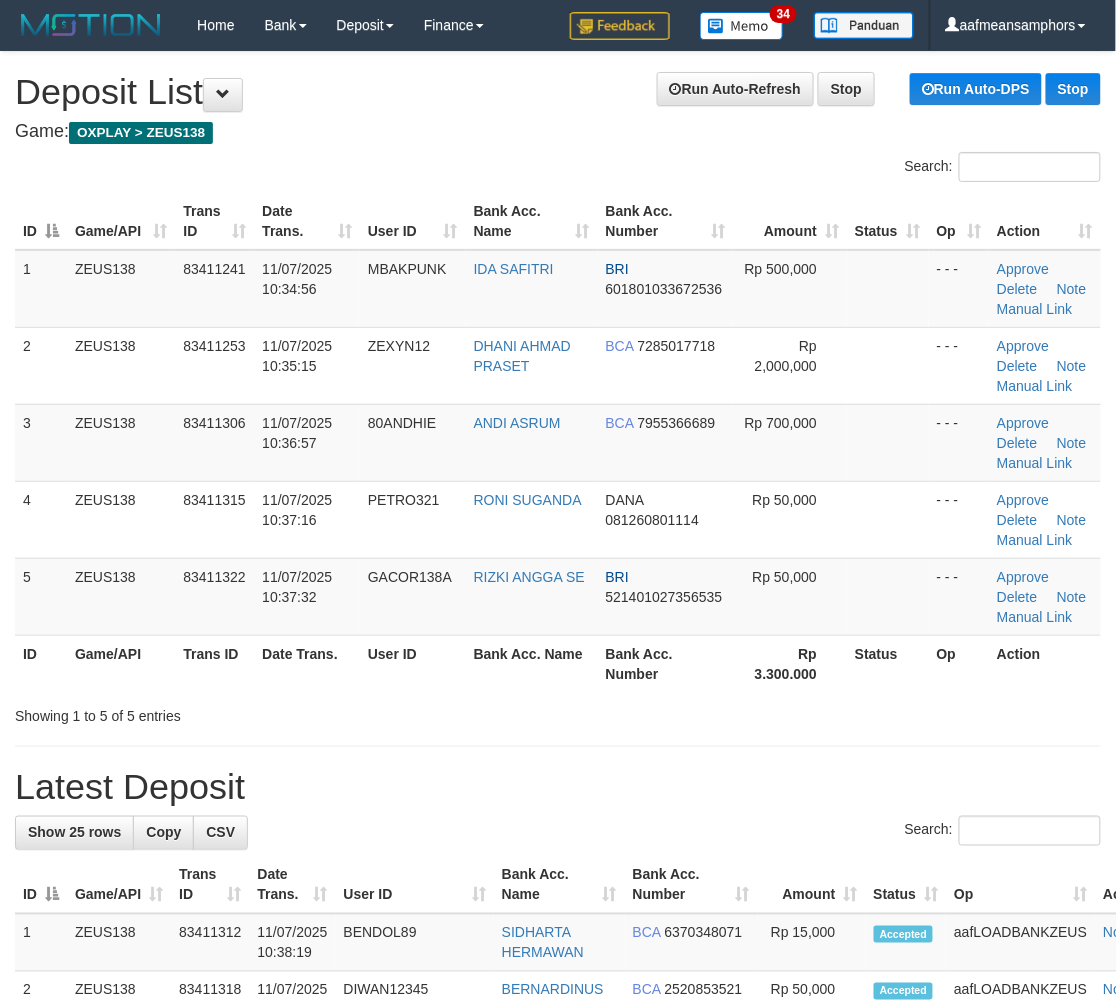 click on "Search:
ID Game/API Trans ID Date Trans. User ID Bank Acc. Name Bank Acc. Number Amount Status Op Action
1
ZEUS138
83411241
11/07/2025 10:34:56
MBAKPUNK
IDA SAFITRI
BRI
601801033672536
Rp 500,000
- - -
Approve
Delete
Note
Manual Link
2
ZEUS138
83411253
11/07/2025 10:35:15
ZEXYN12
DHANI AHMAD PRASET
BCA
7285017718
Rp 2,000,000
BCA" at bounding box center [558, 439] 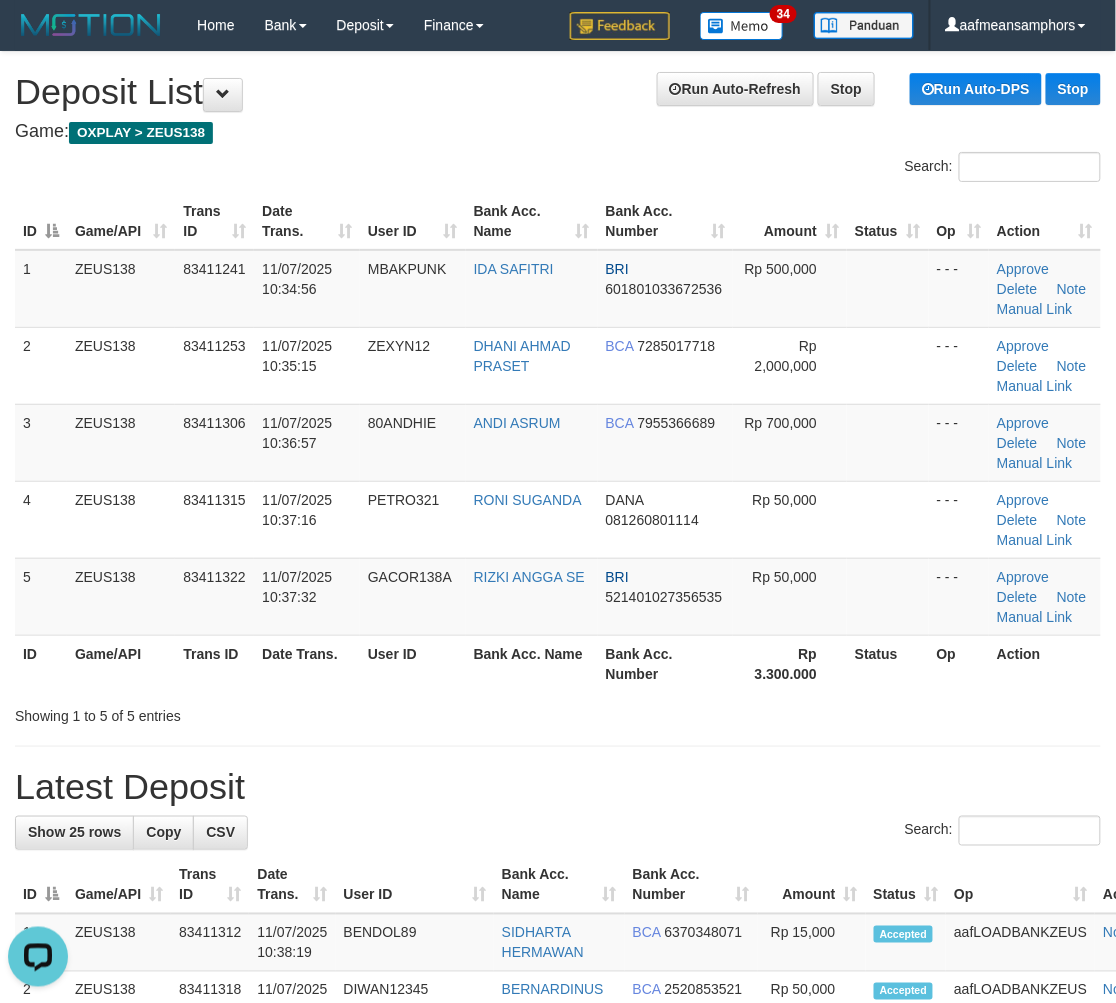 scroll, scrollTop: 0, scrollLeft: 0, axis: both 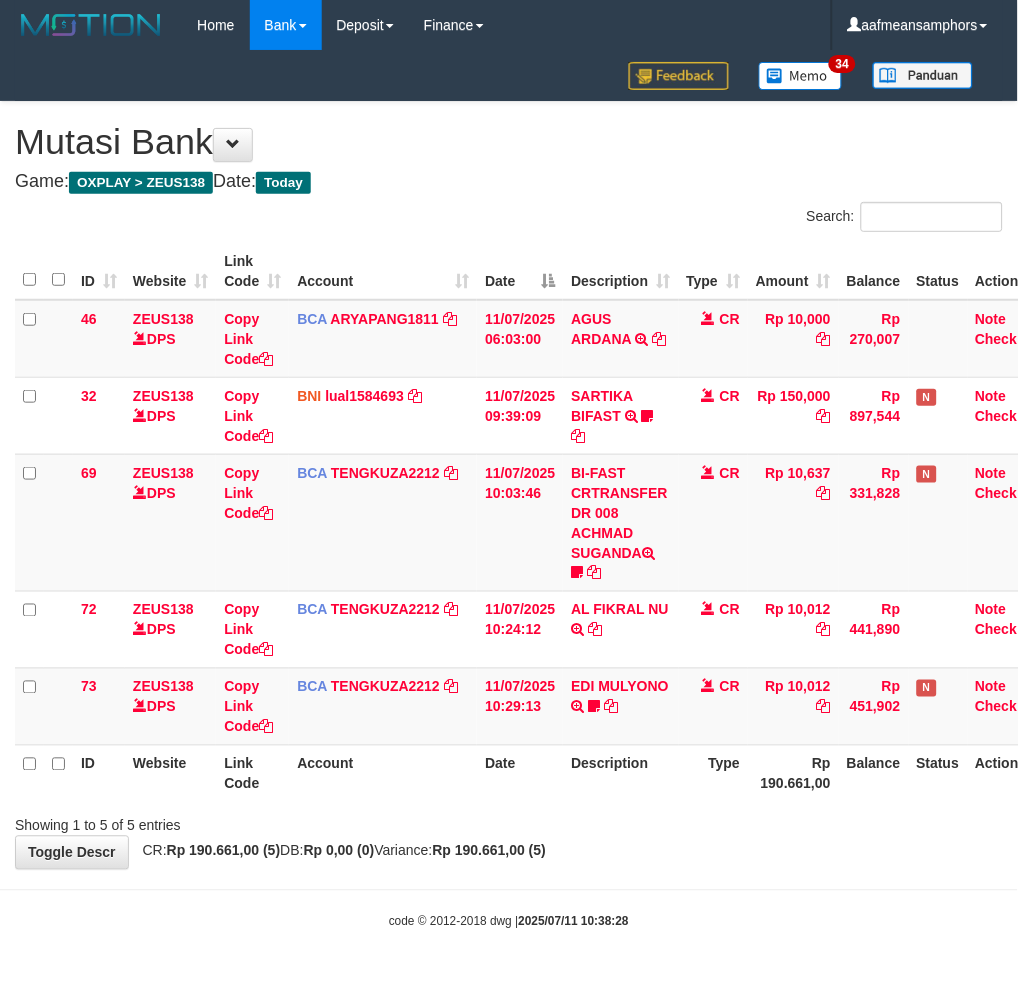 click on "Toggle navigation
Home
Bank
Account List
Load
By Website
Group
[OXPLAY]													ZEUS138
By Load Group (DPS)" at bounding box center [509, 490] 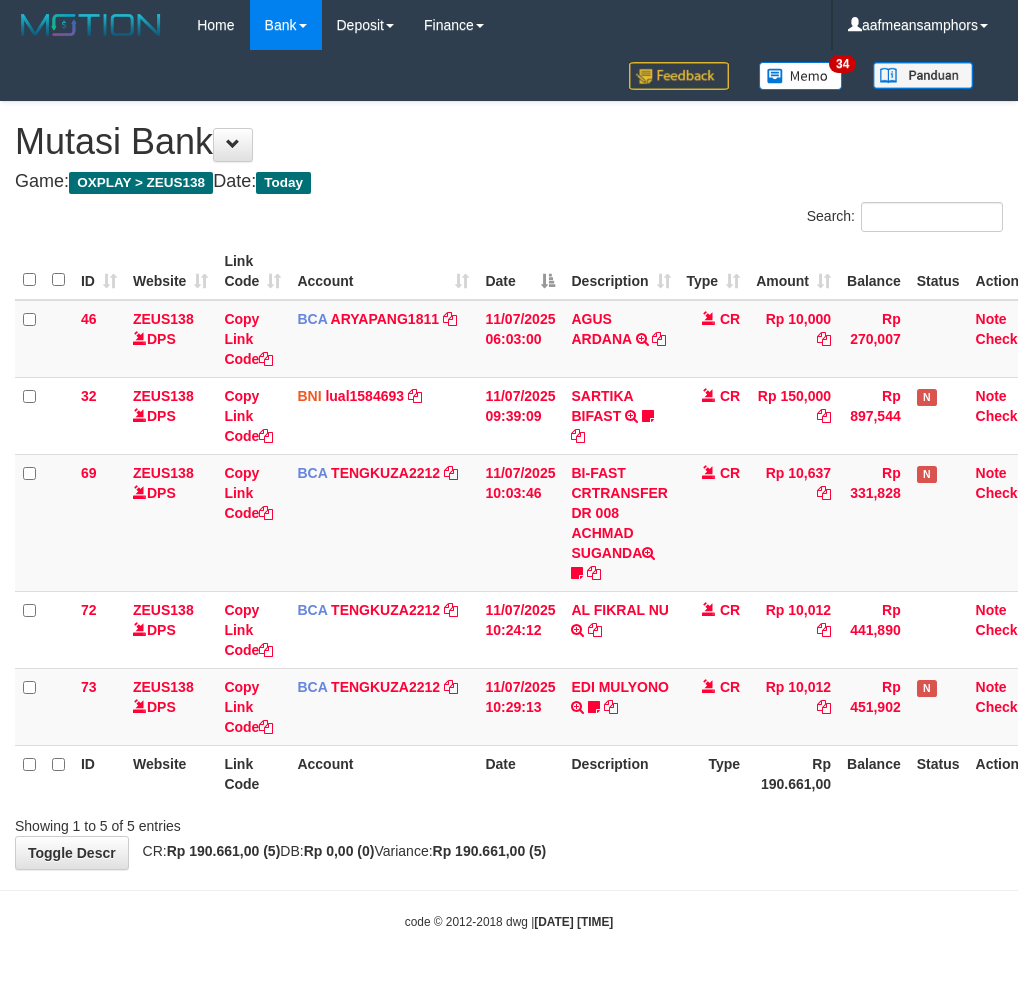 scroll, scrollTop: 0, scrollLeft: 0, axis: both 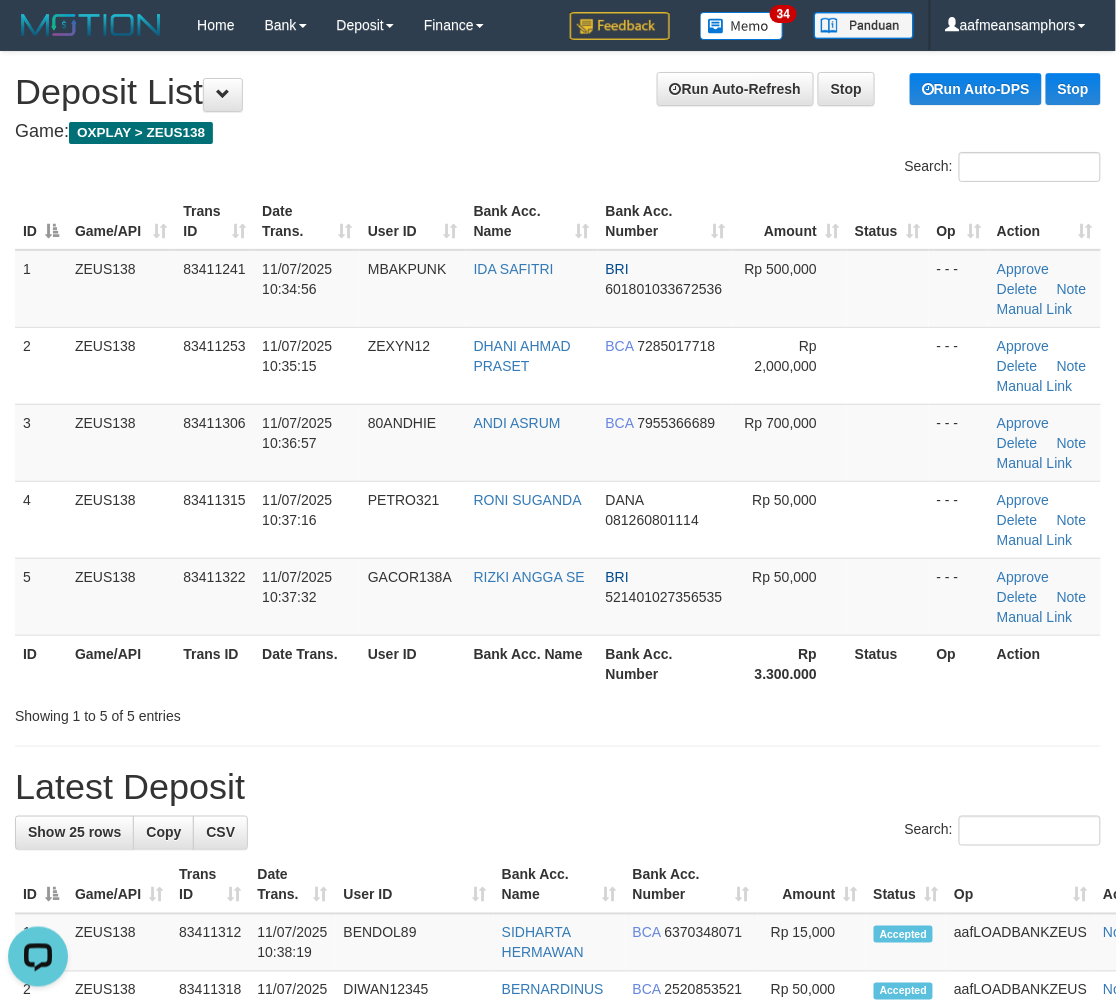 drag, startPoint x: 822, startPoint y: 775, endPoint x: 804, endPoint y: 771, distance: 18.439089 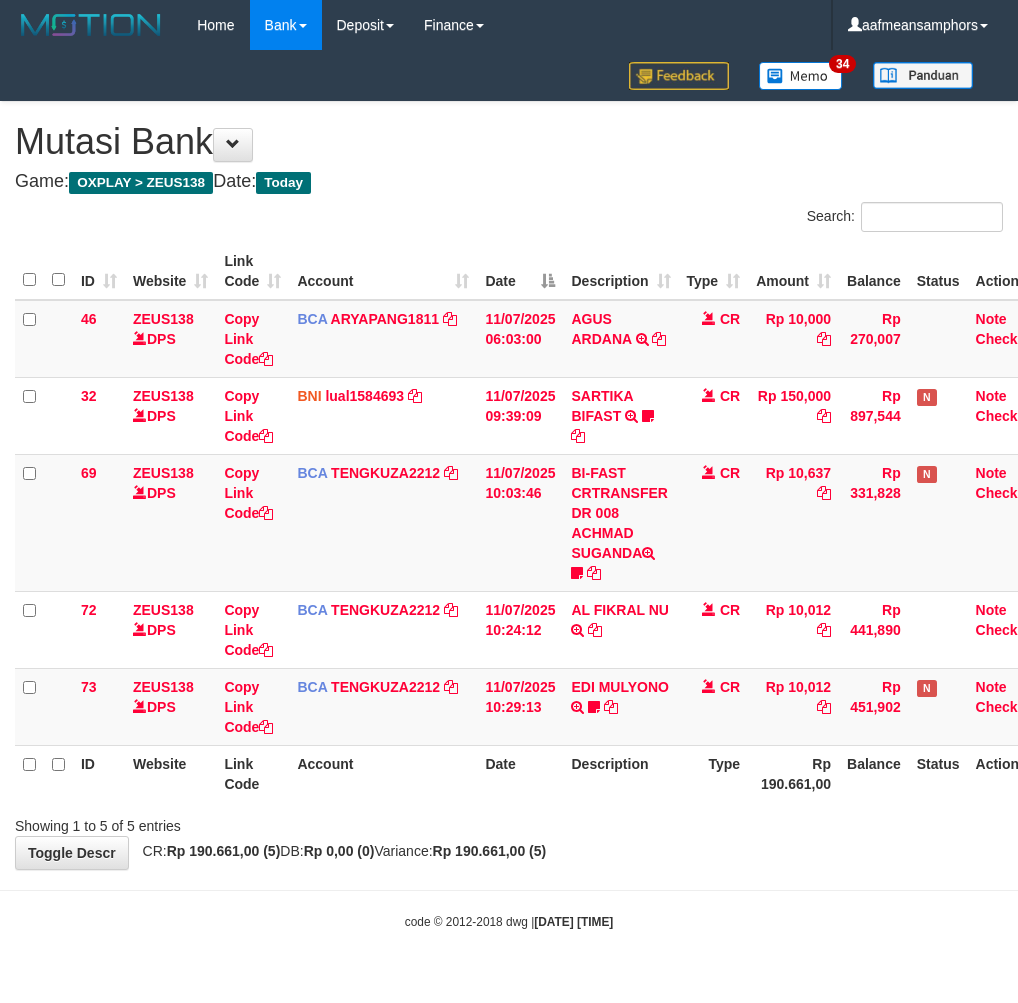 scroll, scrollTop: 0, scrollLeft: 0, axis: both 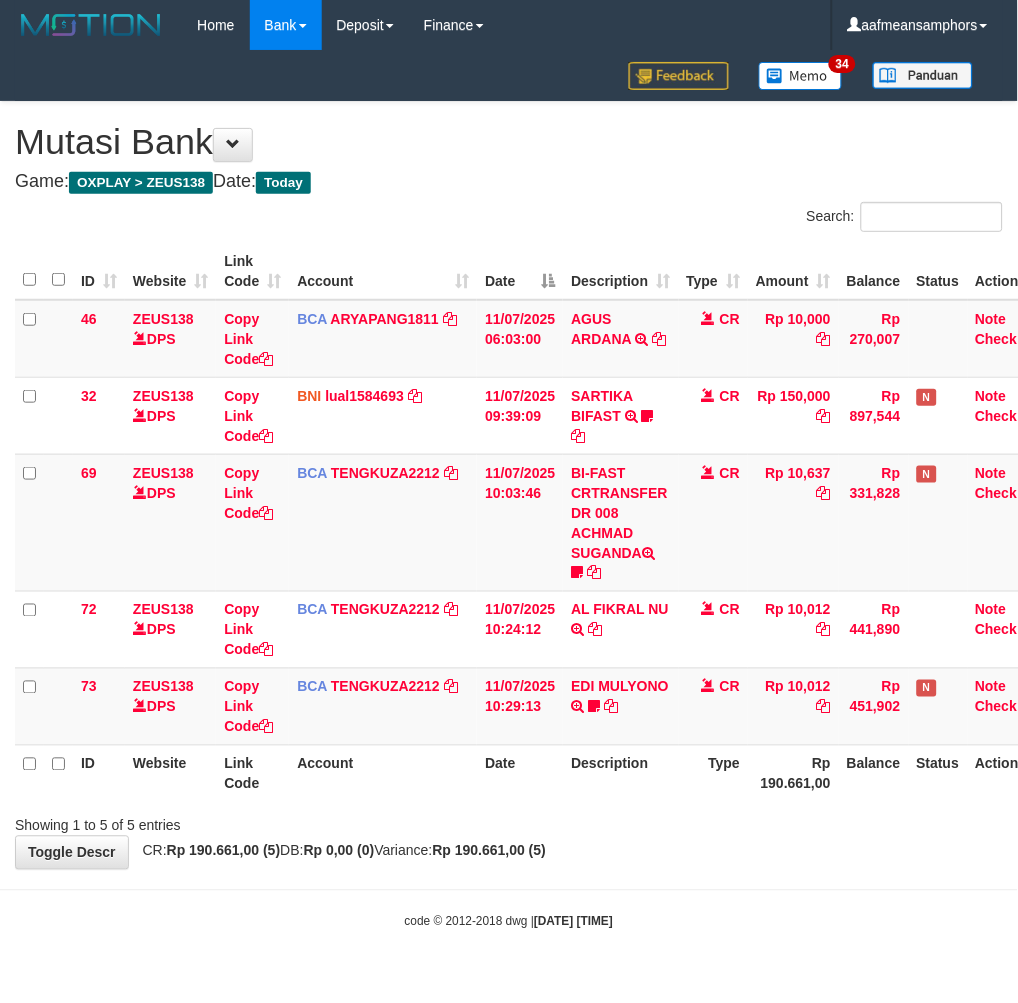 drag, startPoint x: 0, startPoint y: 0, endPoint x: 756, endPoint y: 756, distance: 1069.1455 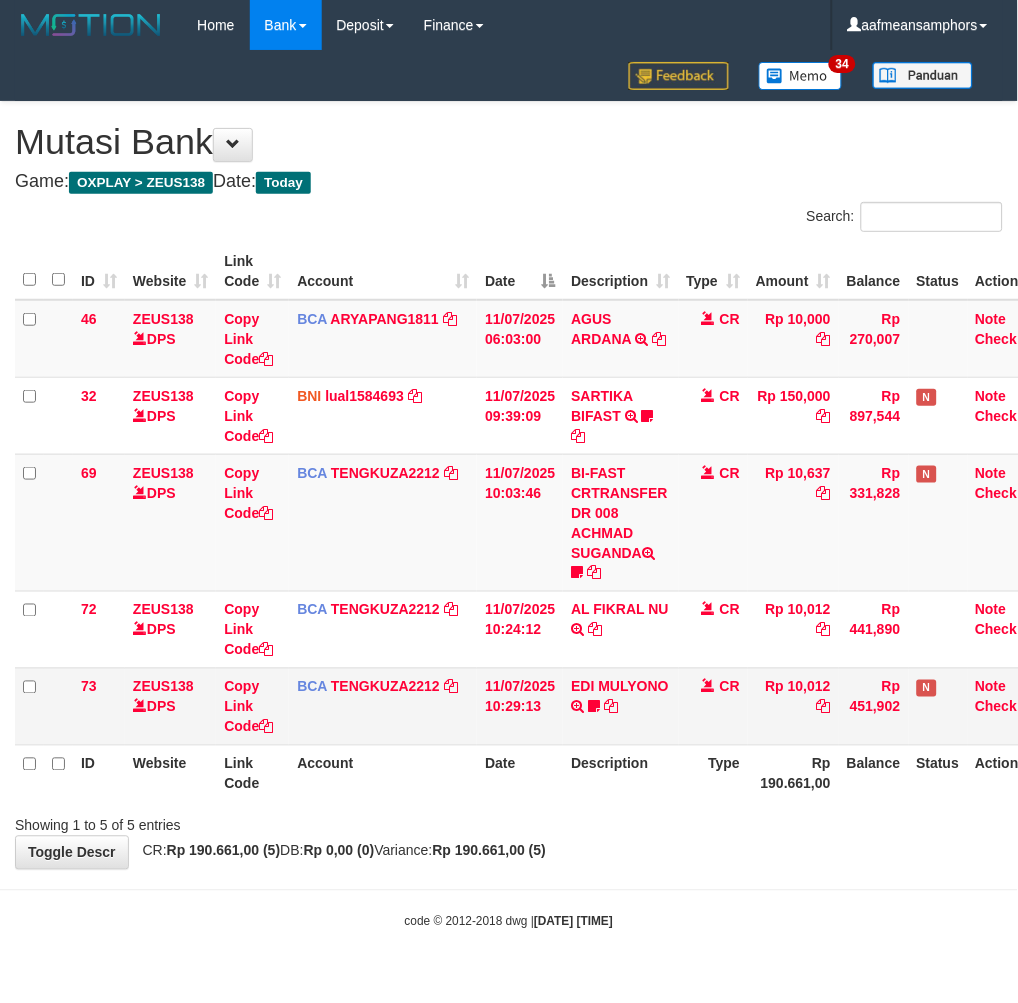 click on "Rp 10,012" at bounding box center (793, 706) 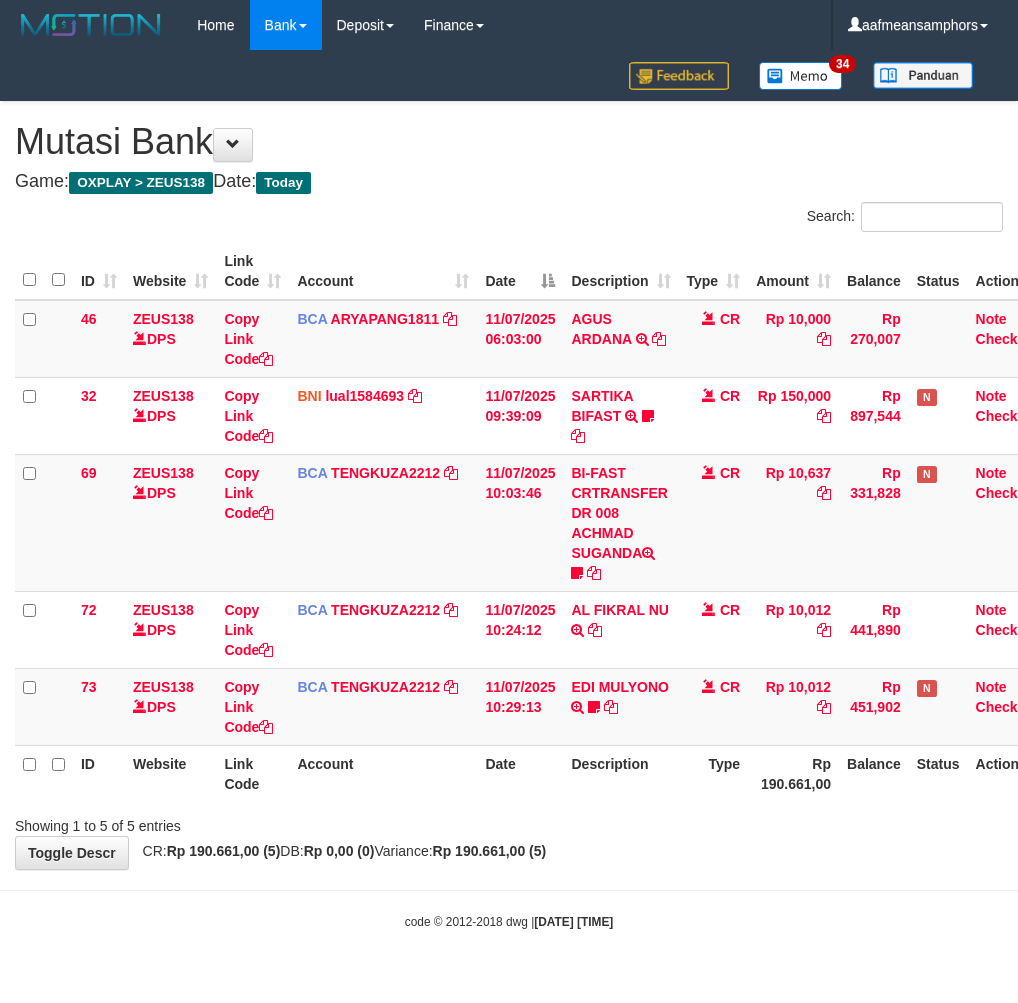 scroll, scrollTop: 0, scrollLeft: 0, axis: both 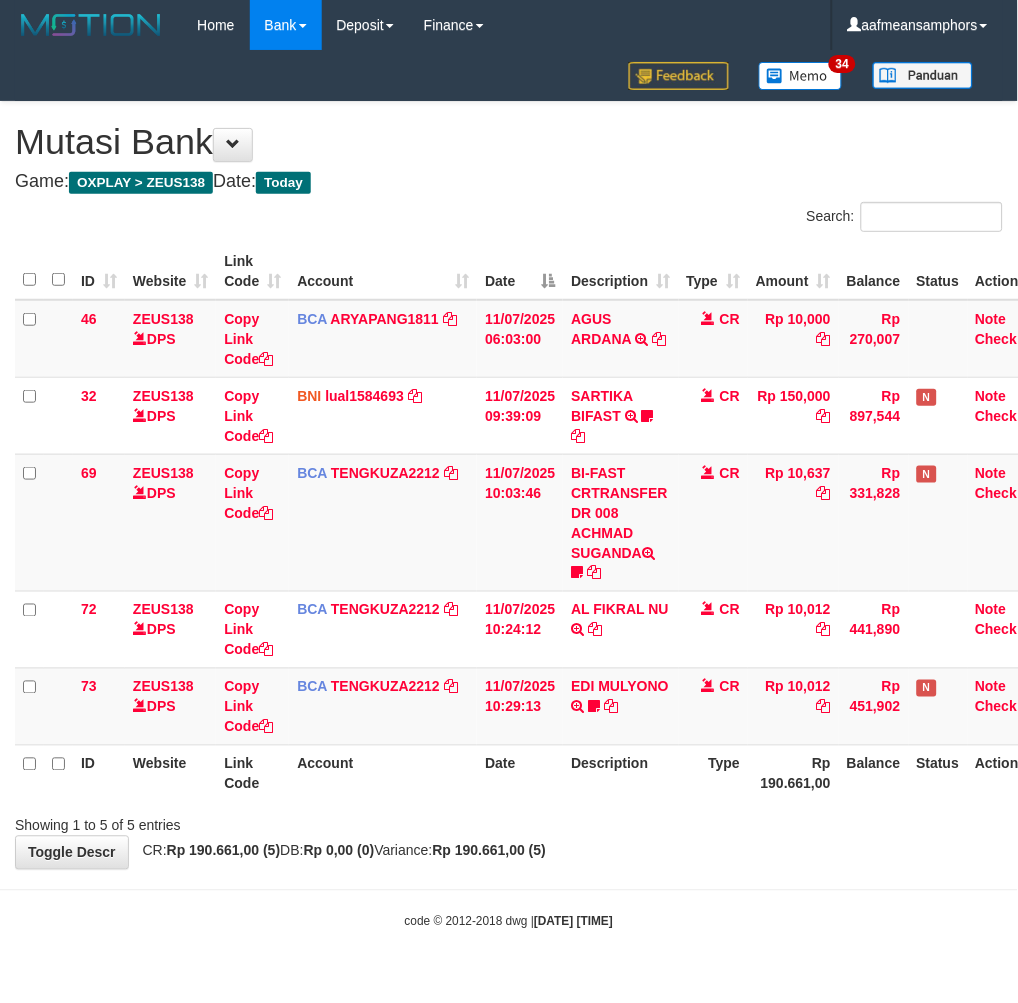 click on "Type" at bounding box center [714, 773] 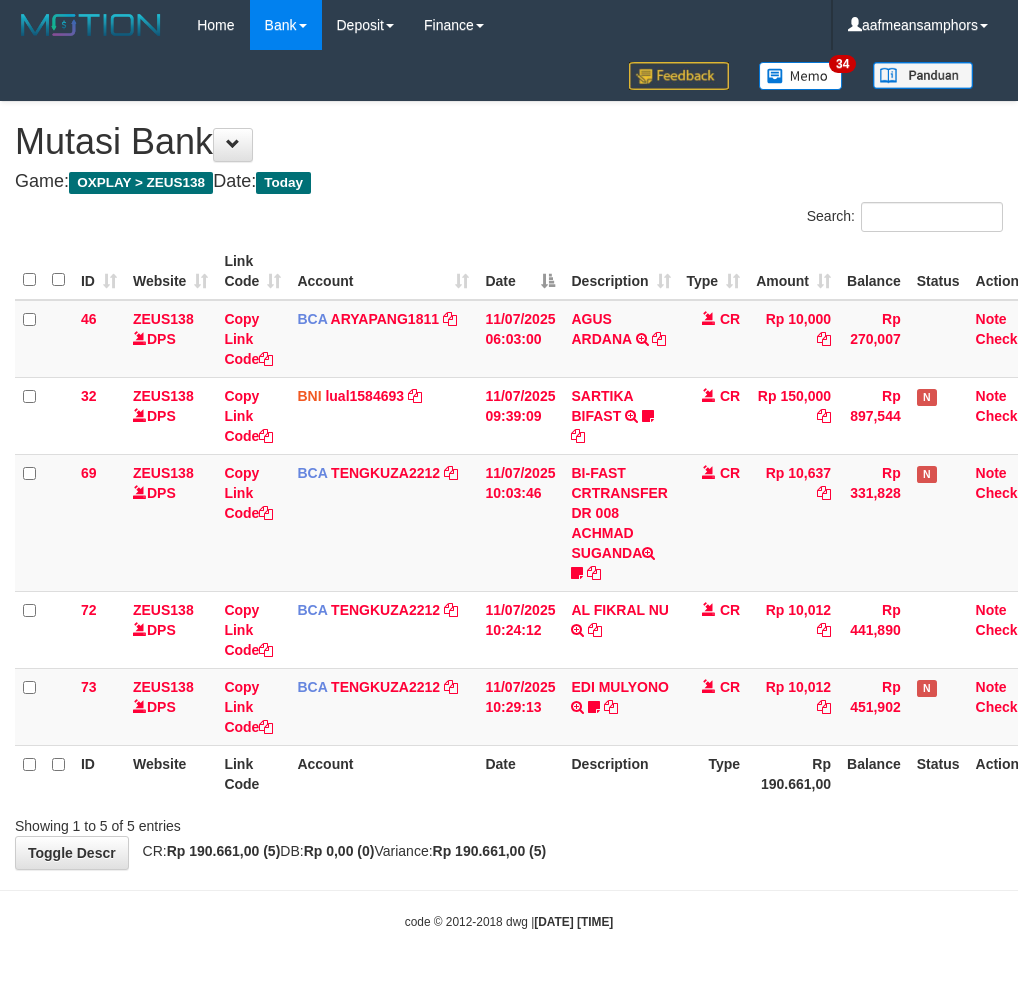 scroll, scrollTop: 0, scrollLeft: 0, axis: both 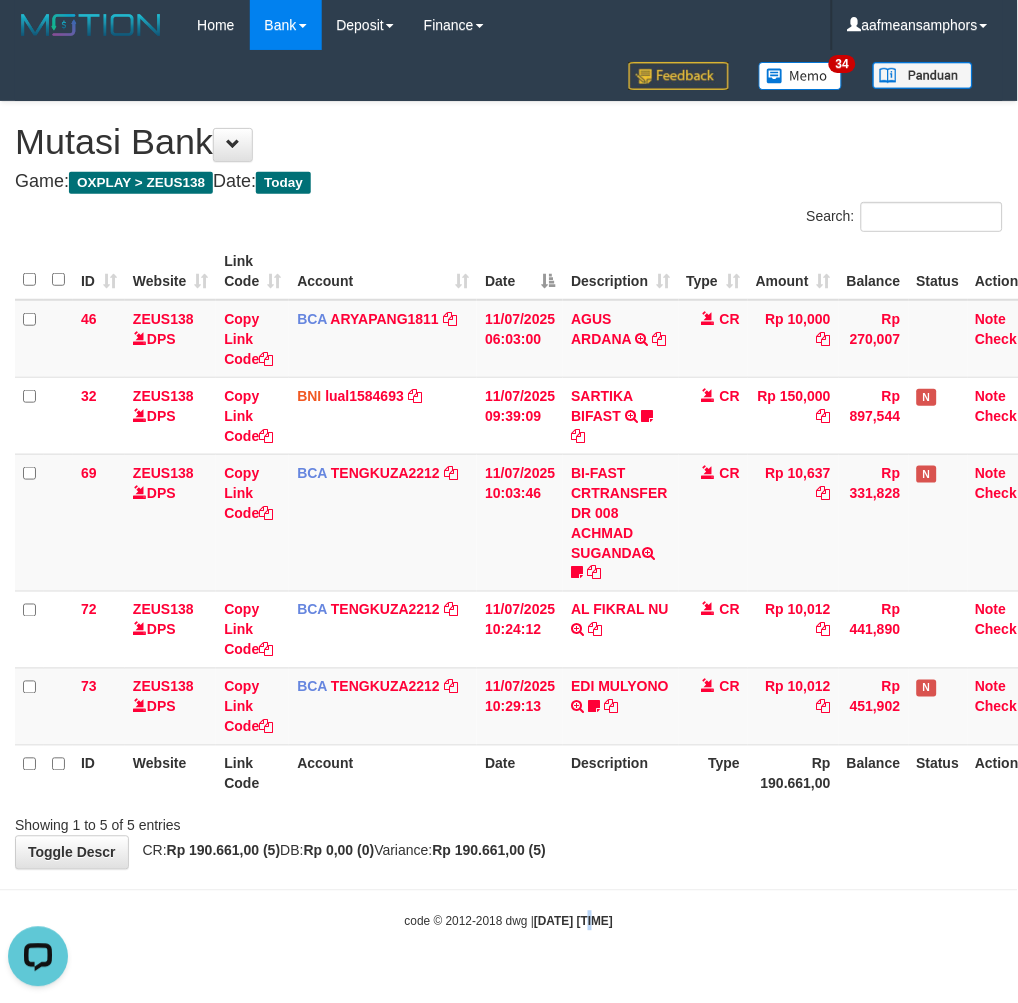 drag, startPoint x: 575, startPoint y: 921, endPoint x: 632, endPoint y: 897, distance: 61.846584 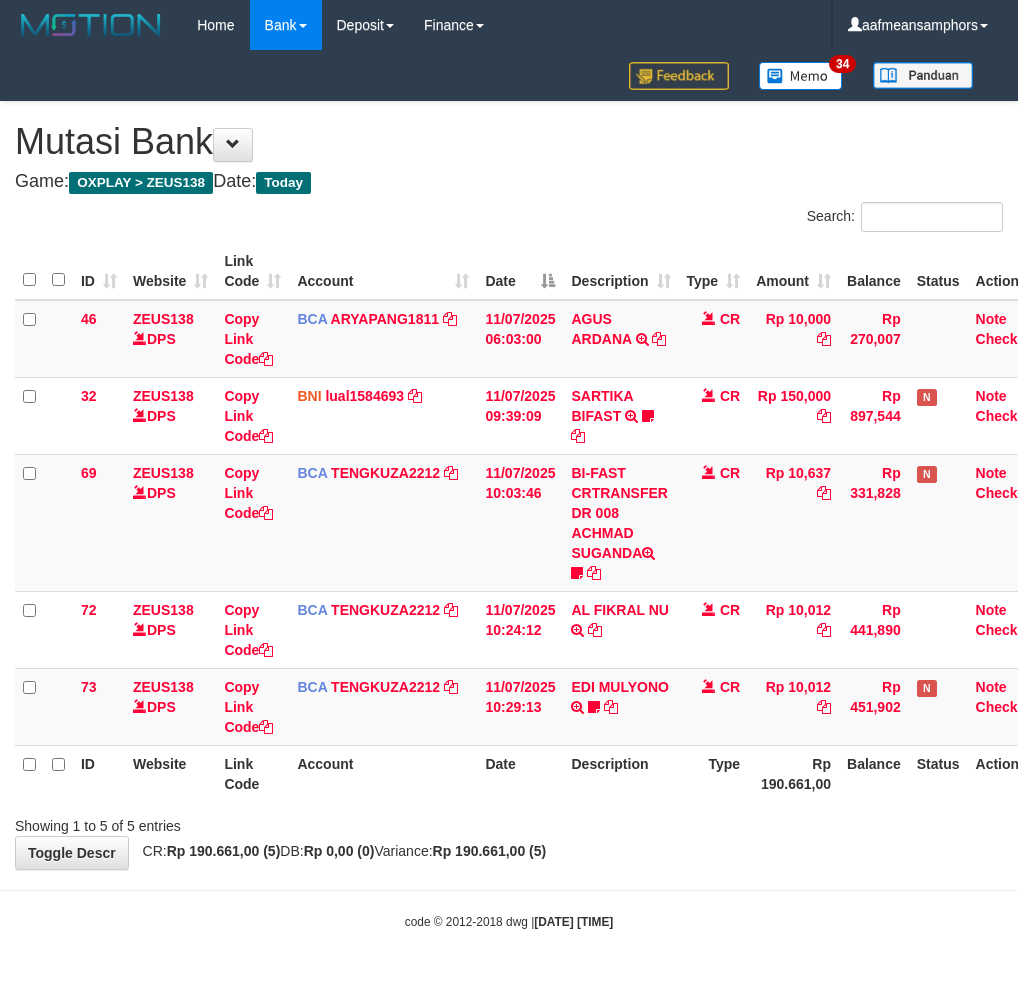 scroll, scrollTop: 0, scrollLeft: 0, axis: both 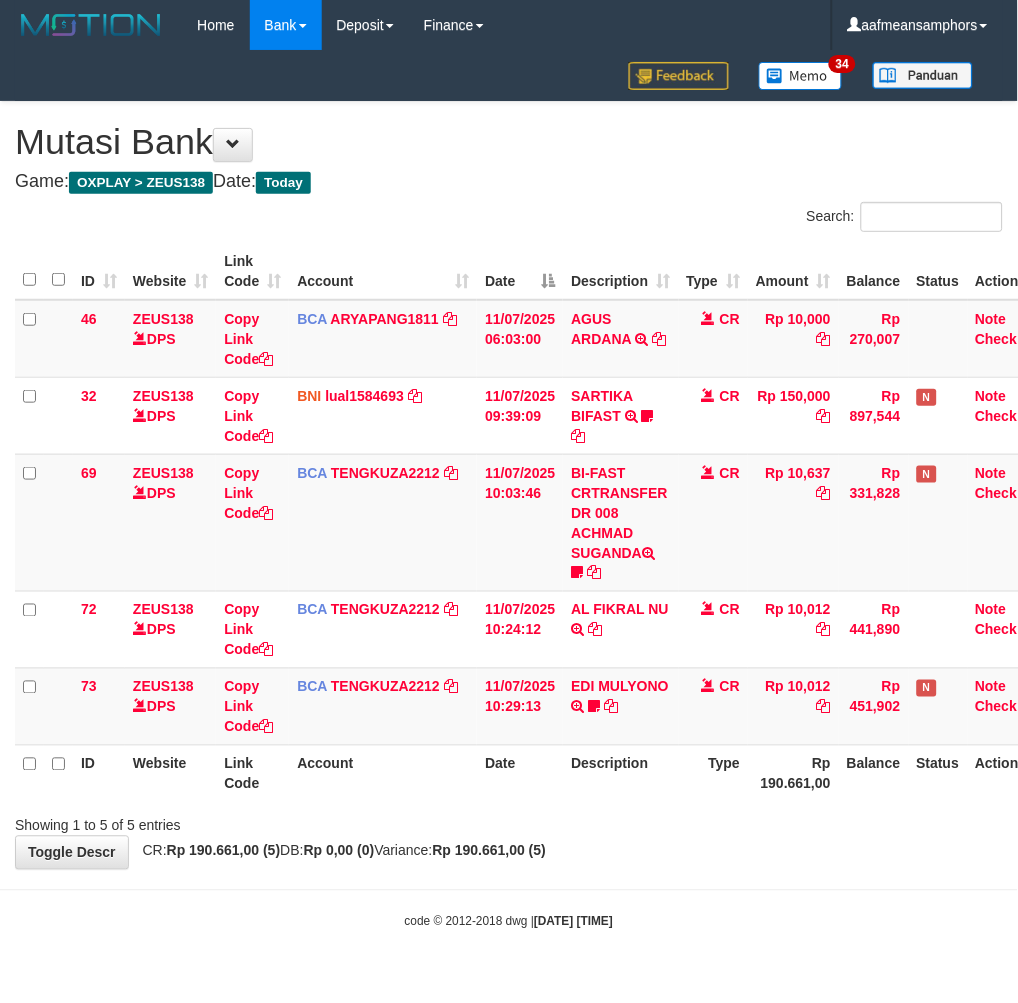 click on "code © 2012-2018 dwg |  2025/07/11 10:38:57" at bounding box center (509, 921) 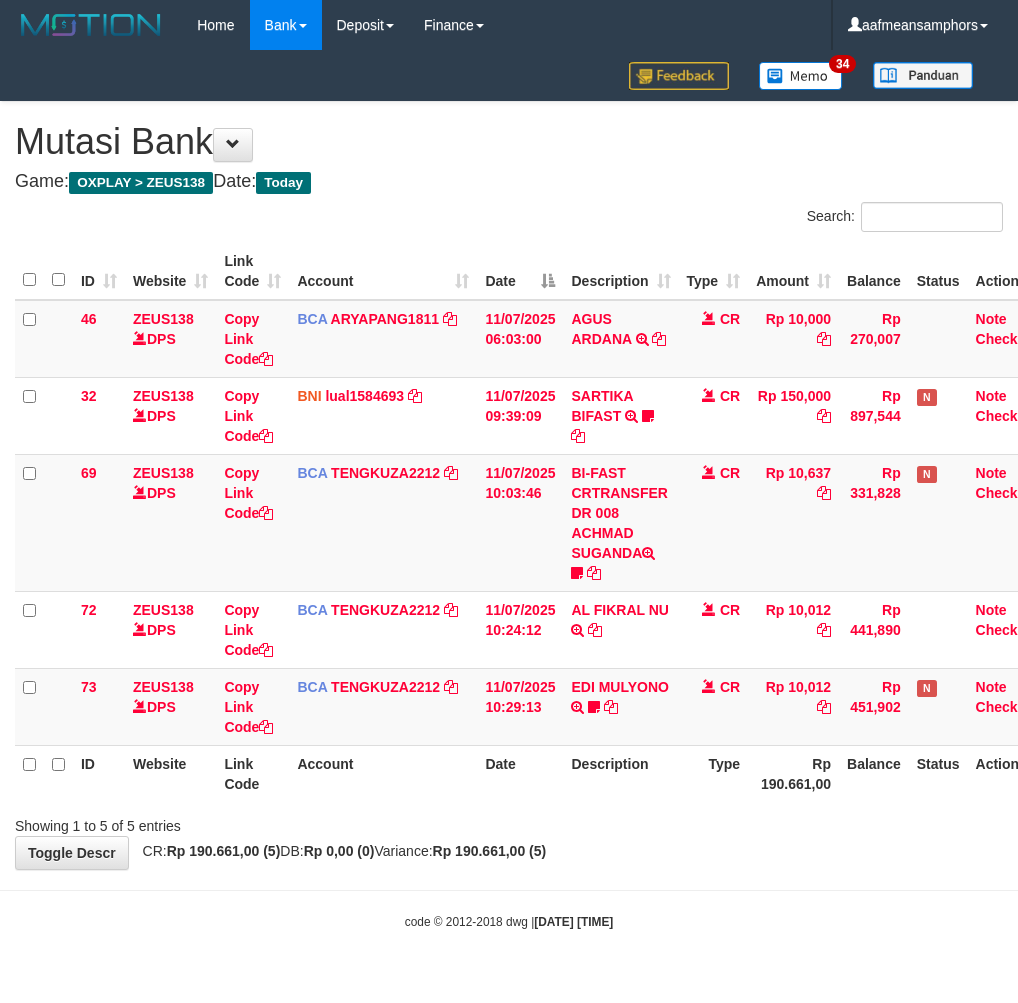 scroll, scrollTop: 0, scrollLeft: 0, axis: both 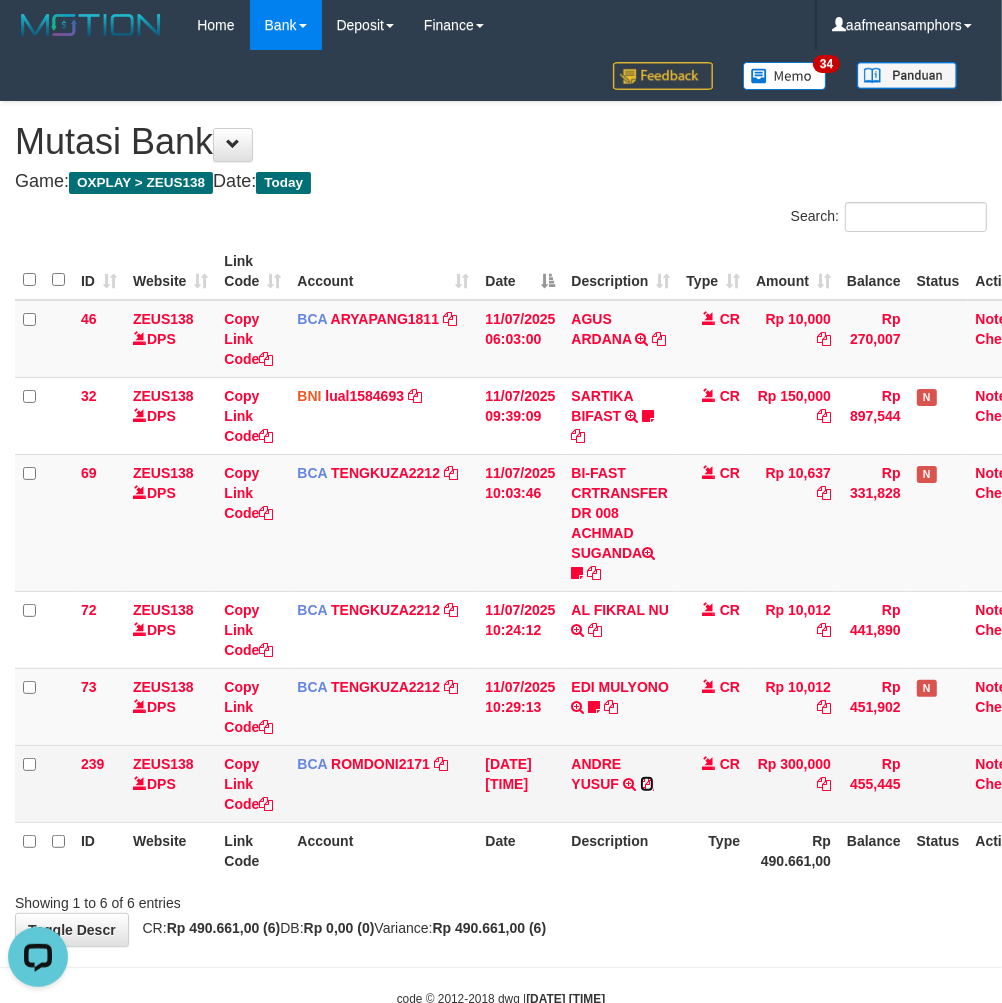 click at bounding box center [647, 784] 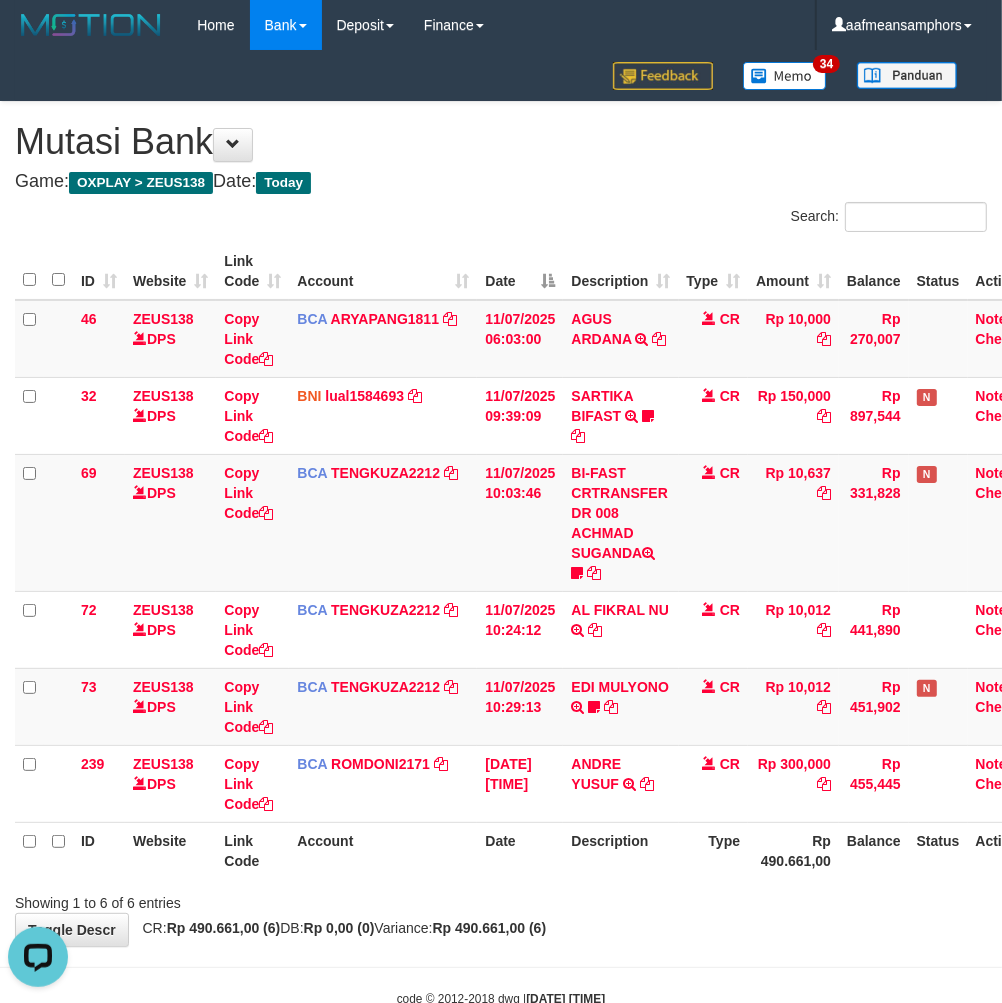 click on "Showing 1 to 6 of 6 entries" at bounding box center [501, 899] 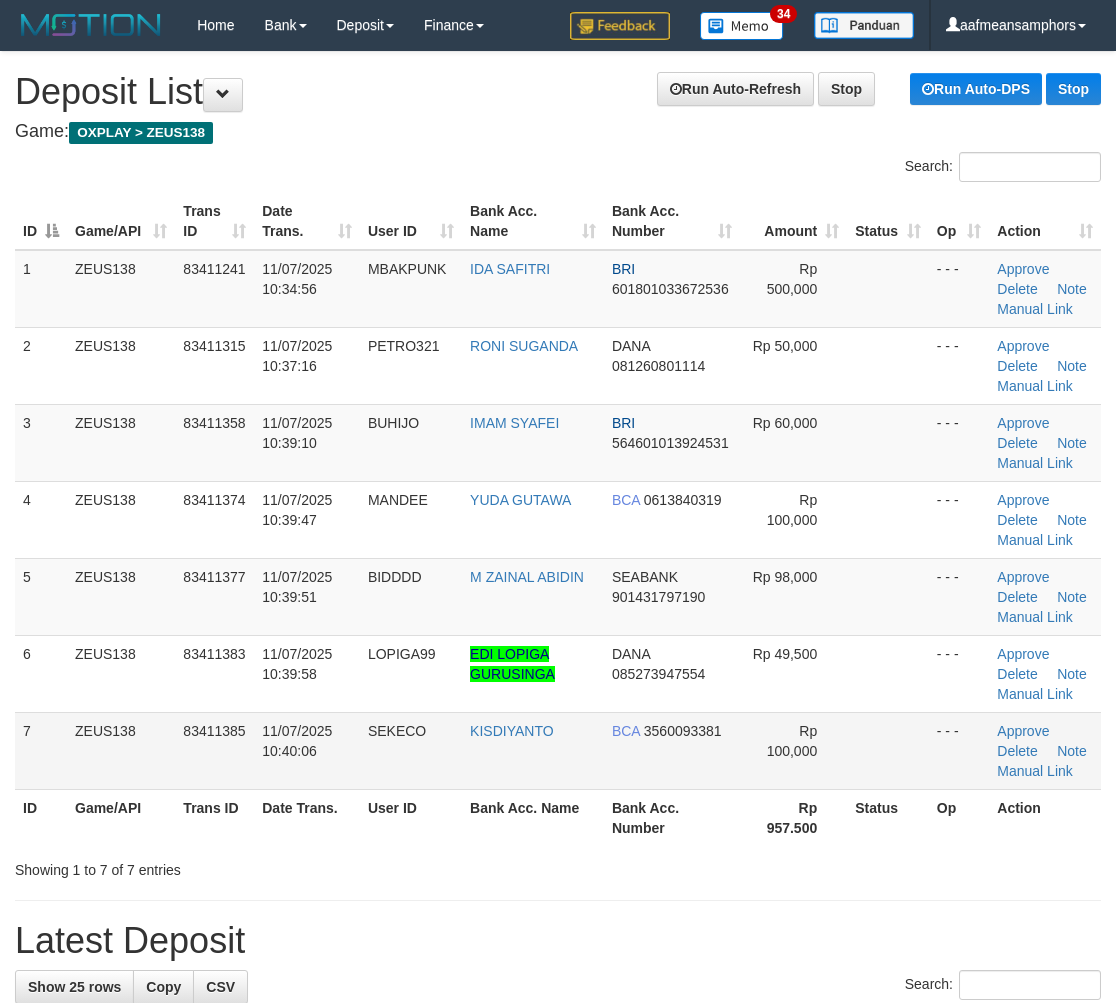 scroll, scrollTop: 0, scrollLeft: 0, axis: both 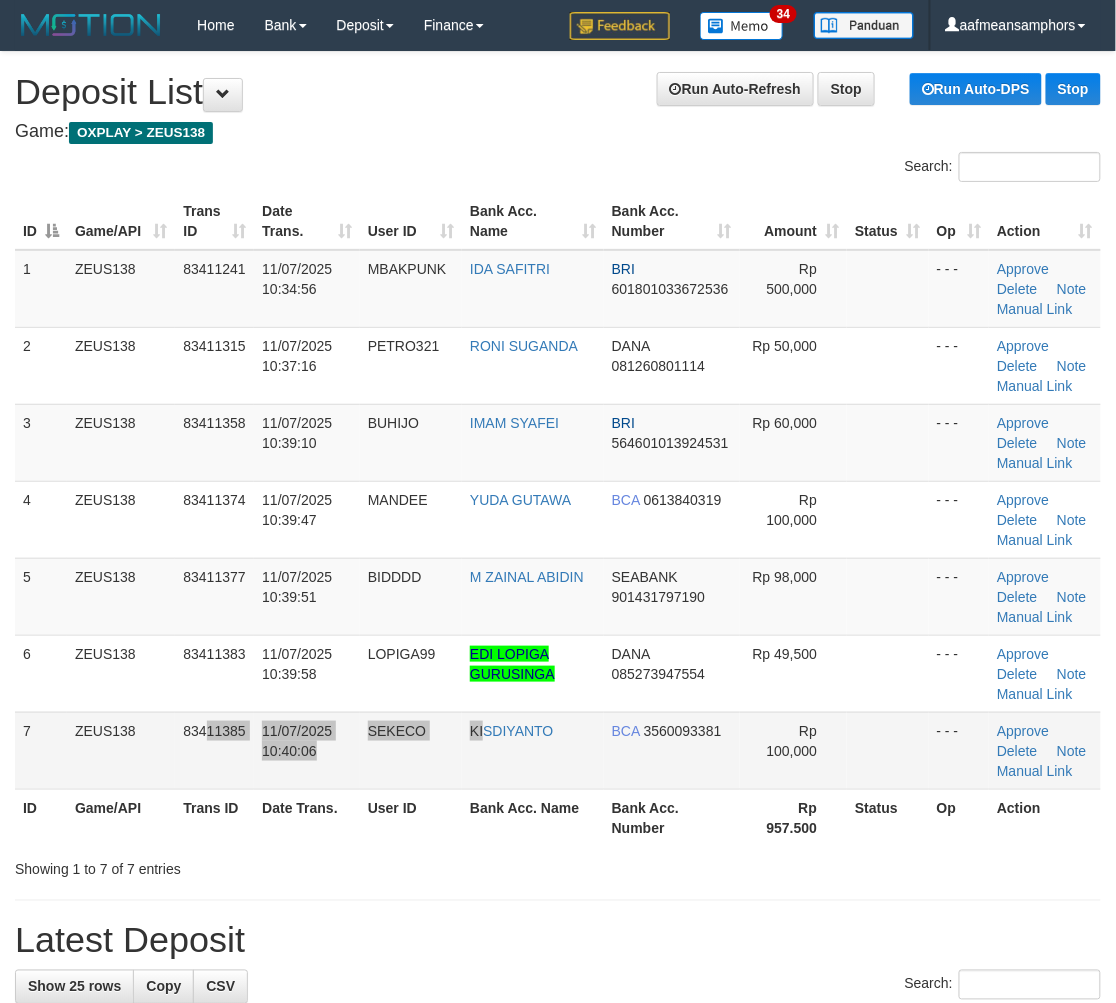 click on "7
ZEUS138
83411385
11/07/2025 10:40:06
SEKECO
KISDIYANTO
BCA
3560093381
Rp 100,000
- - -
Approve
Delete
Note
Manual Link" at bounding box center [558, 750] 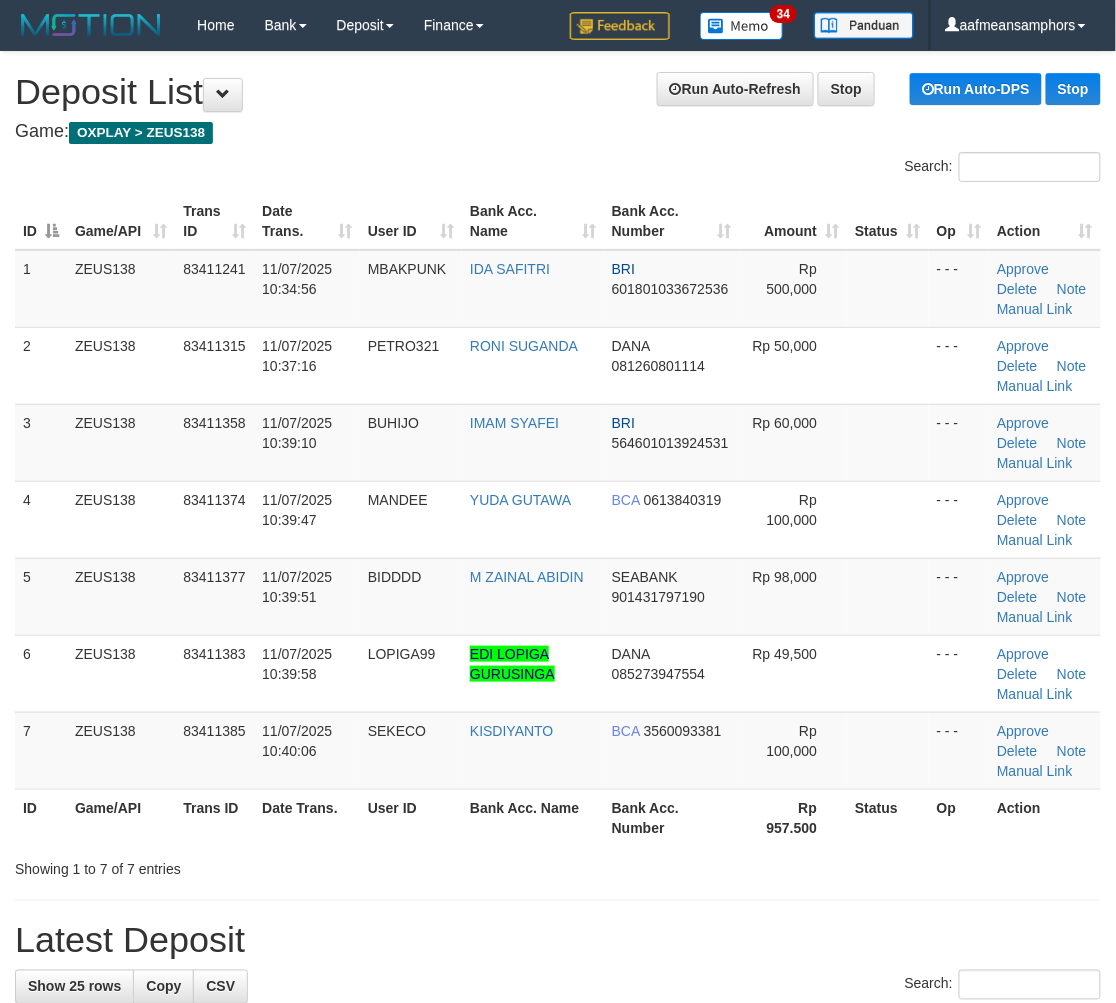 scroll, scrollTop: 583, scrollLeft: 0, axis: vertical 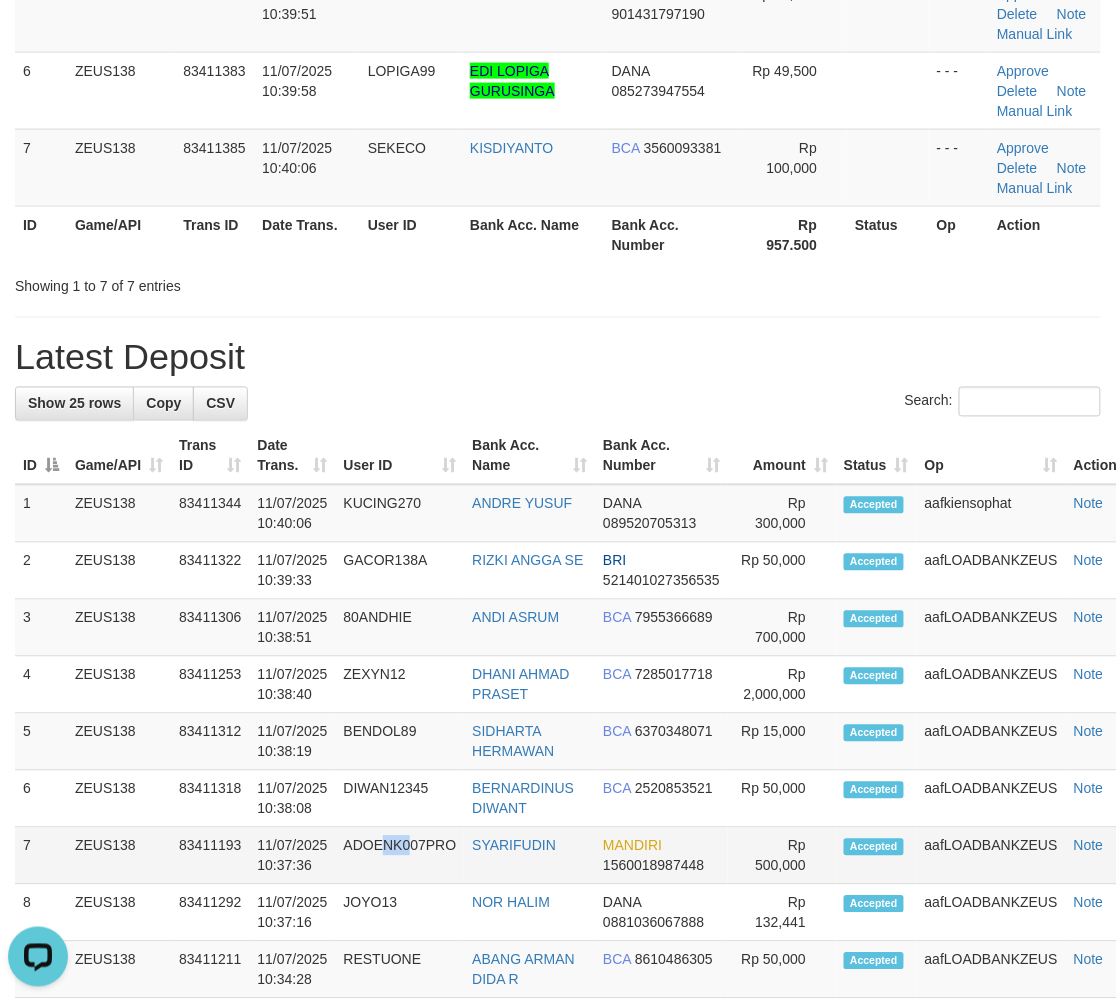 click on "ADOENK007PRO" at bounding box center [400, 856] 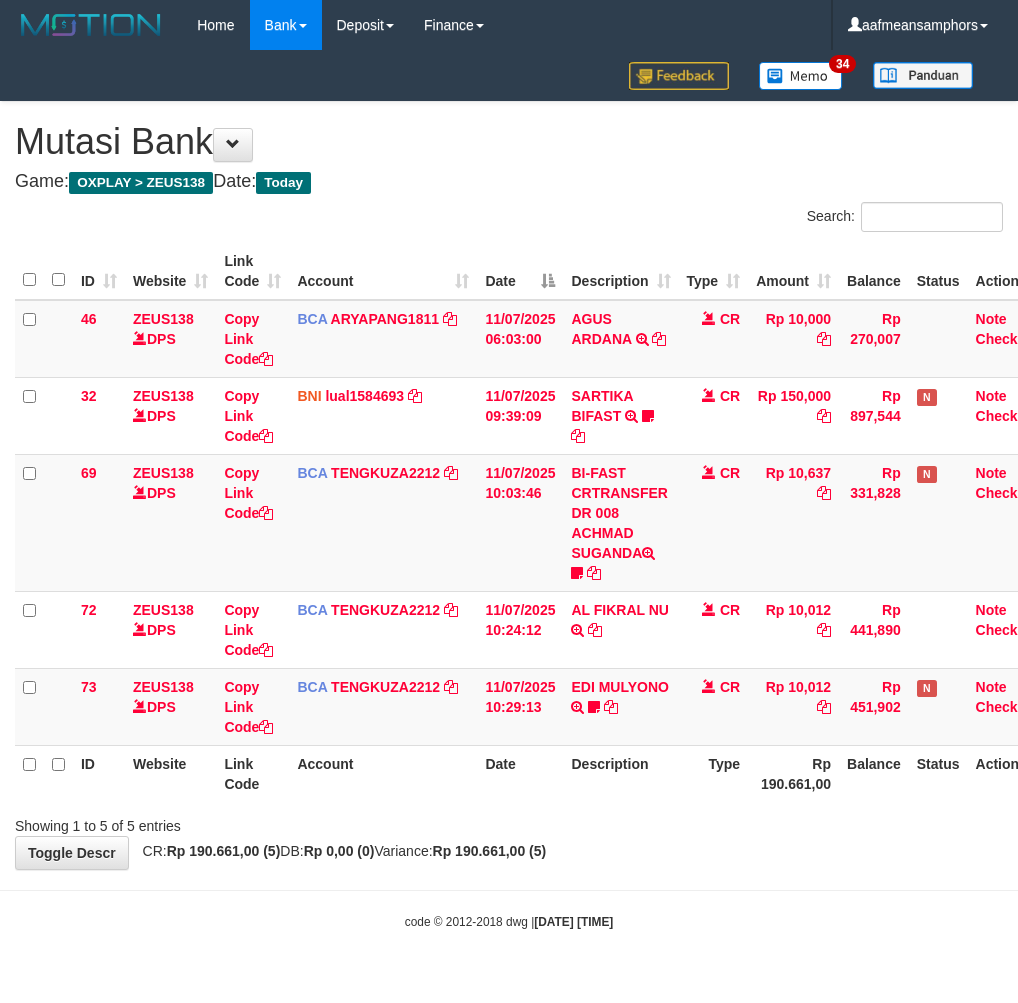 scroll, scrollTop: 0, scrollLeft: 0, axis: both 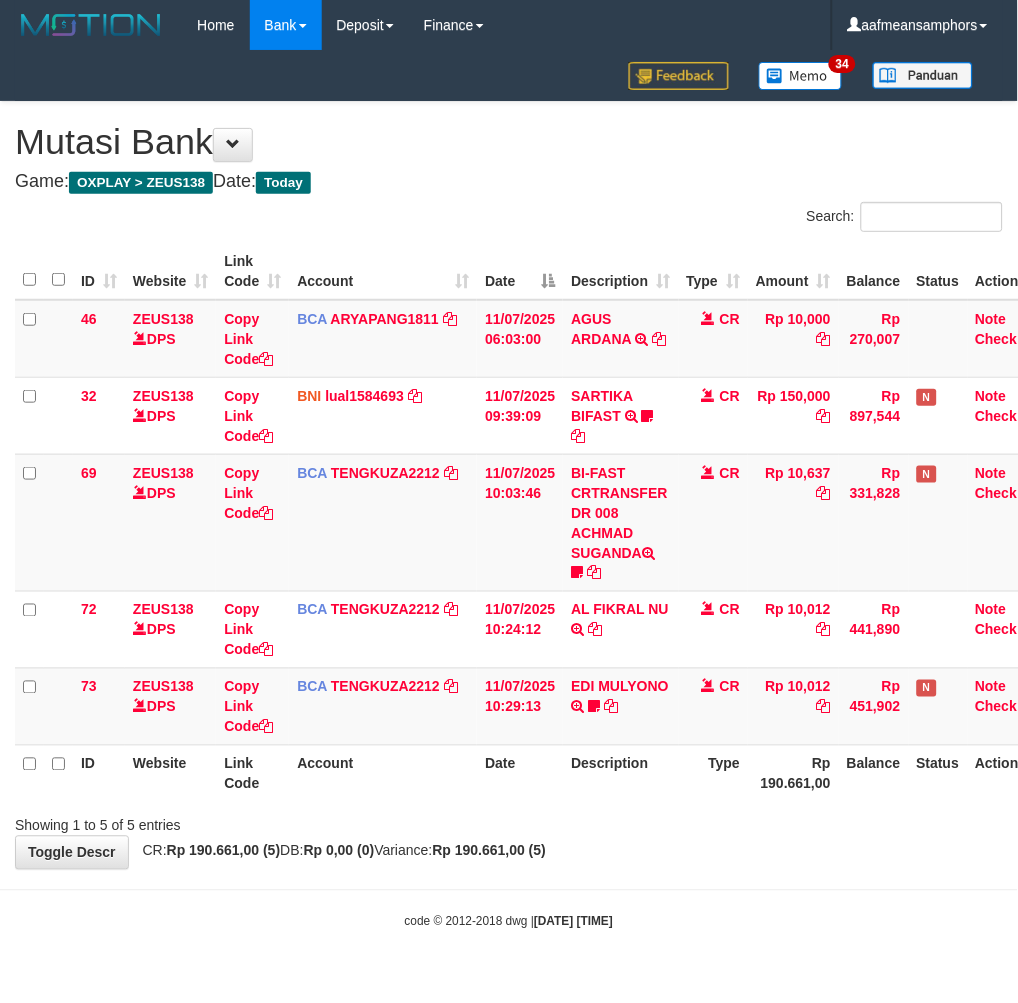 click on "Toggle navigation
Home
Bank
Account List
Load
By Website
Group
[OXPLAY]													ZEUS138
By Load Group (DPS)" at bounding box center (509, 490) 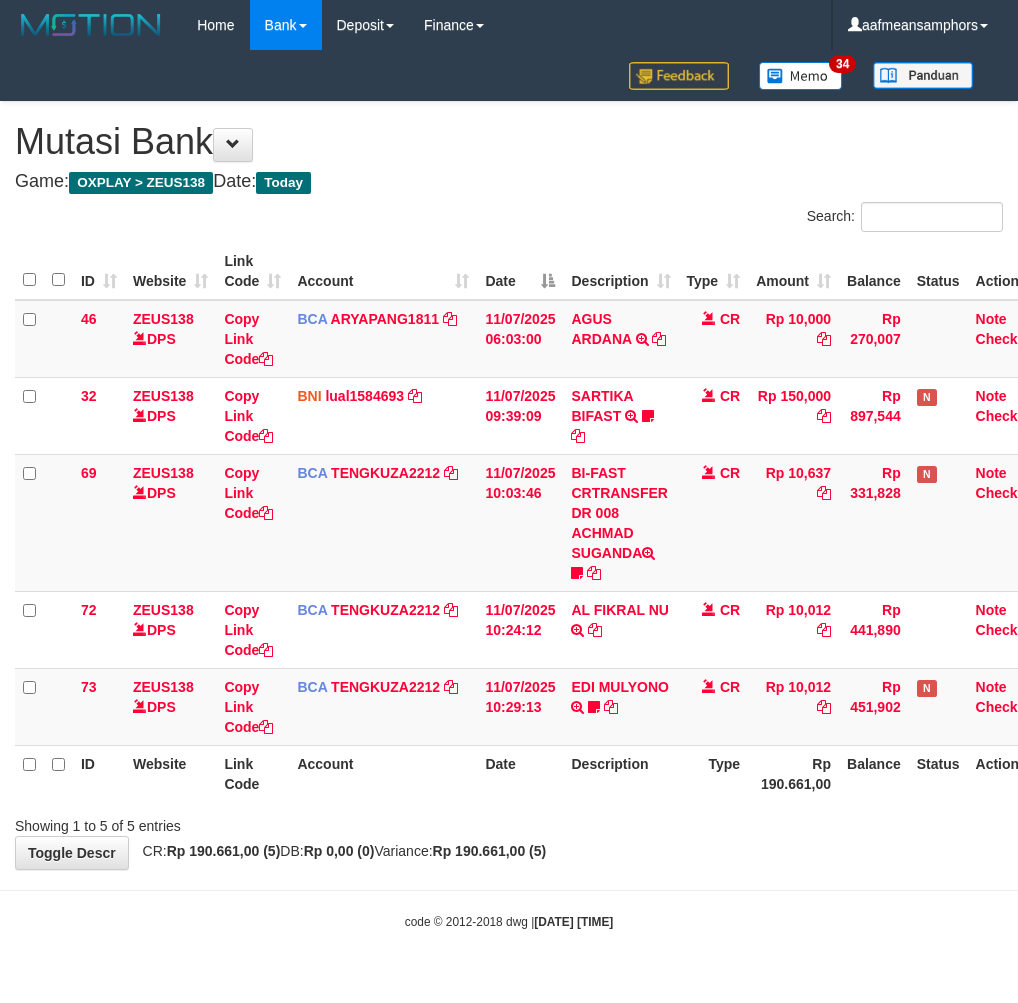 scroll, scrollTop: 0, scrollLeft: 0, axis: both 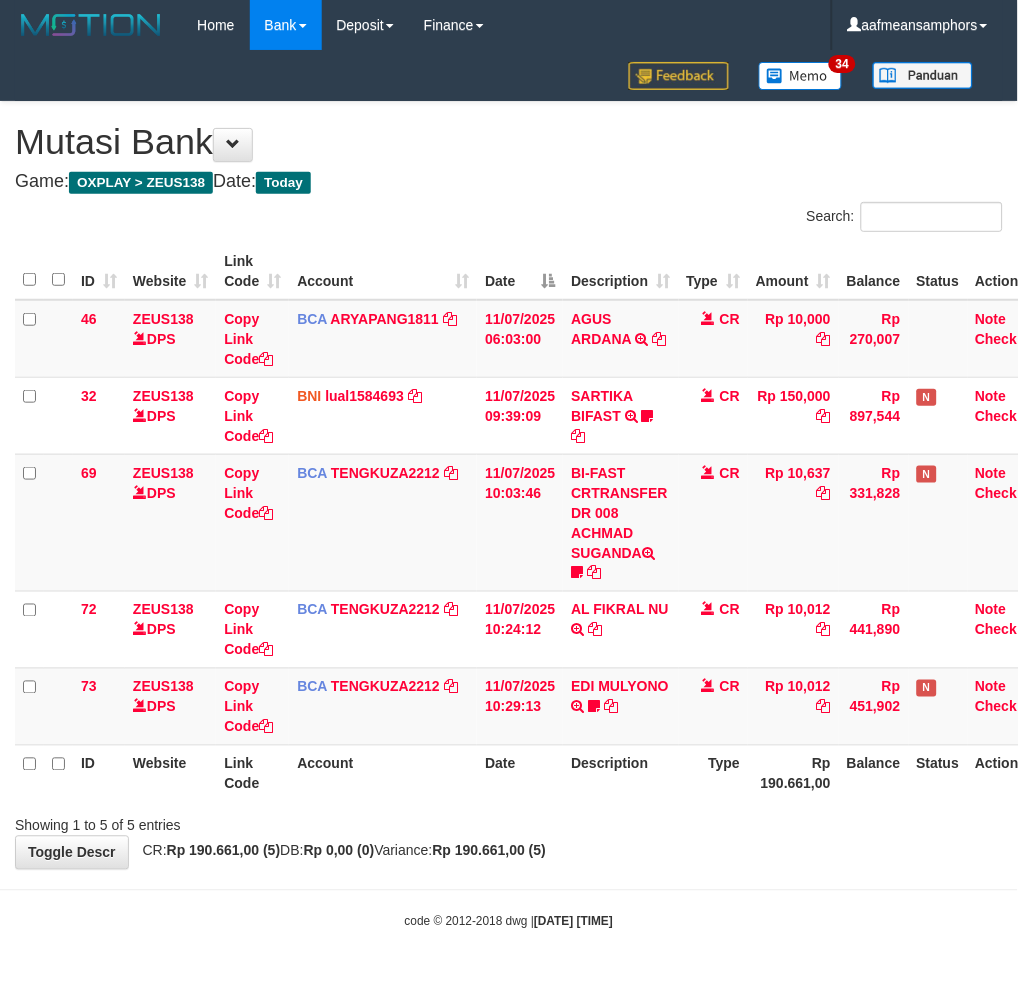 click on "Toggle navigation
Home
Bank
Account List
Load
By Website
Group
[OXPLAY]													ZEUS138
By Load Group (DPS)" at bounding box center (509, 490) 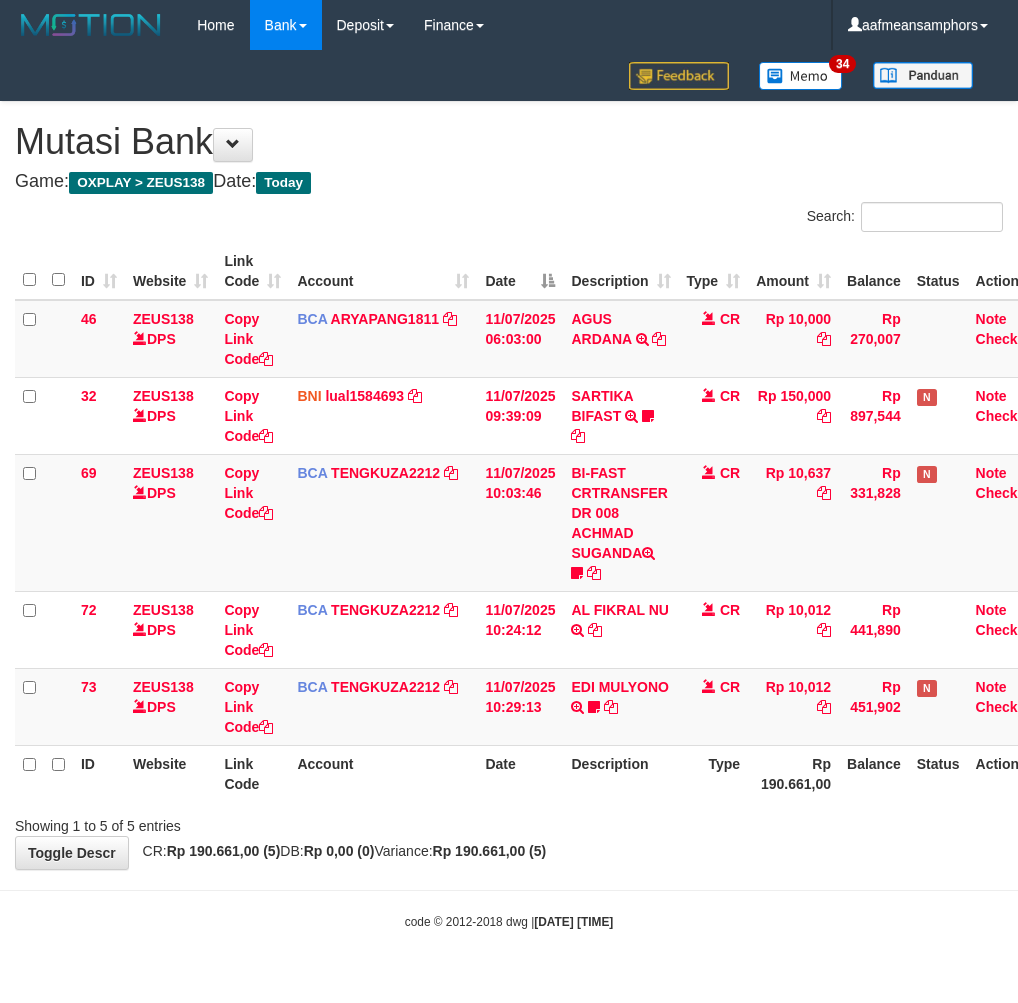 scroll, scrollTop: 0, scrollLeft: 0, axis: both 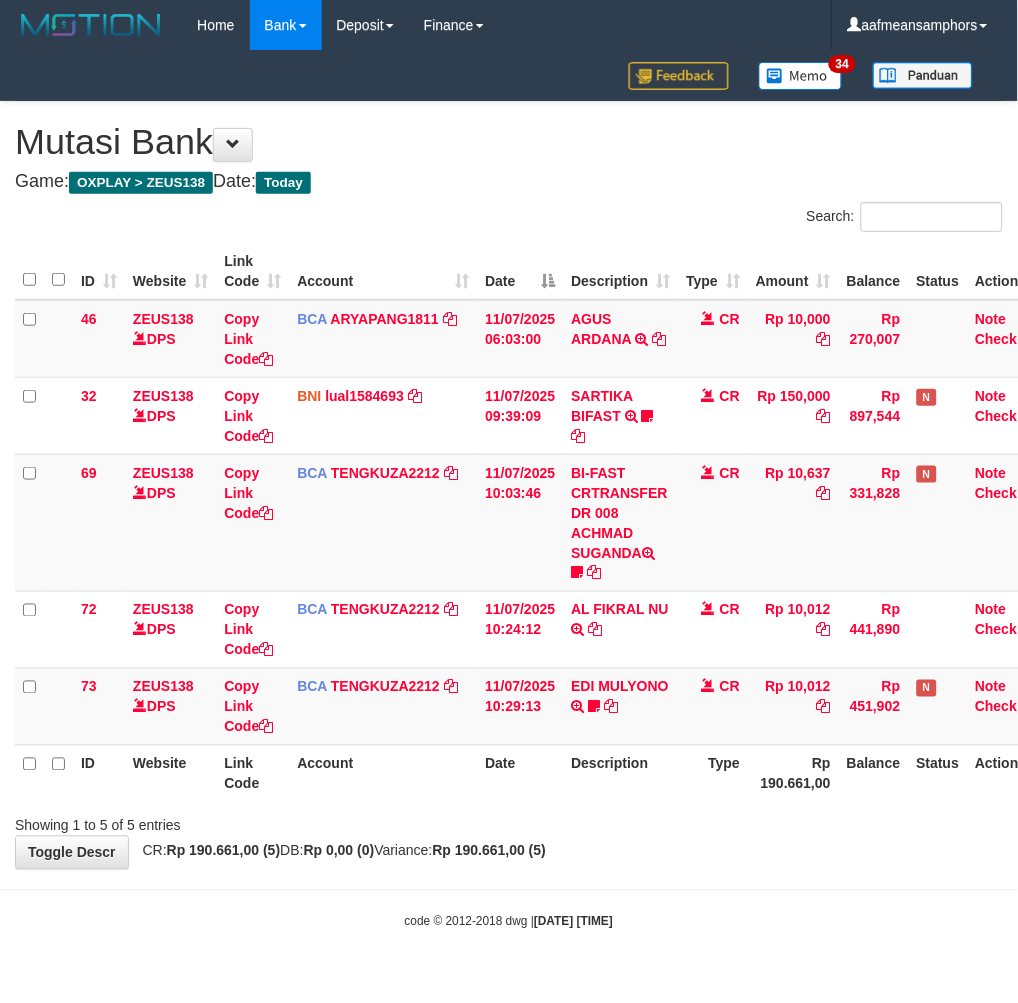 click on "**********" at bounding box center [509, 485] 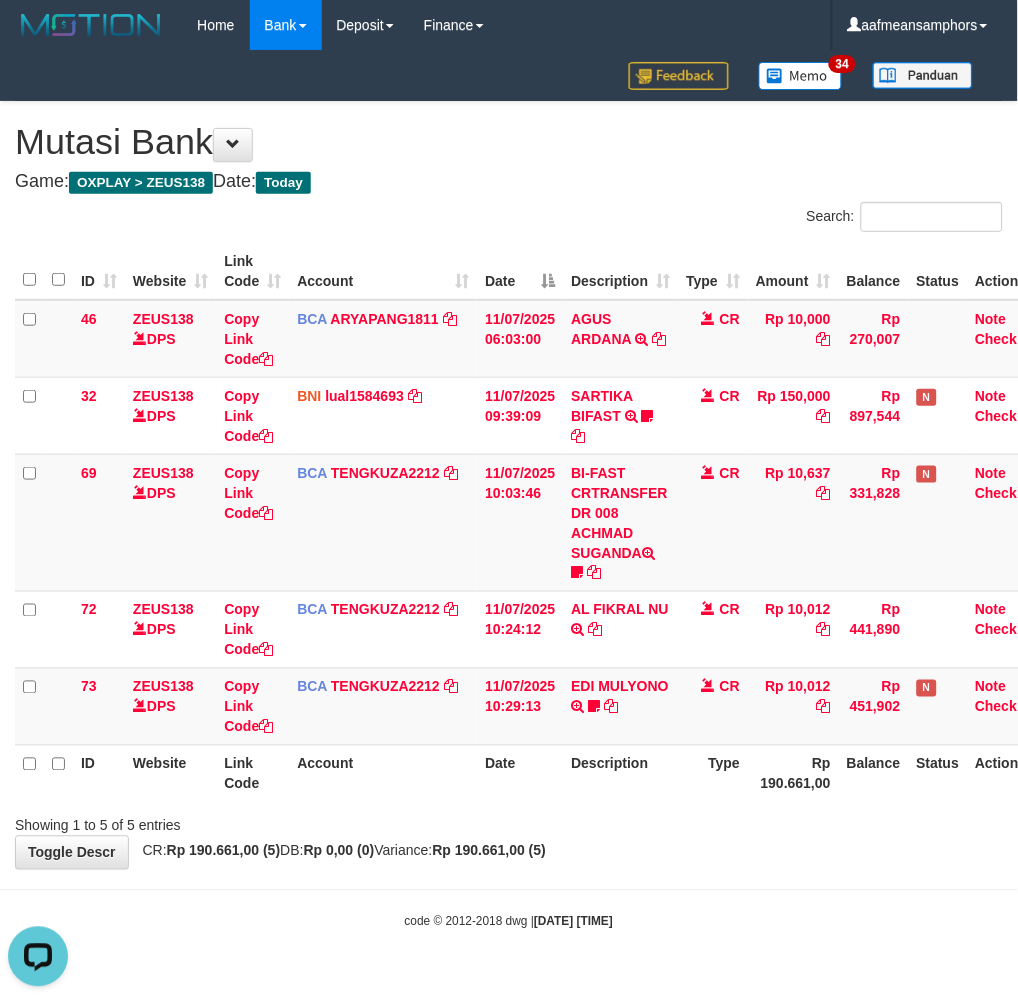 scroll, scrollTop: 0, scrollLeft: 0, axis: both 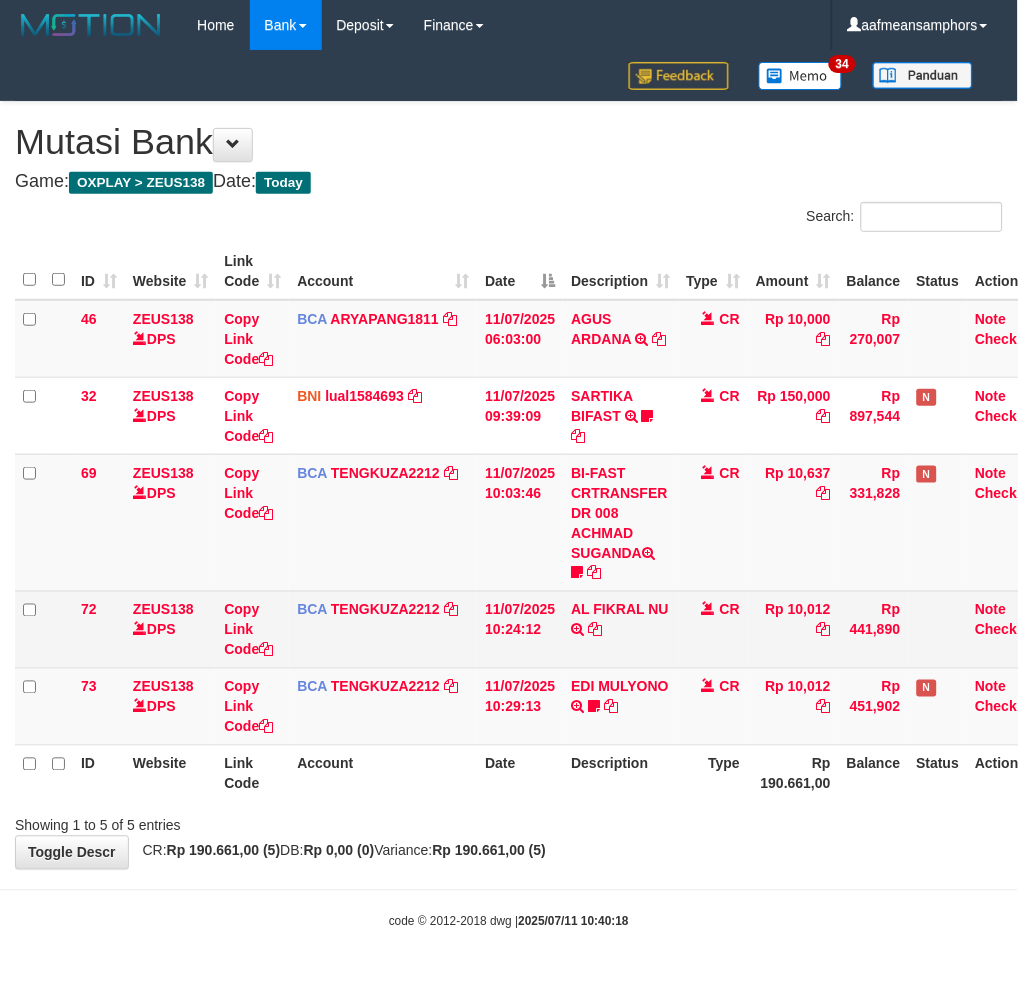 click on "AL FIKRAL NU         TRSF E-BANKING CR 1107/FTSCY/WS95051
10012.002025071164539257 TRFDN-AL FIKRAL NUESPAY DEBIT INDONE" at bounding box center (620, 629) 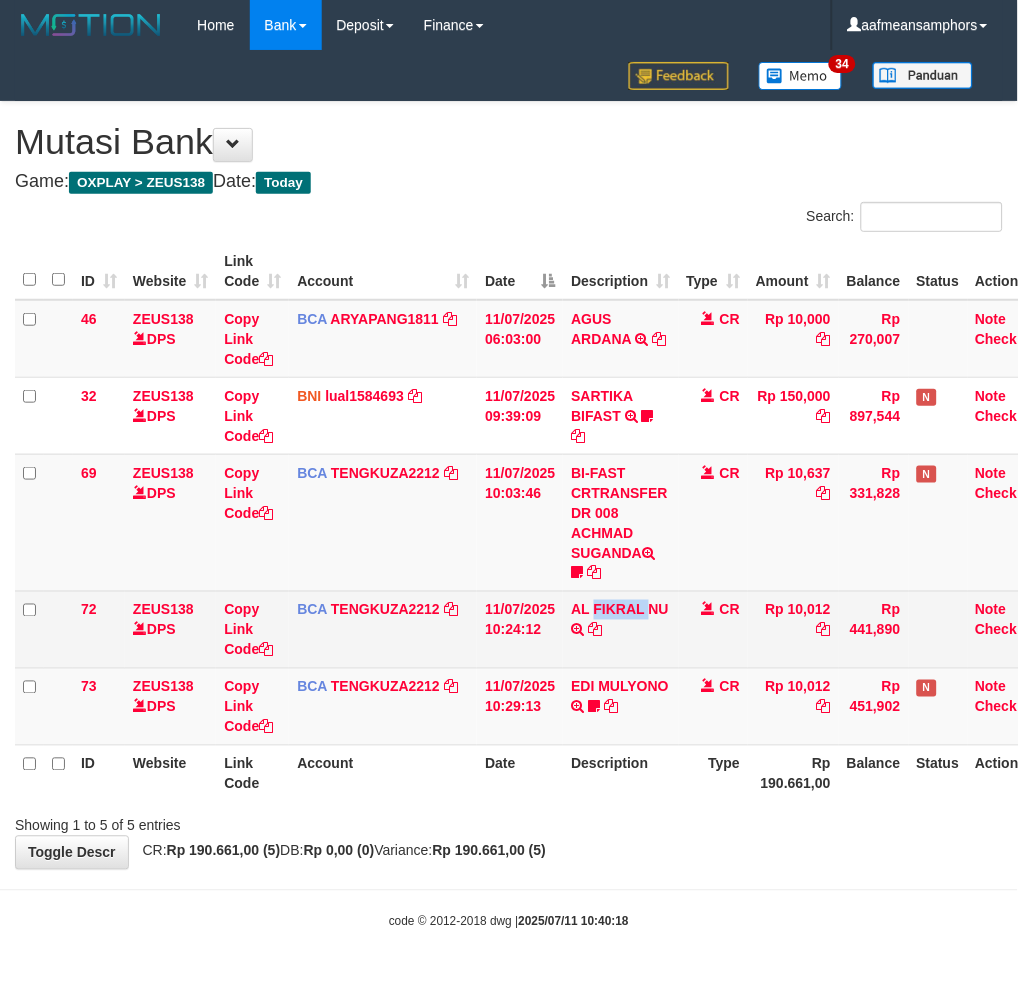 click on "AL FIKRAL NU         TRSF E-BANKING CR 1107/FTSCY/WS95051
10012.002025071164539257 TRFDN-AL FIKRAL NUESPAY DEBIT INDONE" at bounding box center [620, 629] 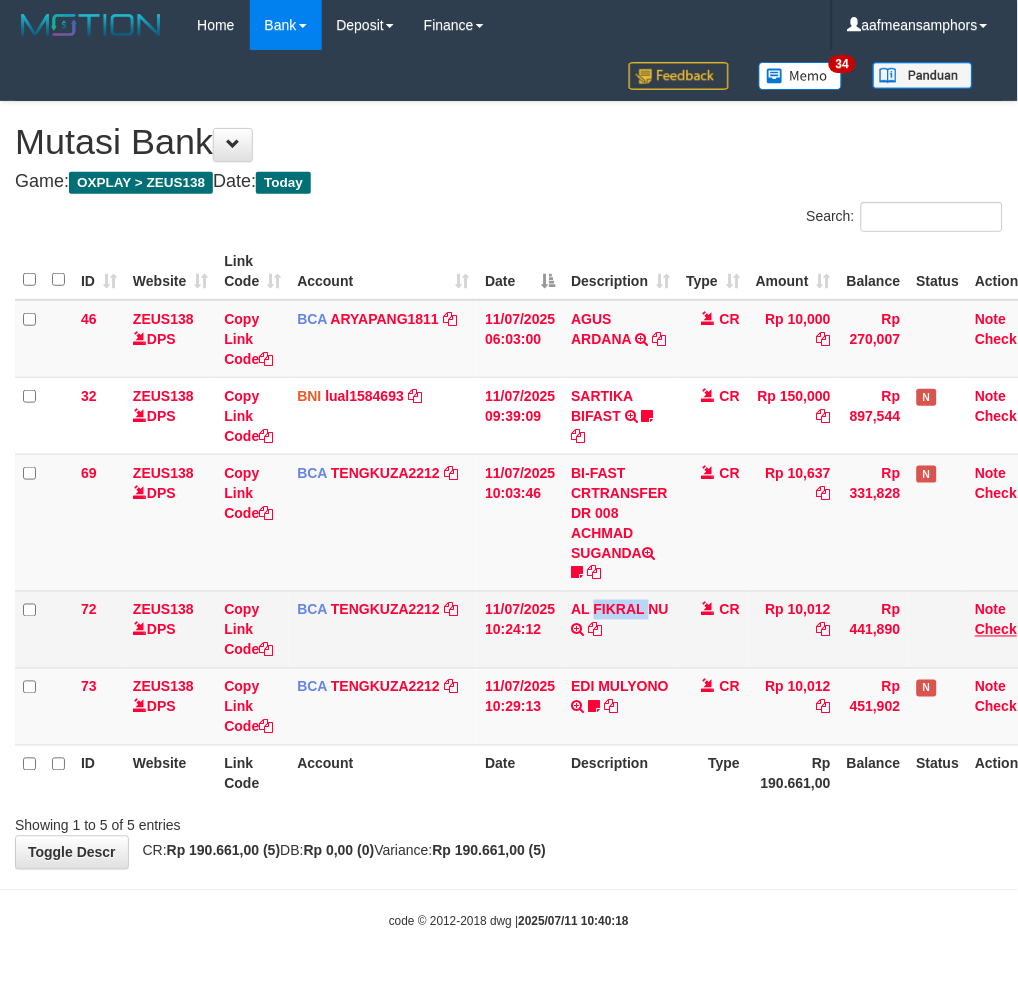 copy on "FIKRAL" 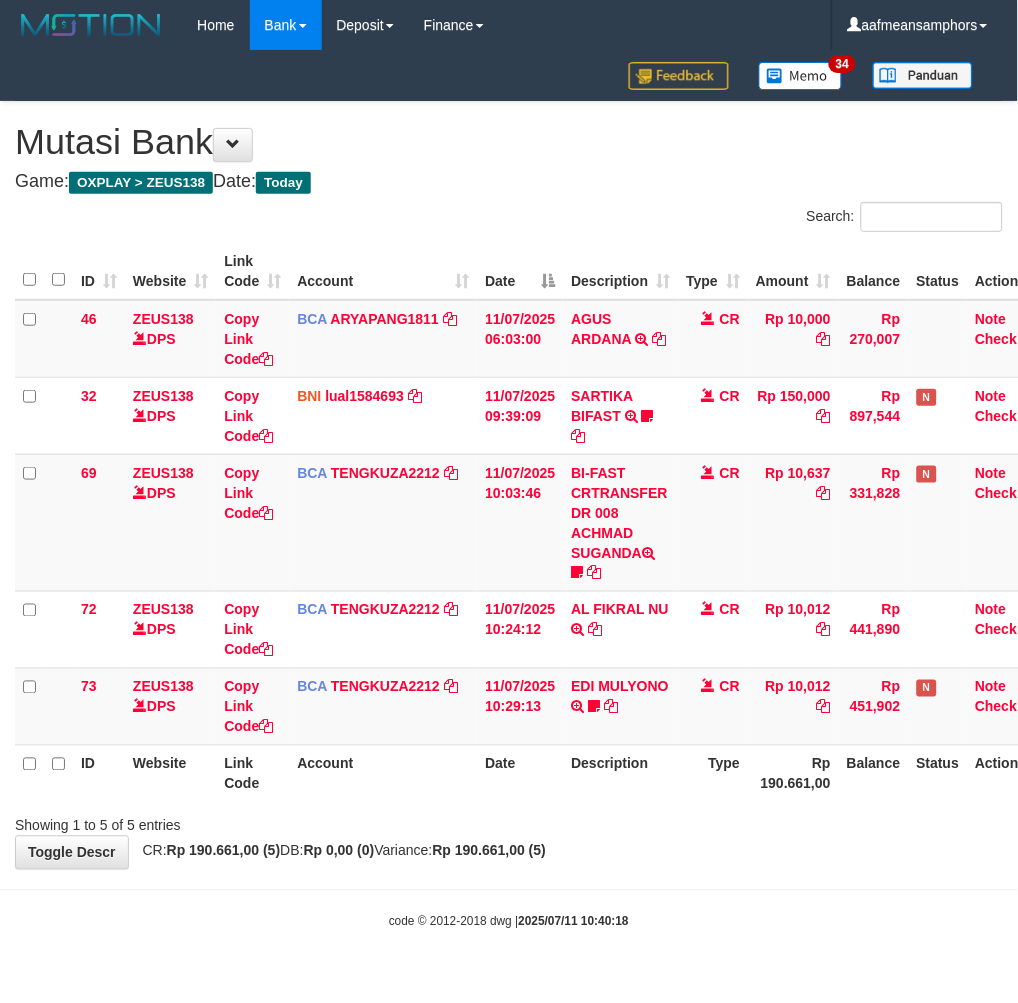click on "ID Website Link Code Account Date Description Type Amount Balance Status Action
46
ZEUS138    DPS
Copy Link Code
BCA
ARYAPANG1811
DPS
[FIRST] [LAST]
mutasi_20250711_2620 | 46
mutasi_20250711_2620 | 46
[DATE] [TIME]
[FIRST] [LAST]         TRSF E-BANKING CR 1107/FTSCY/WS95051
10000.002025071158167087 TRFDN-[FIRST] [LAST] ESPAY DEBIT INDONE
CR
Rp 10,000
Rp 270,007
Note
Check
32
ZEUS138    DPS
Copy Link Code
BNI
lual1584693" at bounding box center [509, 522] 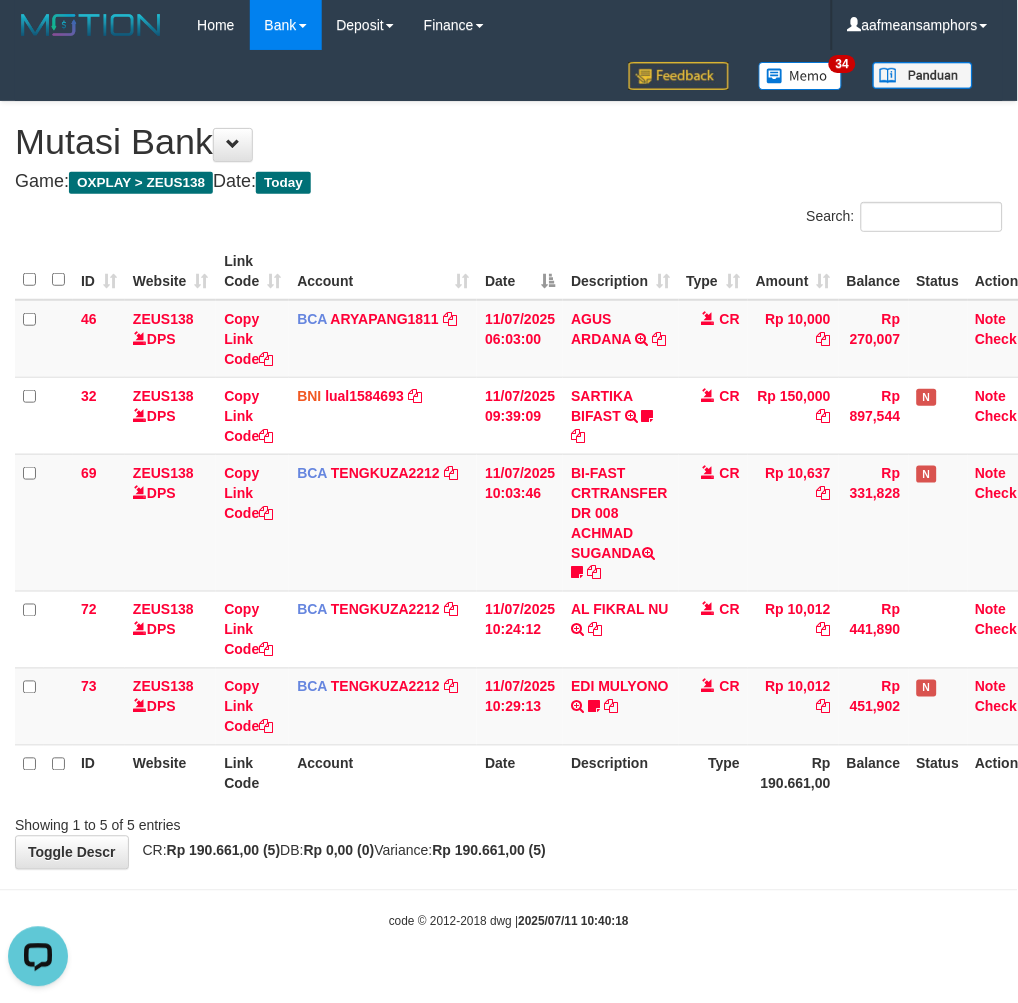 scroll, scrollTop: 0, scrollLeft: 0, axis: both 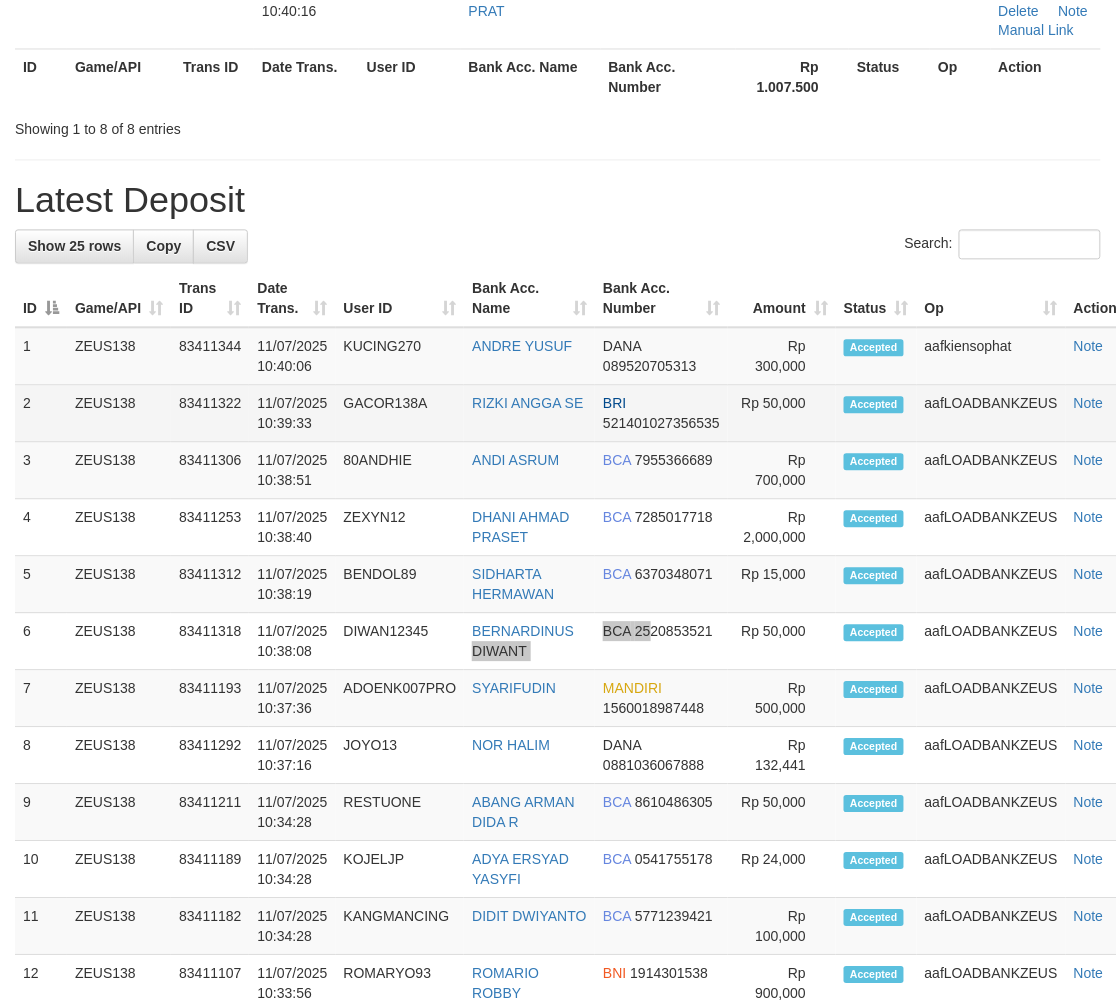 drag, startPoint x: 644, startPoint y: 662, endPoint x: 615, endPoint y: 662, distance: 29 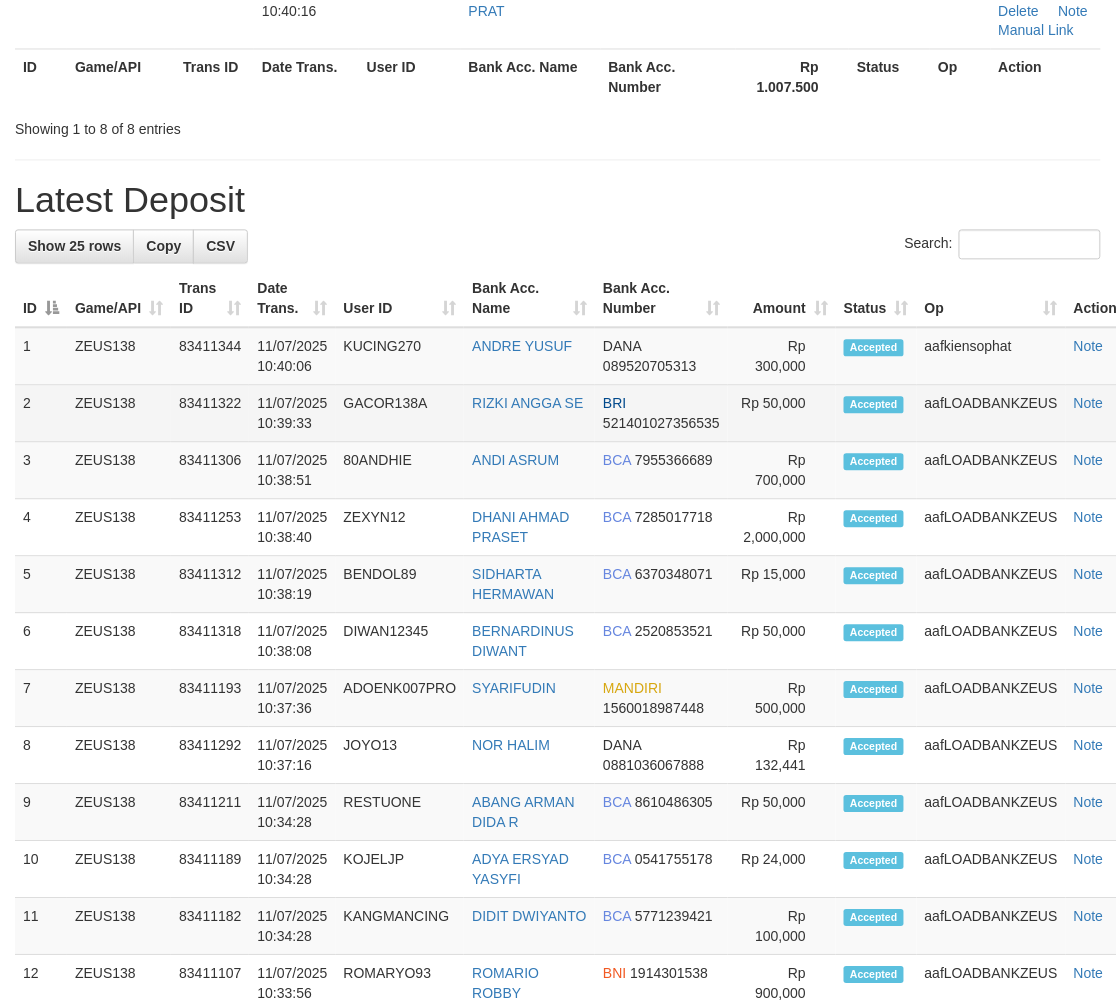 scroll, scrollTop: 583, scrollLeft: 0, axis: vertical 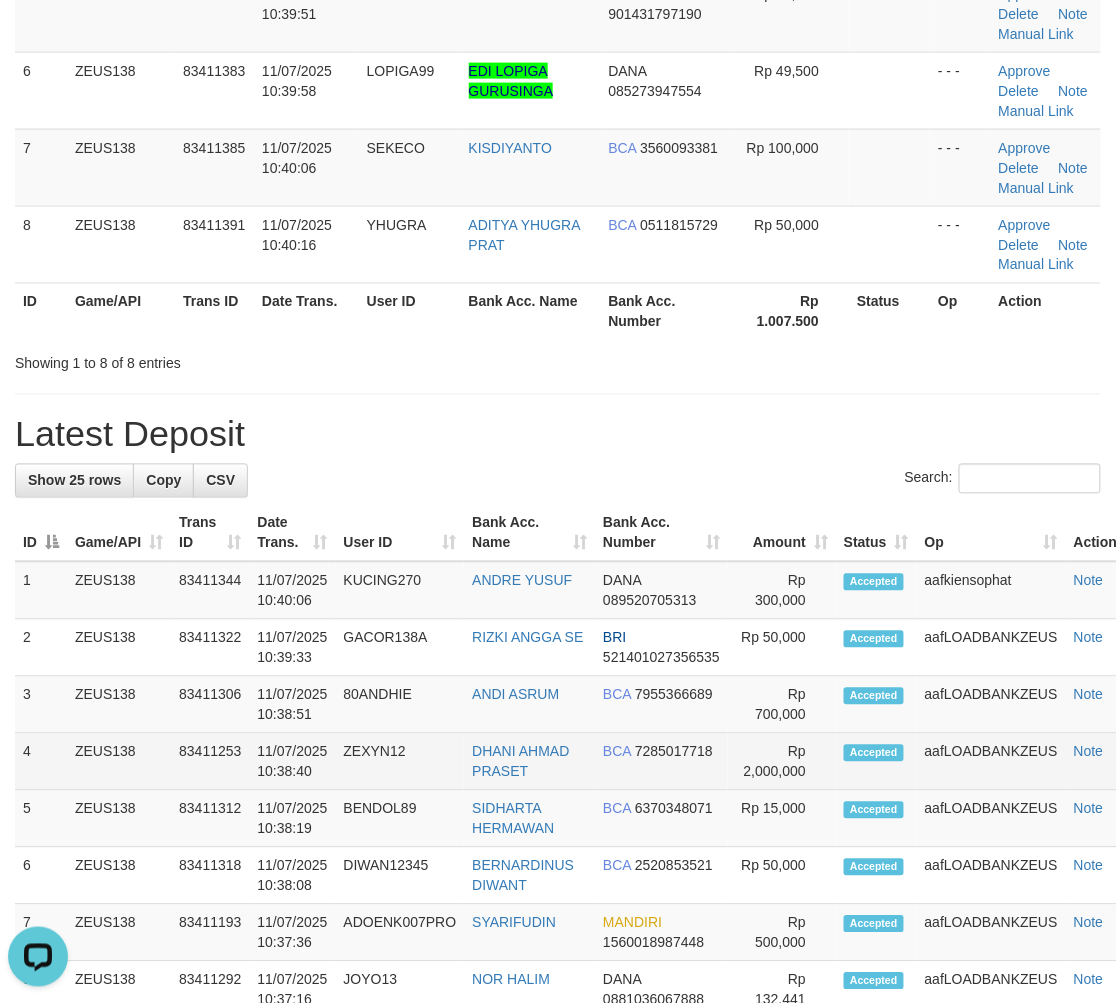 click on "ZEXYN12" at bounding box center (400, 762) 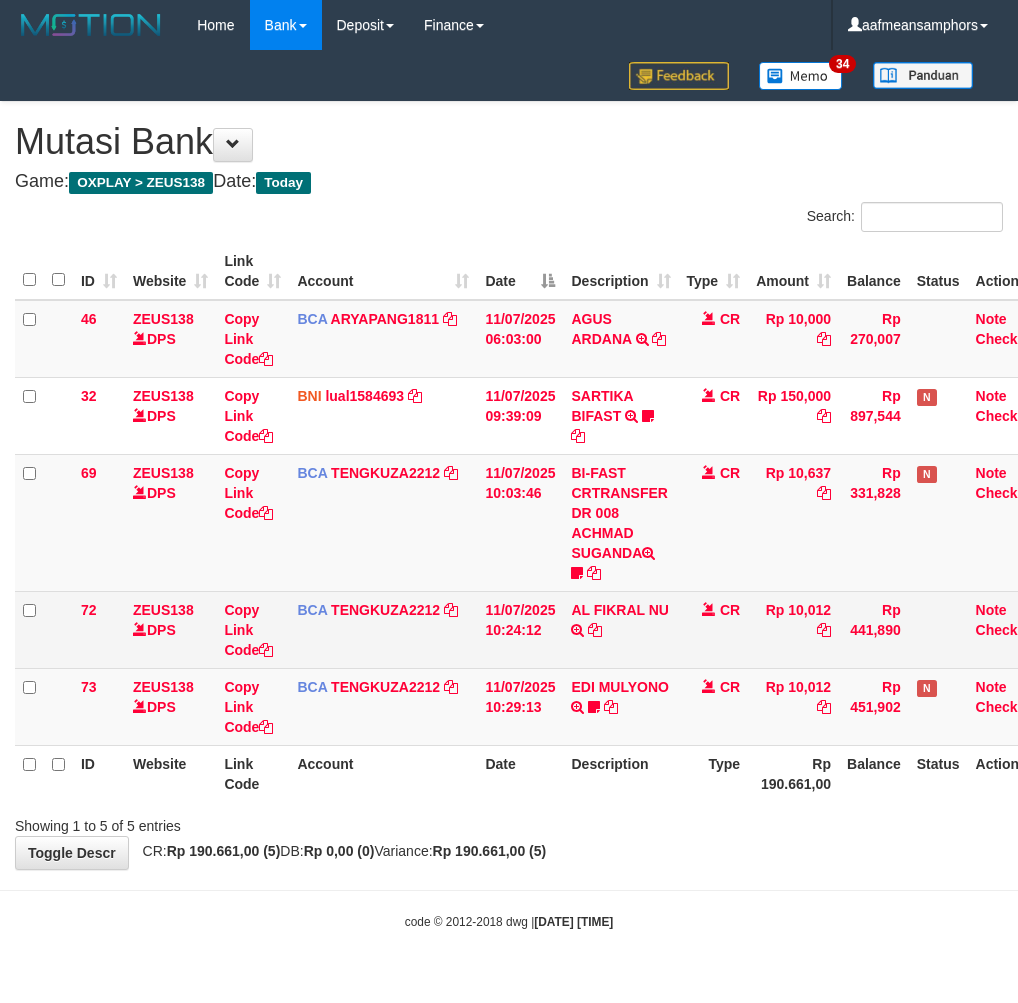 scroll, scrollTop: 0, scrollLeft: 0, axis: both 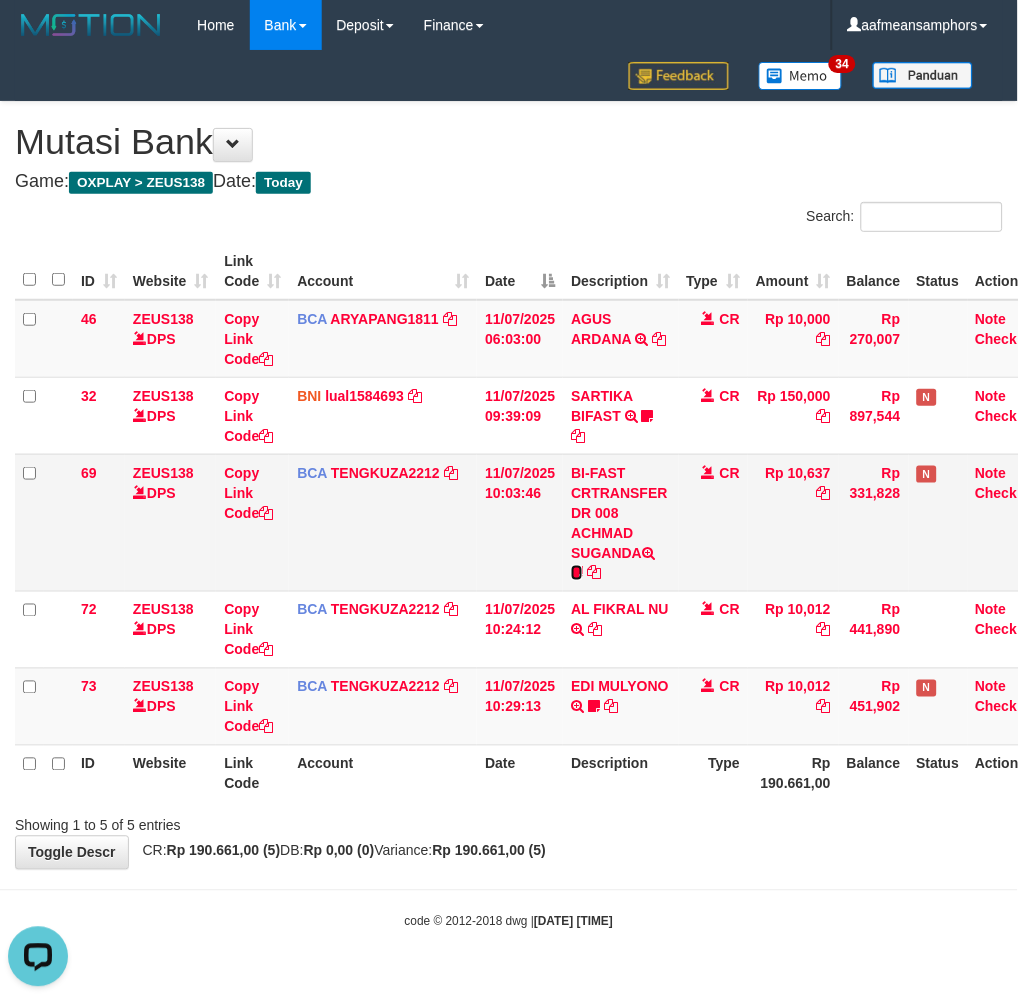 click at bounding box center (577, 573) 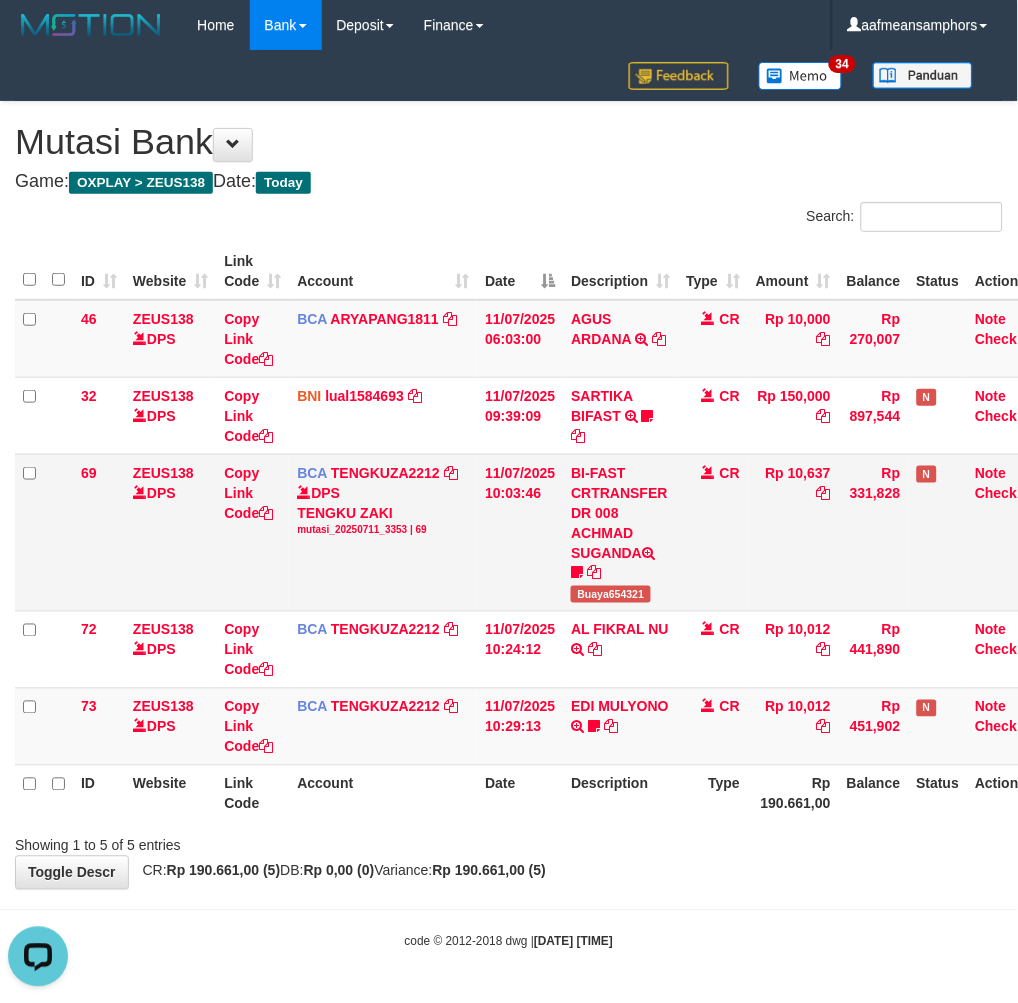 click on "BI-FAST CRTRANSFER DR 008 ACHMAD SUGANDA          Buaya654321" at bounding box center (620, 532) 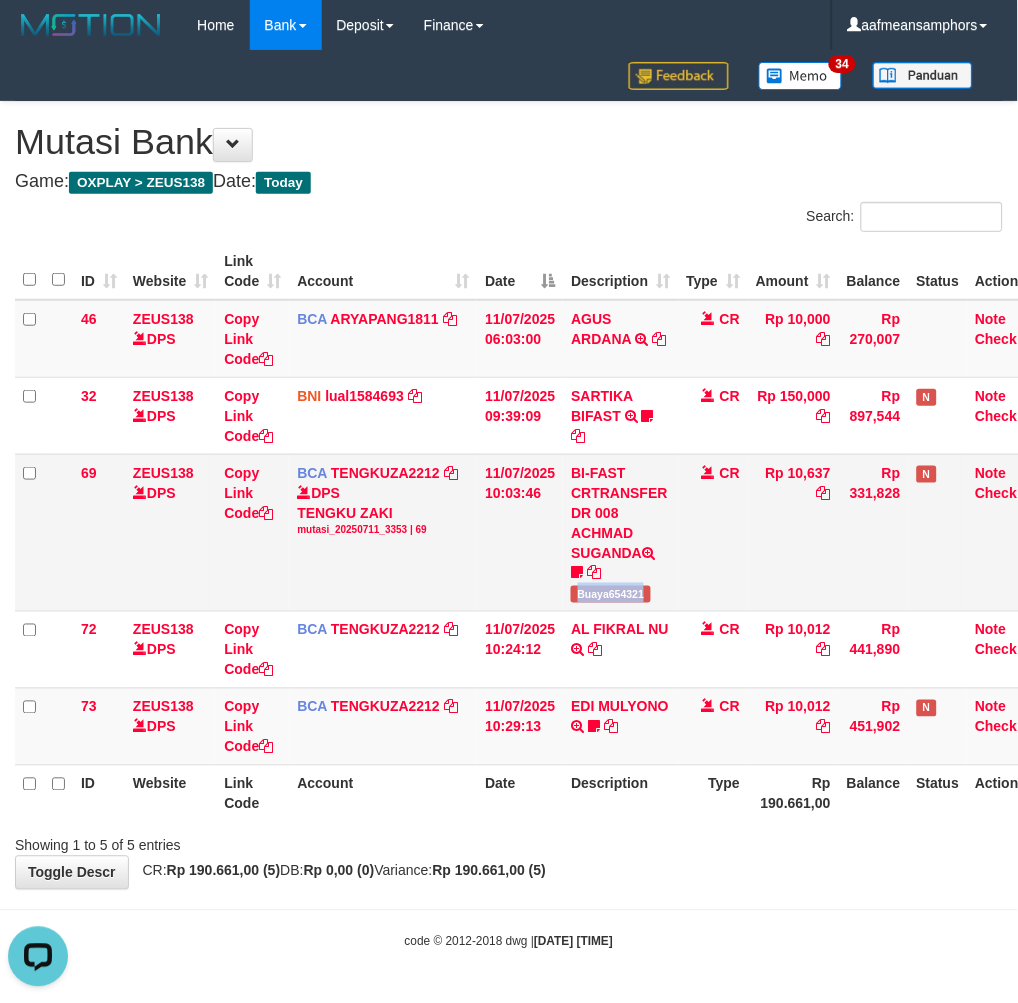 click on "Buaya654321" at bounding box center (610, 594) 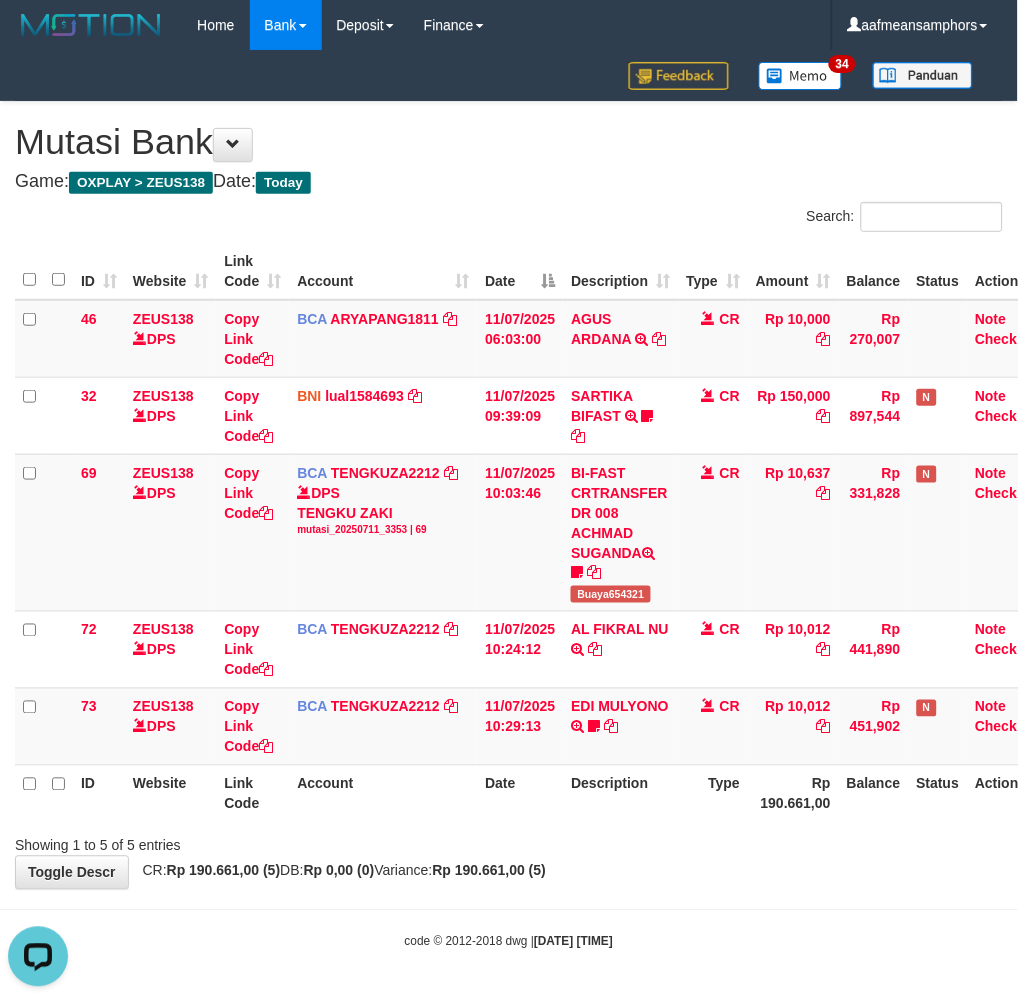 drag, startPoint x: 691, startPoint y: 834, endPoint x: 674, endPoint y: 824, distance: 19.723083 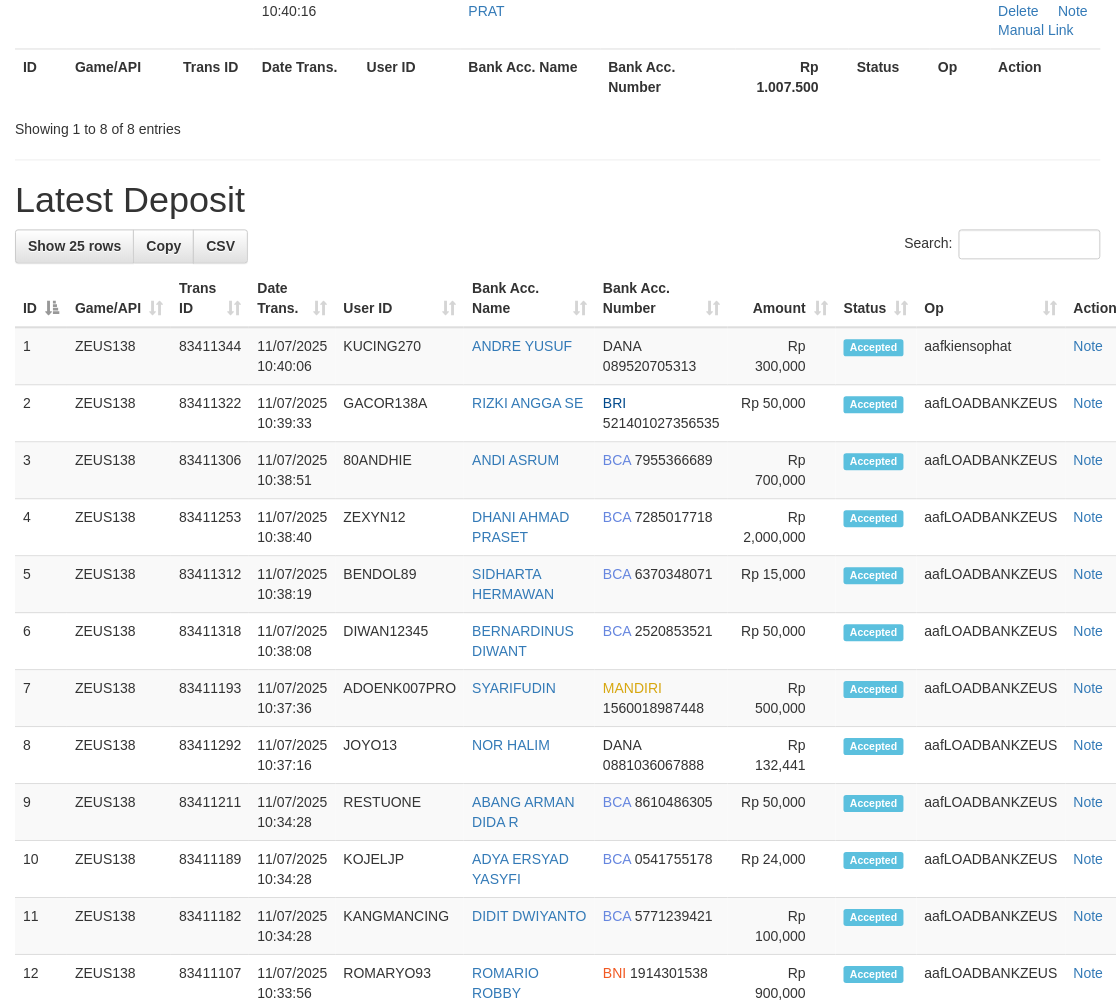 scroll, scrollTop: 583, scrollLeft: 0, axis: vertical 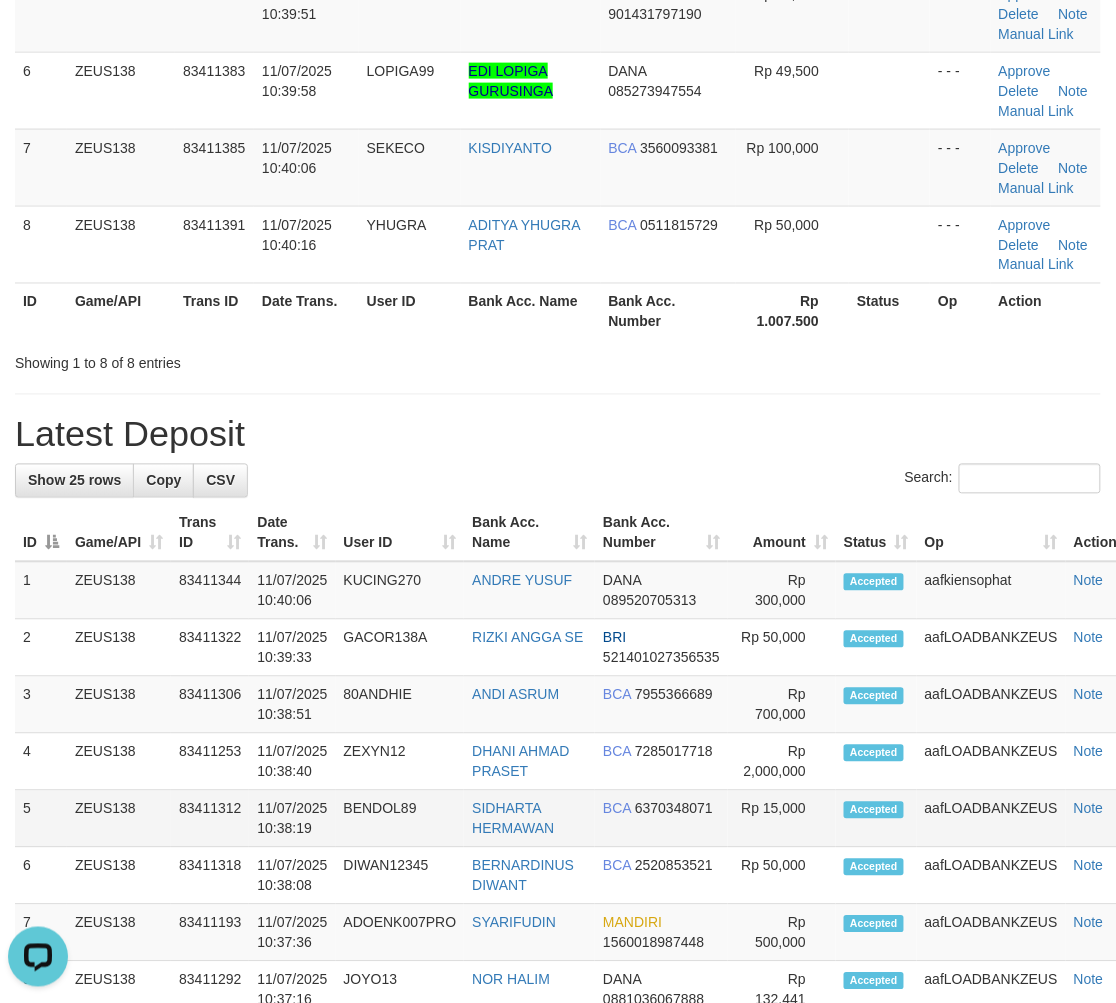 drag, startPoint x: 412, startPoint y: 821, endPoint x: 283, endPoint y: 808, distance: 129.65338 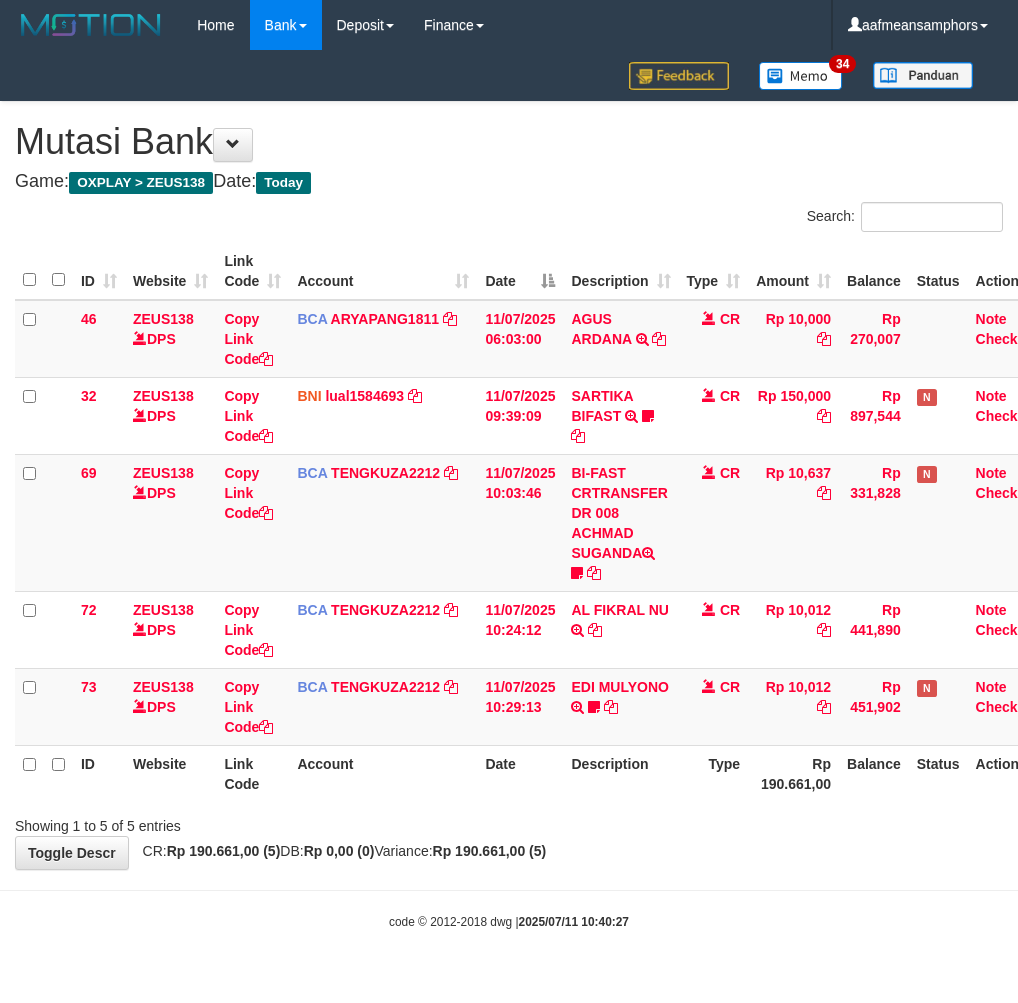scroll, scrollTop: 0, scrollLeft: 0, axis: both 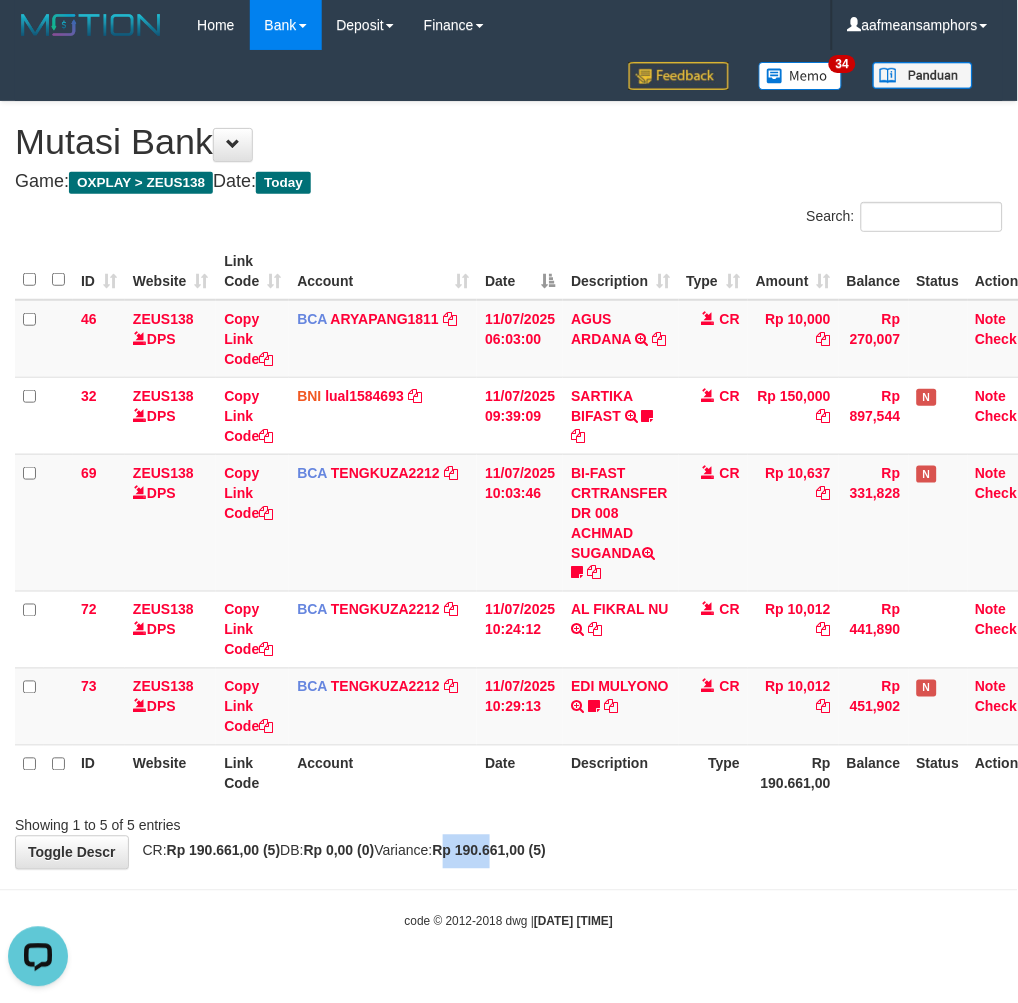 click on "**********" at bounding box center (509, 485) 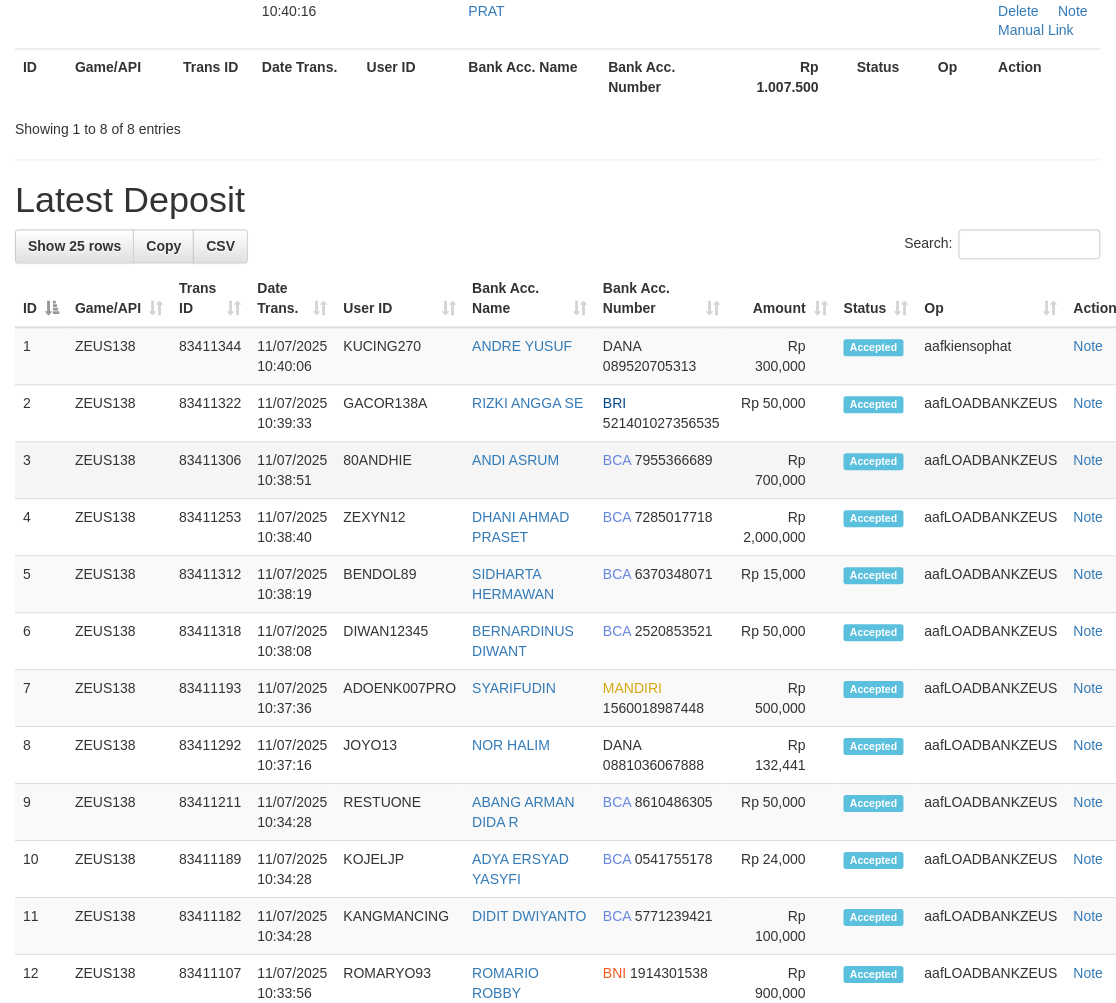 scroll, scrollTop: 583, scrollLeft: 0, axis: vertical 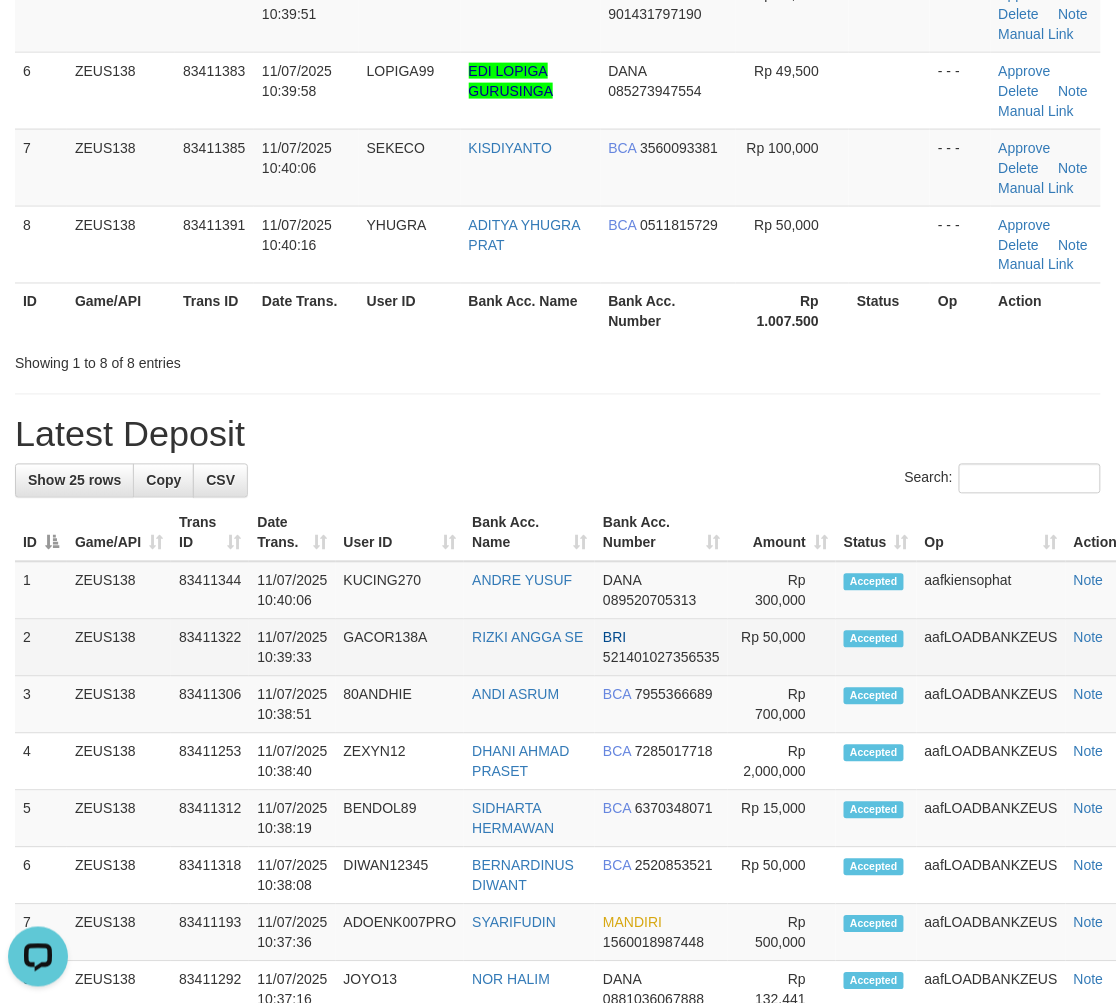 click on "Rp 50,000" at bounding box center (782, 648) 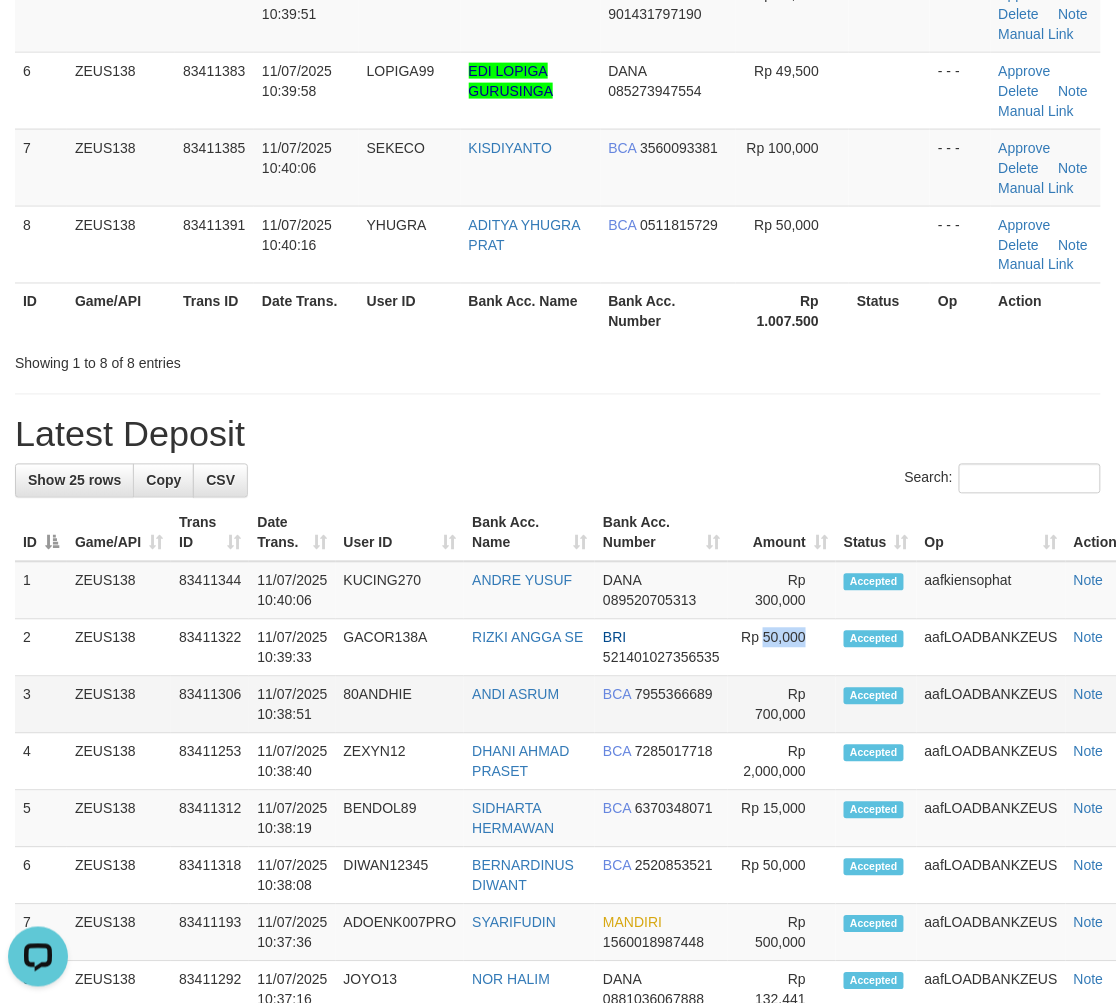 drag, startPoint x: 771, startPoint y: 650, endPoint x: 148, endPoint y: 698, distance: 624.8464 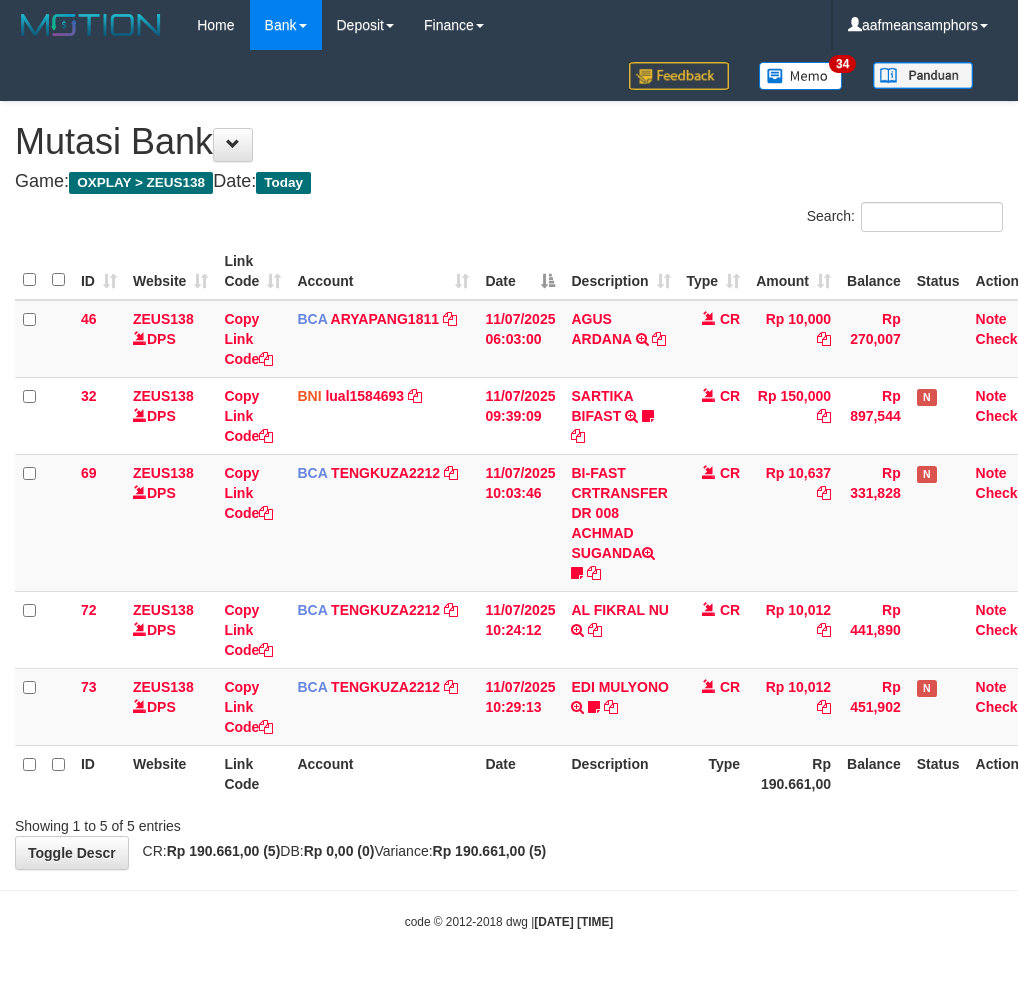 scroll, scrollTop: 0, scrollLeft: 0, axis: both 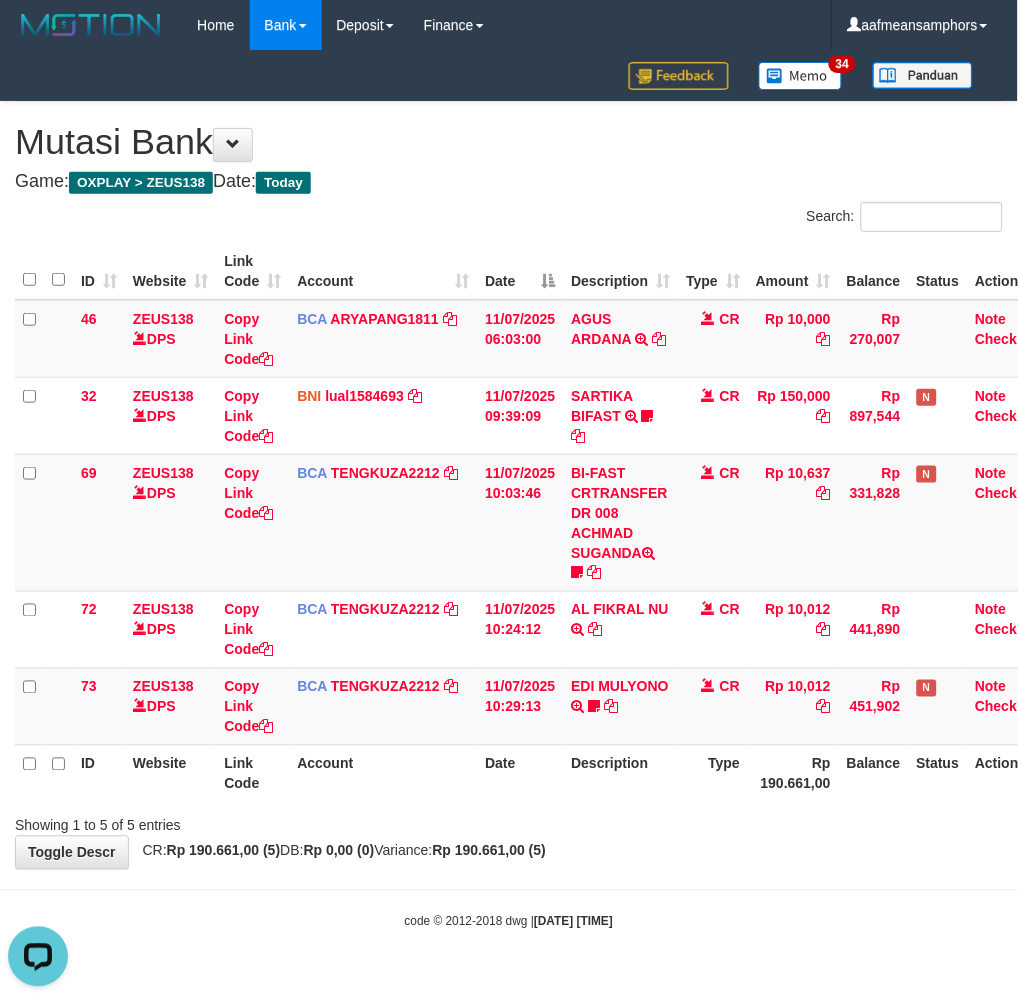 drag, startPoint x: 733, startPoint y: 920, endPoint x: 710, endPoint y: 922, distance: 23.086792 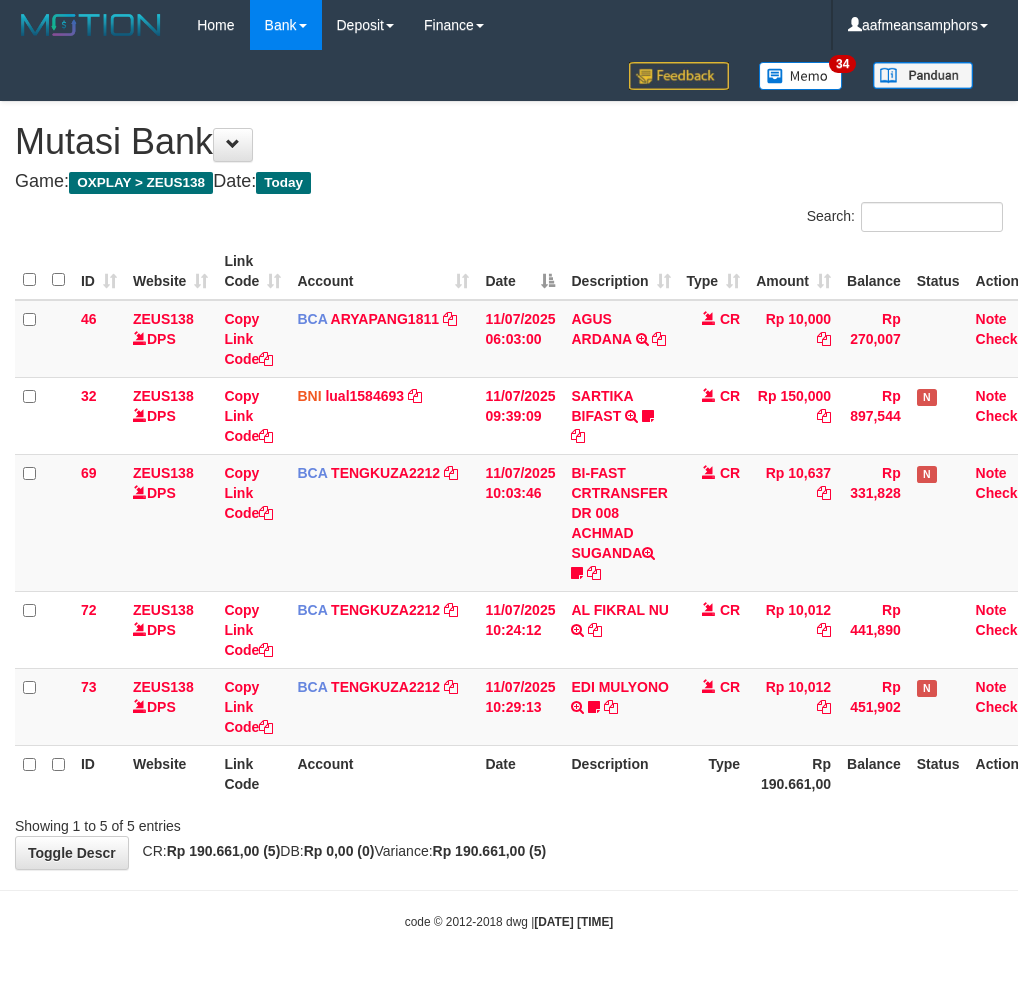scroll, scrollTop: 0, scrollLeft: 0, axis: both 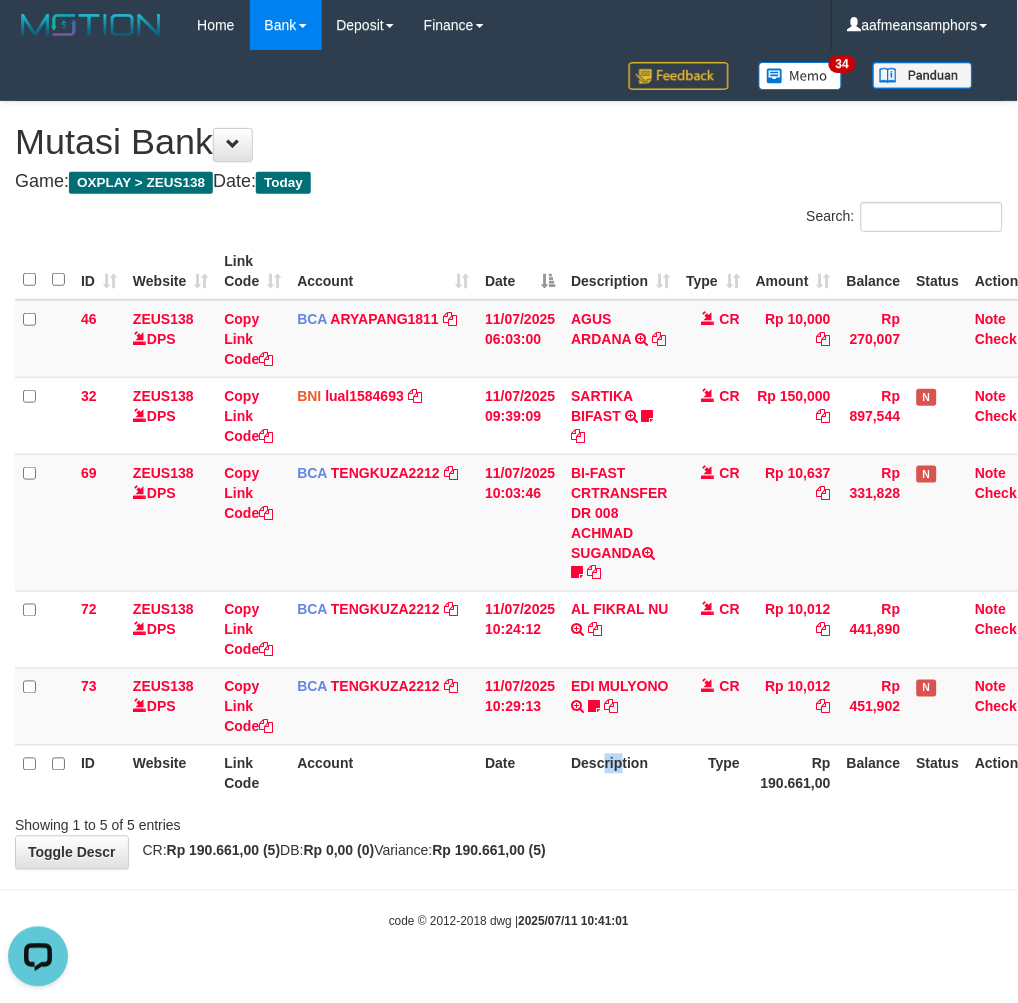 drag, startPoint x: 617, startPoint y: 794, endPoint x: 601, endPoint y: 797, distance: 16.27882 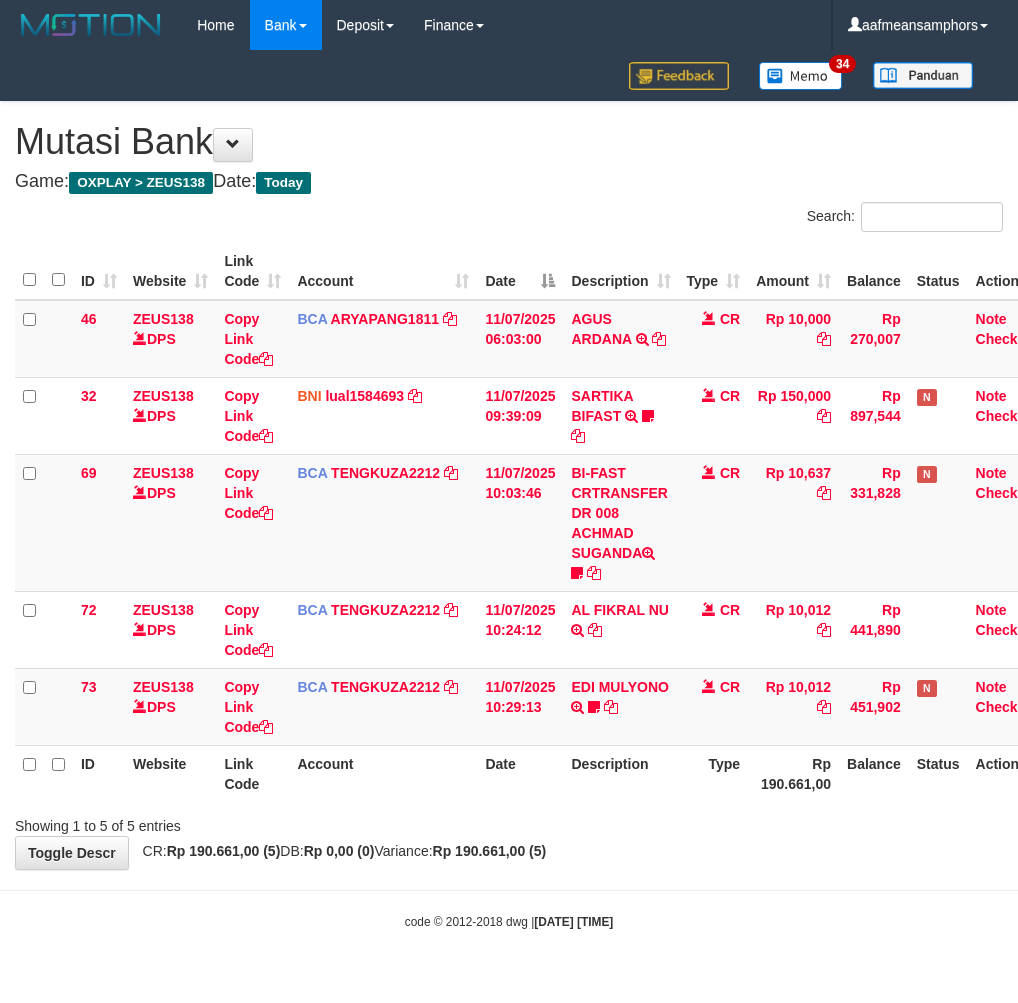 scroll, scrollTop: 0, scrollLeft: 0, axis: both 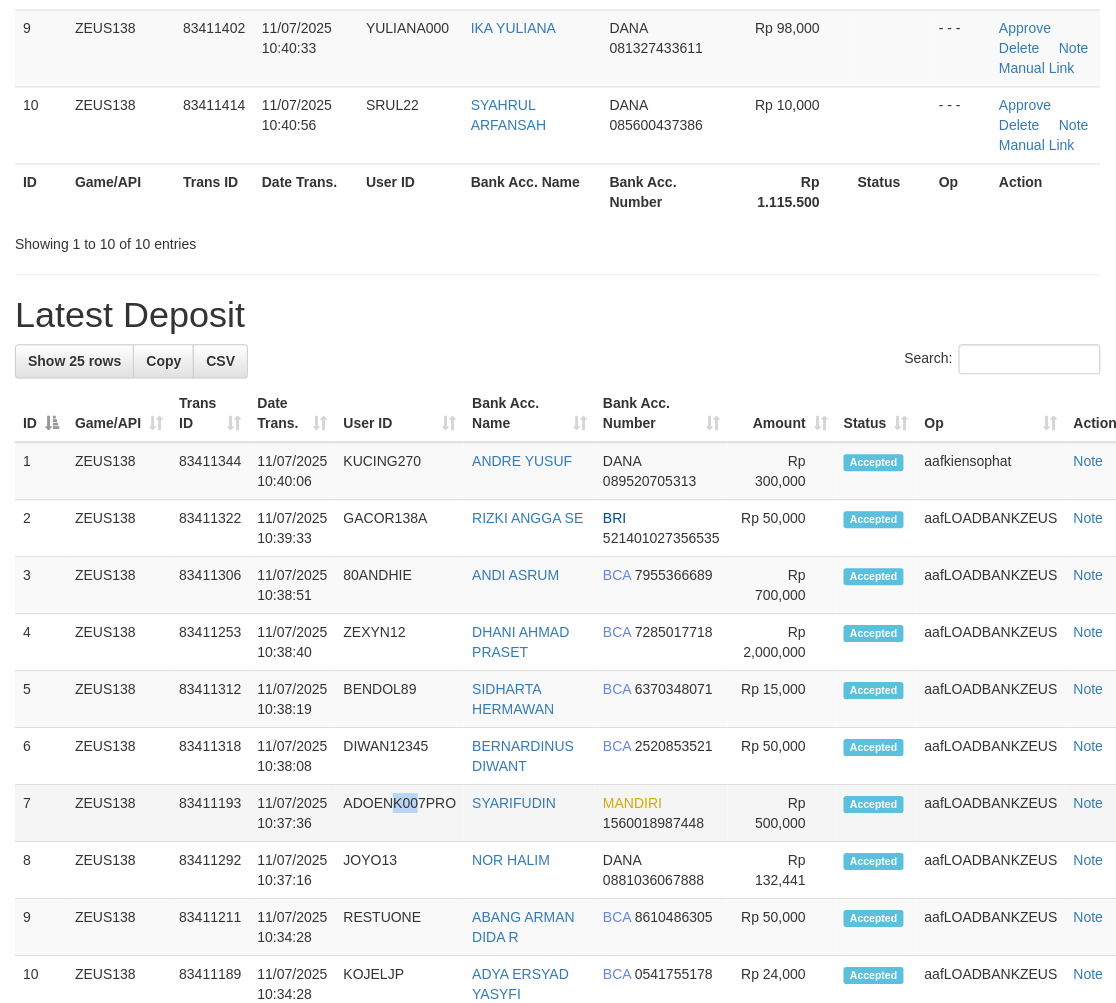 click on "ADOENK007PRO" at bounding box center [400, 813] 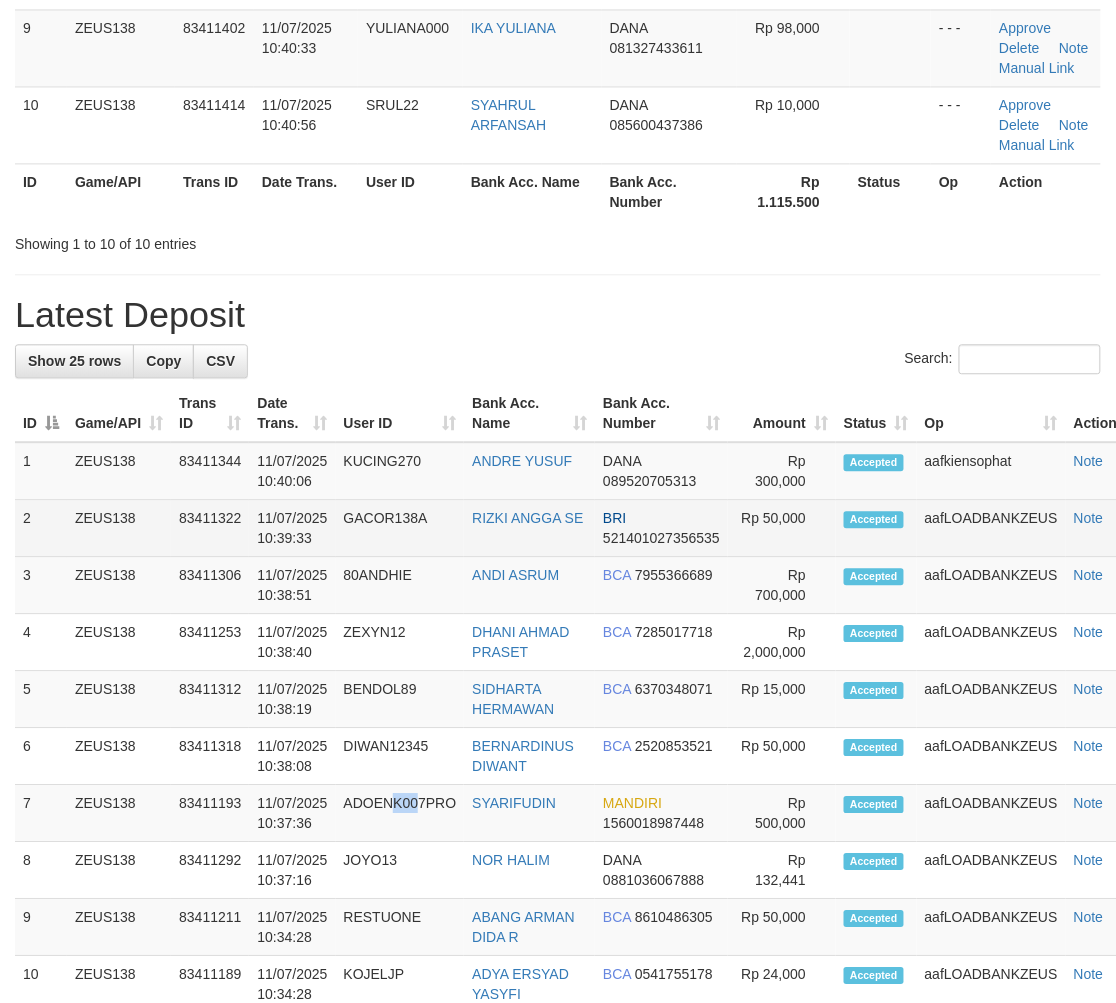 scroll, scrollTop: 583, scrollLeft: 0, axis: vertical 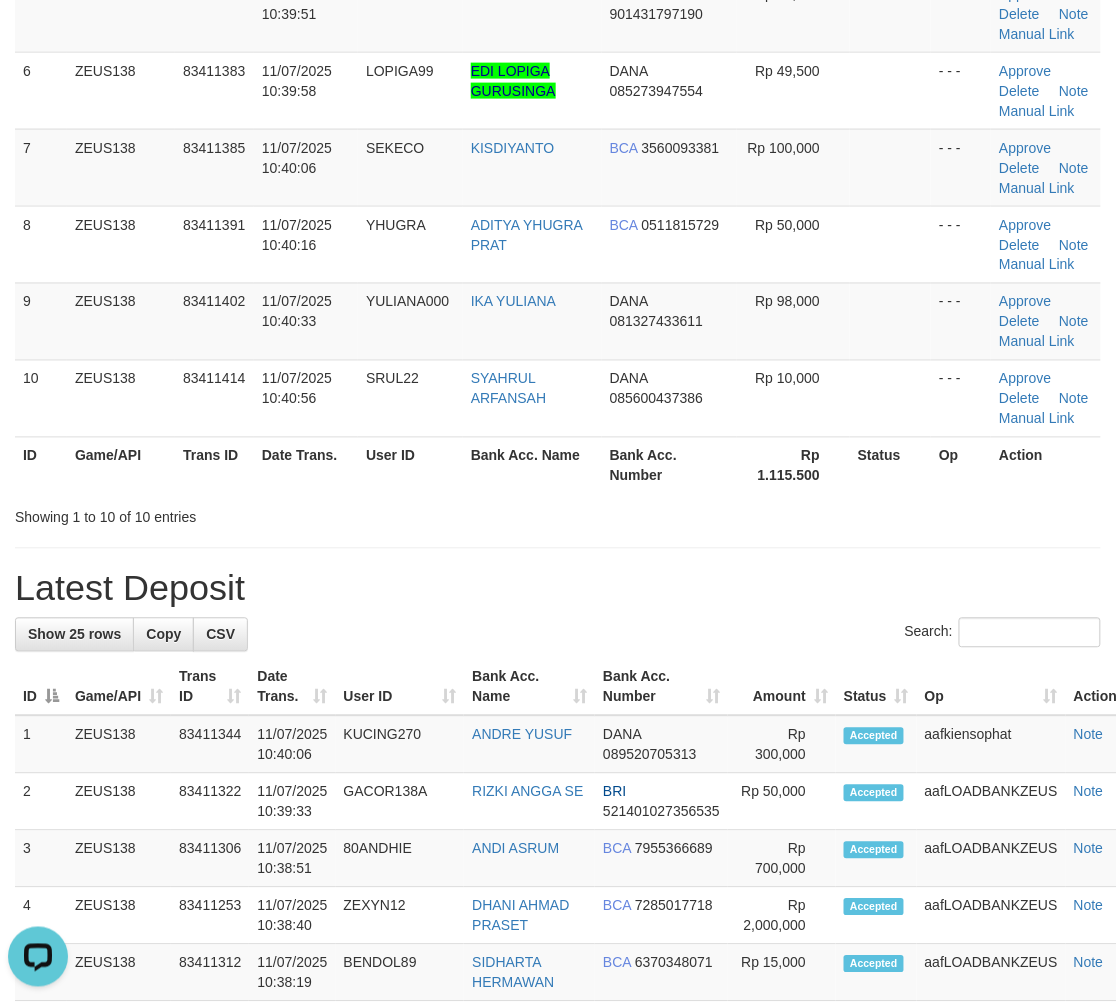click on "**********" at bounding box center [558, 882] 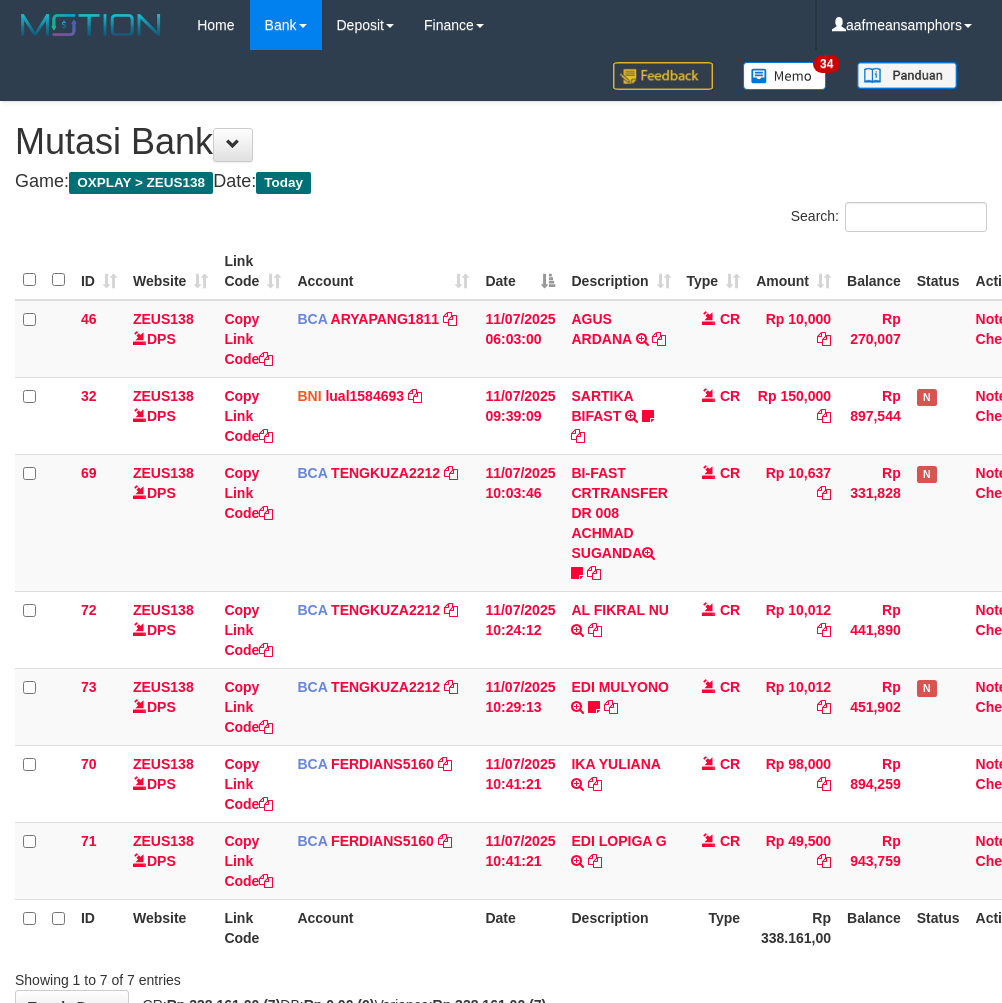 scroll, scrollTop: 0, scrollLeft: 0, axis: both 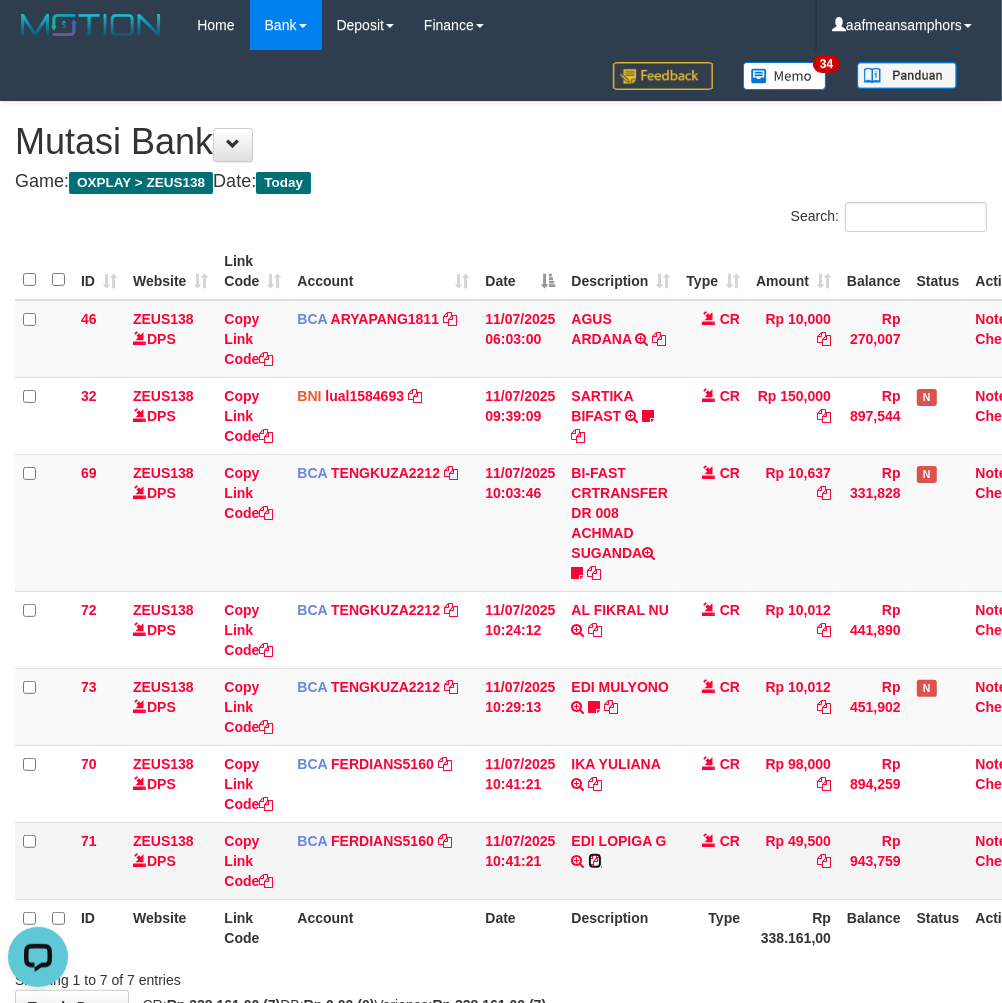 click at bounding box center [595, 861] 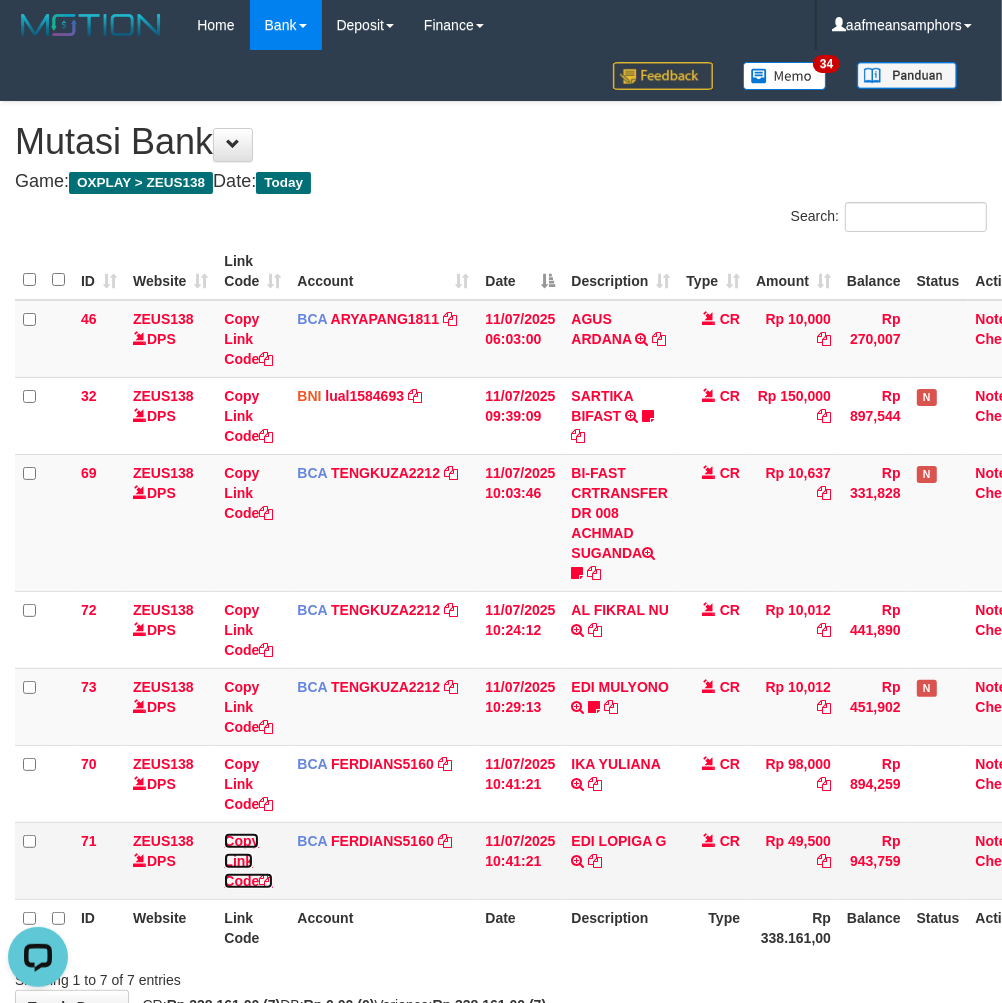 click on "Copy Link Code" at bounding box center [248, 861] 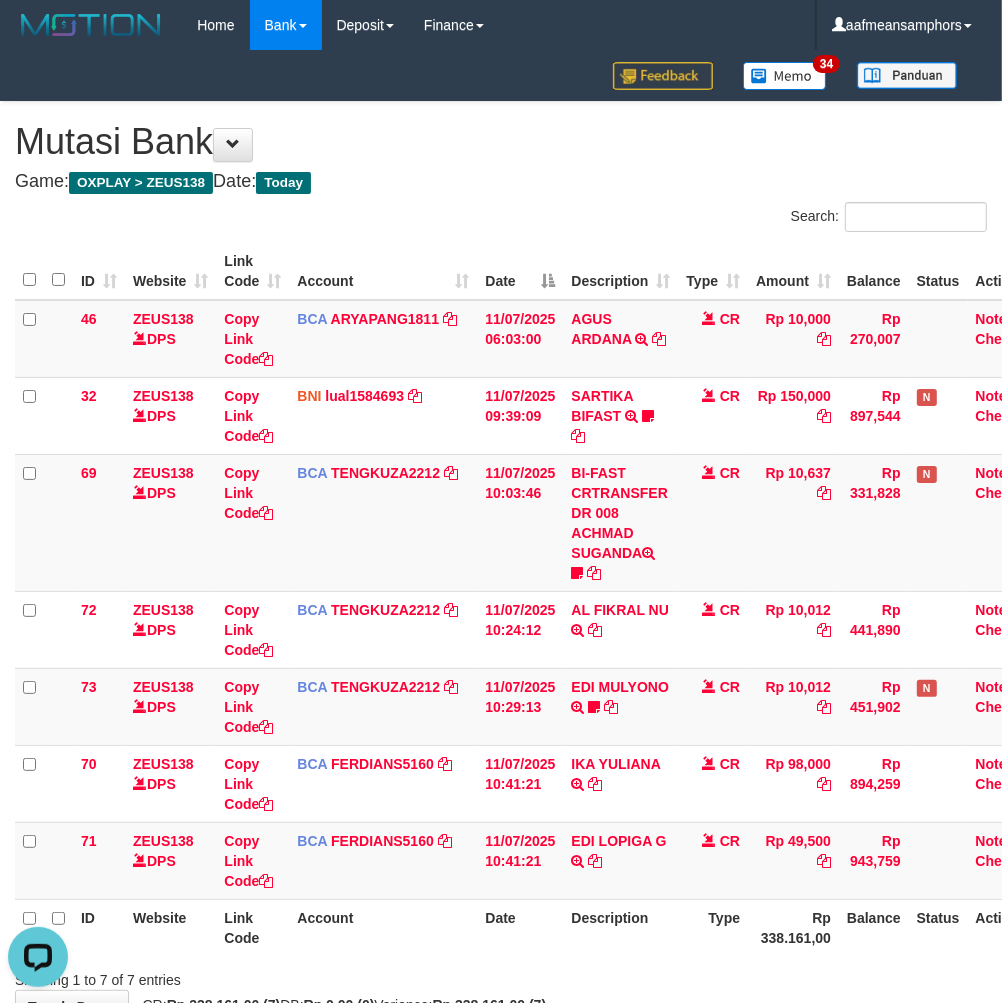 scroll, scrollTop: 252, scrollLeft: 0, axis: vertical 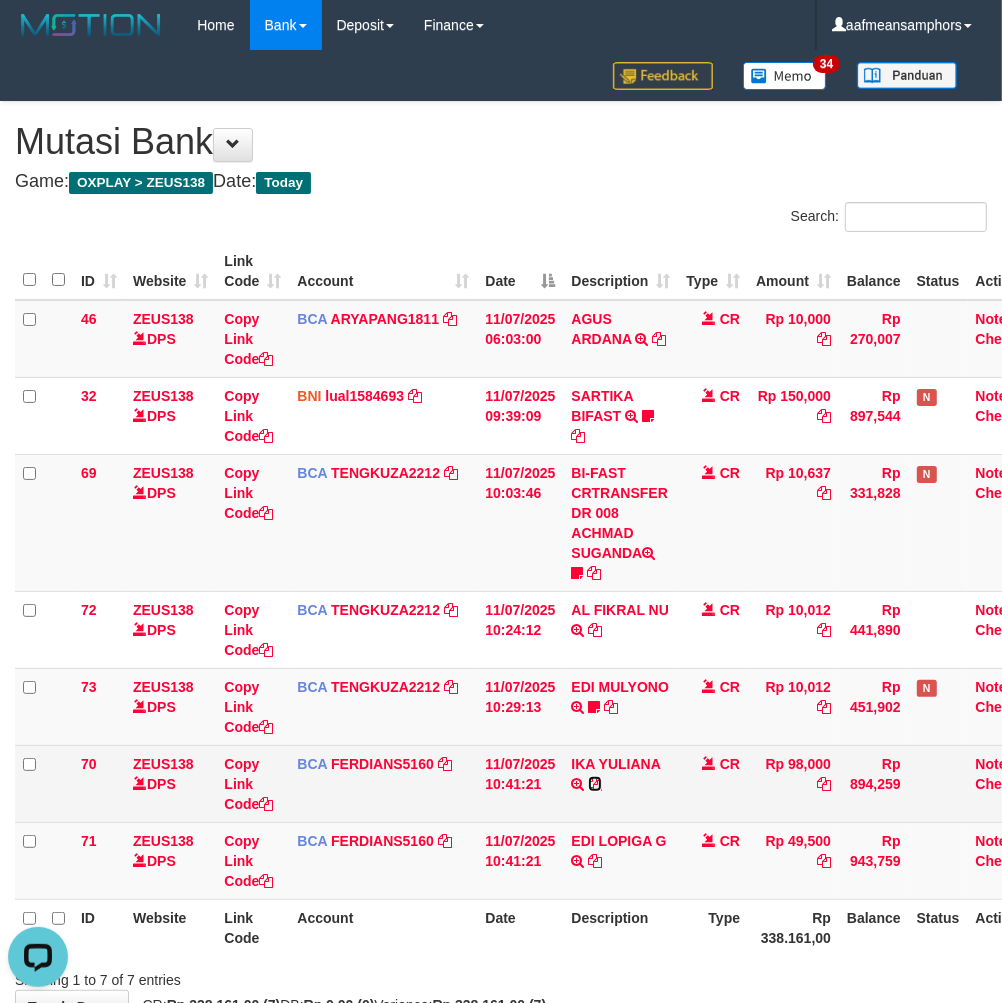 click at bounding box center [595, 784] 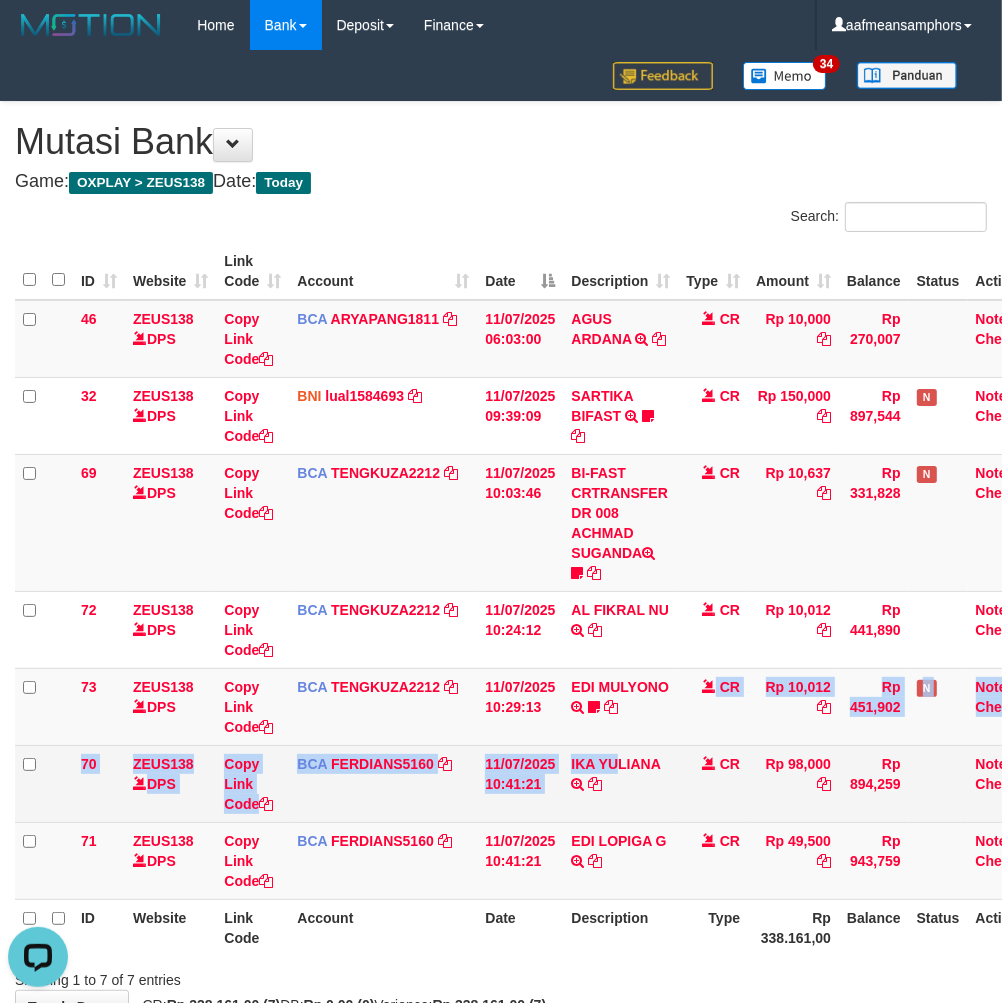 click on "46
ZEUS138    DPS
Copy Link Code
BCA
ARYAPANG1811
DPS
ARYA PANGESTU
mutasi_20250711_2620 | 46
mutasi_20250711_2620 | 46
11/07/2025 06:03:00
AGUS ARDANA         TRSF E-BANKING CR 1107/FTSCY/WS95051
10000.002025071158167087 TRFDN-AGUS ARDANA ESPAY DEBIT INDONE
CR
Rp 10,000
Rp 270,007
Note
Check
32
ZEUS138    DPS
Copy Link Code
BNI
lual1584693
DPS
LUCKY ALAMSYAH
mutasi_20250711_2414 | 32" at bounding box center (532, 600) 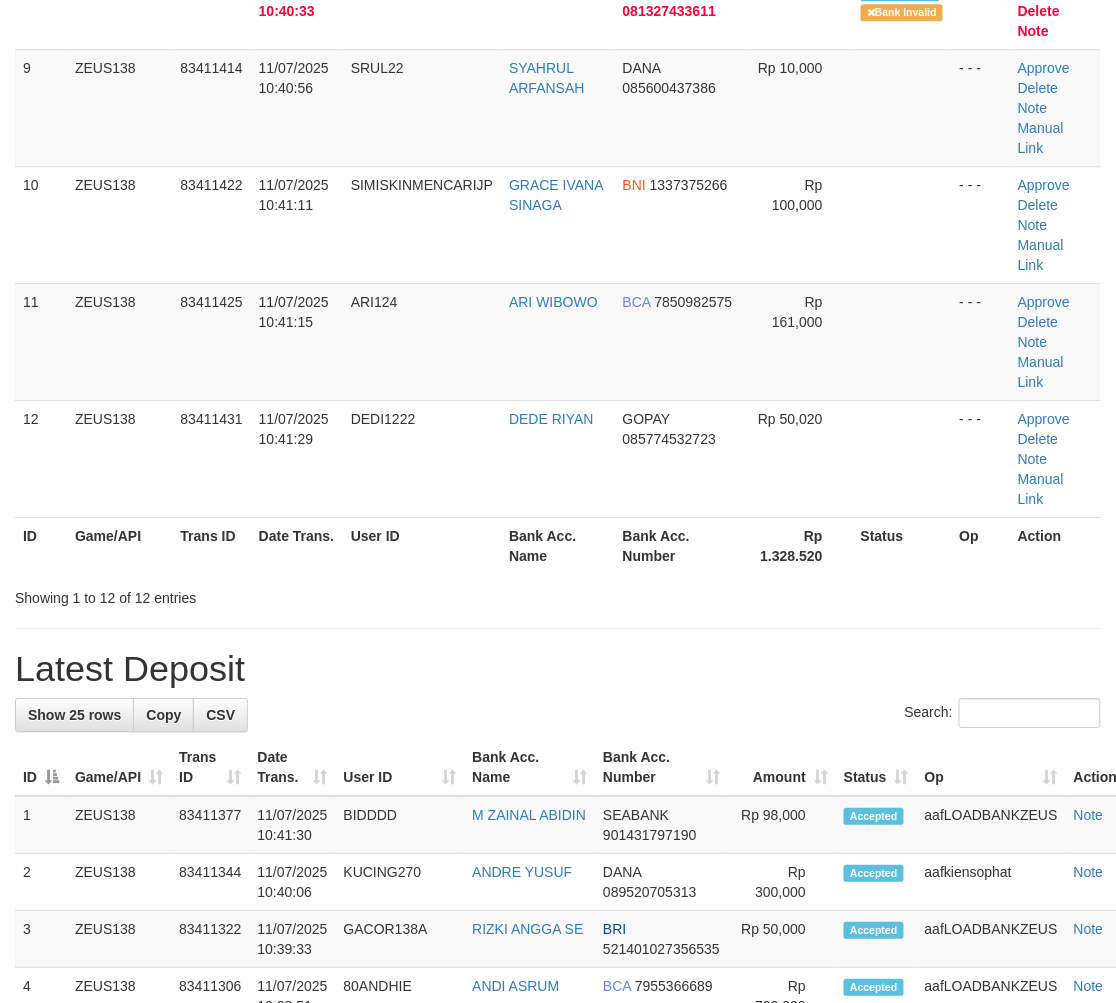 scroll, scrollTop: 643, scrollLeft: 0, axis: vertical 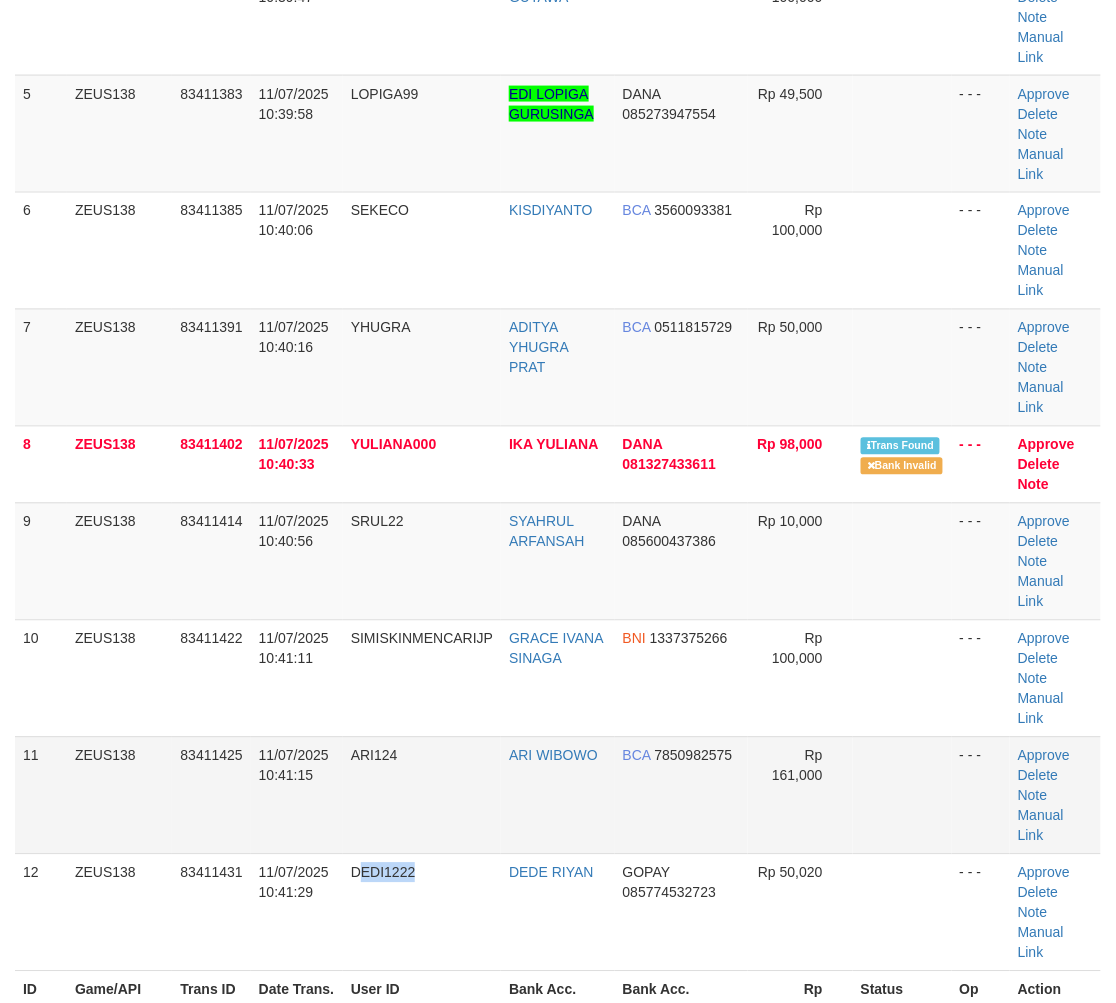 drag, startPoint x: 475, startPoint y: 901, endPoint x: 530, endPoint y: 766, distance: 145.7738 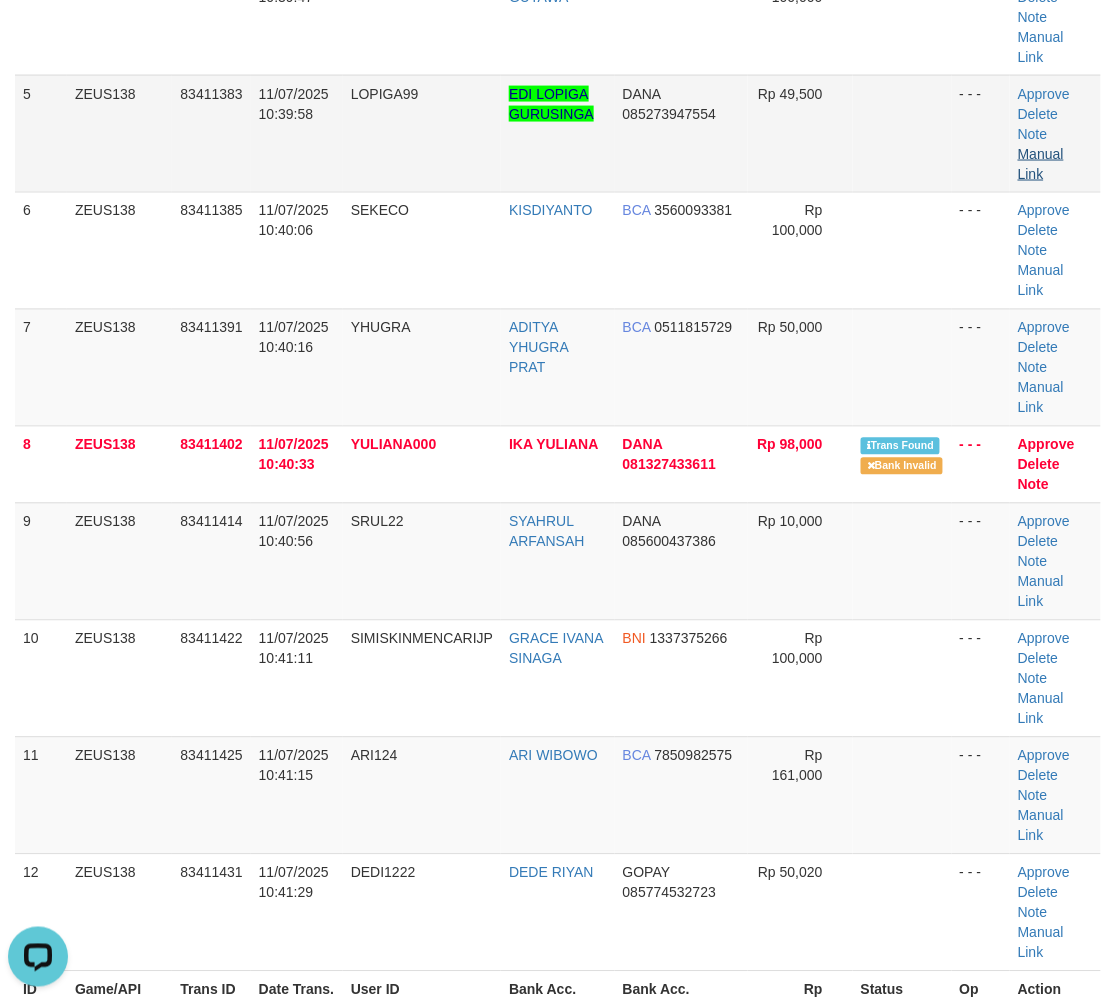 scroll, scrollTop: 0, scrollLeft: 0, axis: both 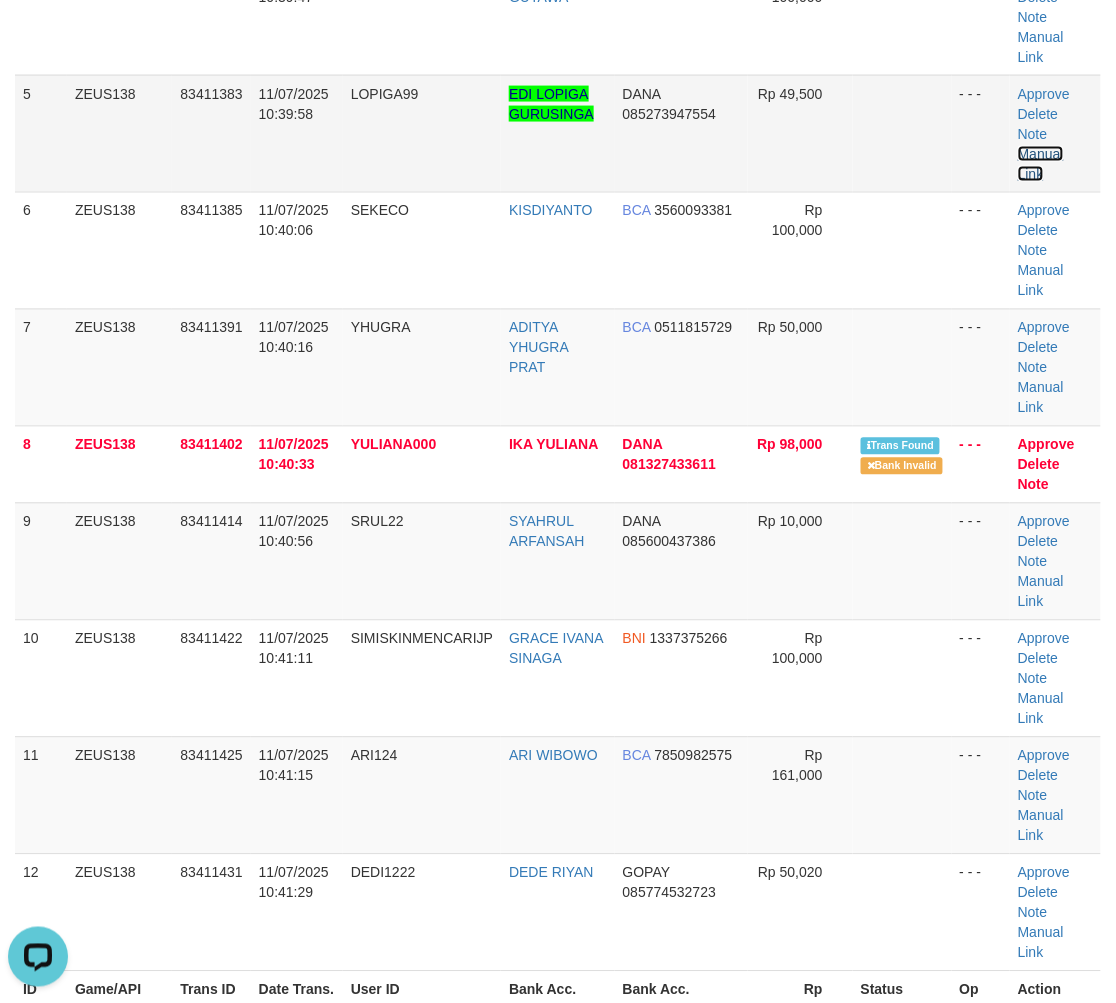 click on "Manual Link" at bounding box center (1041, 164) 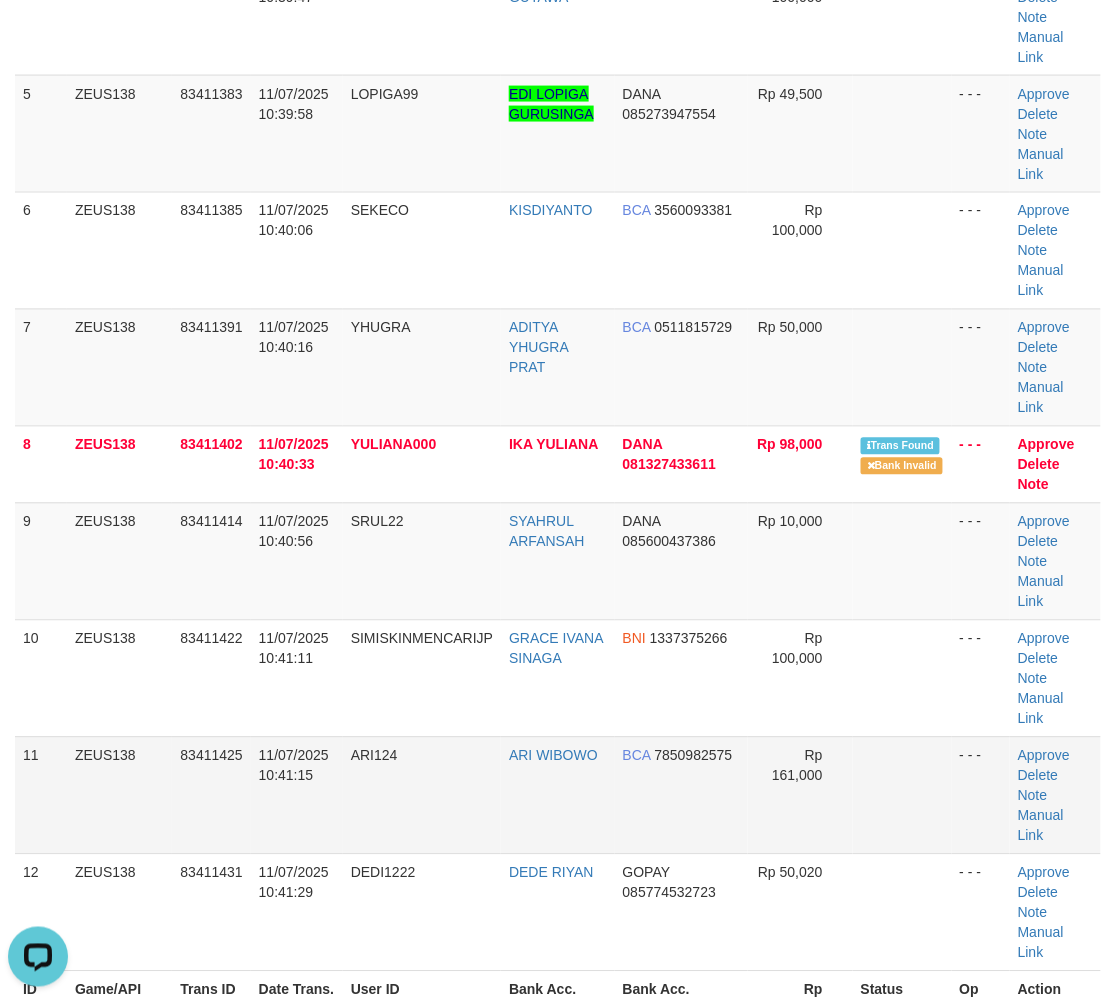 click on "11
ZEUS138
83411425
11/07/2025 10:41:15
ARI124
ARI WIBOWO
BCA
7850982575
Rp 161,000
- - -
Approve
Delete
Note
Manual Link" at bounding box center (558, 795) 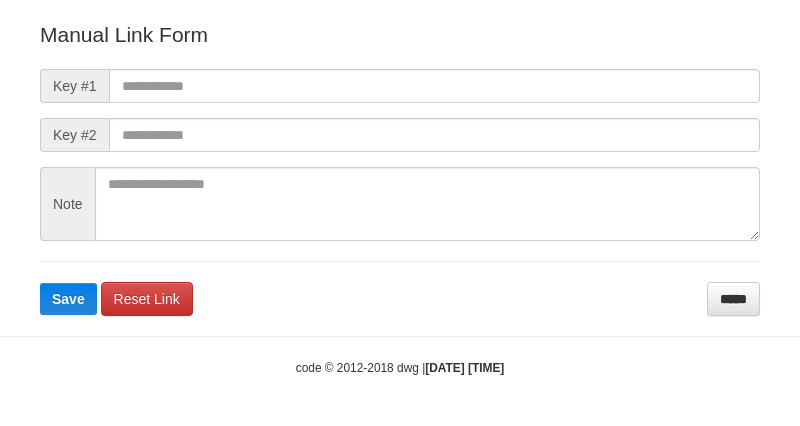 scroll, scrollTop: 222, scrollLeft: 0, axis: vertical 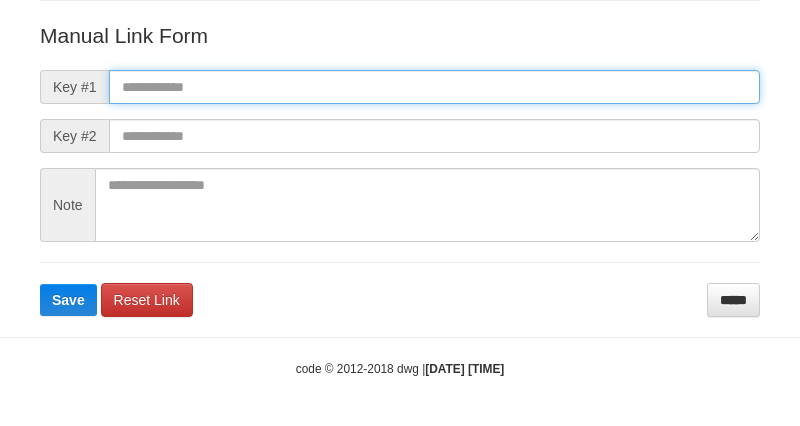 paste on "**********" 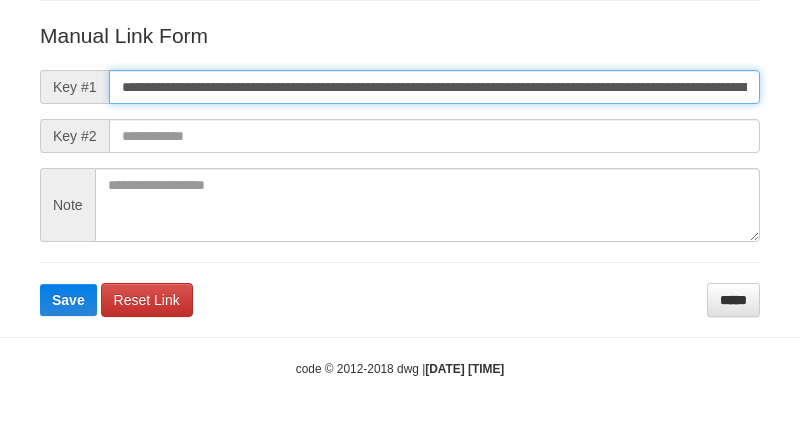 scroll, scrollTop: 0, scrollLeft: 1116, axis: horizontal 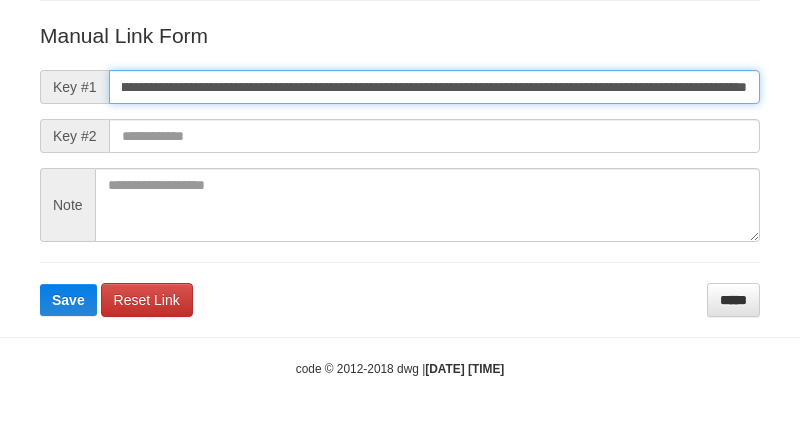 type on "**********" 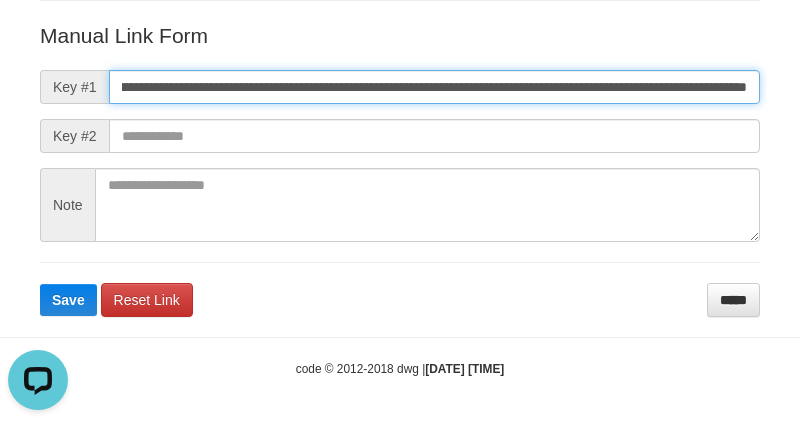 scroll, scrollTop: 0, scrollLeft: 0, axis: both 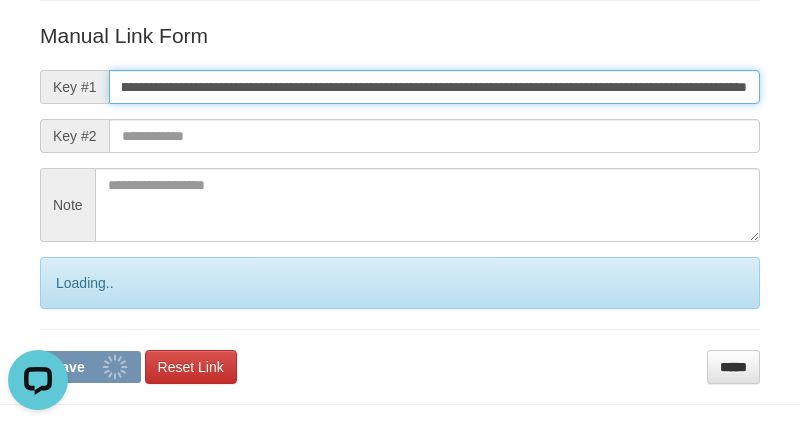click on "Save" at bounding box center [90, 367] 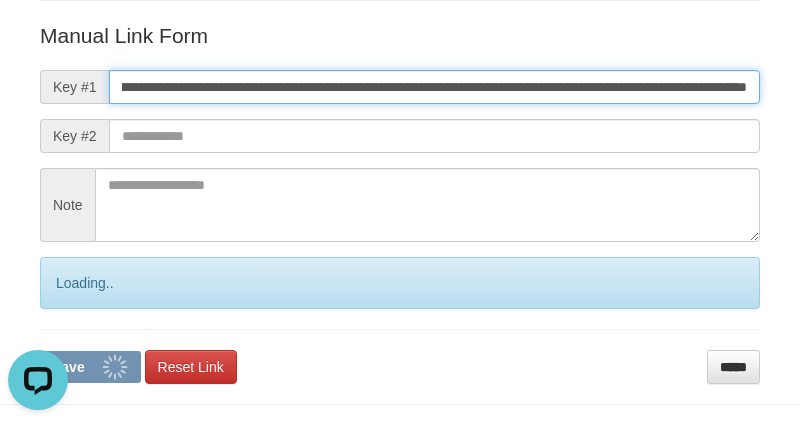 click on "Save" at bounding box center [90, 367] 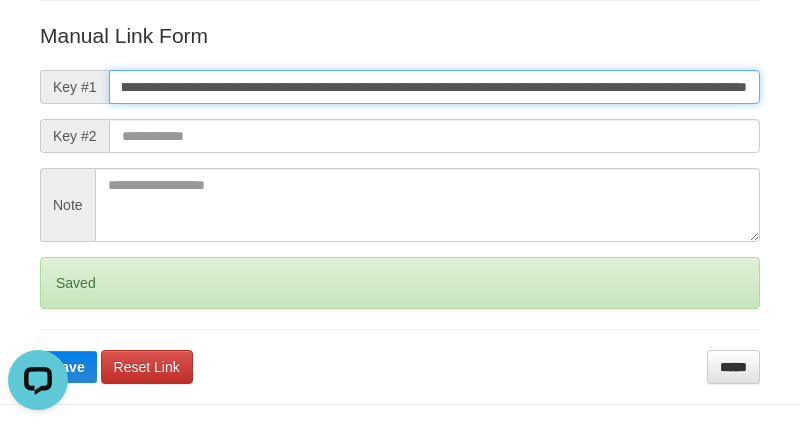 click on "Save" at bounding box center (68, 367) 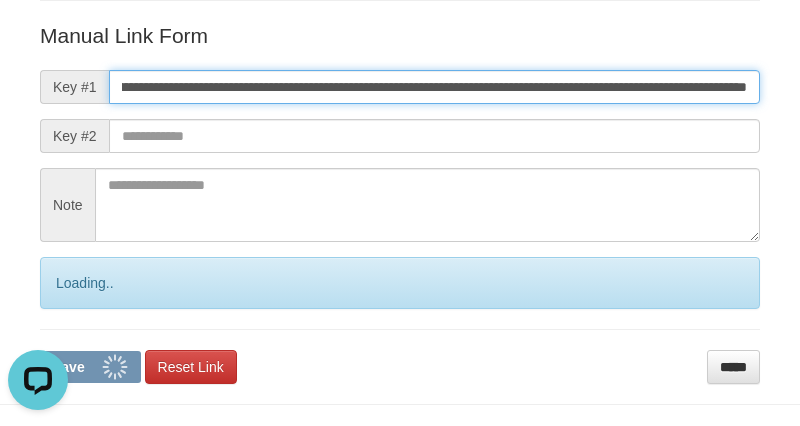 click on "Save" at bounding box center [90, 367] 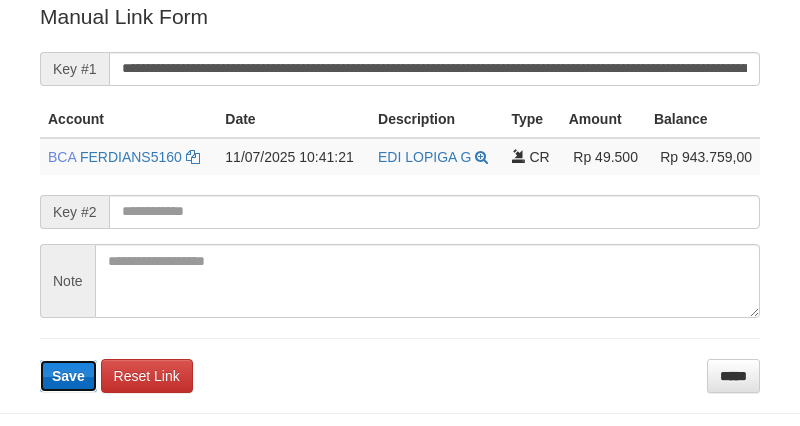 click on "Save" at bounding box center (68, 376) 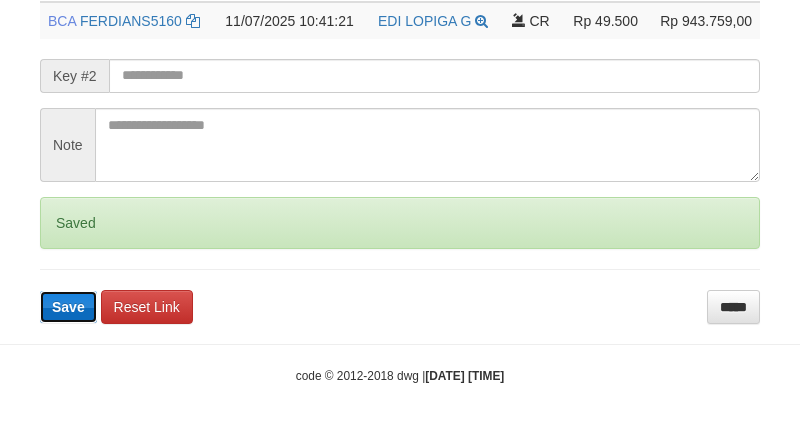 drag, startPoint x: 77, startPoint y: 315, endPoint x: 74, endPoint y: 294, distance: 21.213203 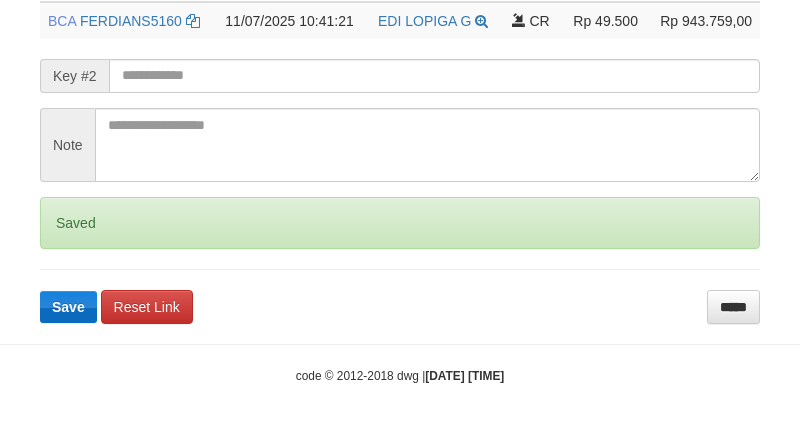 scroll, scrollTop: 546, scrollLeft: 0, axis: vertical 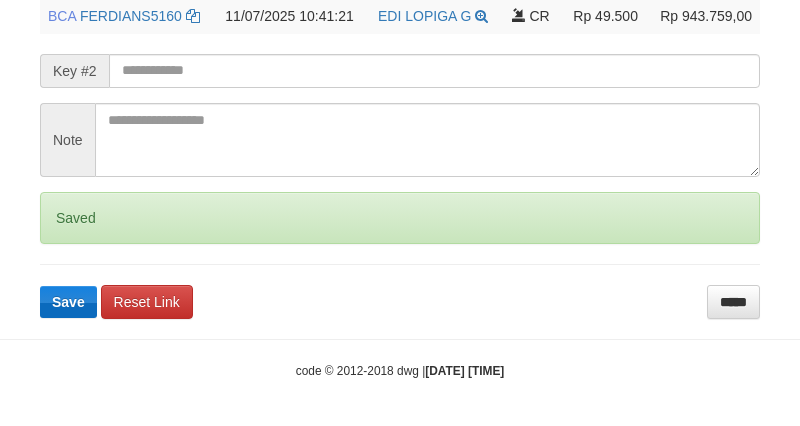 click on "Save" at bounding box center [68, 302] 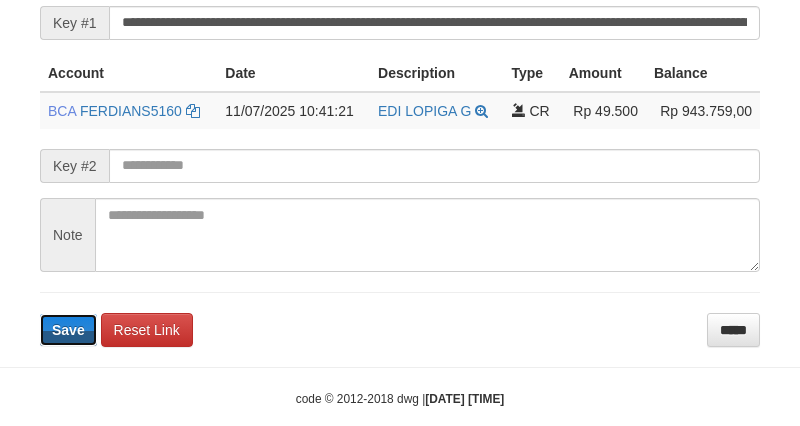 click on "Save" at bounding box center (68, 330) 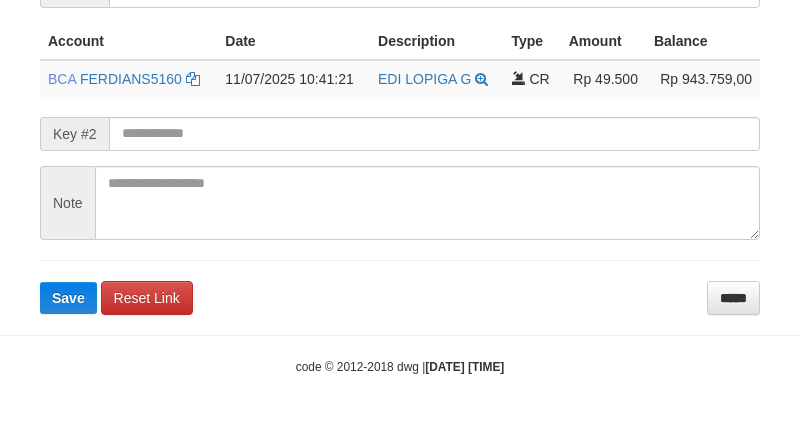 scroll, scrollTop: 546, scrollLeft: 0, axis: vertical 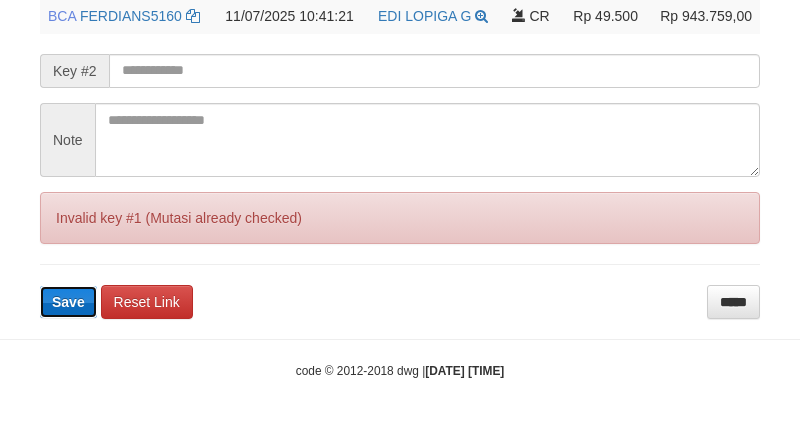 click on "Save" at bounding box center [68, 302] 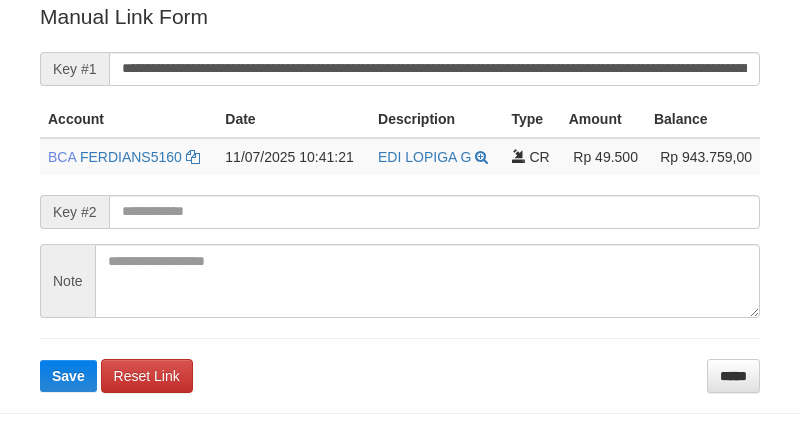 scroll, scrollTop: 478, scrollLeft: 0, axis: vertical 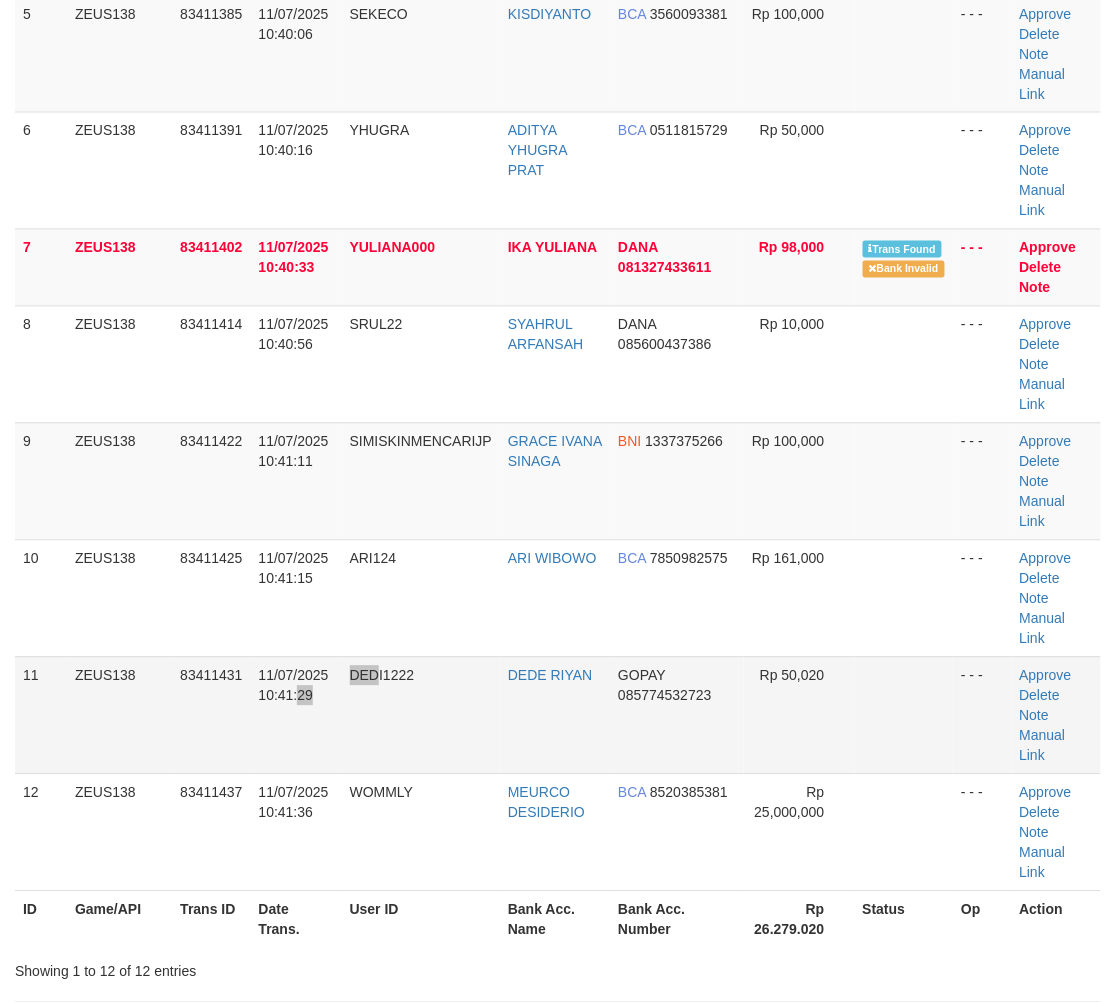 click on "11
ZEUS138
83411431
[DATE] [TIME]
DEDI1222
[NAME]
GOPAY
[PHONE]
Rp 50,020
- - -
Approve
Delete
Note
Manual Link" at bounding box center [558, 715] 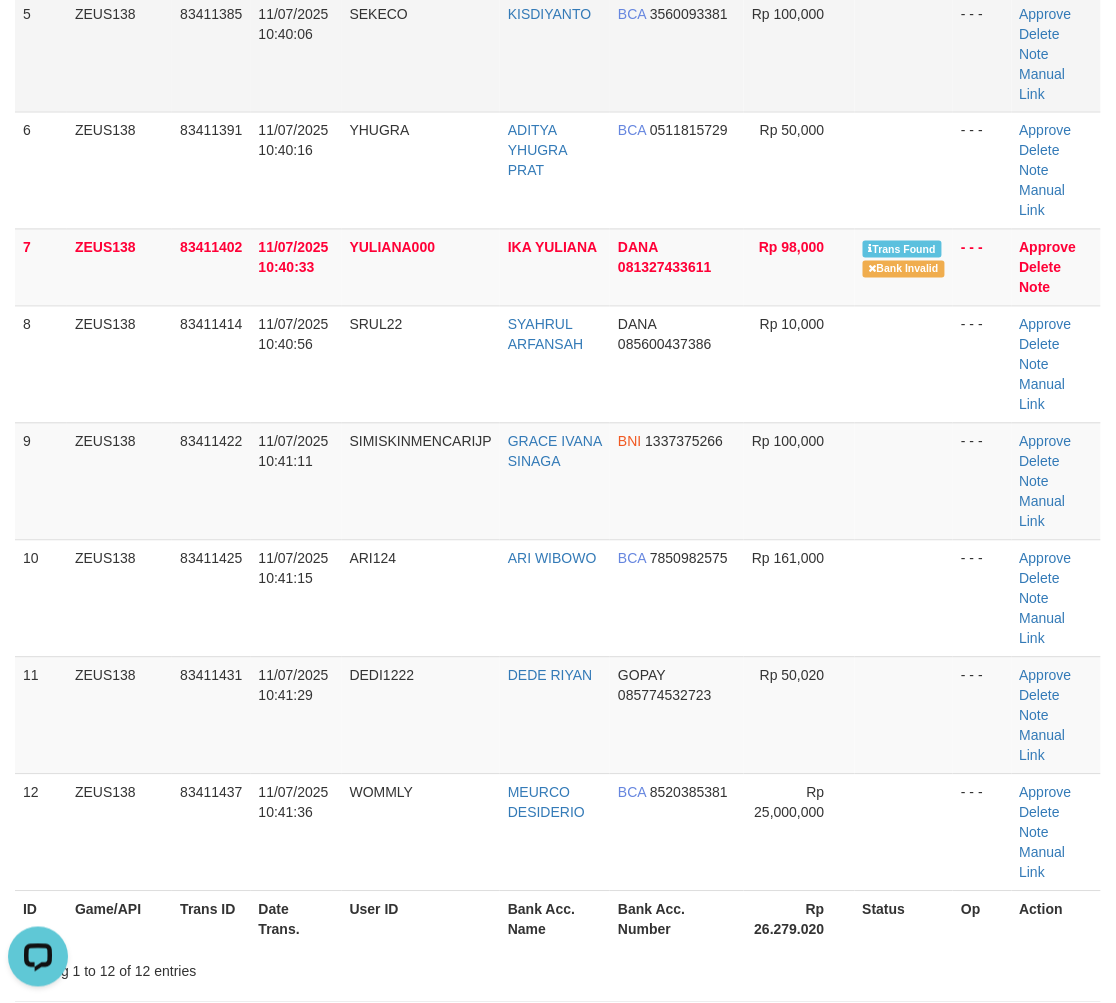 scroll, scrollTop: 0, scrollLeft: 0, axis: both 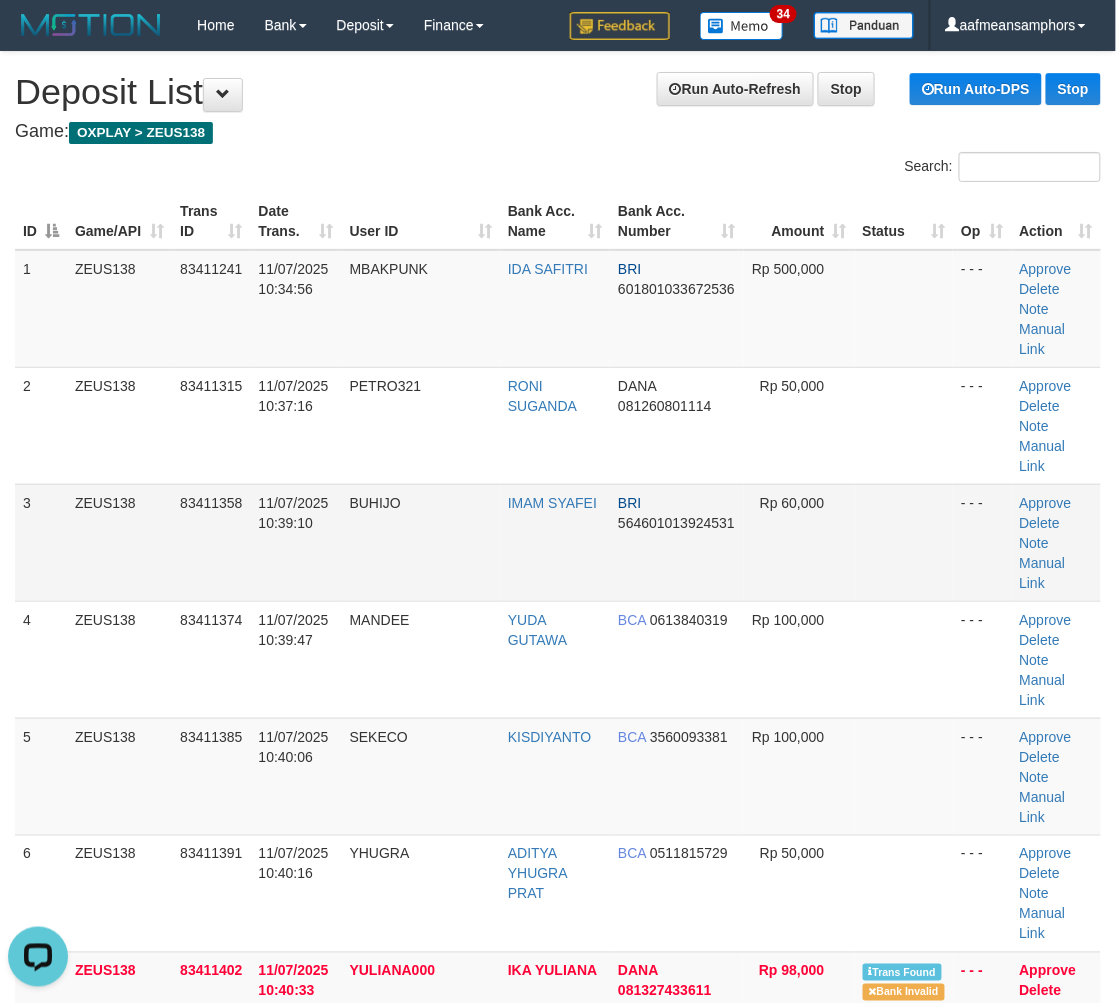 click on "BUHIJO" at bounding box center [421, 542] 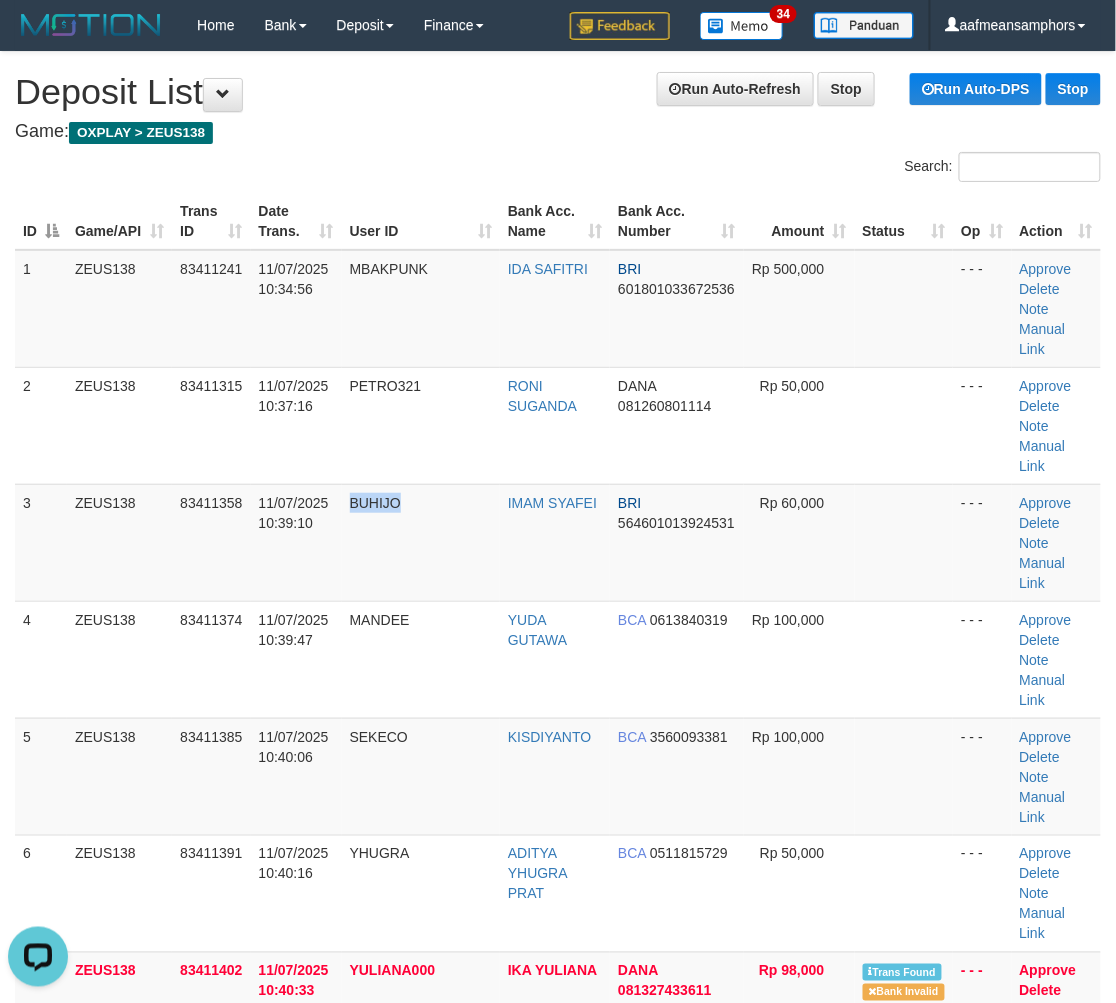 drag, startPoint x: 385, startPoint y: 525, endPoint x: 1122, endPoint y: 476, distance: 738.6271 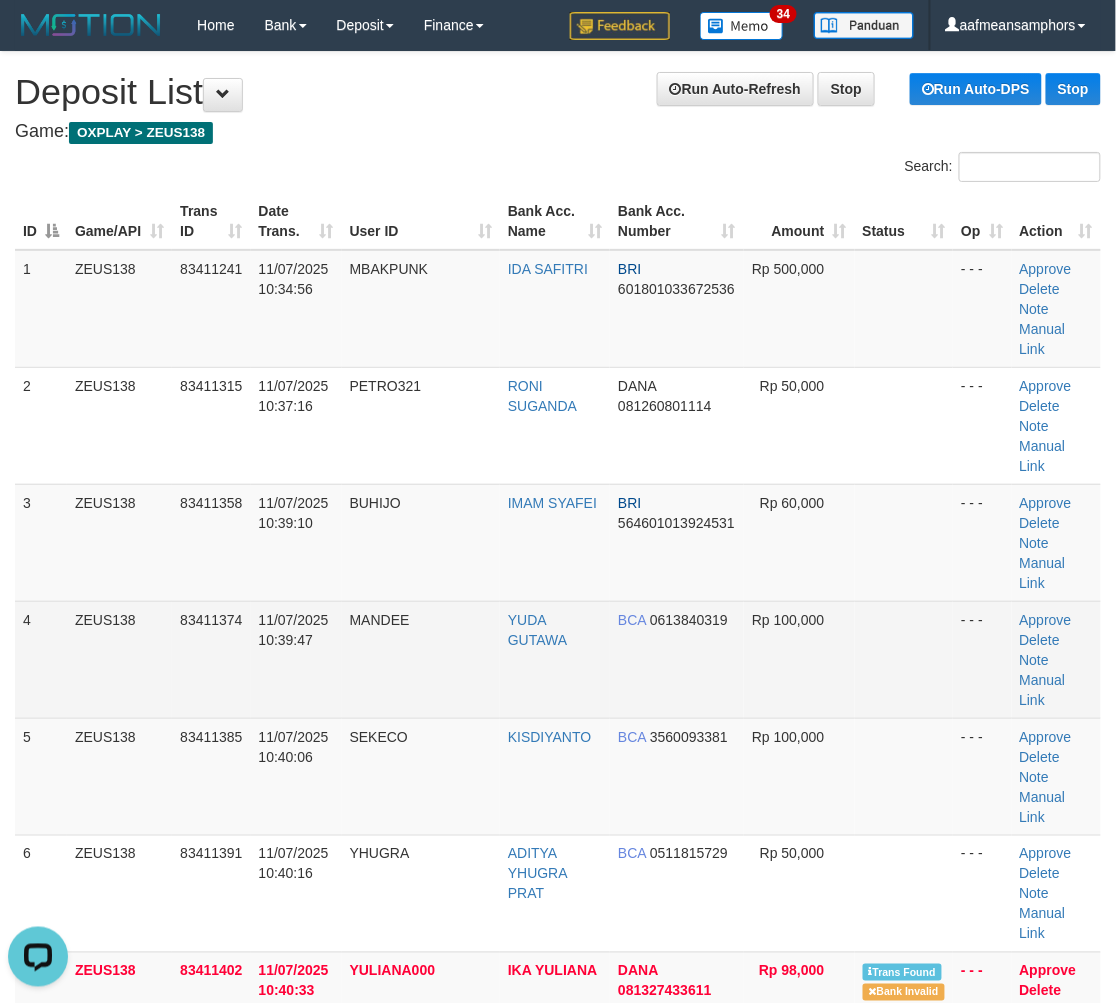 click on "MANDEE" at bounding box center (421, 659) 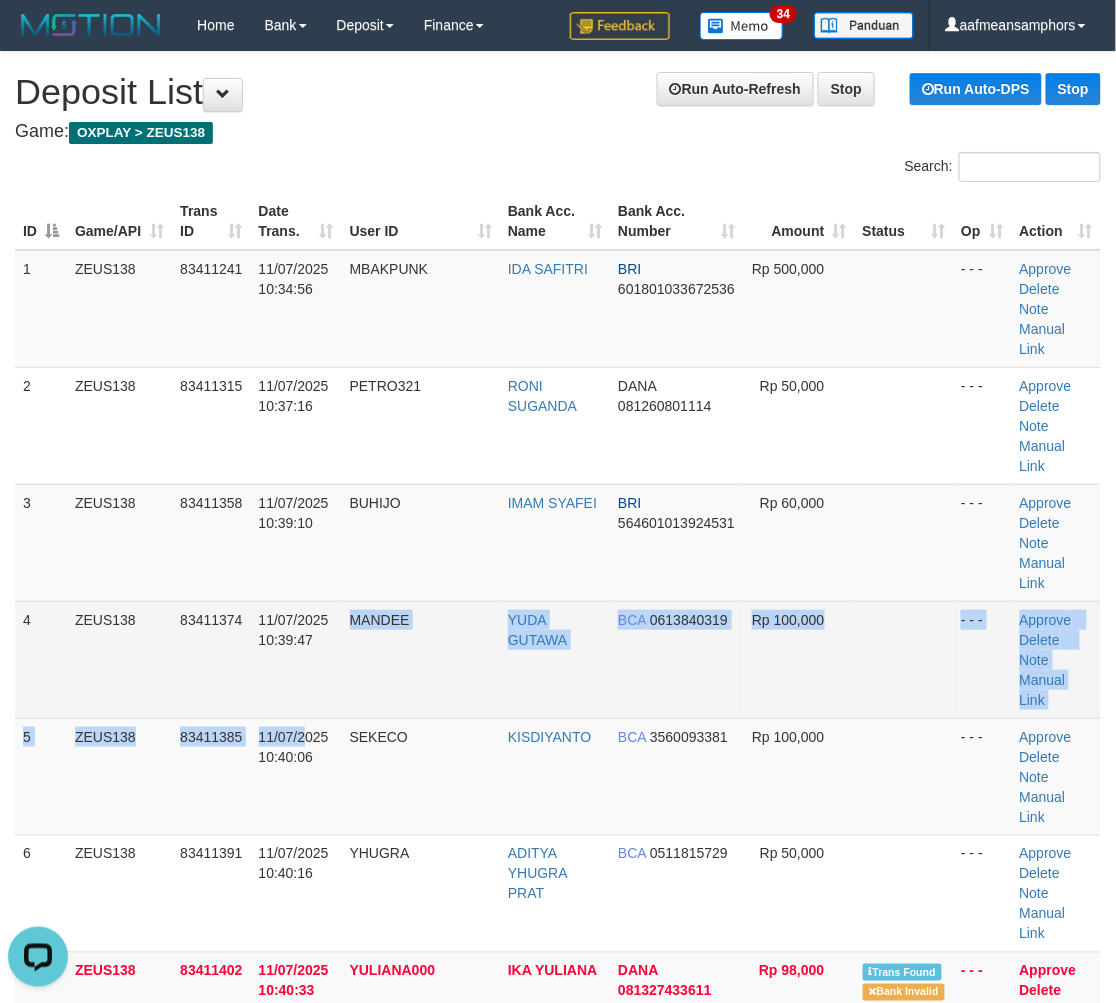 click on "1
ZEUS138
83411241
11/07/2025 10:34:56
MBAKPUNK
IDA SAFITRI
BRI
601801033672536
Rp 500,000
- - -
Approve
Delete
Note
Manual Link
2
ZEUS138
83411315
11/07/2025 10:37:16
PETRO321
RONI SUGANDA
DANA
081260801114
Rp 50,000
- - -" at bounding box center [558, 932] 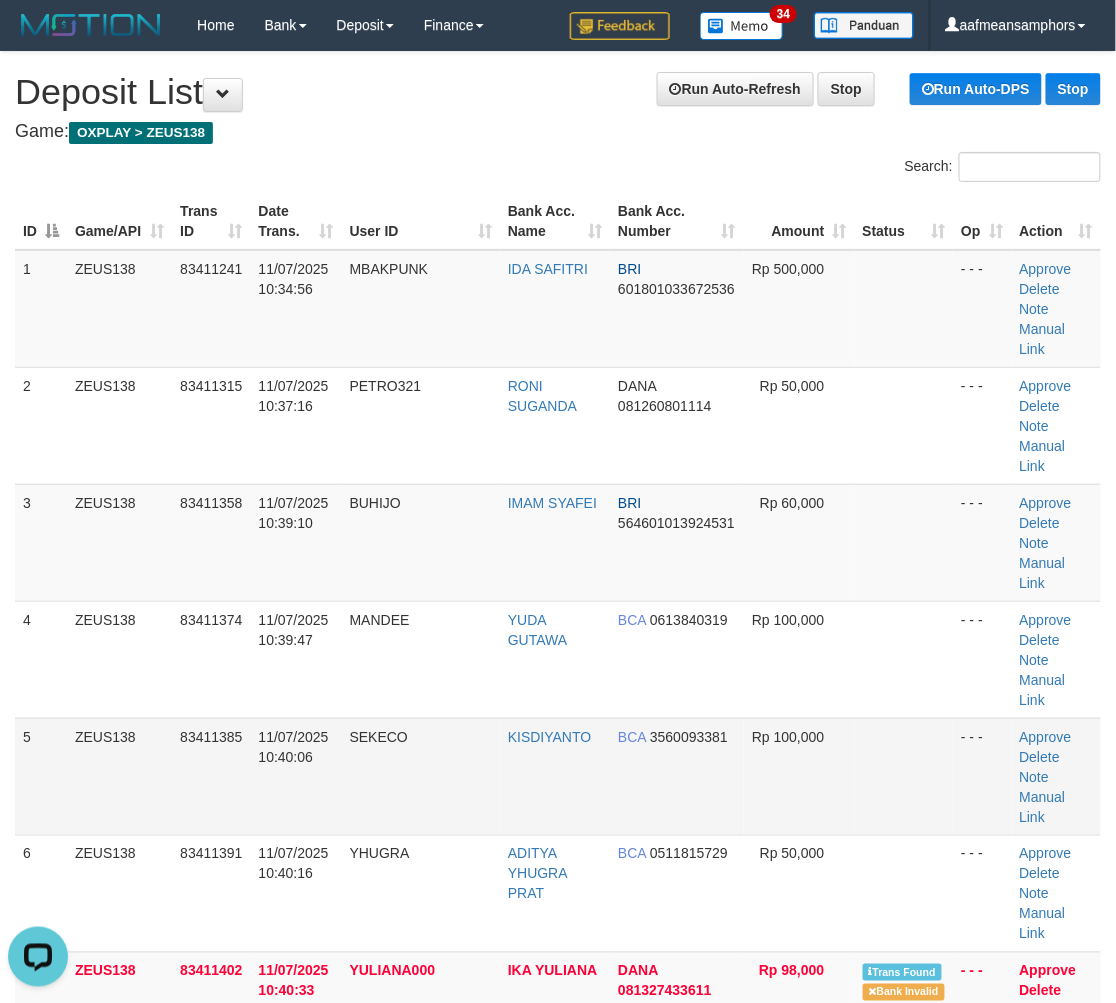 click on "SEKECO" at bounding box center (421, 776) 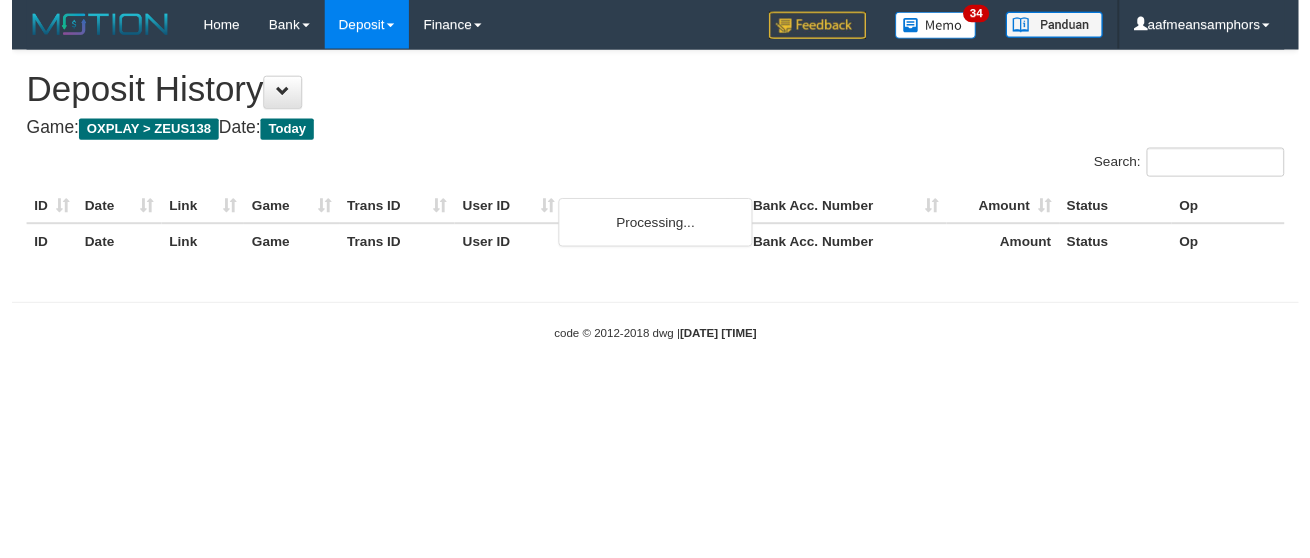 scroll, scrollTop: 0, scrollLeft: 0, axis: both 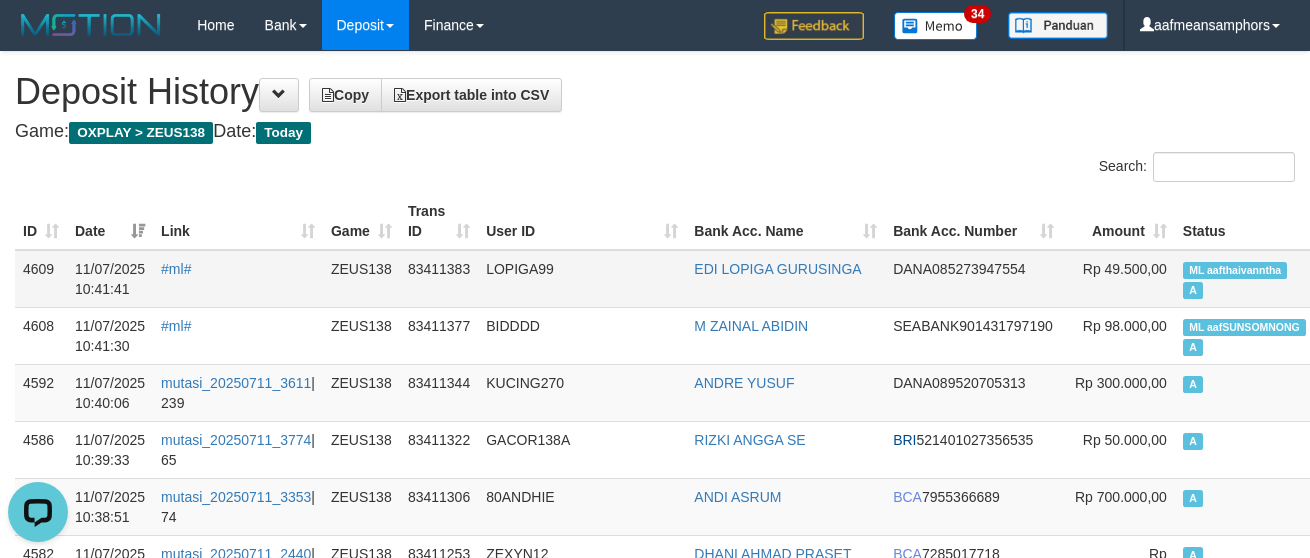 click on "LOPIGA99" at bounding box center (582, 279) 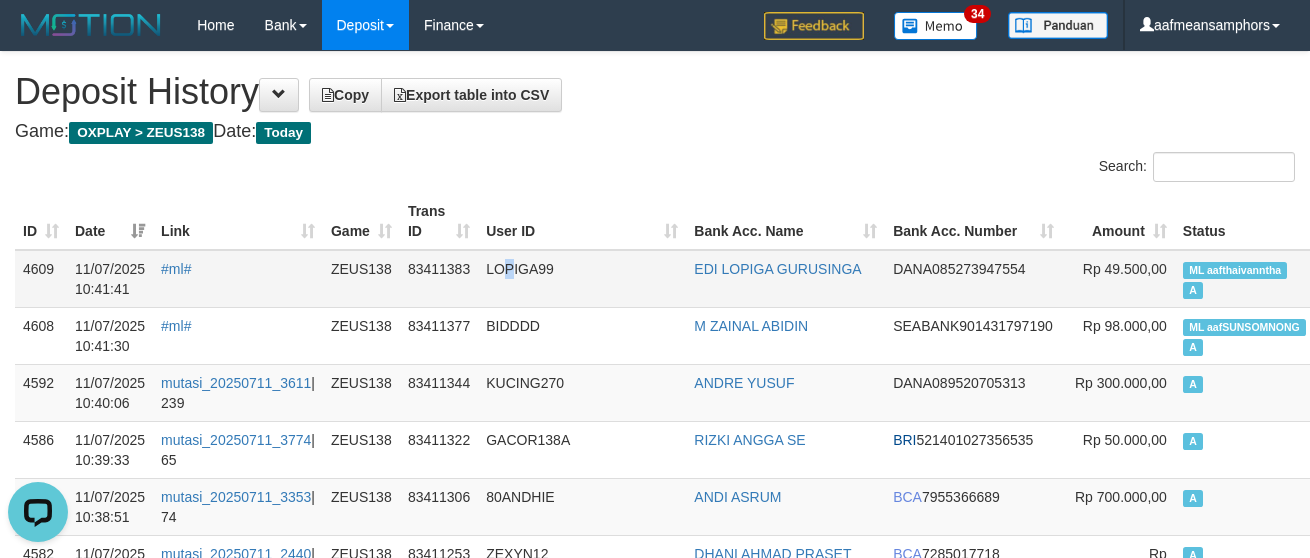 click on "LOPIGA99" at bounding box center (582, 279) 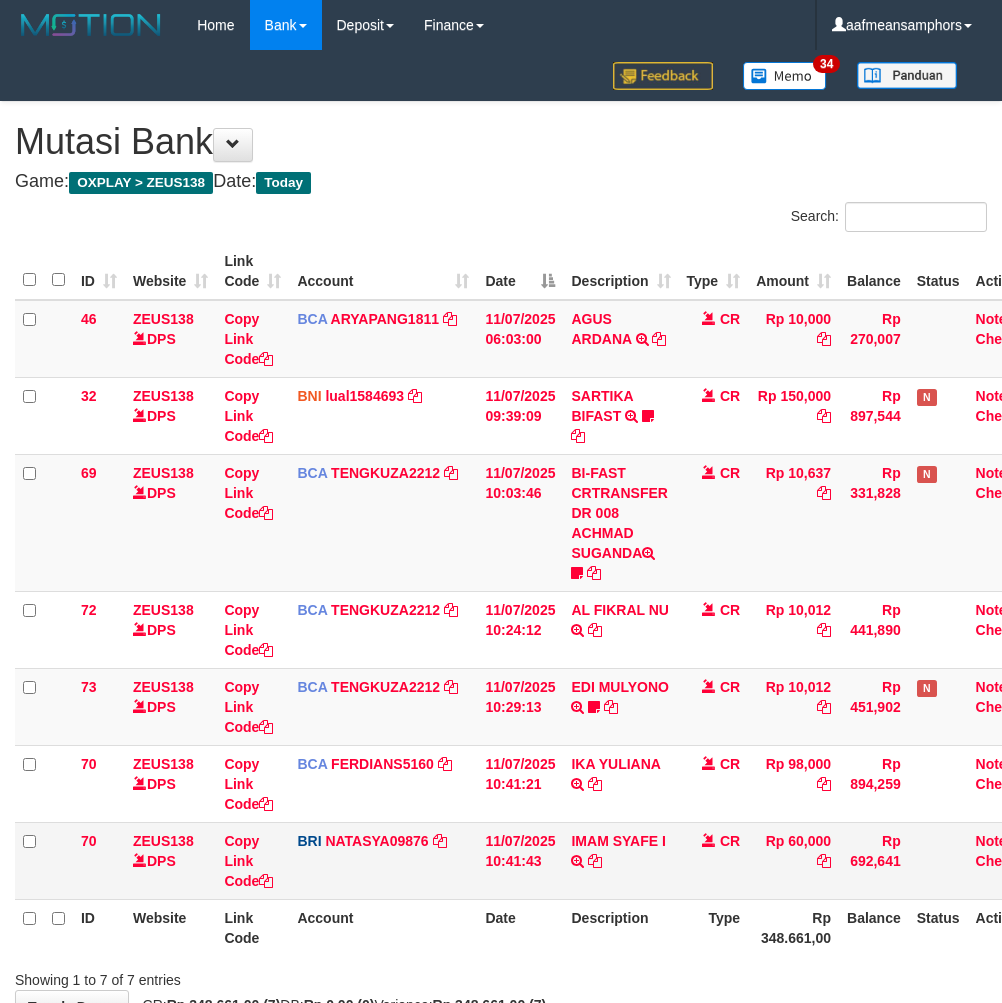 scroll, scrollTop: 131, scrollLeft: 0, axis: vertical 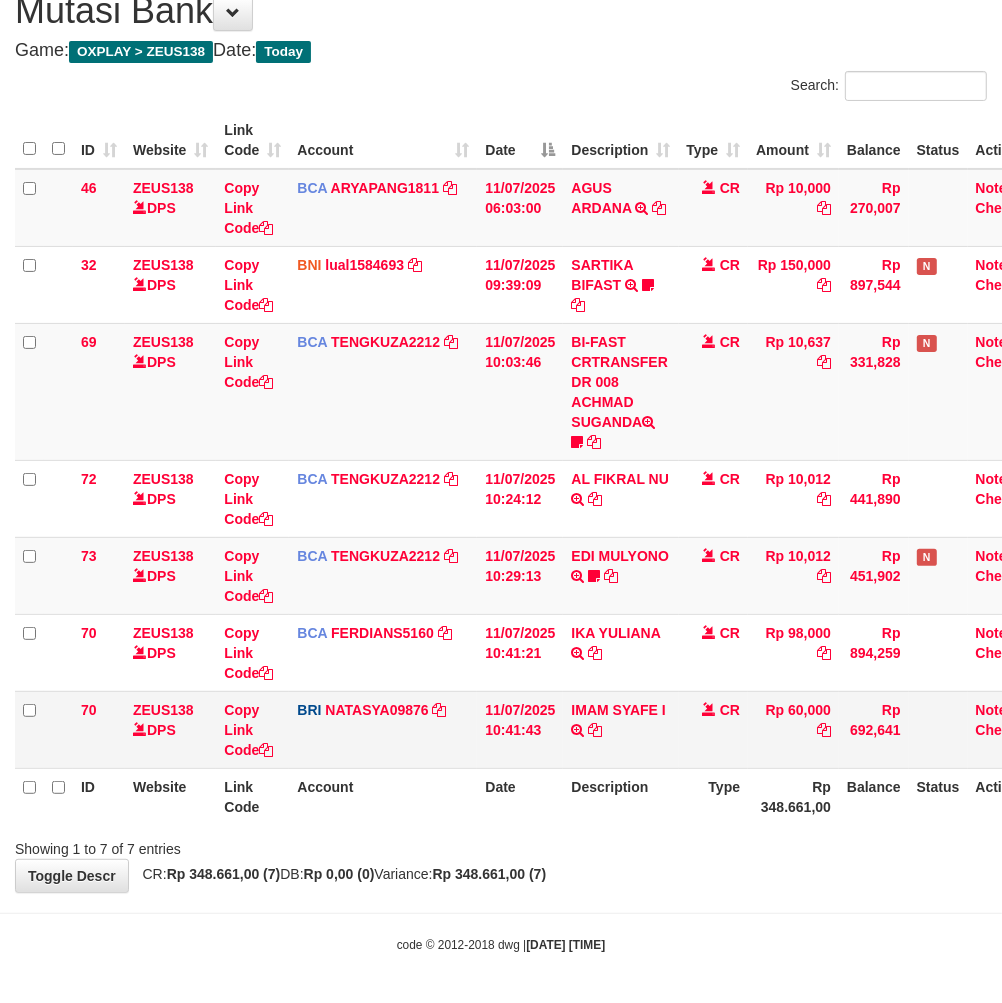 click on "11/07/2025 10:41:43" at bounding box center (520, 729) 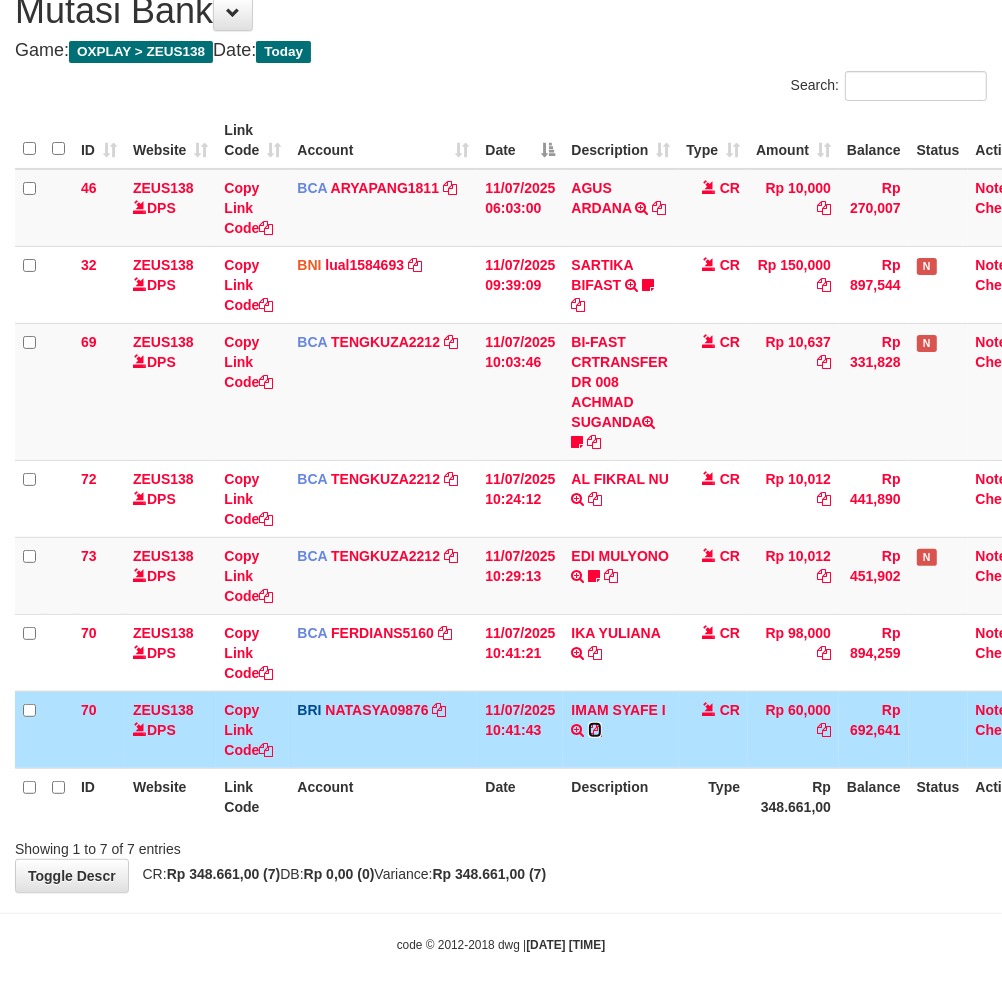 drag, startPoint x: 592, startPoint y: 730, endPoint x: 893, endPoint y: 746, distance: 301.42496 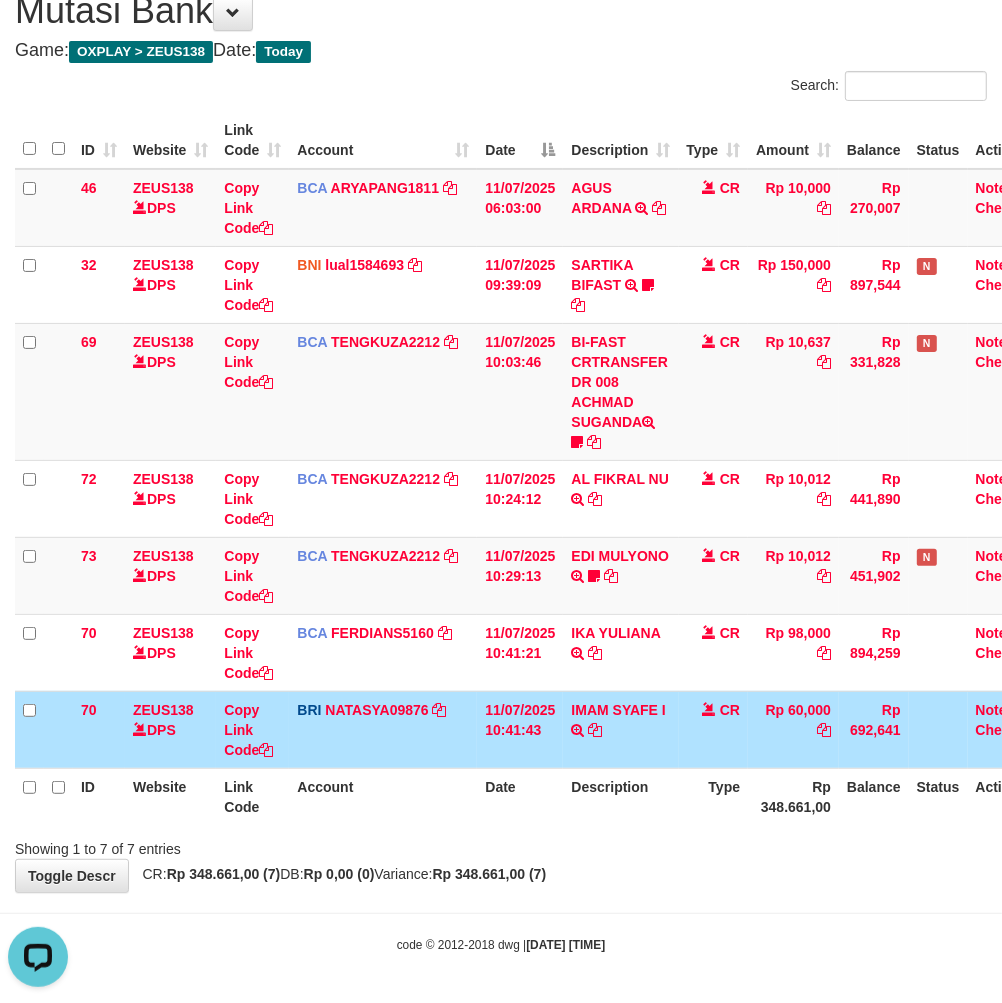 scroll, scrollTop: 0, scrollLeft: 0, axis: both 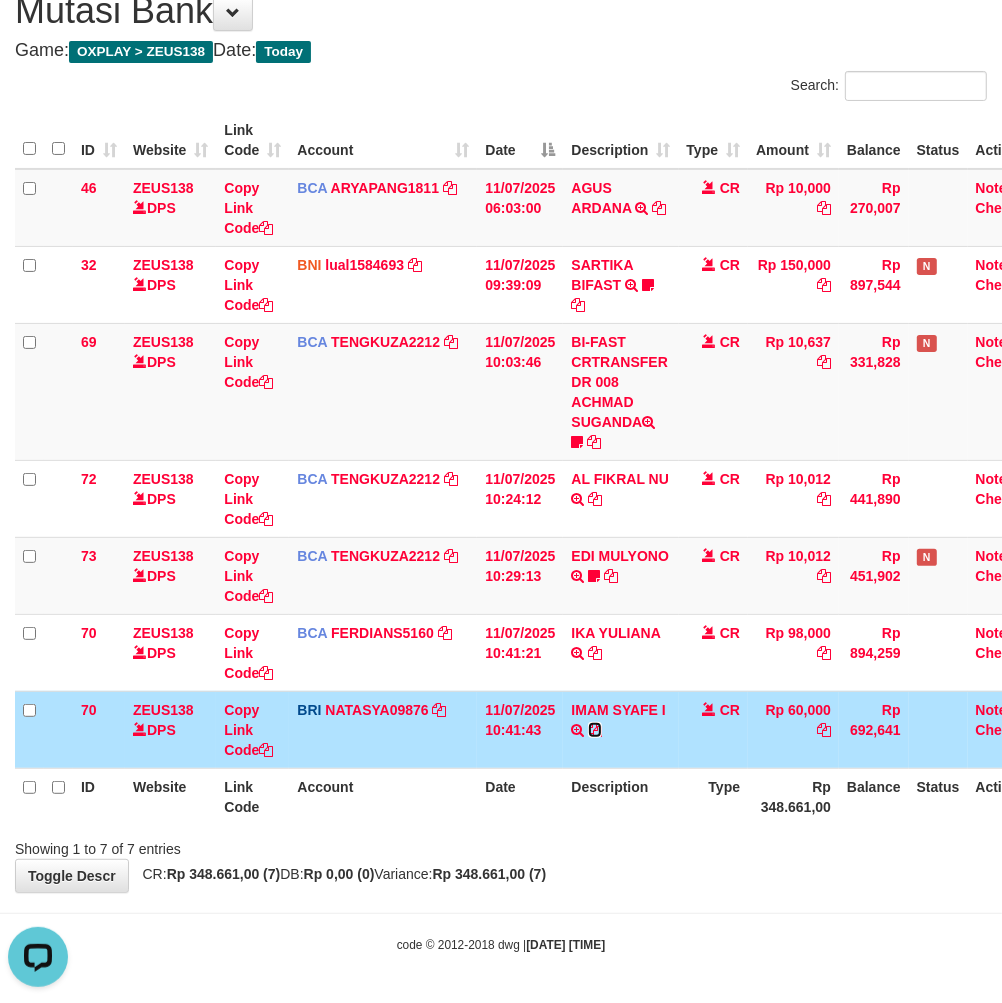 drag, startPoint x: 595, startPoint y: 725, endPoint x: 1015, endPoint y: 628, distance: 431.0557 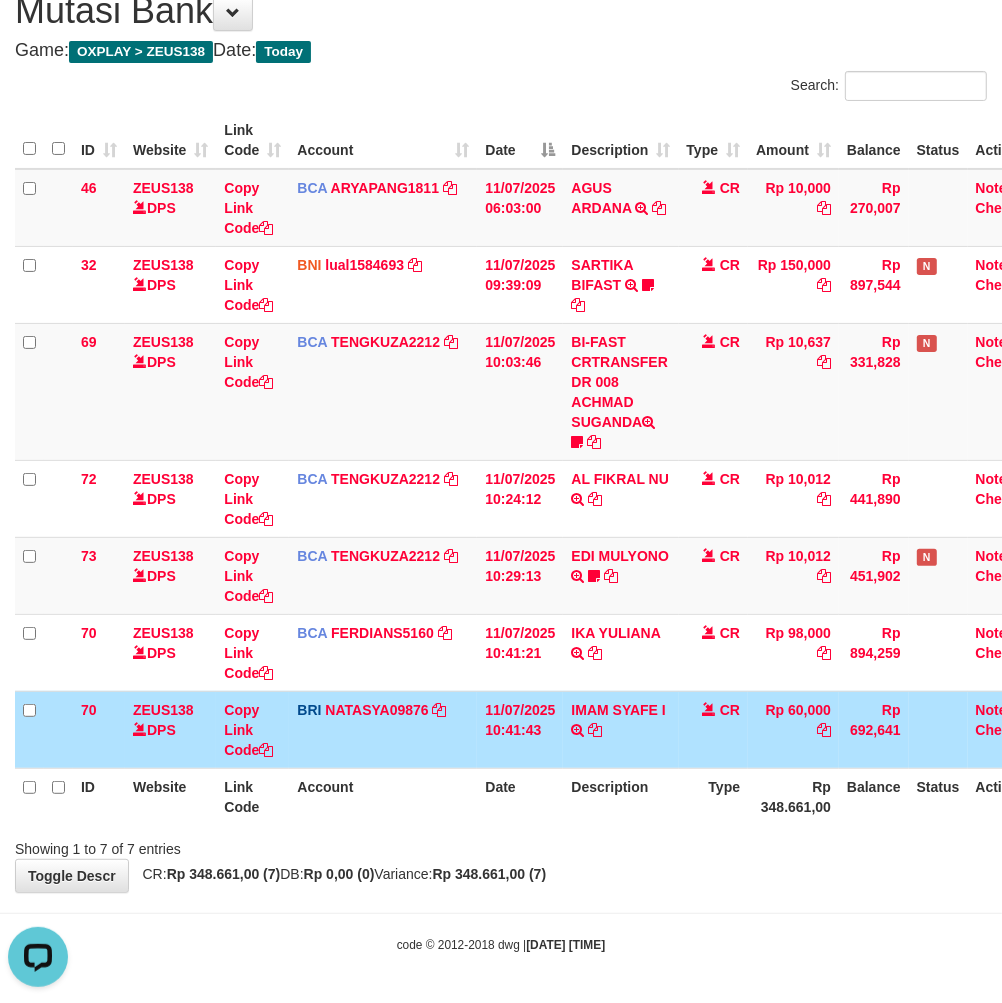 click on "Showing 1 to 7 of 7 entries" at bounding box center [501, 845] 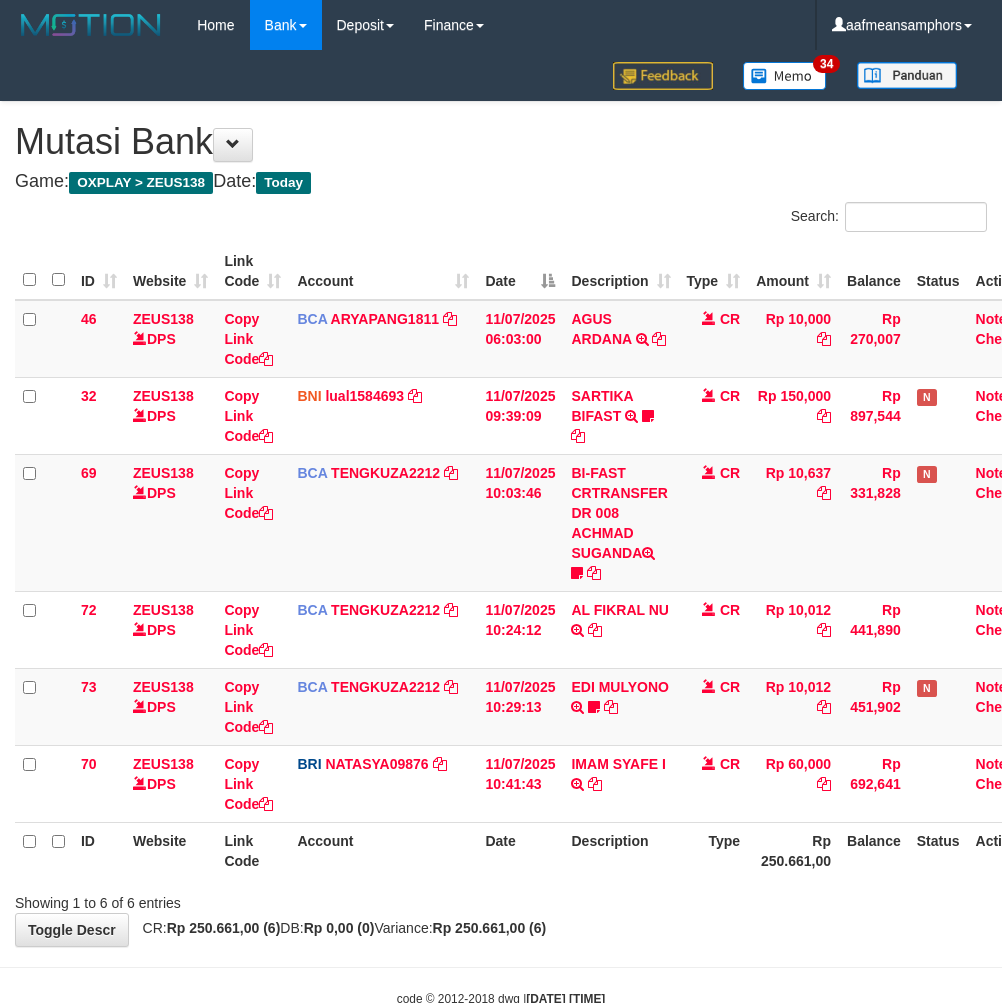 scroll, scrollTop: 0, scrollLeft: 0, axis: both 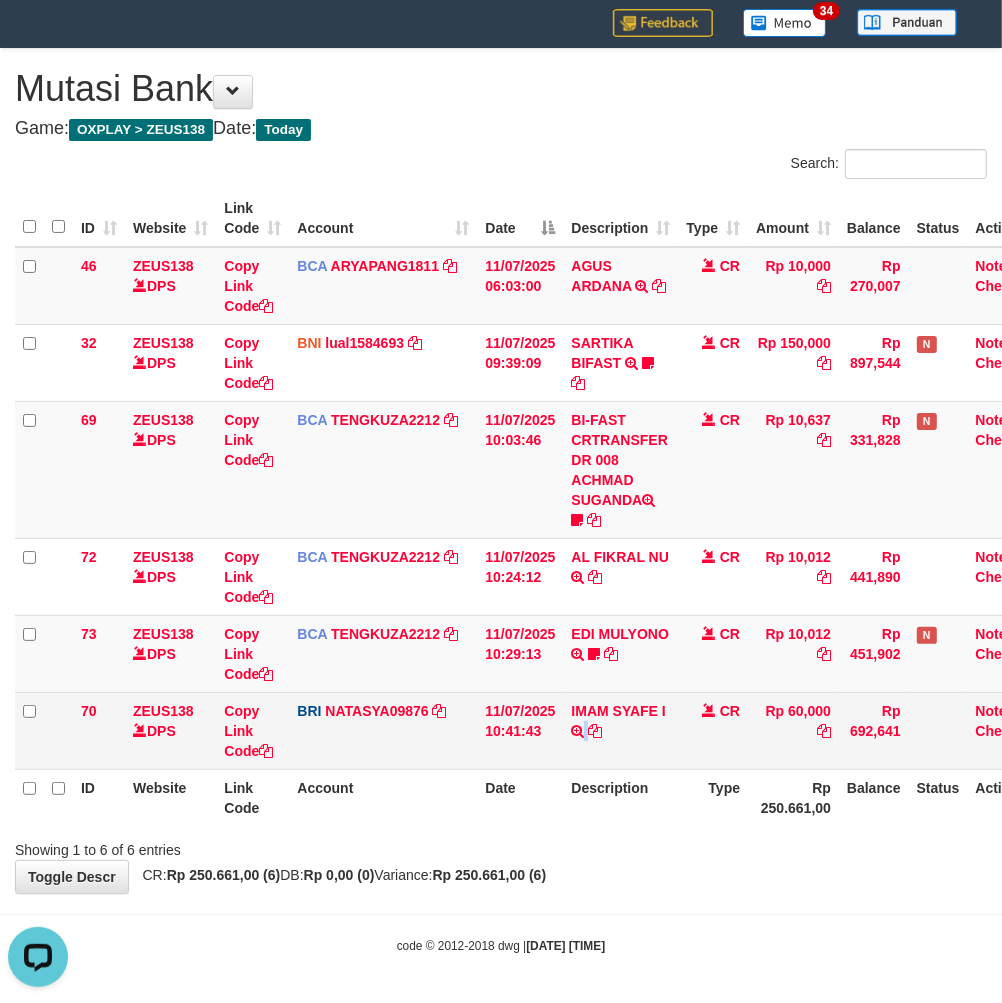 drag, startPoint x: 641, startPoint y: 745, endPoint x: 706, endPoint y: 745, distance: 65 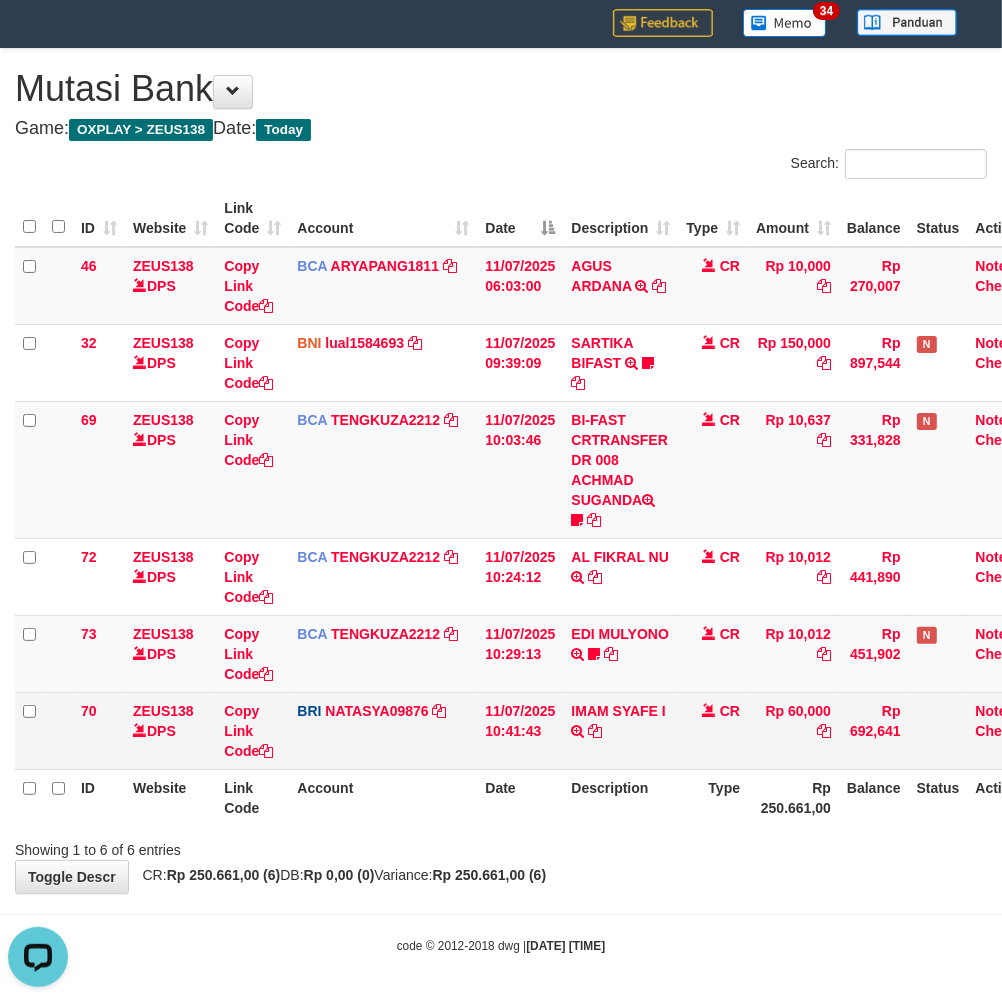 click on "70
ZEUS138    DPS
Copy Link Code
BRI
NATASYA09876
DPS
[FIRST] [LAST] [LAST]
mutasi_20250711_3126 | 70
mutasi_20250711_3126 | 70
[DATE] [TIME]
[FIRST] [LAST]         TRANSFER NBMB [FIRST] [LAST] TO [FIRST] [LAST]
CR
Rp 60,000
Rp 692,641
Note
Check" at bounding box center (532, 730) 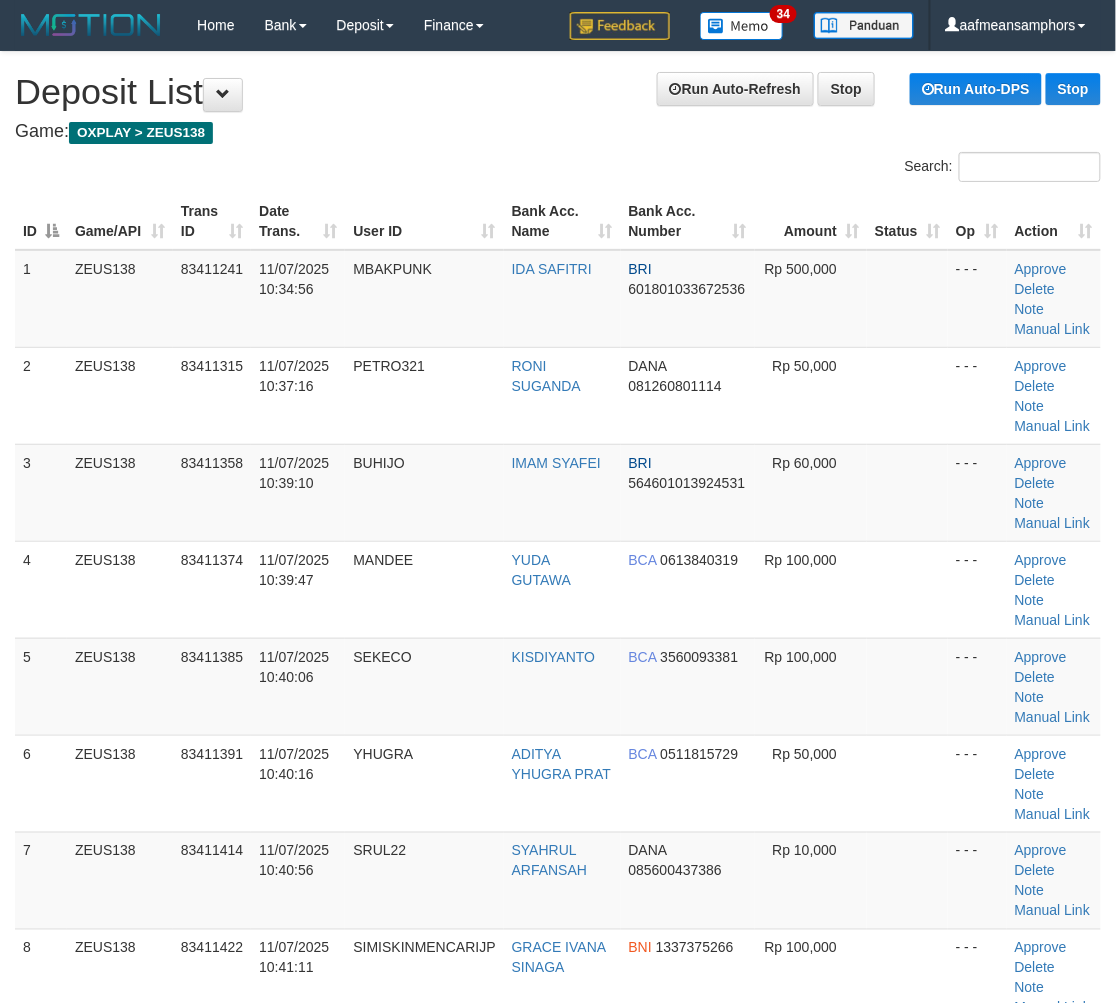 scroll, scrollTop: 0, scrollLeft: 3, axis: horizontal 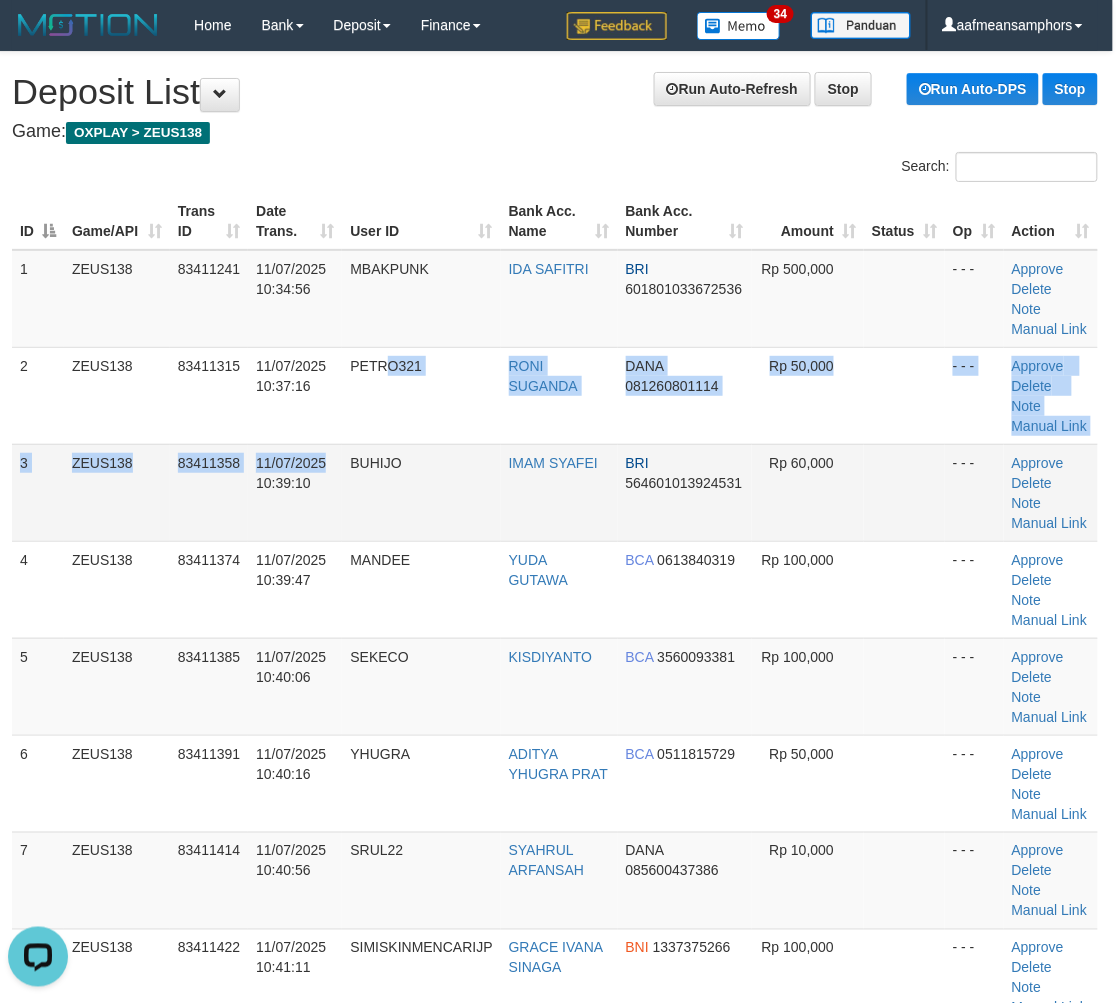 click on "1
ZEUS138
83411241
11/07/2025 10:34:56
MBAKPUNK
IDA SAFITRI
BRI
601801033672536
Rp 500,000
- - -
Approve
Delete
Note
Manual Link
2
ZEUS138
83411315
11/07/2025 10:37:16
PETRO321
RONI SUGANDA
DANA
081260801114
Rp 50,000
- - -
Approve" at bounding box center (555, 784) 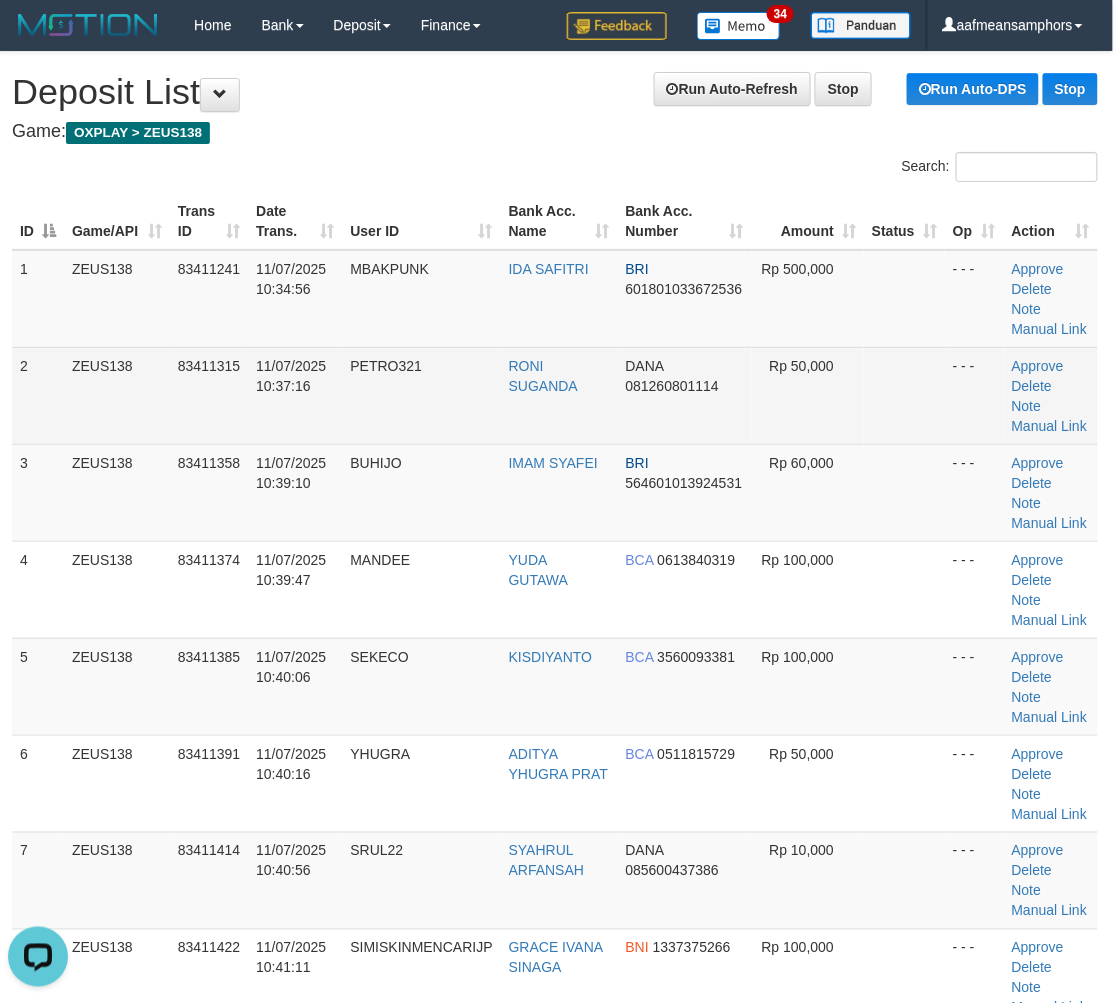 click on "PETRO321" at bounding box center [421, 395] 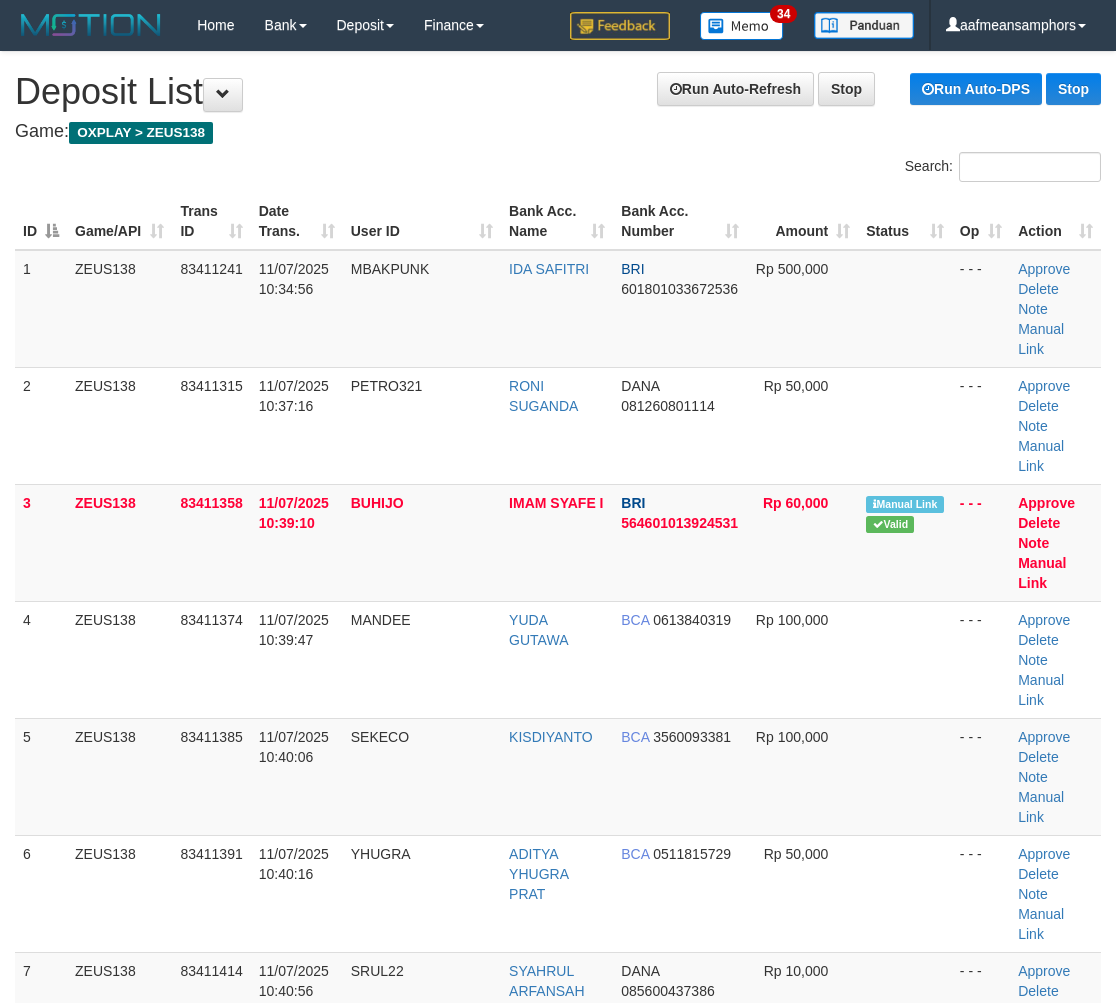scroll, scrollTop: 0, scrollLeft: 3, axis: horizontal 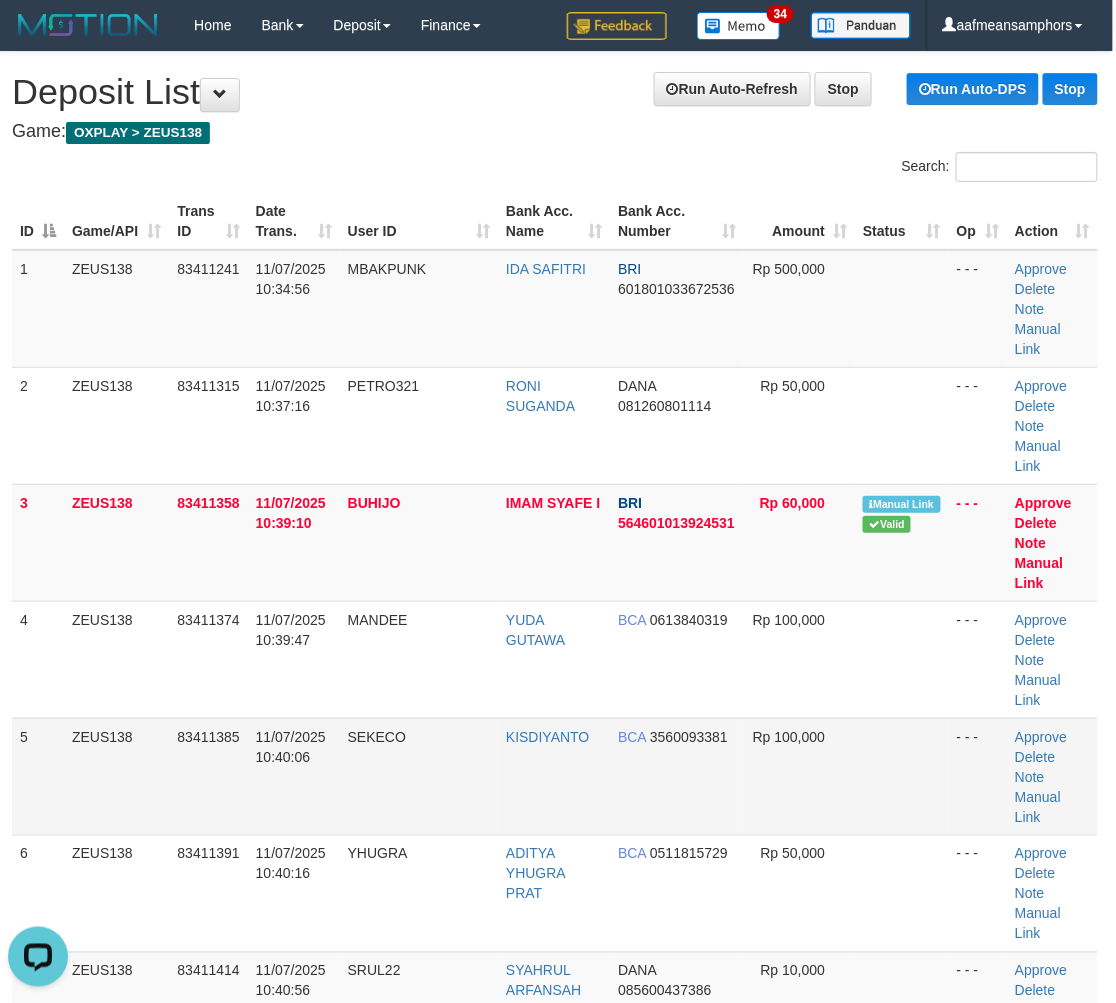 click on "SEKECO" at bounding box center [419, 776] 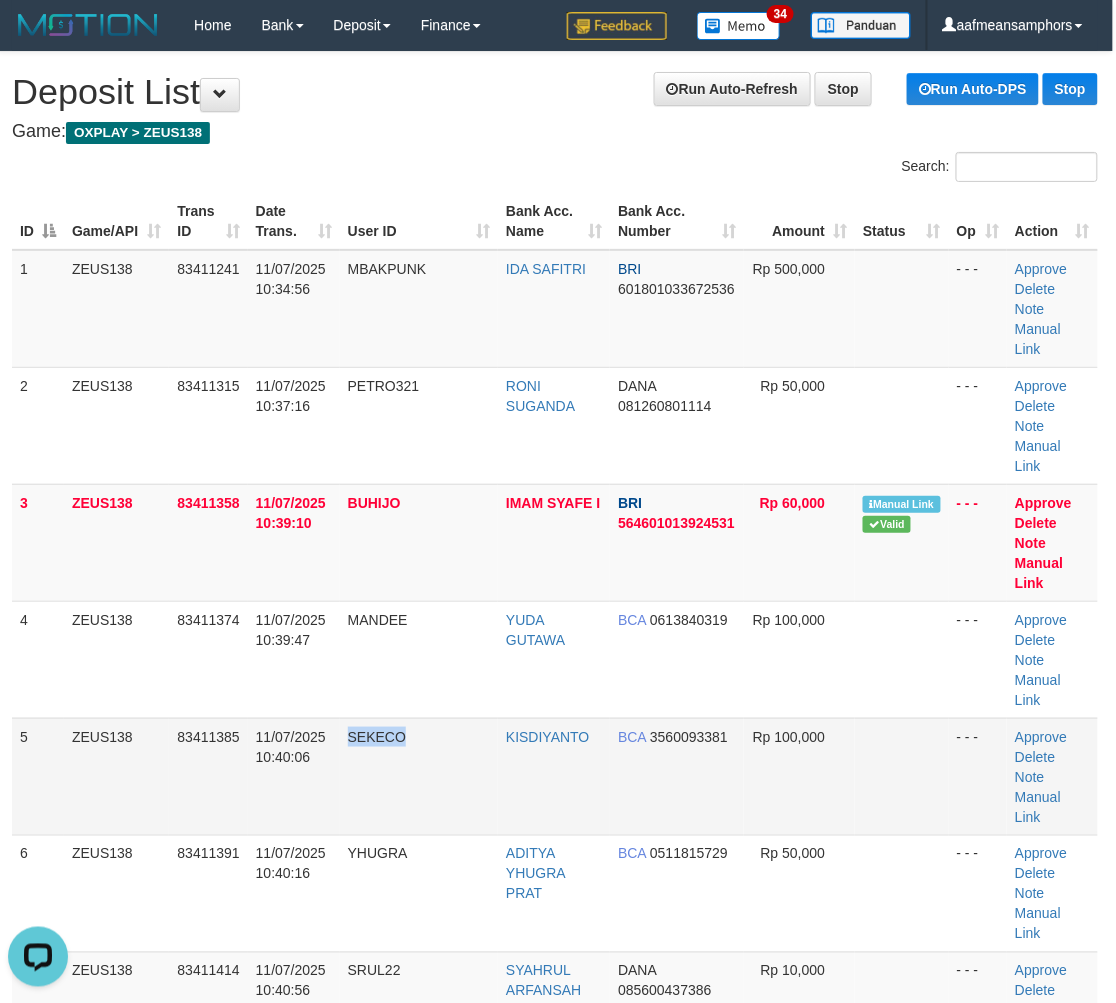 drag, startPoint x: 428, startPoint y: 824, endPoint x: 380, endPoint y: 817, distance: 48.507732 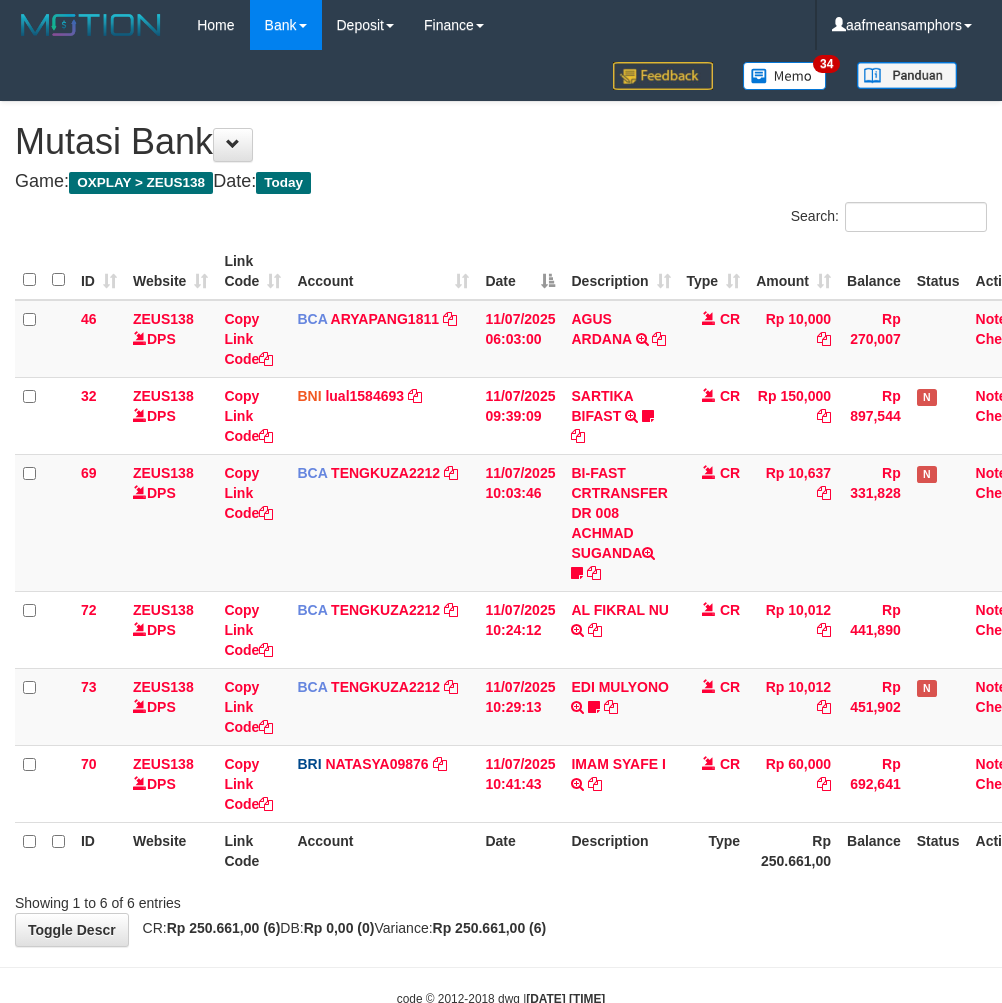 scroll, scrollTop: 53, scrollLeft: 0, axis: vertical 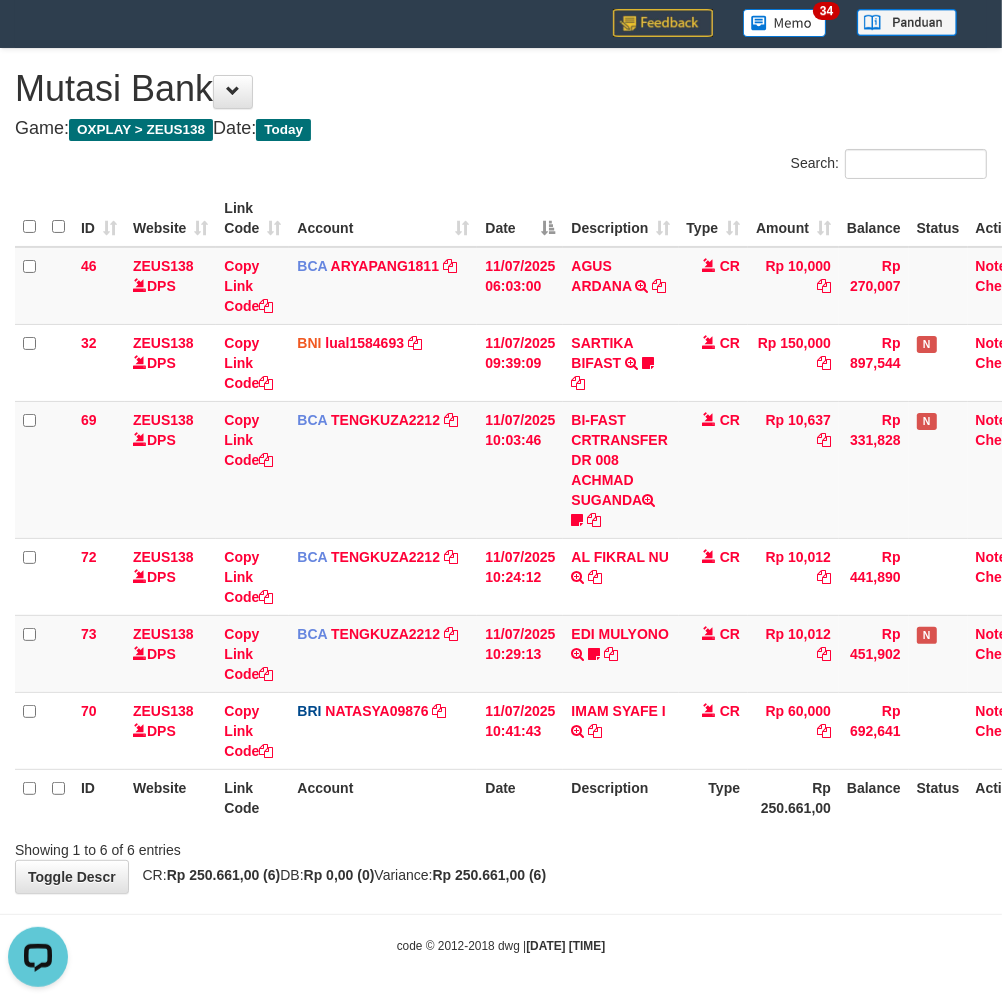 click on "**********" at bounding box center (501, 471) 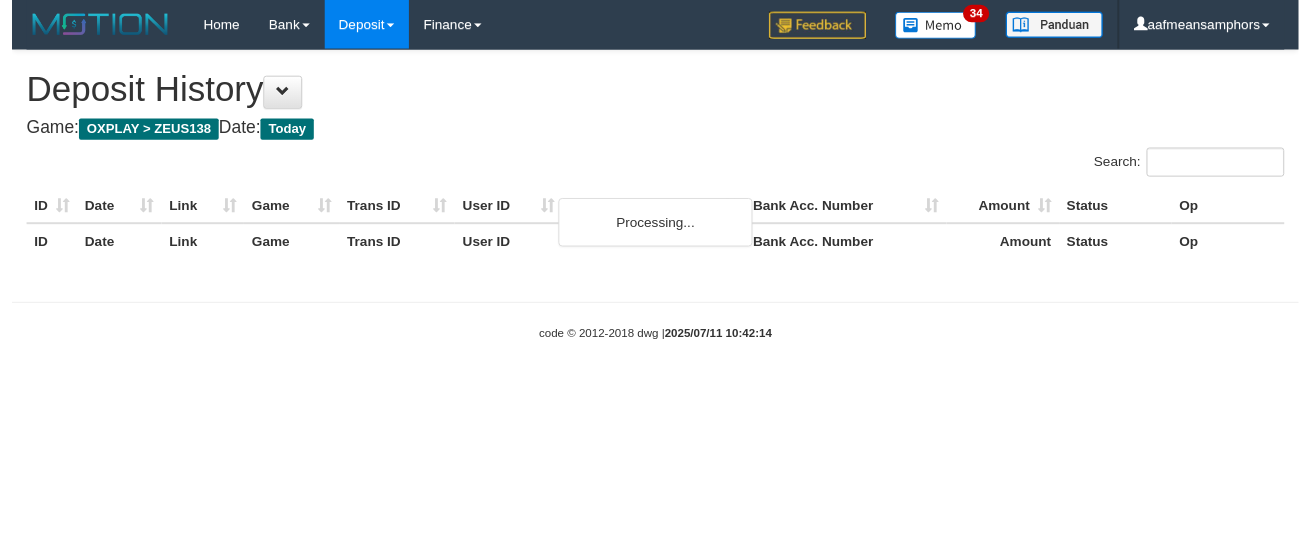 scroll, scrollTop: 0, scrollLeft: 0, axis: both 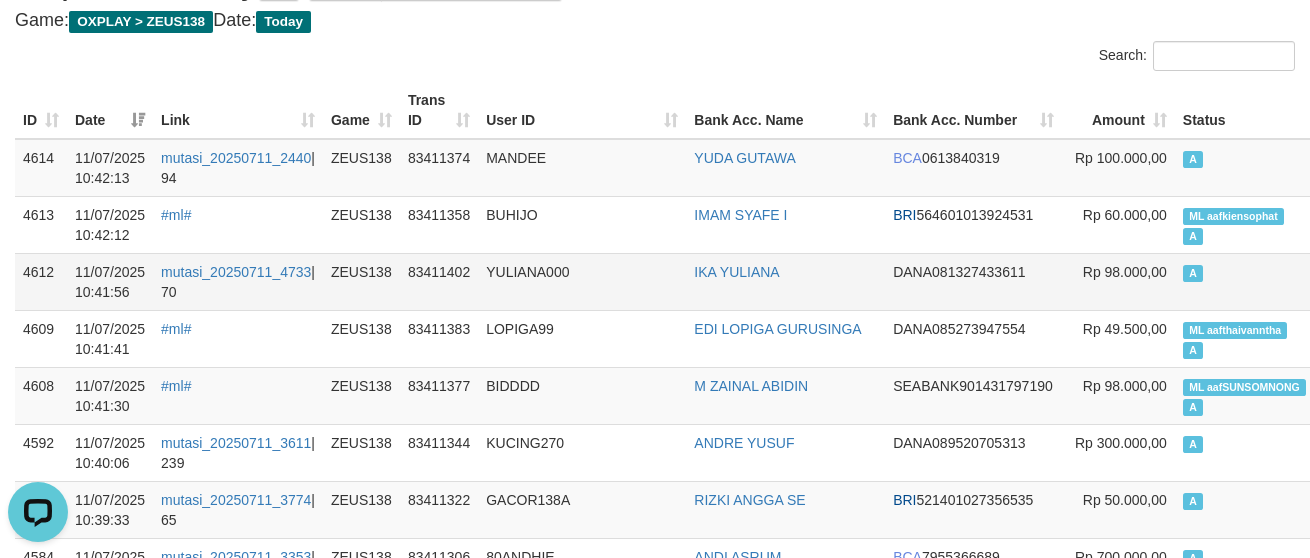 click on "83411402" at bounding box center (439, 281) 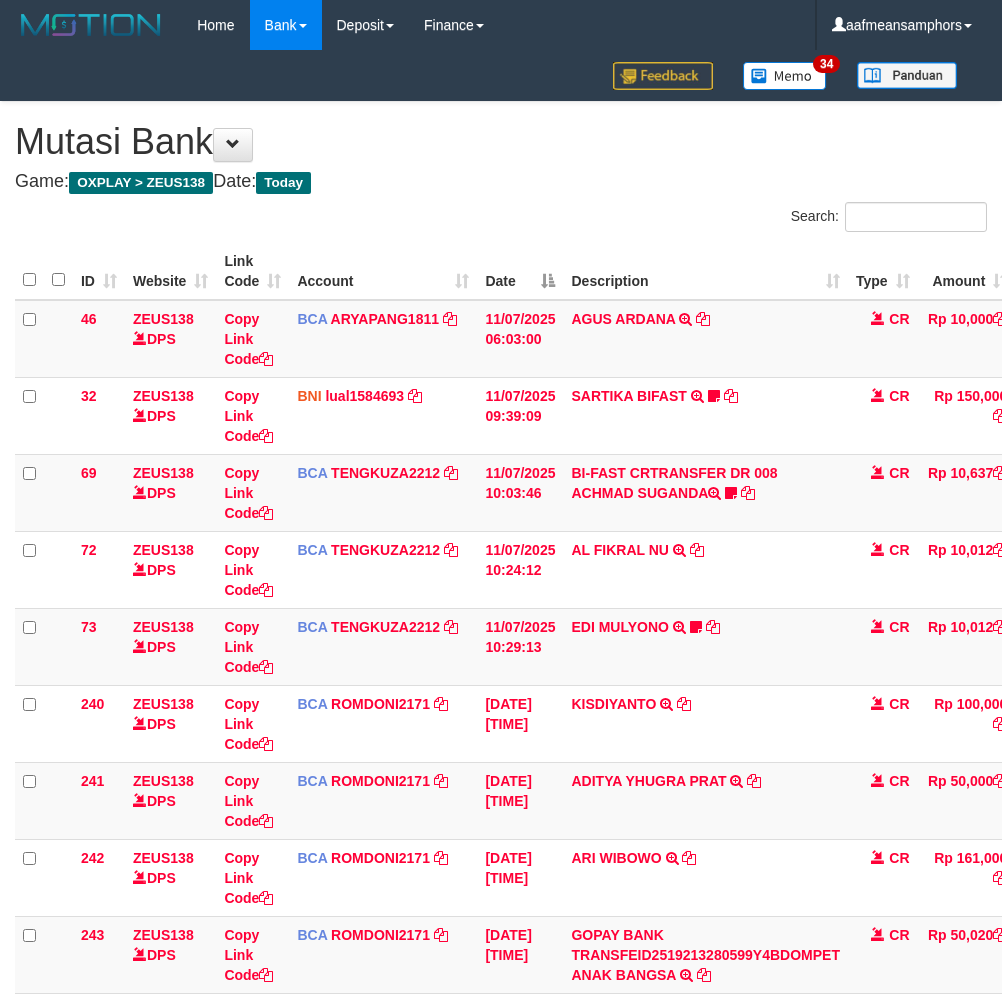 scroll, scrollTop: 302, scrollLeft: 0, axis: vertical 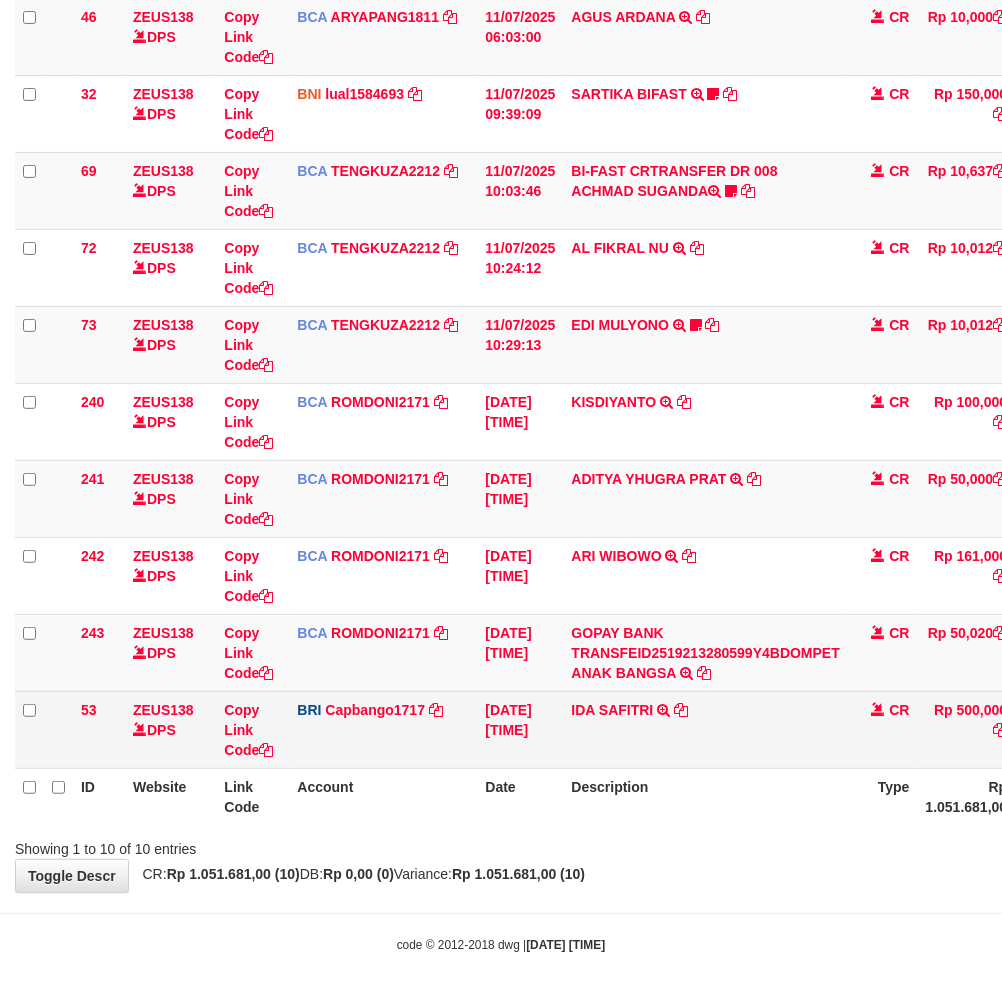 click on "[LAST] [LAST] TRANSFER NBMB [LAST] [LAST] TO [LAST]" at bounding box center (705, 729) 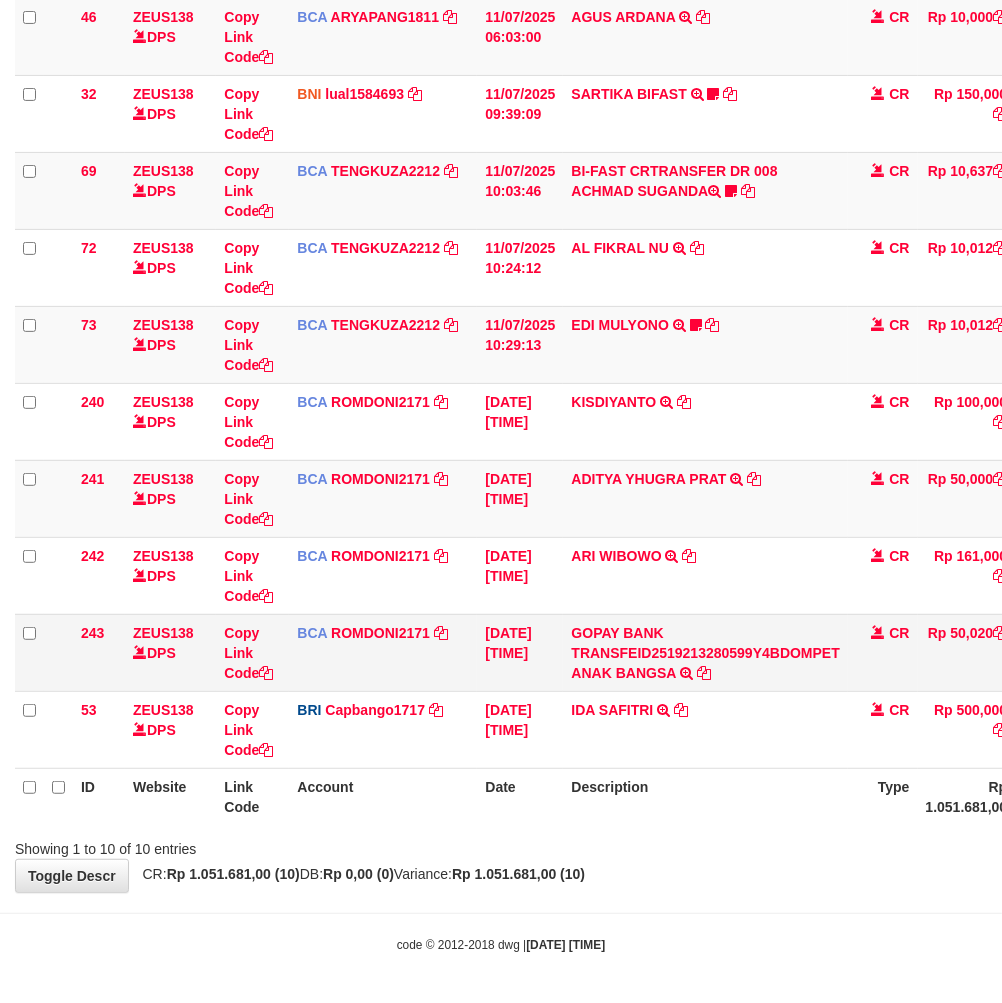 click on "Rp 50,020" at bounding box center (967, 652) 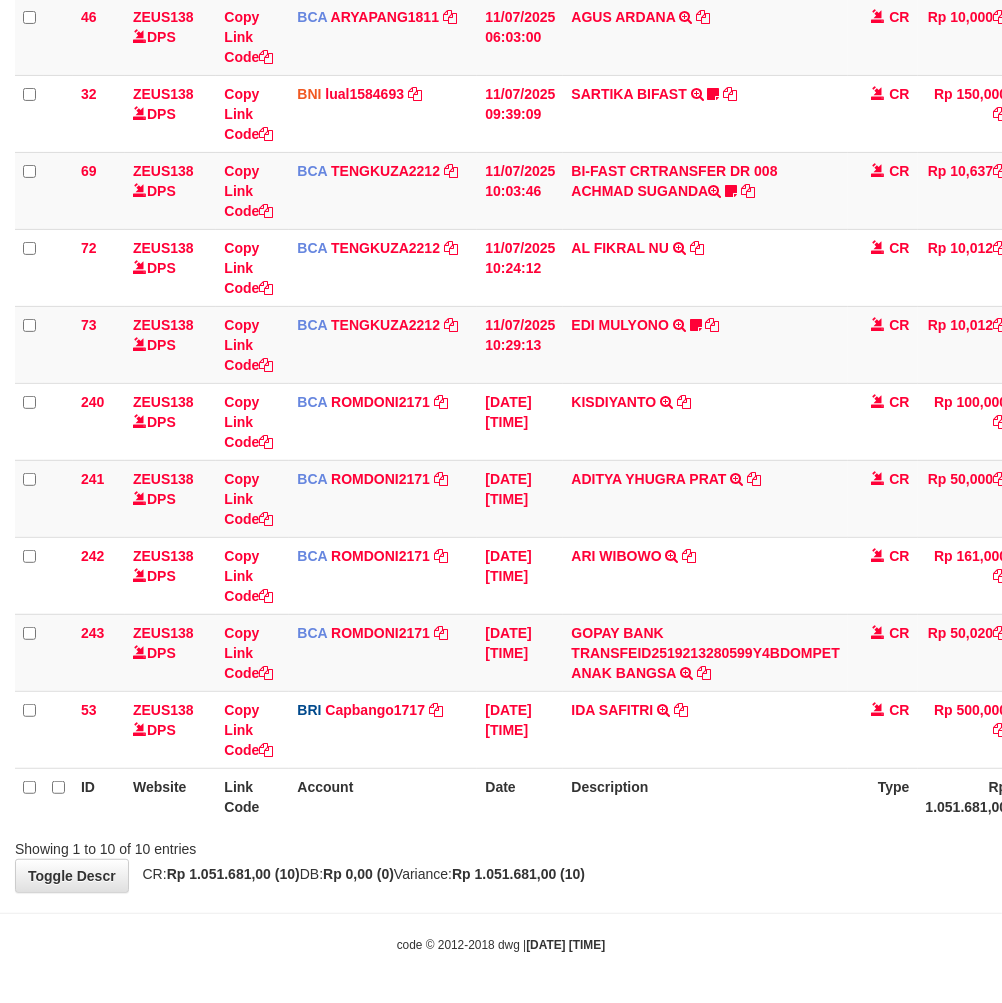 copy on "50,020" 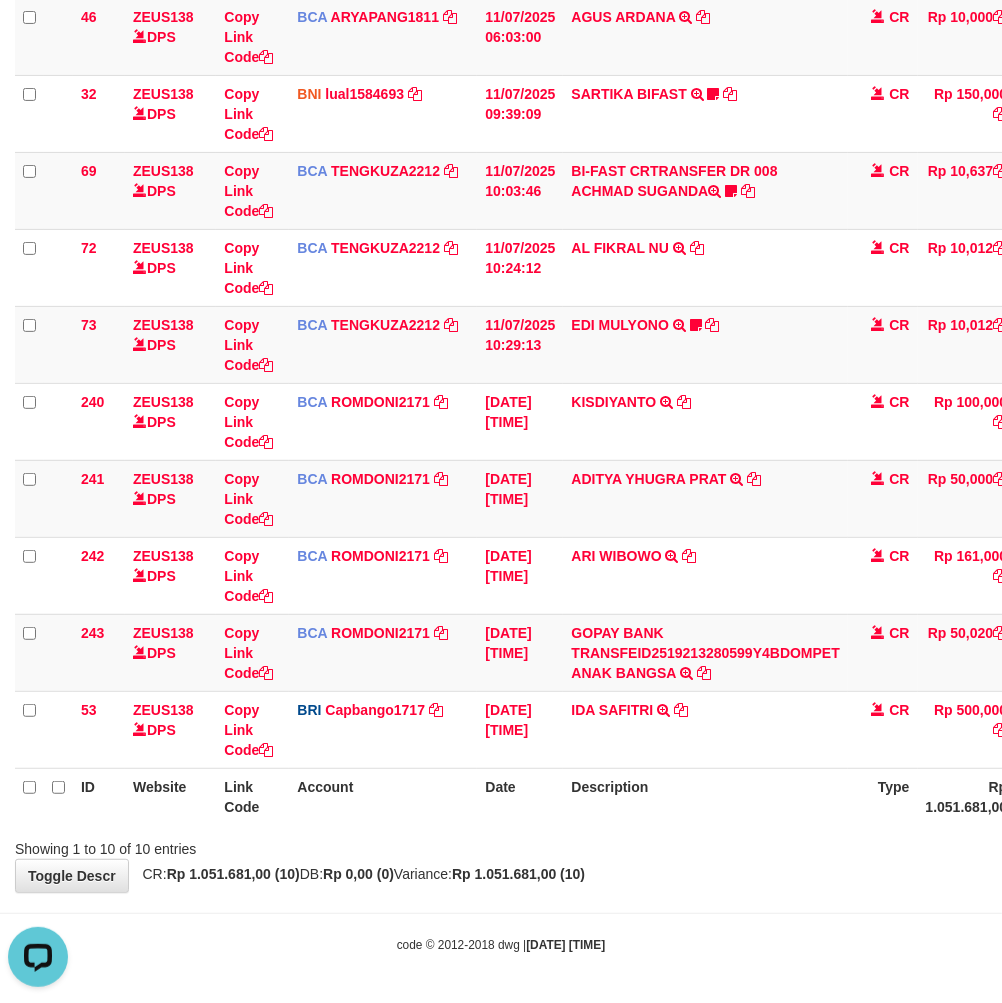 scroll, scrollTop: 0, scrollLeft: 0, axis: both 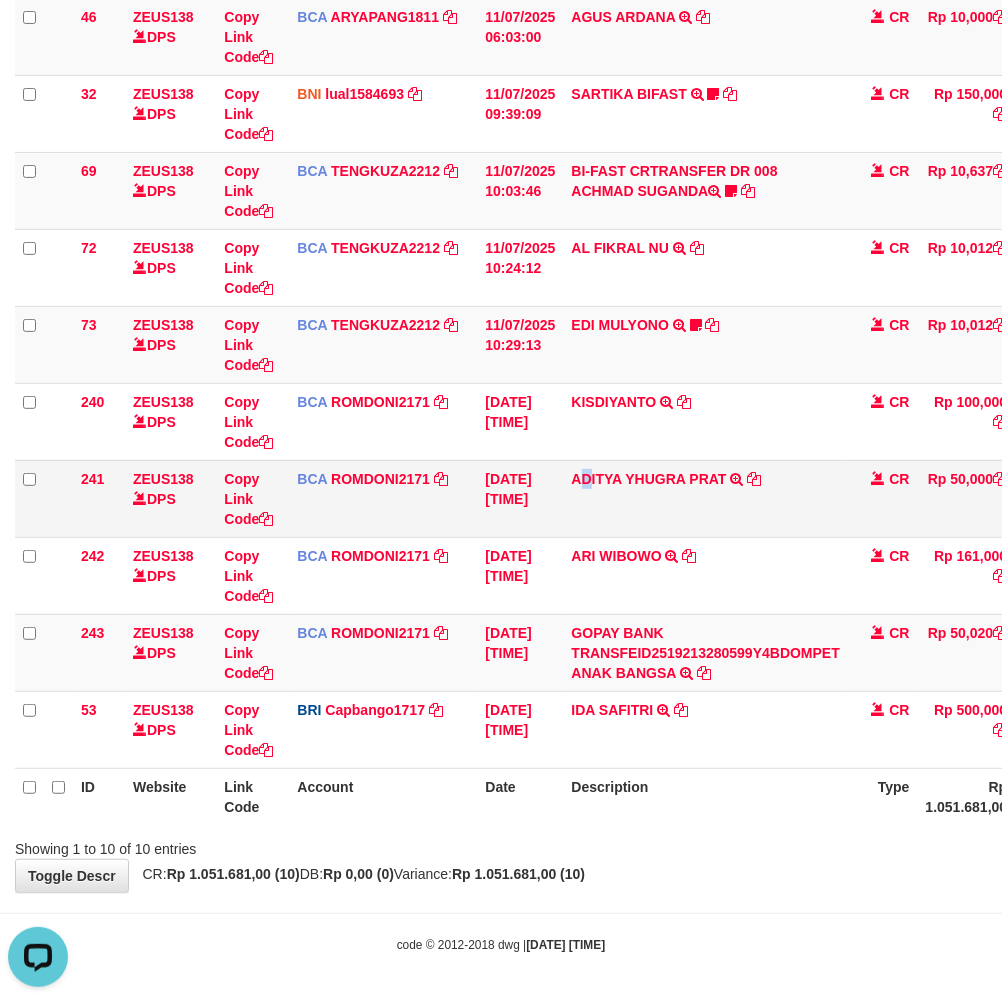 drag, startPoint x: 581, startPoint y: 517, endPoint x: 594, endPoint y: 517, distance: 13 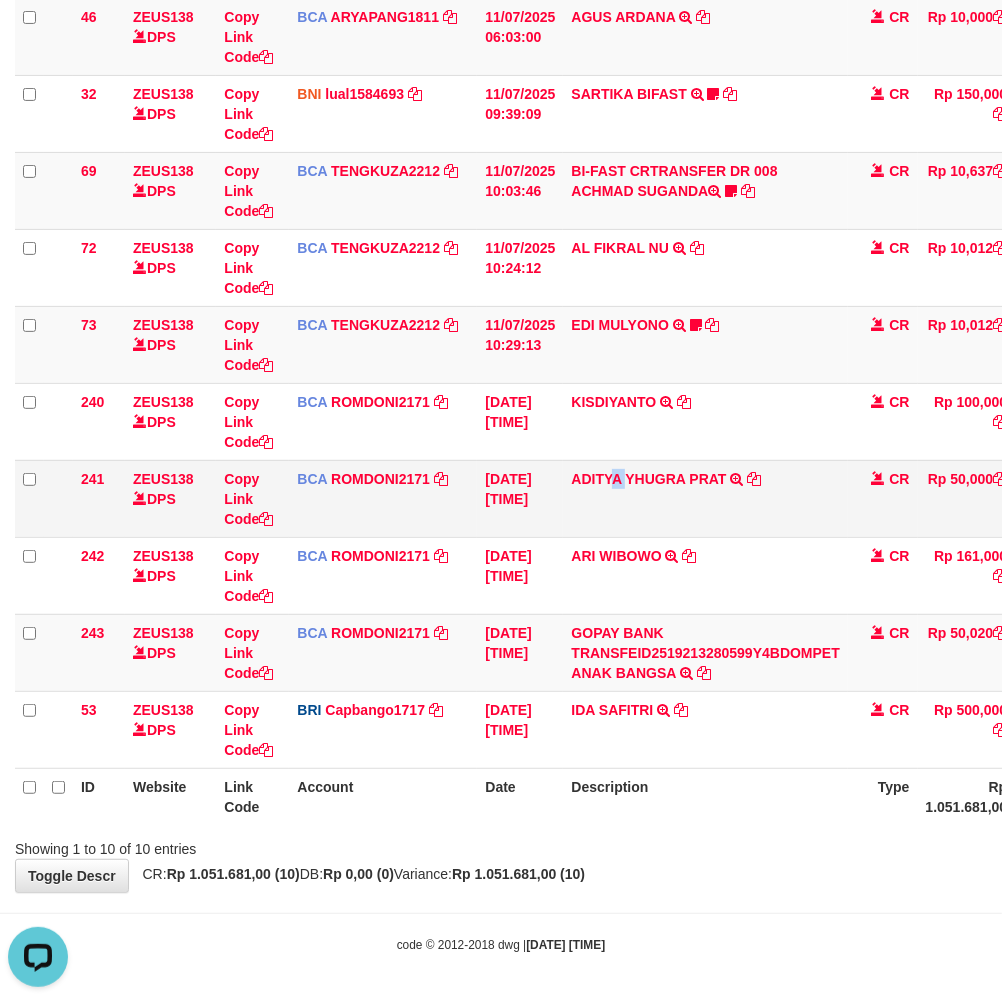 click on "ADITYA YHUGRA PRAT         TRSF E-BANKING CR 1107/FTSCY/WS95271
50000.00ADITYA YHUGRA PRAT" at bounding box center (705, 498) 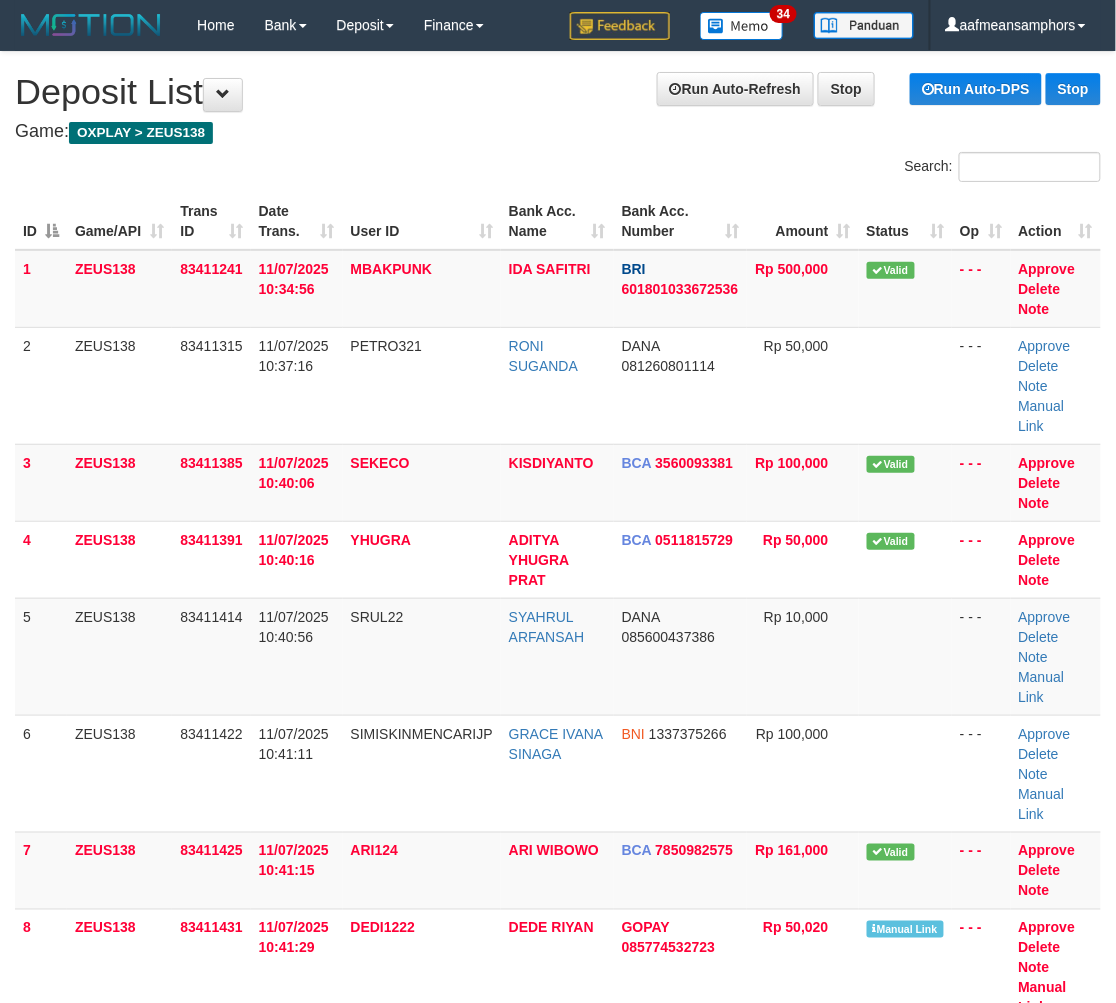 scroll, scrollTop: 0, scrollLeft: 2, axis: horizontal 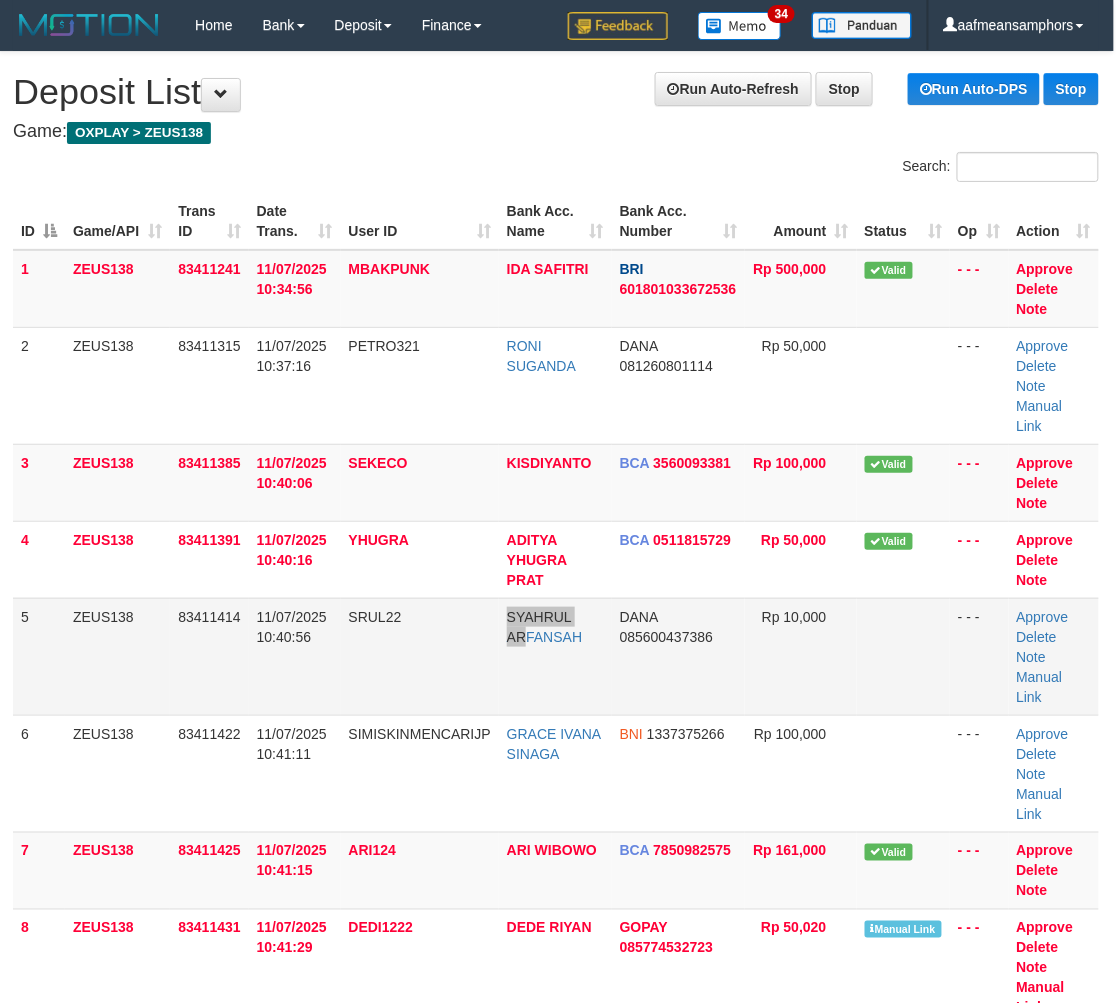 drag, startPoint x: 523, startPoint y: 681, endPoint x: 488, endPoint y: 677, distance: 35.22783 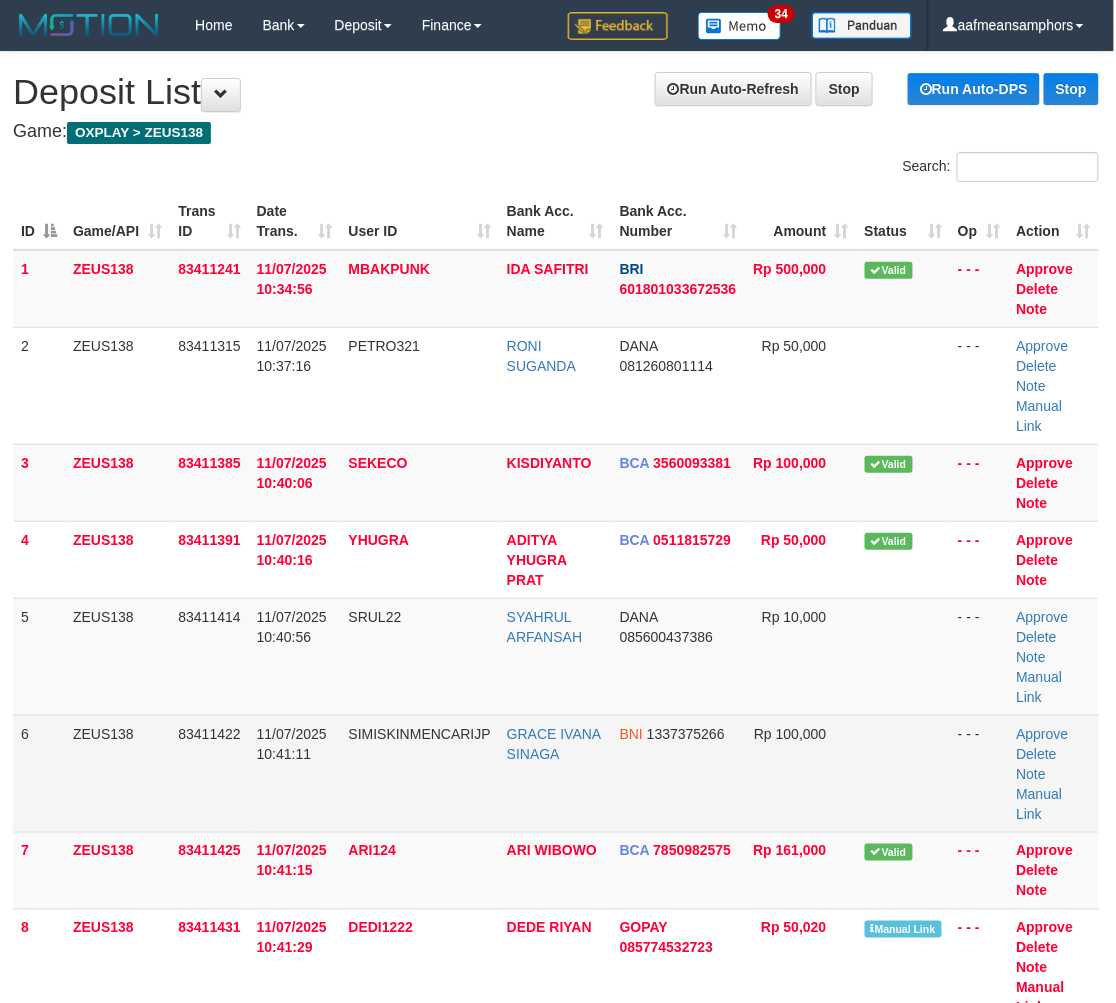scroll, scrollTop: 71, scrollLeft: 2, axis: both 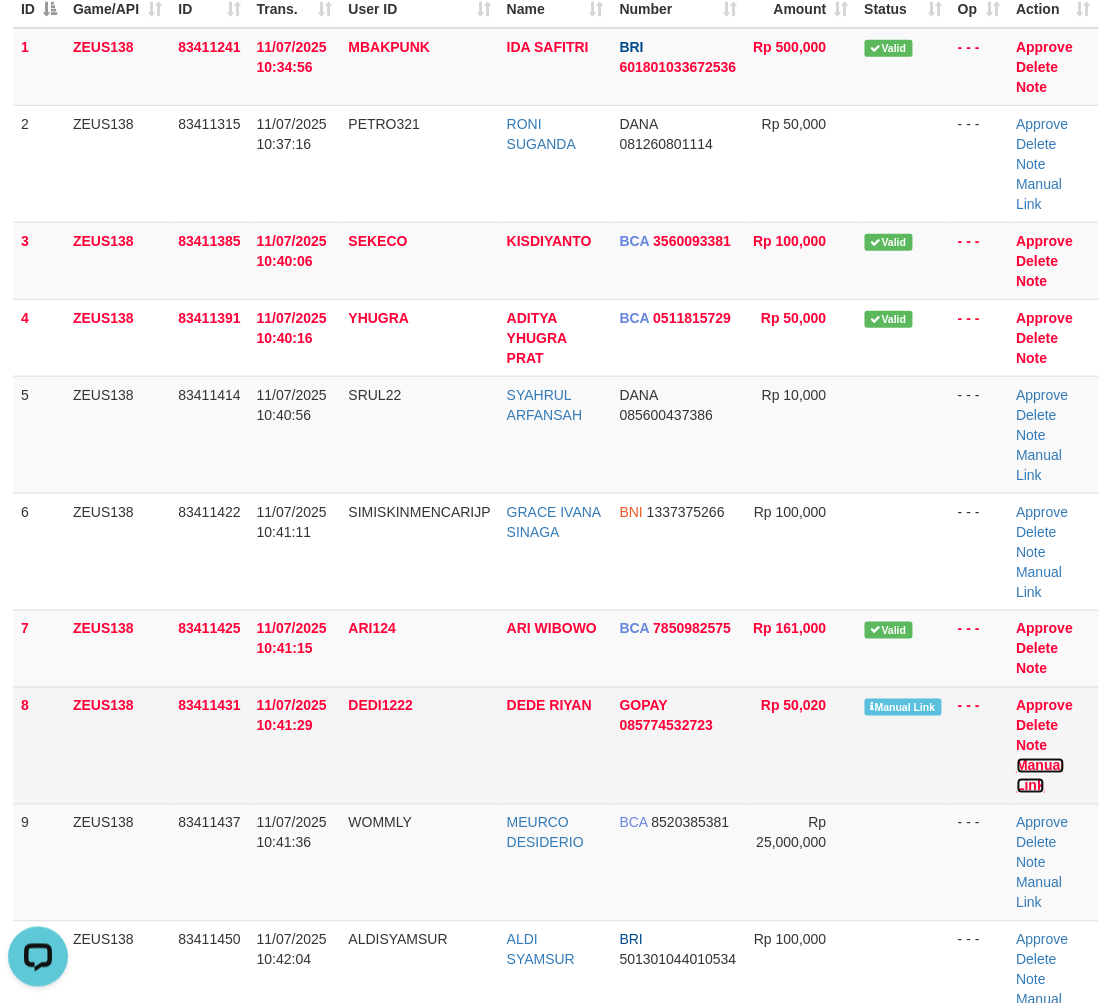 click on "Manual Link" at bounding box center [1041, 776] 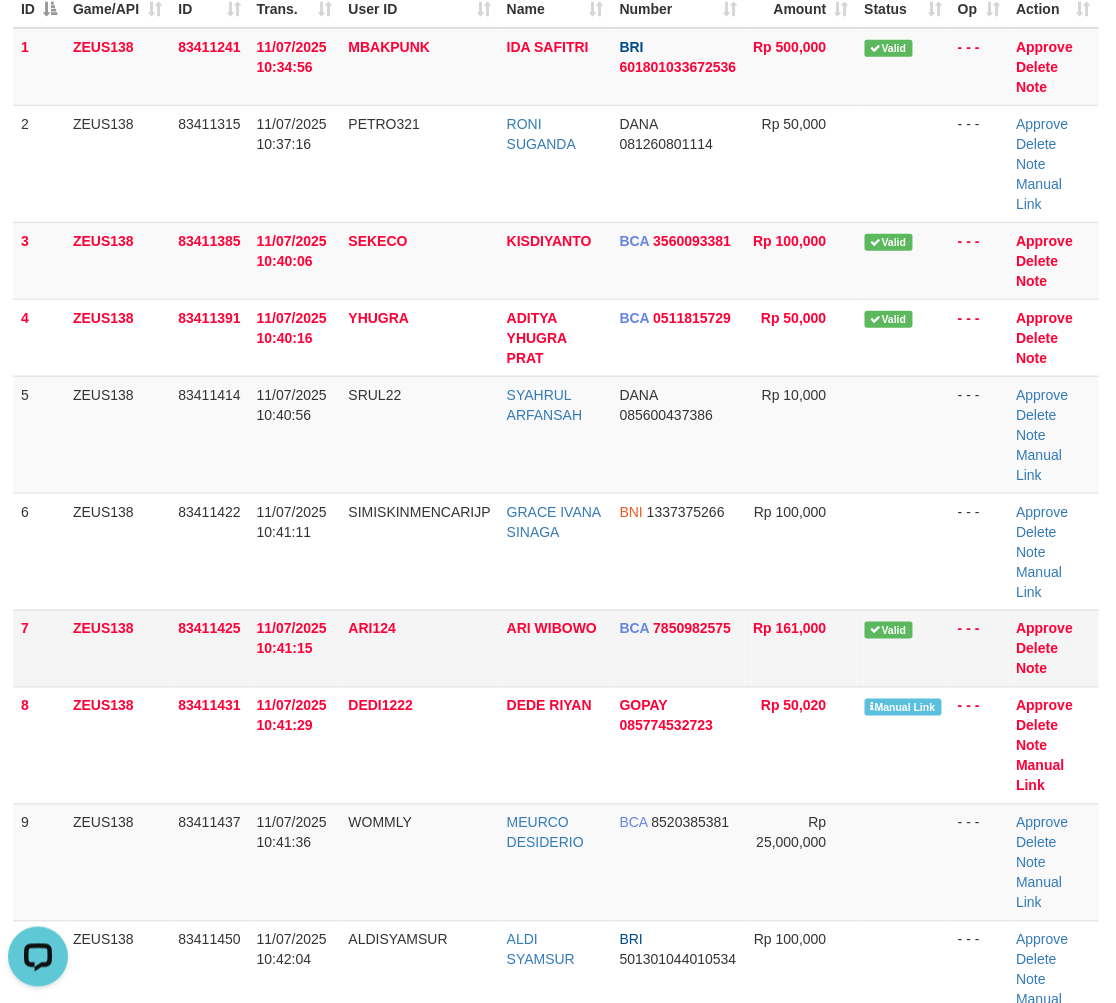 click on "83411425" at bounding box center [209, 648] 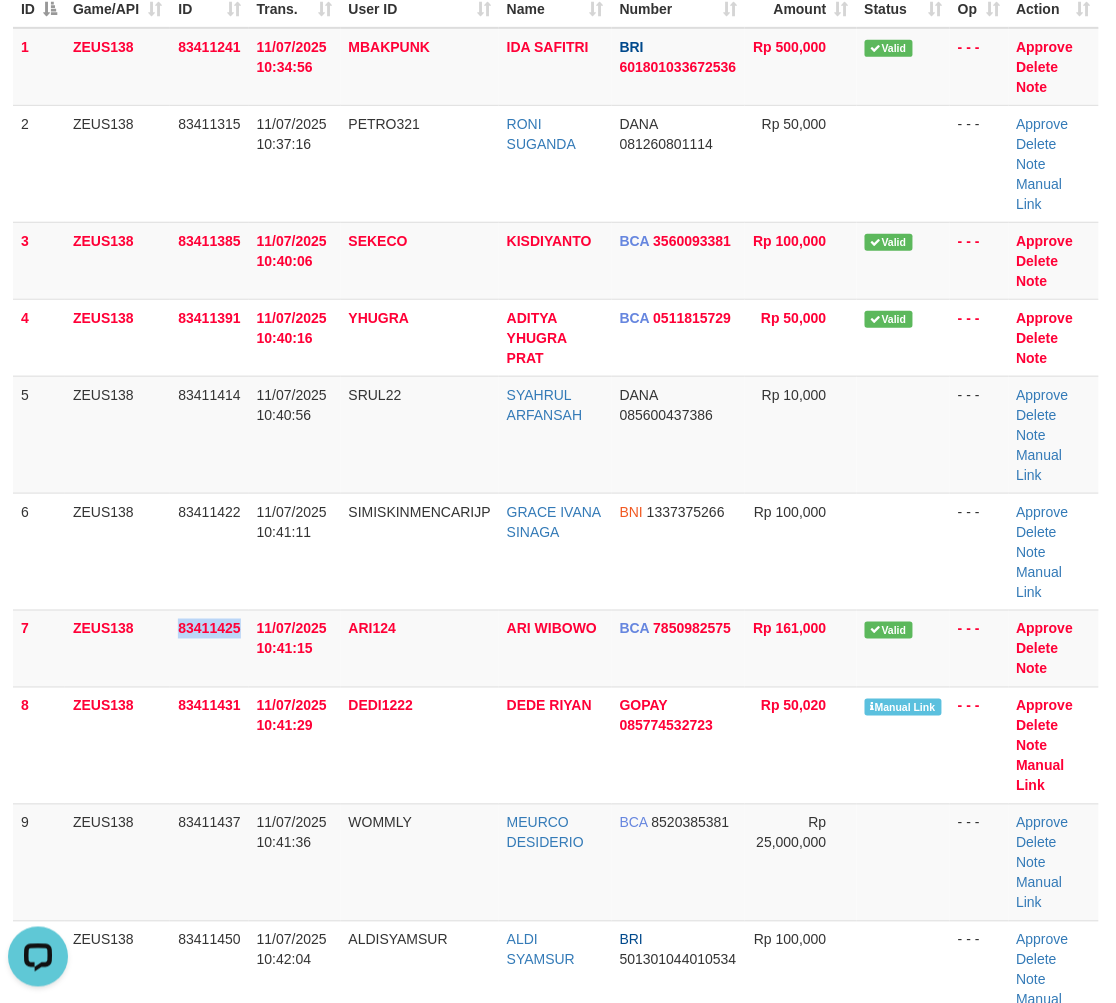 drag, startPoint x: 213, startPoint y: 637, endPoint x: 0, endPoint y: 595, distance: 217.10136 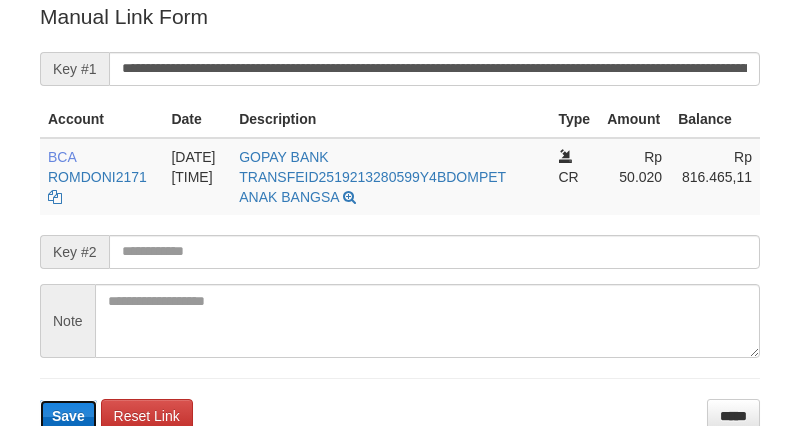 click on "Save" at bounding box center [68, 416] 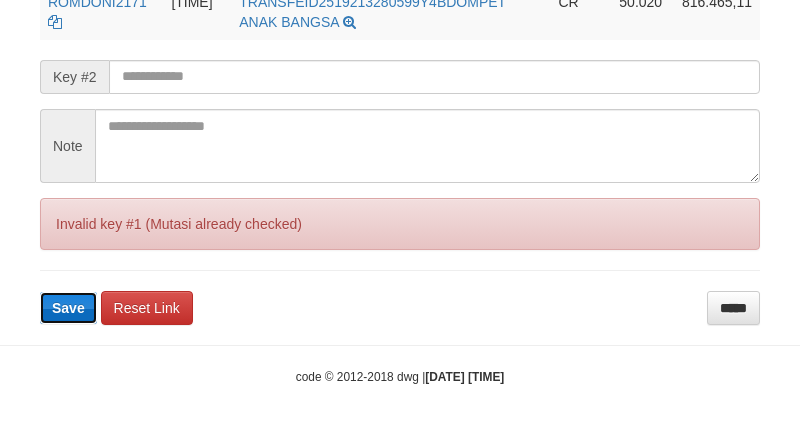 click on "Deposit Detail
Game/API
Trans ID
Date Trans.
User ID
Bank Acc. Name
Bank Acc. Number
Amount
ZEUS138
83411431
11/07/2025 10:41:29
DEDI1222
DEDE RIYAN
GOPAY
085774532723
Rp 50,020
Manual Link History
#
Admin
Key #1
Key #2
Note
Date
1
aafSUONTHOL
mutasi_20250711_3611|243
11-07-2025 10:42:22
Account
Date
Description
Type
Amount
Balance
BCA
ROMDONI2171
ROMDONI" at bounding box center (400, -72) 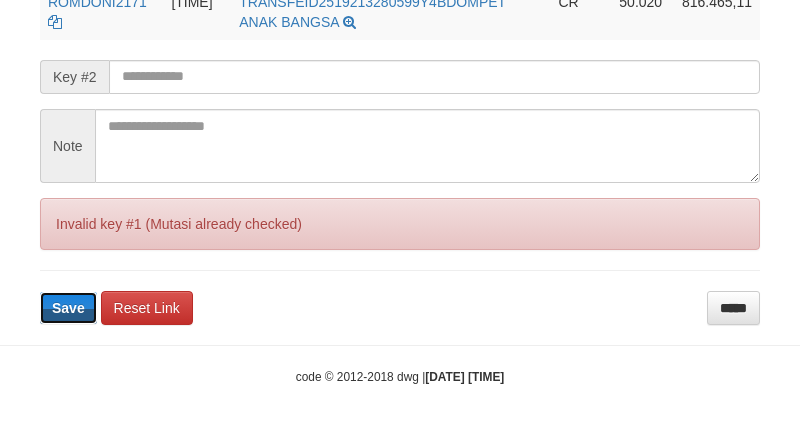 scroll, scrollTop: 586, scrollLeft: 0, axis: vertical 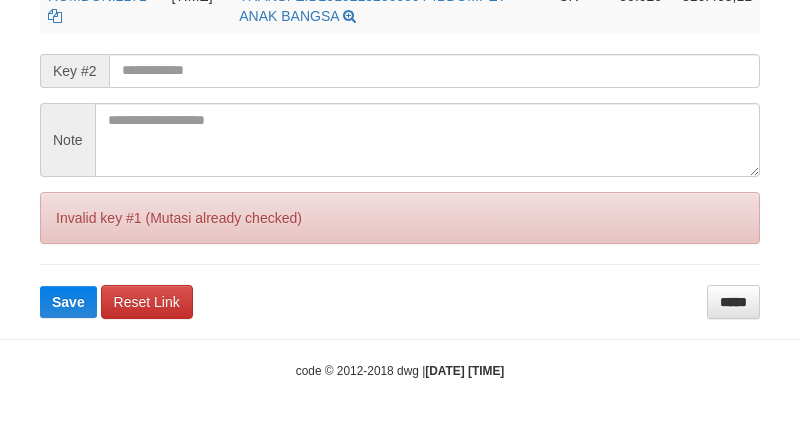 click on "**********" at bounding box center [400, 69] 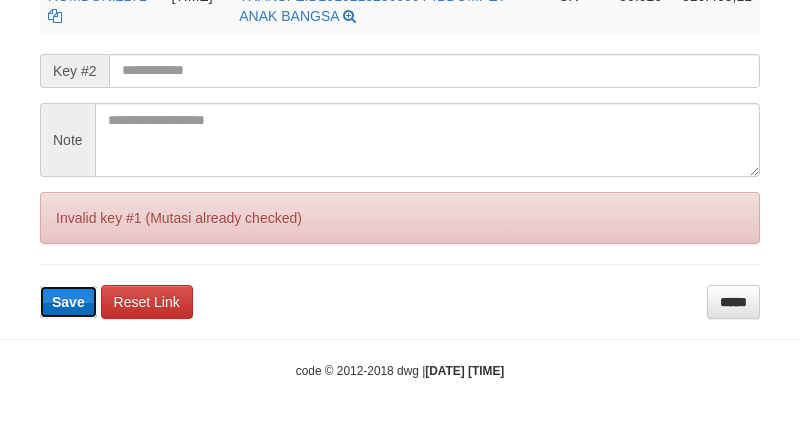 click on "Save" at bounding box center [68, 302] 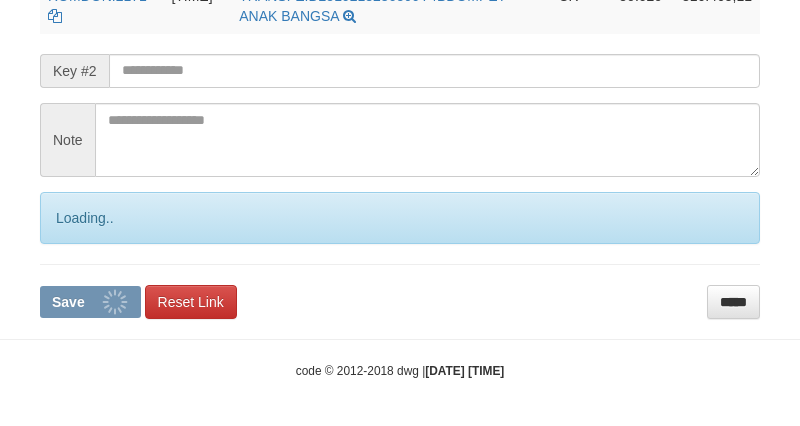 click on "Save" at bounding box center [68, 302] 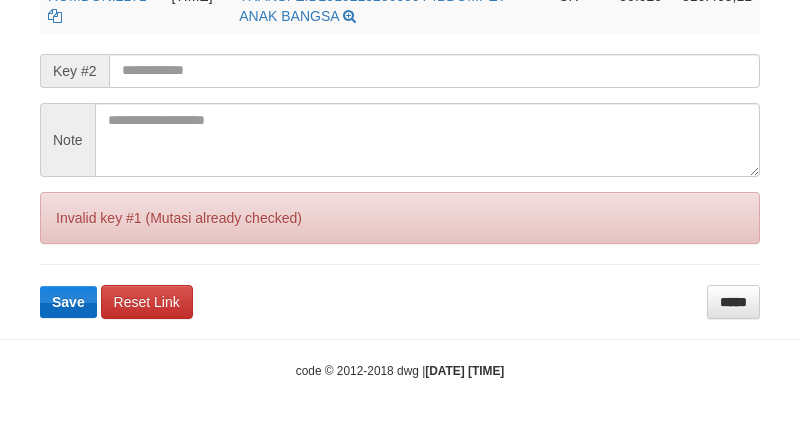 click on "Save" at bounding box center (68, 302) 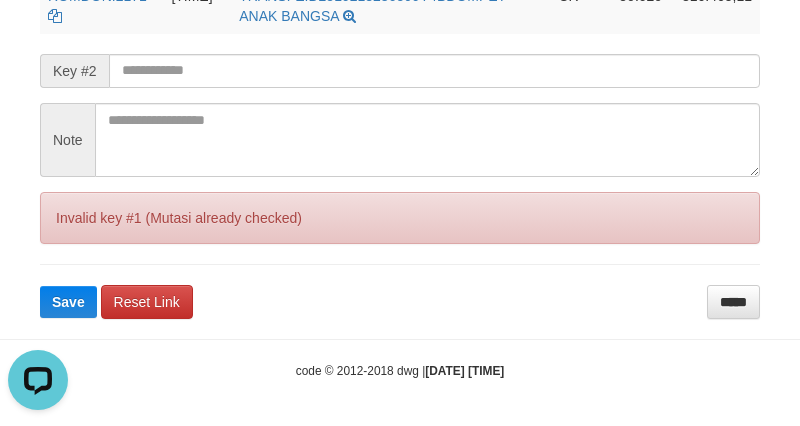 scroll, scrollTop: 0, scrollLeft: 0, axis: both 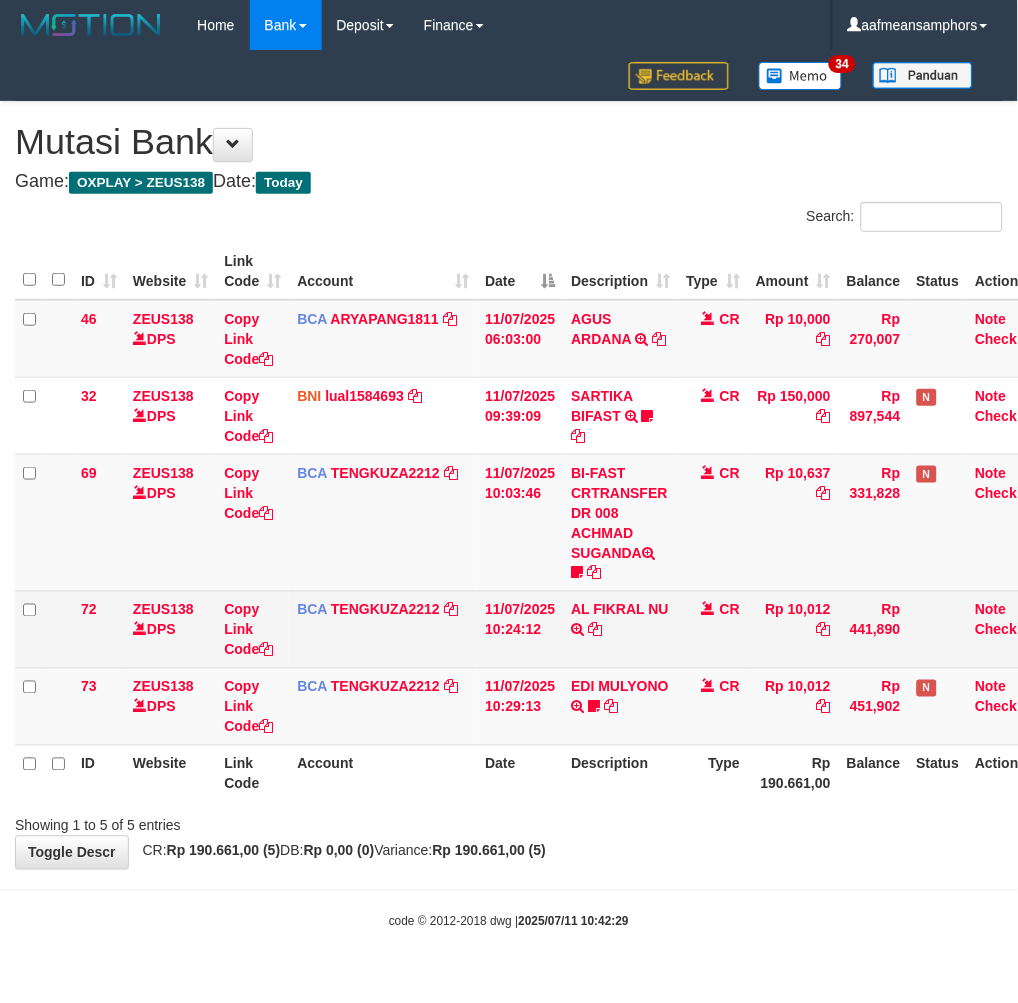 drag, startPoint x: 896, startPoint y: 696, endPoint x: 984, endPoint y: 638, distance: 105.3945 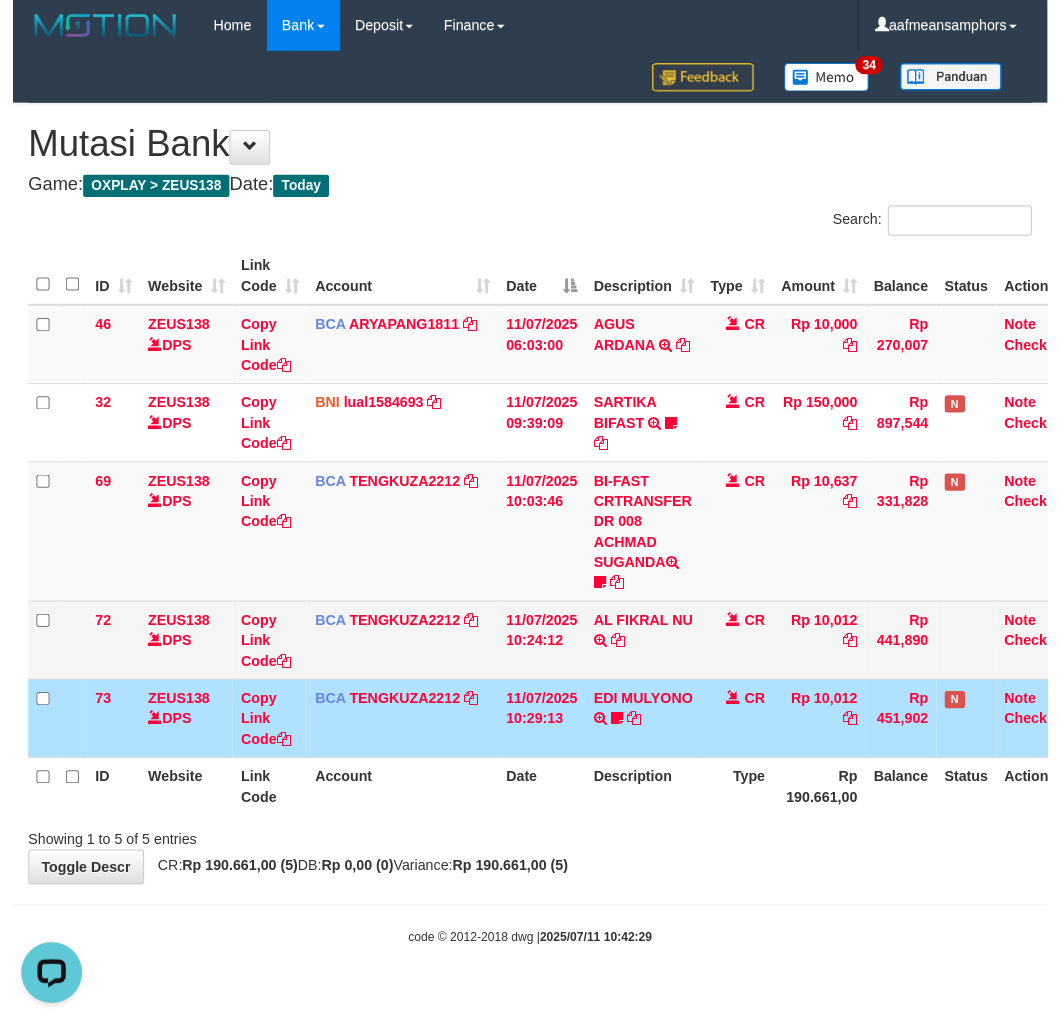 scroll, scrollTop: 0, scrollLeft: 0, axis: both 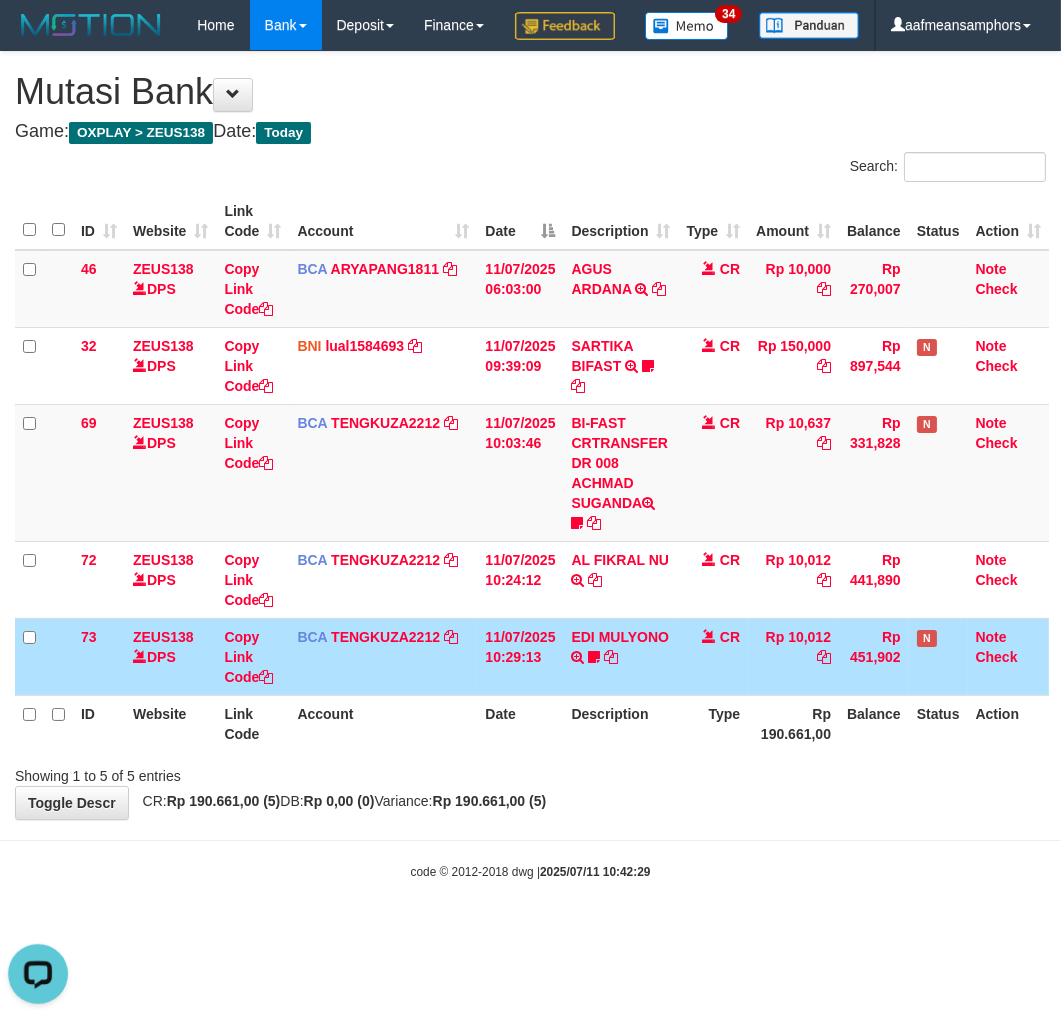 click on "Showing 1 to 5 of 5 entries" at bounding box center (530, 772) 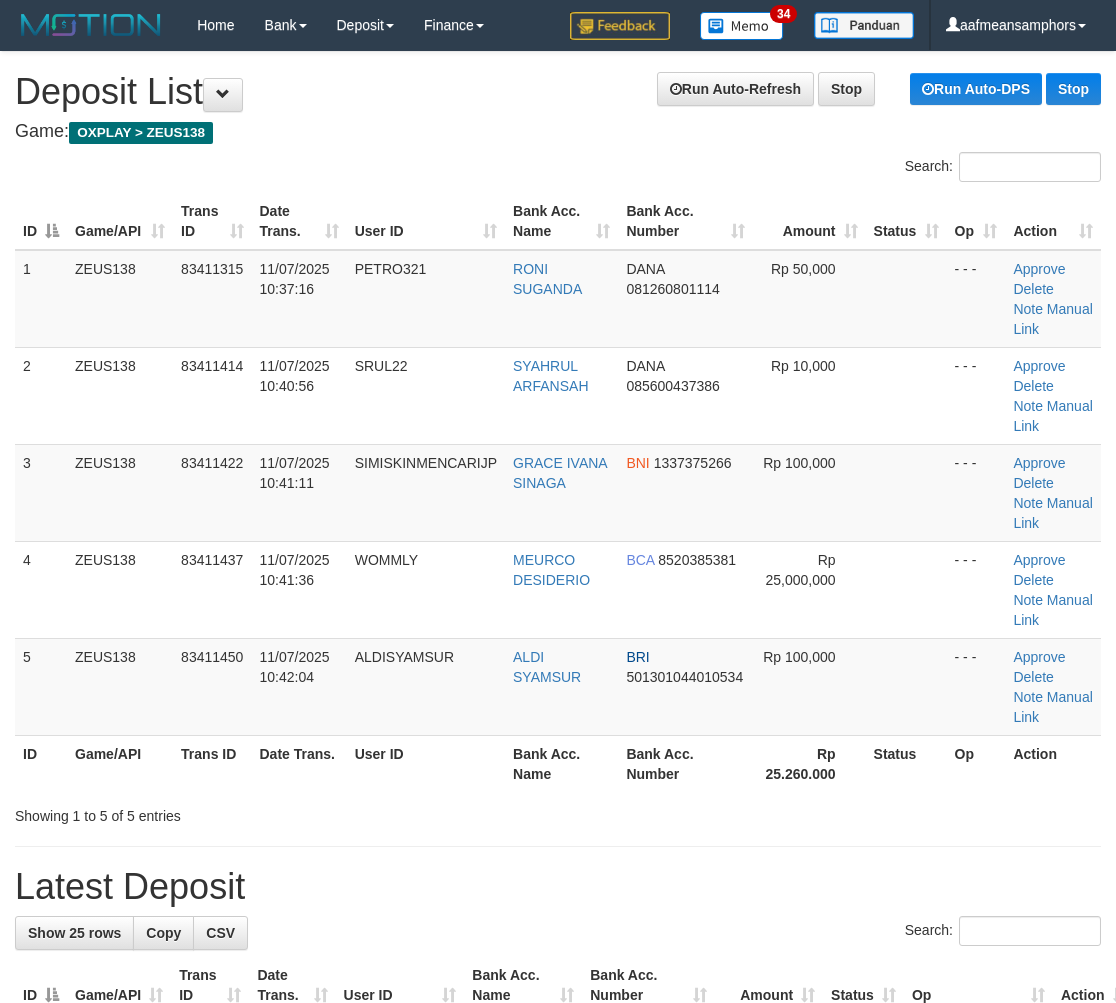 scroll, scrollTop: 396, scrollLeft: 2, axis: both 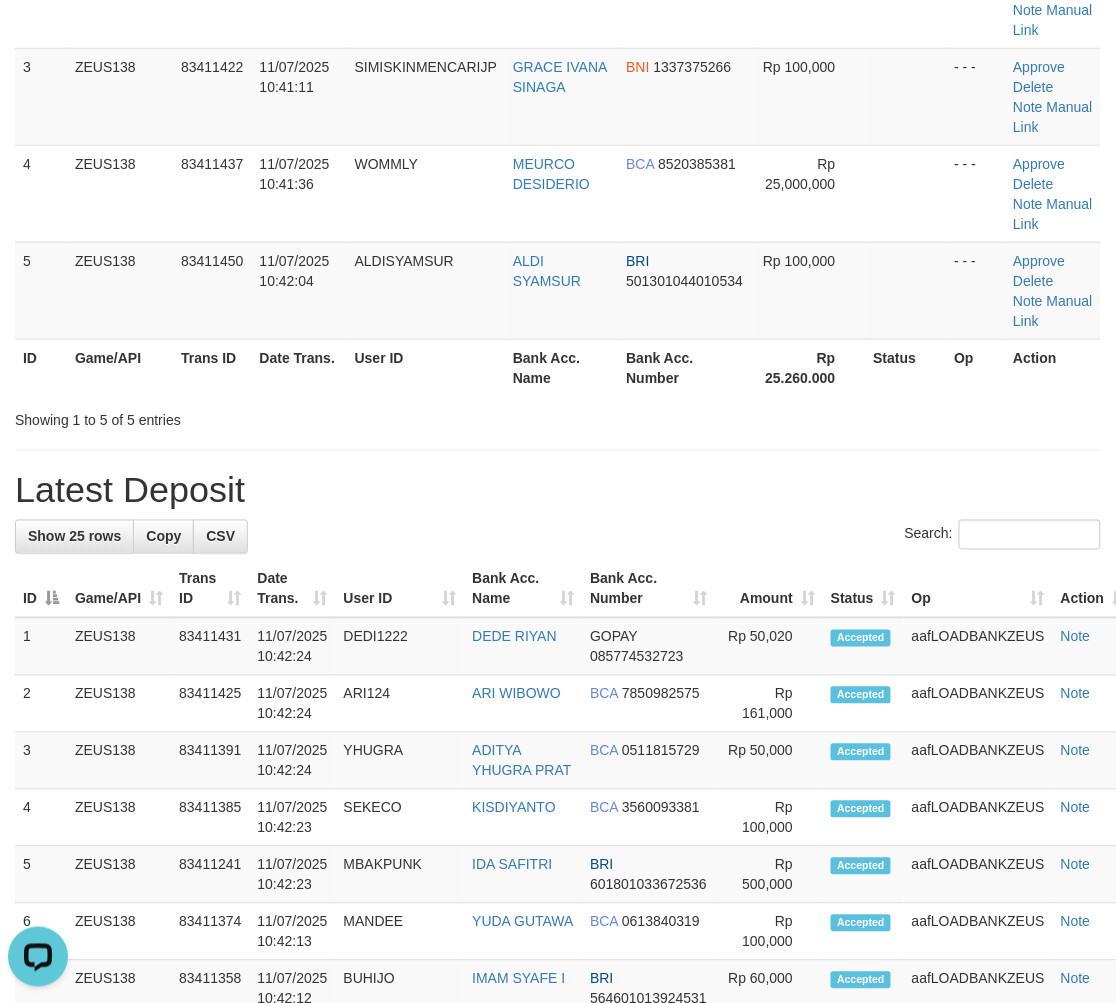 click on "Bank Acc. Name" at bounding box center [561, 367] 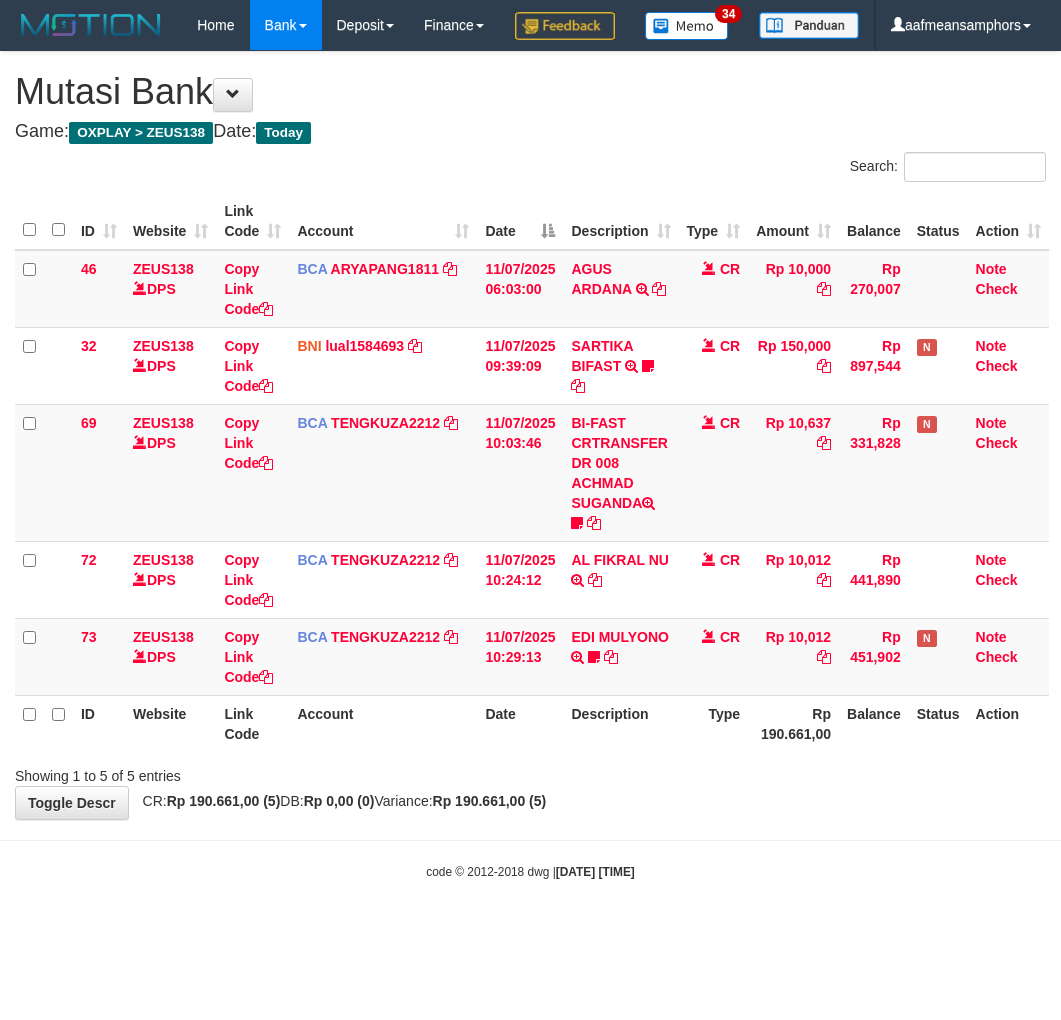 scroll, scrollTop: 0, scrollLeft: 0, axis: both 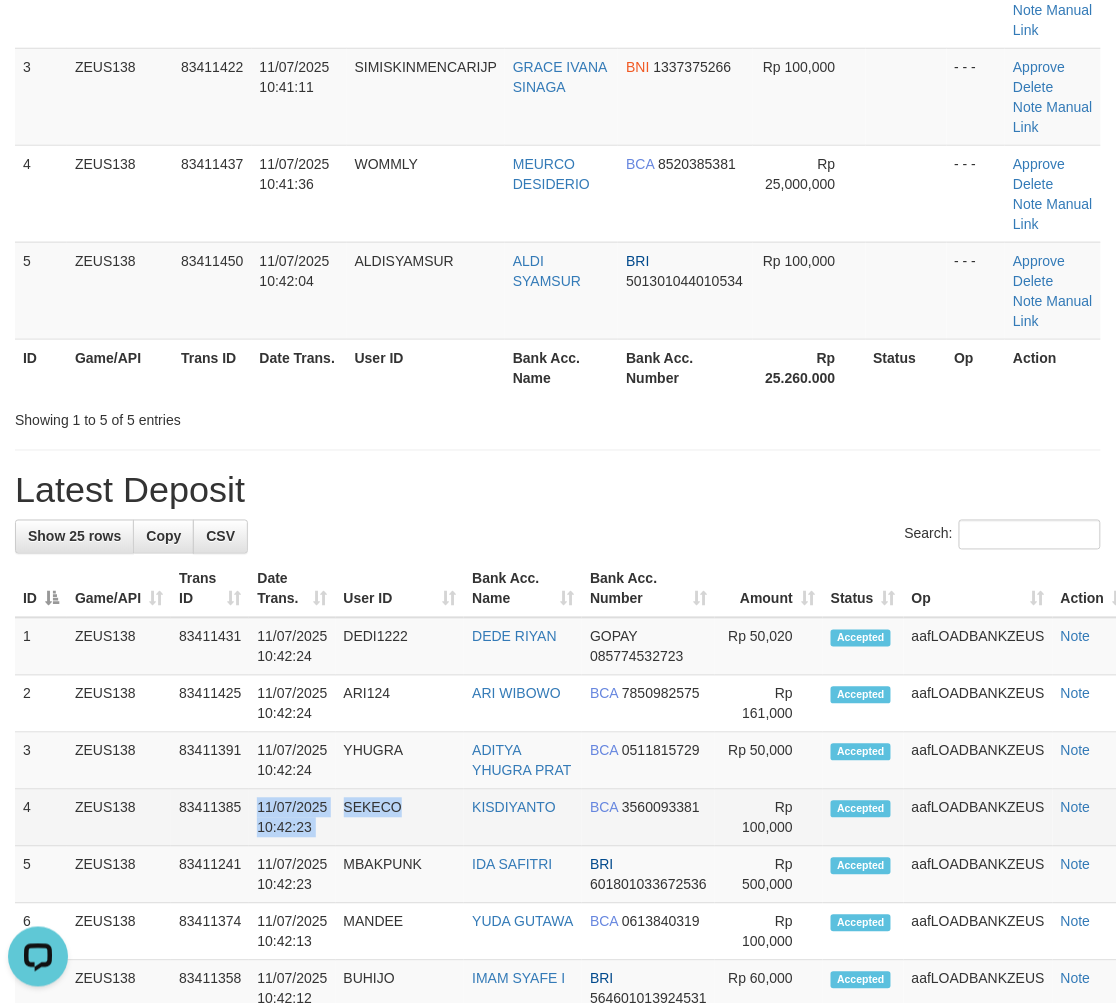 click on "4
ZEUS138
83411385
[DATE] [TIME]
SEKECO
[NAME]
BCA
3560093381
Rp 100,000
Accepted
aafLOADBANKZEUS
Note" at bounding box center [575, 818] 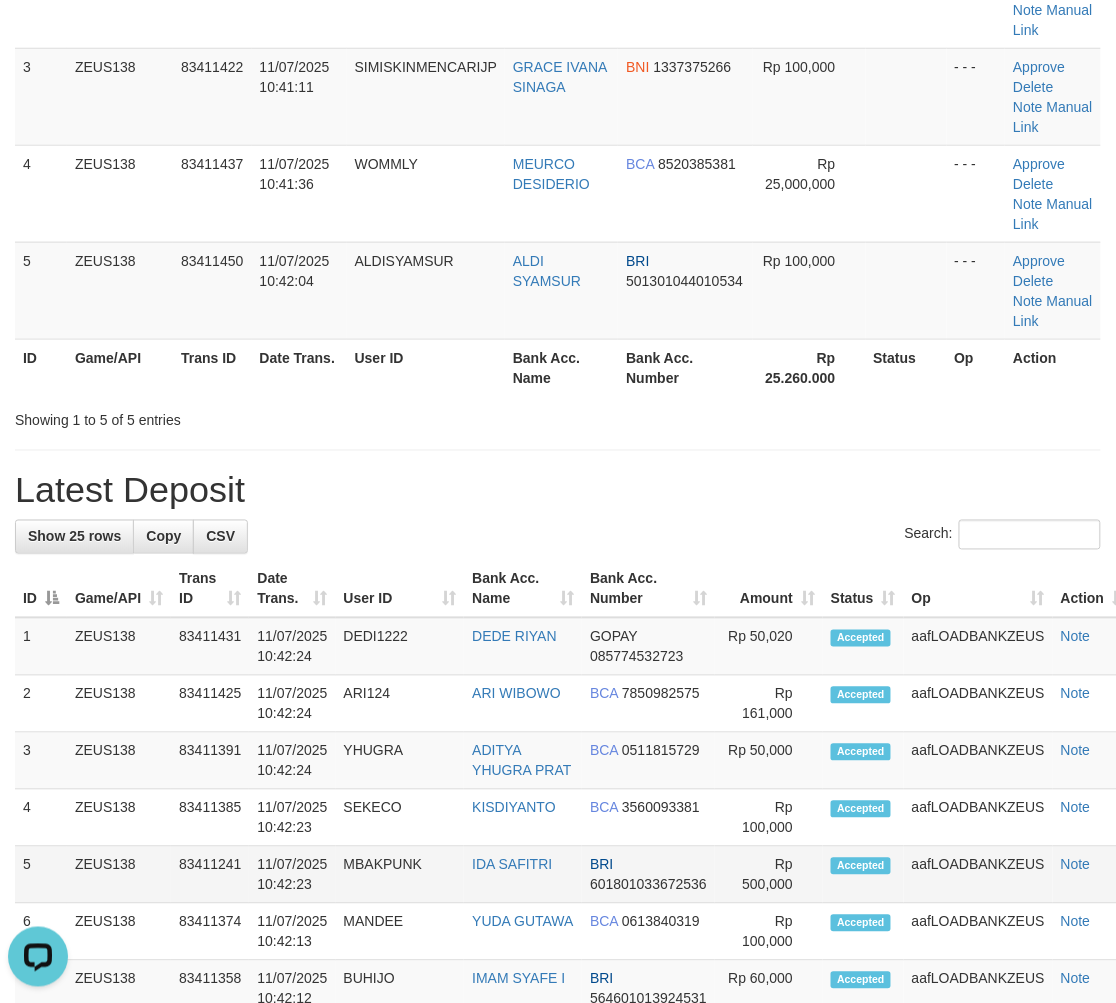 click on "IDA SAFITRI" at bounding box center [523, 875] 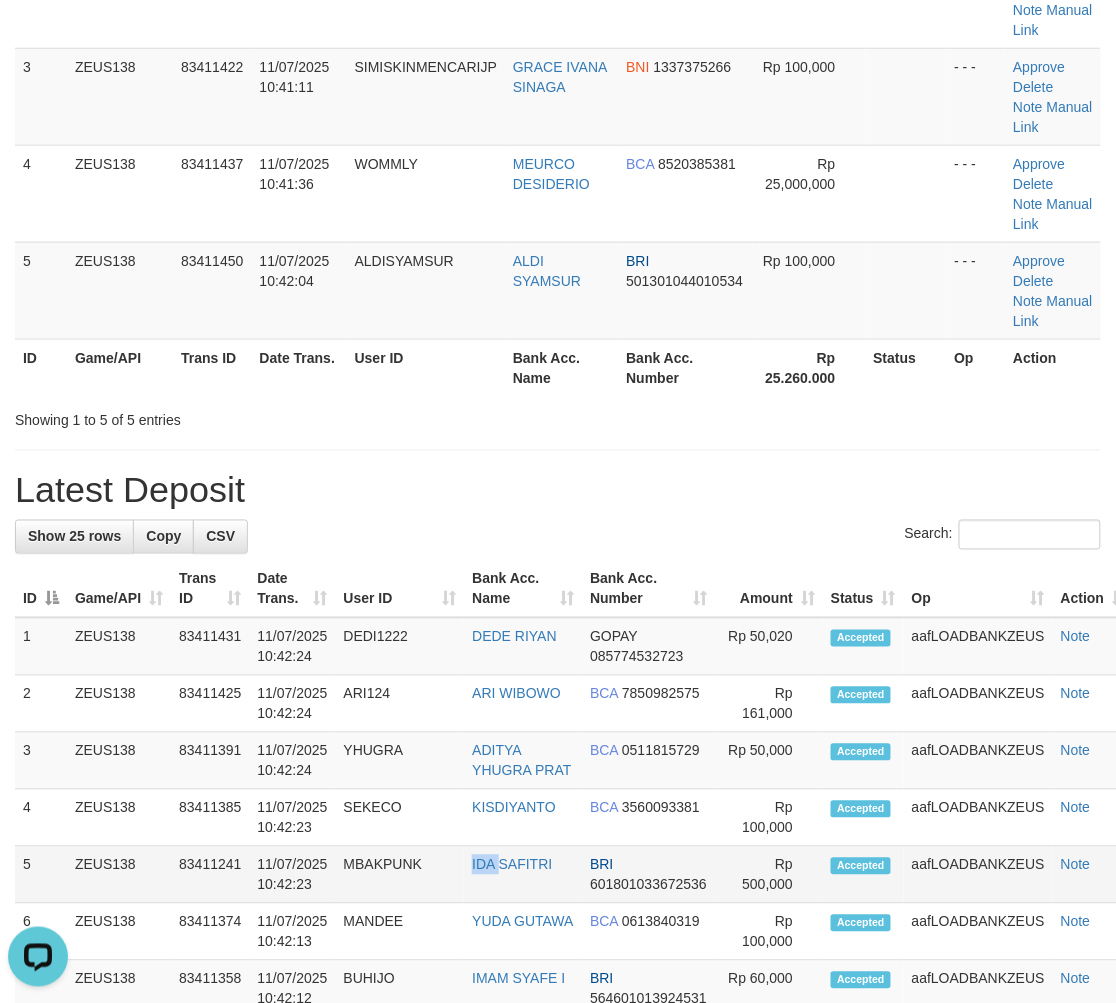 click on "IDA SAFITRI" at bounding box center (523, 875) 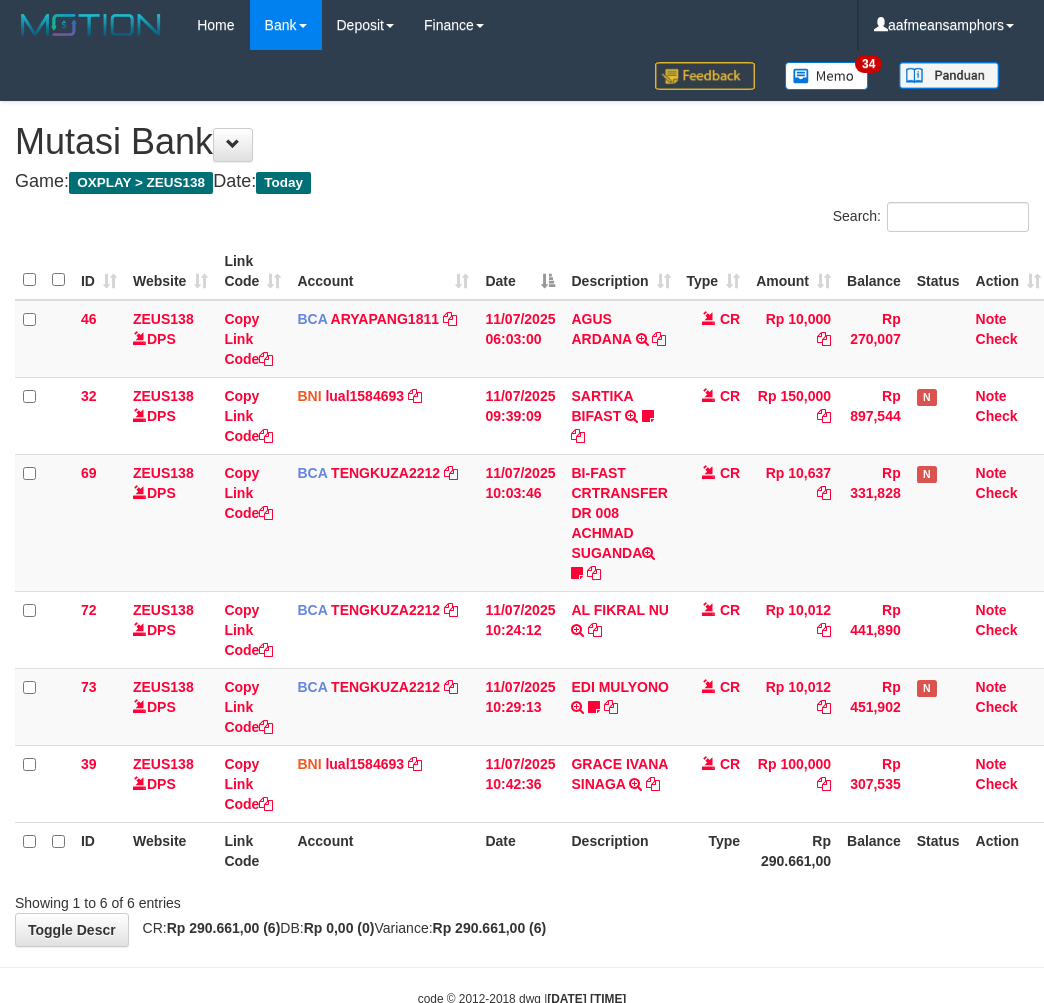 scroll, scrollTop: 0, scrollLeft: 0, axis: both 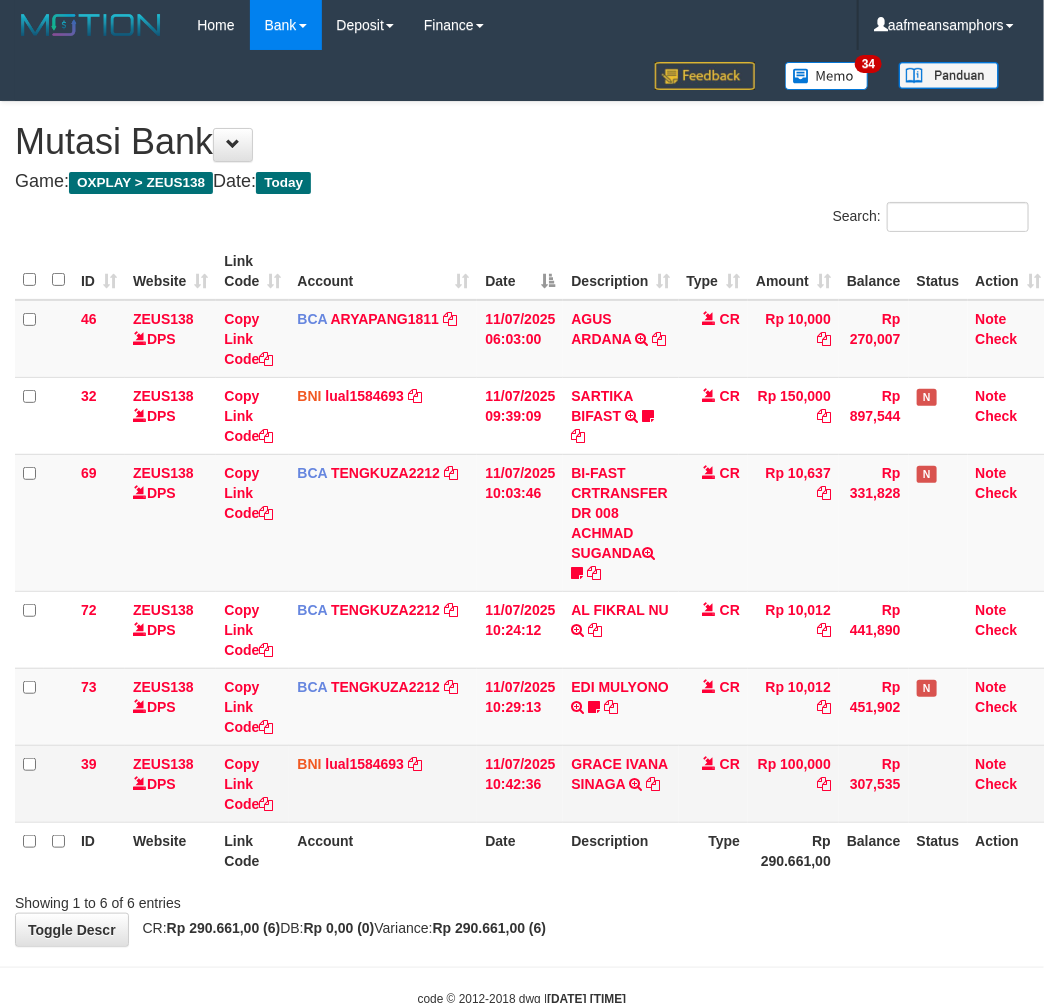 click on "GRACE IVANA SINAGA         TRANSFER DARI SDRI GRACE IVANA SINAGA" at bounding box center (620, 783) 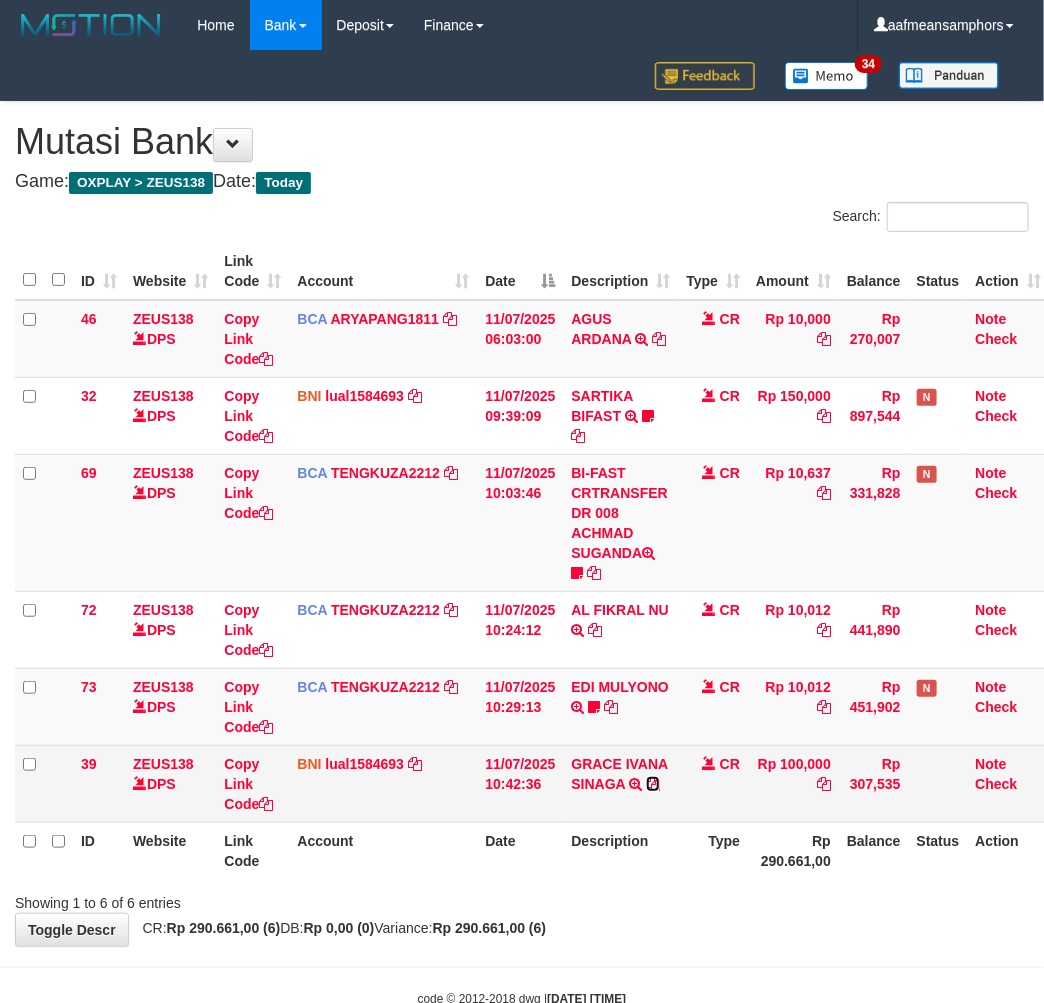 click at bounding box center (653, 784) 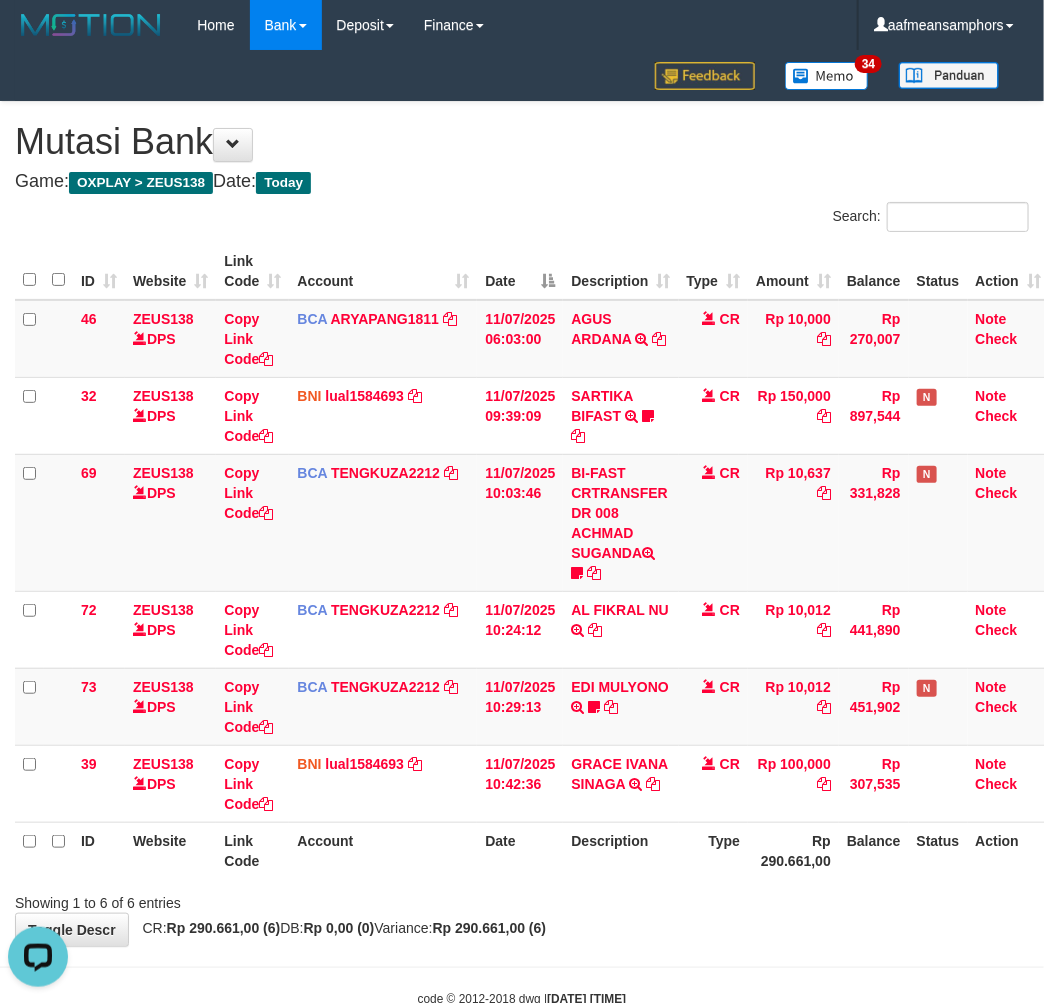 scroll, scrollTop: 0, scrollLeft: 0, axis: both 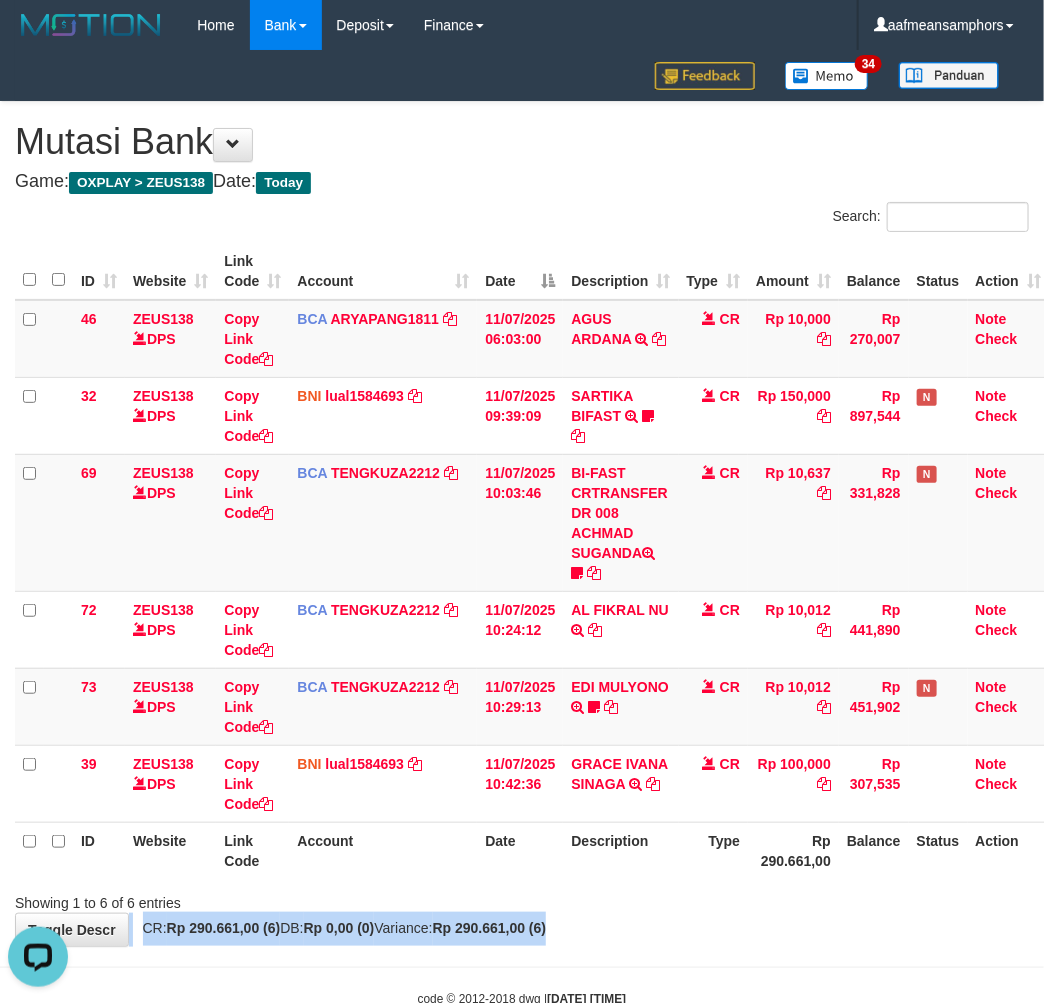 drag, startPoint x: 816, startPoint y: 920, endPoint x: 965, endPoint y: 882, distance: 153.7693 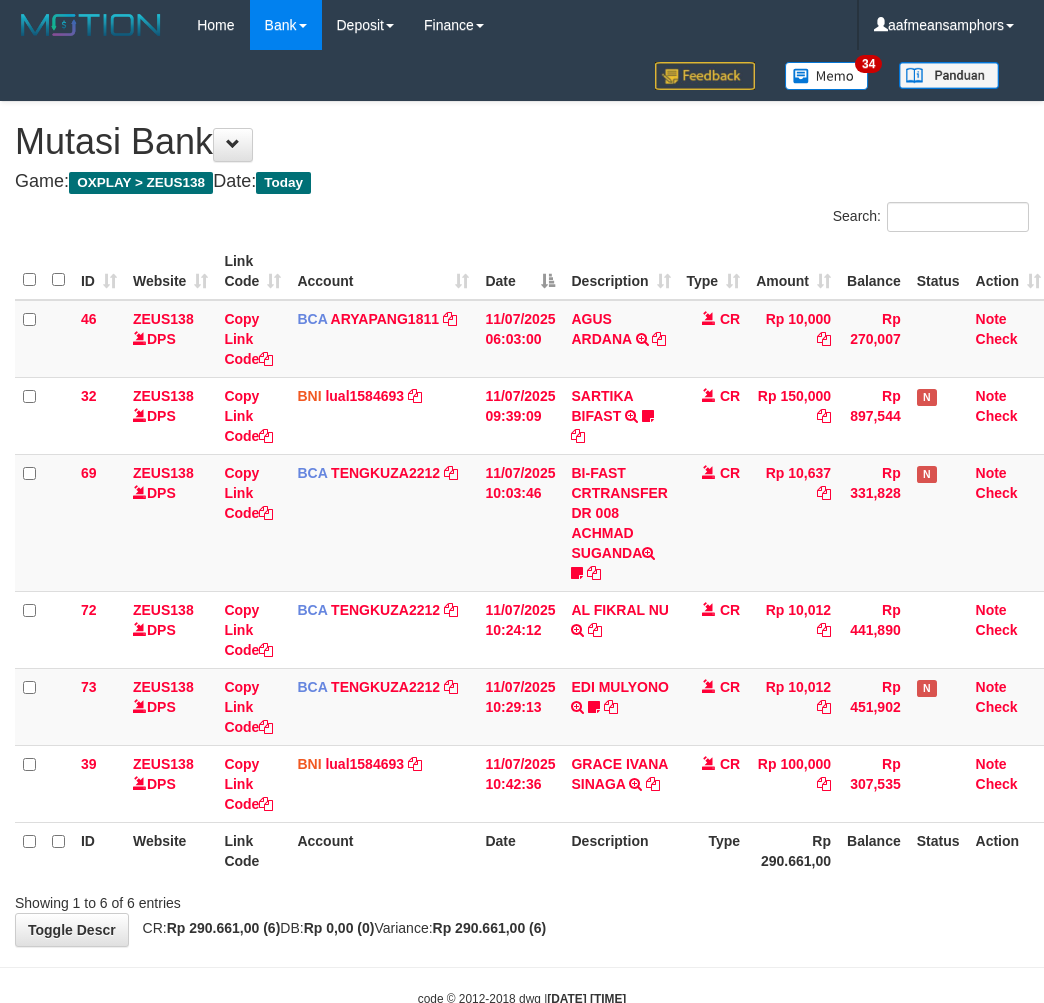 scroll, scrollTop: 0, scrollLeft: 0, axis: both 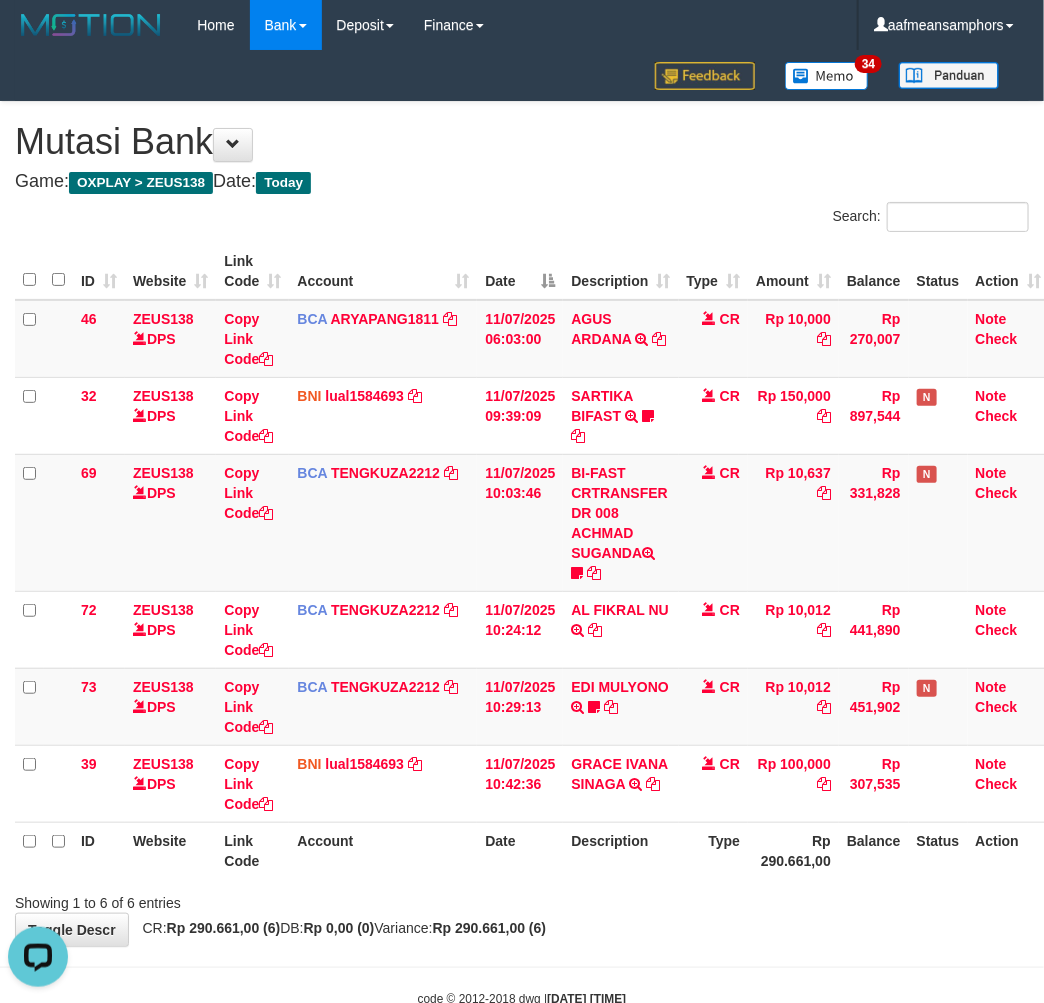 click on "Toggle navigation
Home
Bank
Account List
Load
By Website
Group
[OXPLAY]													ZEUS138
By Load Group (DPS)" at bounding box center [522, 529] 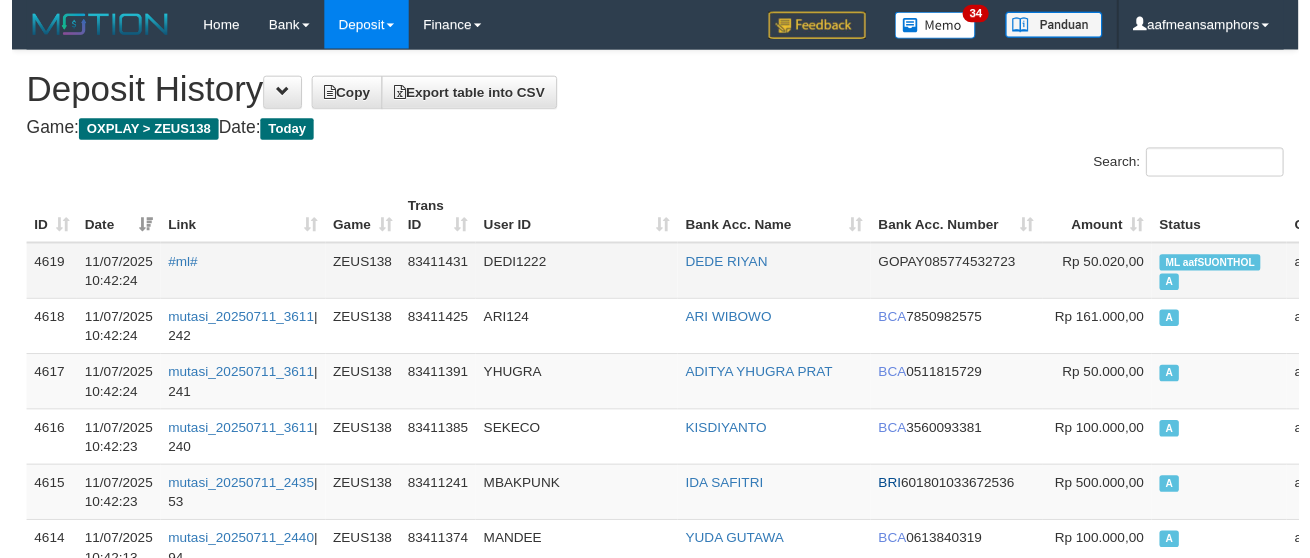 scroll, scrollTop: 112, scrollLeft: 0, axis: vertical 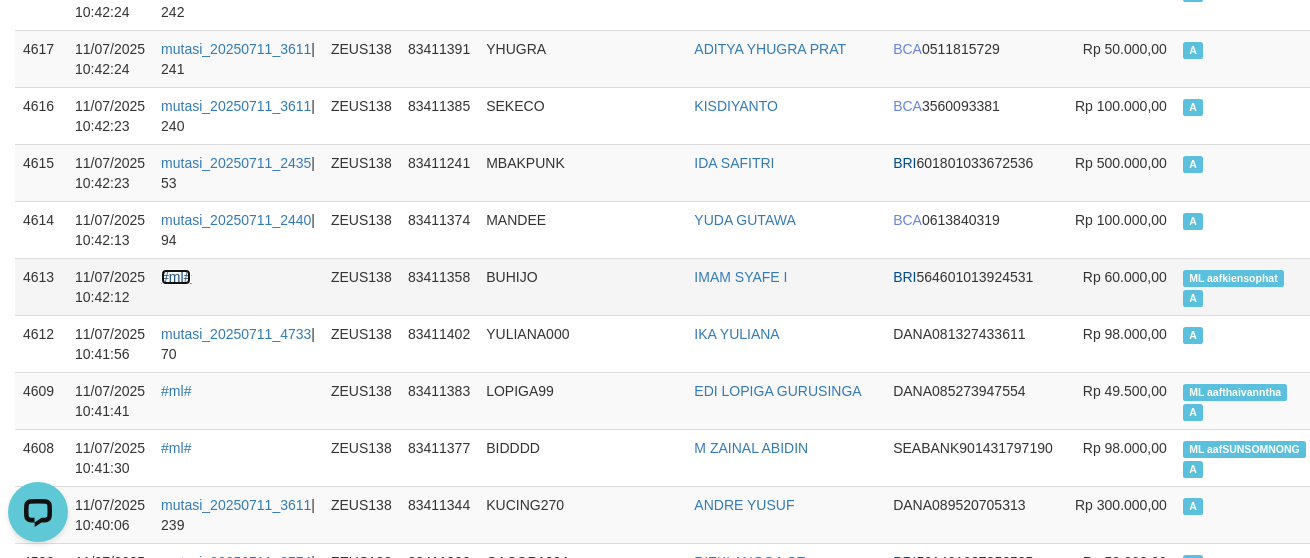 drag, startPoint x: 172, startPoint y: 275, endPoint x: 197, endPoint y: 262, distance: 28.178005 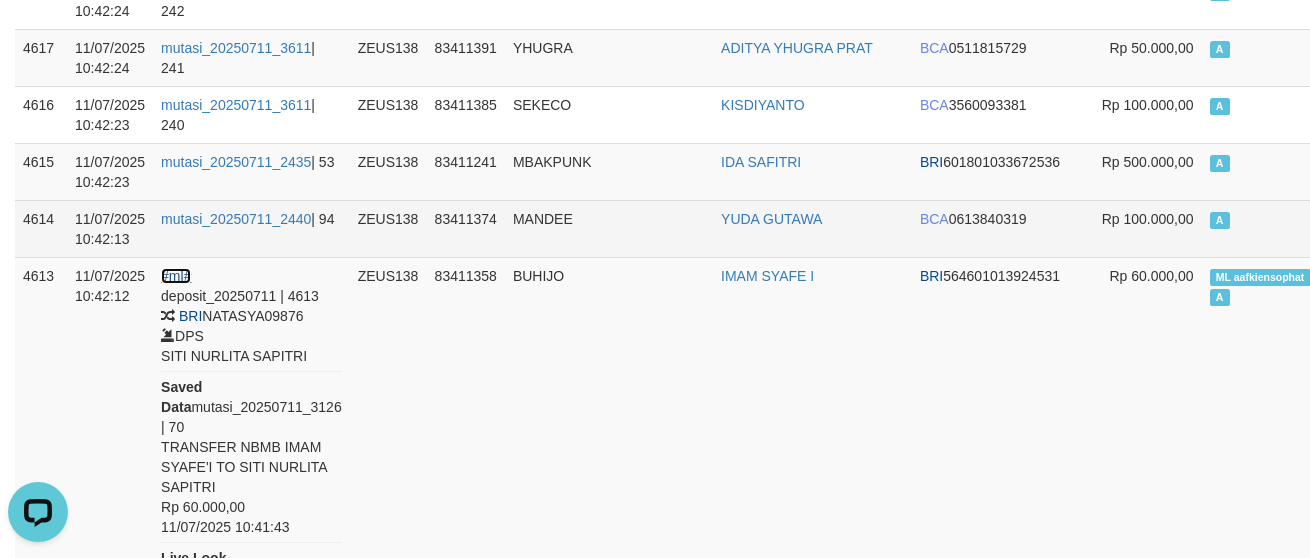 scroll, scrollTop: 445, scrollLeft: 0, axis: vertical 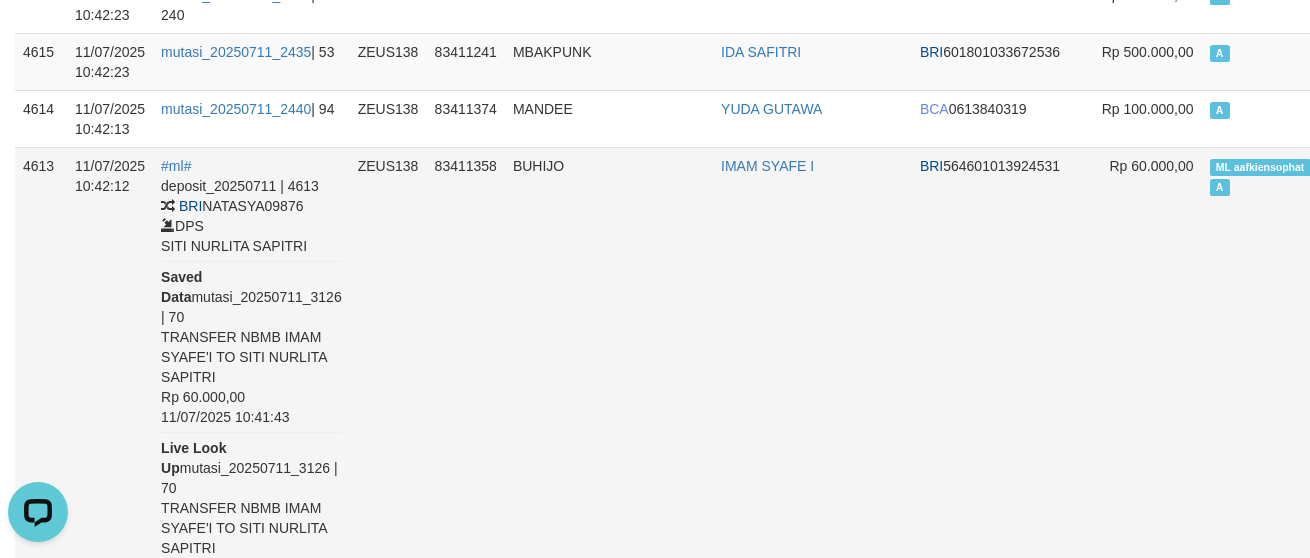 click on "BUHIJO" at bounding box center (609, 376) 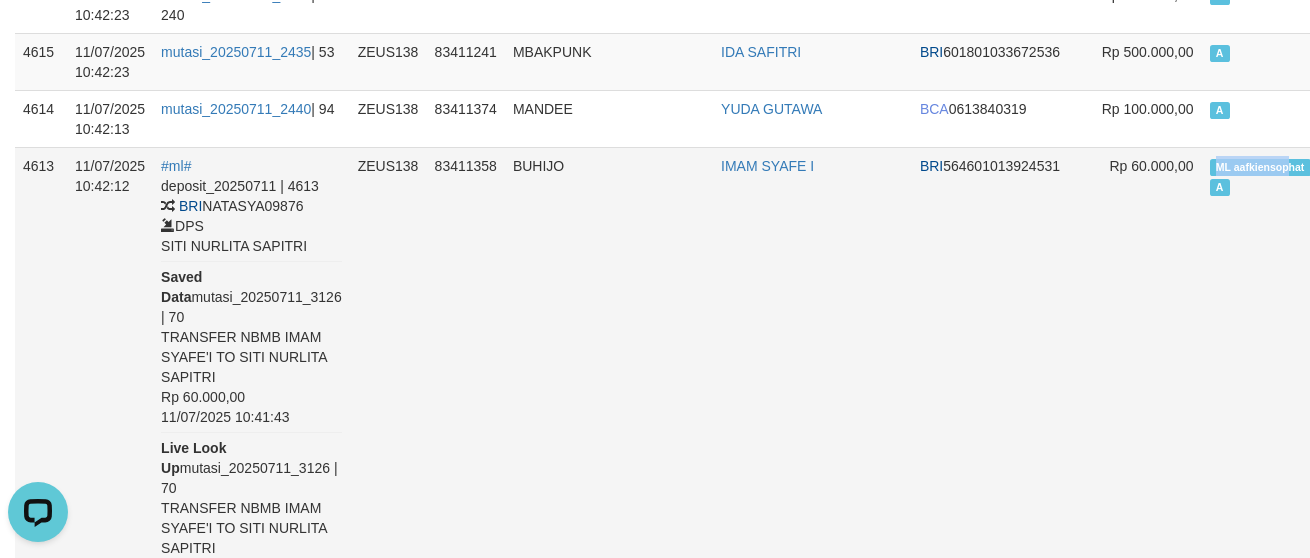 drag, startPoint x: 1143, startPoint y: 161, endPoint x: 1213, endPoint y: 161, distance: 70 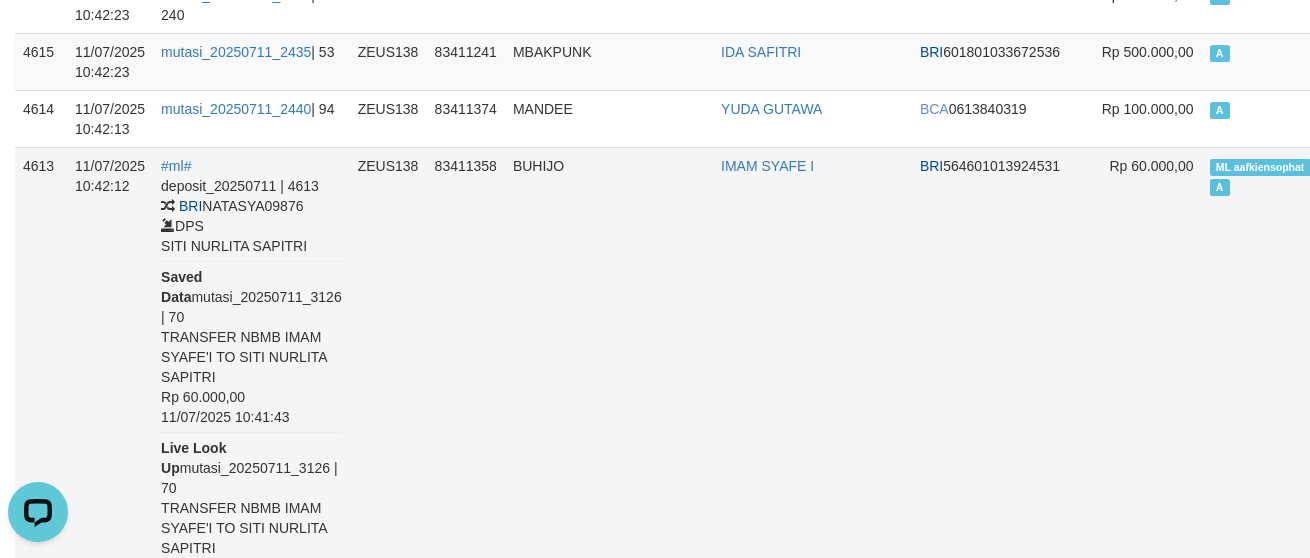 click on "ML aafkiensophat   A" at bounding box center [1271, 376] 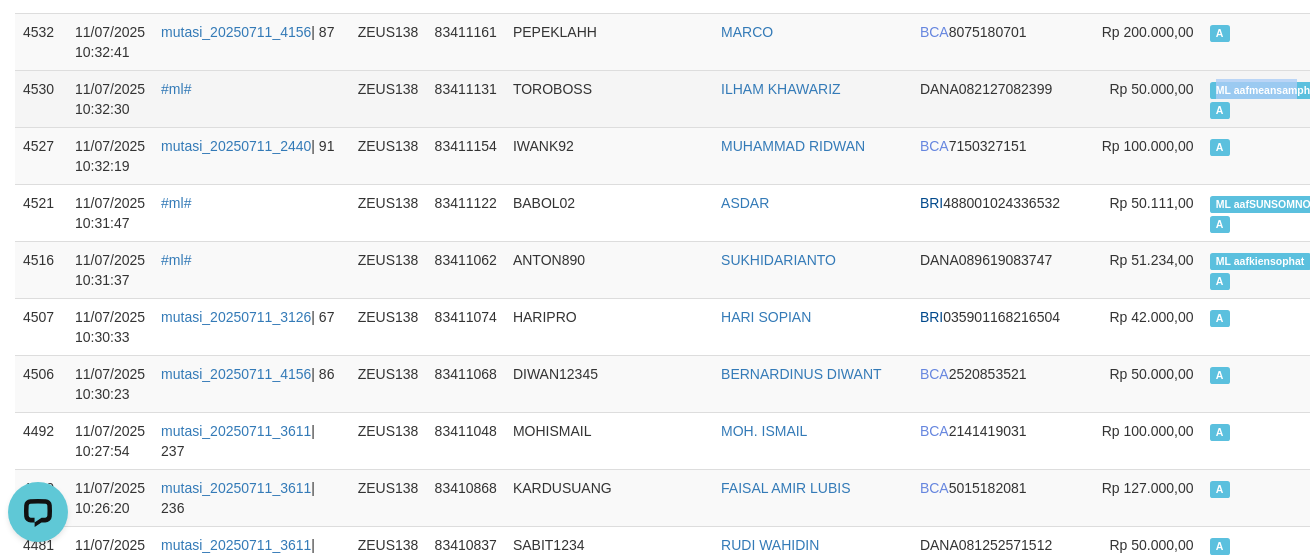 copy on "ML aafmeansam" 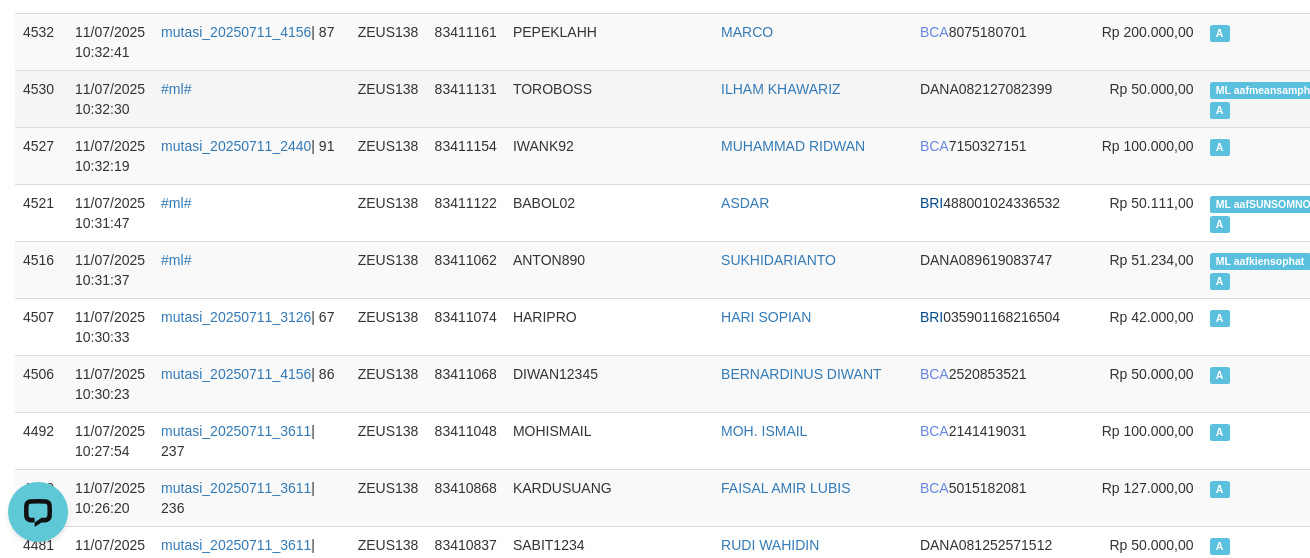 click on "ML aafmeansamphors   A" at bounding box center [1271, 98] 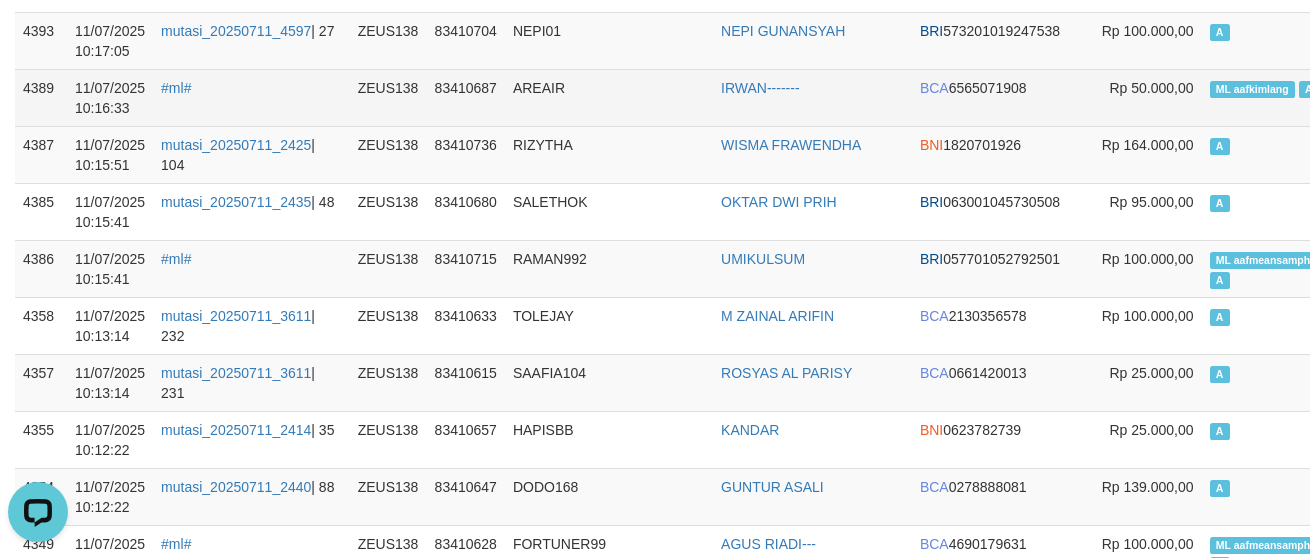 click on "ML aafkimlang   A" at bounding box center [1271, 97] 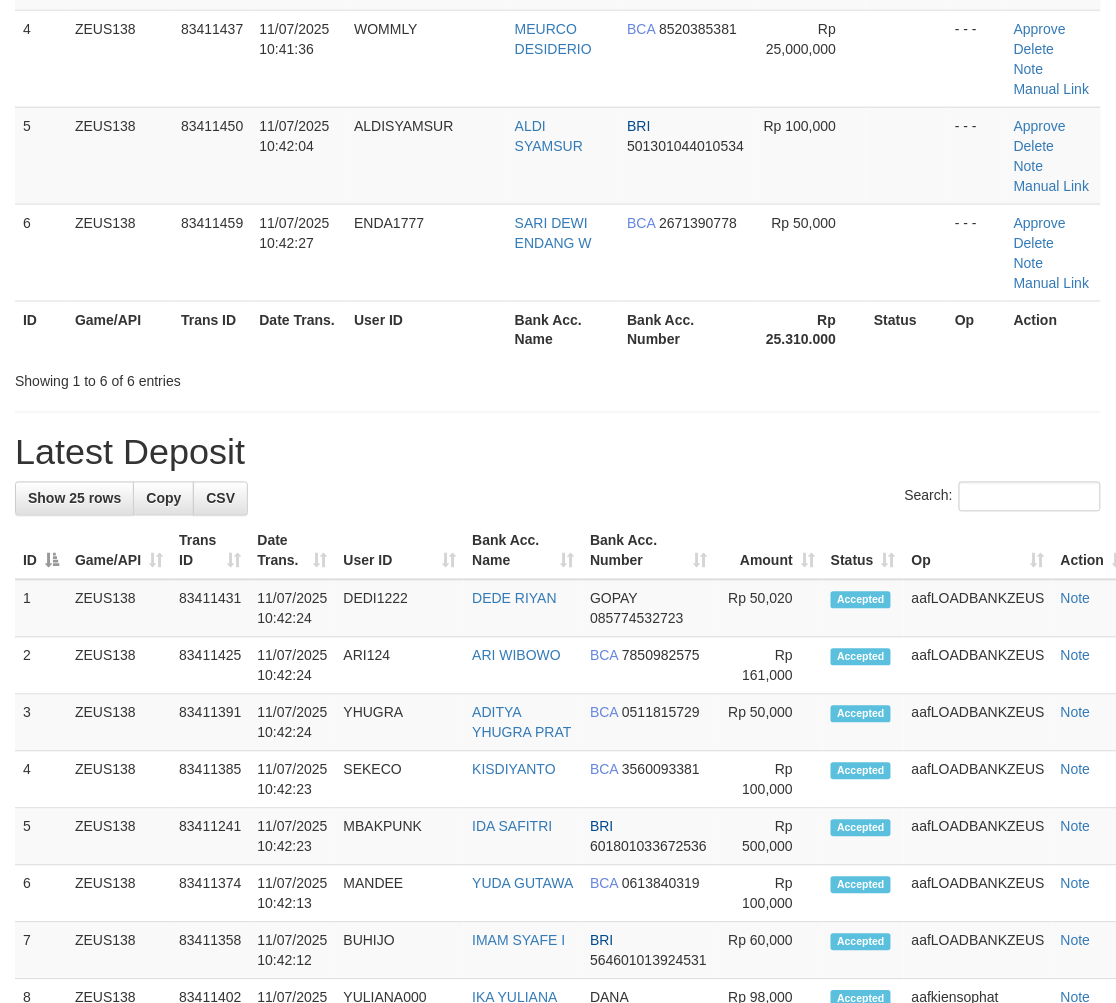 scroll, scrollTop: 396, scrollLeft: 0, axis: vertical 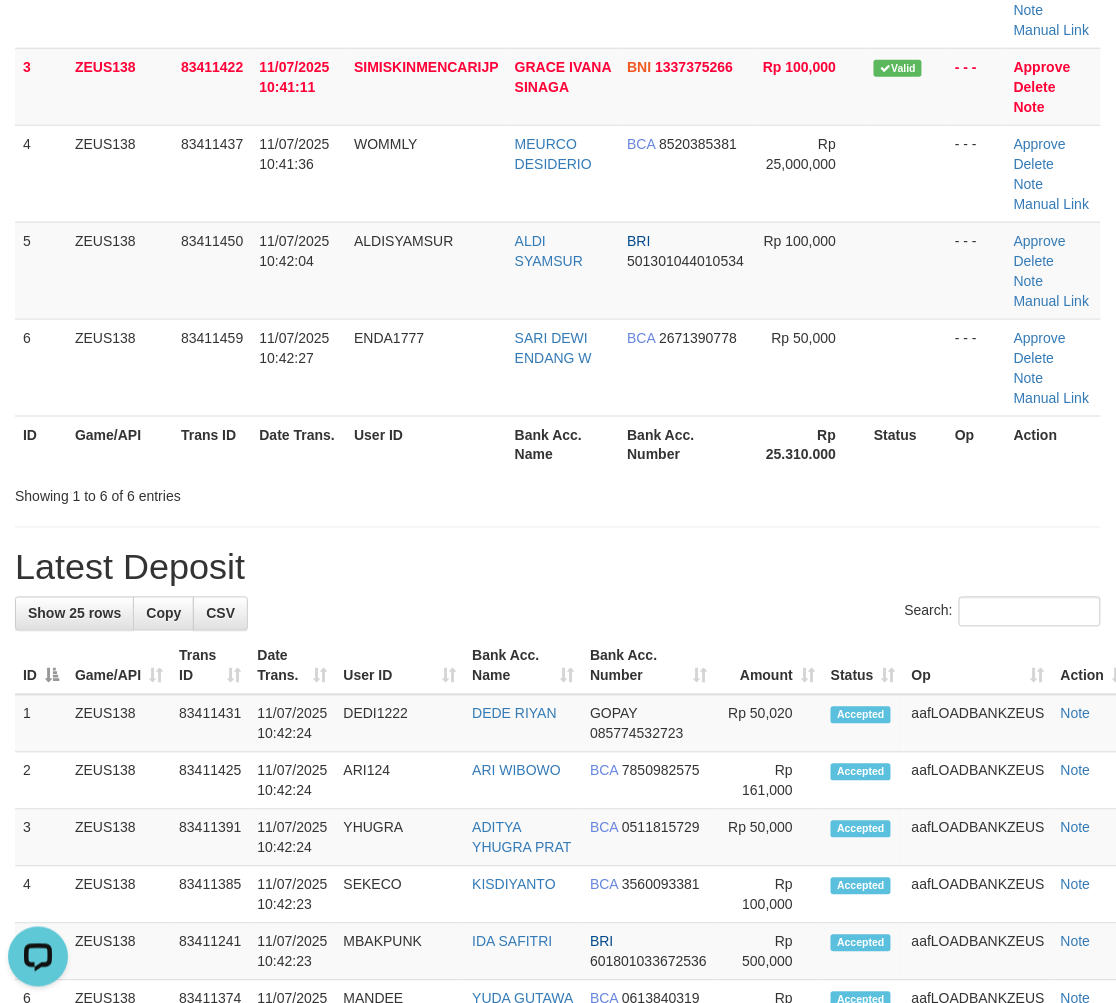 click on "Latest Deposit" at bounding box center [558, 568] 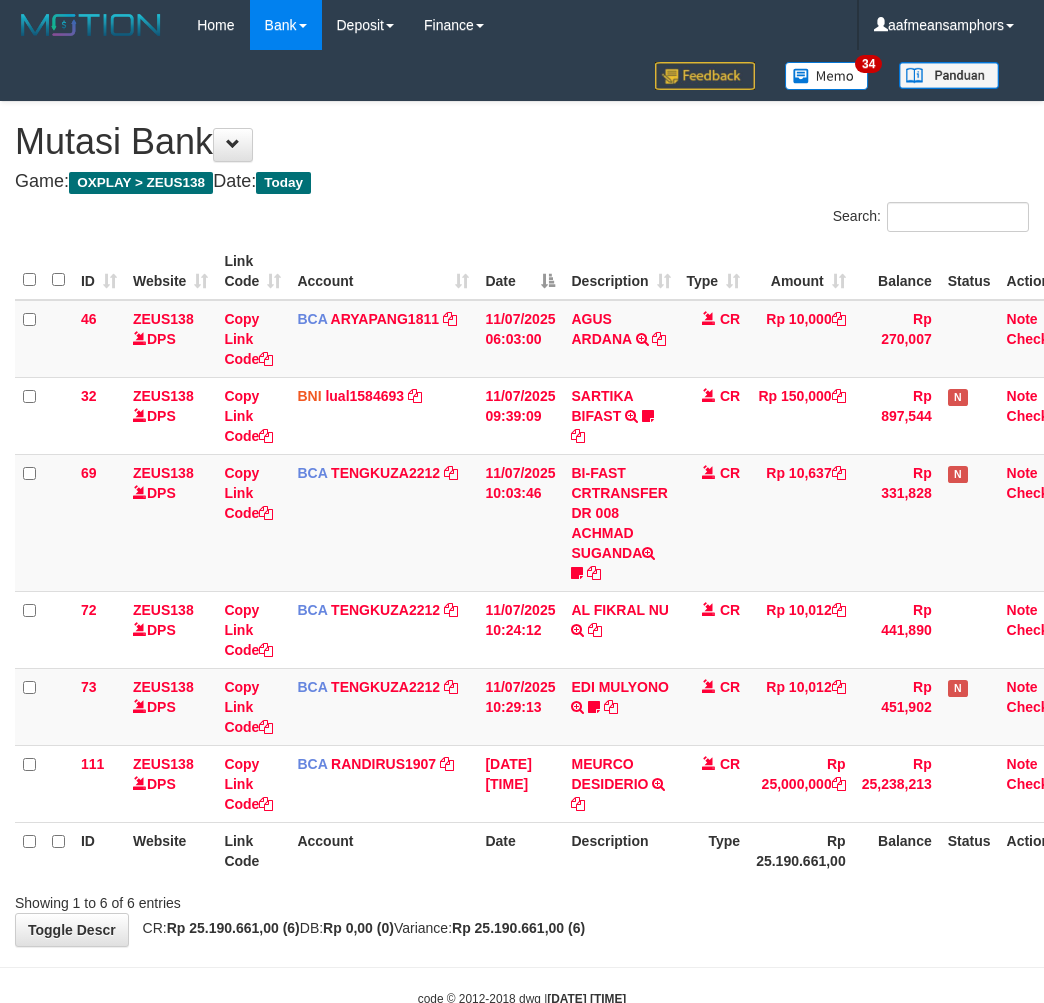 scroll, scrollTop: 0, scrollLeft: 0, axis: both 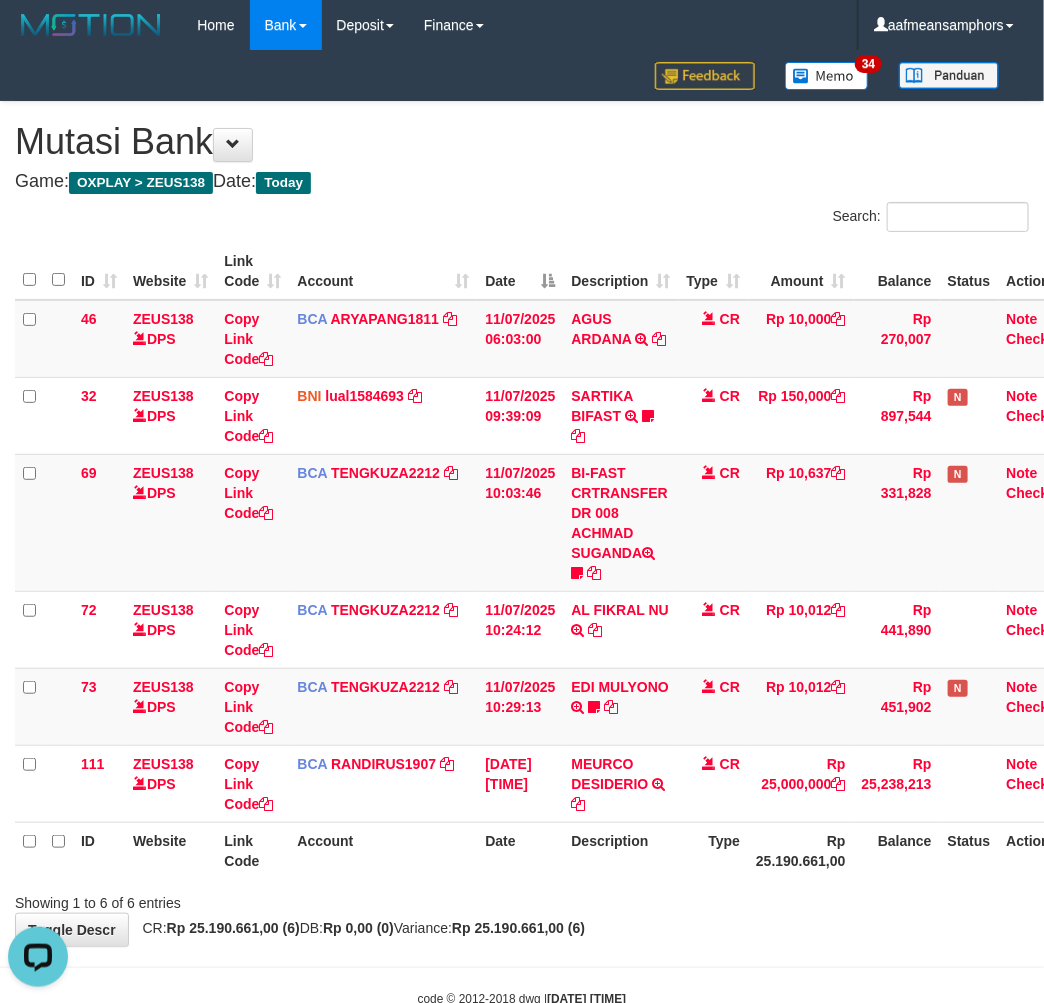 click on "**********" at bounding box center (522, 524) 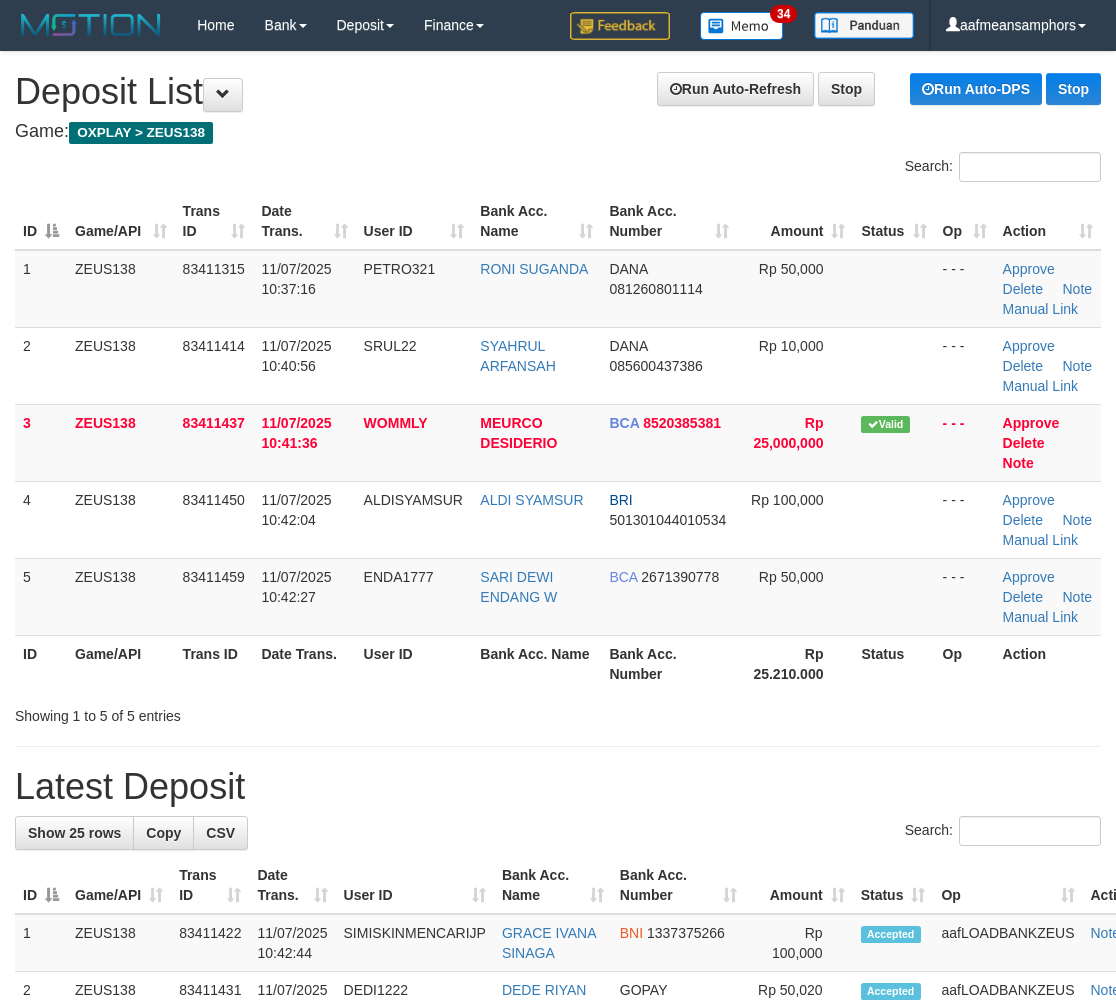 scroll, scrollTop: 491, scrollLeft: 0, axis: vertical 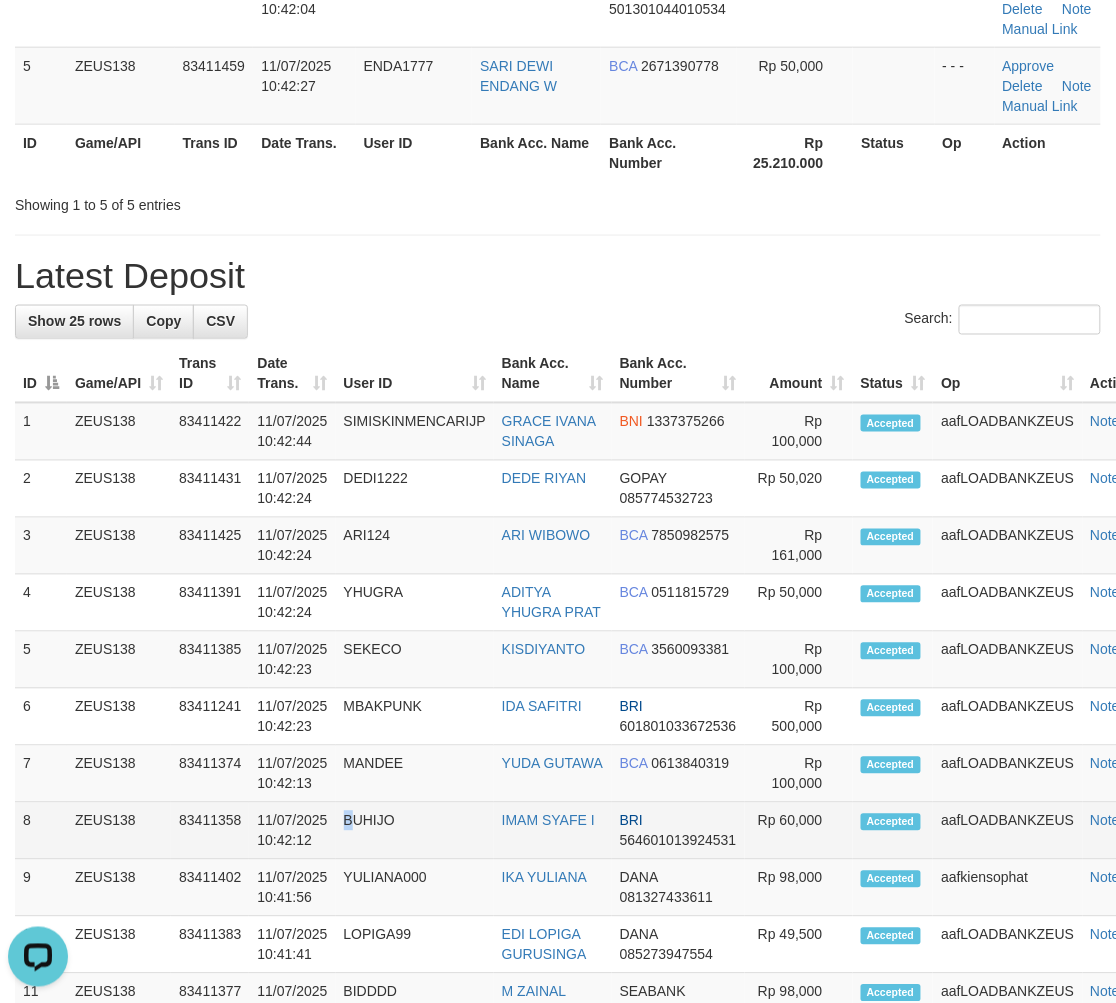 click on "8
ZEUS138
83411358
11/07/2025 10:42:12
BUHIJO
IMAM SYAFE I
BRI
564601013924531
Rp 60,000
Accepted
aafLOADBANKZEUS
Note" at bounding box center (589, 831) 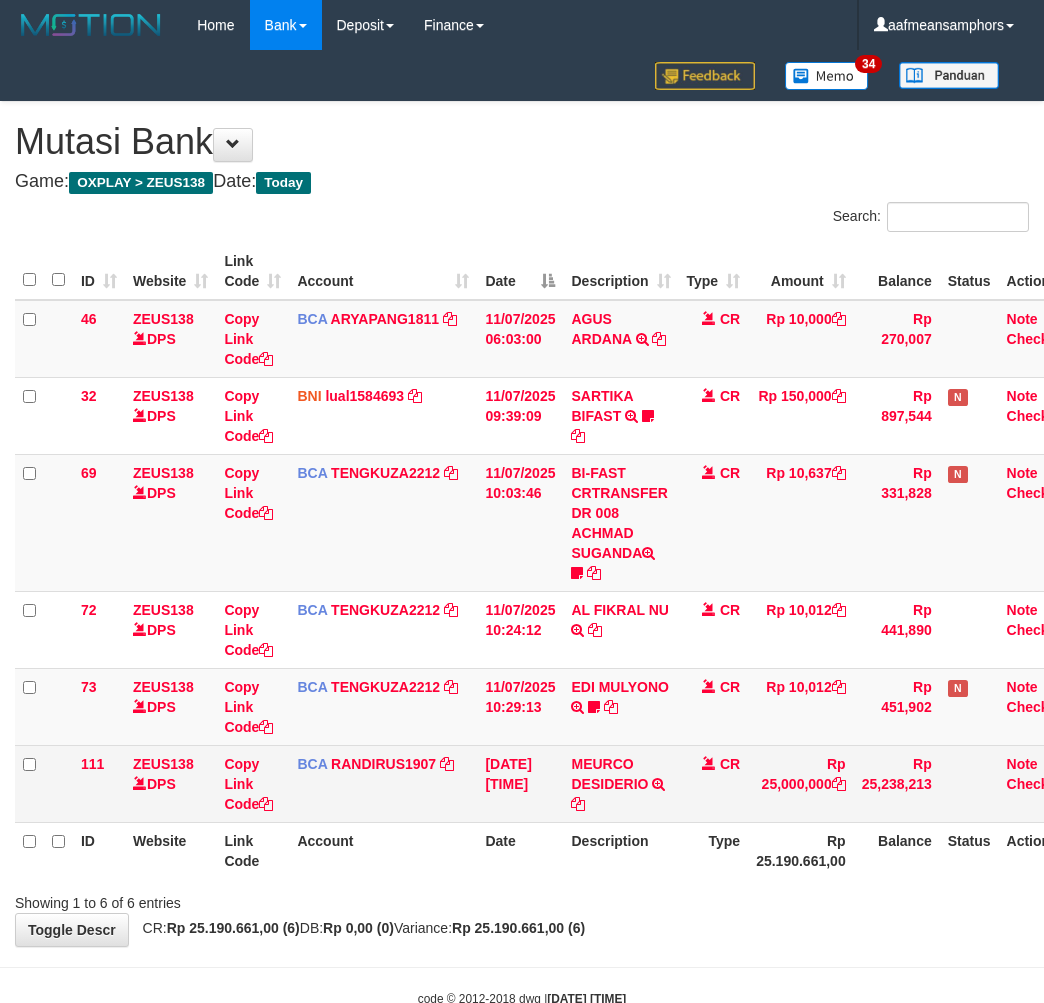 scroll, scrollTop: 0, scrollLeft: 0, axis: both 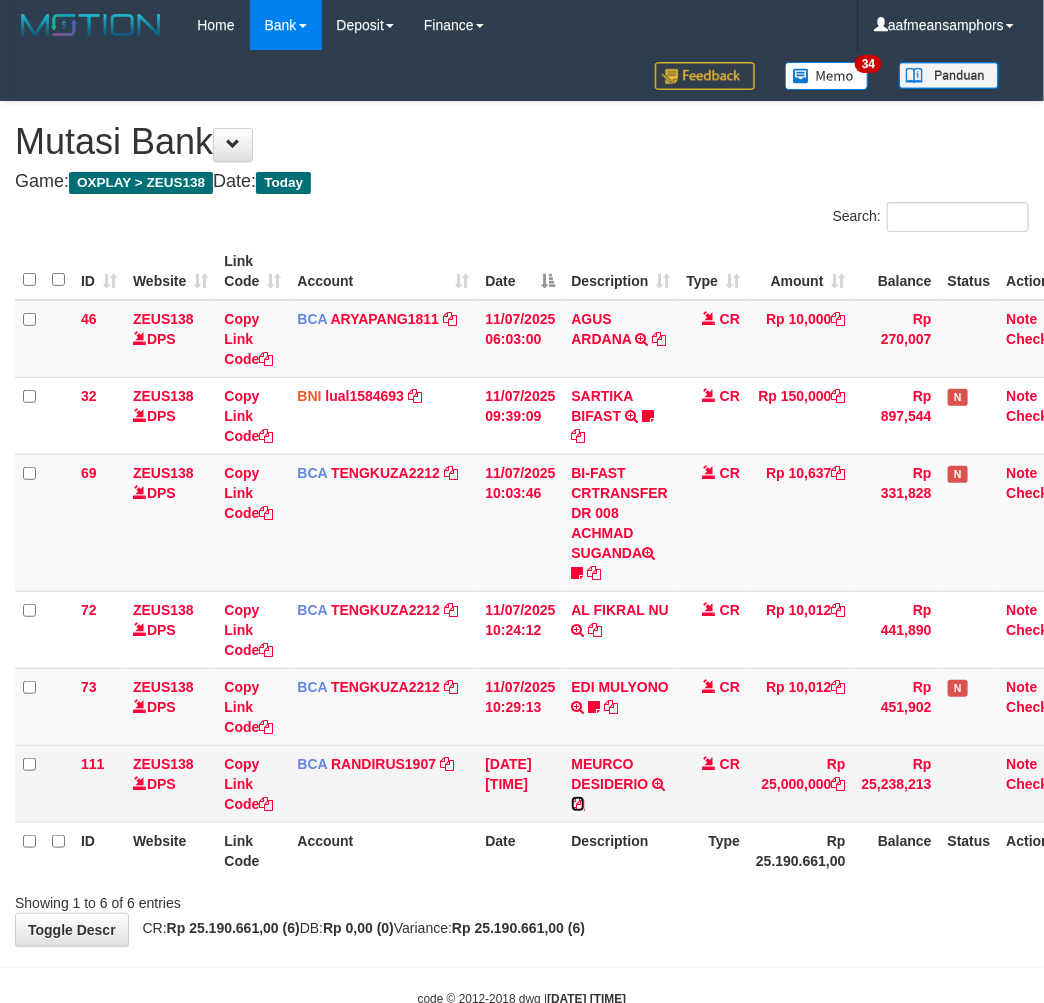 click at bounding box center (578, 804) 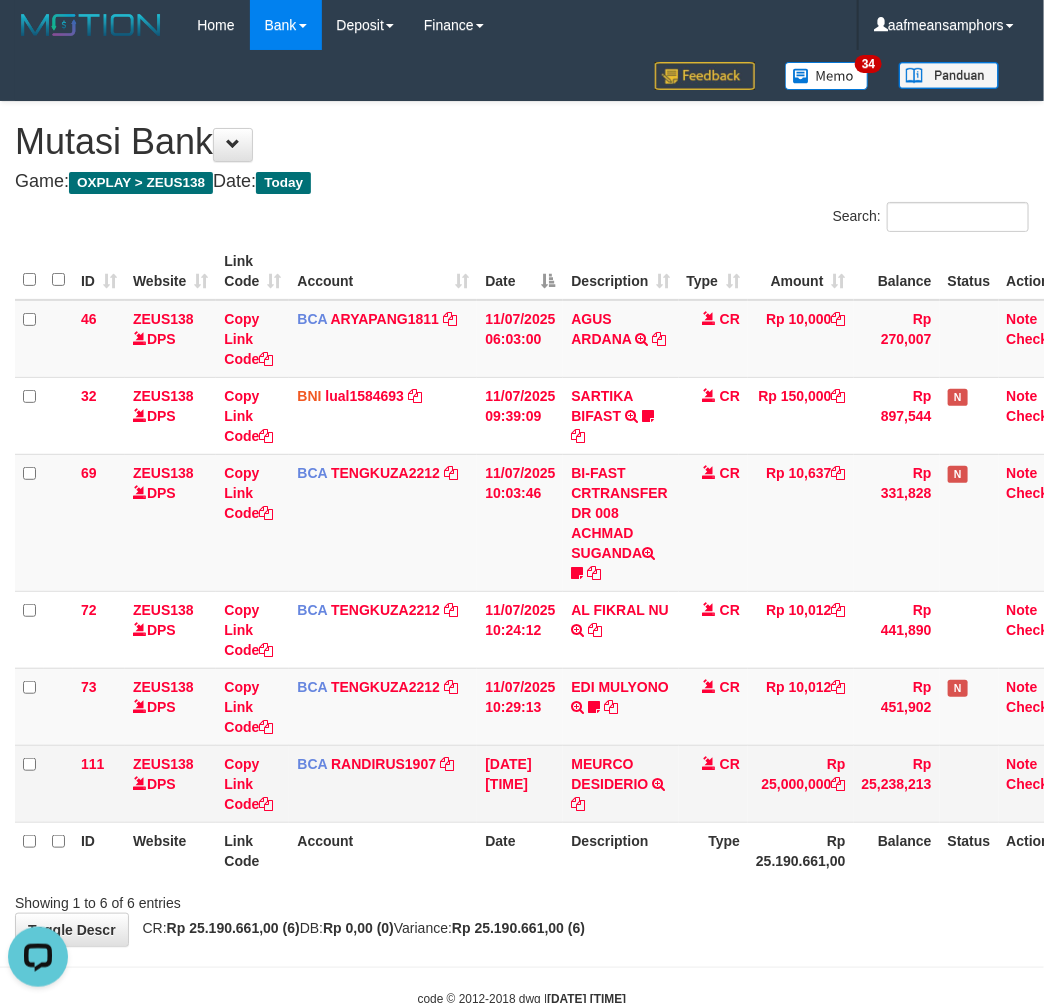 scroll, scrollTop: 0, scrollLeft: 0, axis: both 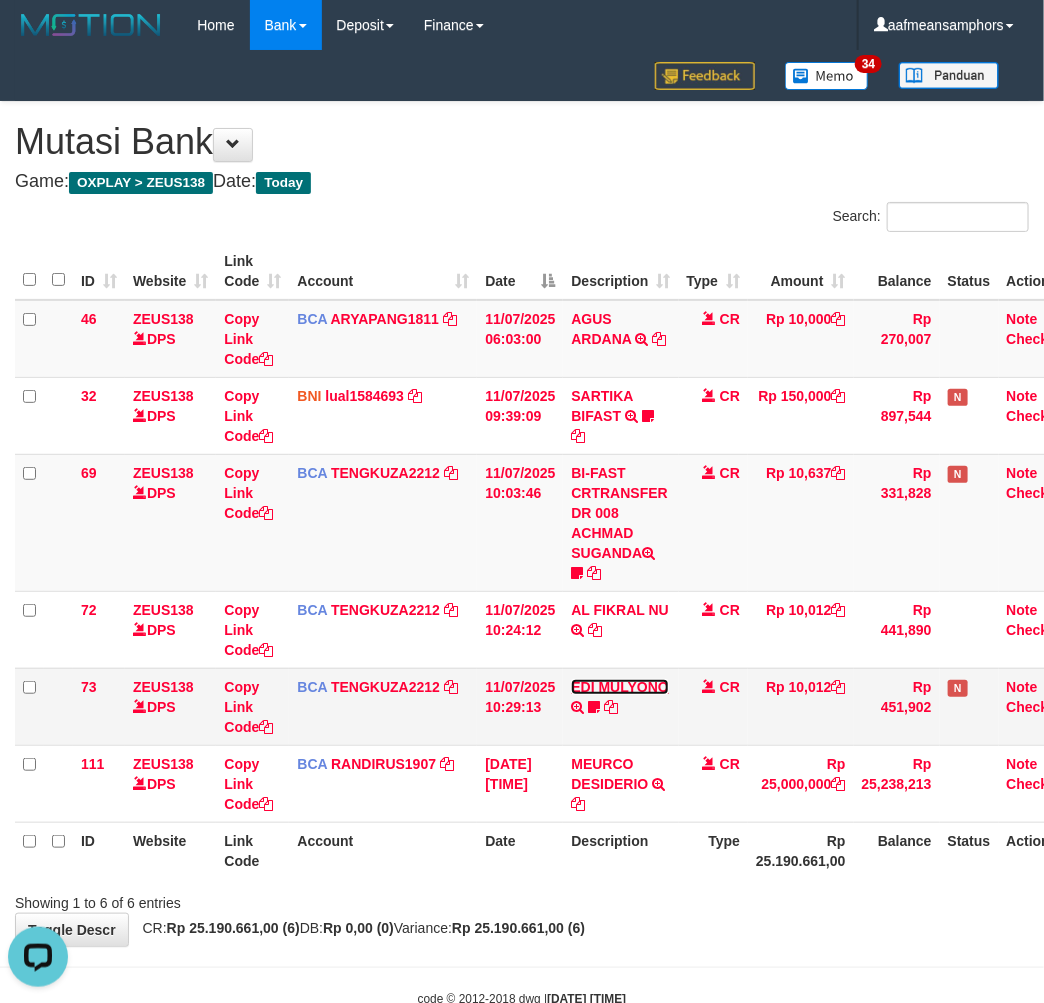 click on "EDI MULYONO" at bounding box center [620, 687] 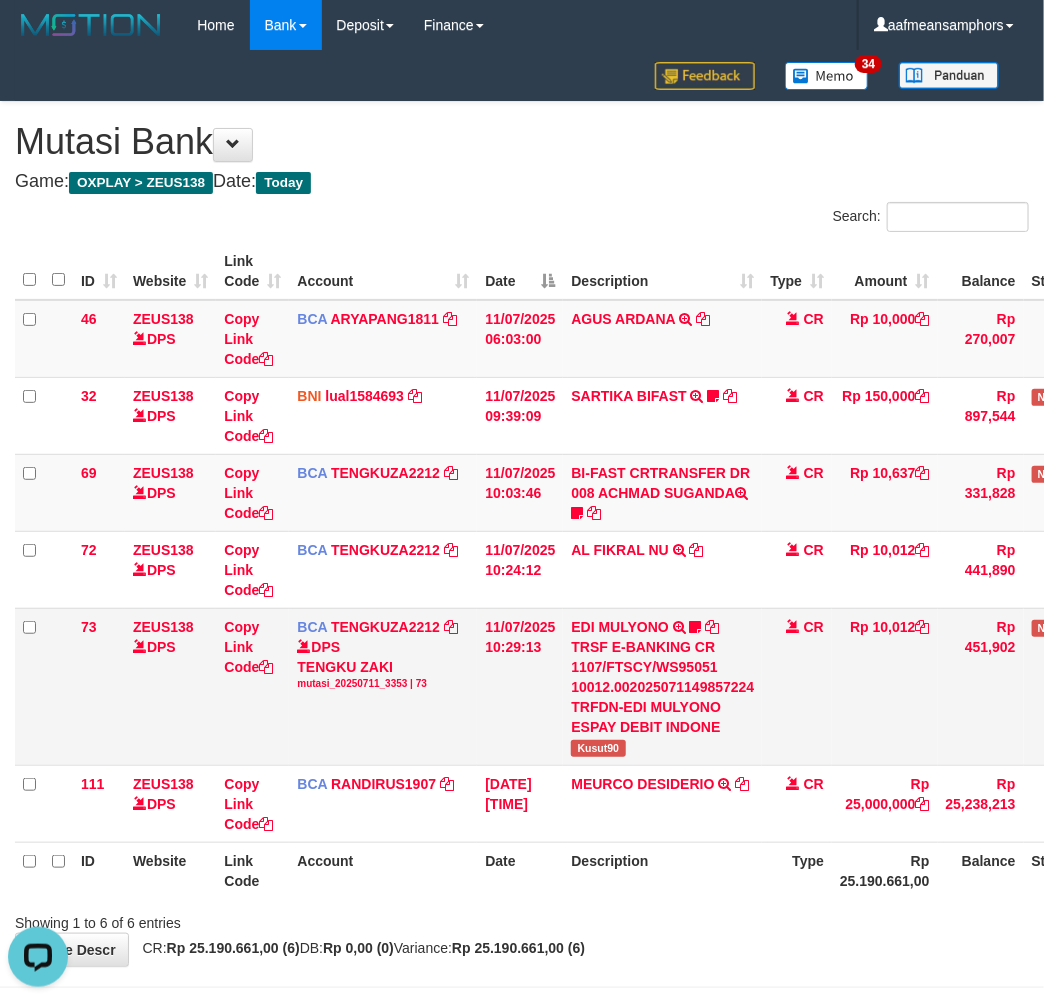 click on "Kusut90" at bounding box center (598, 748) 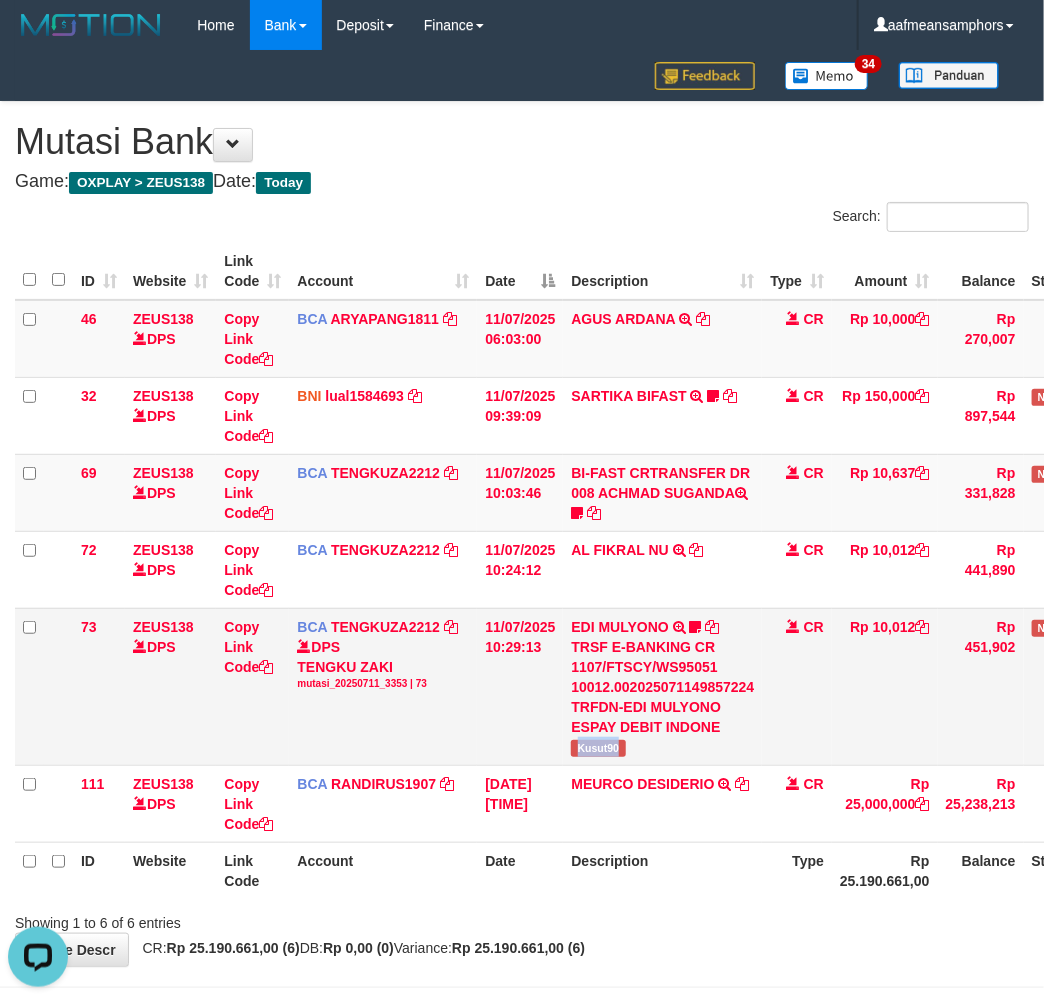 click on "Kusut90" at bounding box center (598, 748) 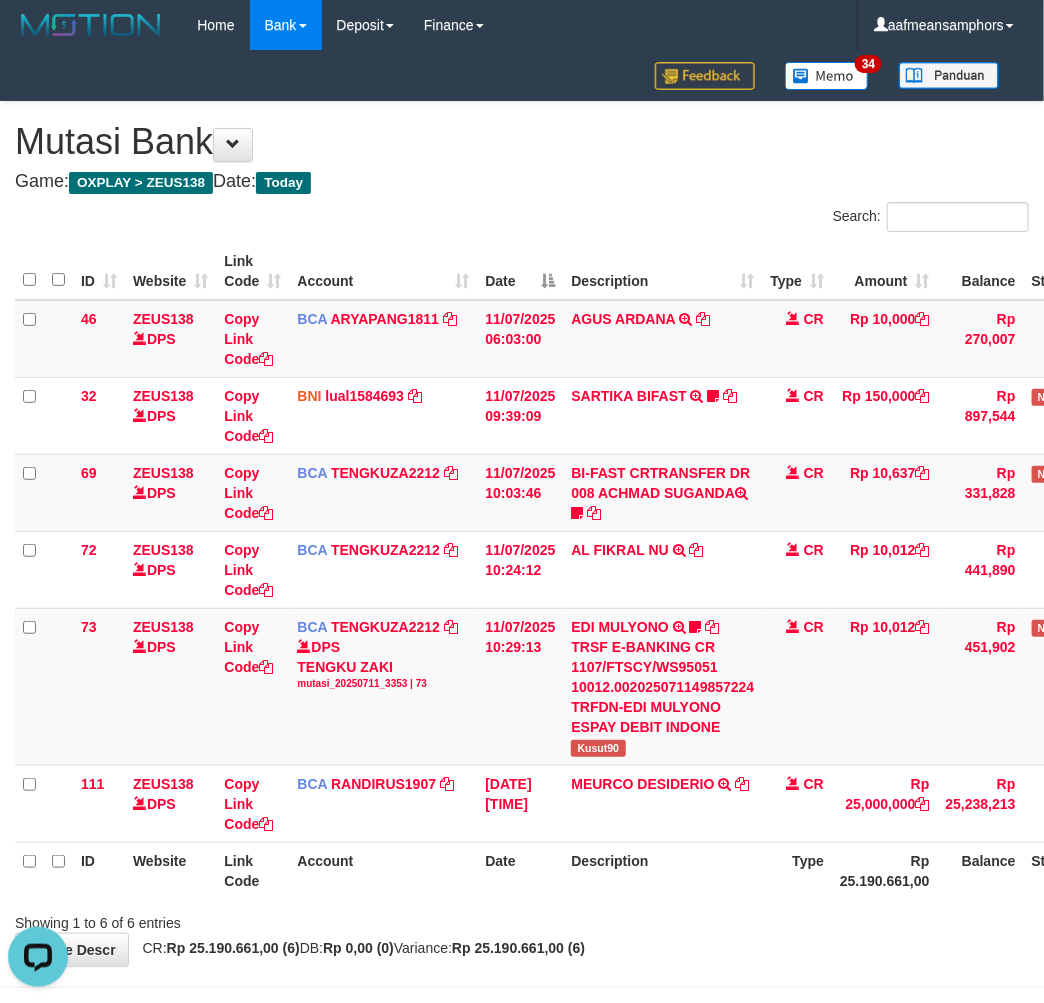 click on "Showing 1 to 6 of 6 entries" at bounding box center [522, 919] 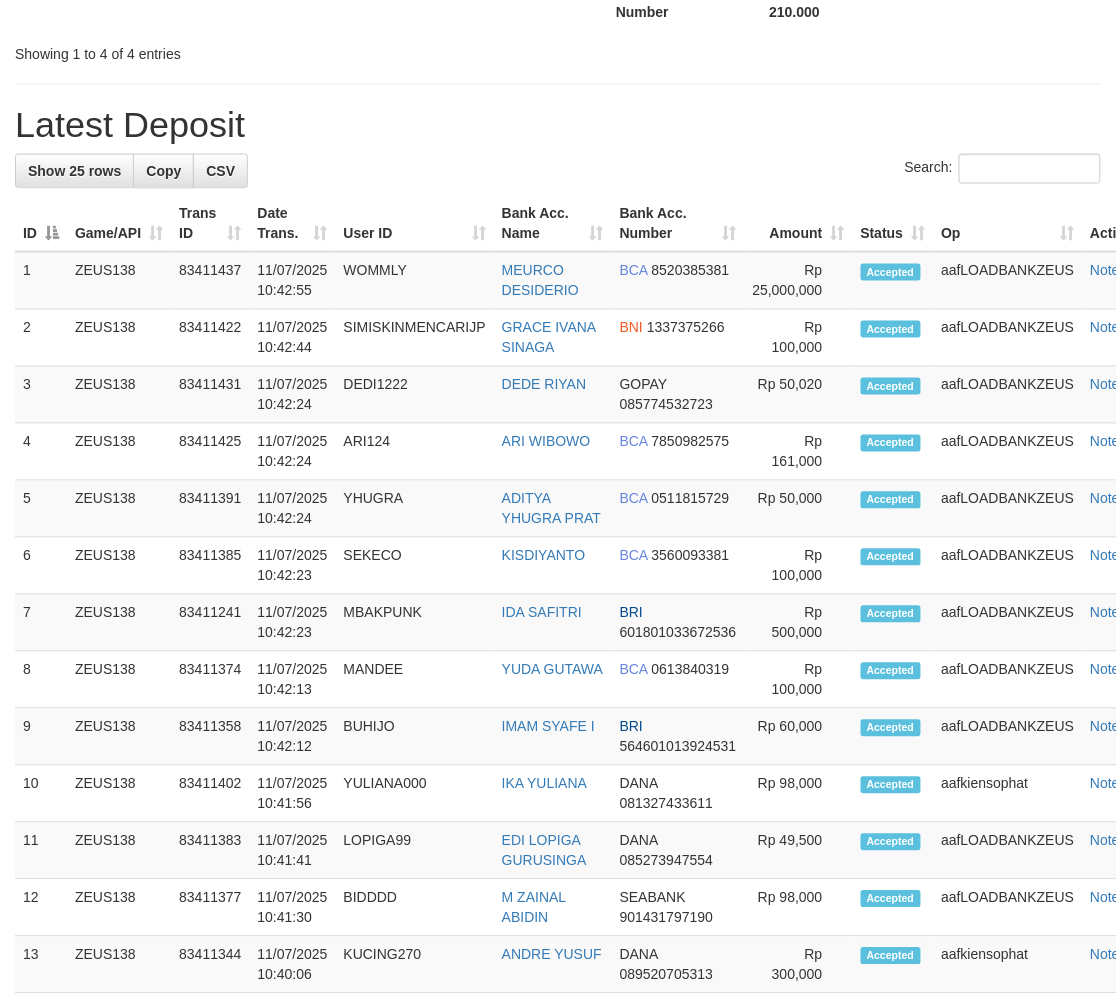 scroll, scrollTop: 511, scrollLeft: 0, axis: vertical 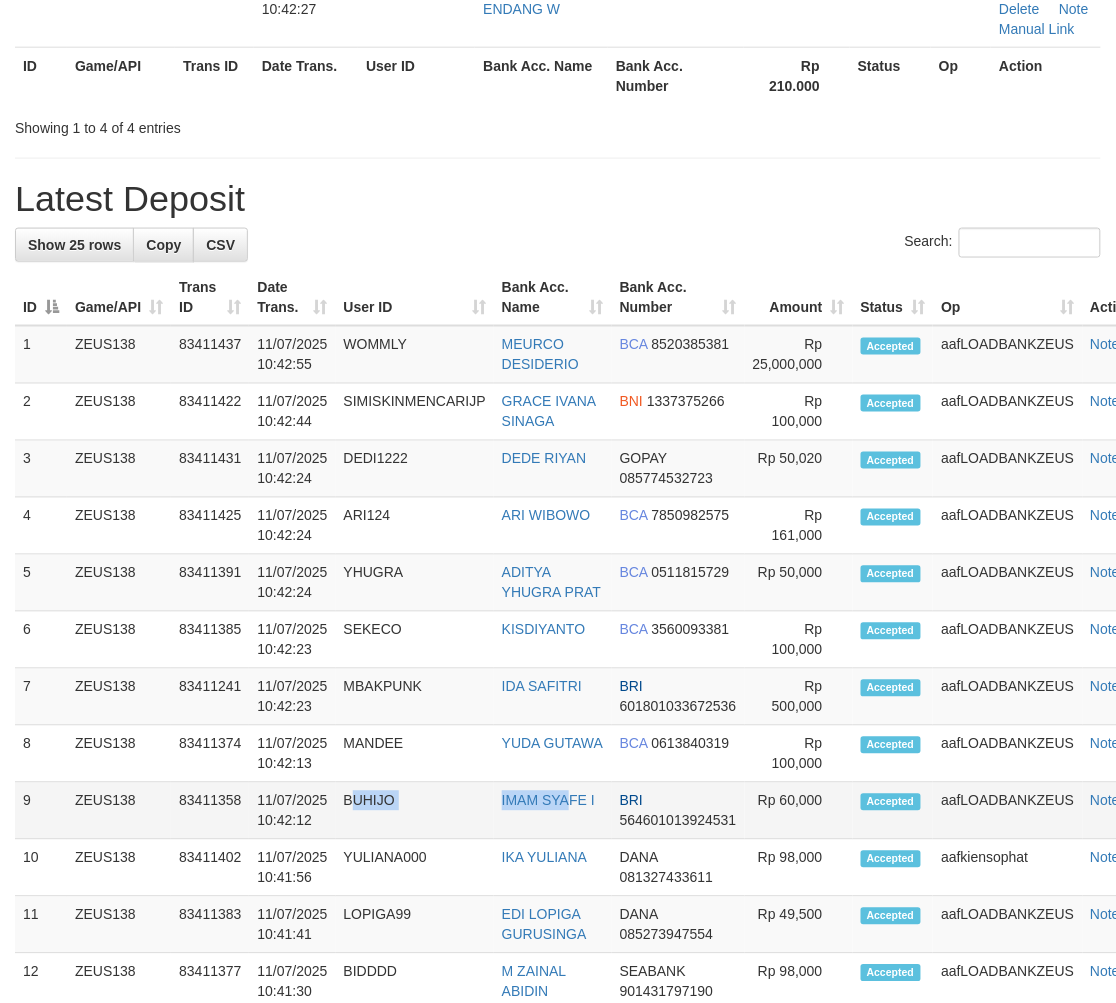 drag, startPoint x: 524, startPoint y: 815, endPoint x: 586, endPoint y: 813, distance: 62.03225 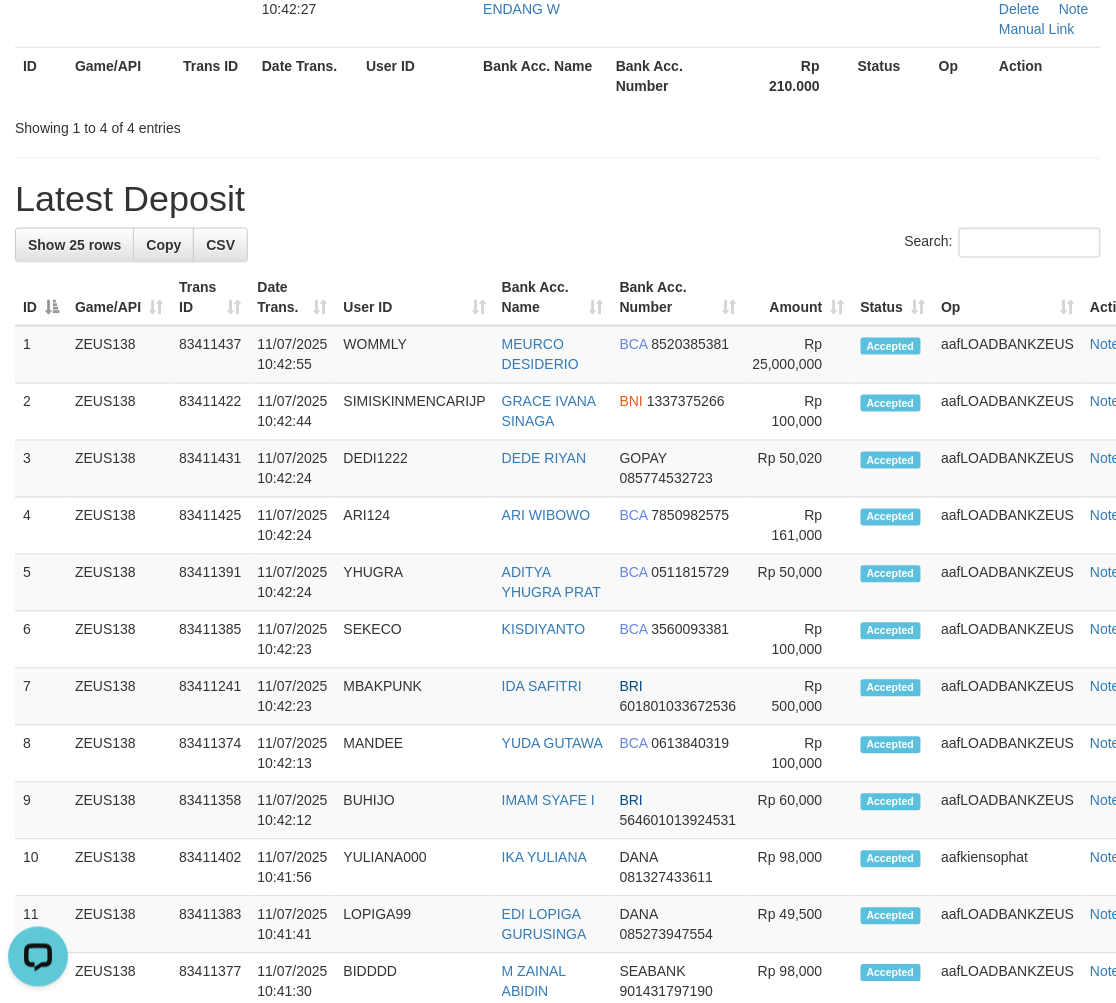 scroll, scrollTop: 0, scrollLeft: 0, axis: both 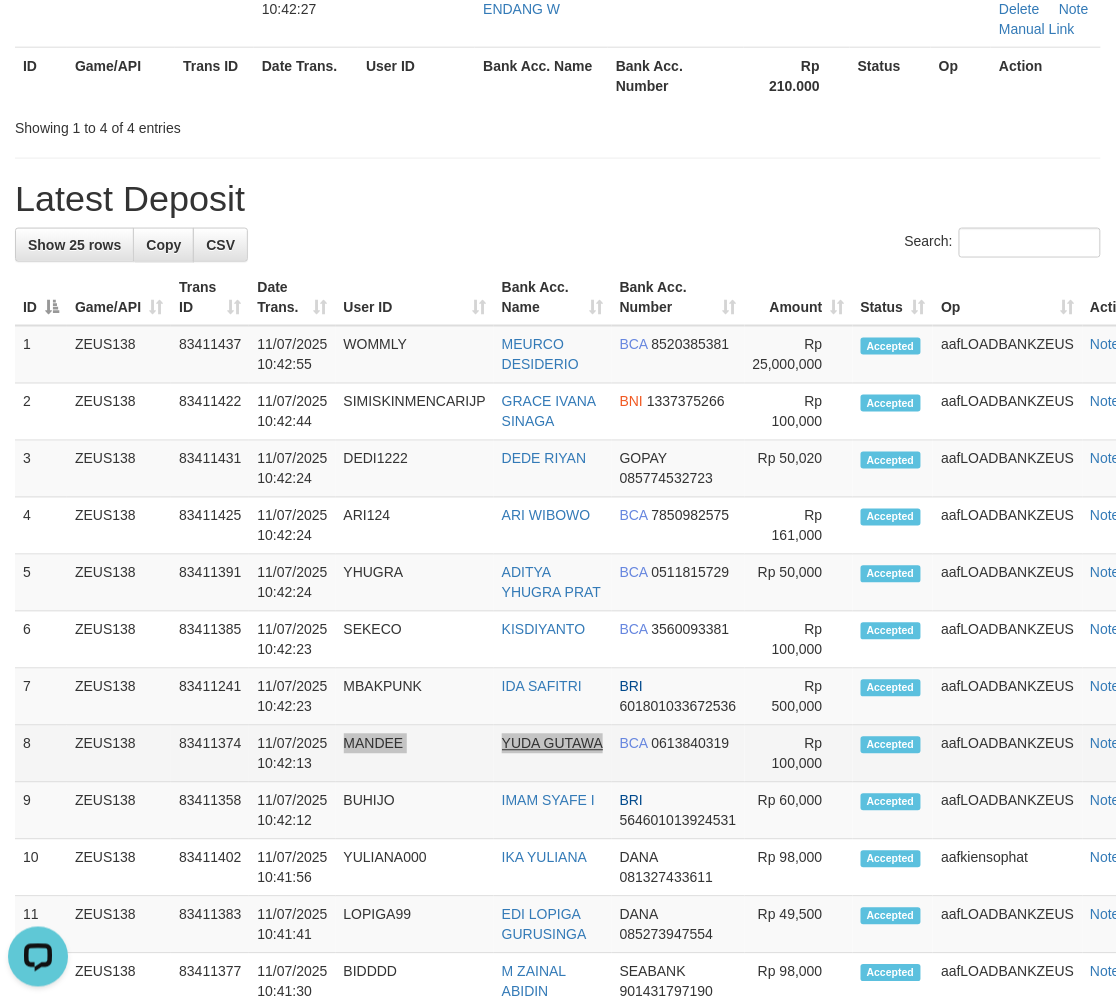 click on "8
ZEUS138
83411374
11/07/2025 10:42:13
MANDEE
YUDA GUTAWA
BCA
0613840319
Rp 100,000
Accepted
aafLOADBANKZEUS
Note" at bounding box center [589, 754] 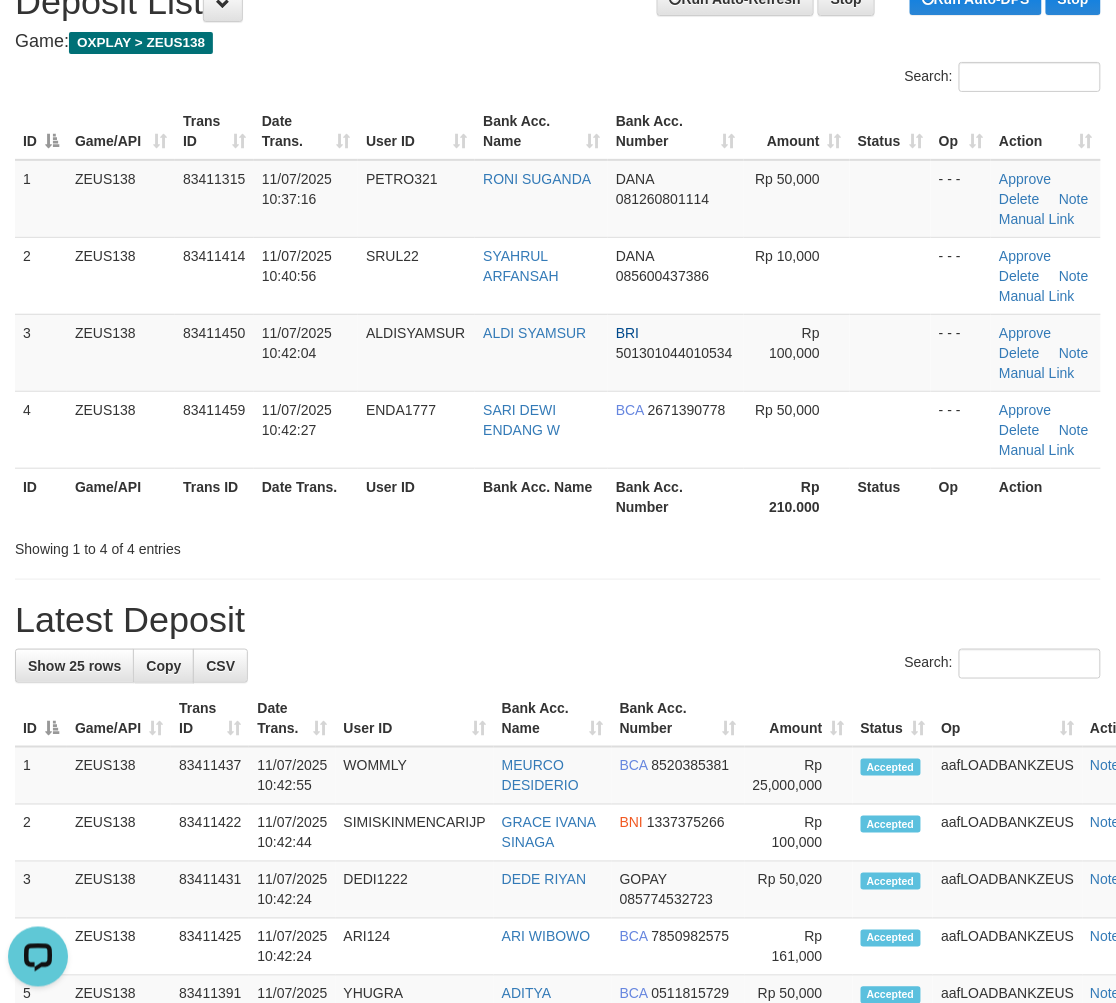 scroll, scrollTop: 0, scrollLeft: 0, axis: both 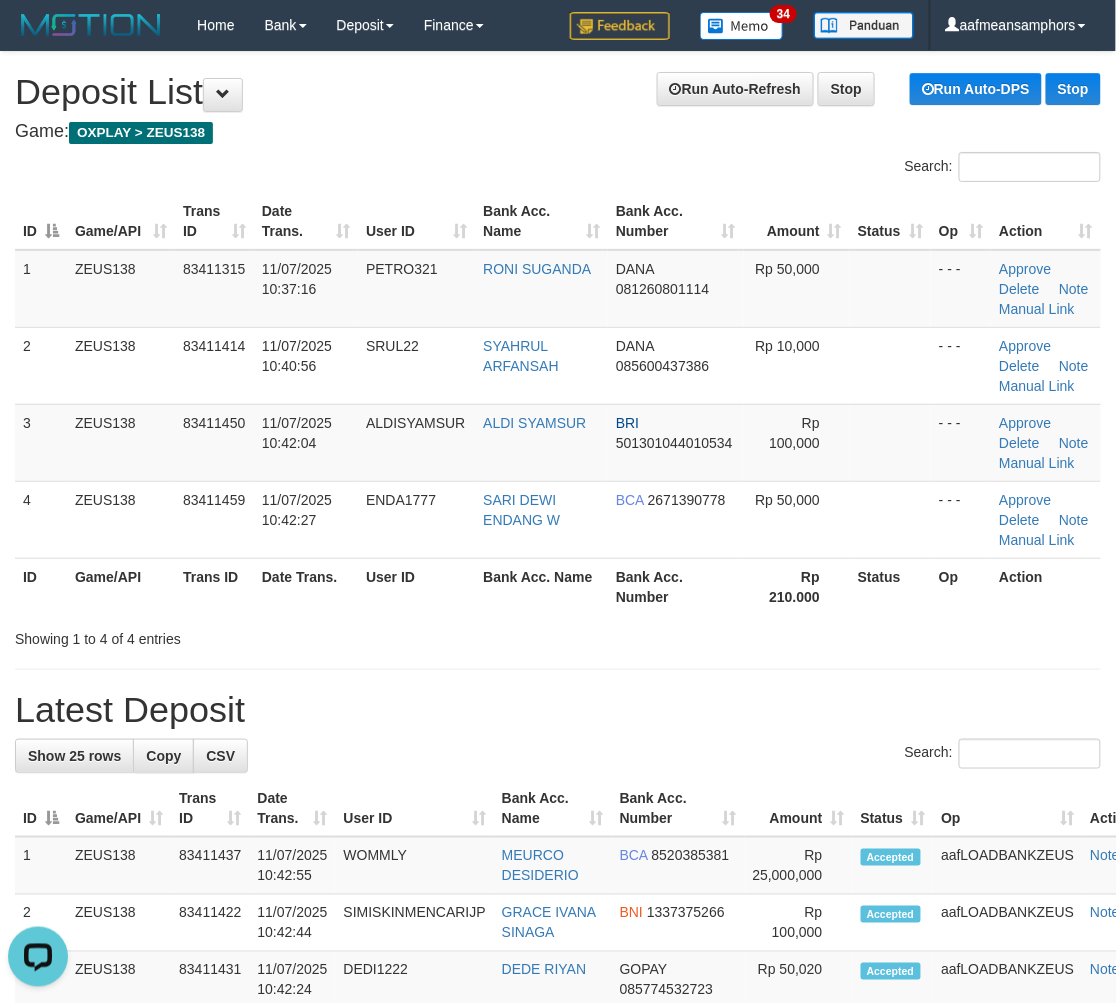 click on "Latest Deposit" at bounding box center [558, 710] 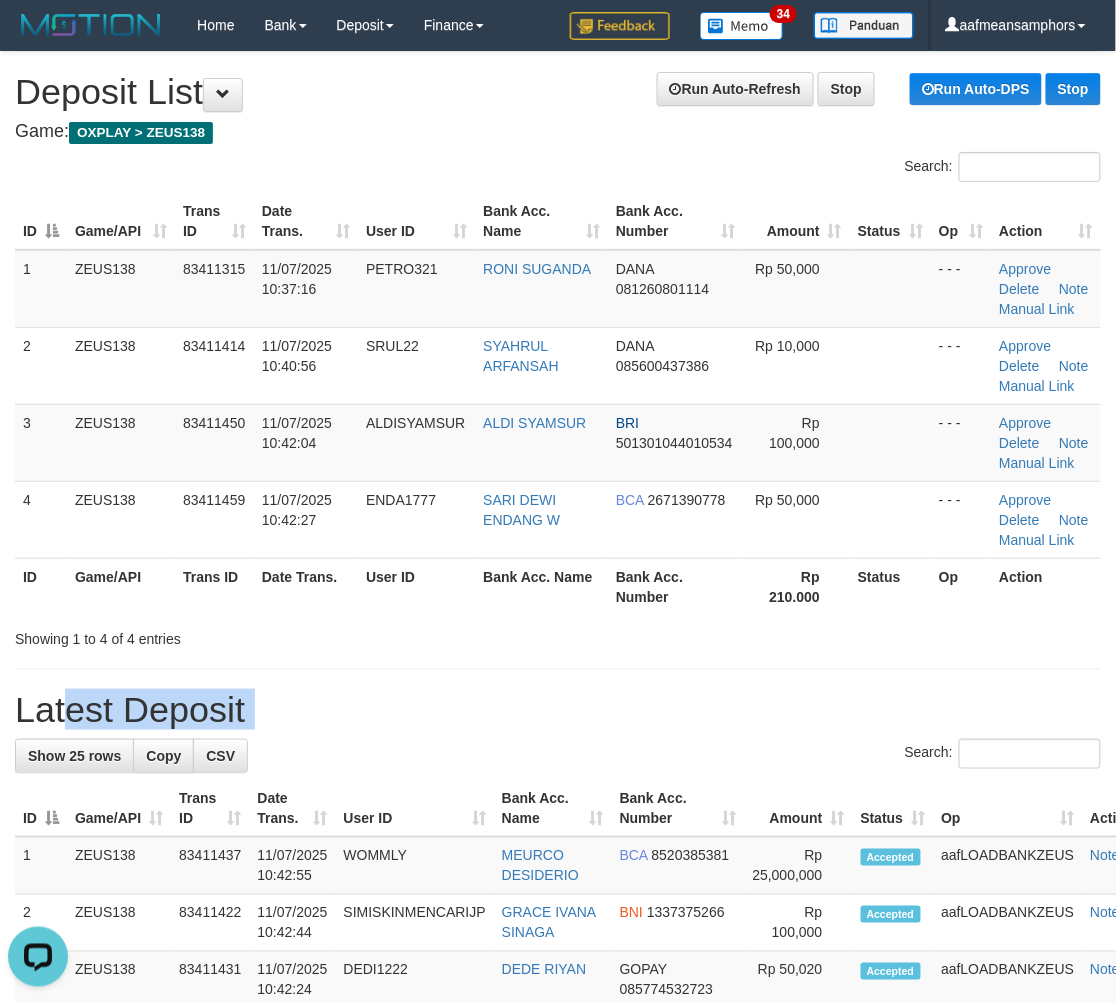 click on "Latest Deposit" at bounding box center (558, 710) 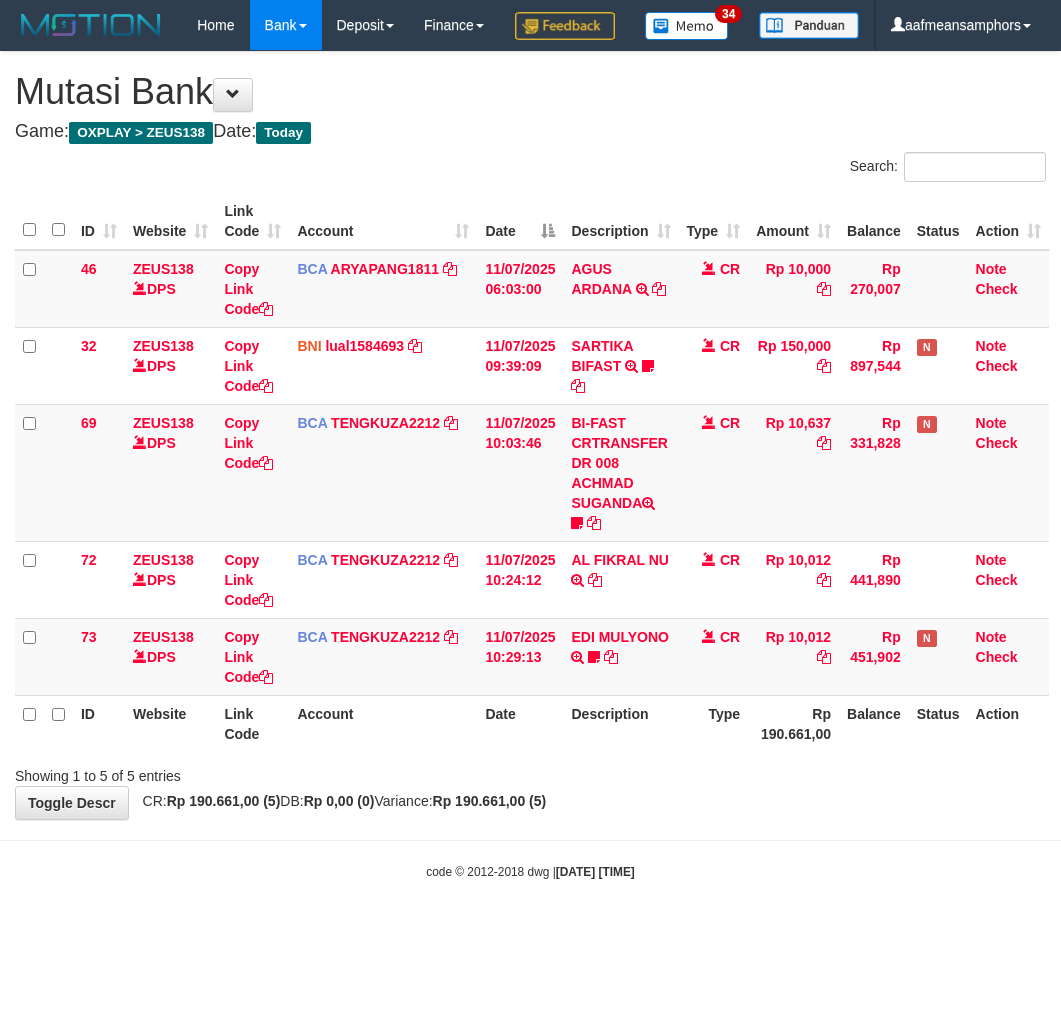 scroll, scrollTop: 0, scrollLeft: 0, axis: both 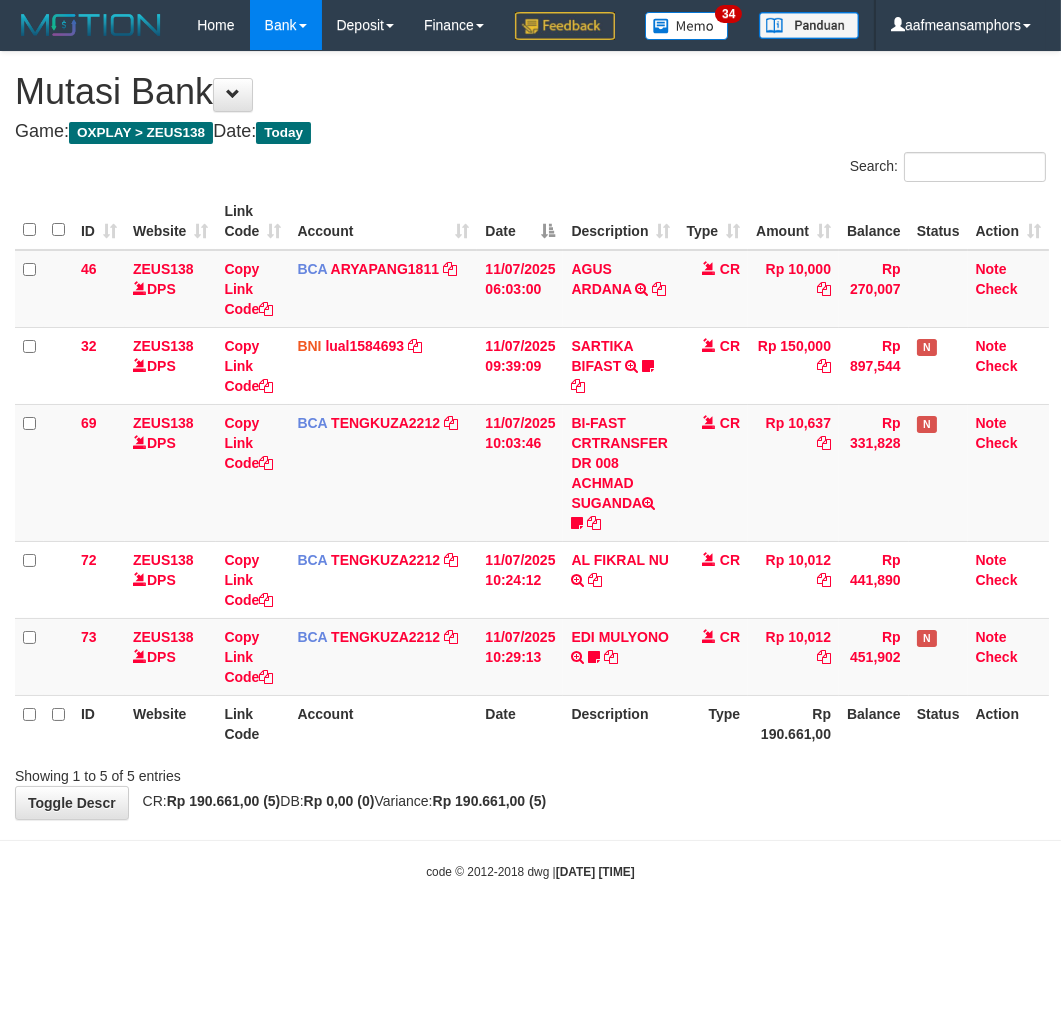 click on "Toggle navigation
Home
Bank
Account List
Load
By Website
Group
[OXPLAY]													ZEUS138
By Load Group (DPS)" at bounding box center [530, 465] 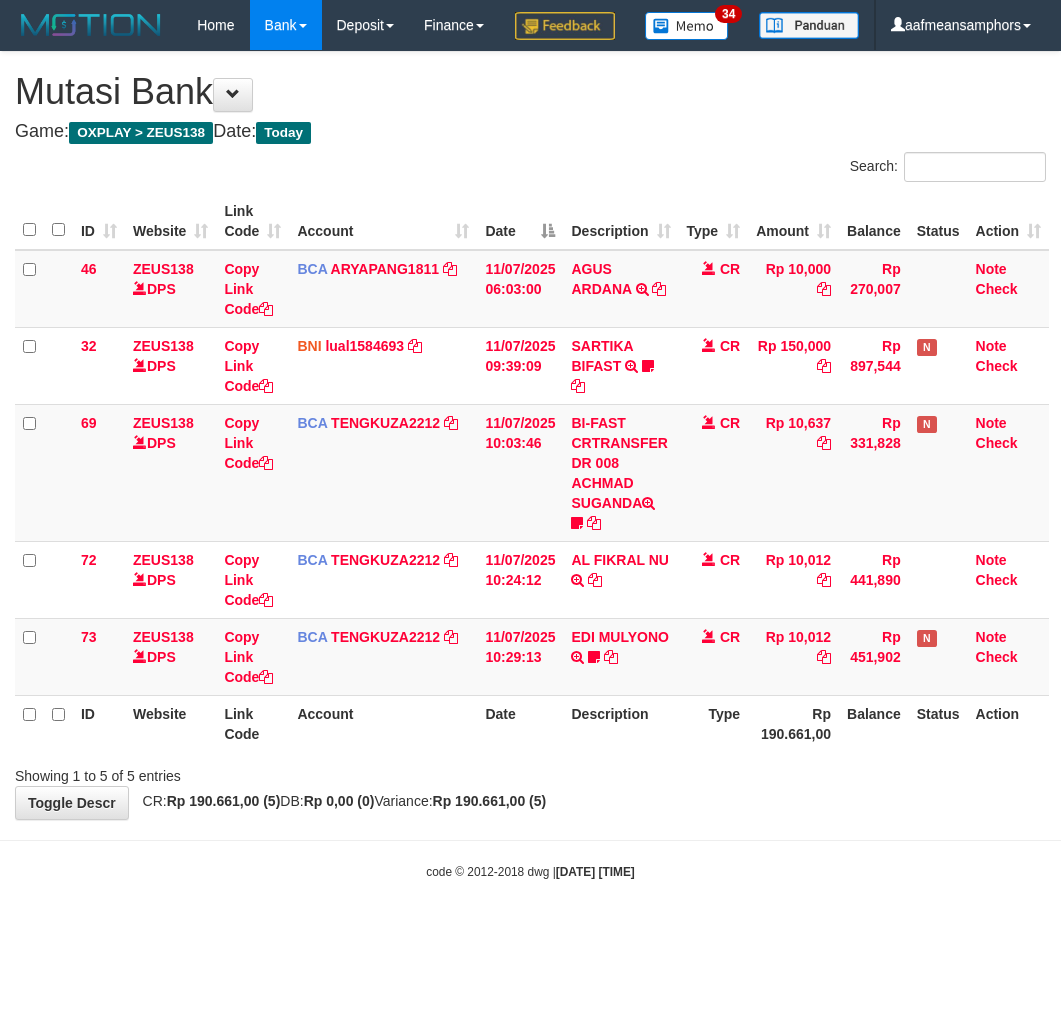 scroll, scrollTop: 0, scrollLeft: 0, axis: both 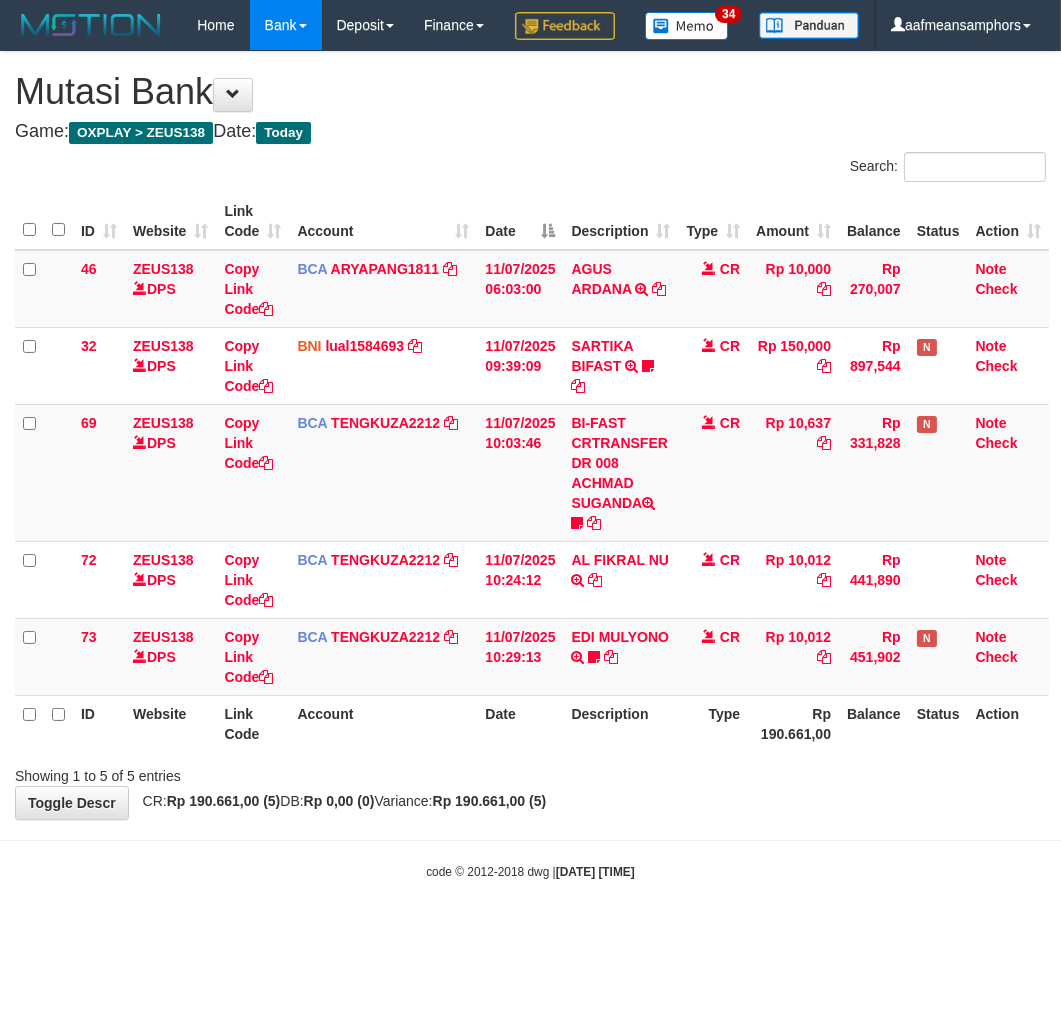 click on "Toggle navigation
Home
Bank
Account List
Load
By Website
Group
[OXPLAY]													ZEUS138
By Load Group (DPS)" at bounding box center (530, 465) 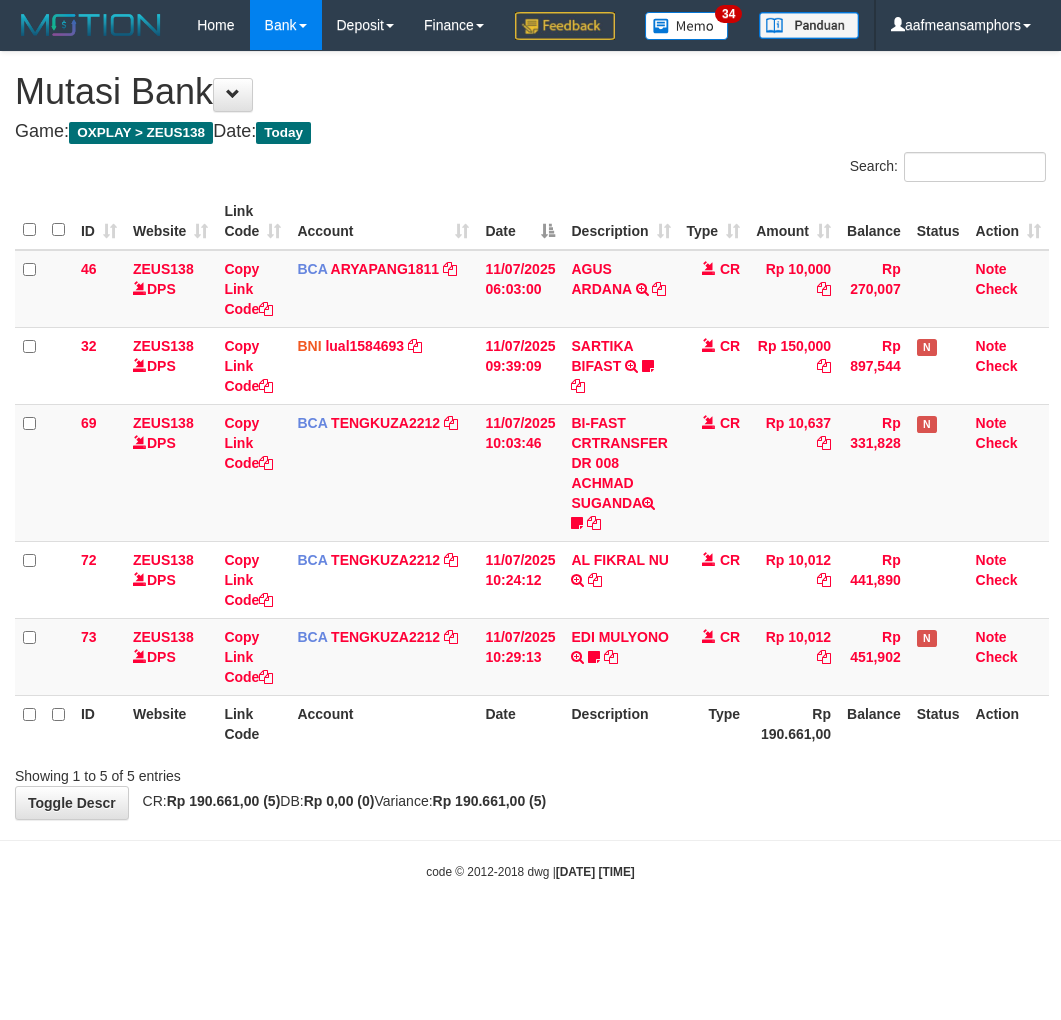 scroll, scrollTop: 0, scrollLeft: 0, axis: both 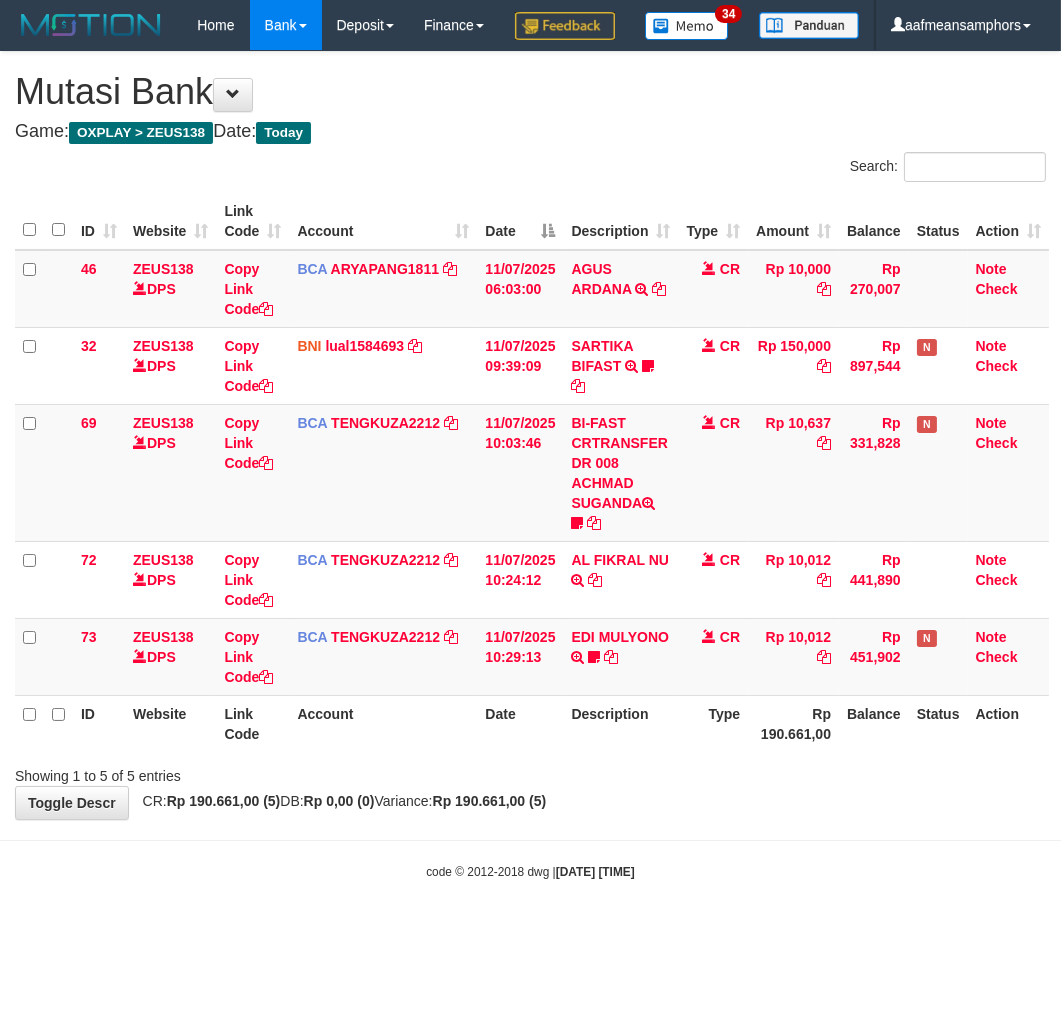 click on "**********" at bounding box center (530, 435) 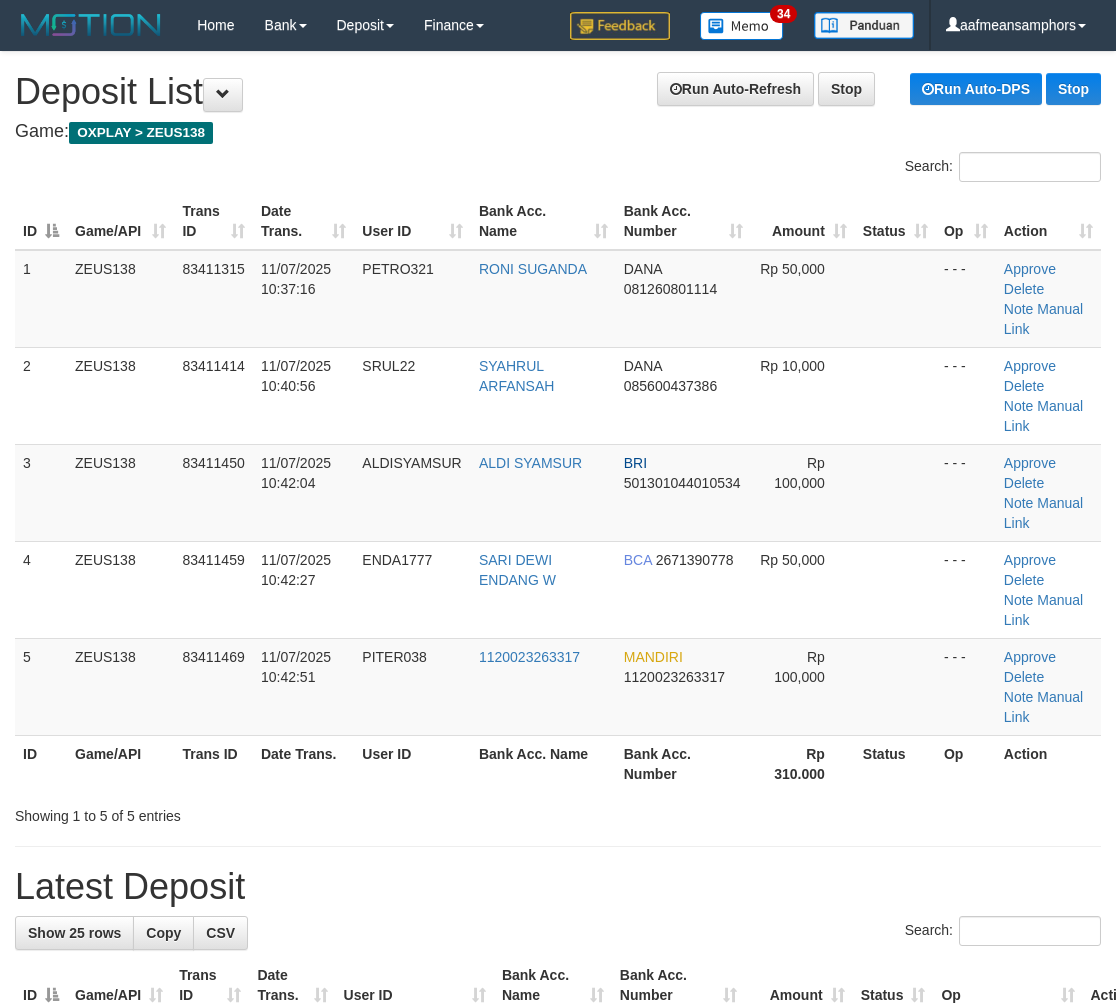 scroll, scrollTop: 0, scrollLeft: 0, axis: both 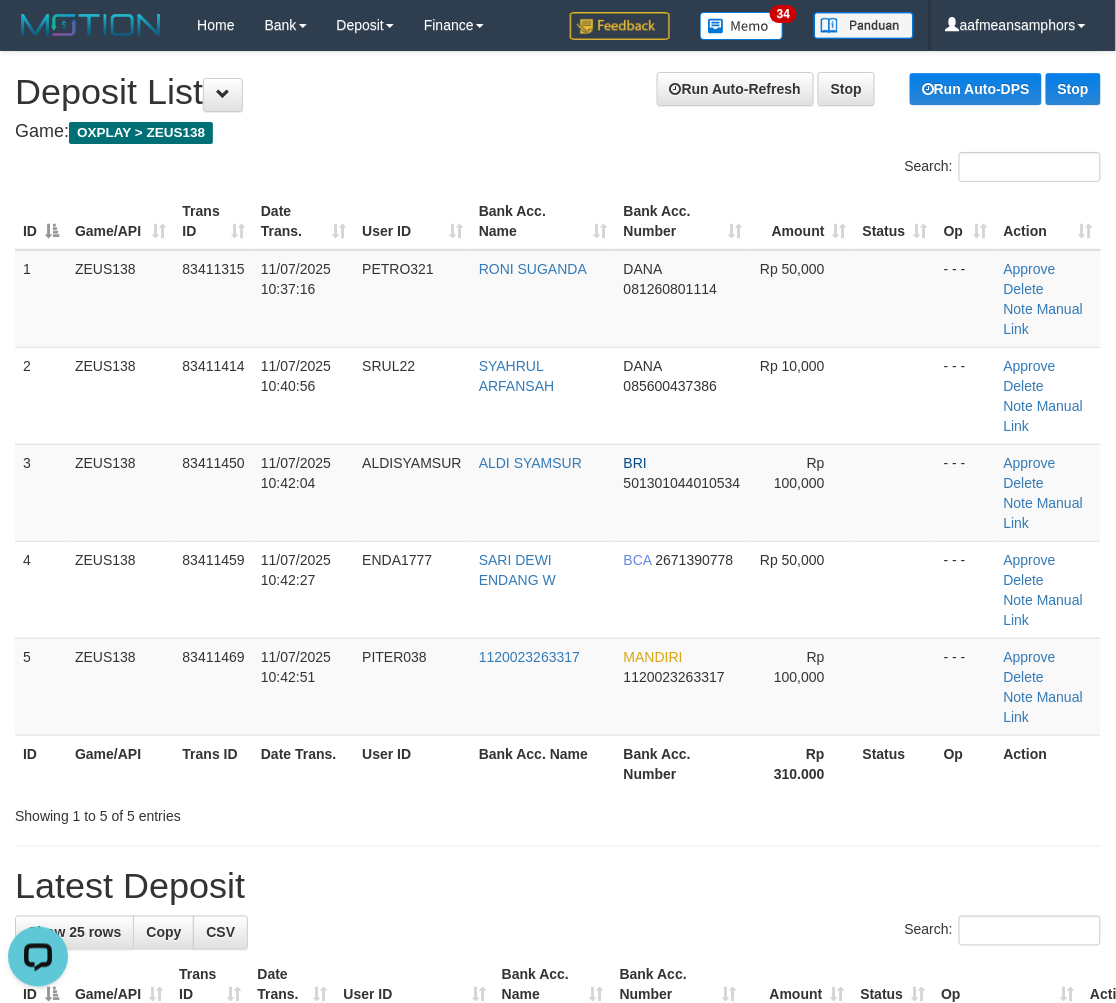click on "Latest Deposit" at bounding box center (558, 887) 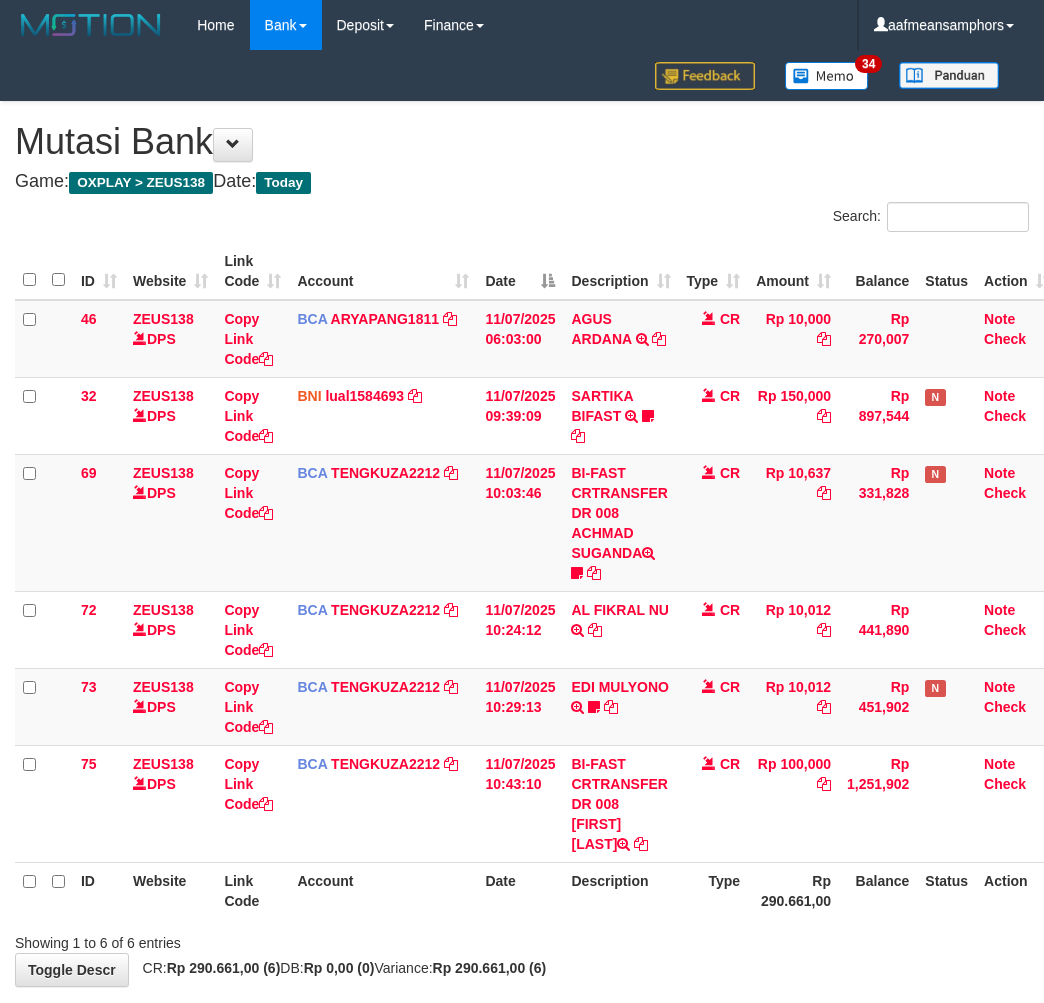 scroll, scrollTop: 0, scrollLeft: 0, axis: both 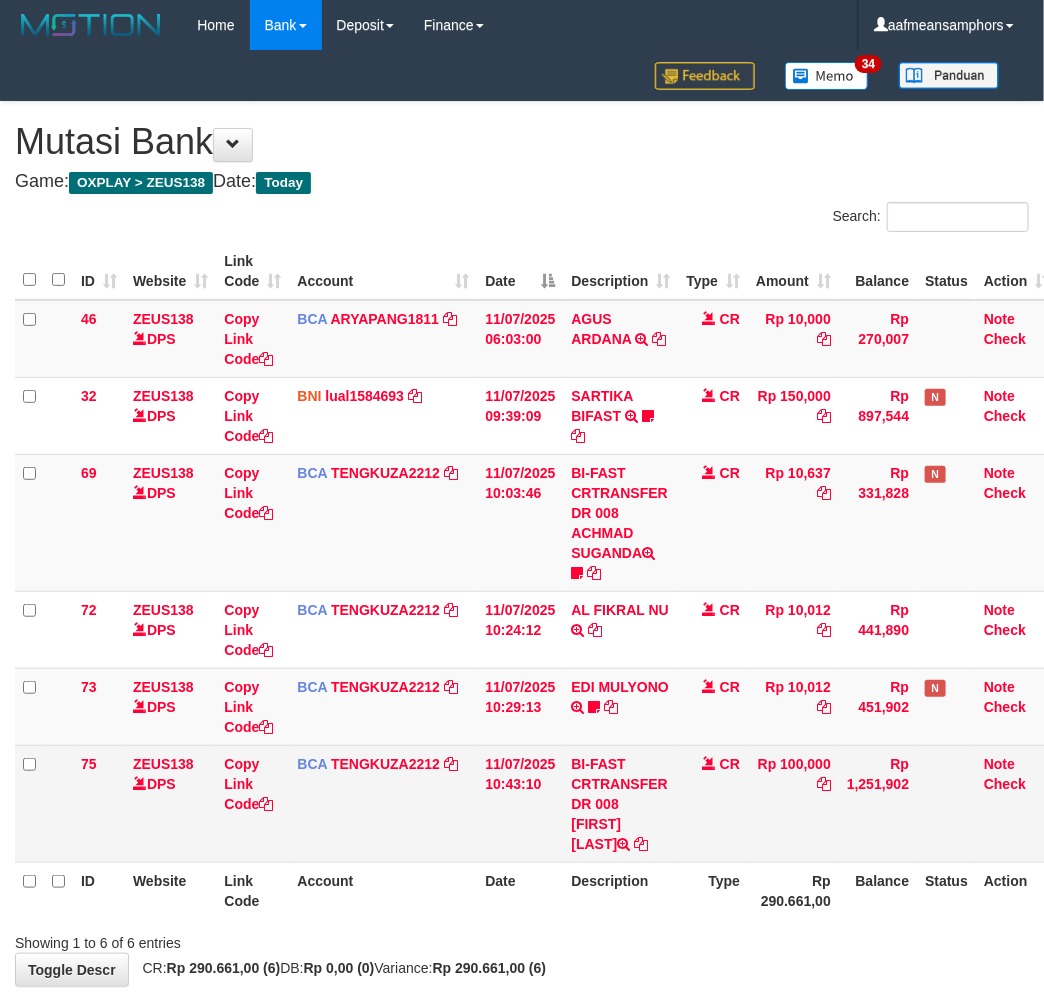 click on "11/07/2025 10:43:10" at bounding box center (520, 803) 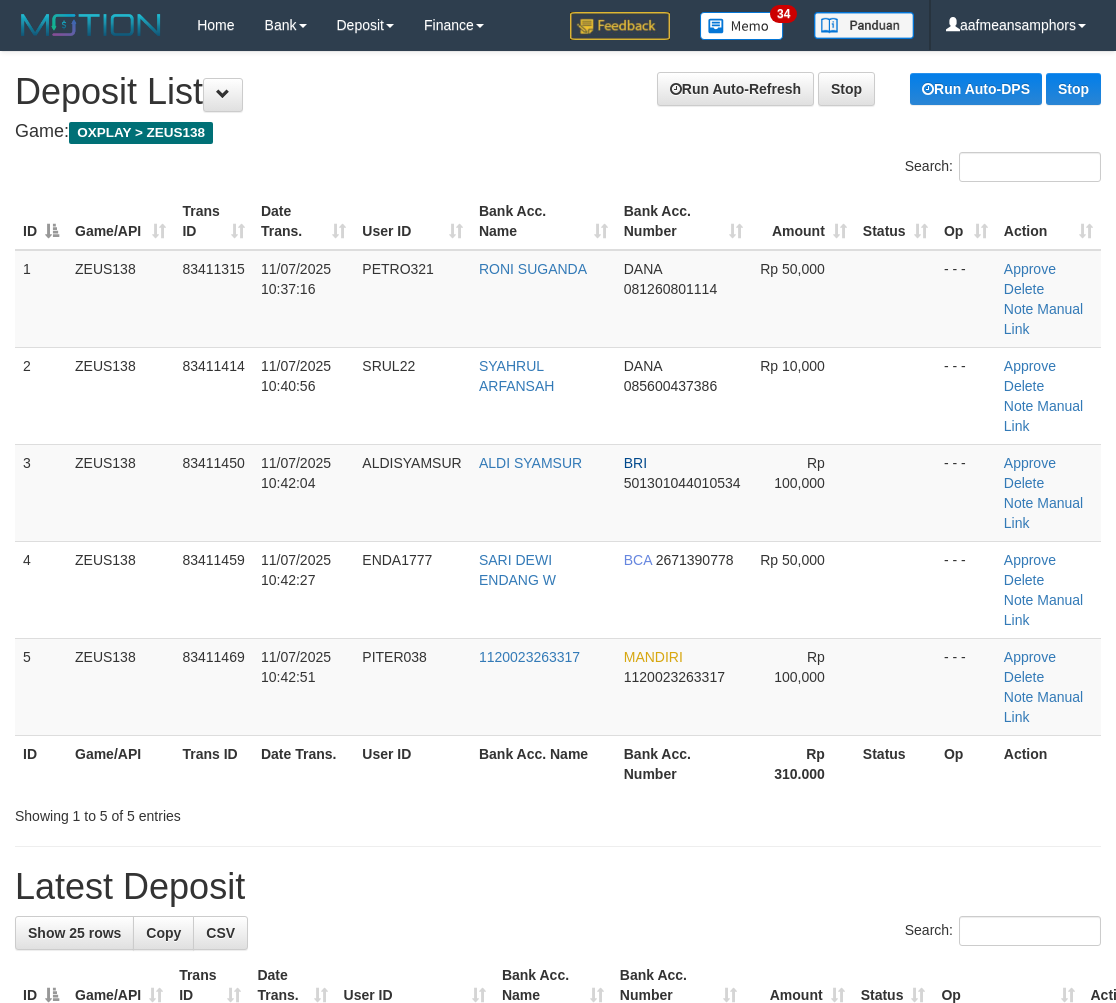 scroll, scrollTop: 0, scrollLeft: 0, axis: both 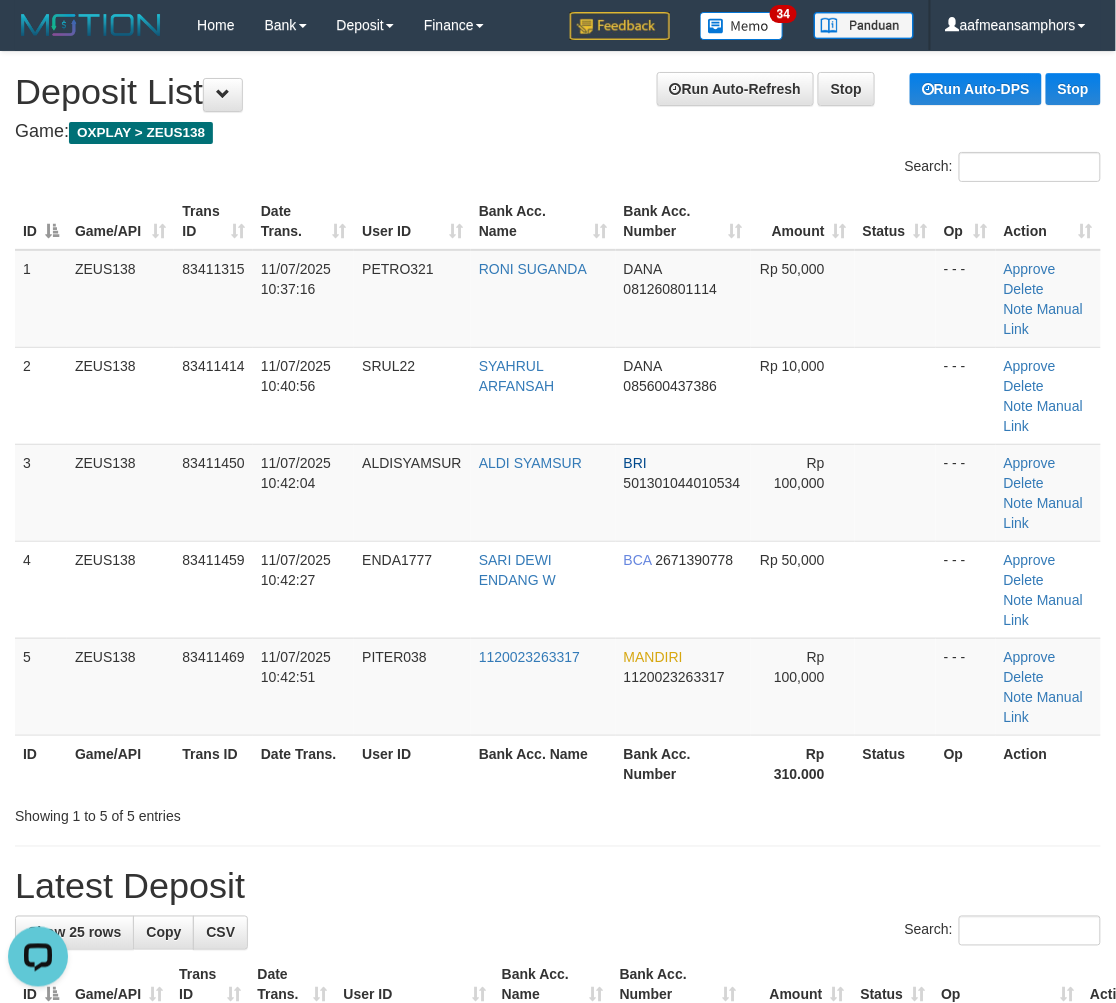 drag, startPoint x: 558, startPoint y: 754, endPoint x: 565, endPoint y: 695, distance: 59.413803 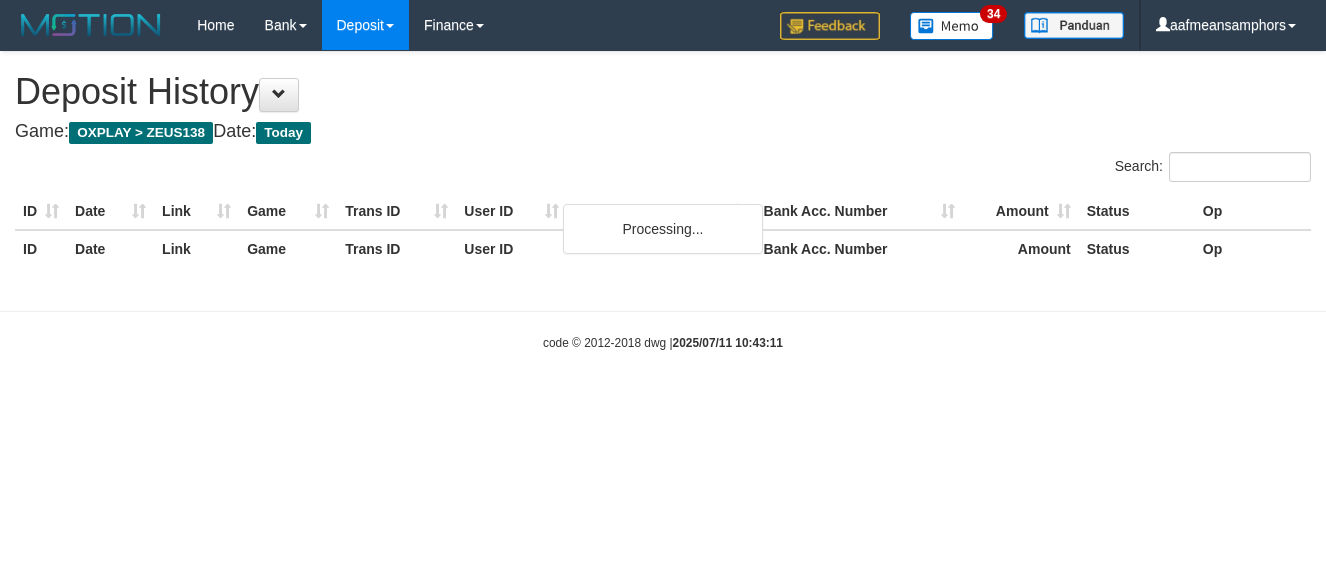 scroll, scrollTop: 0, scrollLeft: 0, axis: both 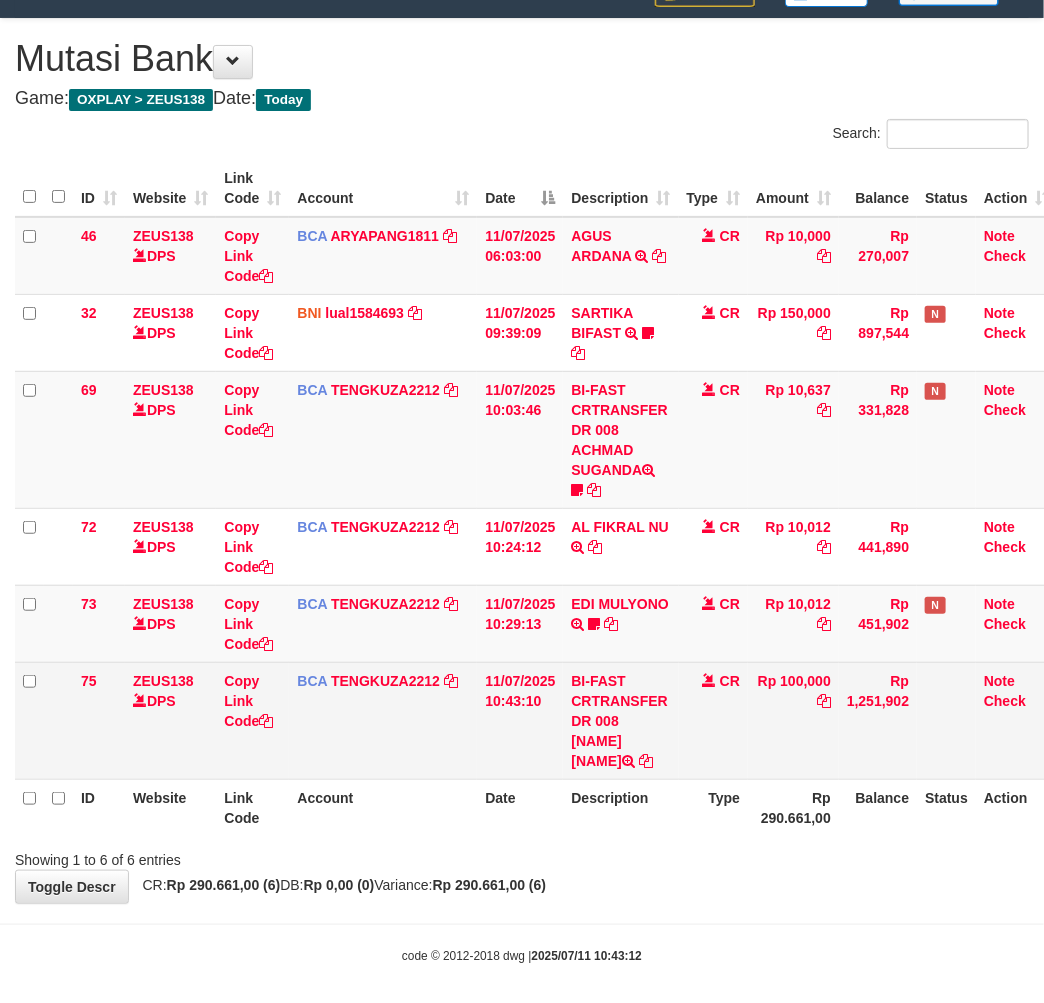 drag, startPoint x: 570, startPoint y: 742, endPoint x: 592, endPoint y: 753, distance: 24.596748 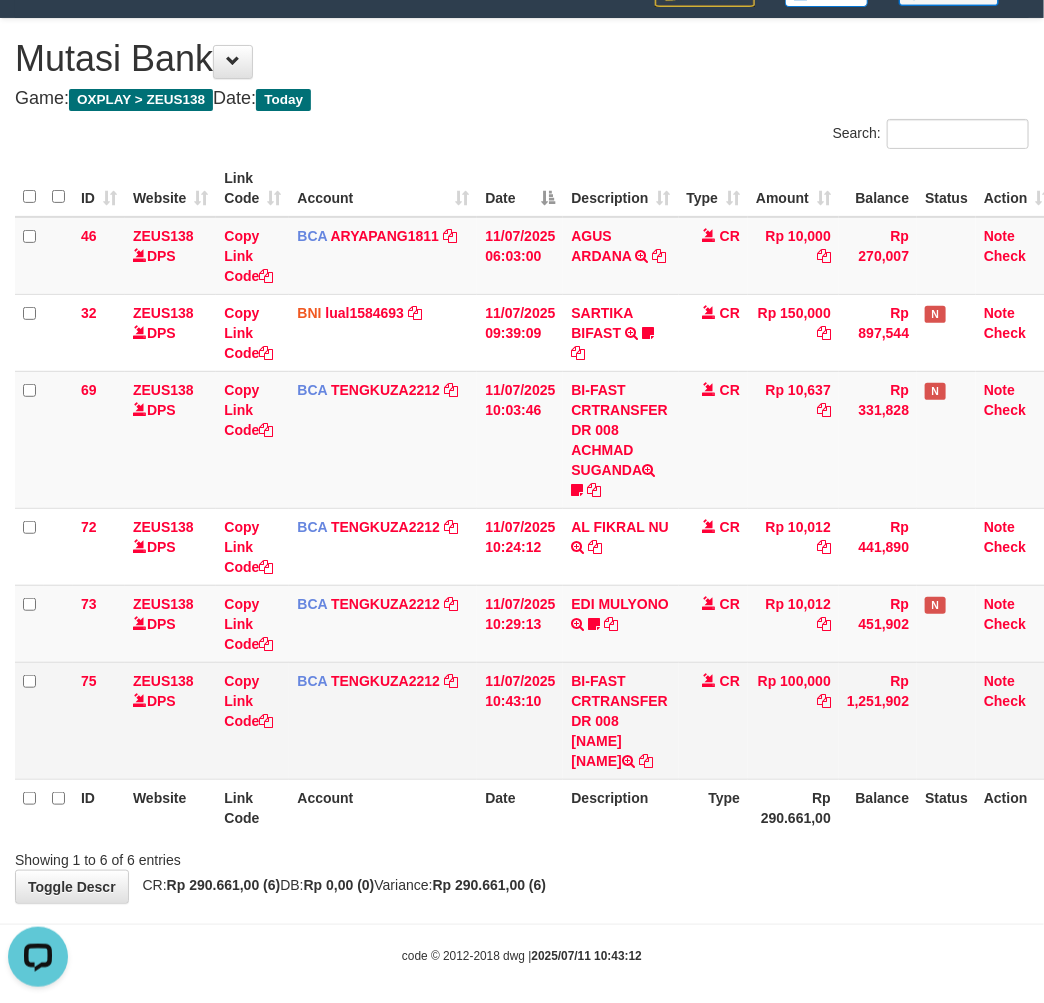 scroll, scrollTop: 0, scrollLeft: 0, axis: both 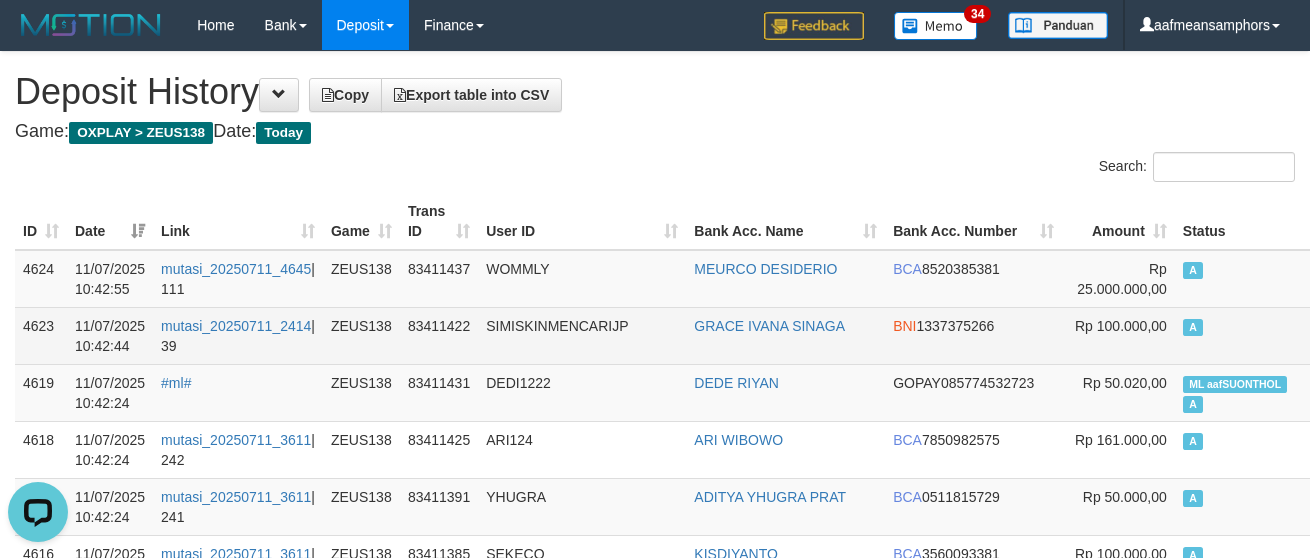 click on "ZEUS138" at bounding box center [361, 335] 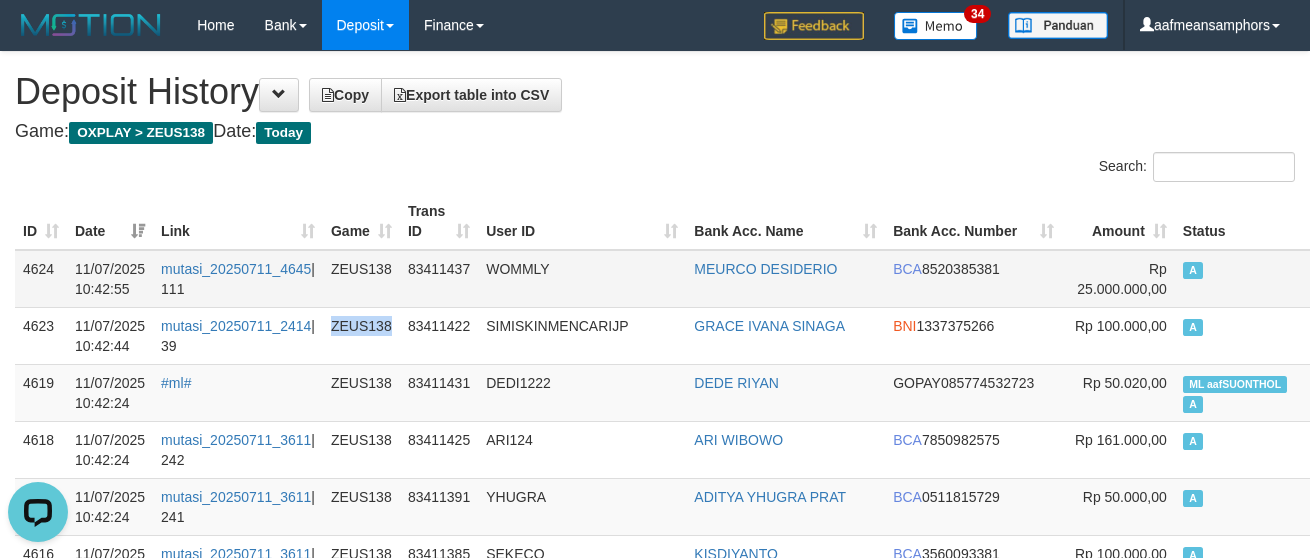 drag, startPoint x: 327, startPoint y: 308, endPoint x: 20, endPoint y: 260, distance: 310.7298 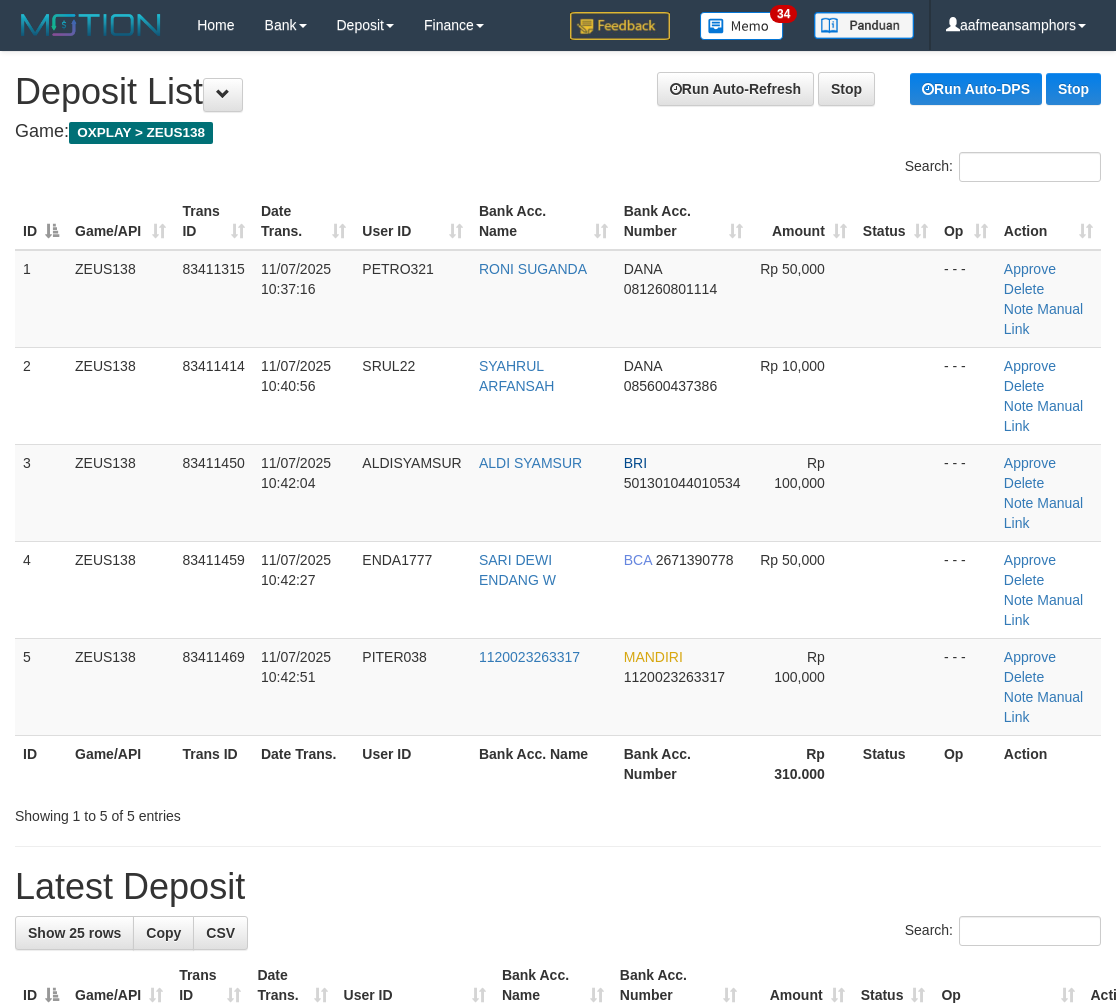scroll, scrollTop: 0, scrollLeft: 0, axis: both 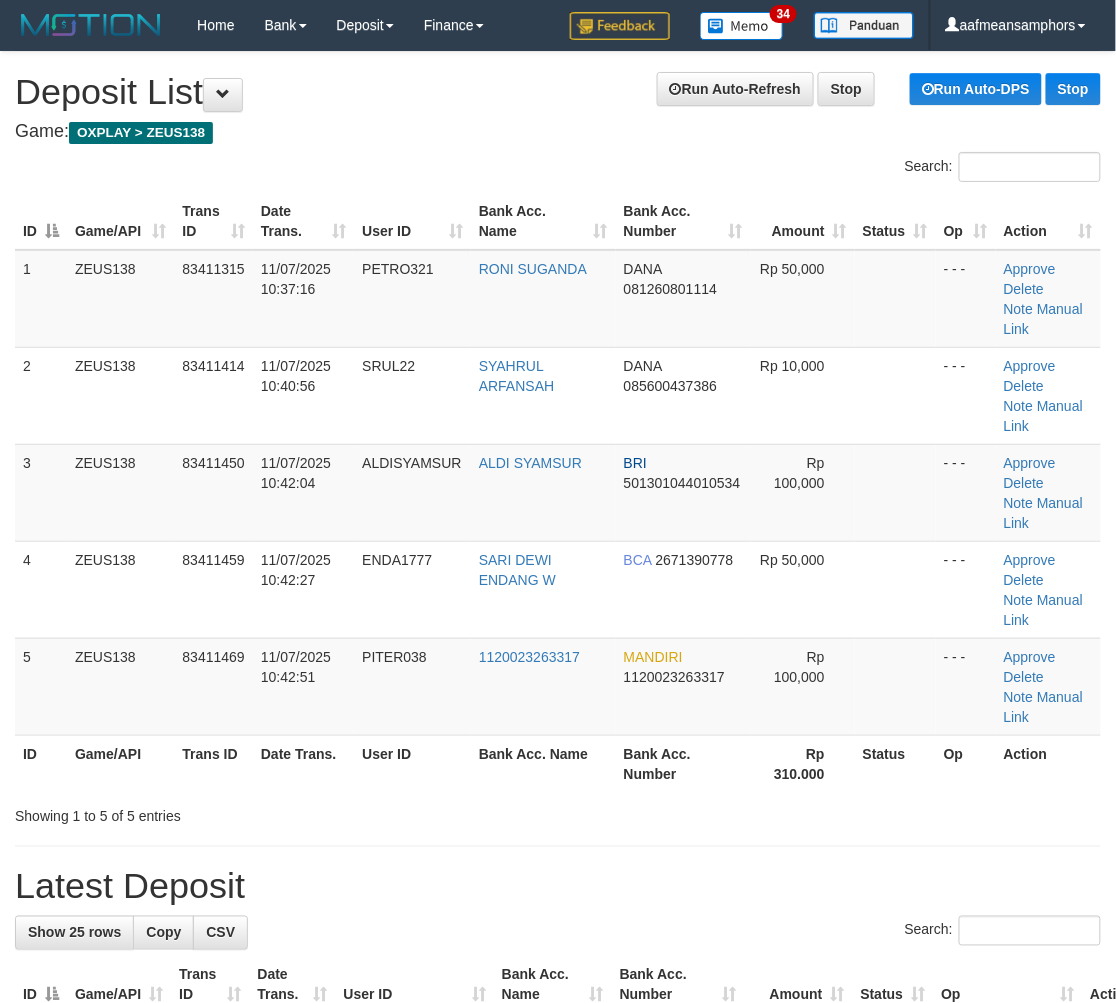 drag, startPoint x: 0, startPoint y: 0, endPoint x: 674, endPoint y: 752, distance: 1009.84155 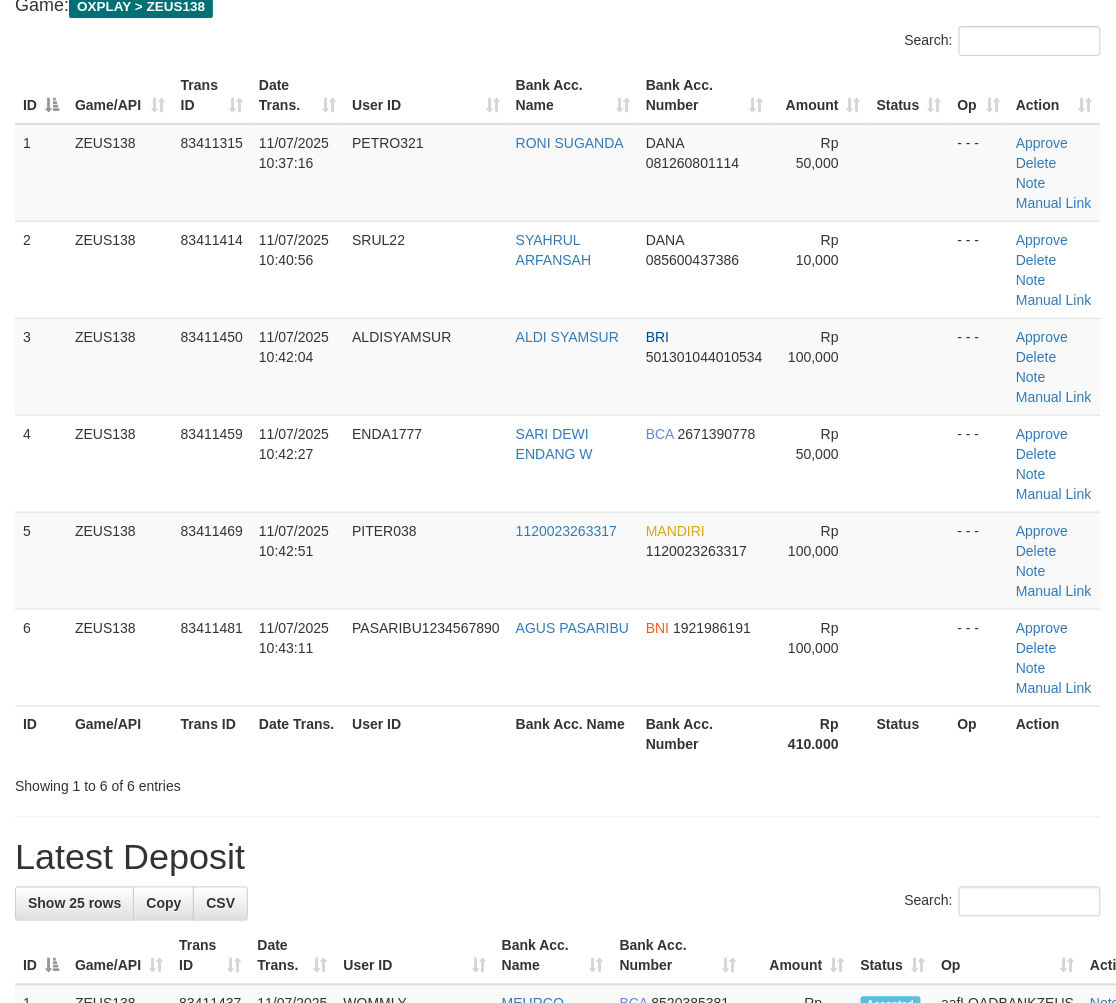 scroll, scrollTop: 333, scrollLeft: 0, axis: vertical 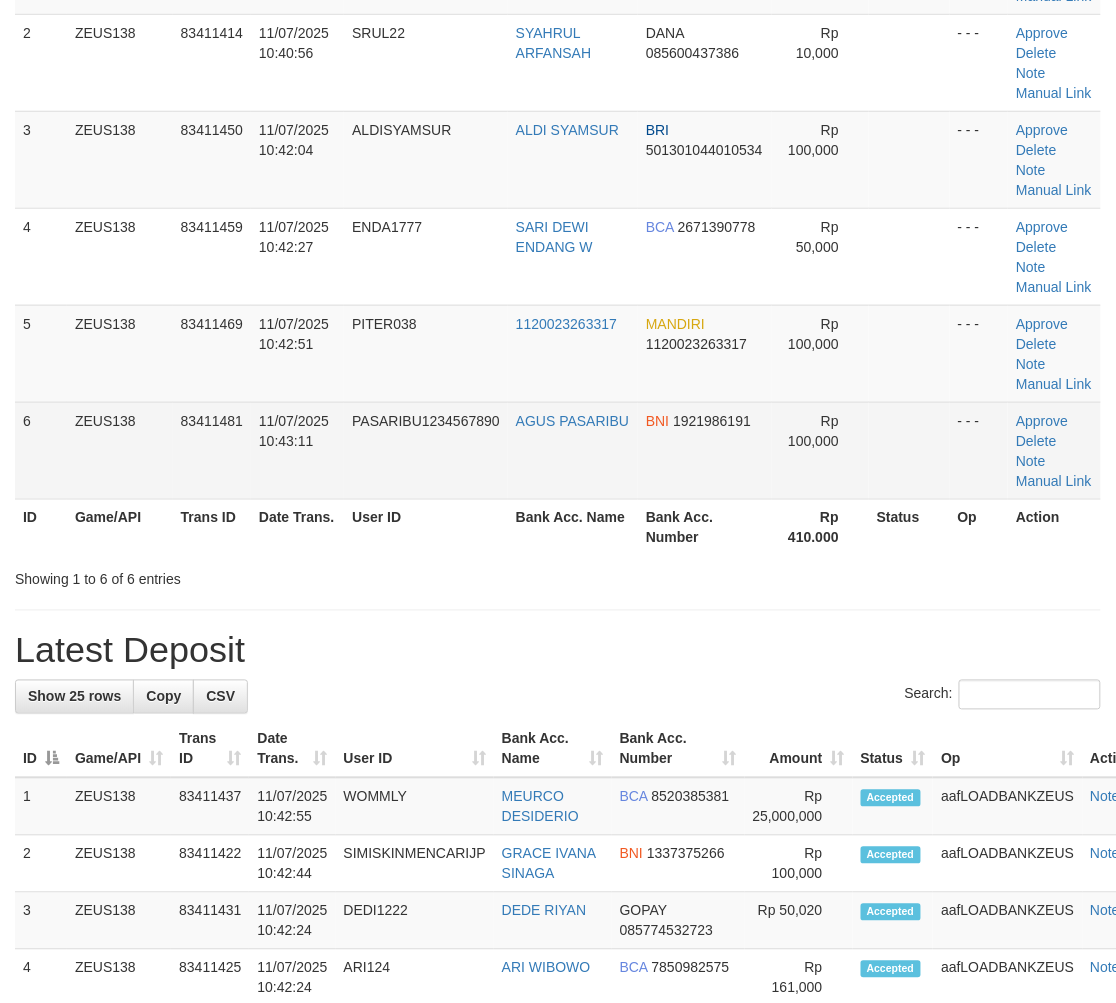 click on "PASARIBU1234567890" at bounding box center (426, 450) 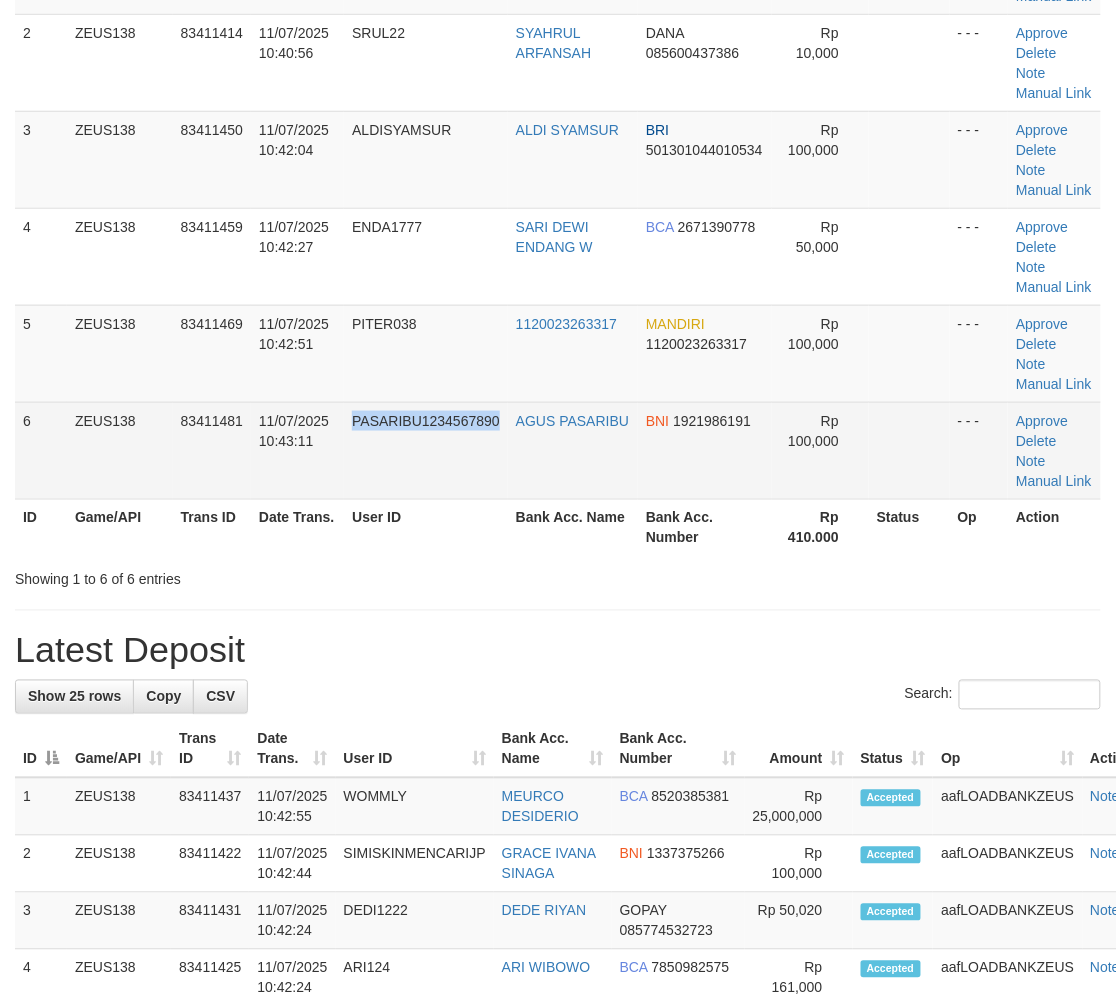 click on "PASARIBU1234567890" at bounding box center (426, 450) 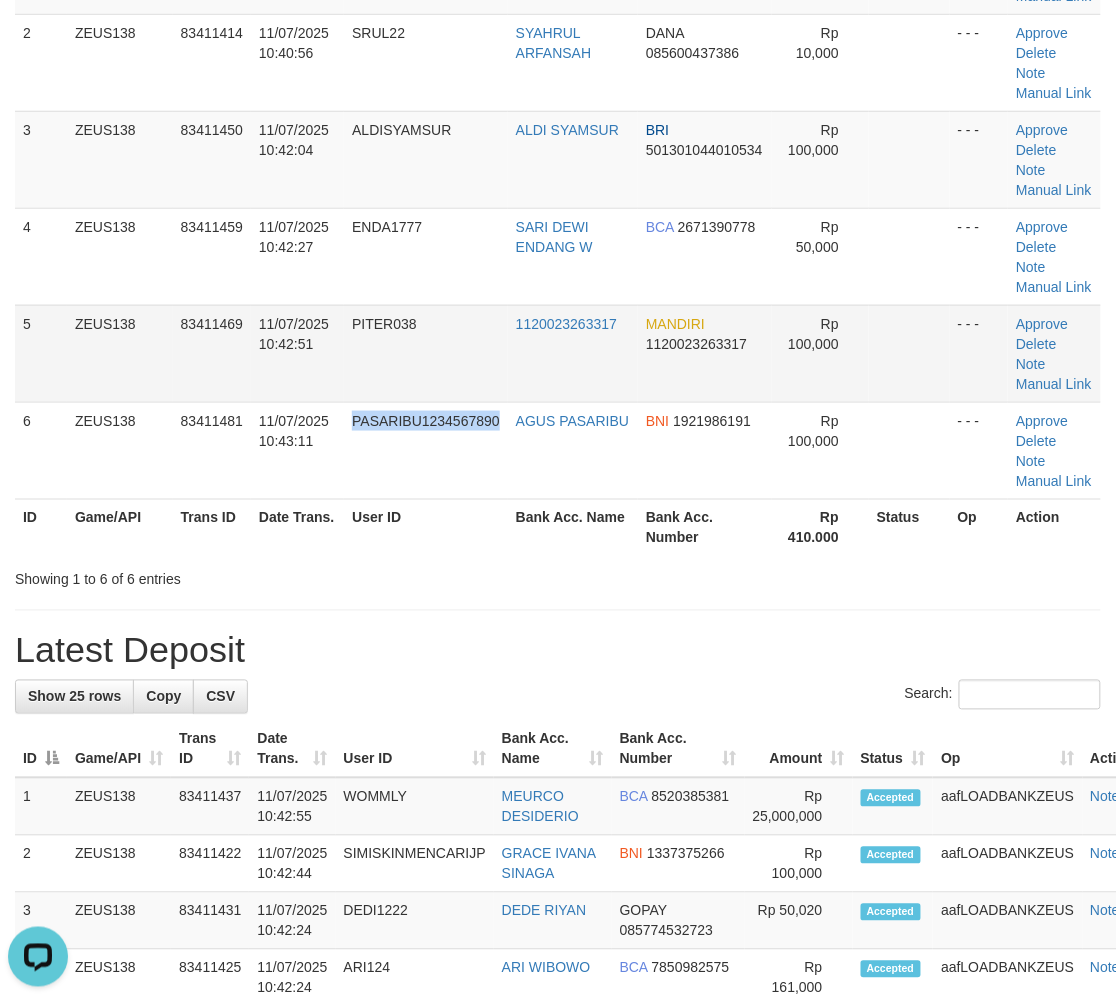 scroll, scrollTop: 0, scrollLeft: 0, axis: both 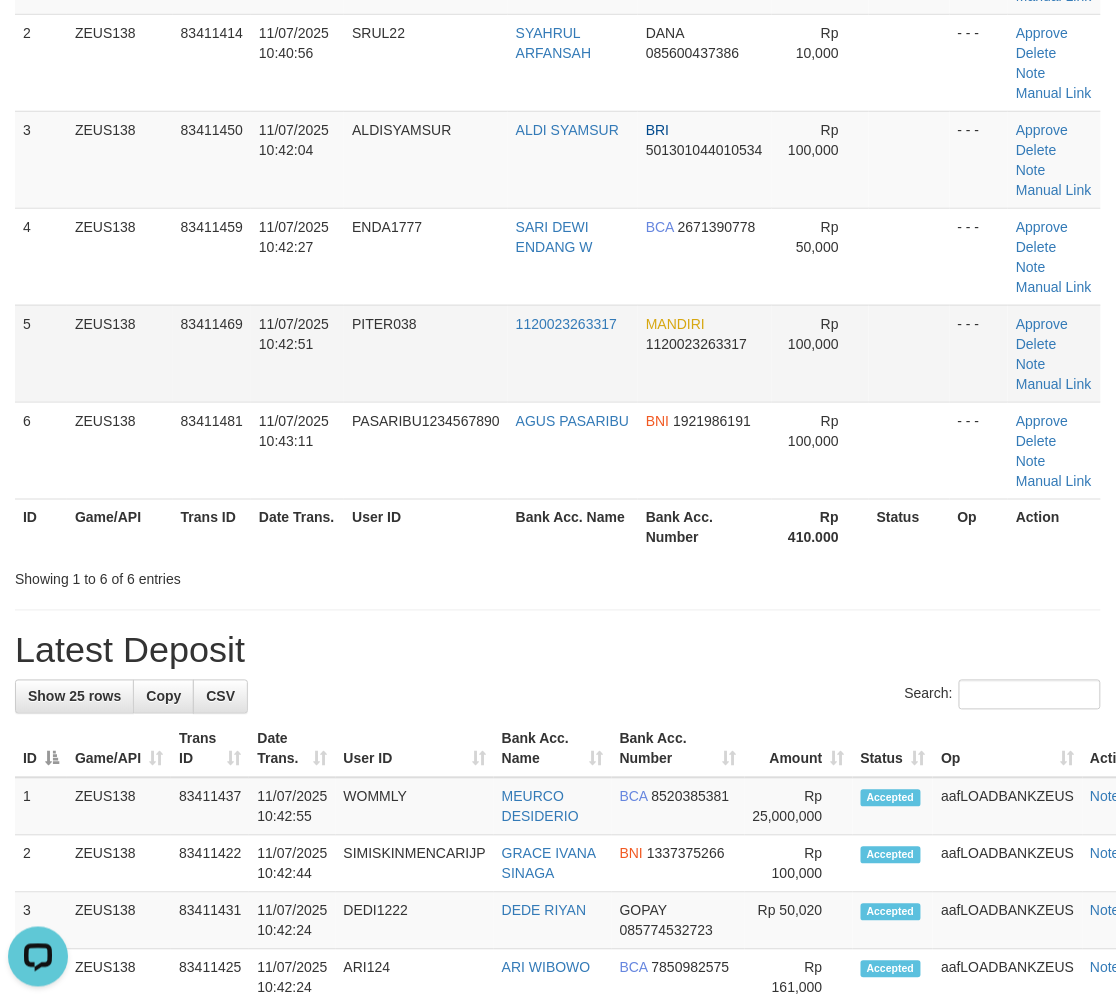 click on "PITER038" at bounding box center (426, 353) 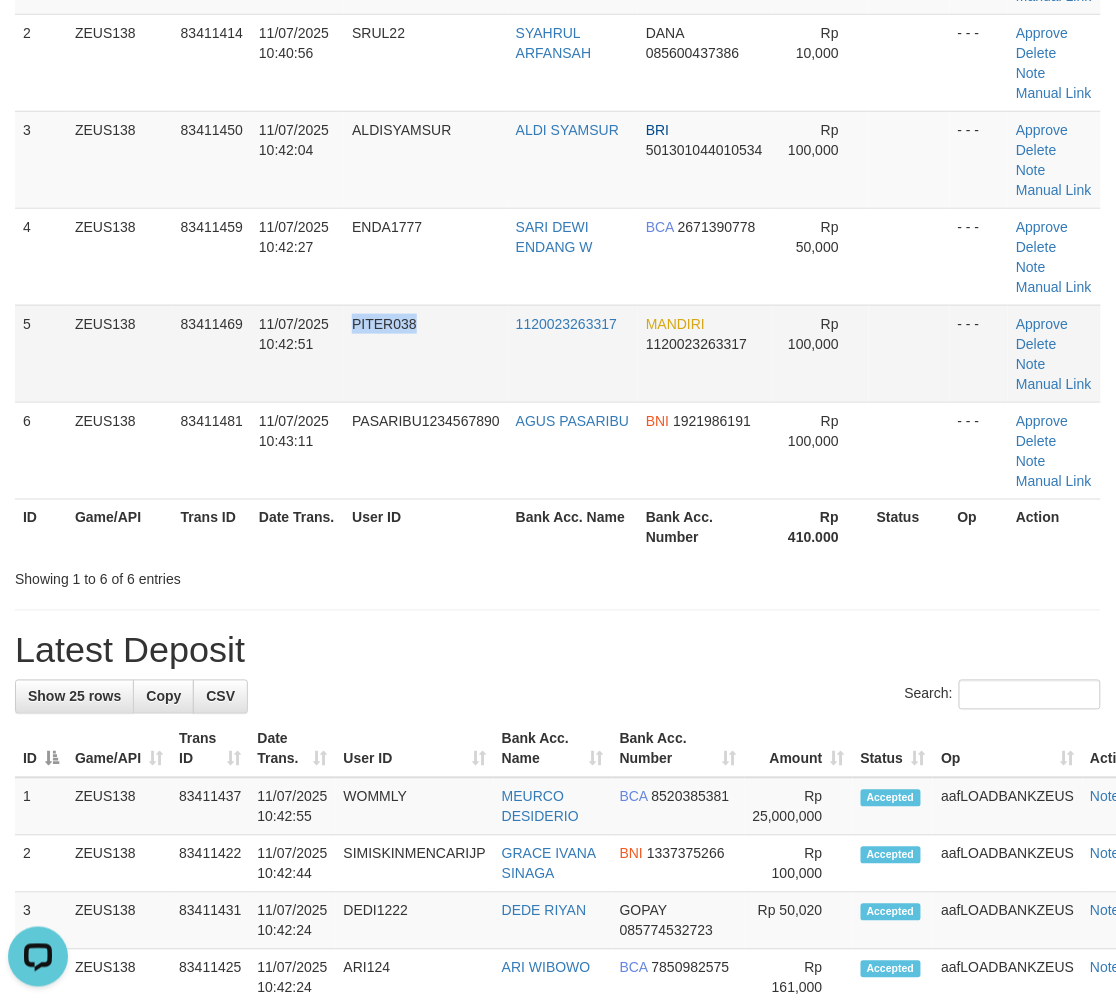click on "PITER038" at bounding box center [426, 353] 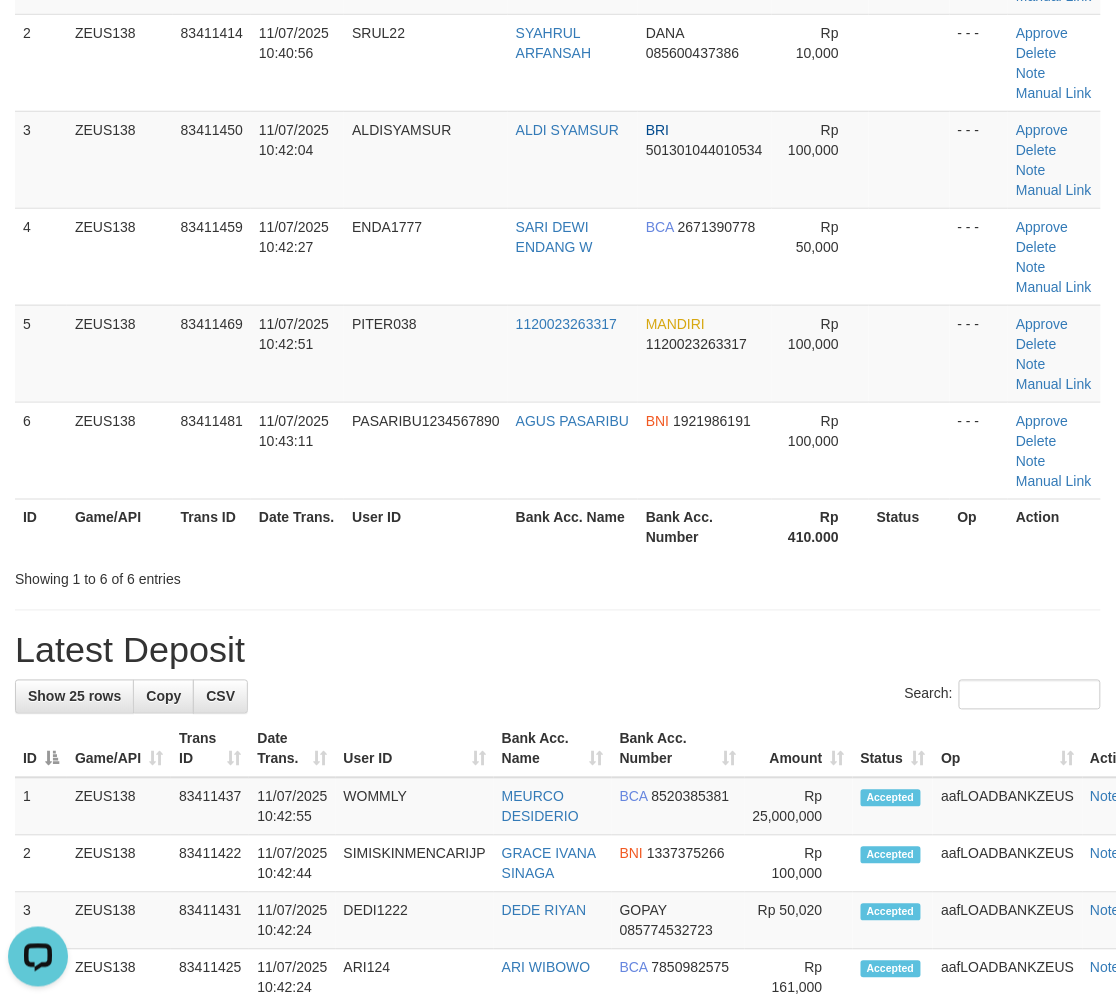 click on "**********" at bounding box center (558, 1038) 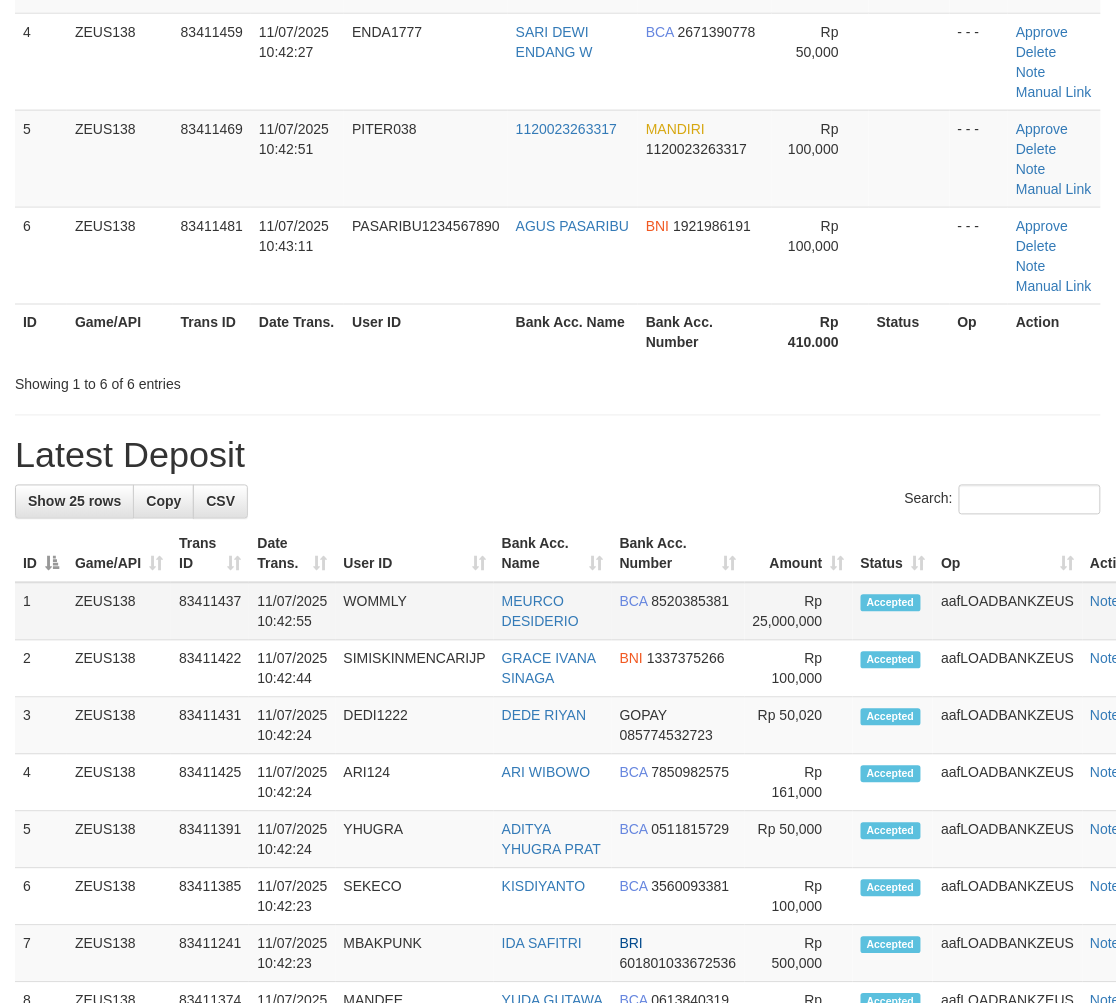 scroll, scrollTop: 333, scrollLeft: 0, axis: vertical 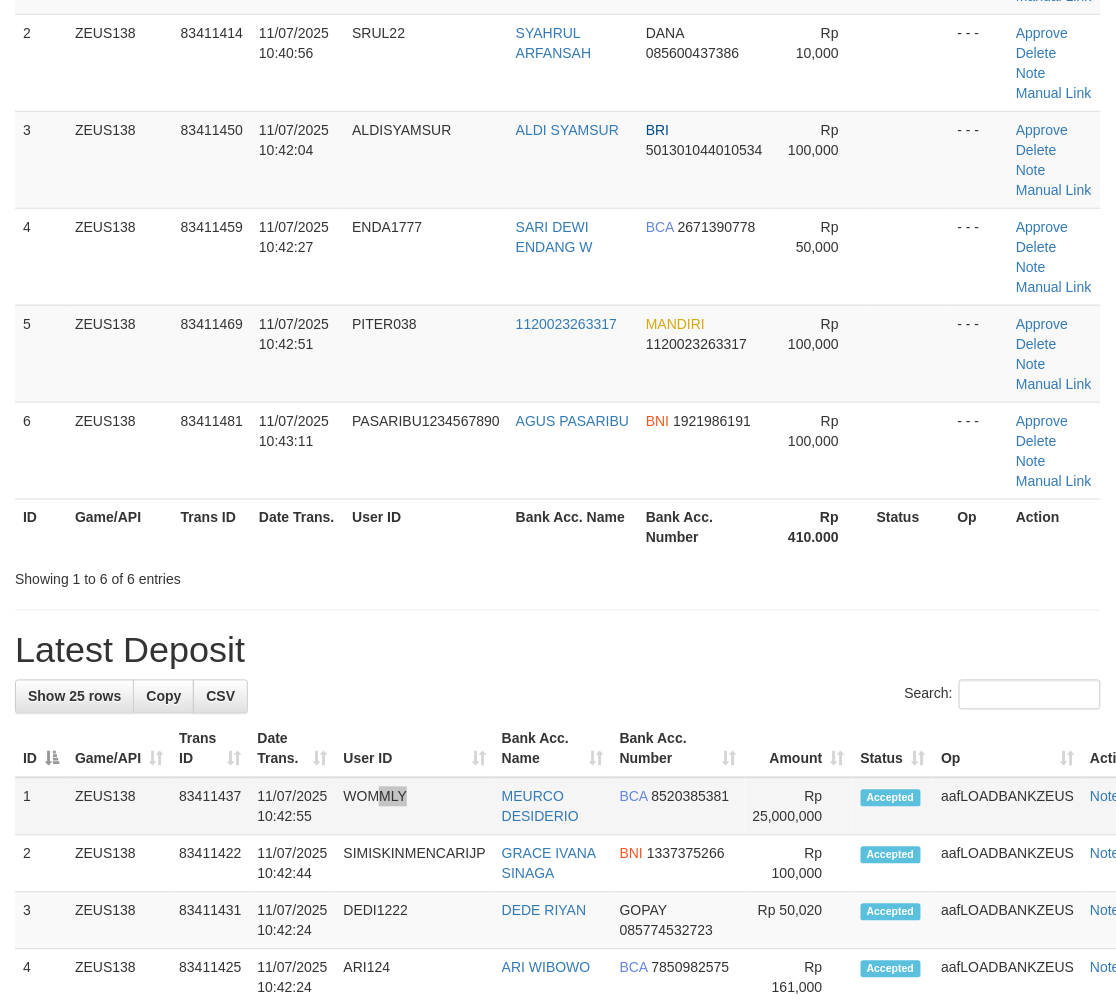 click on "WOMMLY" at bounding box center (415, 807) 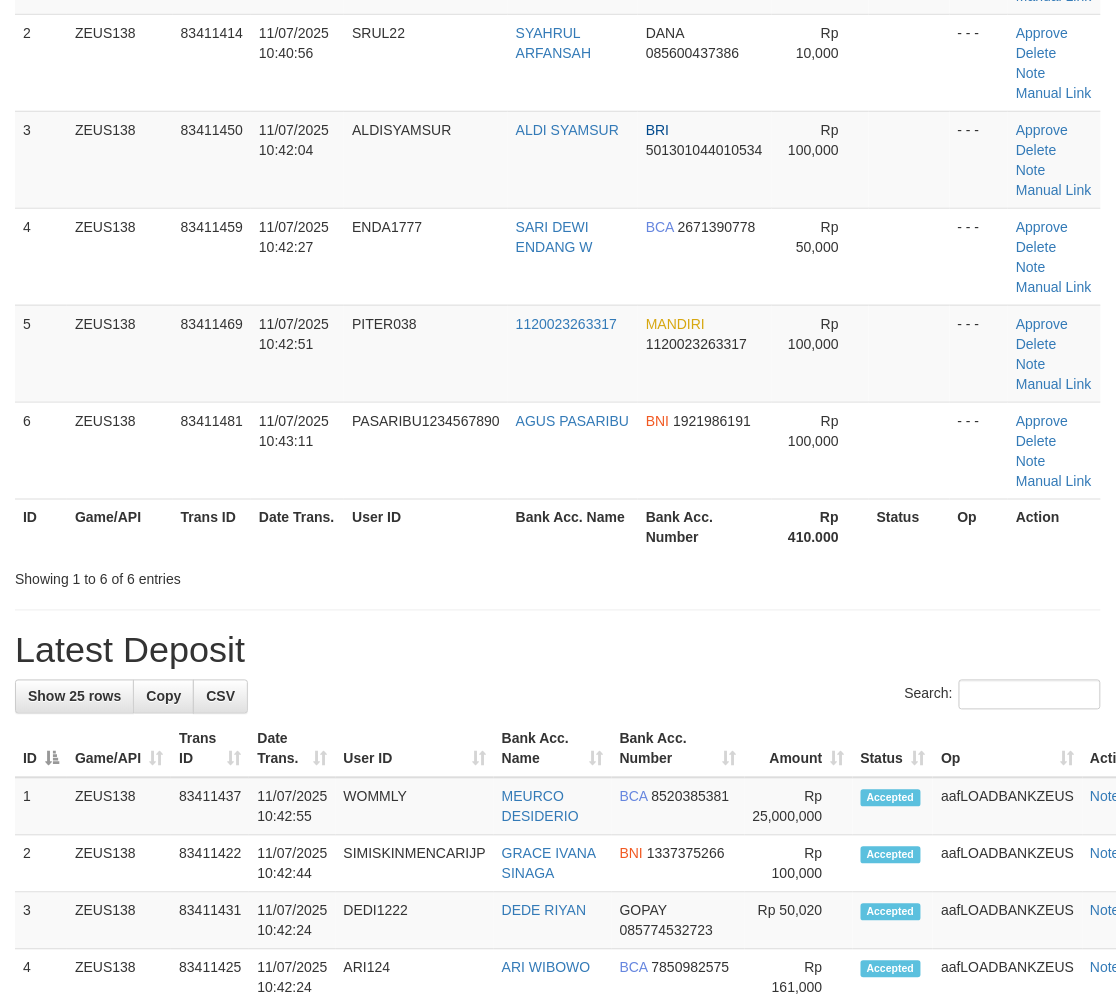 click on "**********" at bounding box center [558, 1038] 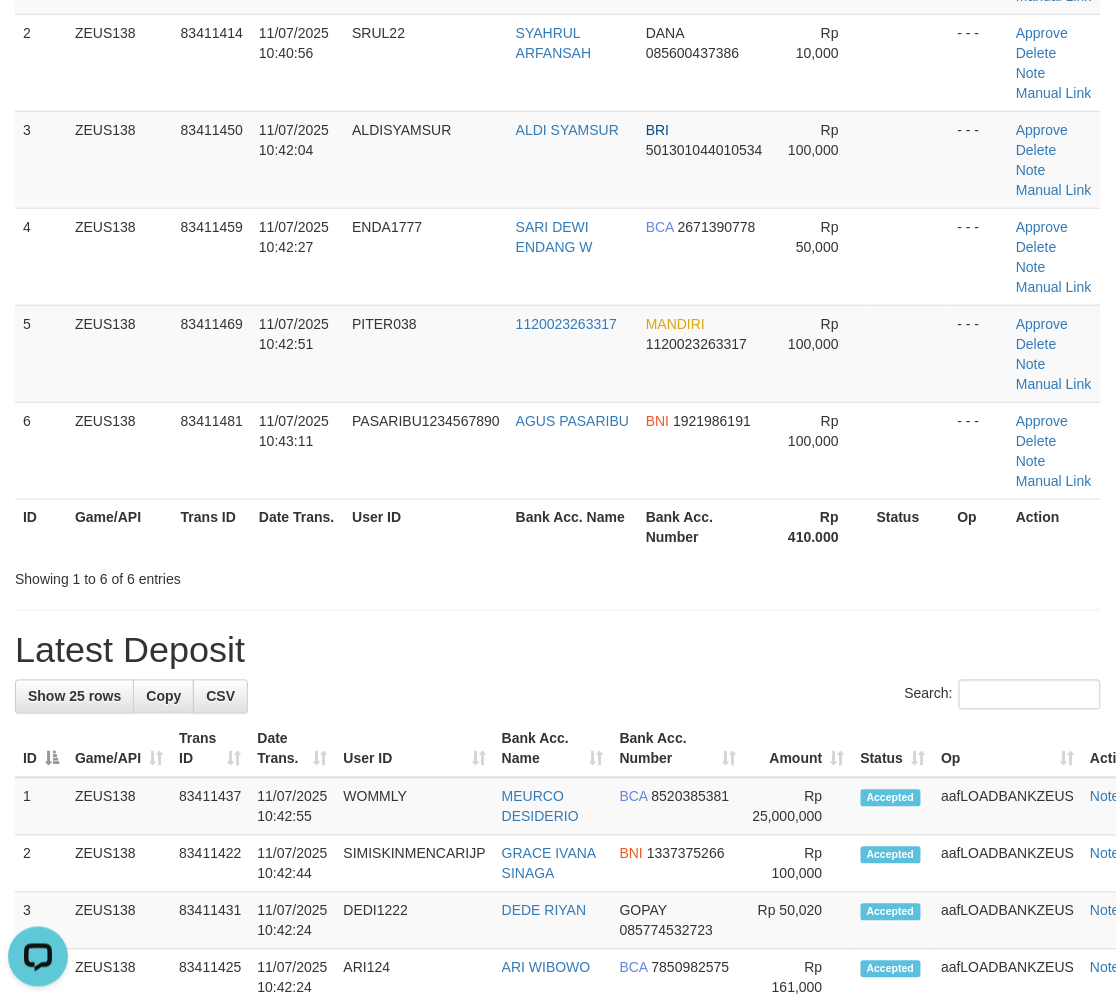 scroll, scrollTop: 0, scrollLeft: 0, axis: both 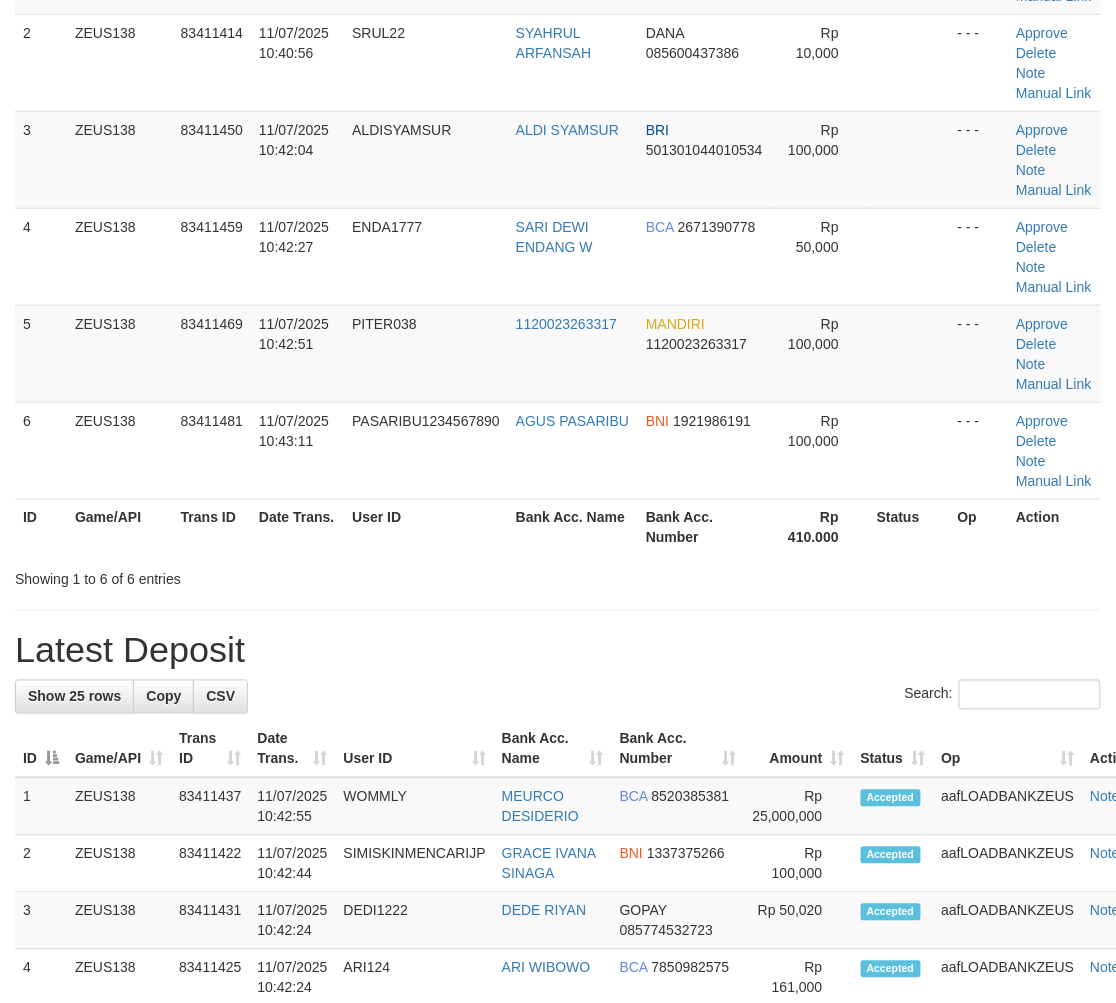 click on "User ID" at bounding box center [426, 527] 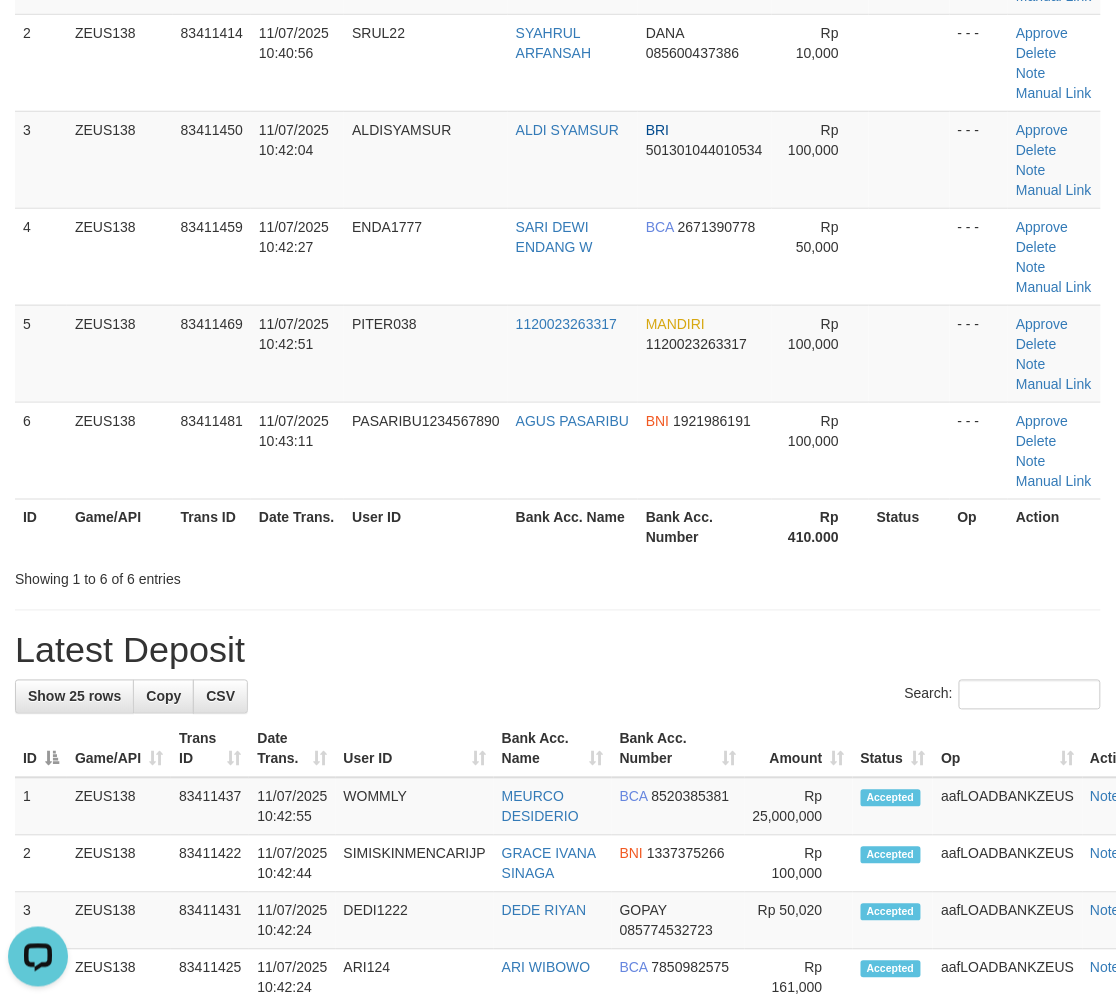 click on "Showing 1 to 6 of 6 entries" at bounding box center (232, 576) 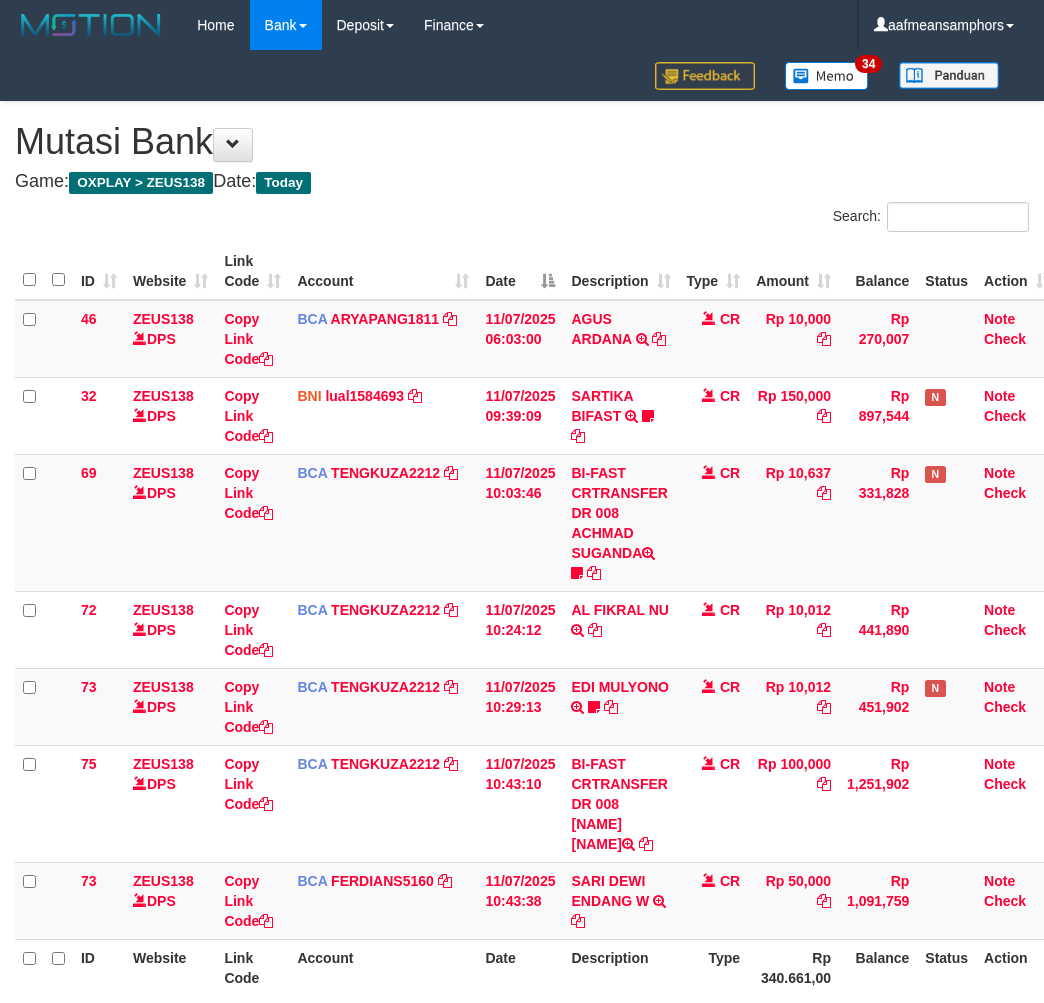 scroll, scrollTop: 83, scrollLeft: 0, axis: vertical 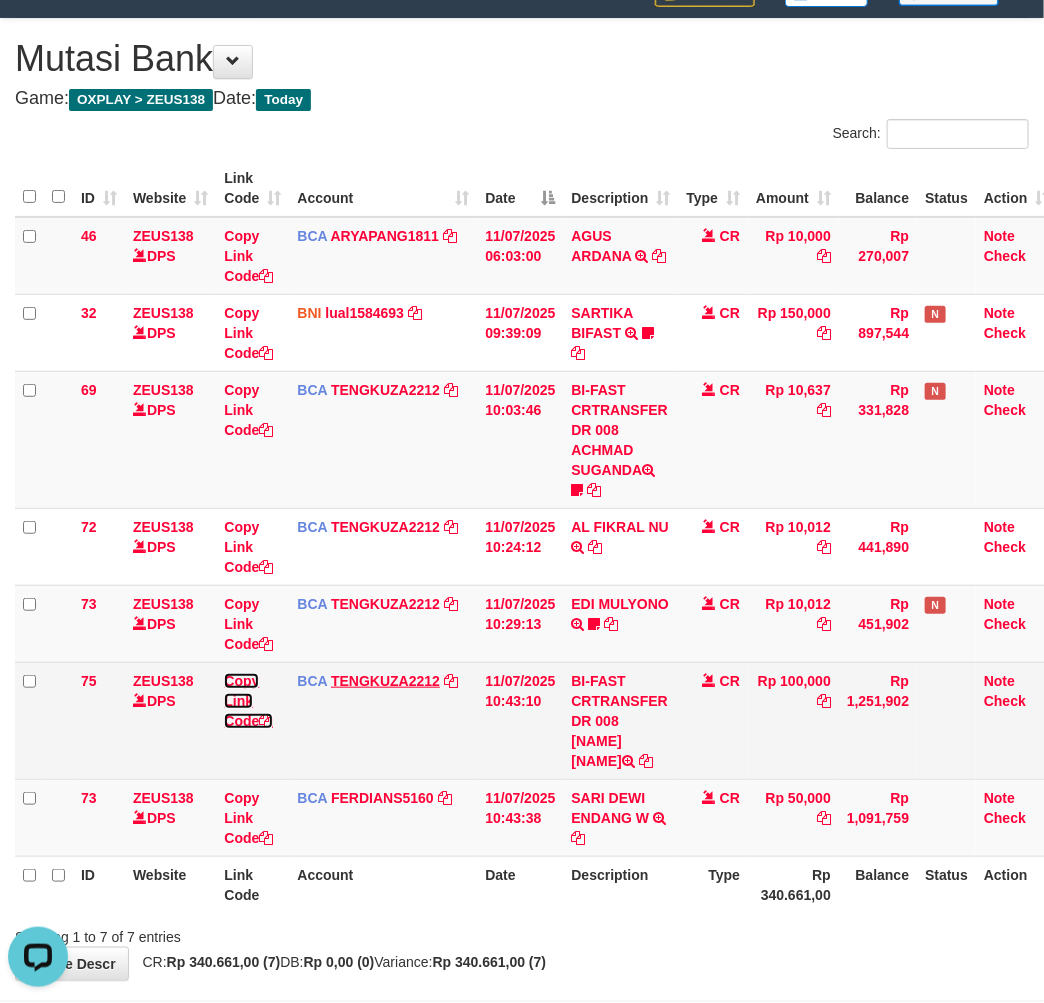 drag, startPoint x: 246, startPoint y: 698, endPoint x: 354, endPoint y: 675, distance: 110.42192 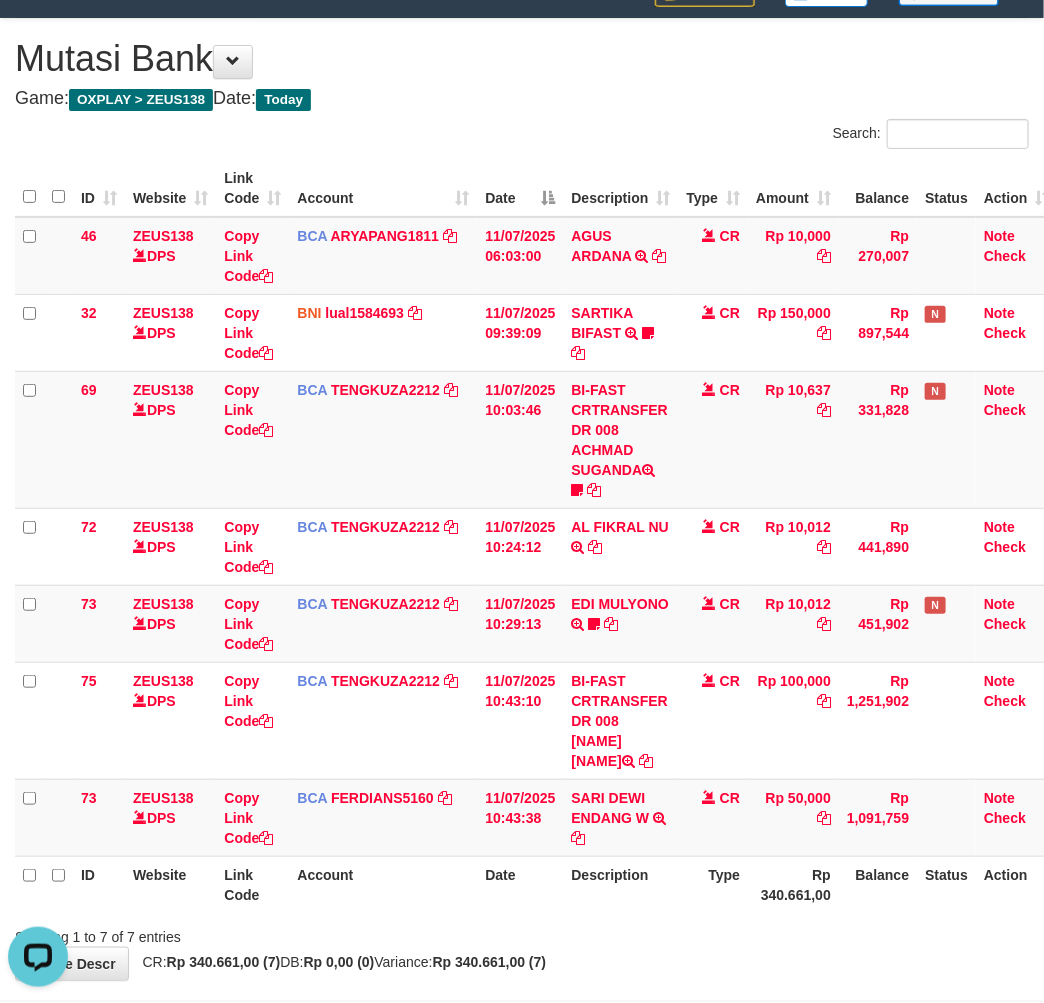 scroll, scrollTop: 274, scrollLeft: 0, axis: vertical 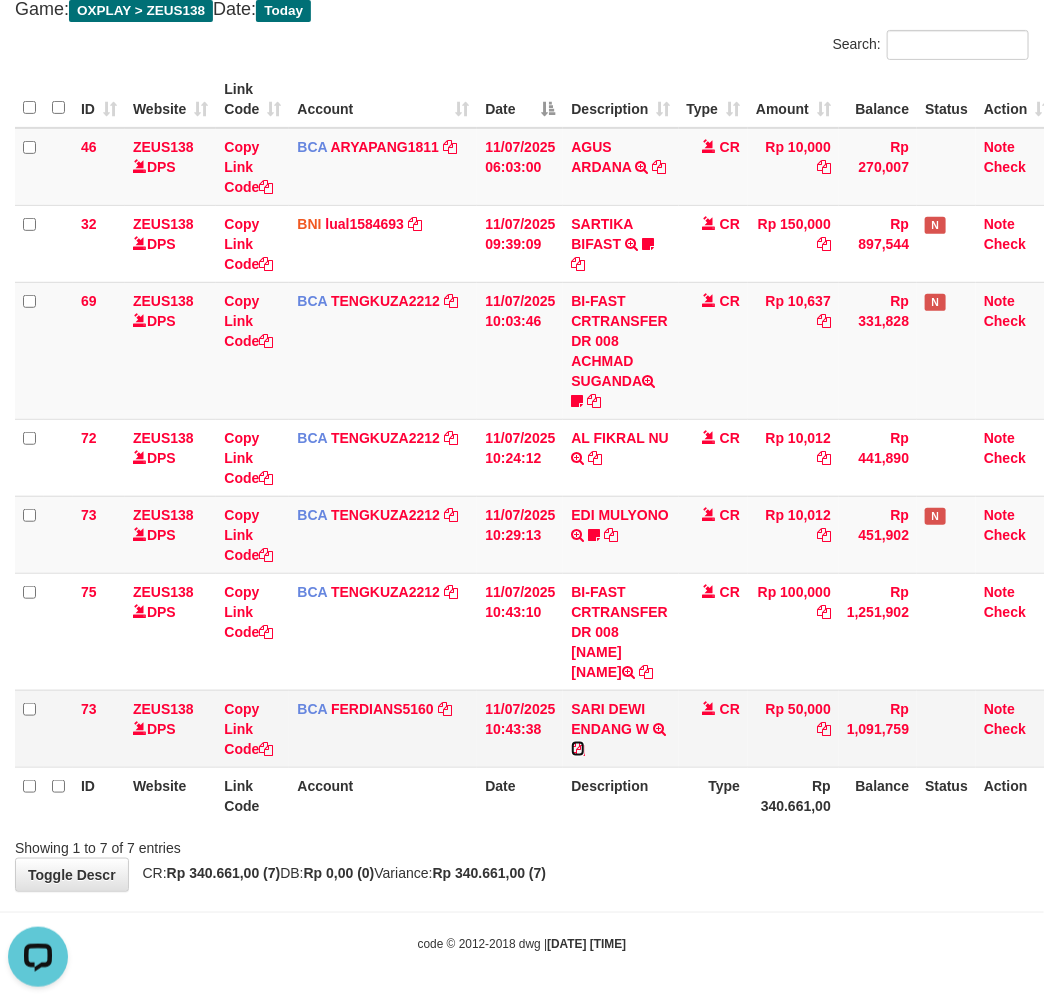 click at bounding box center (578, 749) 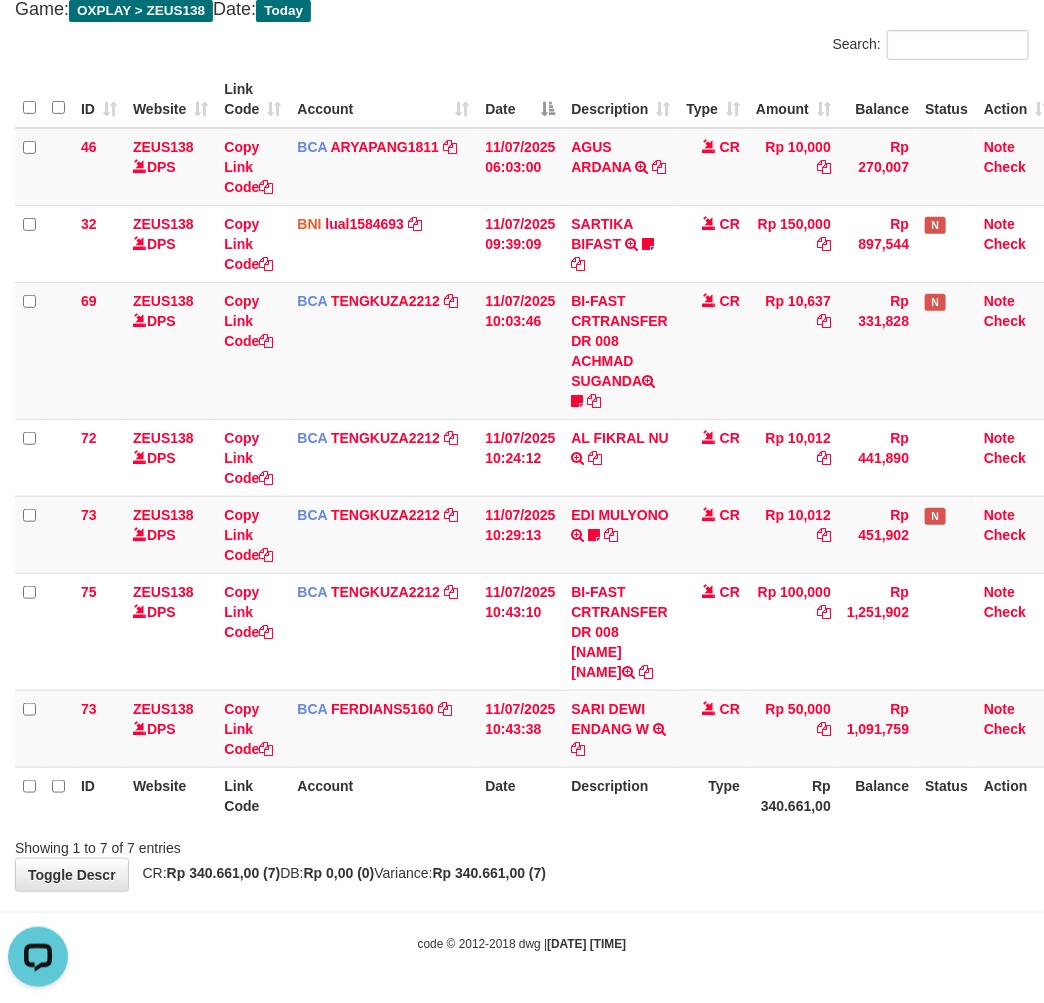 click on "**********" at bounding box center [522, 410] 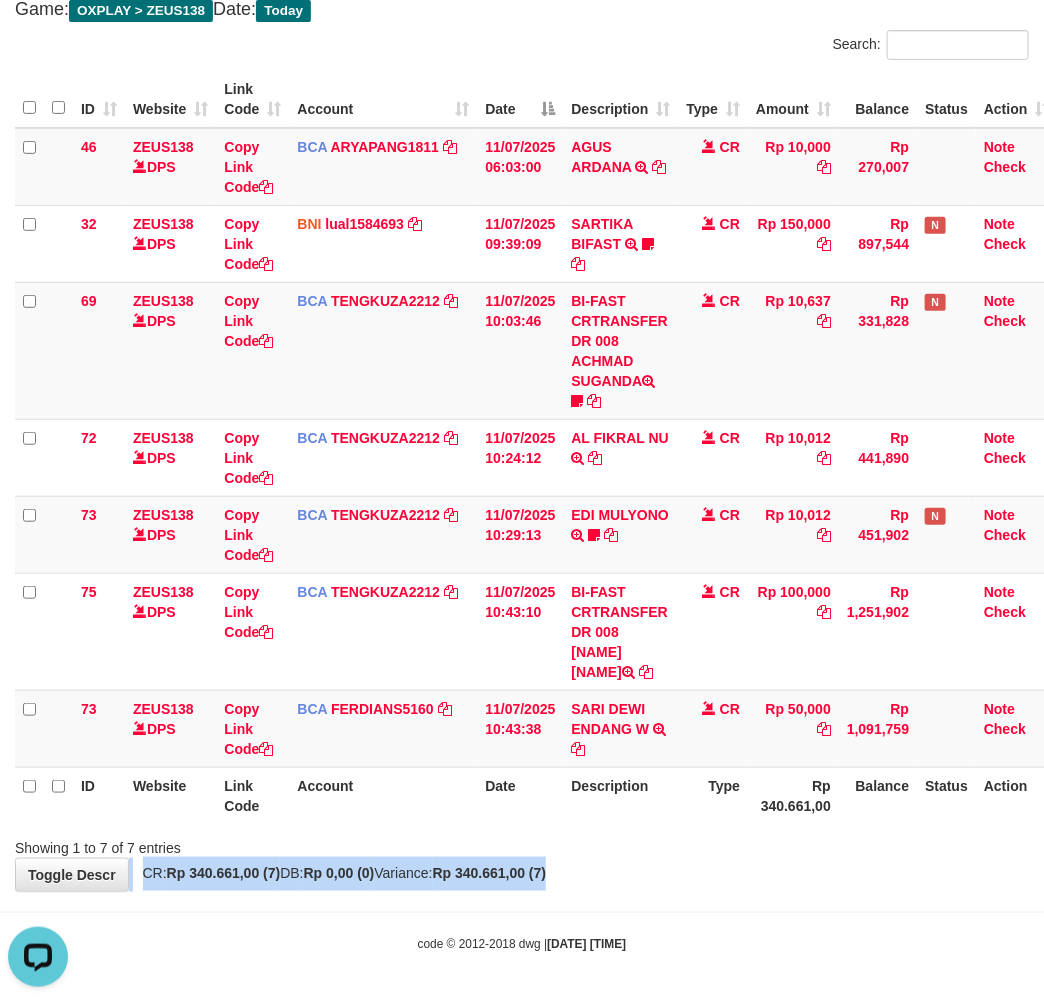 click on "**********" at bounding box center [522, 410] 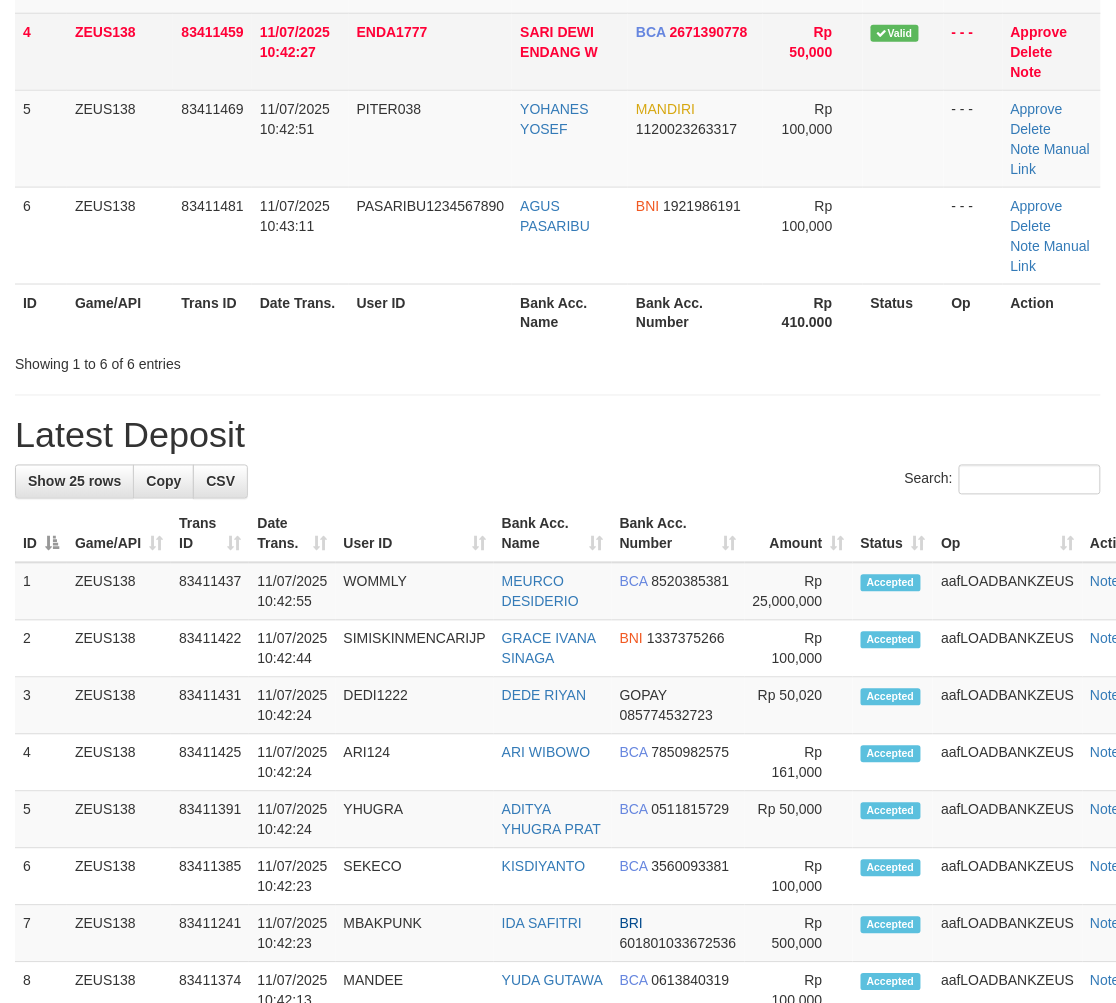 scroll, scrollTop: 333, scrollLeft: 0, axis: vertical 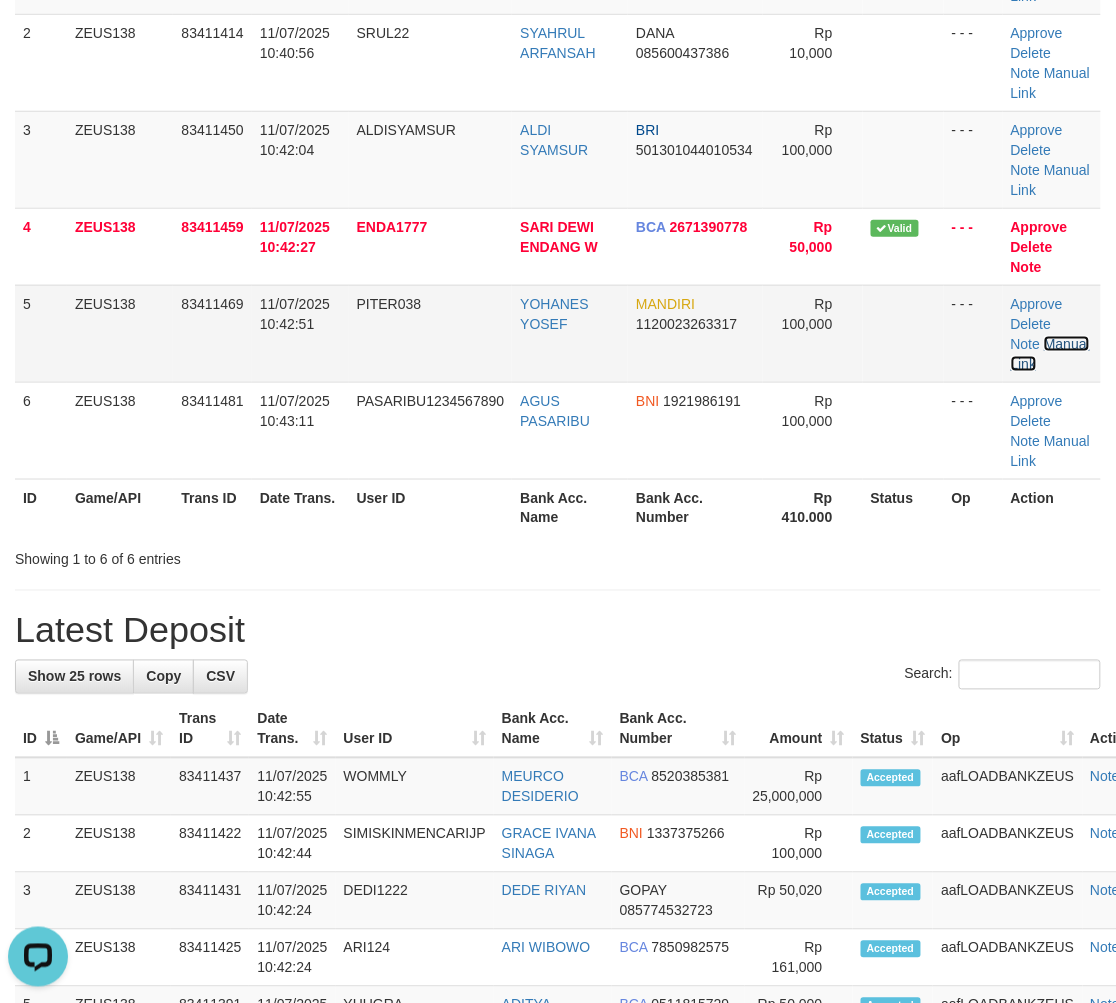 click on "Manual Link" at bounding box center (1050, 354) 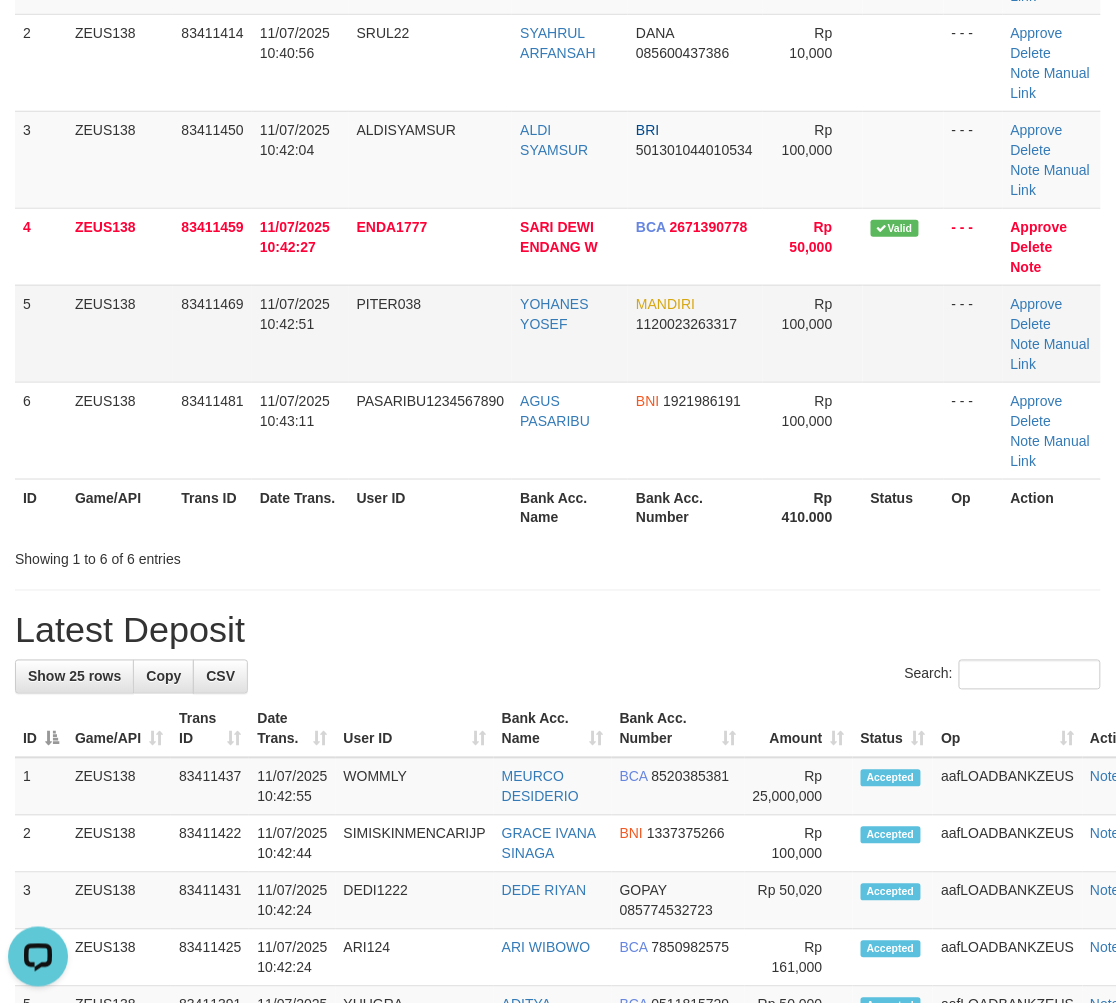 click on "Approve
Delete
Note
Manual Link" at bounding box center [1052, 333] 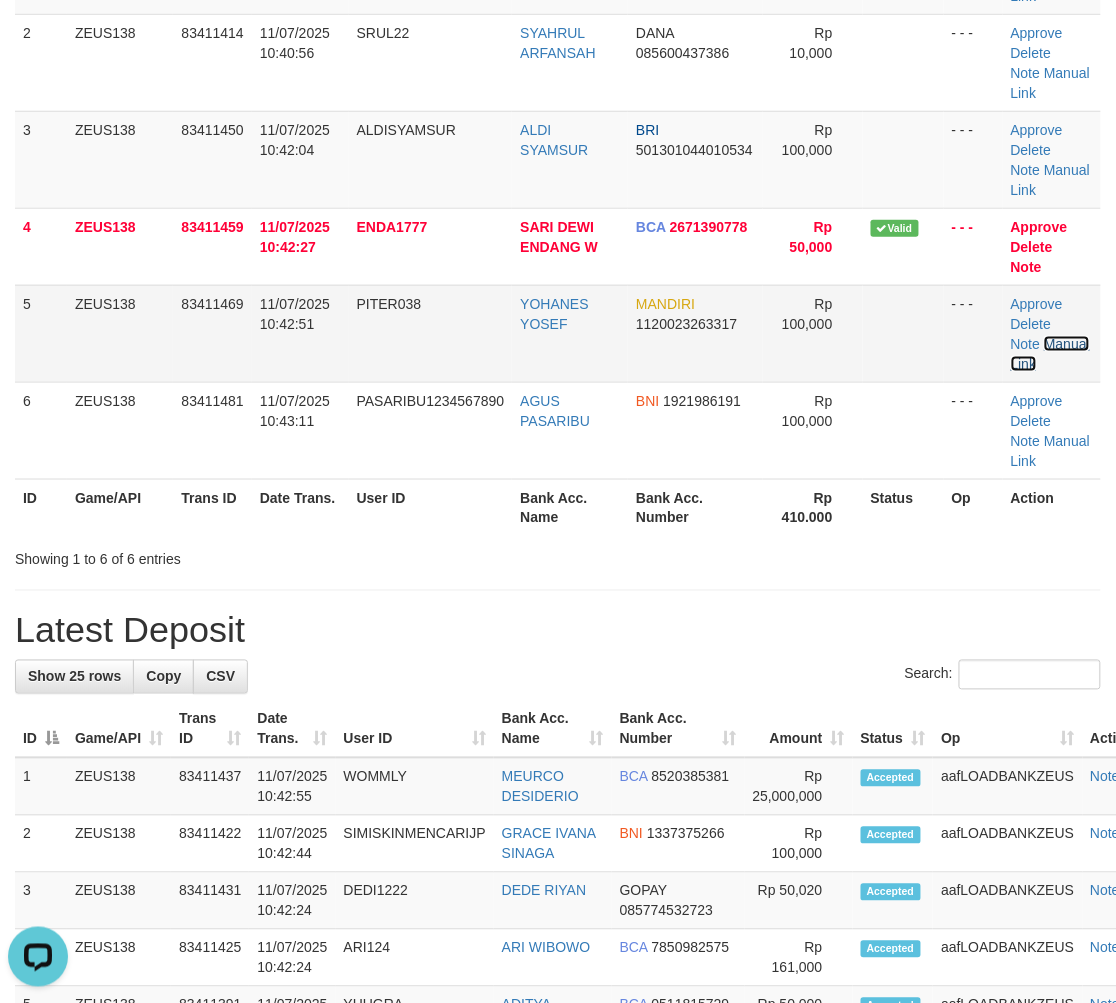 click on "Manual Link" at bounding box center (1050, 354) 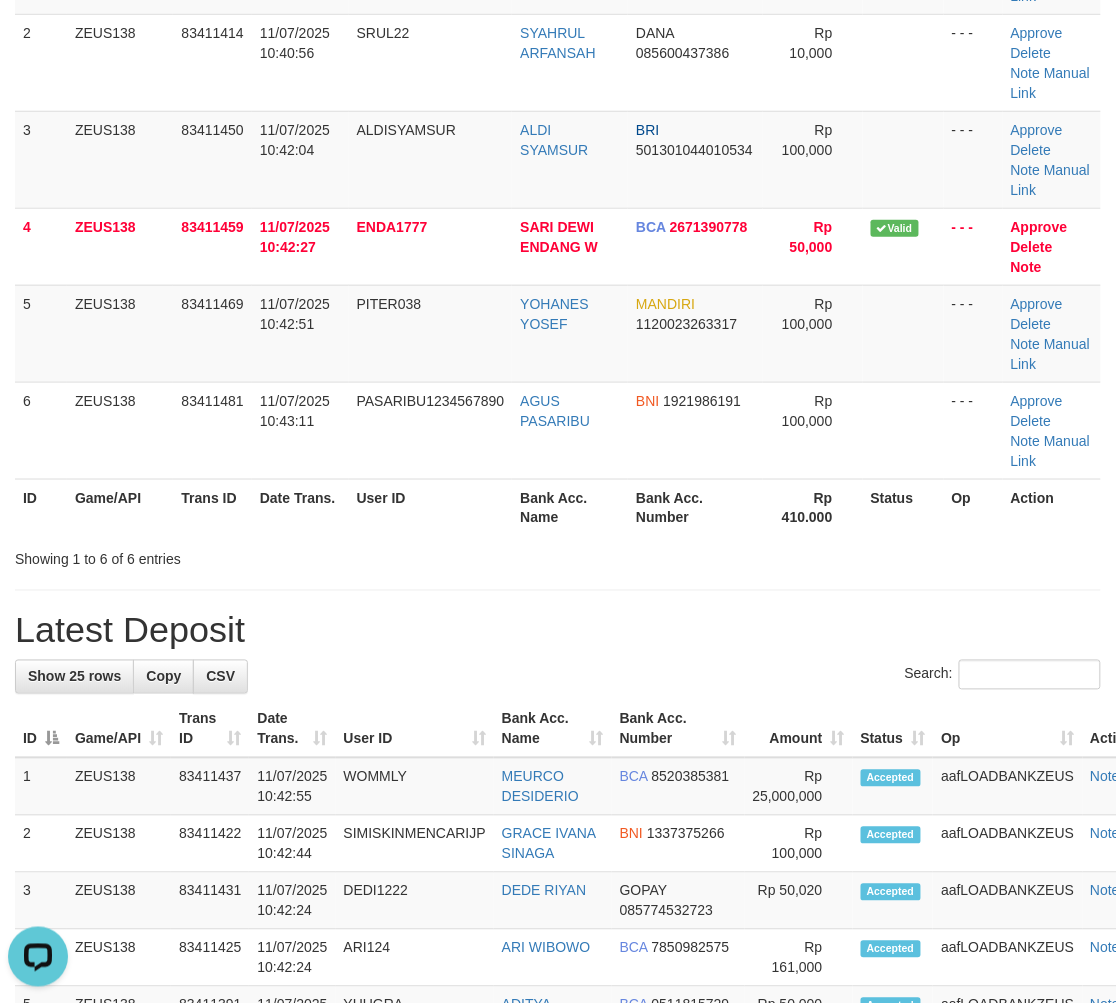 click on "**********" at bounding box center [558, 1028] 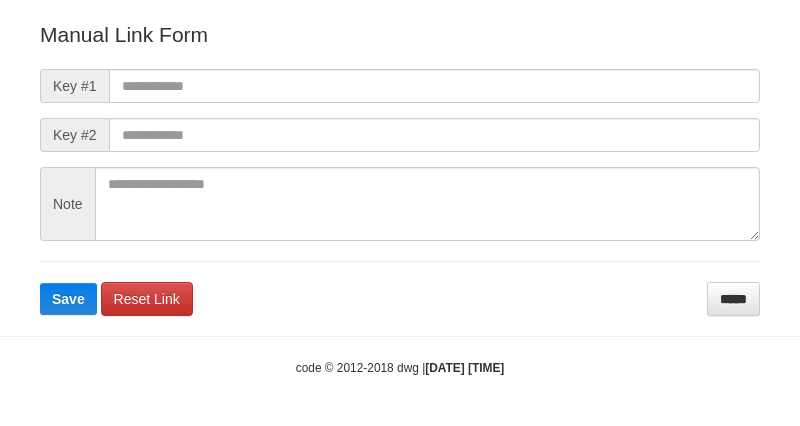 scroll, scrollTop: 222, scrollLeft: 0, axis: vertical 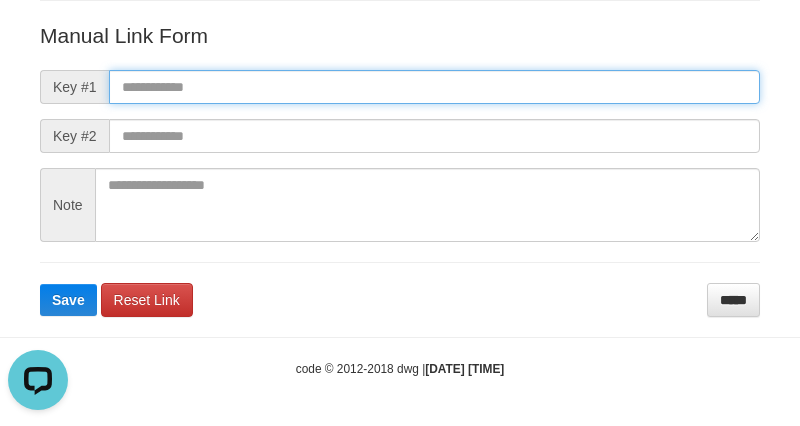 click at bounding box center (434, 87) 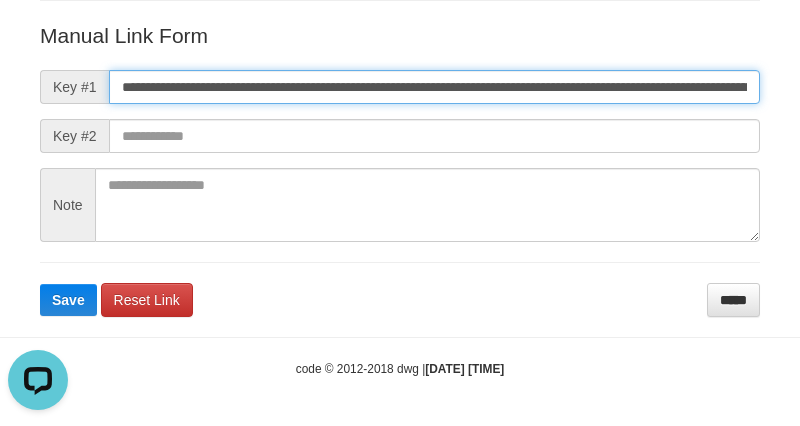 scroll, scrollTop: 0, scrollLeft: 1195, axis: horizontal 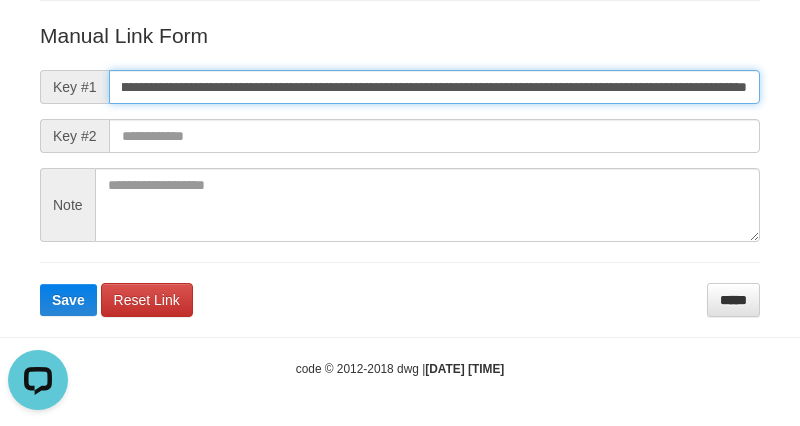 type on "**********" 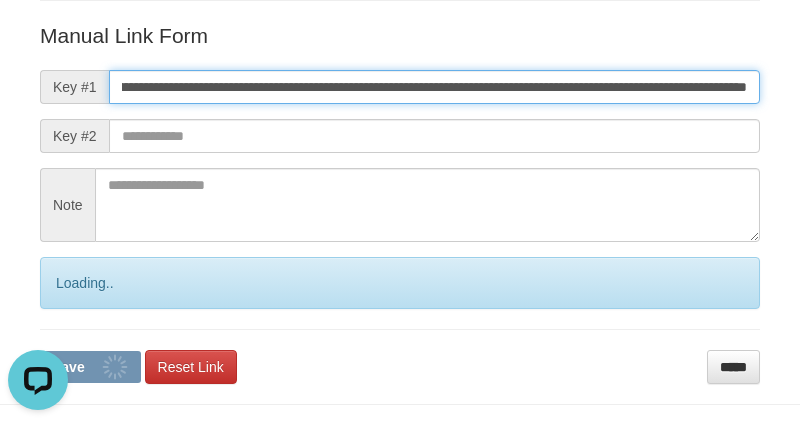 click on "Save" at bounding box center (90, 367) 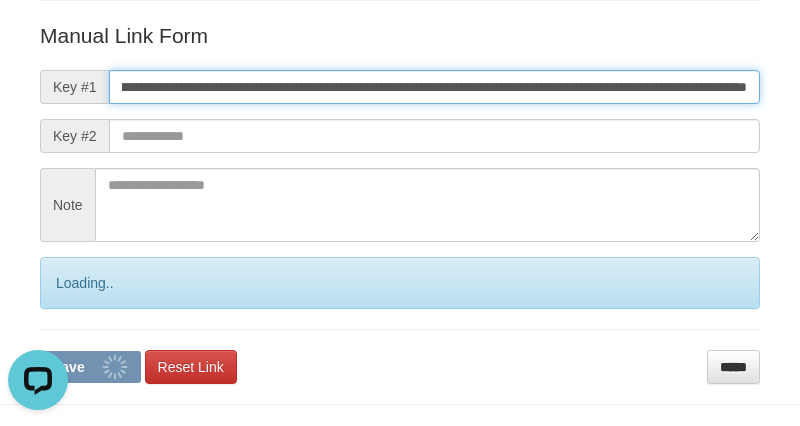 click on "Save" at bounding box center [90, 367] 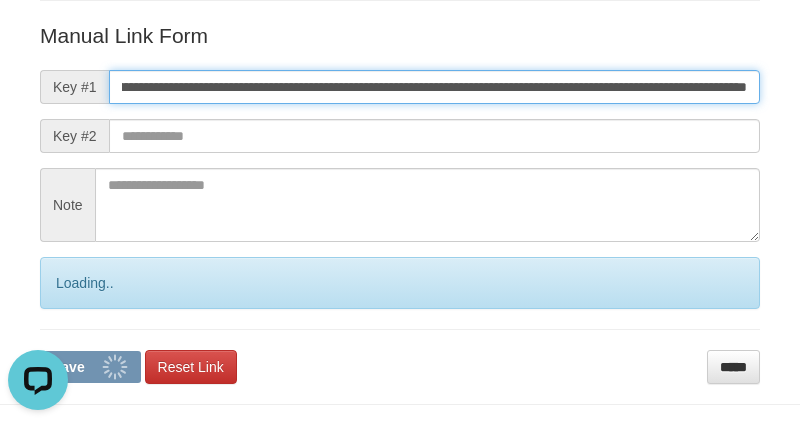 click on "Save" at bounding box center [90, 367] 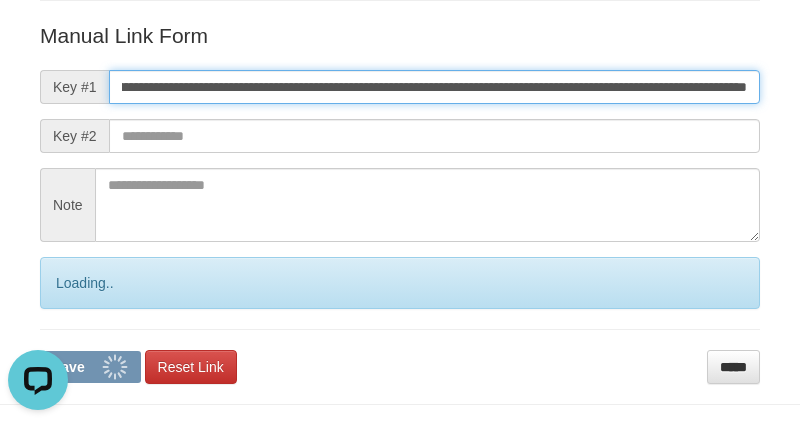 click on "Save" at bounding box center (90, 367) 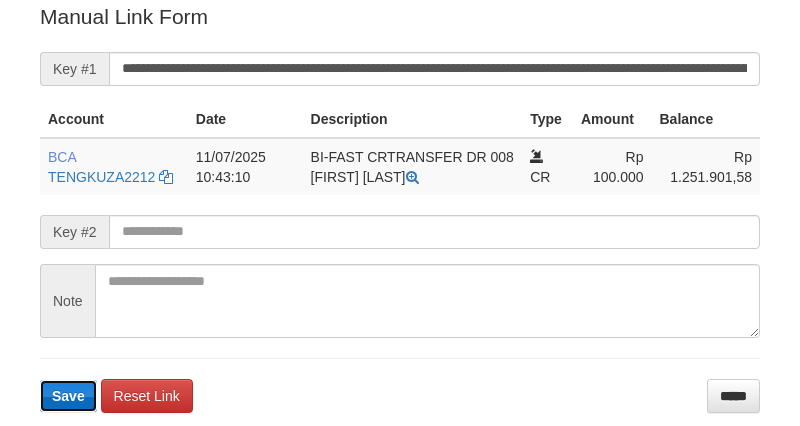 click on "Save" at bounding box center [68, 396] 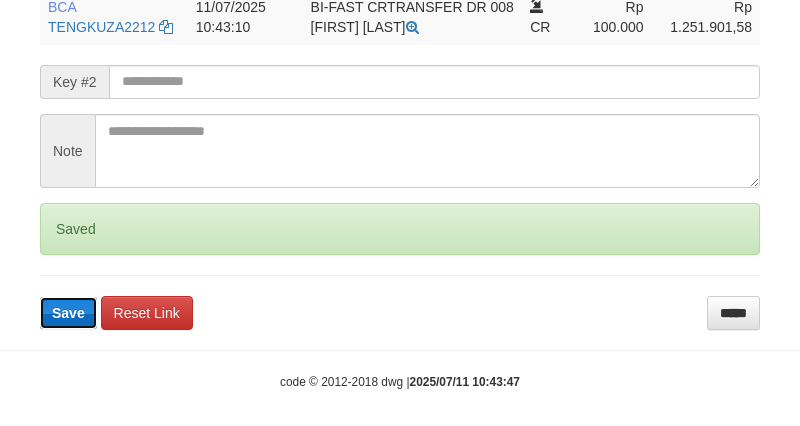 type 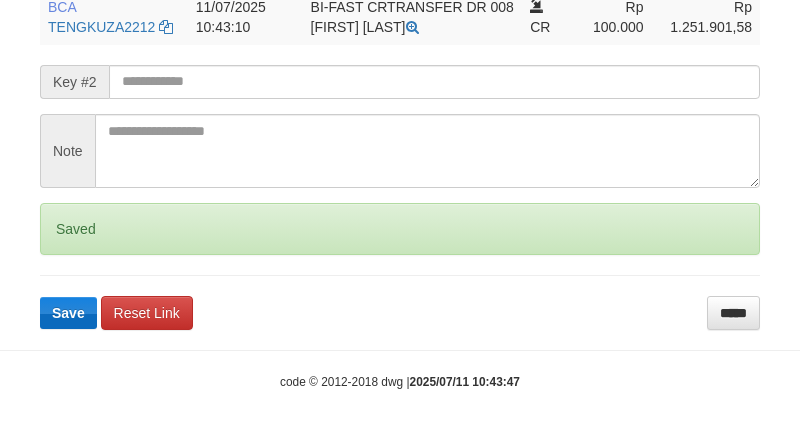 drag, startPoint x: 71, startPoint y: 324, endPoint x: 71, endPoint y: 313, distance: 11 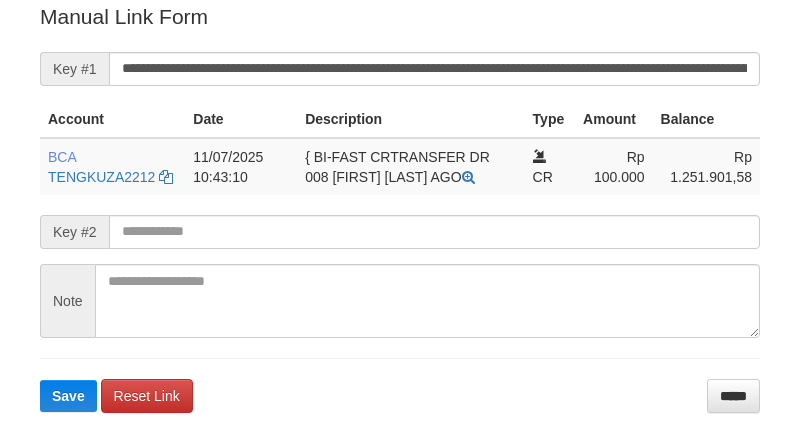 drag, startPoint x: 0, startPoint y: 0, endPoint x: 60, endPoint y: 370, distance: 374.83328 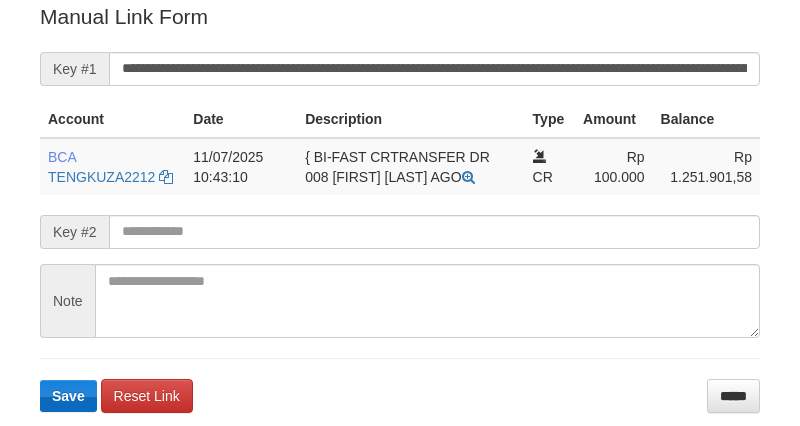 scroll, scrollTop: 500, scrollLeft: 0, axis: vertical 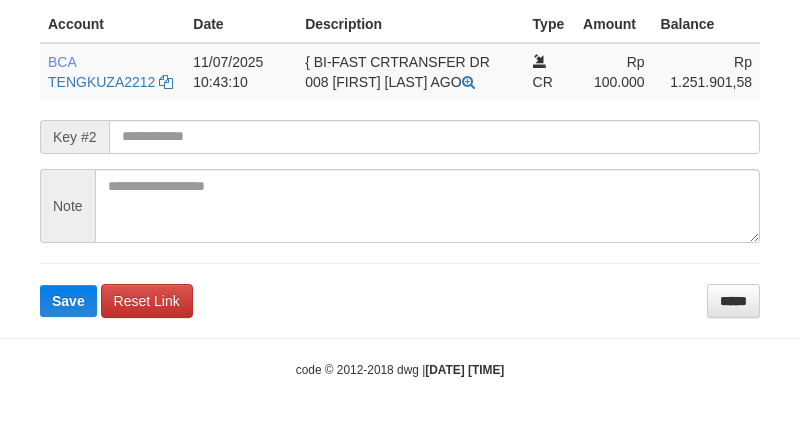 click on "Deposit Detail
Game/API
Trans ID
Date Trans.
User ID
Bank Acc. Name
Bank Acc. Number
Amount
ZEUS138
83411469
11/07/2025 10:42:51
PITER038
[FIRST] [LAST]
MANDIRI
1120023263317
Rp 100,000
Manual Link History
#
Admin
Key #1
Key #2
Note
Date
1
aafLYSOKLEANG
mutasi_20250711_3353 | 75
11-07-2025 10:43:43
Account
Date
Description
Type
Amount
Balance
BCA
TENGKUZA2212" at bounding box center (400, -36) 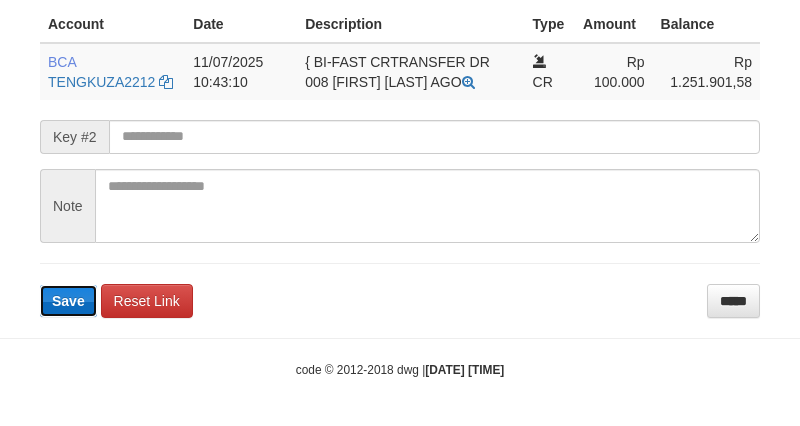 type 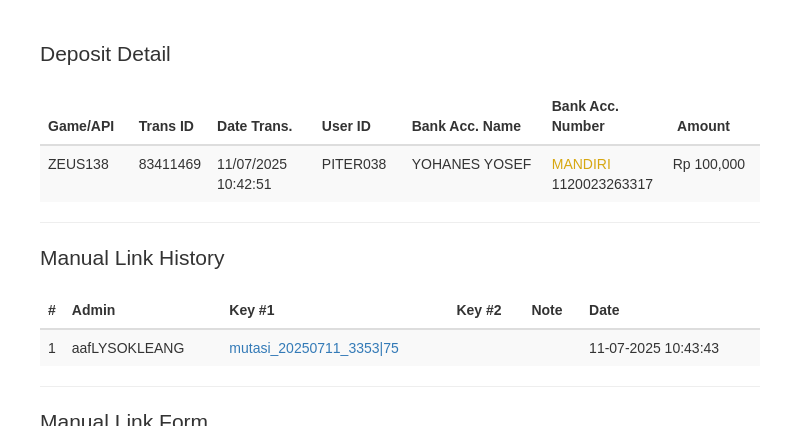 scroll, scrollTop: 500, scrollLeft: 0, axis: vertical 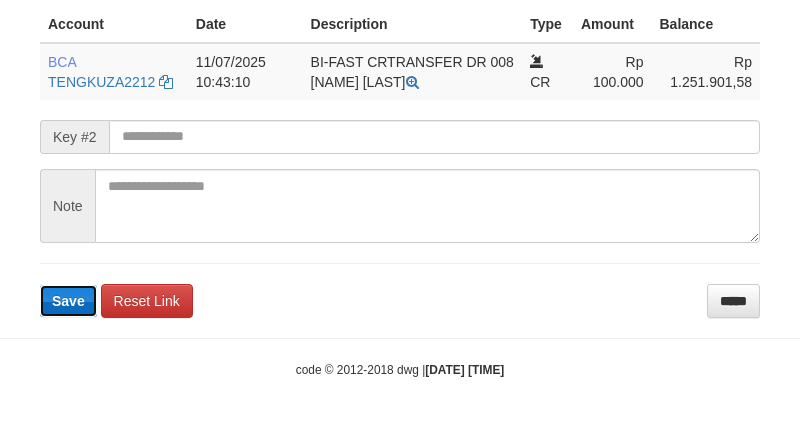 type 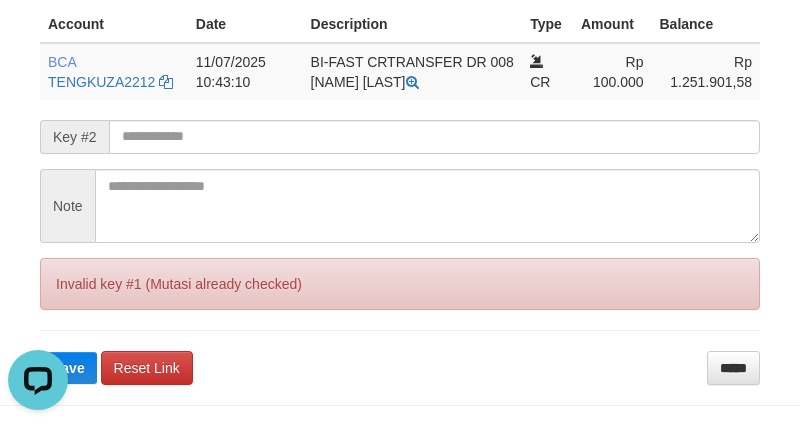 scroll, scrollTop: 0, scrollLeft: 0, axis: both 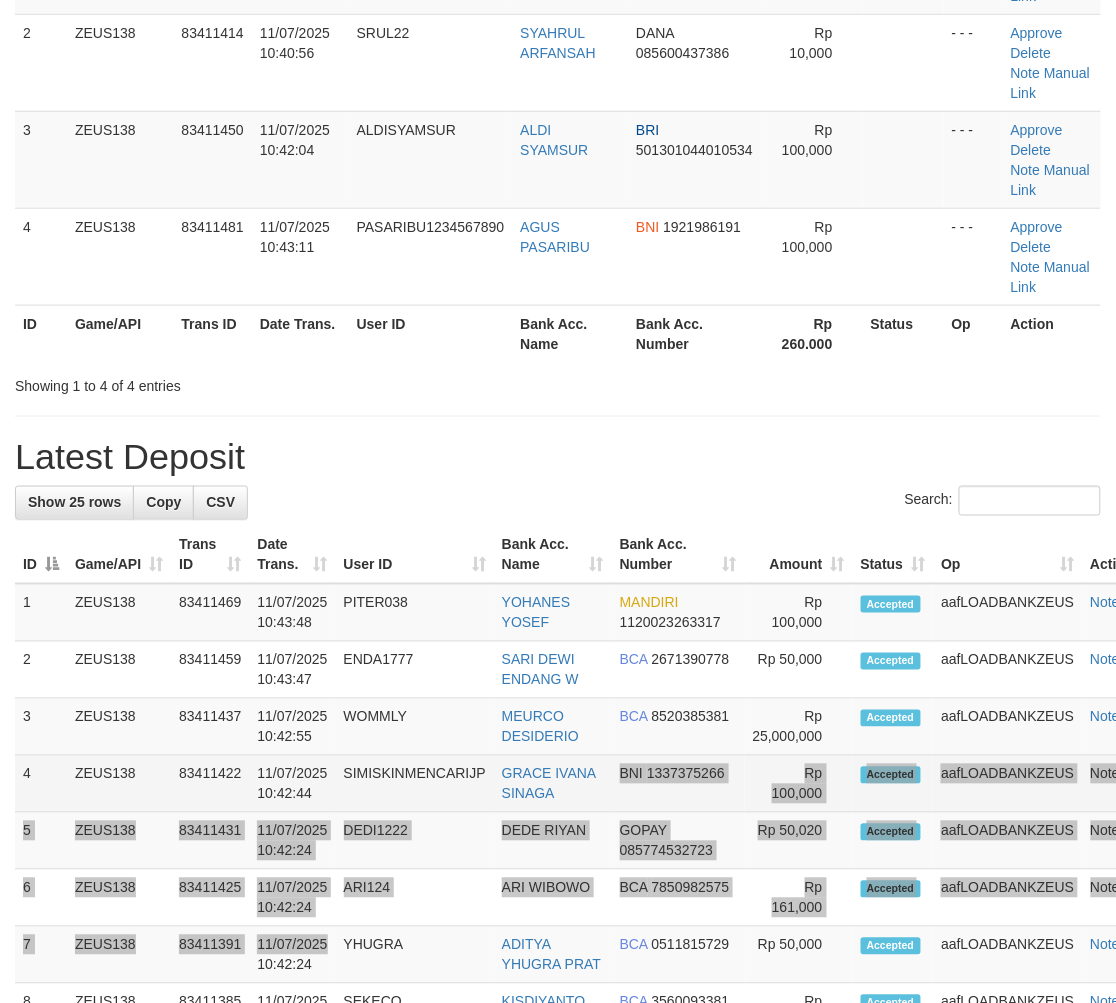 click on "1
ZEUS138
83411469
[DATE] [TIME]
PITER038
[FIRST] [LAST]
MANDIRI
1120023263317
2" at bounding box center [589, 1297] 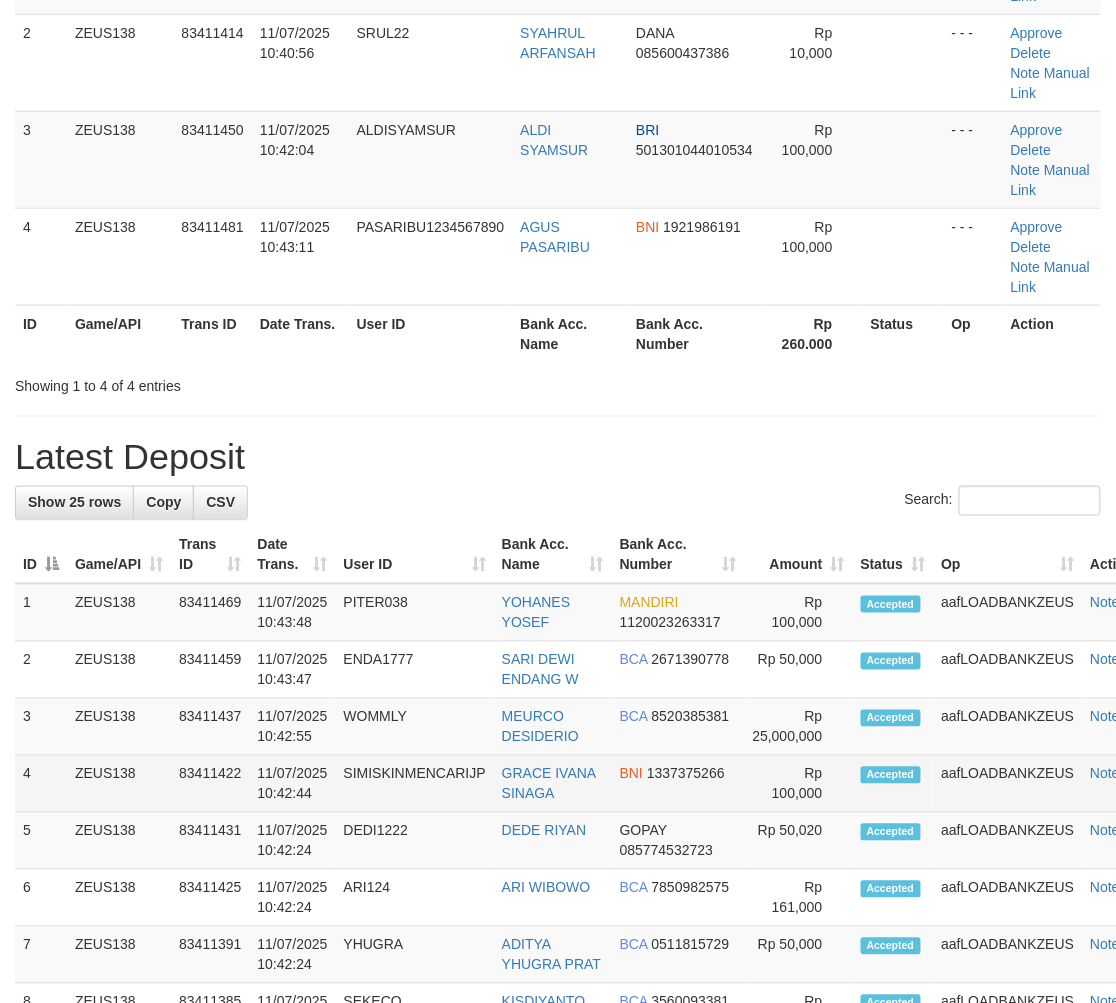 click on "4
ZEUS138
83411422
[DATE] [TIME]
SIMISKINMENCARIJP
[FIRST] [LAST]
BNI
1337375266
Rp 100,000
Accepted
aafLOADBANKZEUS
Note" at bounding box center [589, 784] 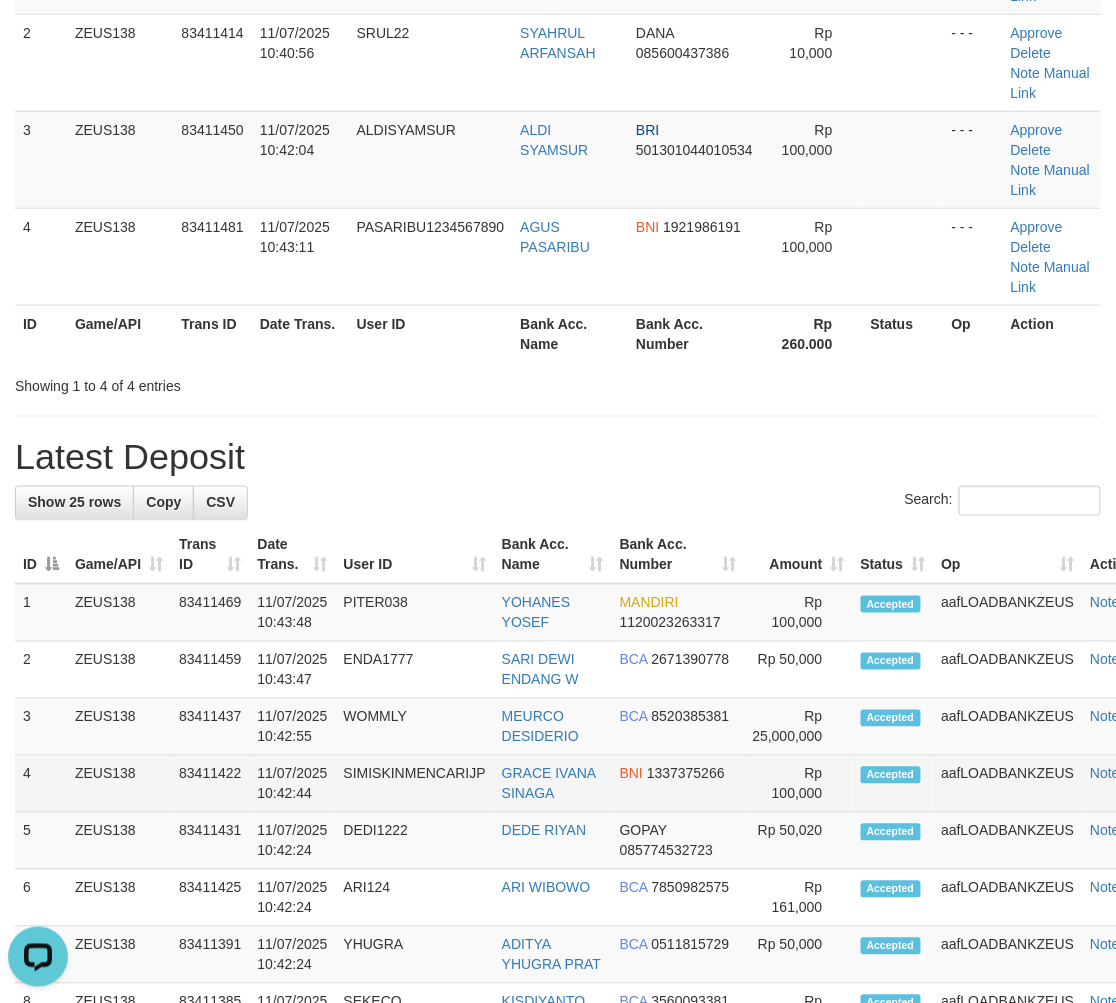 click on "SIMISKINMENCARIJP" at bounding box center (415, 784) 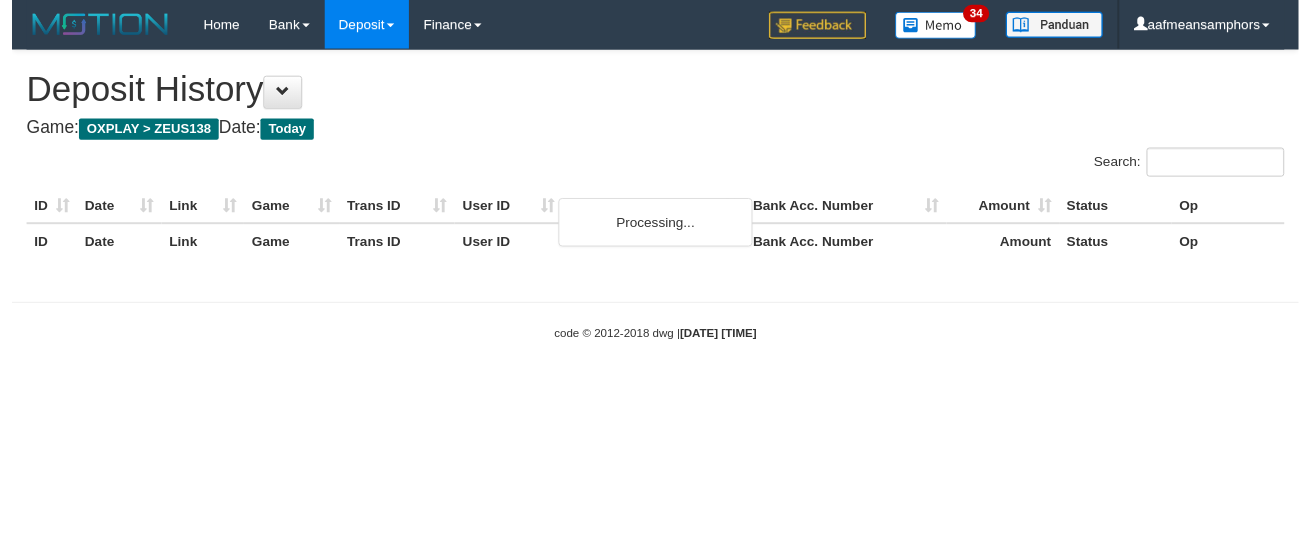 scroll, scrollTop: 0, scrollLeft: 0, axis: both 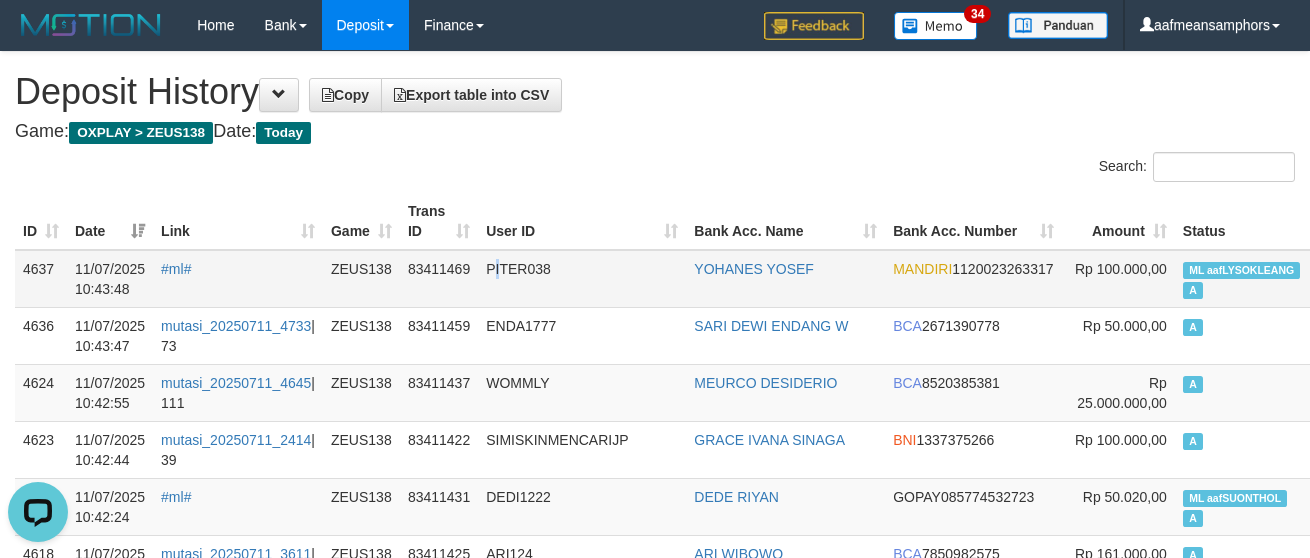 click on "PITER038" at bounding box center (582, 279) 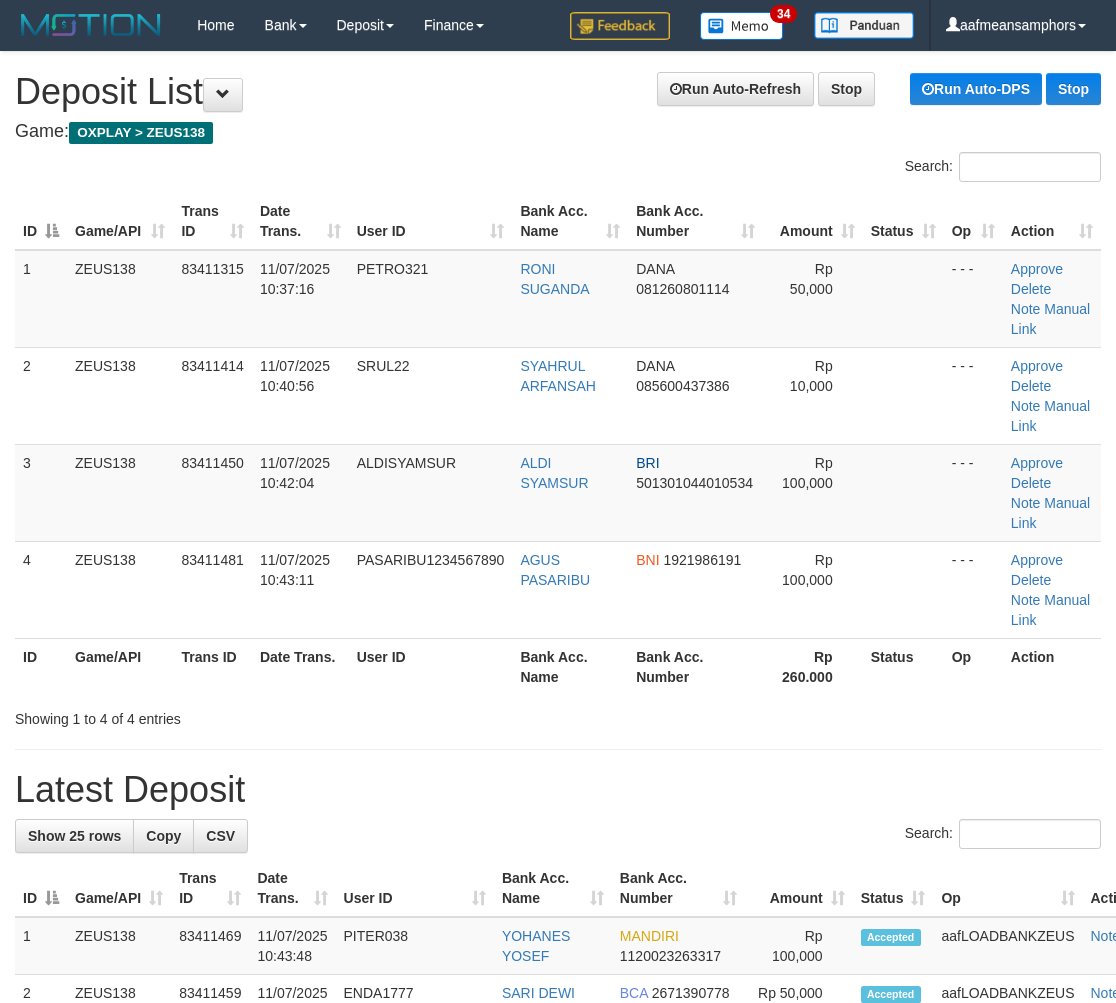 scroll, scrollTop: 136, scrollLeft: 0, axis: vertical 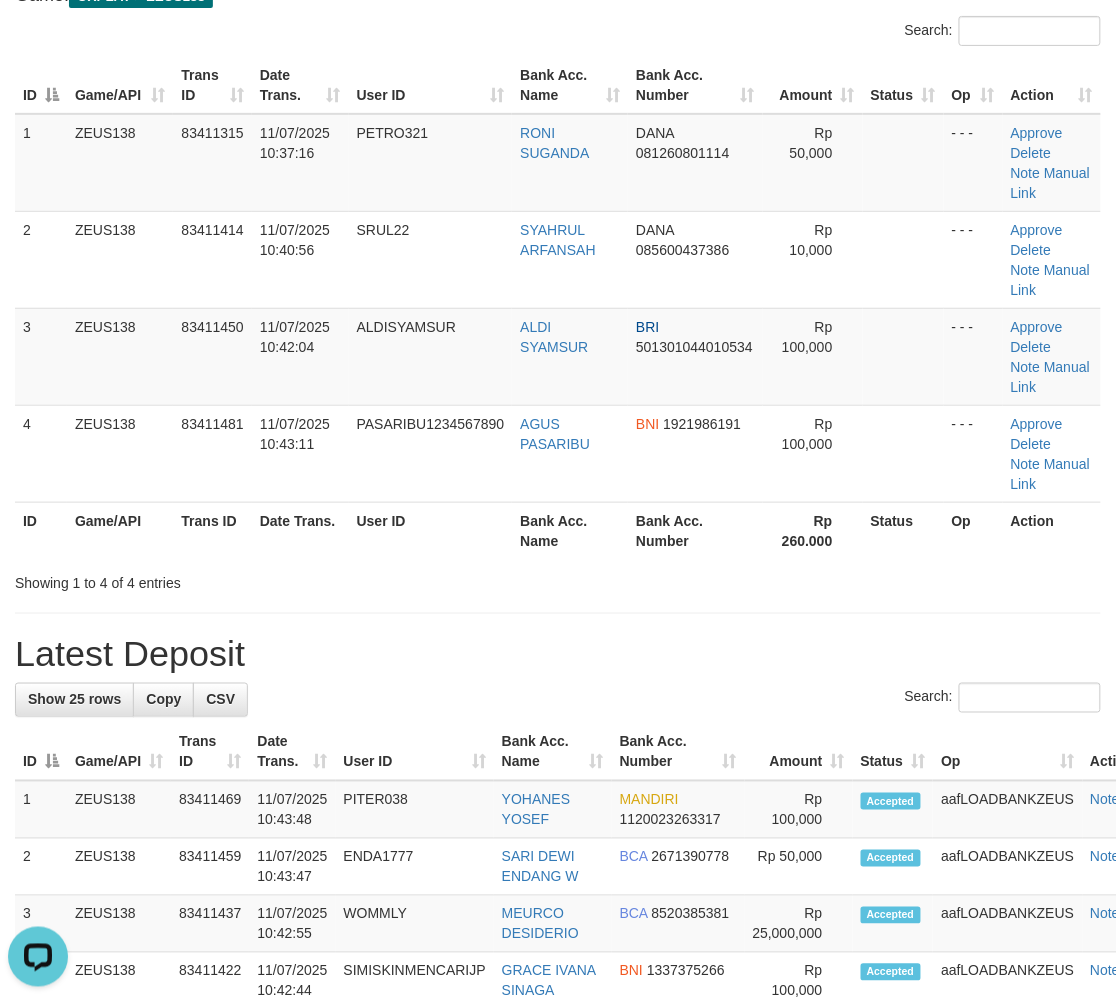 click on "Date Trans." at bounding box center (300, 530) 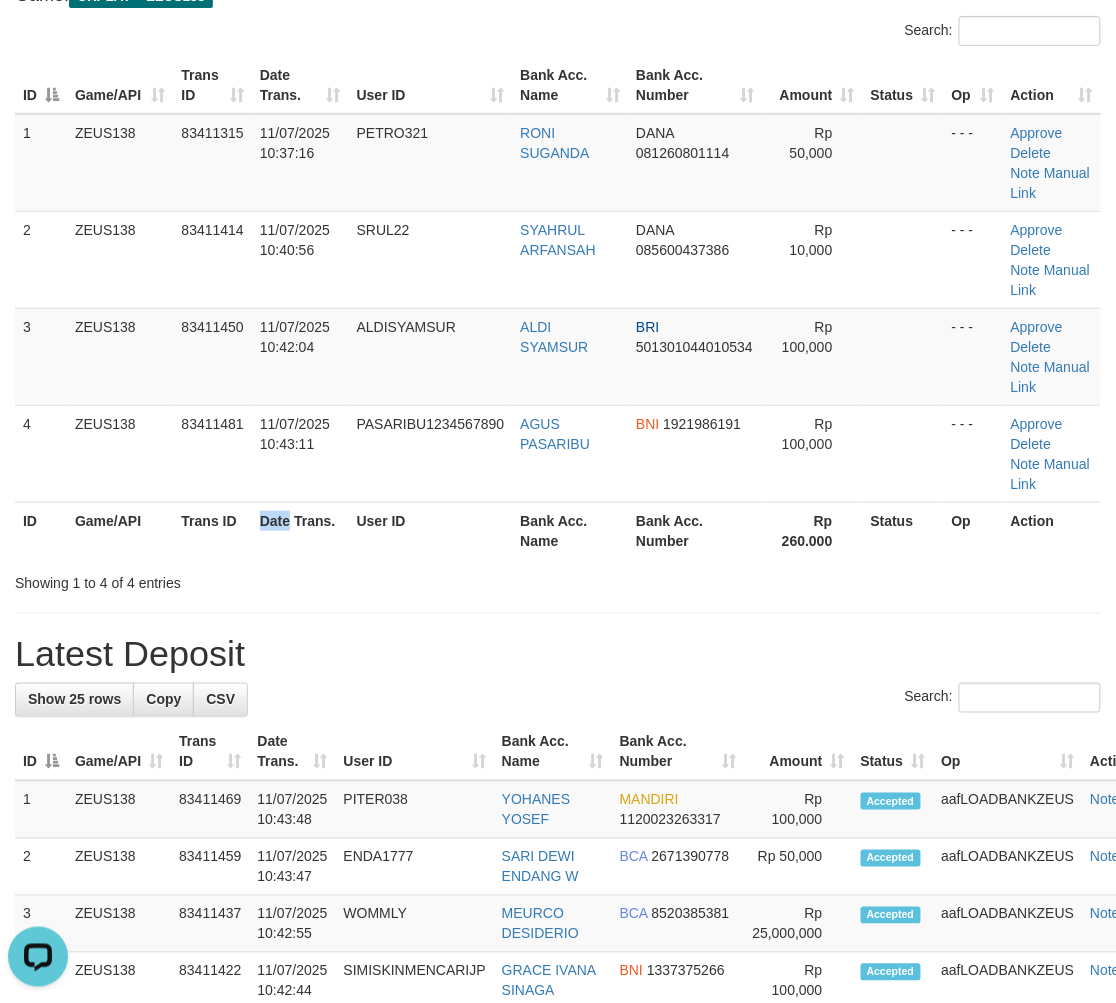 drag, startPoint x: 250, startPoint y: 515, endPoint x: 4, endPoint y: 685, distance: 299.0251 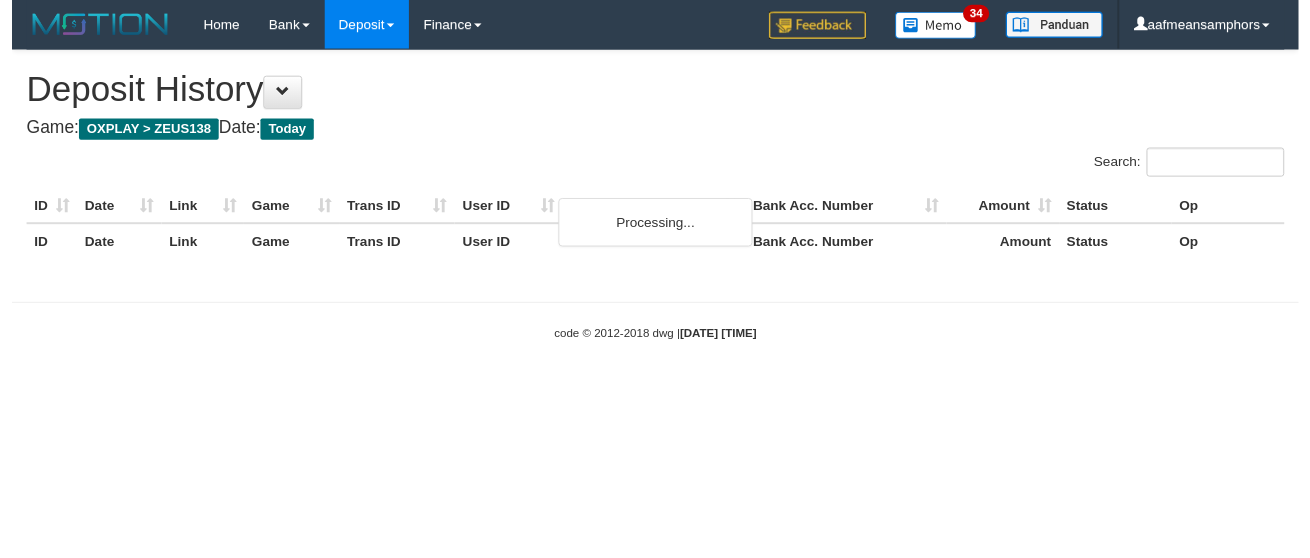 scroll, scrollTop: 0, scrollLeft: 0, axis: both 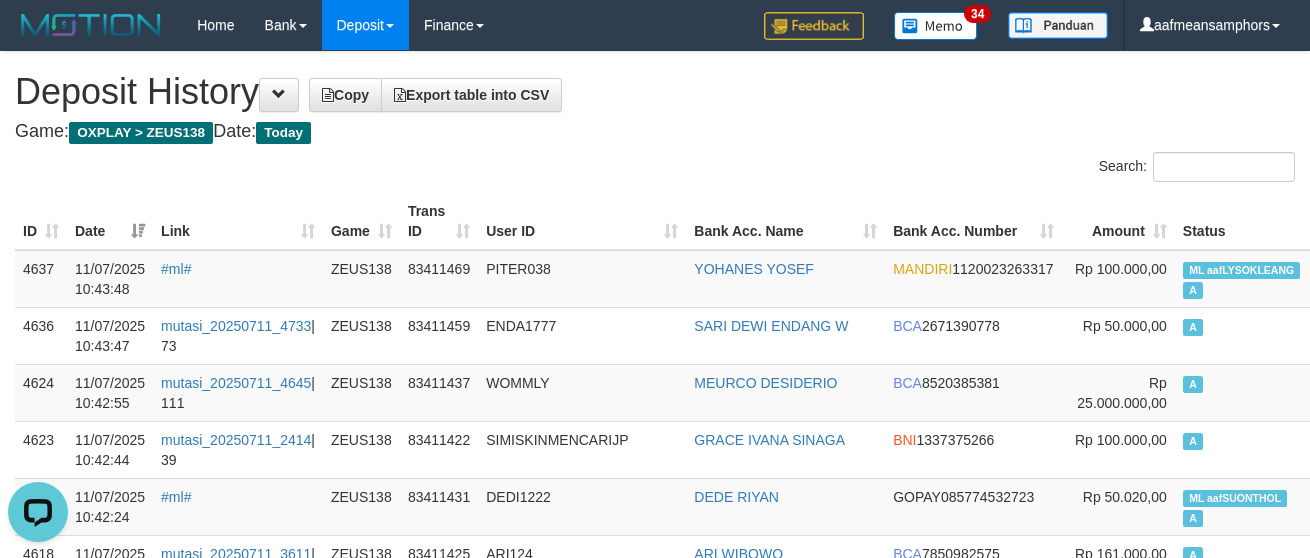 drag, startPoint x: 400, startPoint y: 235, endPoint x: 363, endPoint y: 220, distance: 39.92493 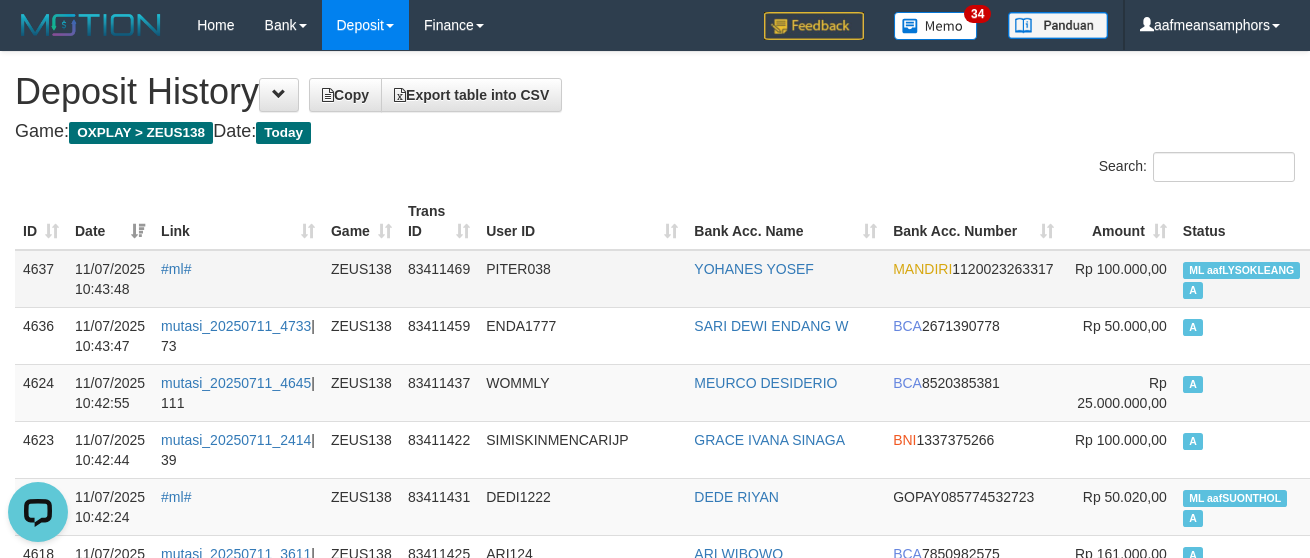 scroll, scrollTop: 111, scrollLeft: 0, axis: vertical 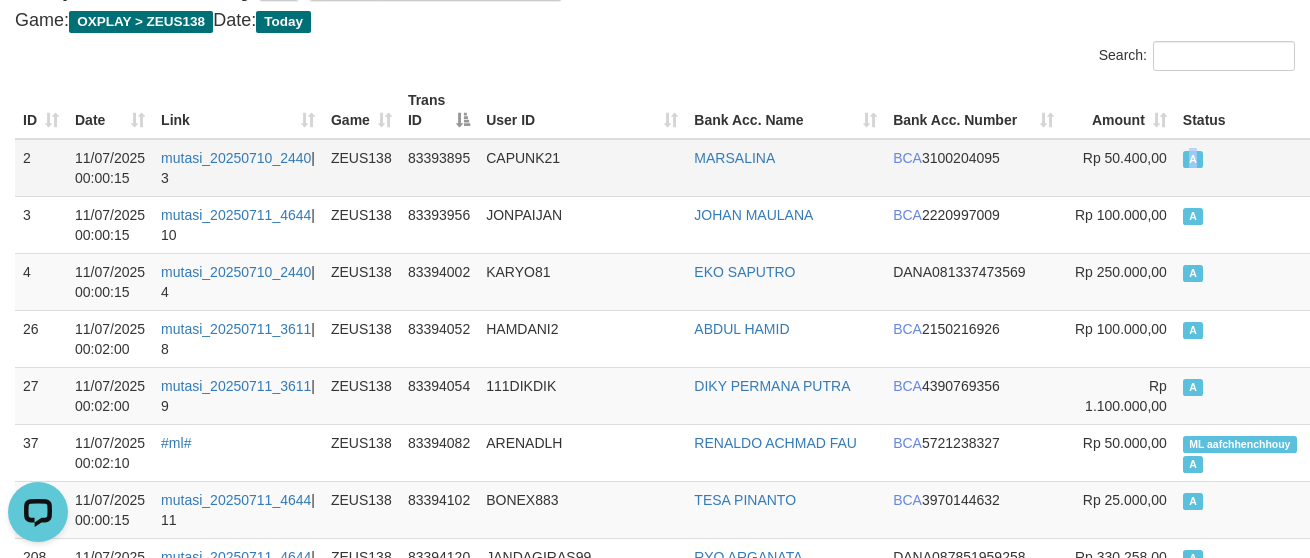 click on "A" at bounding box center [1244, 168] 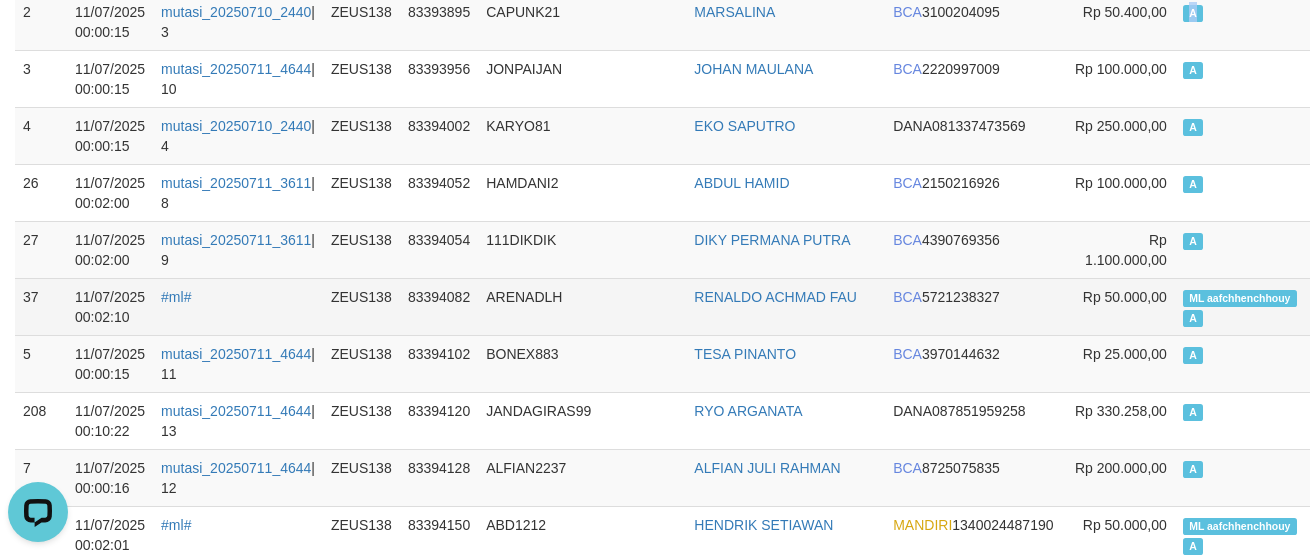 scroll, scrollTop: 444, scrollLeft: 0, axis: vertical 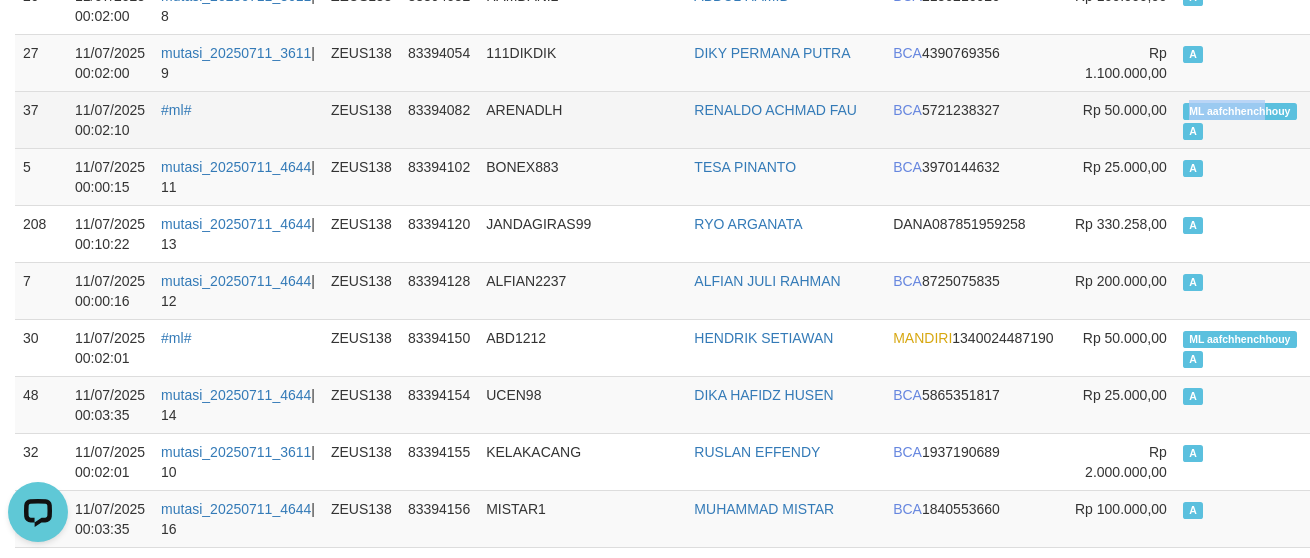 drag, startPoint x: 1140, startPoint y: 108, endPoint x: 1214, endPoint y: 108, distance: 74 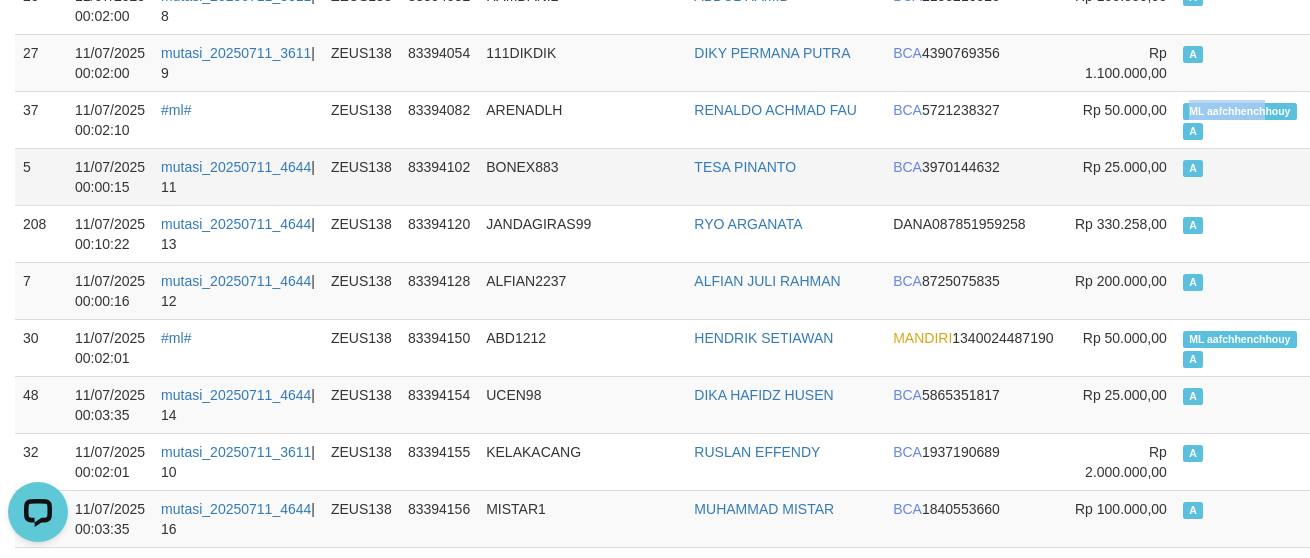 copy on "ML aafchhench" 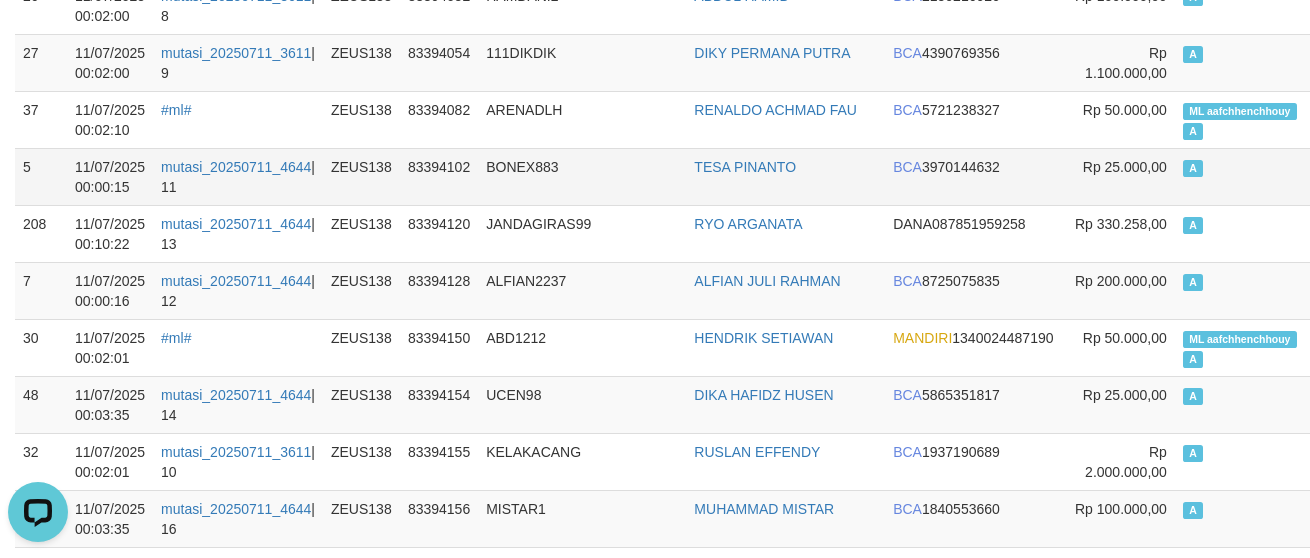 drag, startPoint x: 1182, startPoint y: 158, endPoint x: 1172, endPoint y: 162, distance: 10.770329 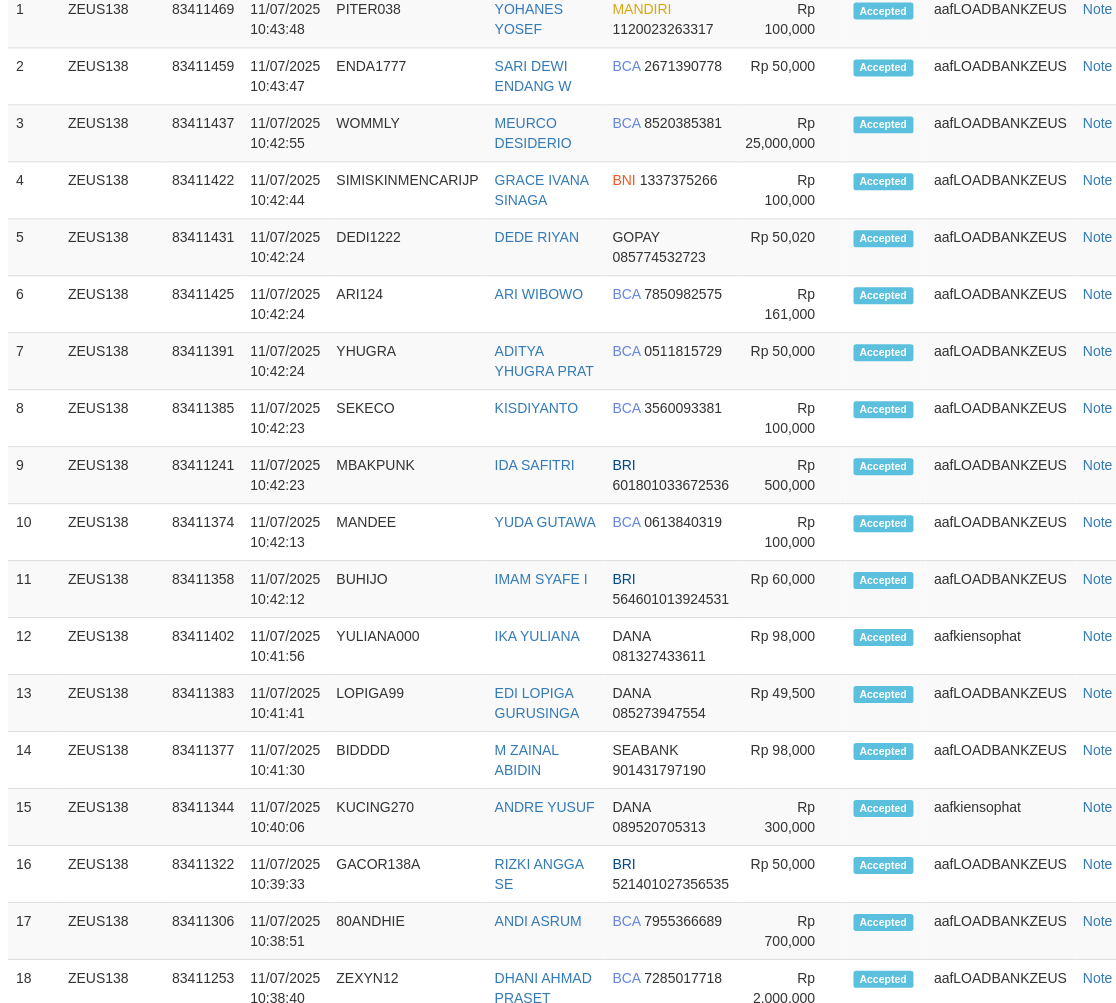scroll, scrollTop: 136, scrollLeft: 0, axis: vertical 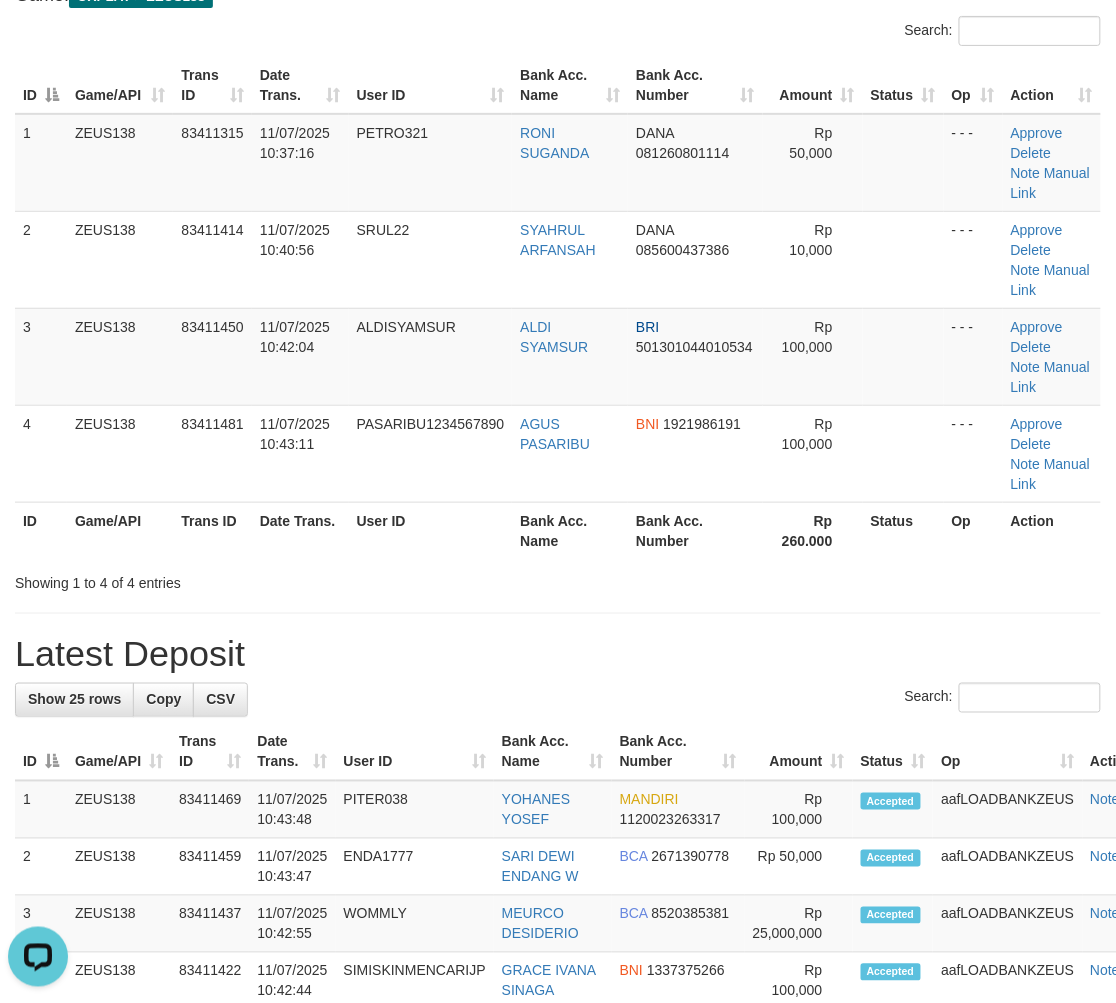 click on "Showing 1 to 4 of 4 entries" at bounding box center (558, 579) 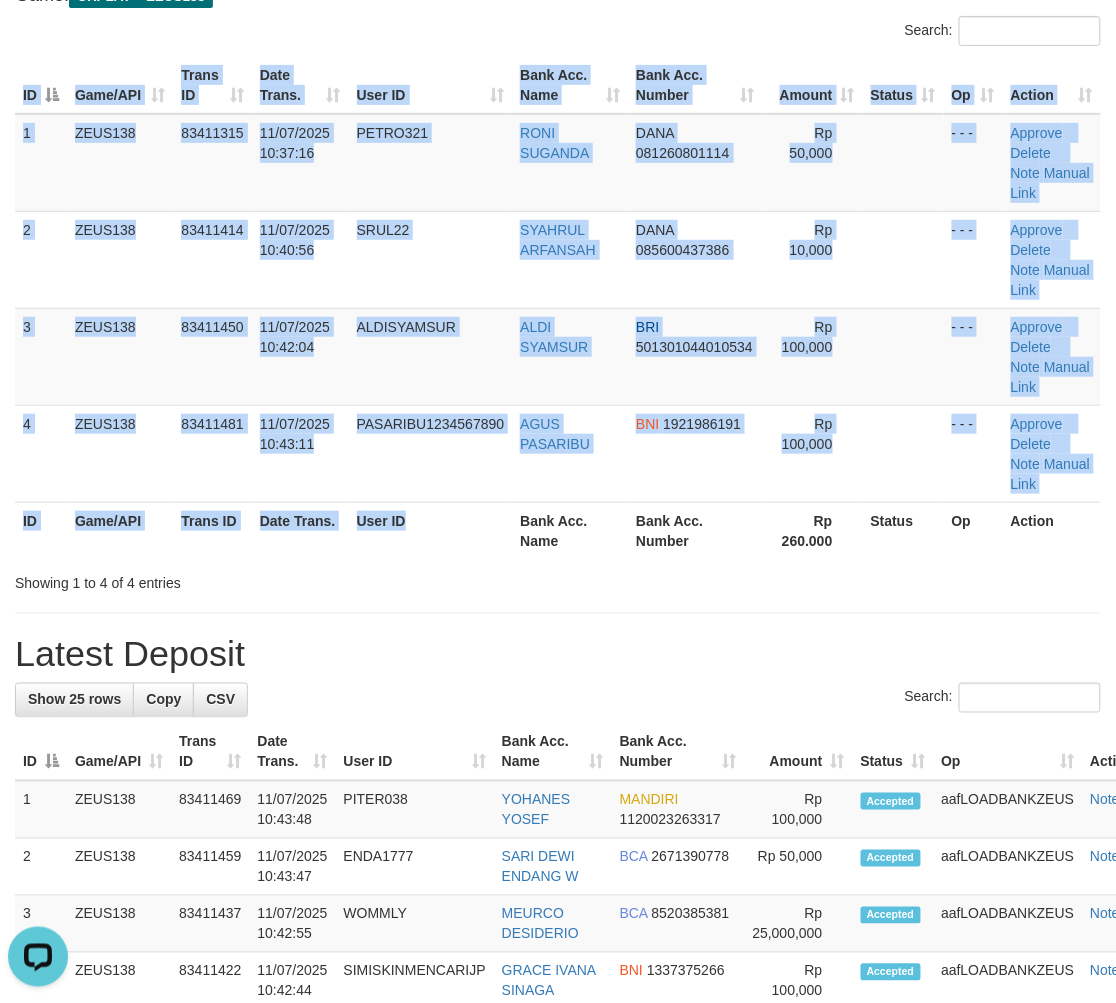 click on "User ID" at bounding box center (431, 530) 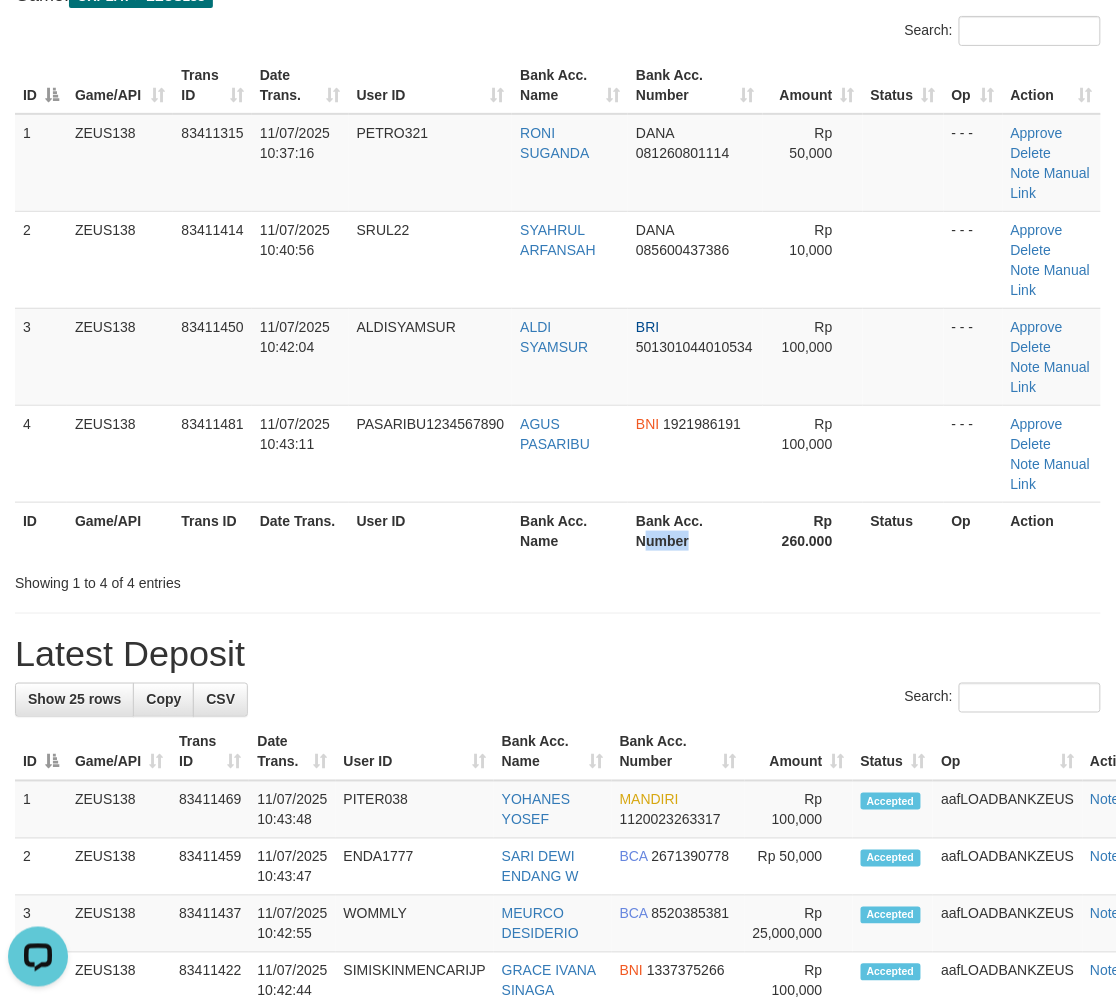 click on "Bank Acc. Number" at bounding box center (695, 530) 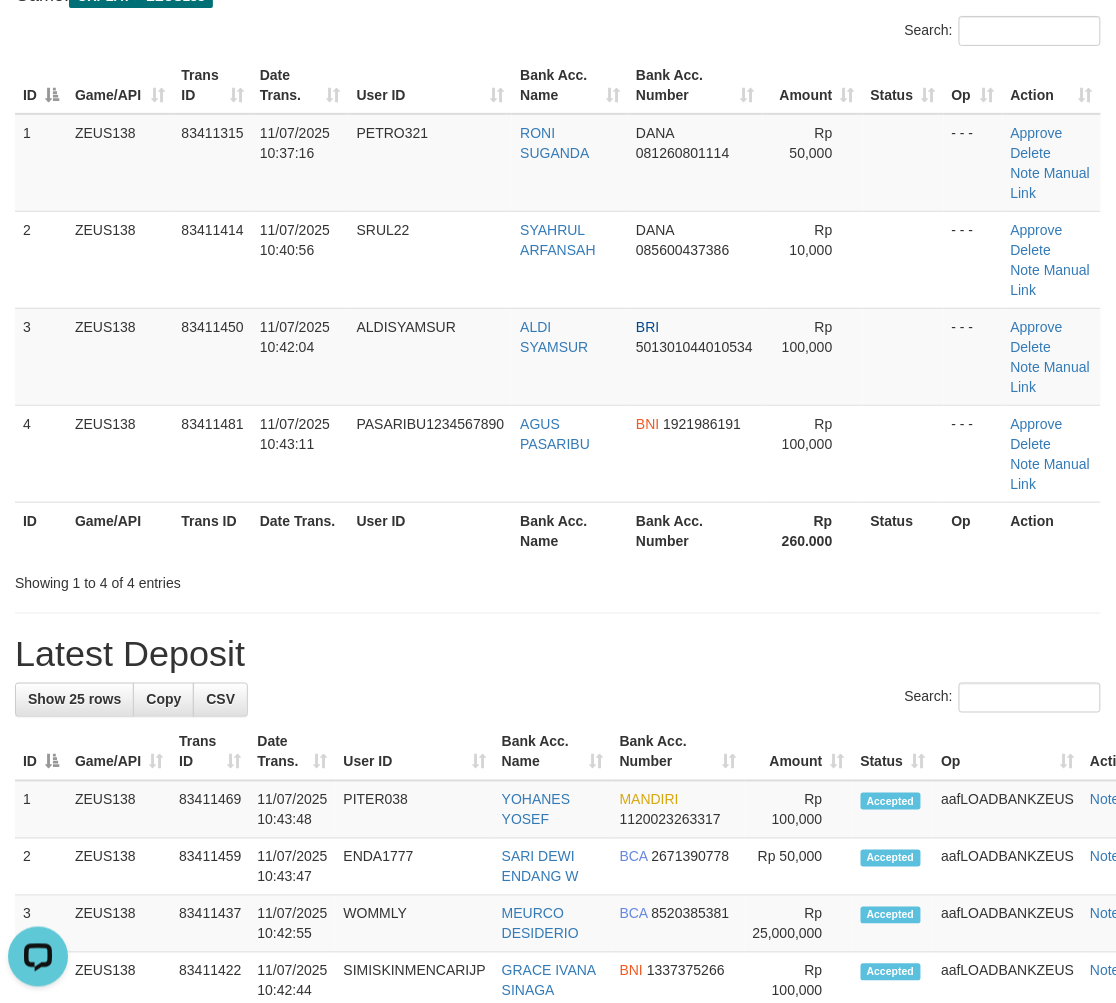 drag, startPoint x: 653, startPoint y: 570, endPoint x: 654, endPoint y: 558, distance: 12.0415945 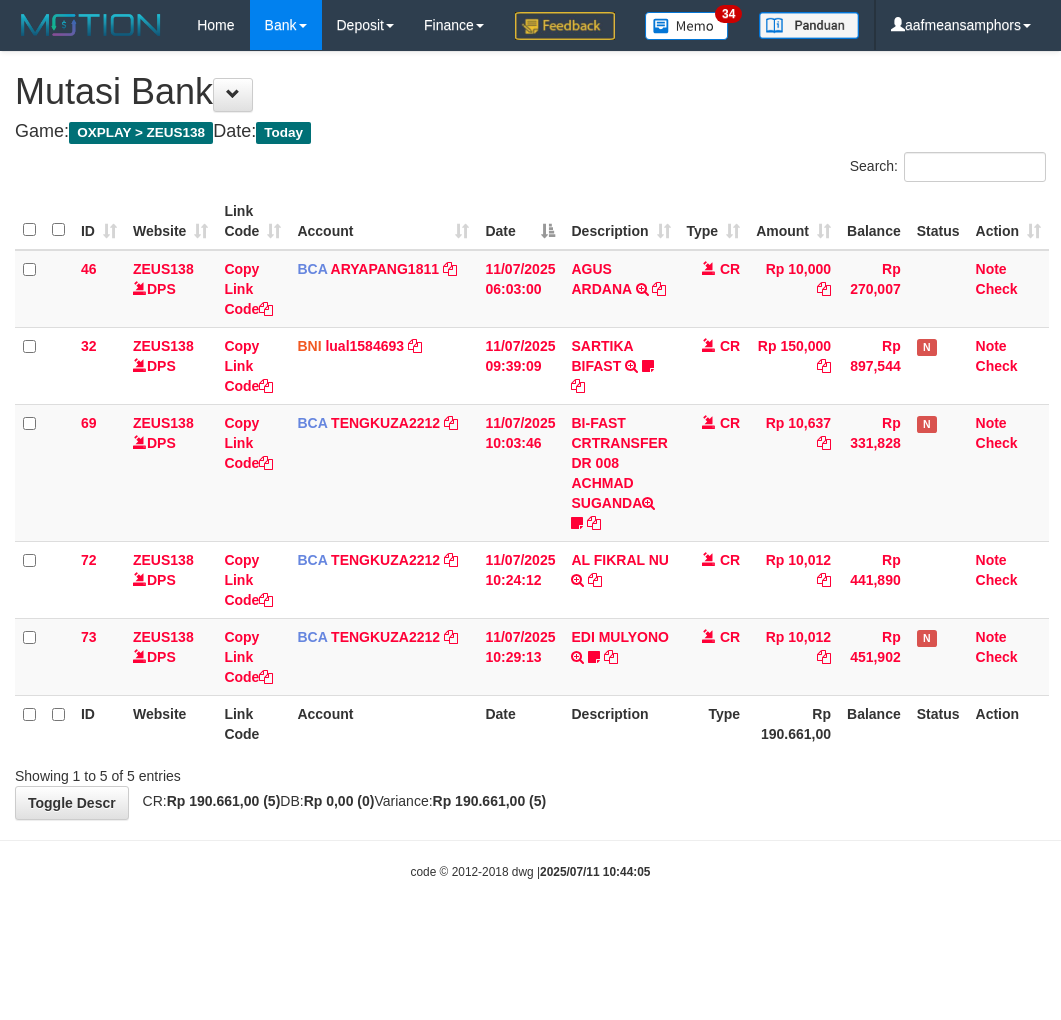 scroll, scrollTop: 0, scrollLeft: 0, axis: both 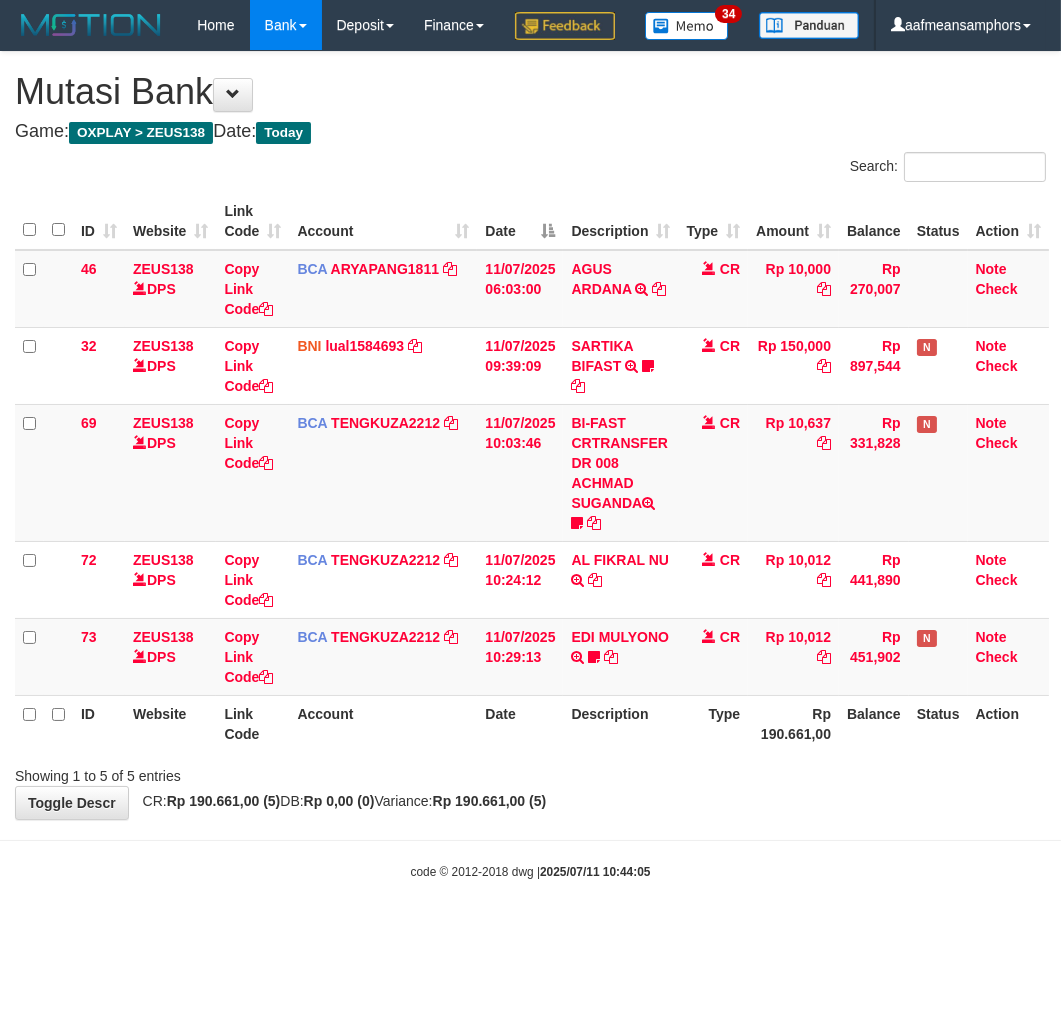 click on "**********" at bounding box center (530, 435) 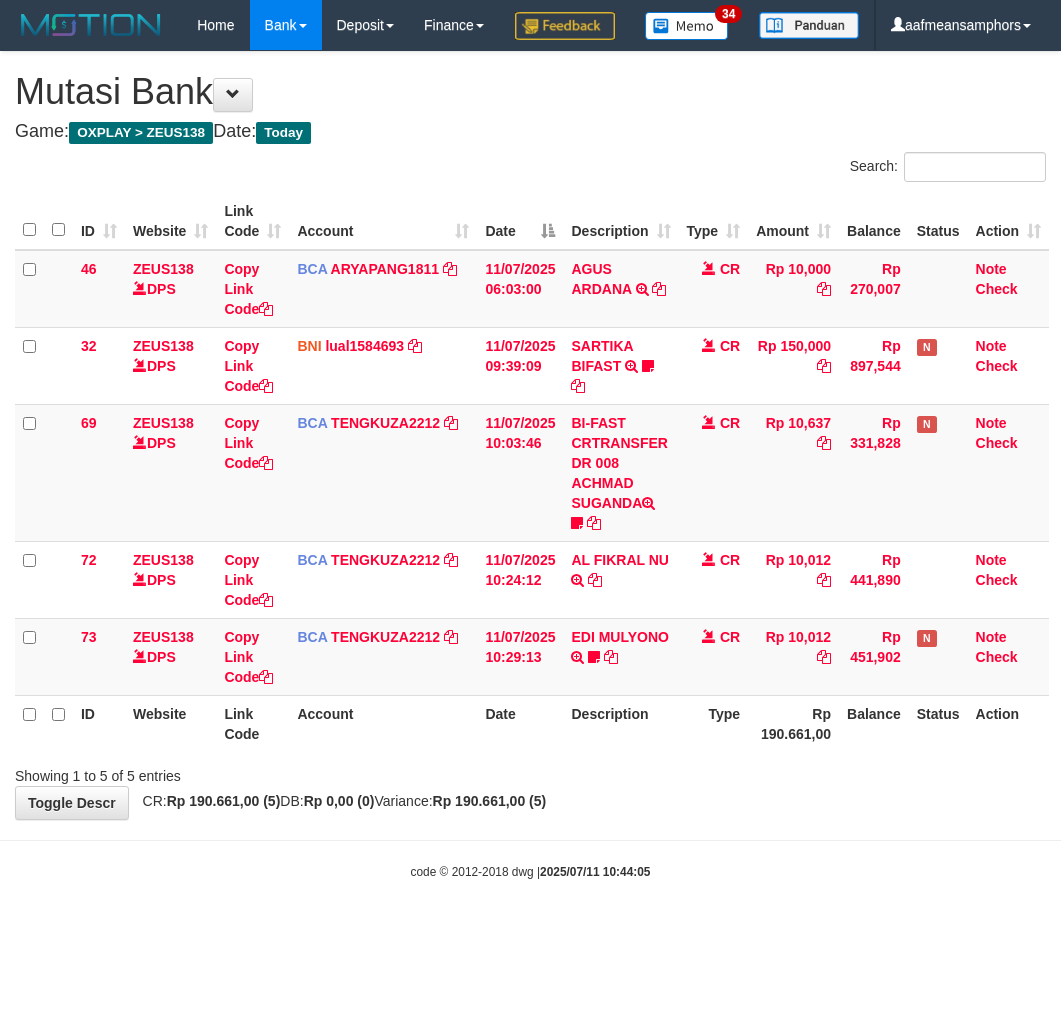 scroll, scrollTop: 0, scrollLeft: 0, axis: both 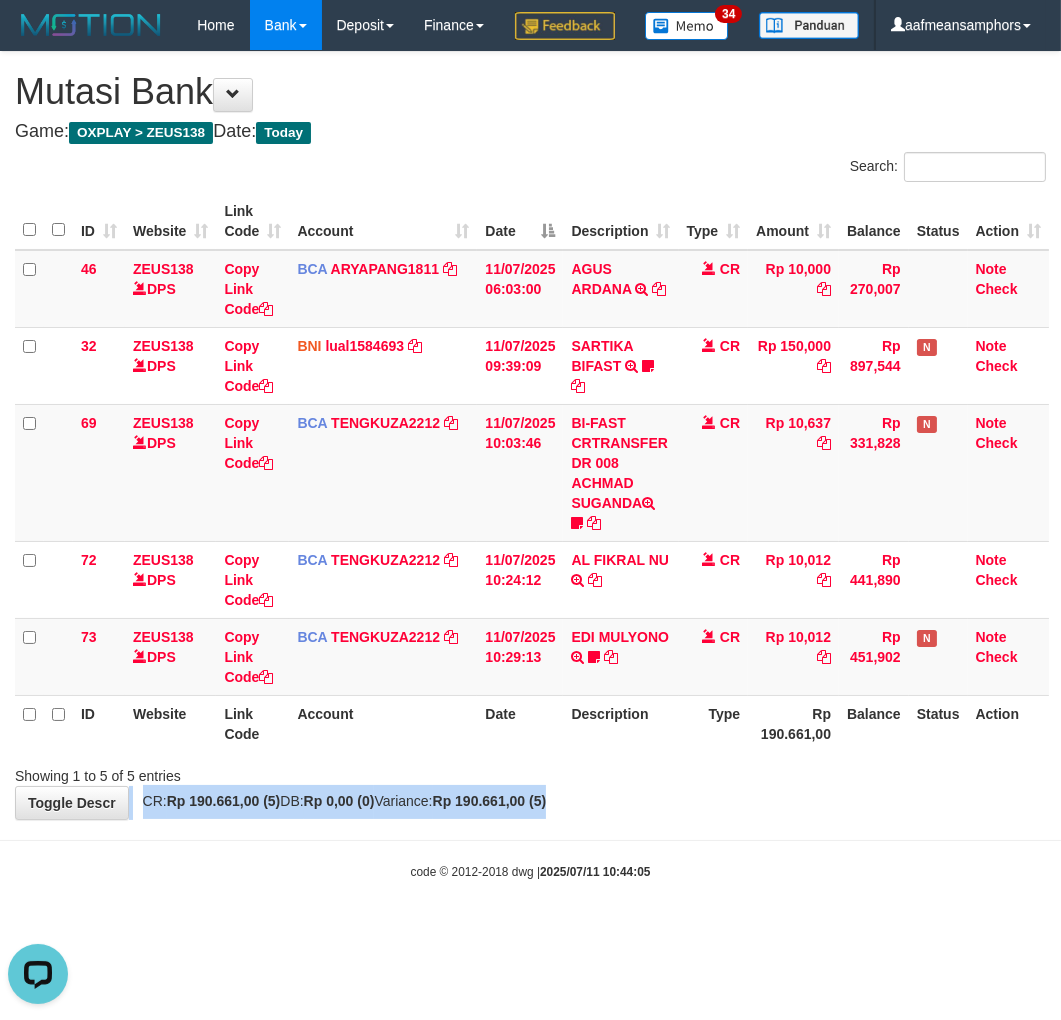click on "**********" at bounding box center [530, 435] 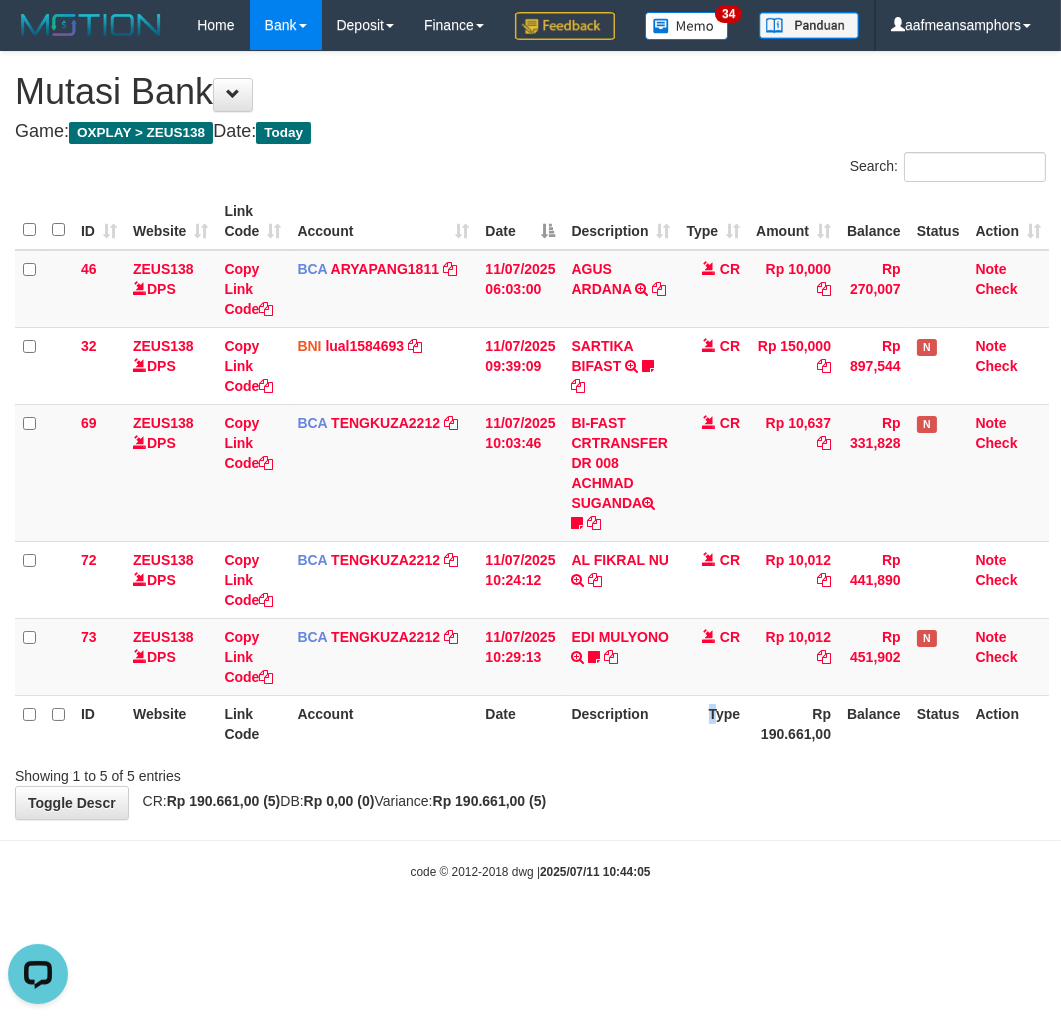 click on "Type" at bounding box center [714, 723] 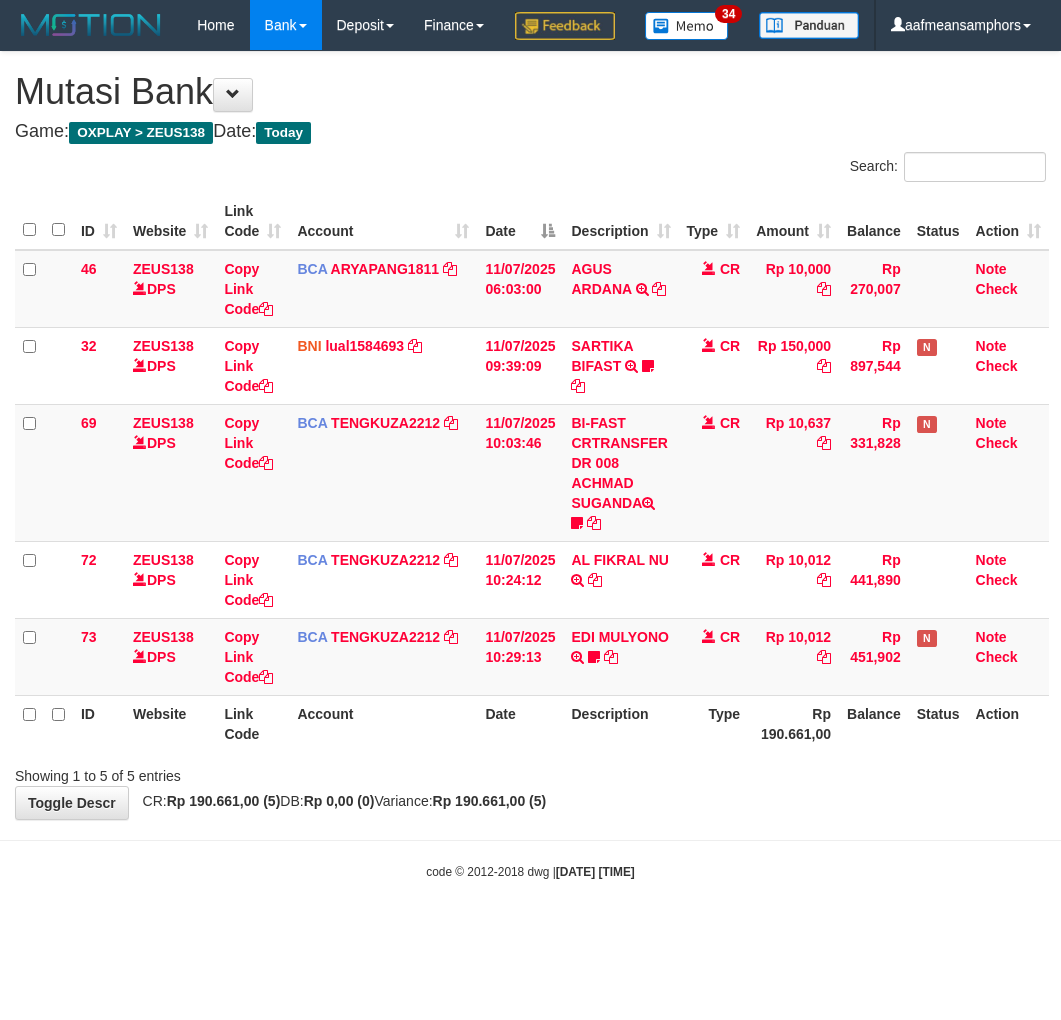 scroll, scrollTop: 0, scrollLeft: 0, axis: both 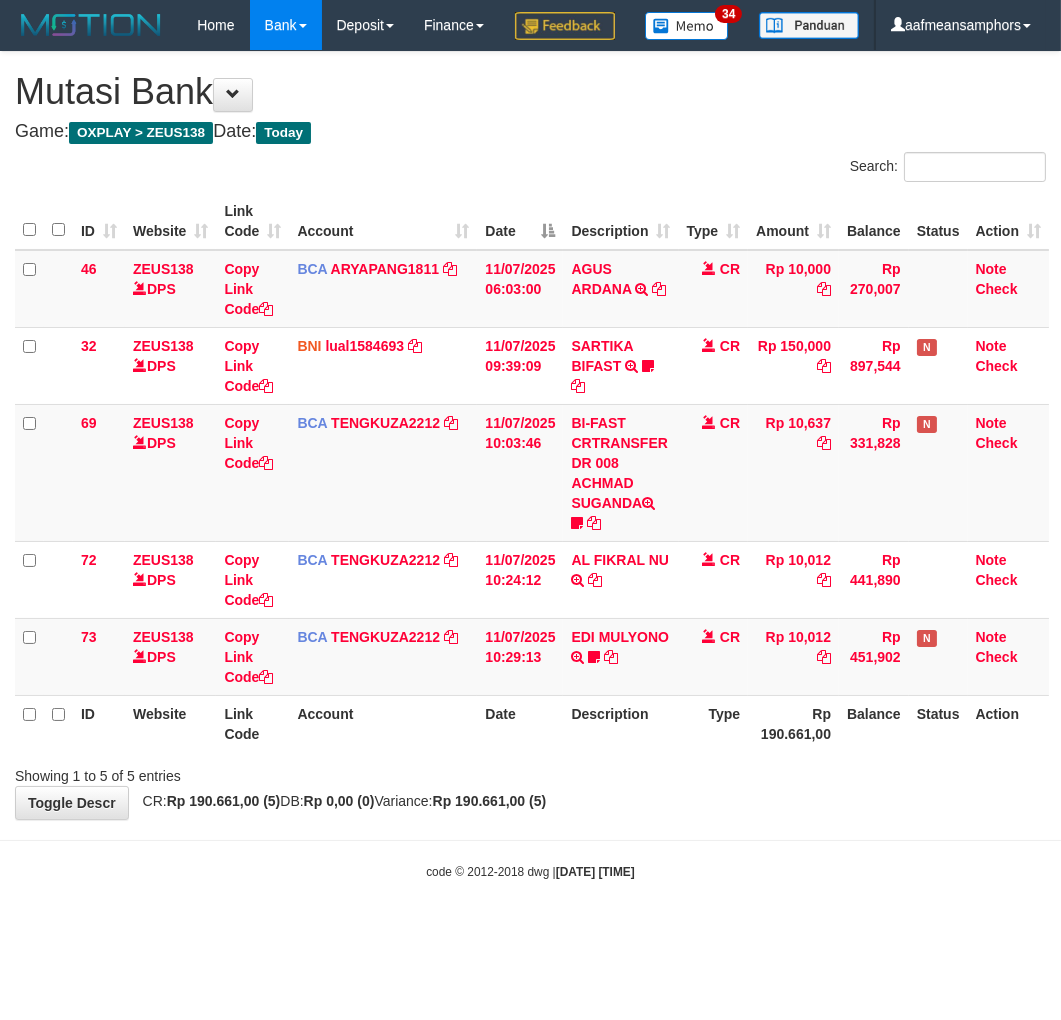 click on "Description" at bounding box center [620, 723] 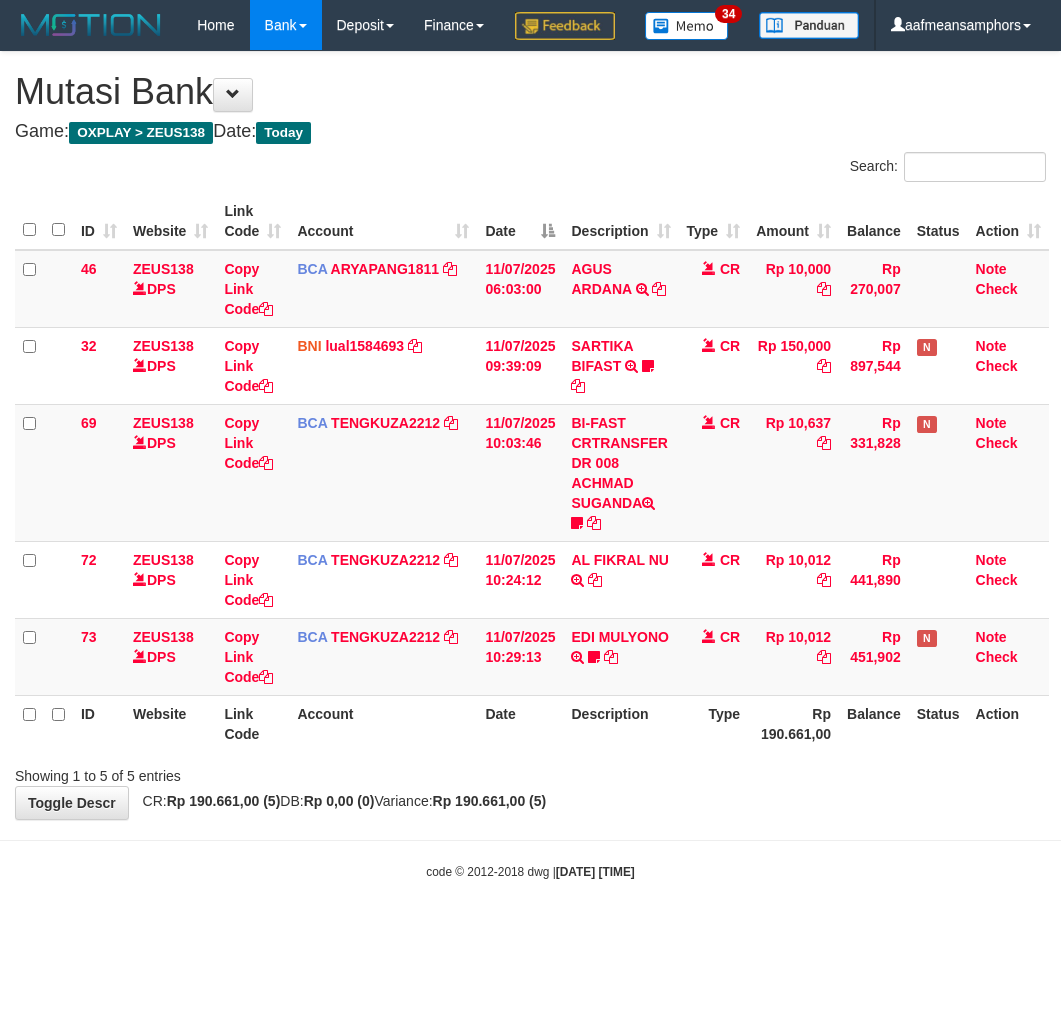scroll, scrollTop: 0, scrollLeft: 0, axis: both 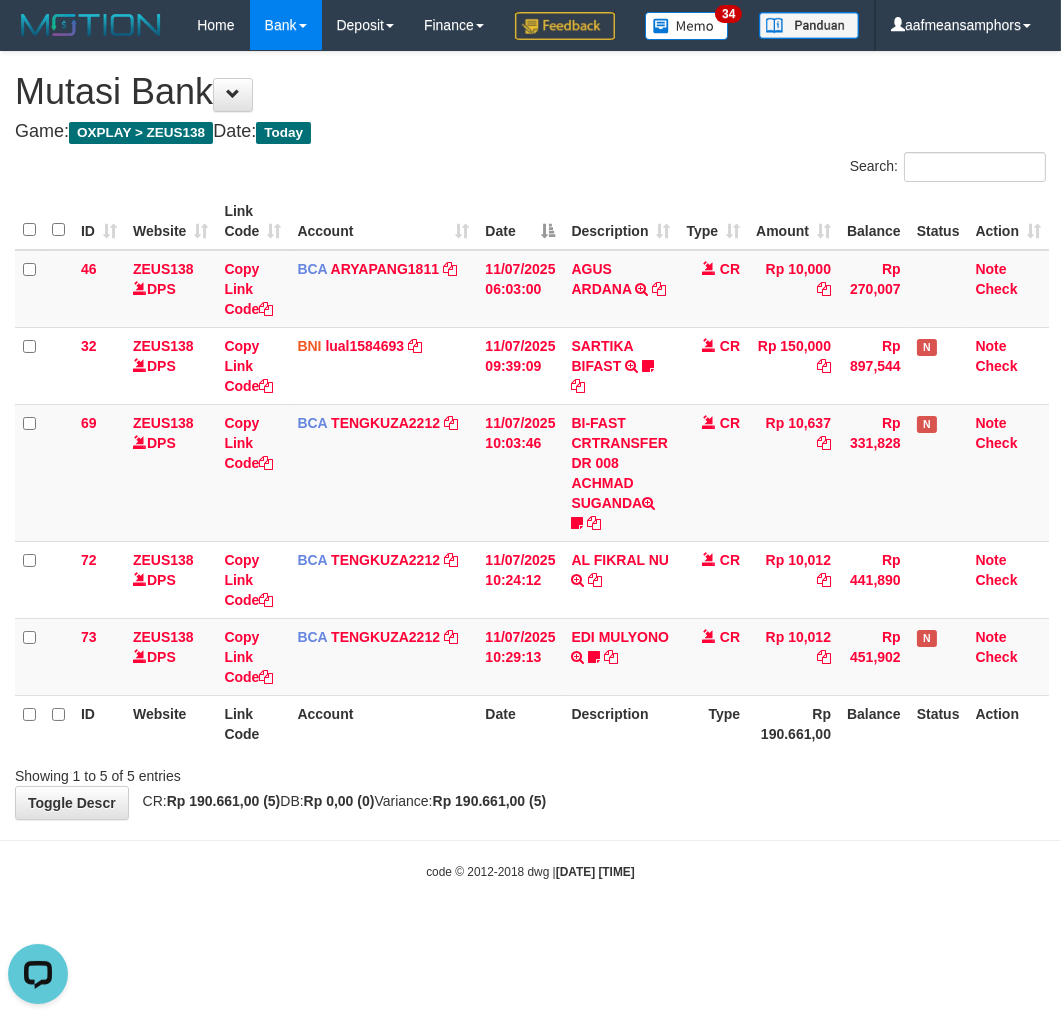 drag, startPoint x: 706, startPoint y: 885, endPoint x: 1055, endPoint y: 725, distance: 383.92838 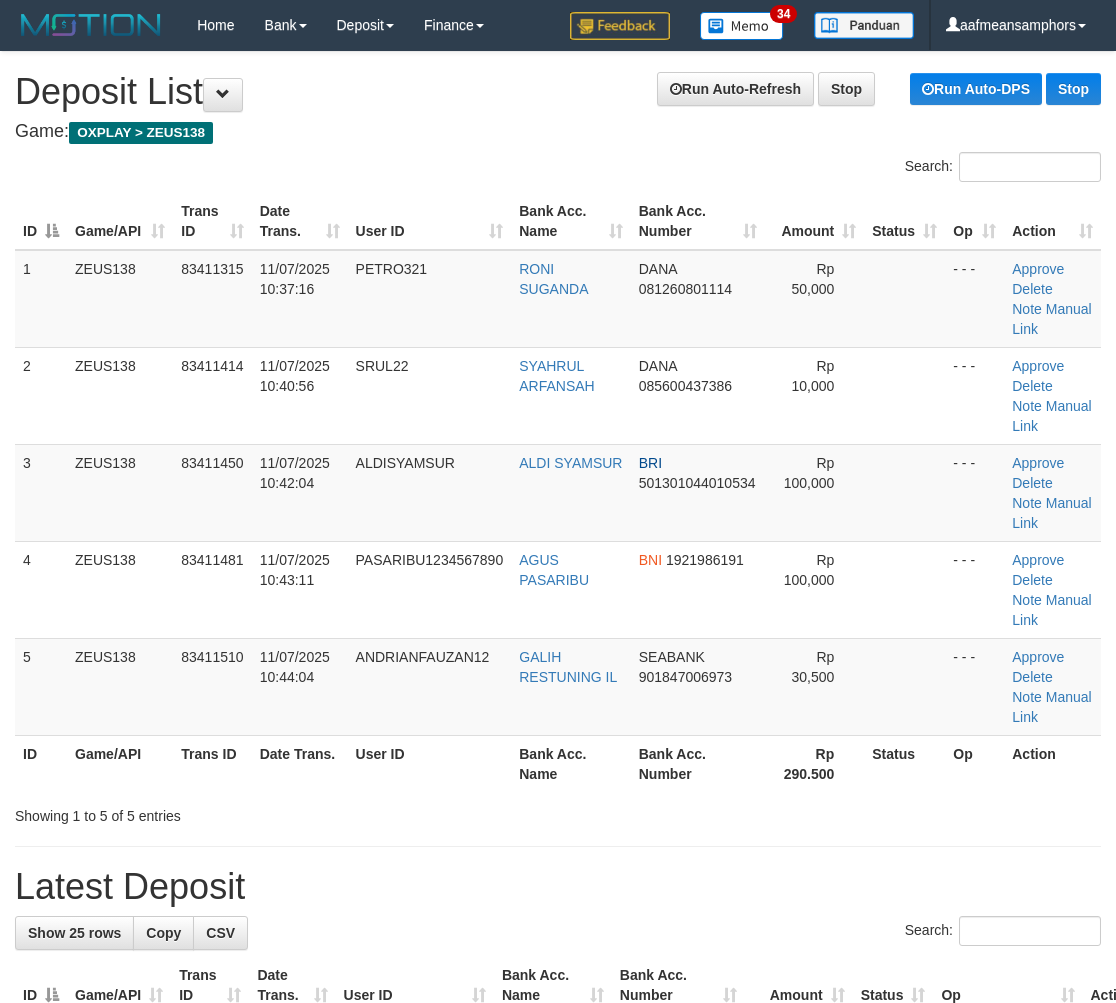scroll, scrollTop: 137, scrollLeft: 0, axis: vertical 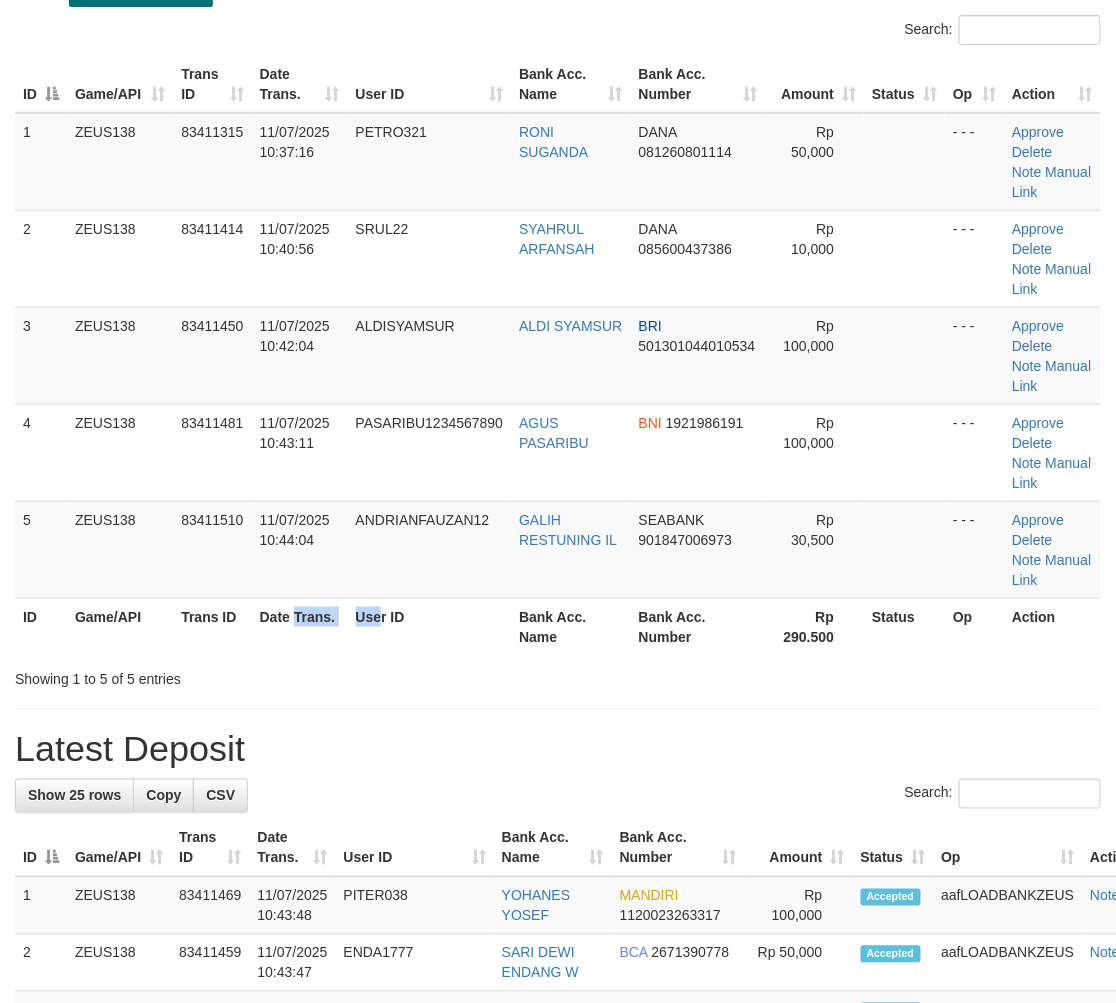 drag, startPoint x: 380, startPoint y: 635, endPoint x: 10, endPoint y: 742, distance: 385.161 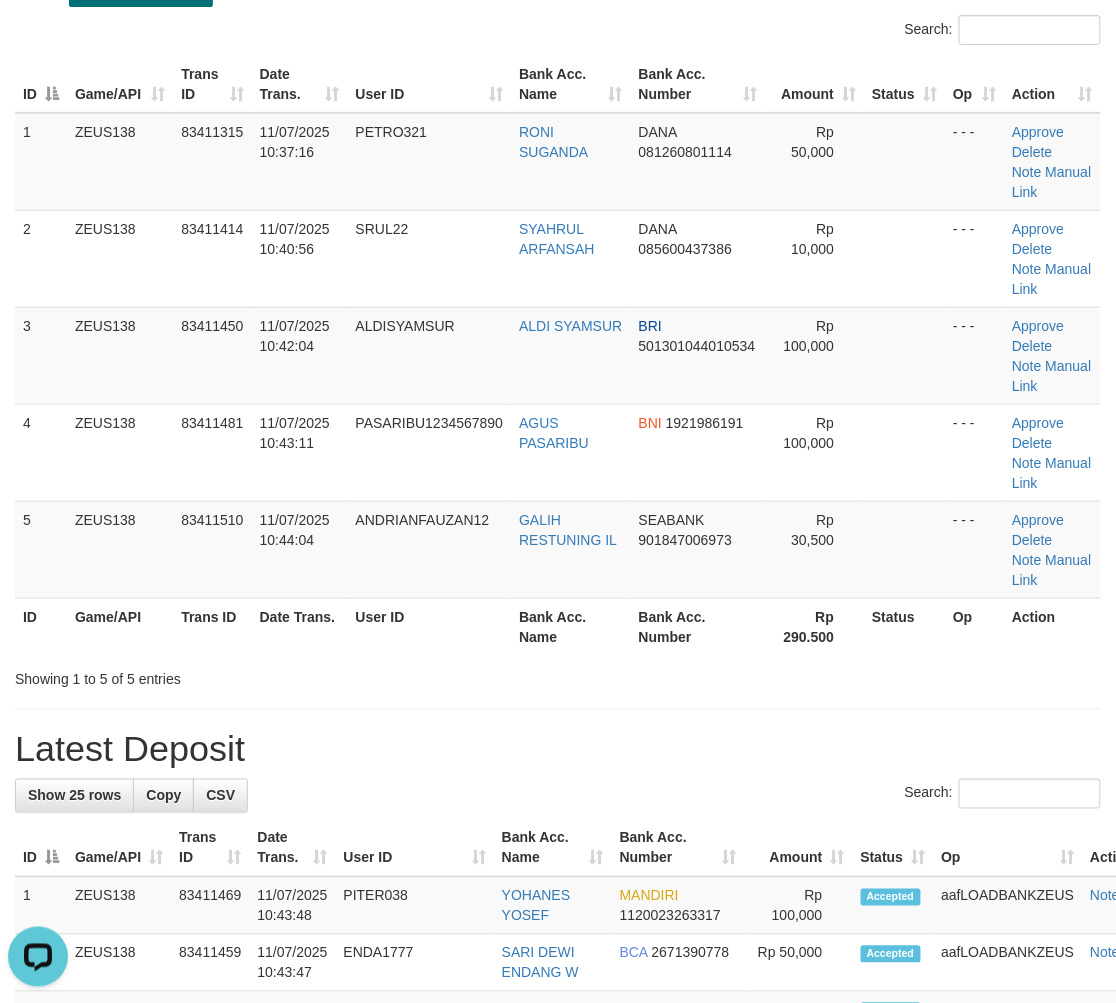 click on "**********" at bounding box center (558, 1175) 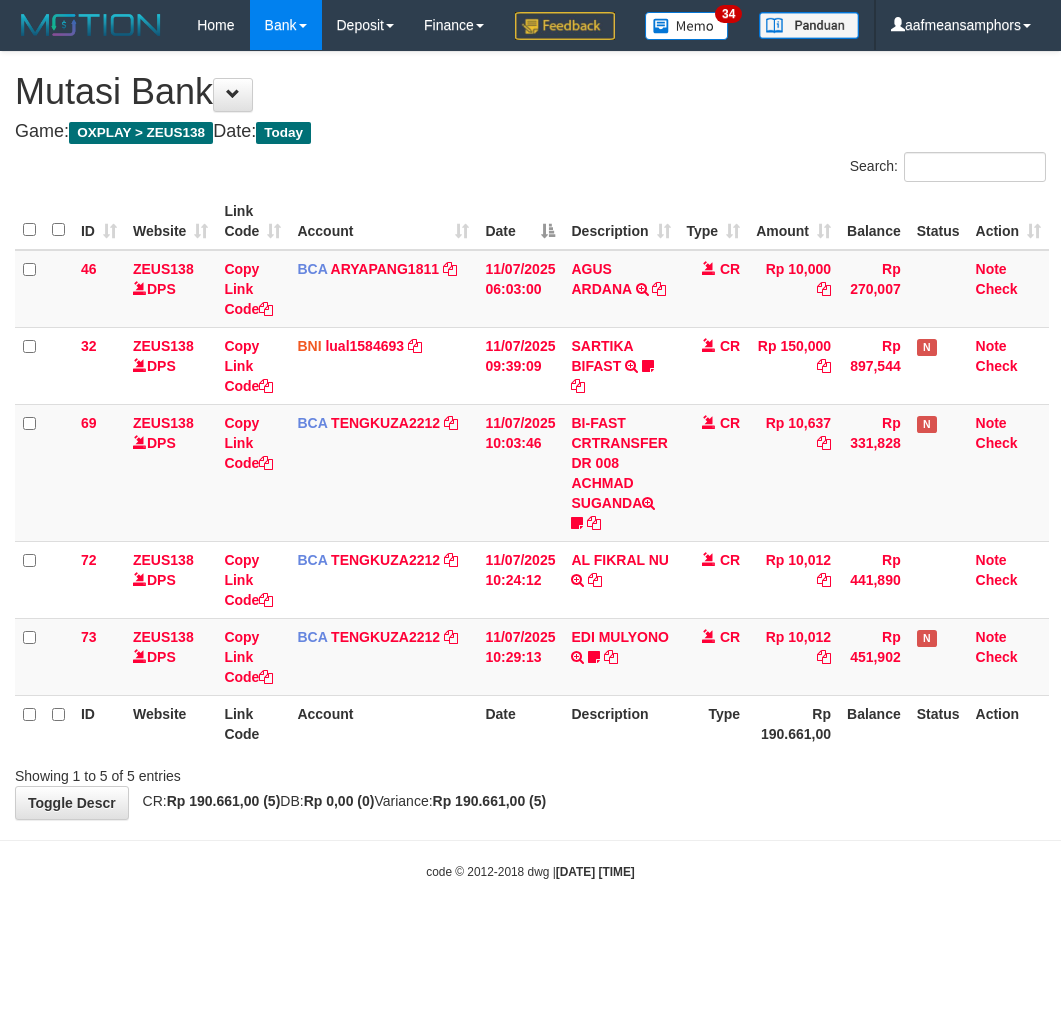 scroll, scrollTop: 0, scrollLeft: 0, axis: both 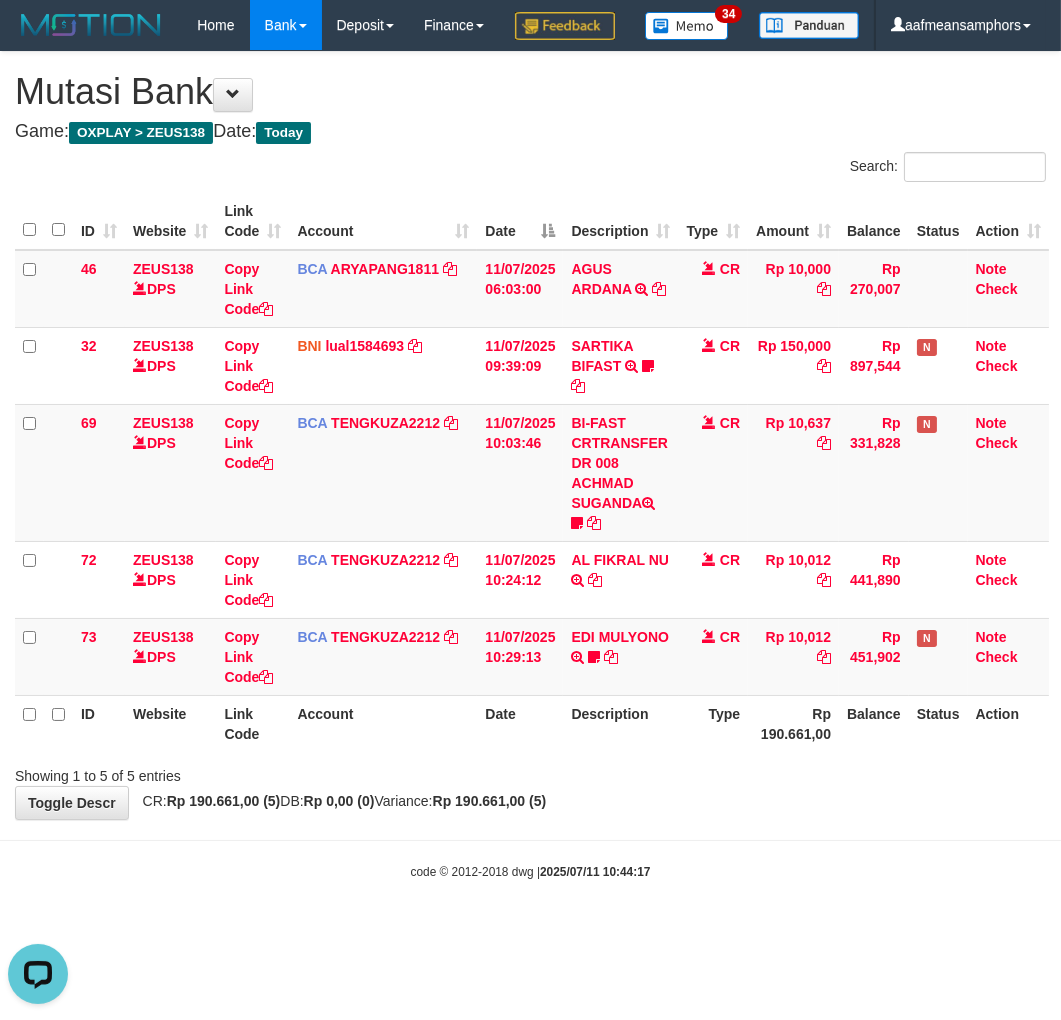 click on "Type" at bounding box center [714, 723] 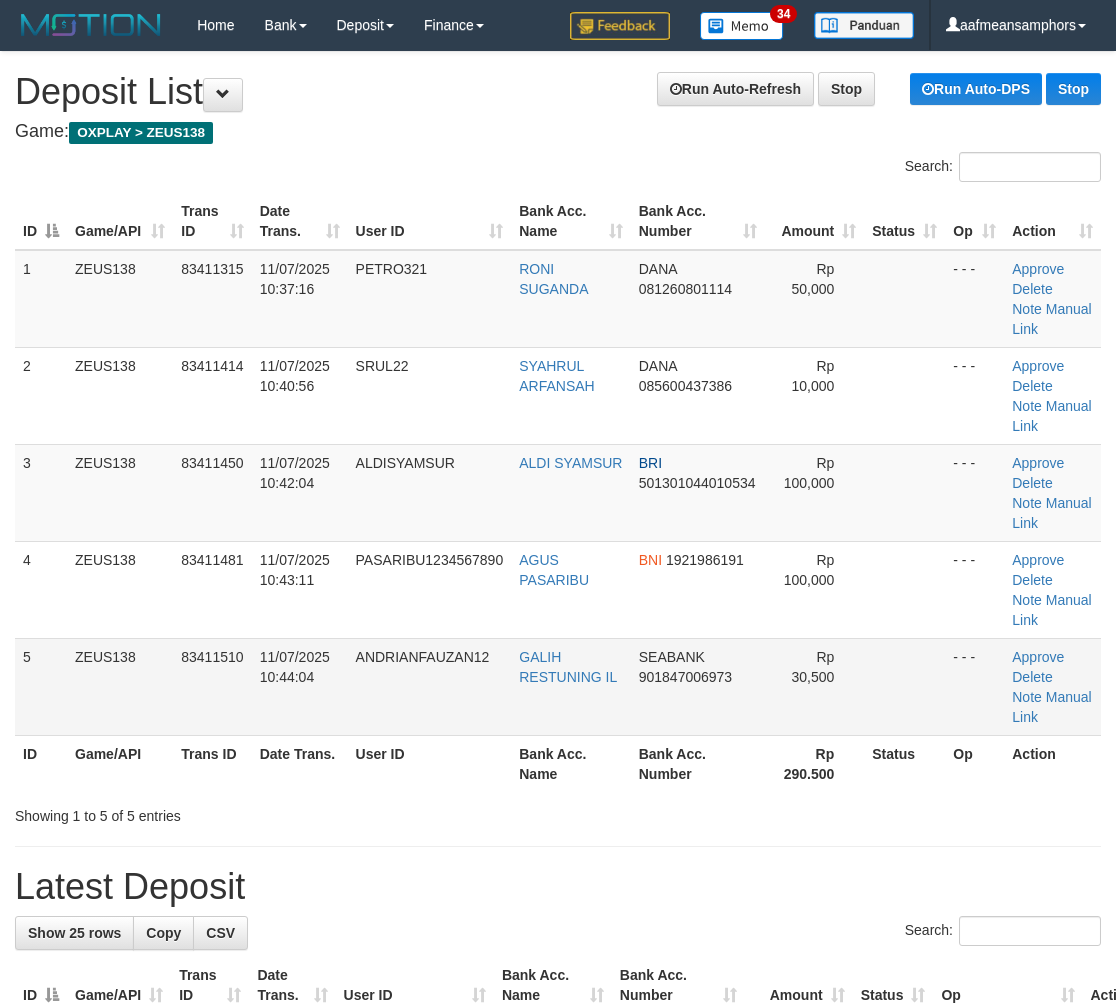 scroll, scrollTop: 138, scrollLeft: 0, axis: vertical 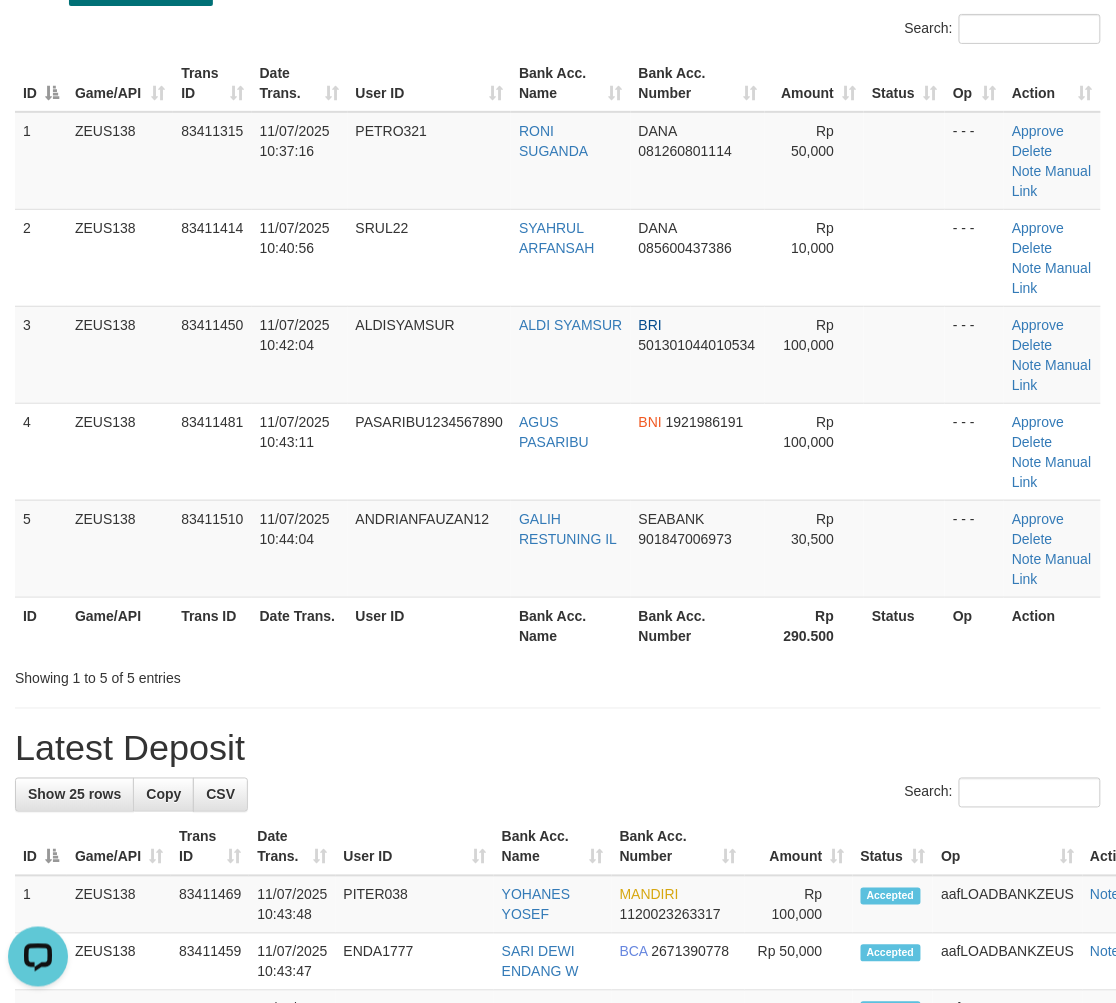 click on "Showing 1 to 5 of 5 entries" at bounding box center (232, 674) 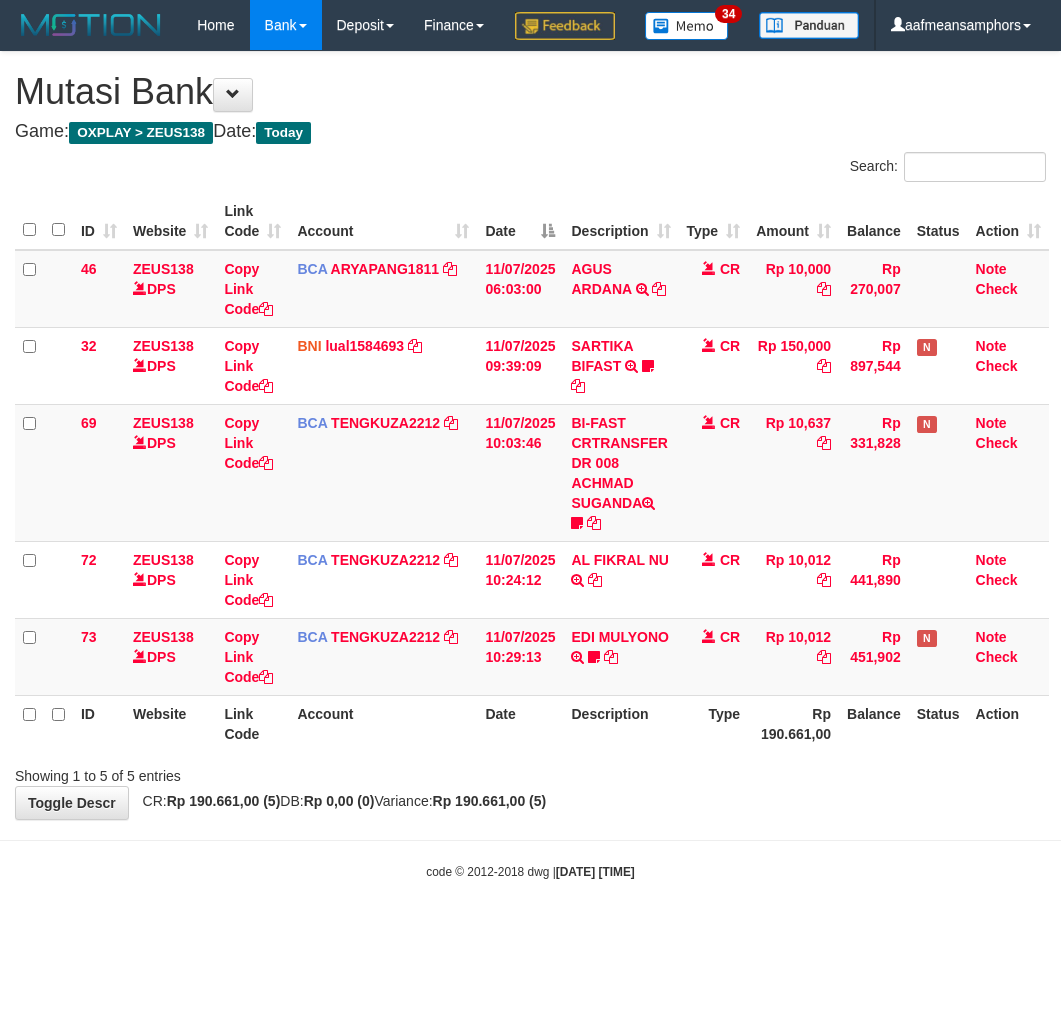 scroll, scrollTop: 0, scrollLeft: 0, axis: both 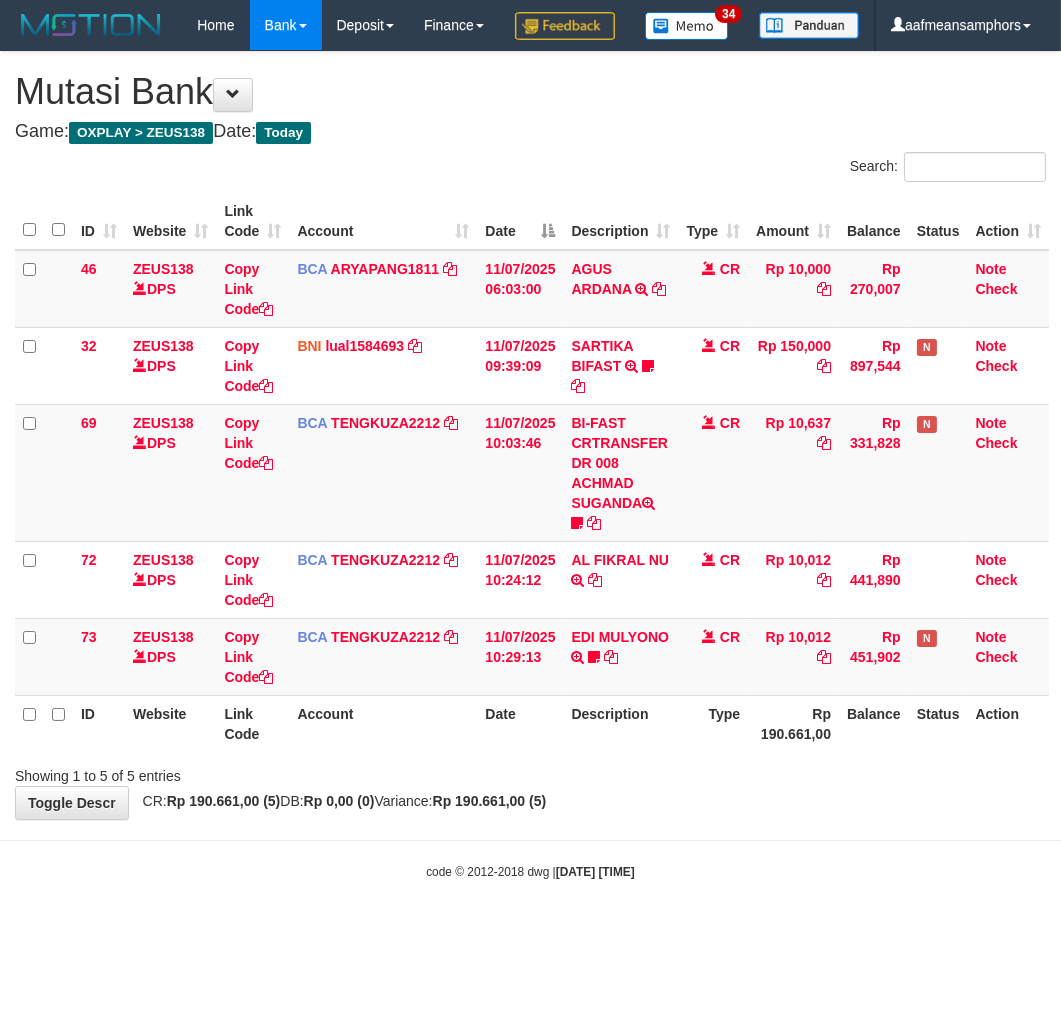 click on "**********" at bounding box center (530, 435) 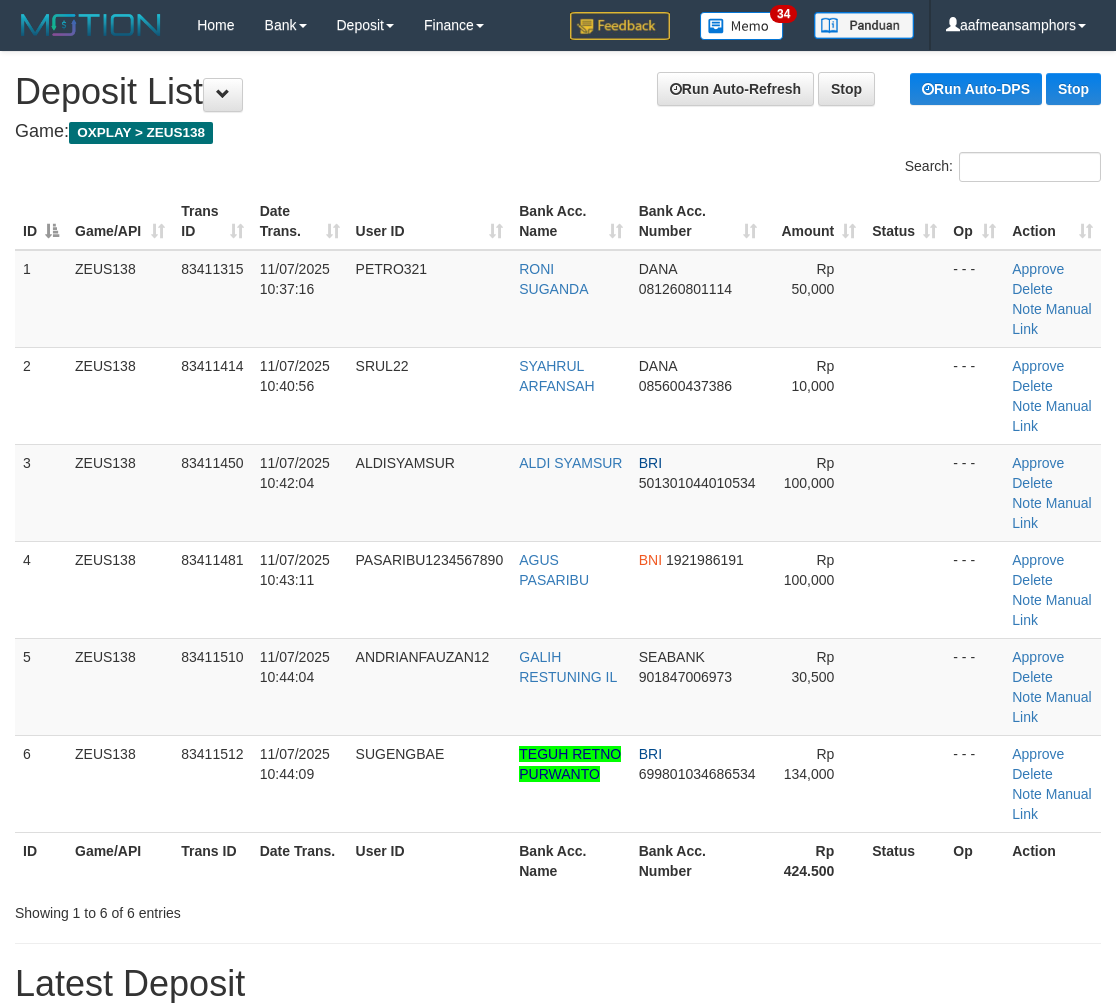 scroll, scrollTop: 140, scrollLeft: 0, axis: vertical 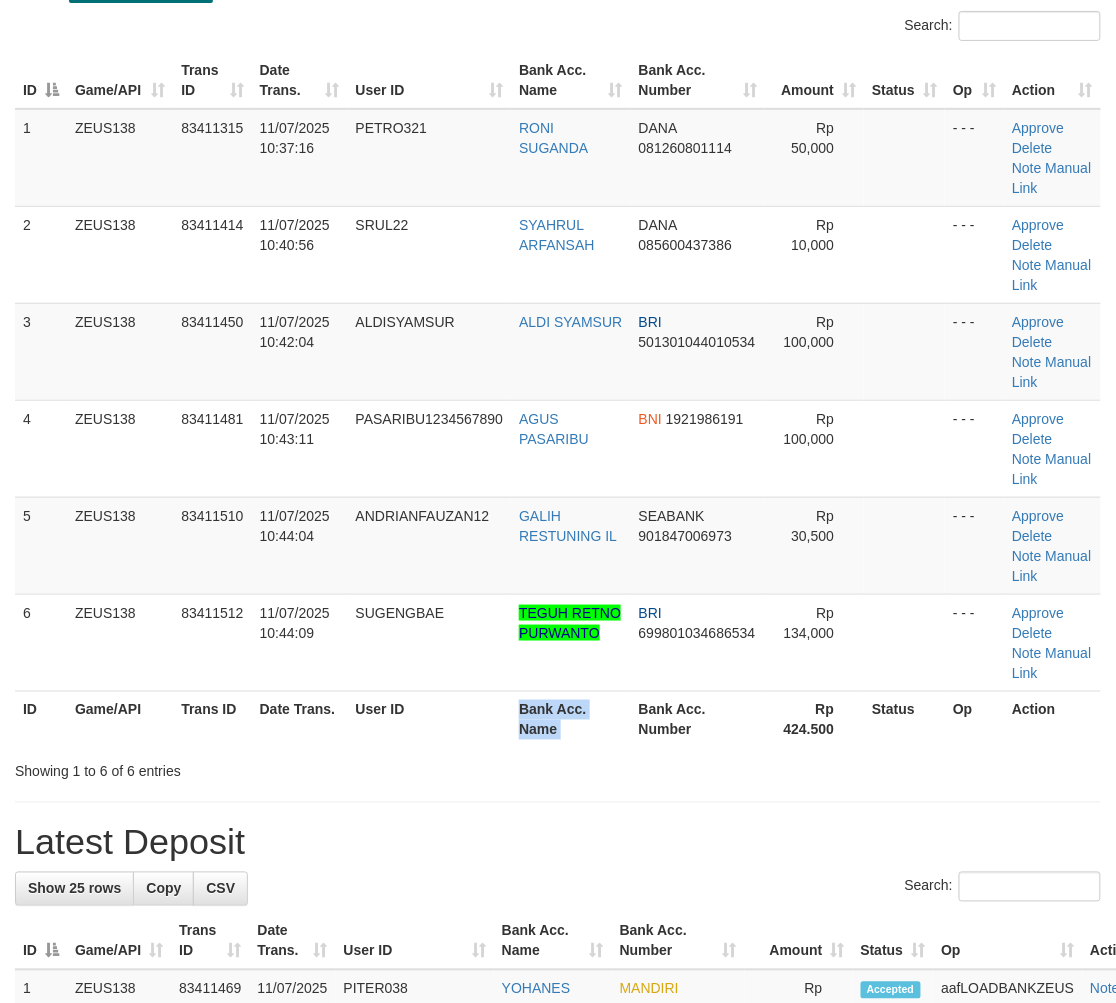 drag, startPoint x: 637, startPoint y: 695, endPoint x: 294, endPoint y: 781, distance: 353.61703 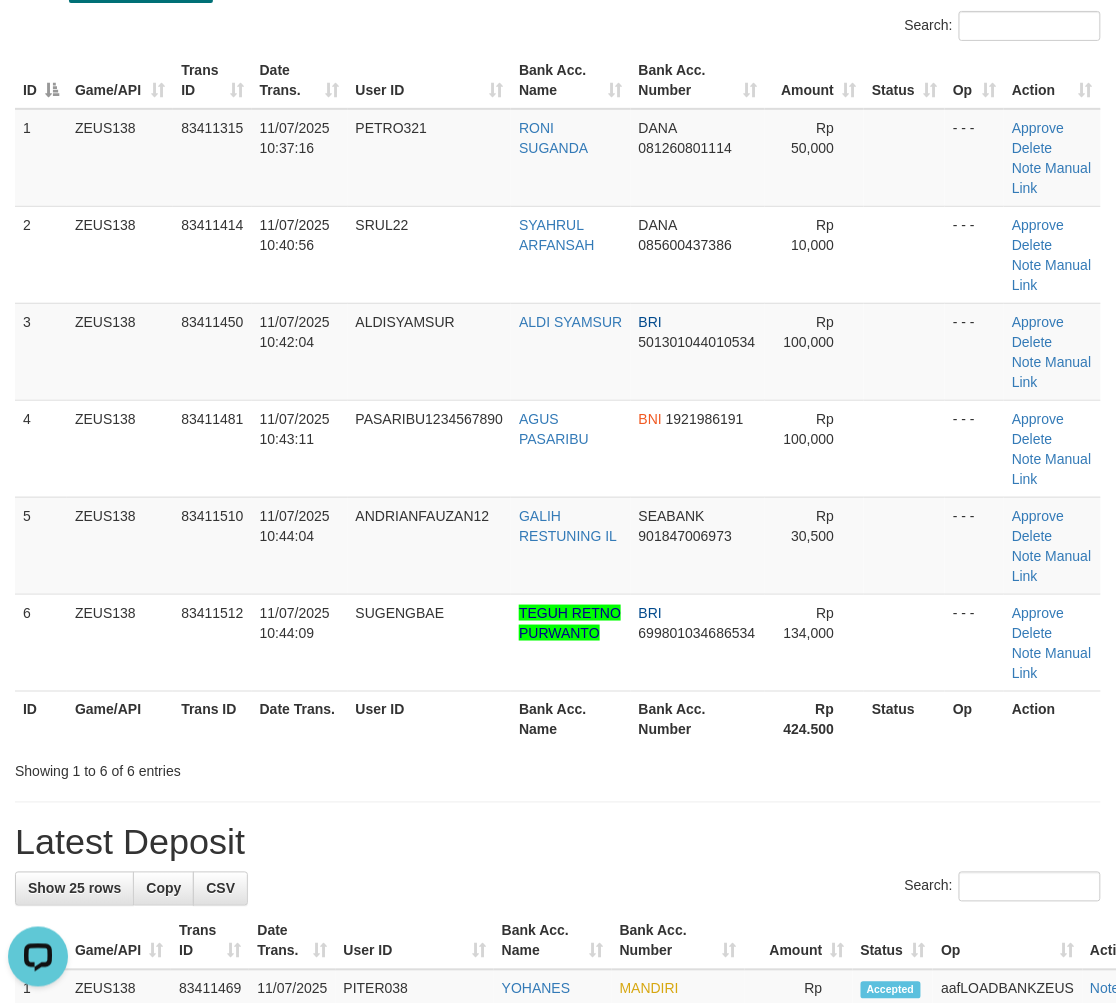 scroll, scrollTop: 0, scrollLeft: 0, axis: both 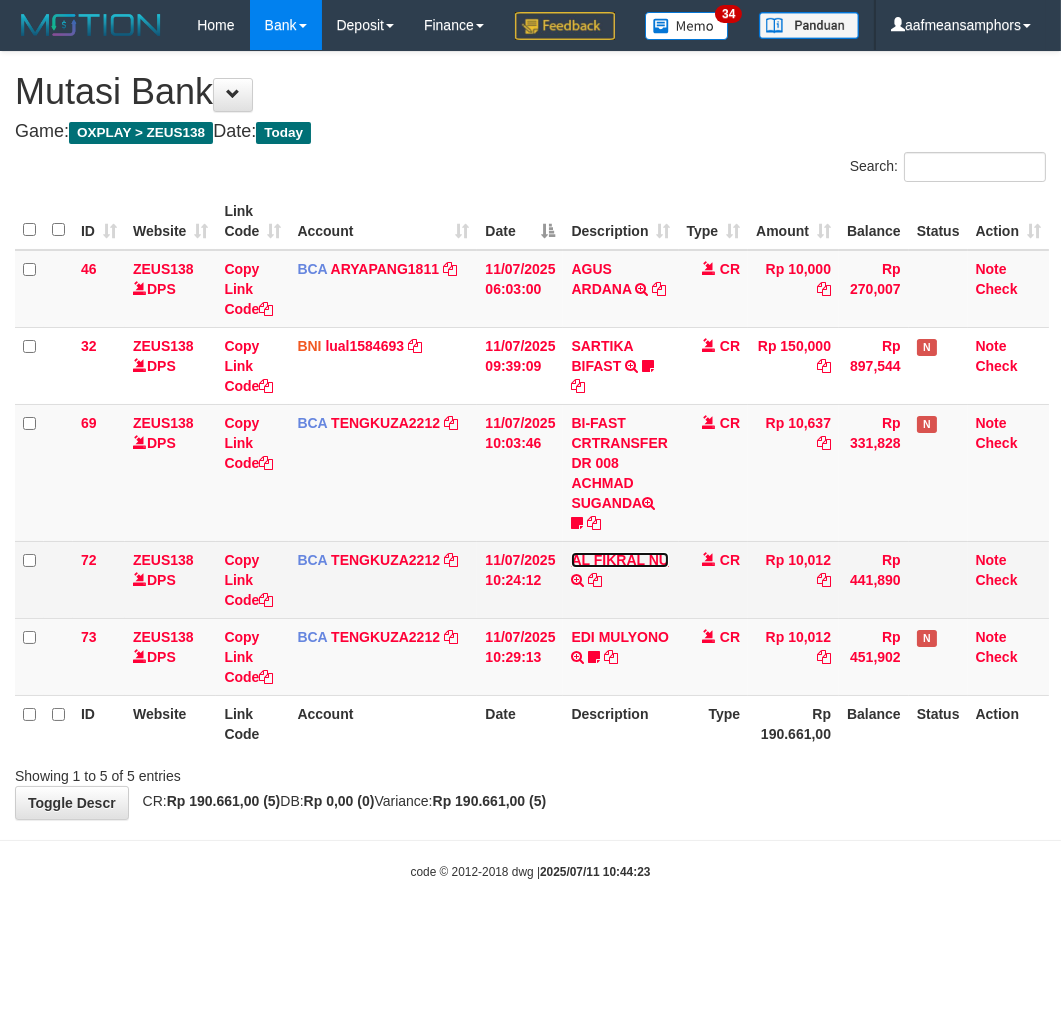 click on "AL FIKRAL NU" at bounding box center [619, 560] 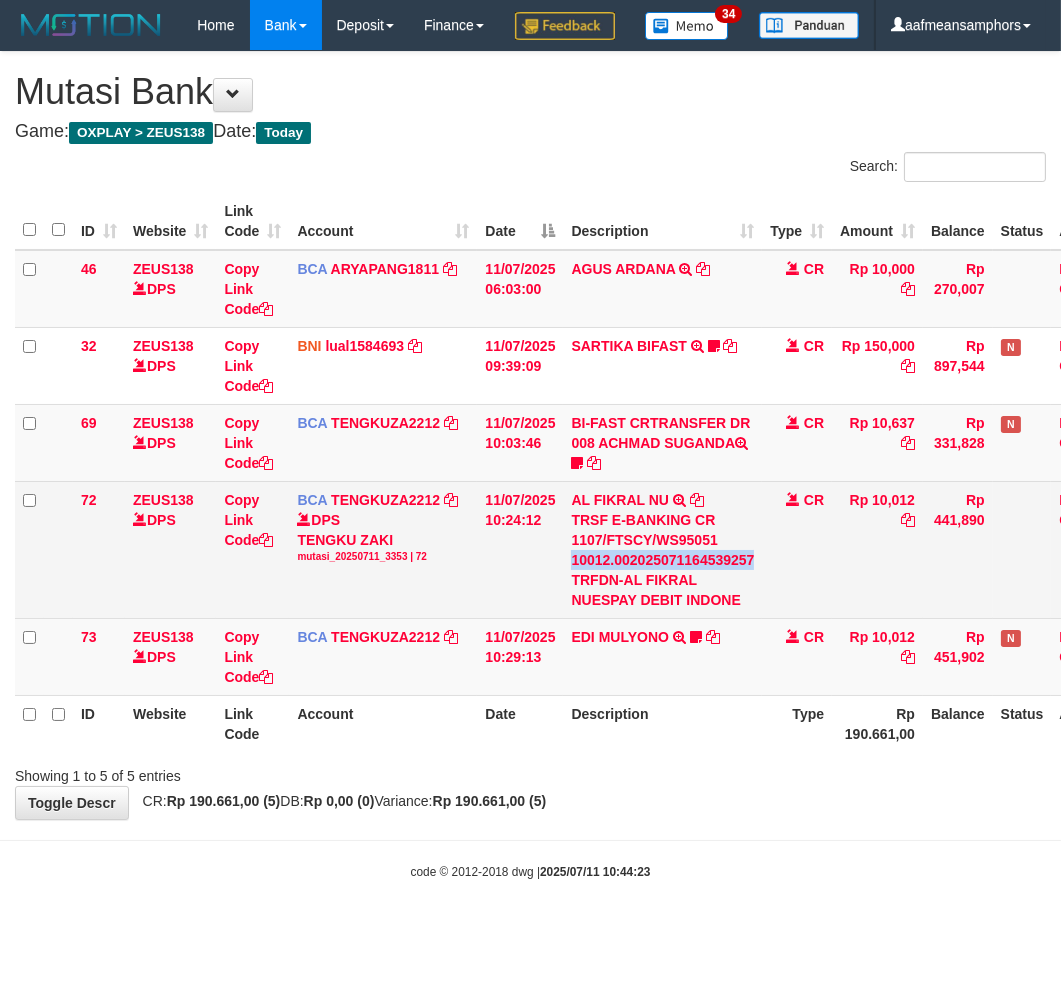 click on "TRSF E-BANKING CR 1107/FTSCY/WS95051
10012.002025071164539257 TRFDN-AL FIKRAL NUESPAY DEBIT INDONE" at bounding box center (662, 560) 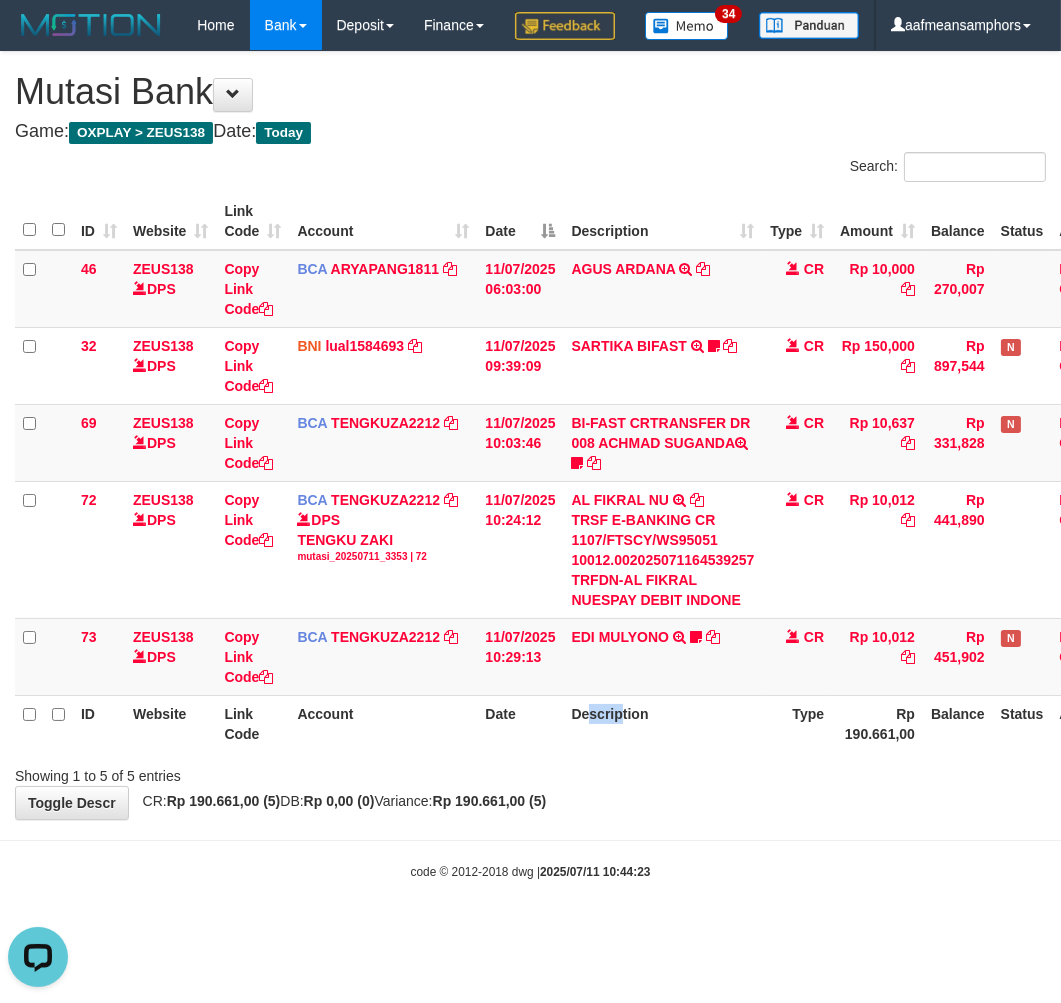 scroll, scrollTop: 0, scrollLeft: 0, axis: both 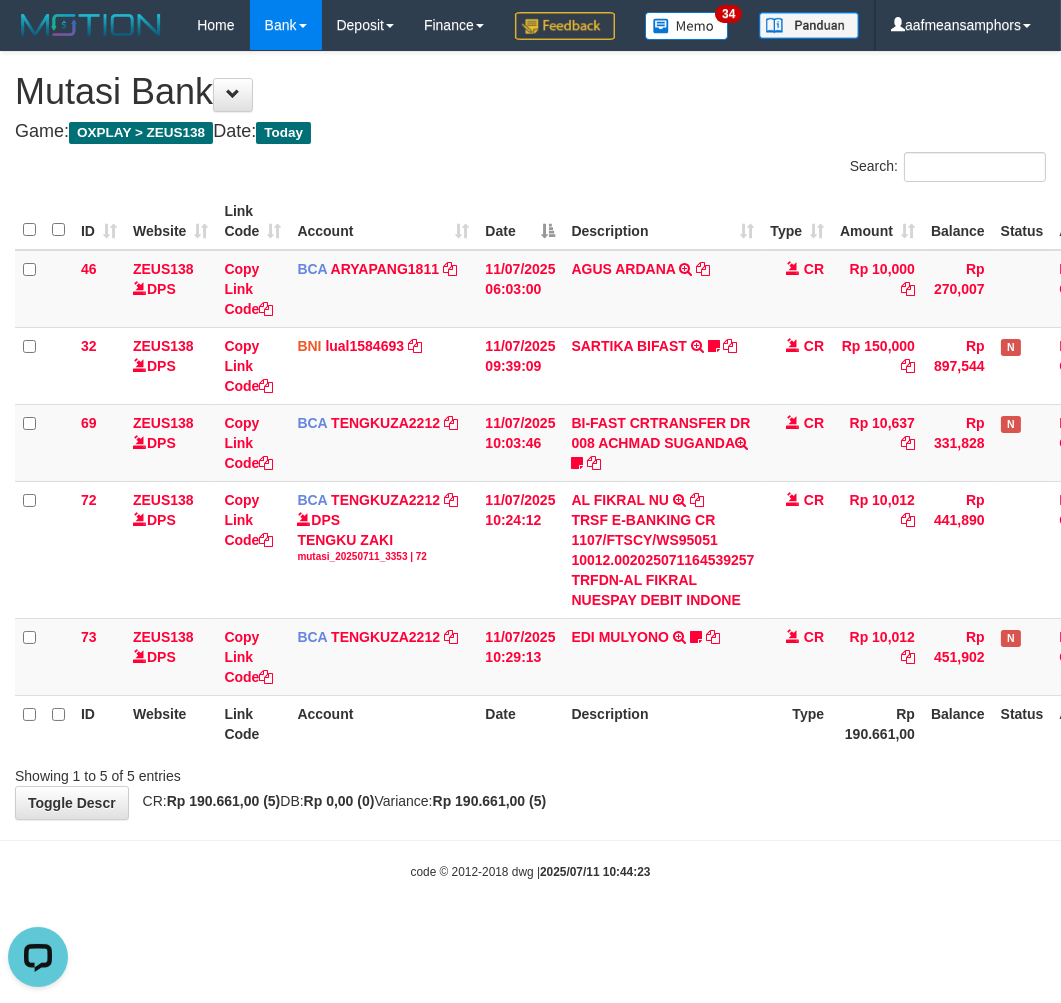 click on "Description" at bounding box center [662, 723] 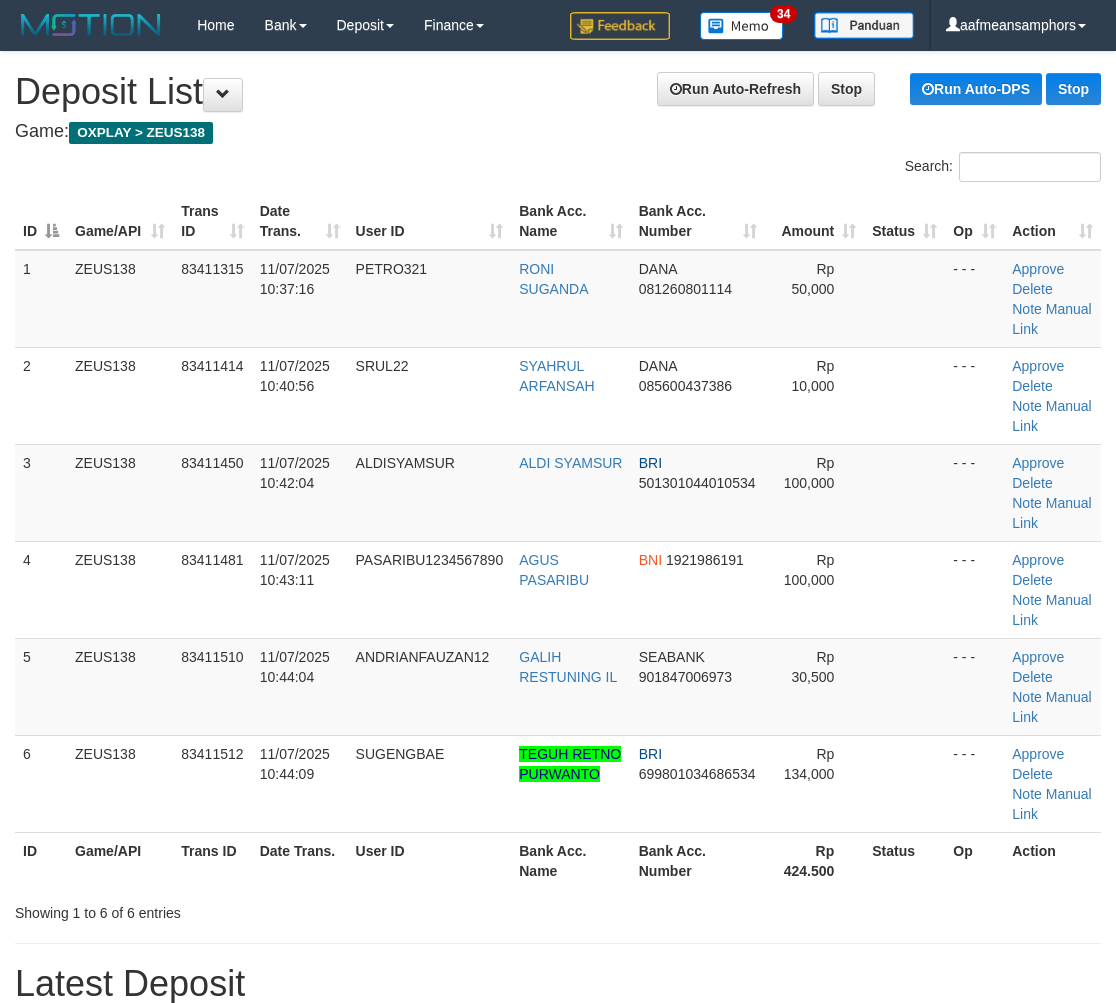 scroll, scrollTop: 141, scrollLeft: 0, axis: vertical 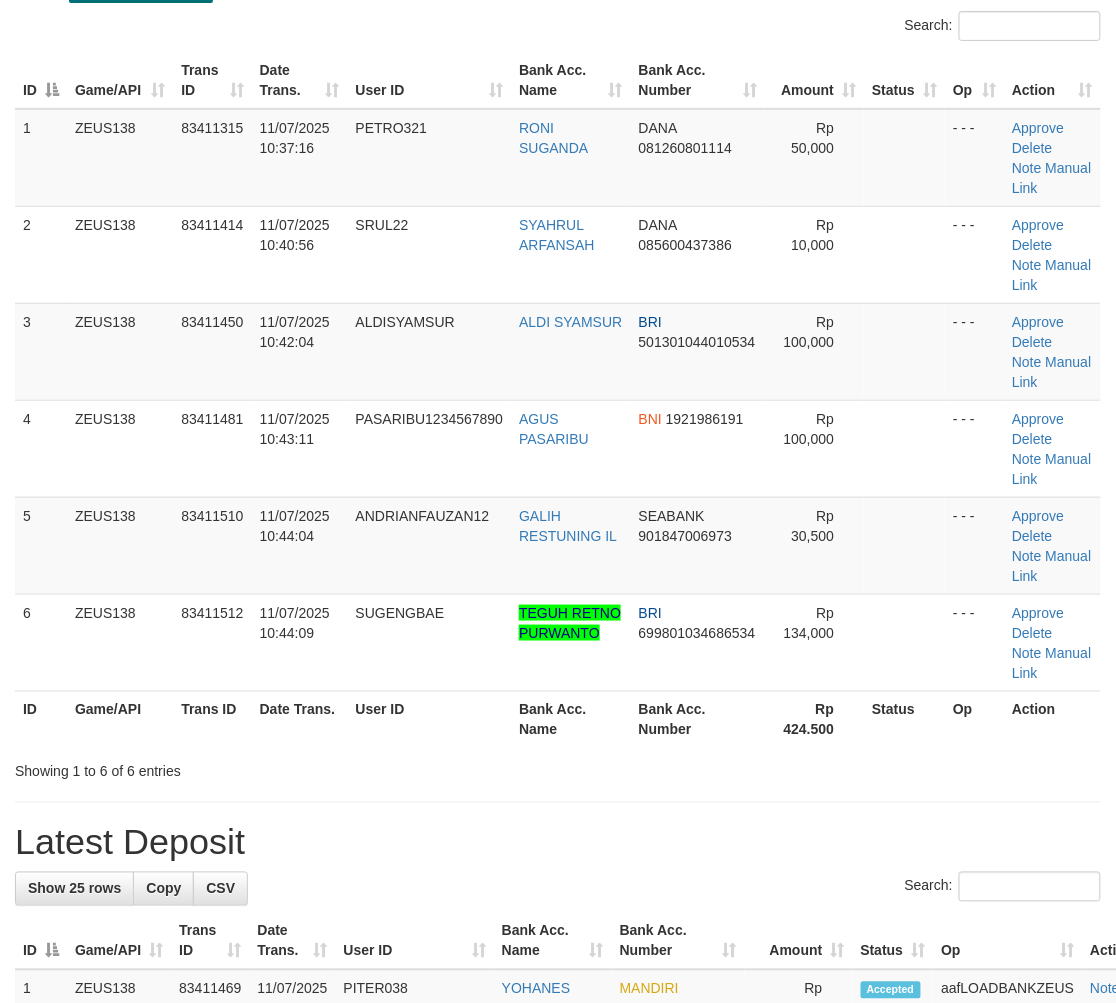 drag, startPoint x: 482, startPoint y: 761, endPoint x: 463, endPoint y: 757, distance: 19.416489 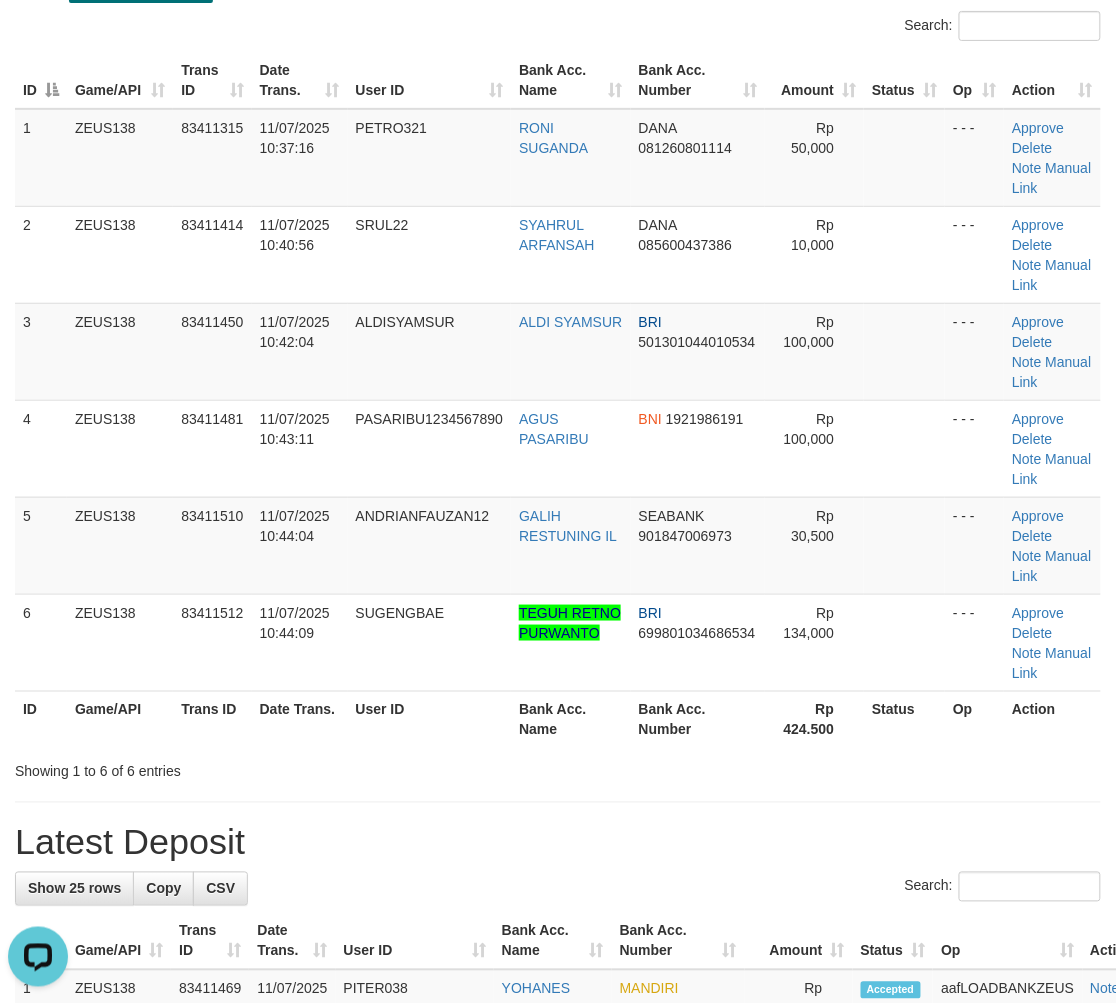 scroll, scrollTop: 0, scrollLeft: 0, axis: both 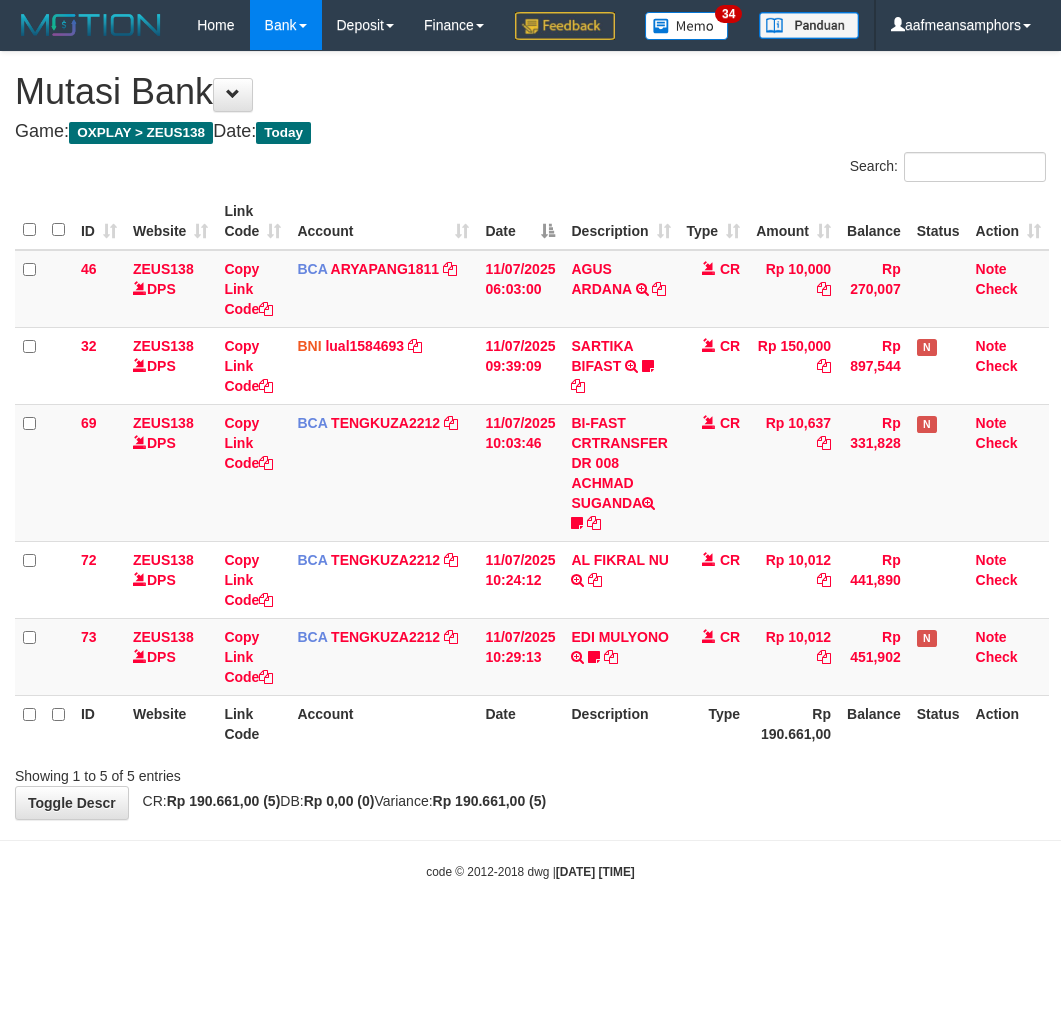 click on "Date" at bounding box center [520, 723] 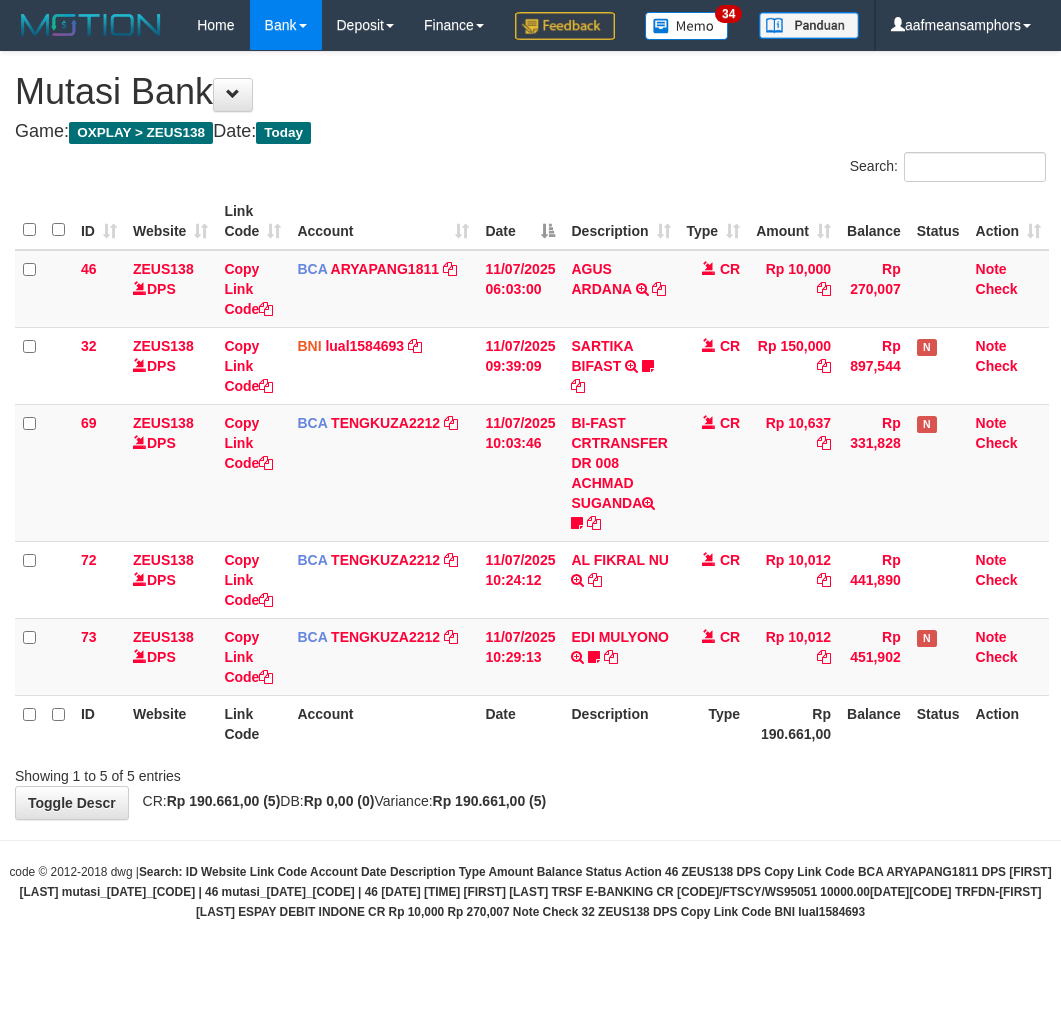 scroll, scrollTop: 0, scrollLeft: 0, axis: both 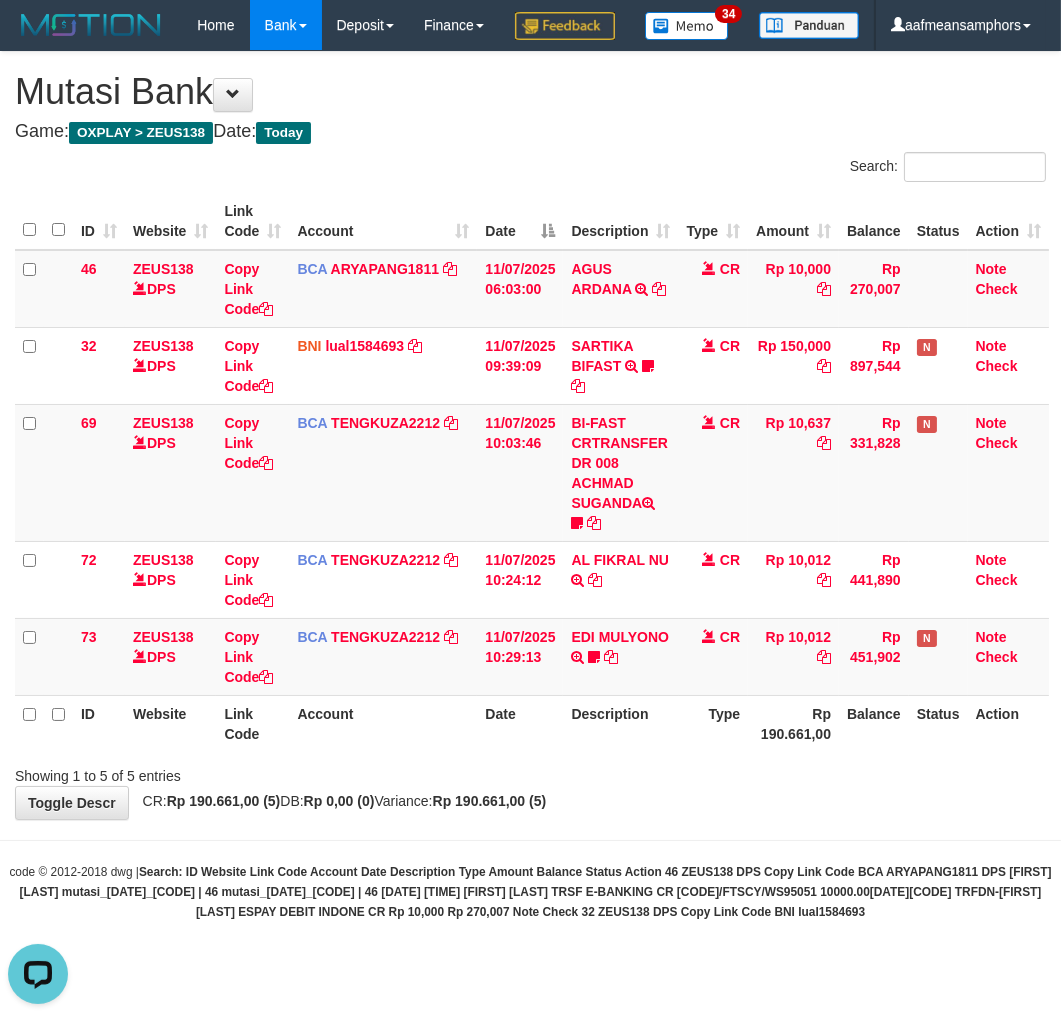 drag, startPoint x: 542, startPoint y: 840, endPoint x: 581, endPoint y: 825, distance: 41.785164 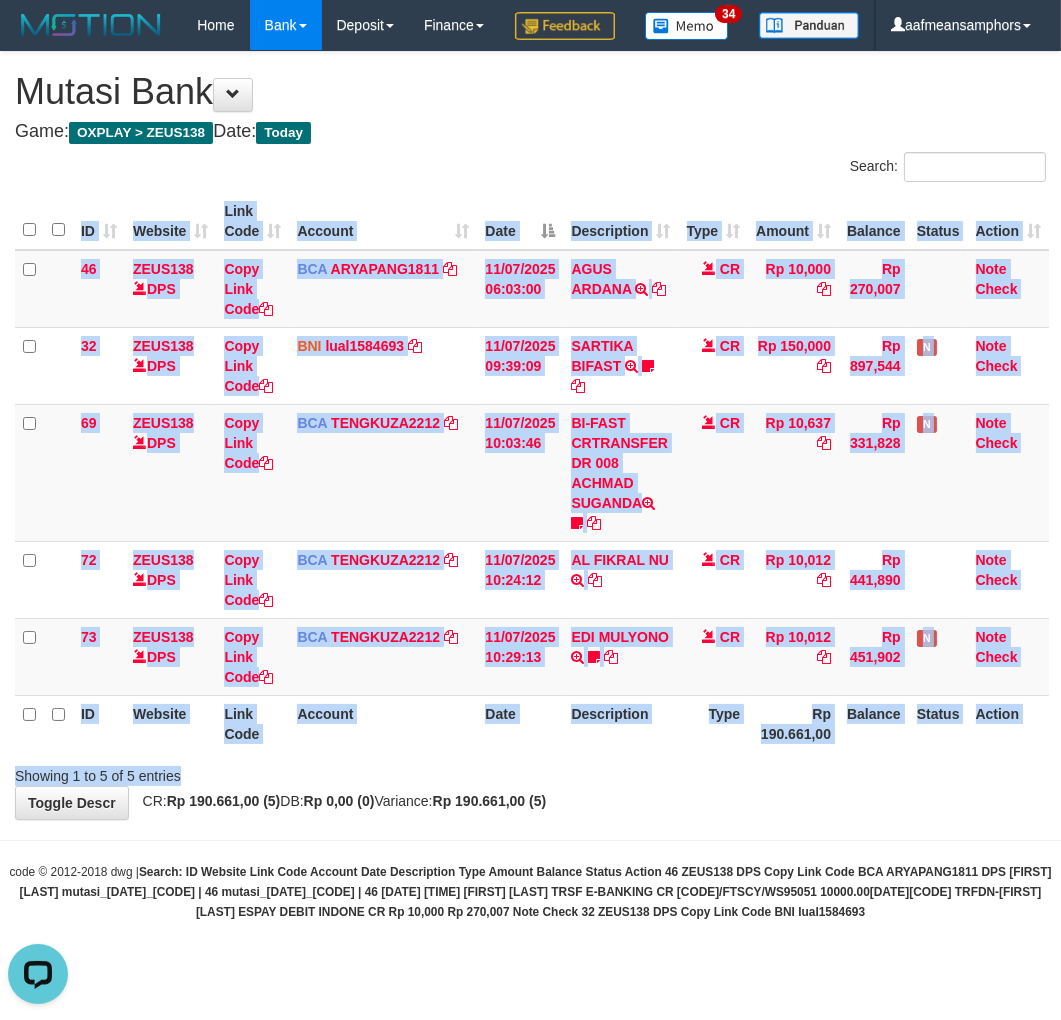 click on "ID Website Link Code Account Date Description Type Amount Balance Status Action
46
ZEUS138    DPS
Copy Link Code
BCA
ARYAPANG1811
DPS
[FIRST] [LAST]
mutasi_[DATE]_[CODE] | 46
mutasi_[DATE]_[CODE] | 46
[DATE] [TIME]
[FIRST] [LAST]         TRSF E-BANKING CR [CODE]/FTSCY/WS95051
10000.00[DATE][CODE] TRFDN-[FIRST] [LAST] ESPAY DEBIT INDONE
CR
Rp 10,000
Rp 270,007
Note
Check
32
ZEUS138    DPS
Copy Link Code
BNI
lual1584693
DPS
[FIRST] [LAST]
mutasi_[DATE]_[CODE] | 32
mutasi_[DATE]_[CODE] | 32
[DATE] [TIME]
[FIRST] [LAST]            TRF/PAY/TOP-UP ECHANNEL [FIRST] [LAST] [CODE]
https://prnt.sc/y776R2nDkBDe
CR
Rp 150,000
Rp 897,544
N
Note
Check
69
ZEUS13..." at bounding box center (530, 469) 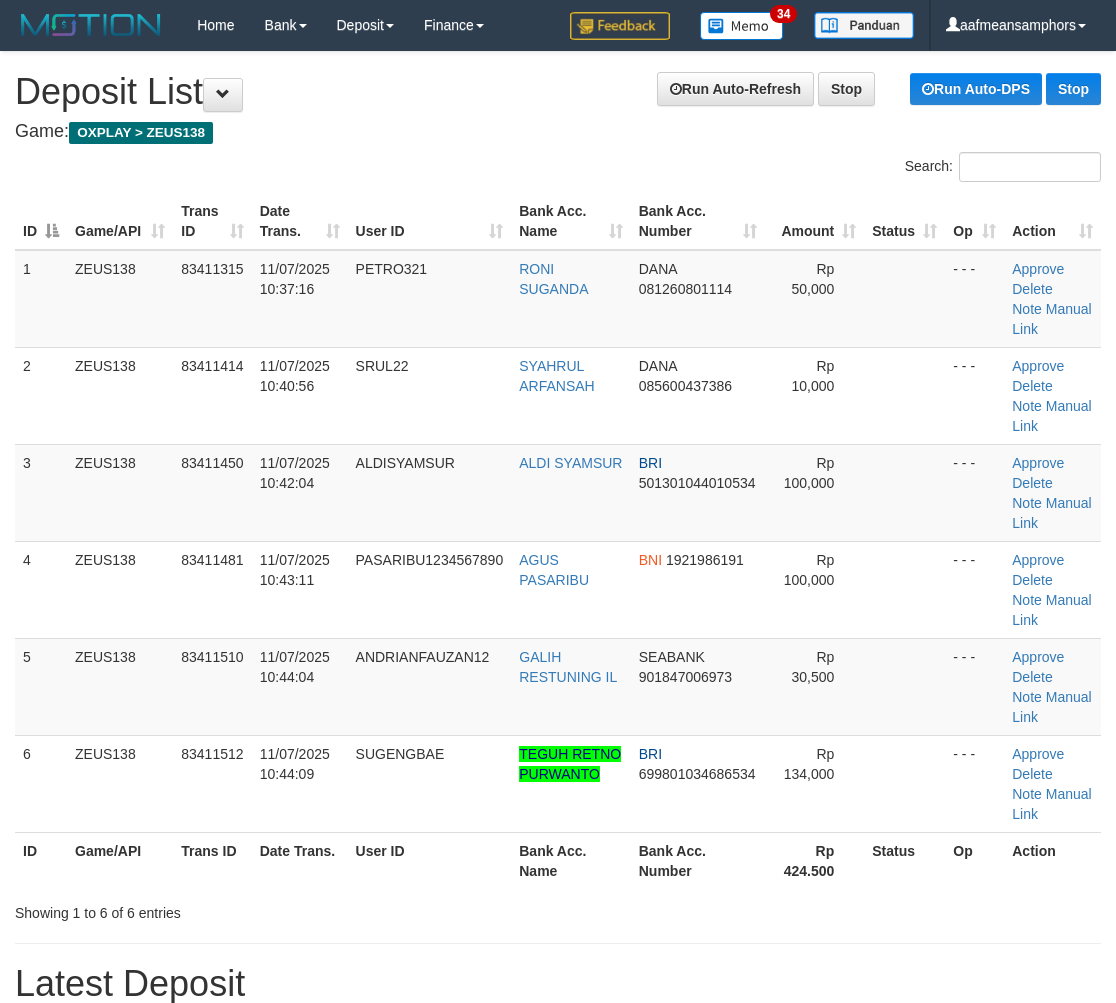scroll, scrollTop: 141, scrollLeft: 0, axis: vertical 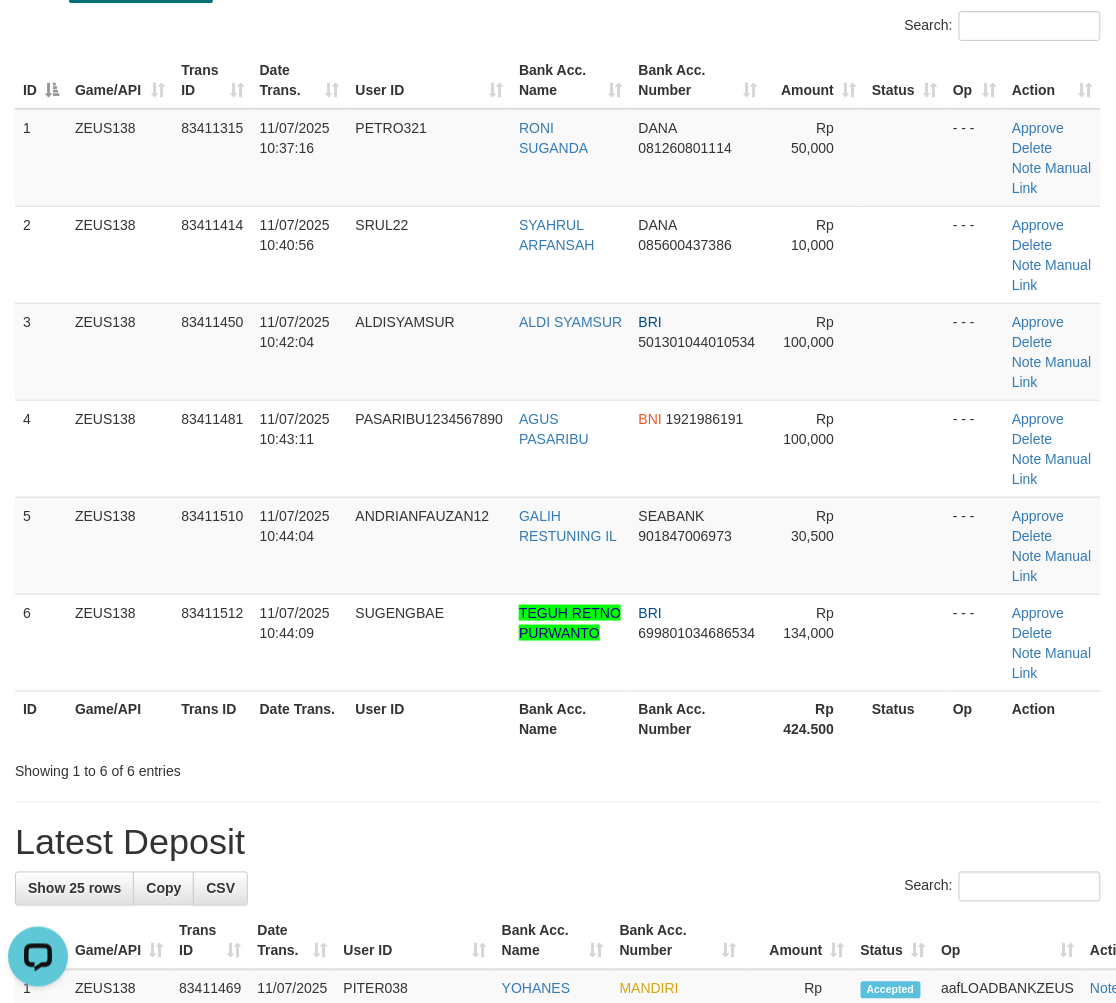 click on "**********" at bounding box center (558, 1220) 